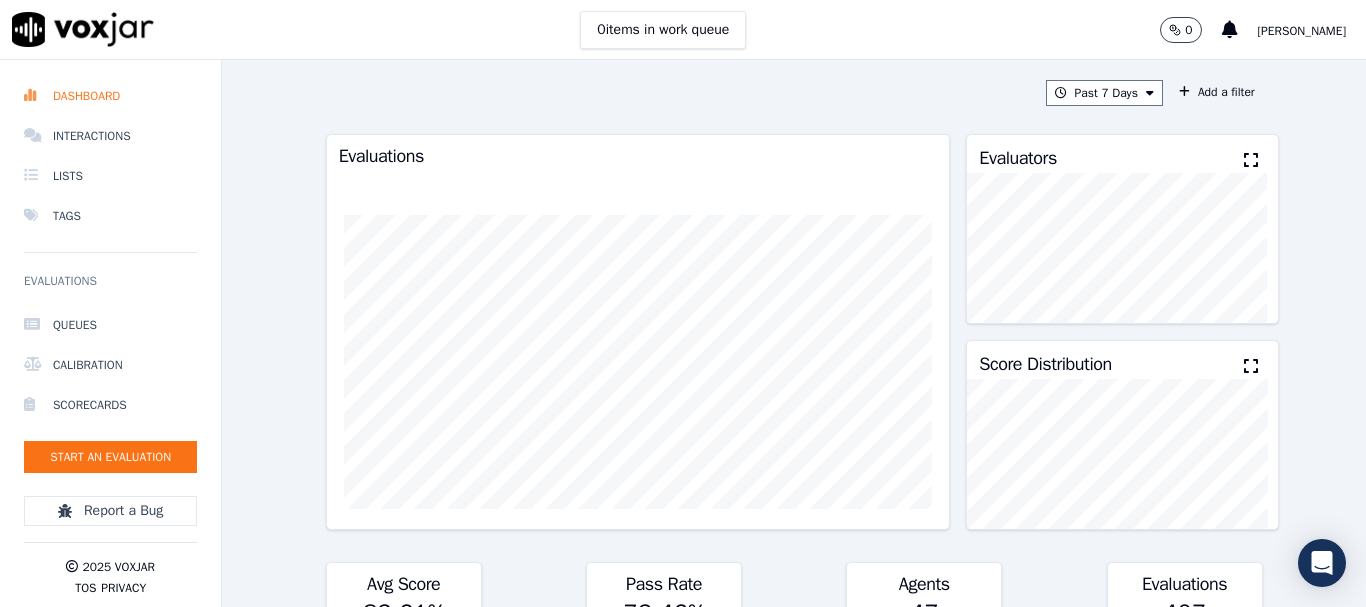 scroll, scrollTop: 0, scrollLeft: 0, axis: both 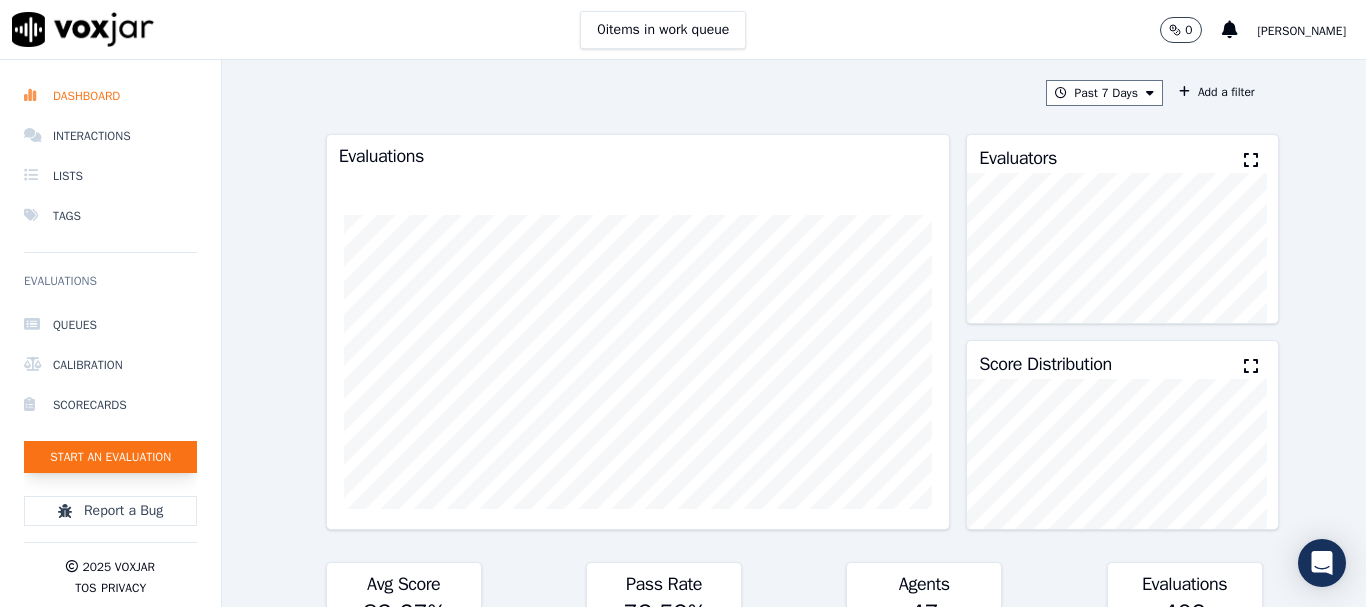 click on "Start an Evaluation" 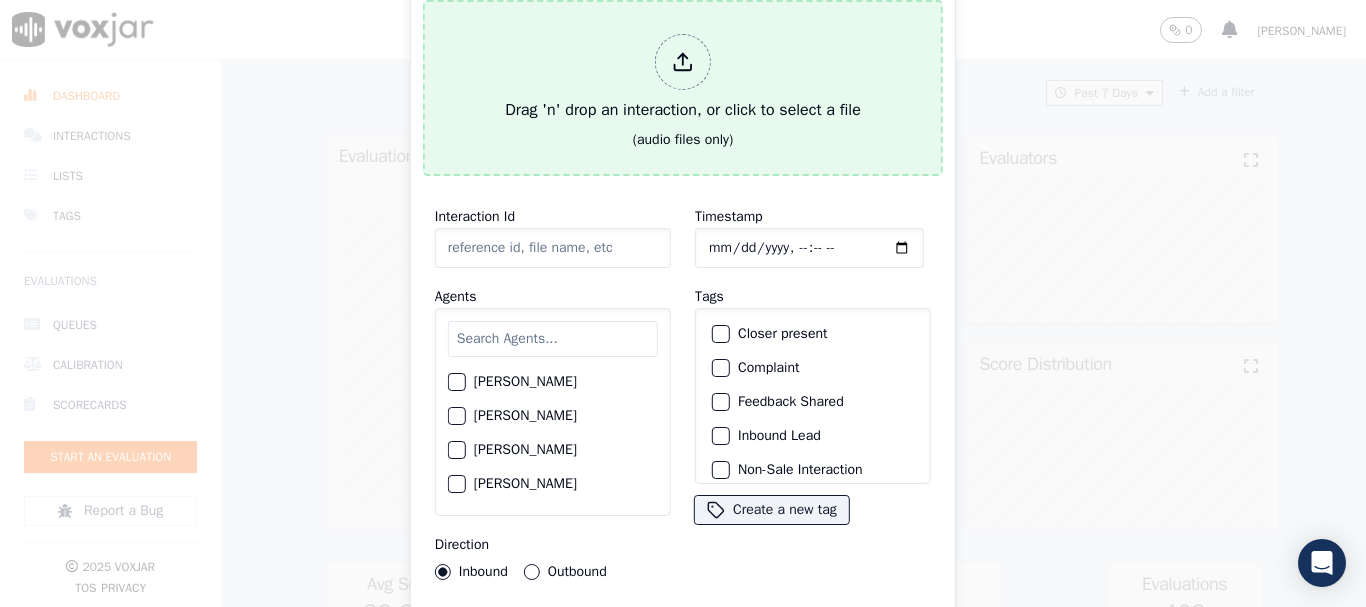 click on "(audio files only)" at bounding box center [683, 140] 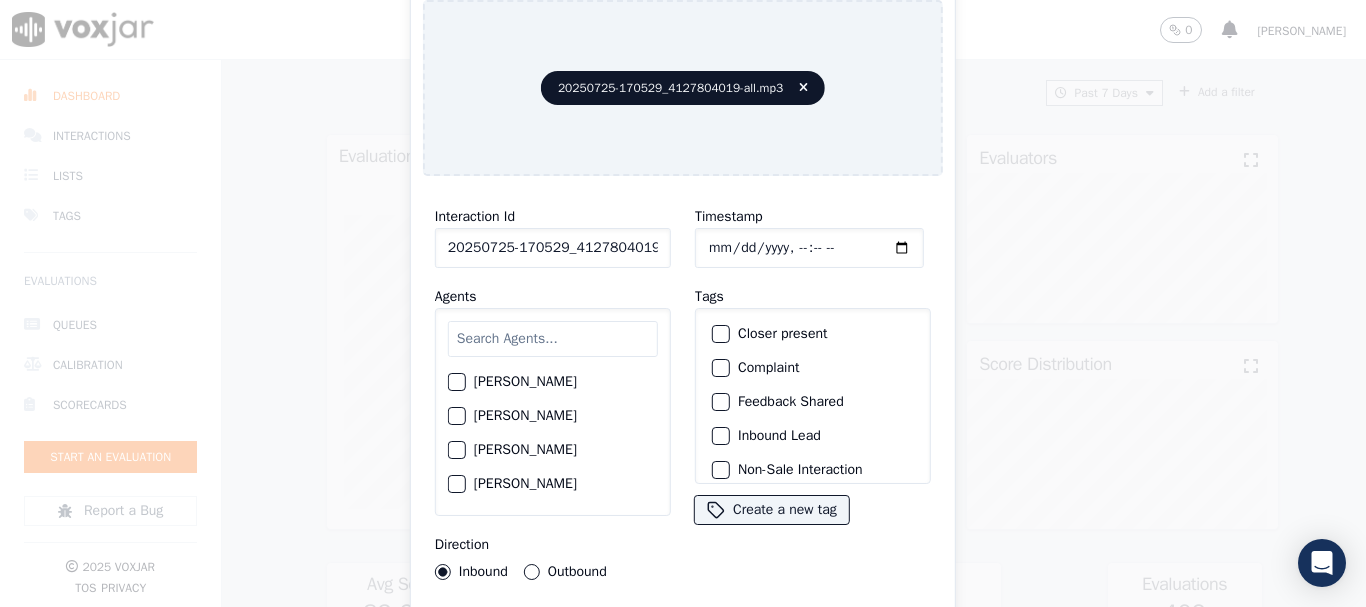 click at bounding box center (553, 339) 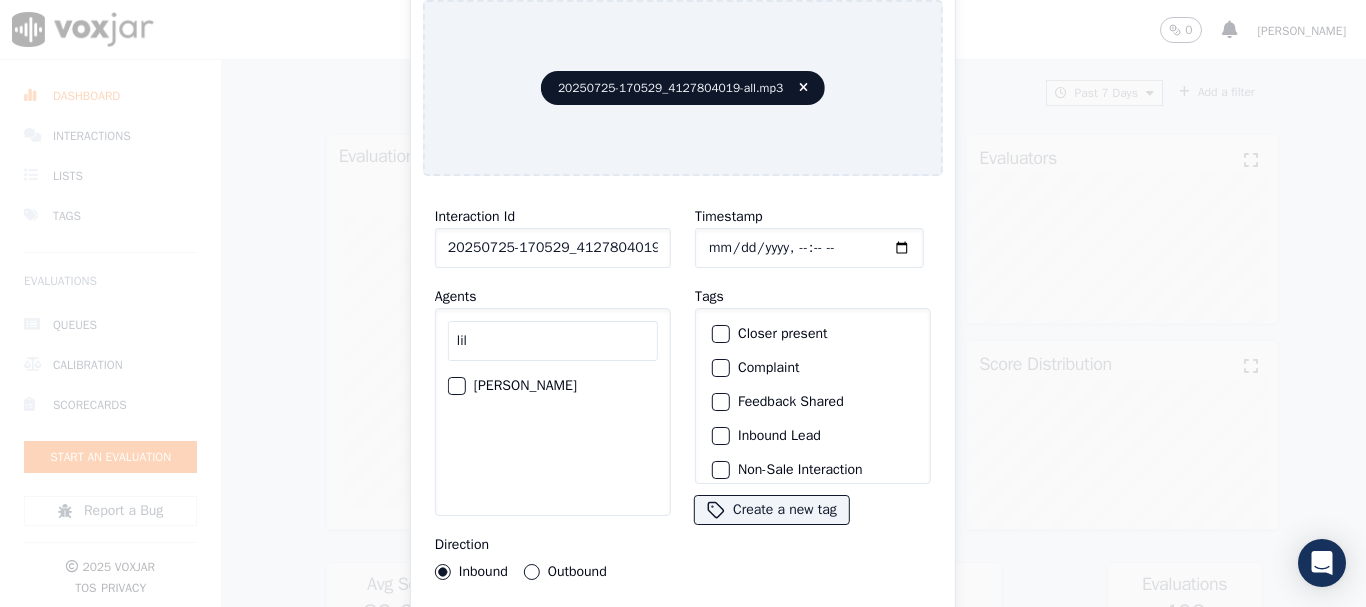 type on "lil" 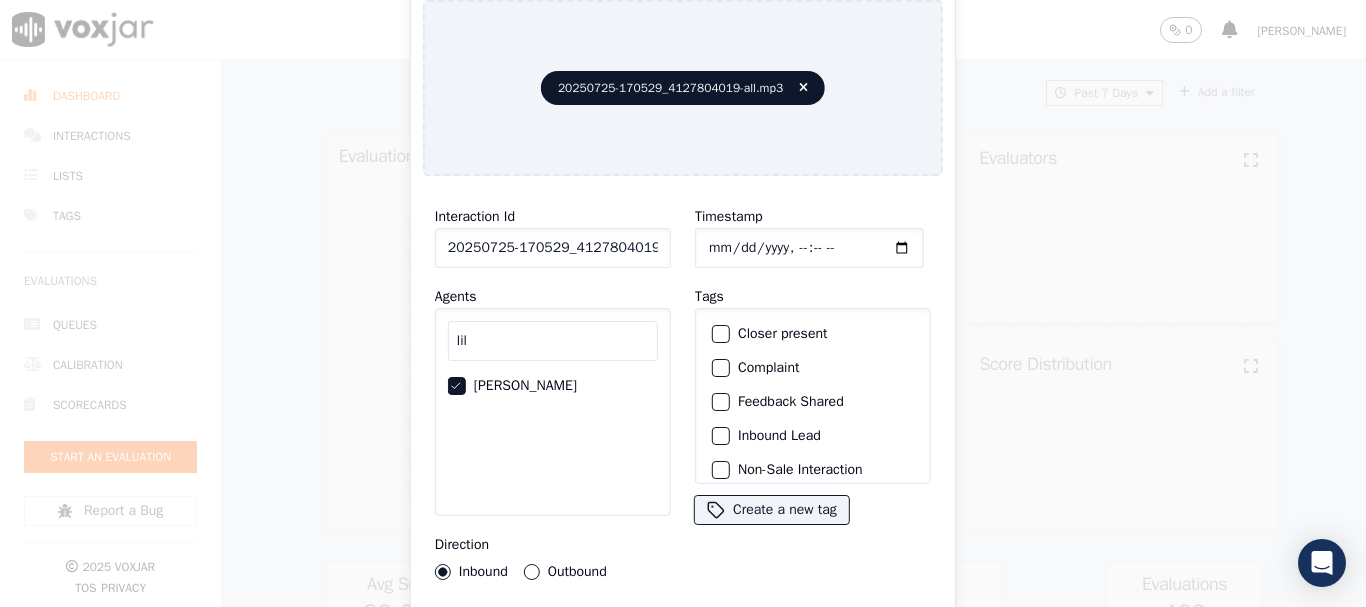 type 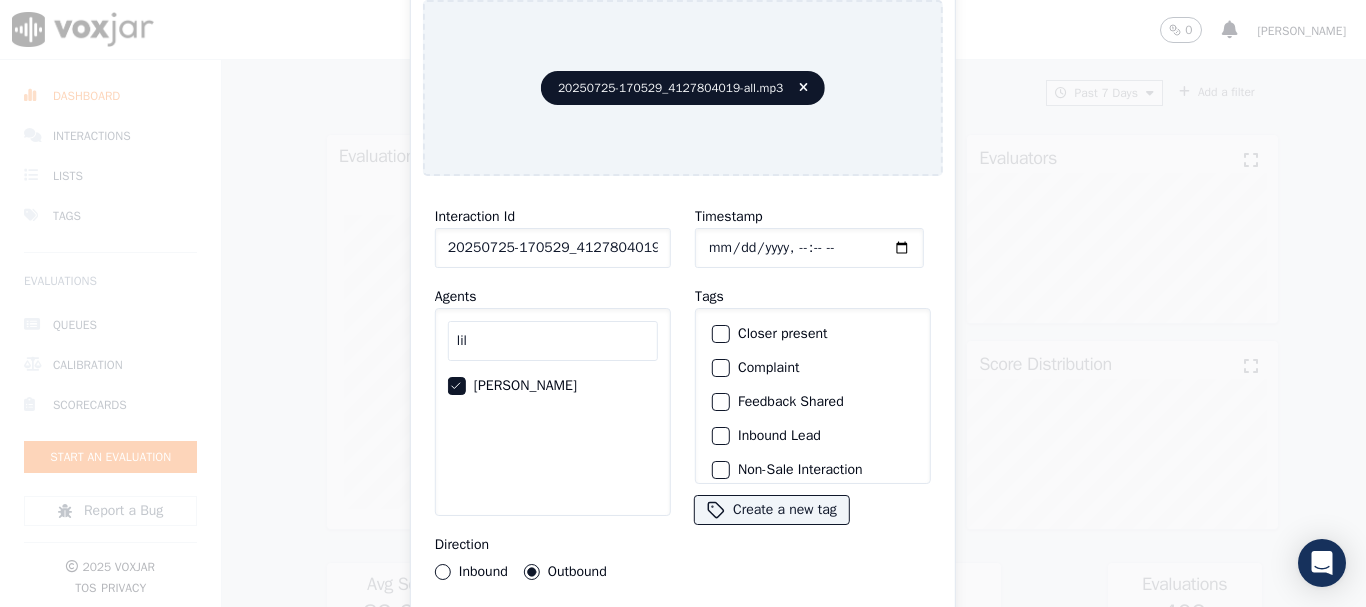 click on "Timestamp" 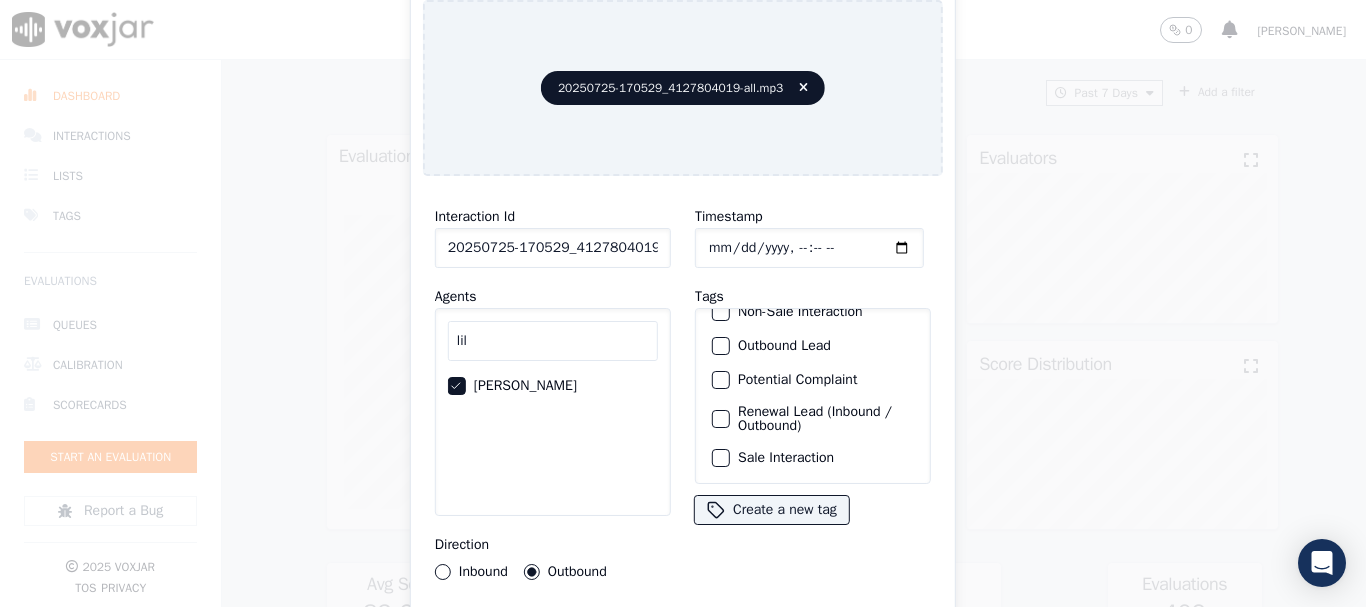 click on "Sale Interaction" 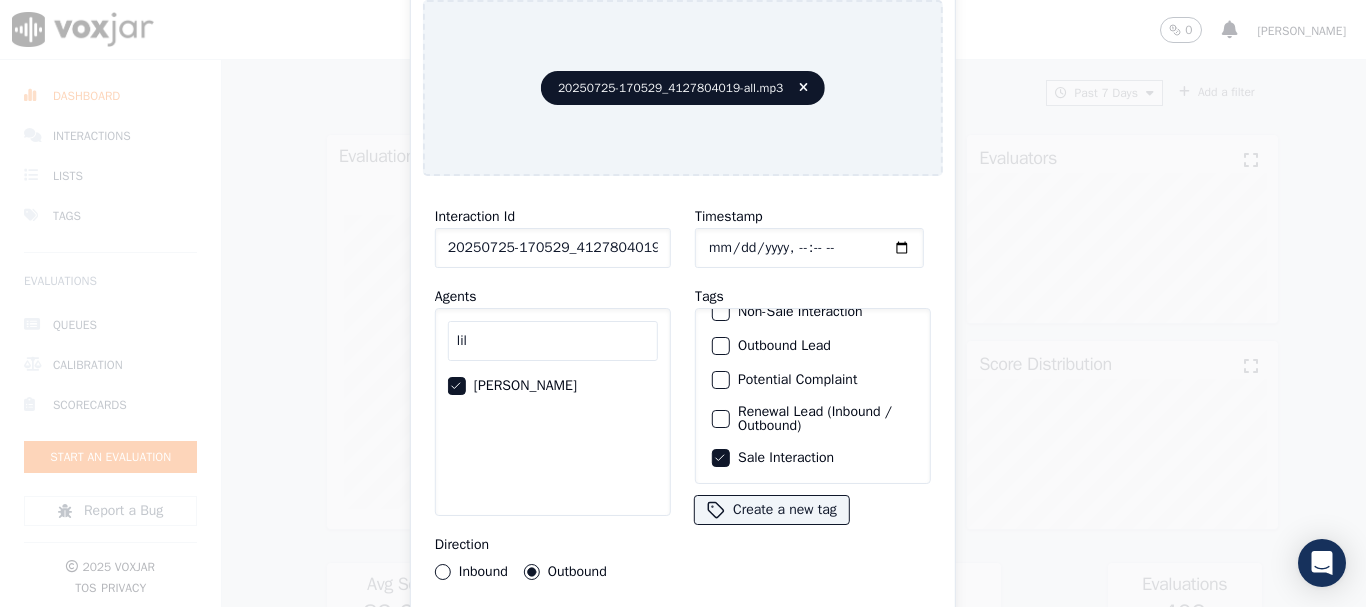 type 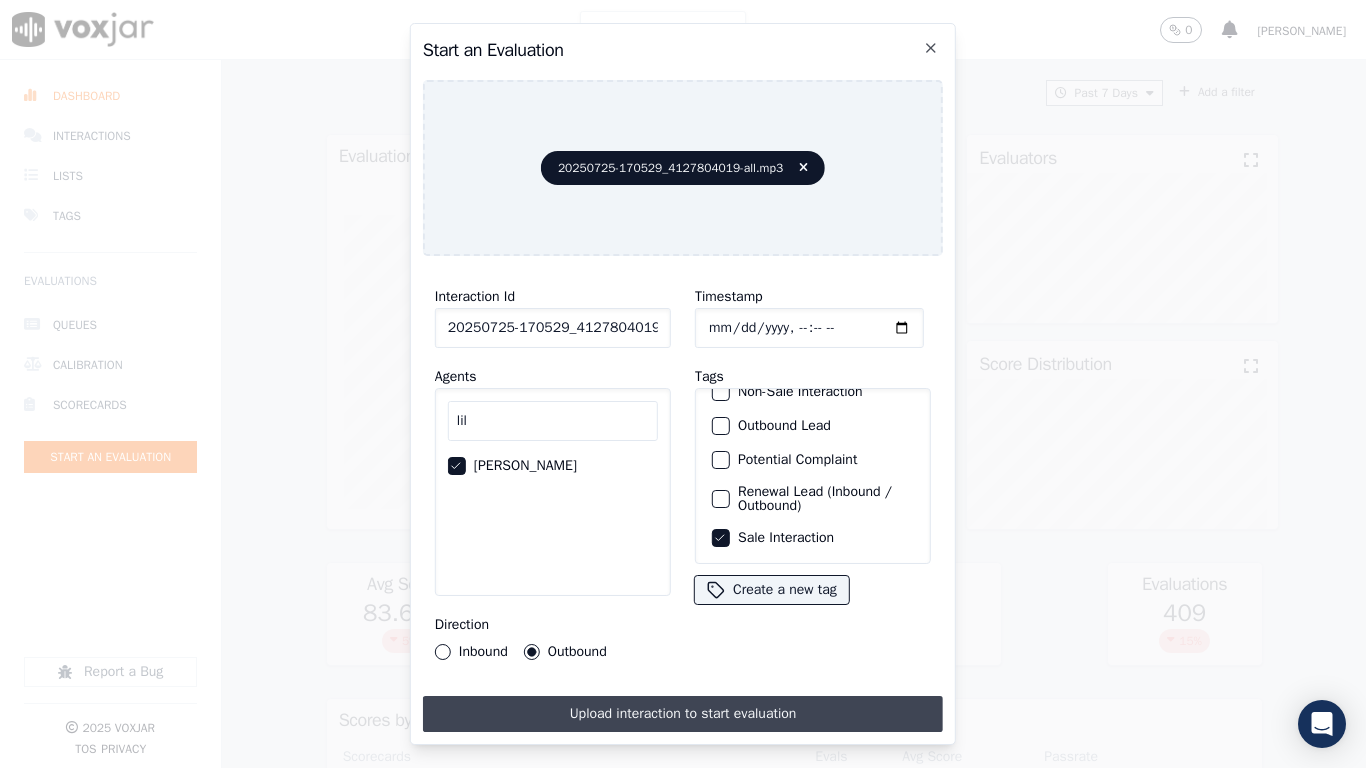 click on "Upload interaction to start evaluation" at bounding box center [683, 714] 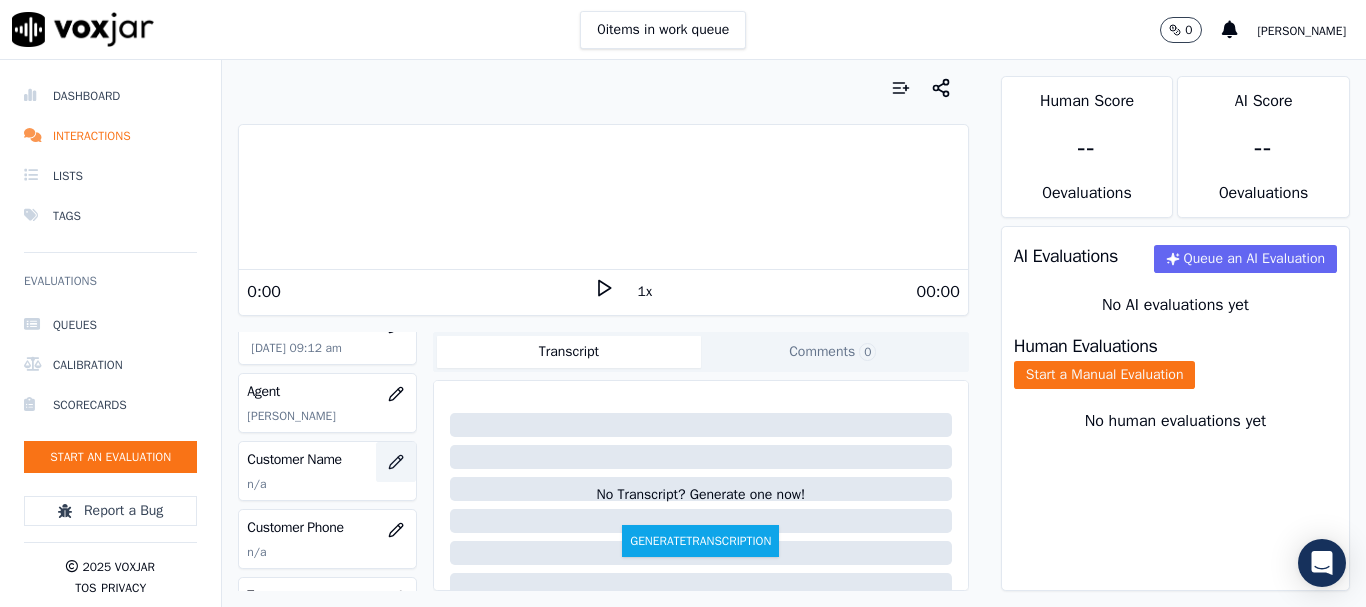 scroll, scrollTop: 200, scrollLeft: 0, axis: vertical 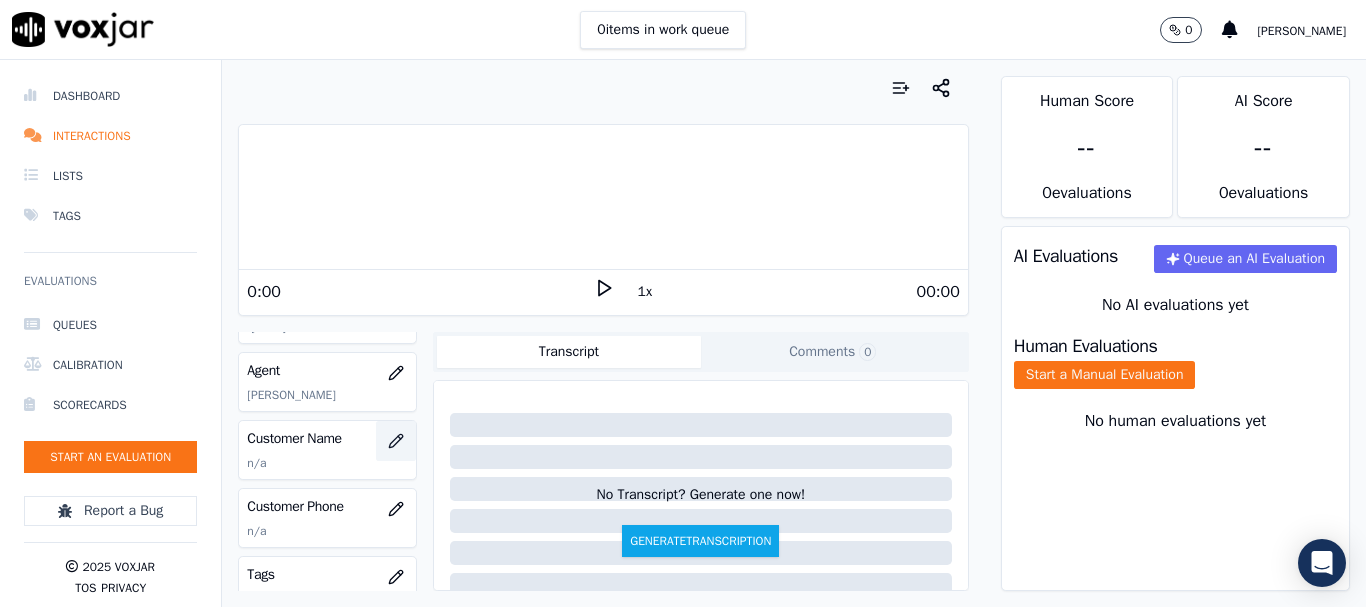 click 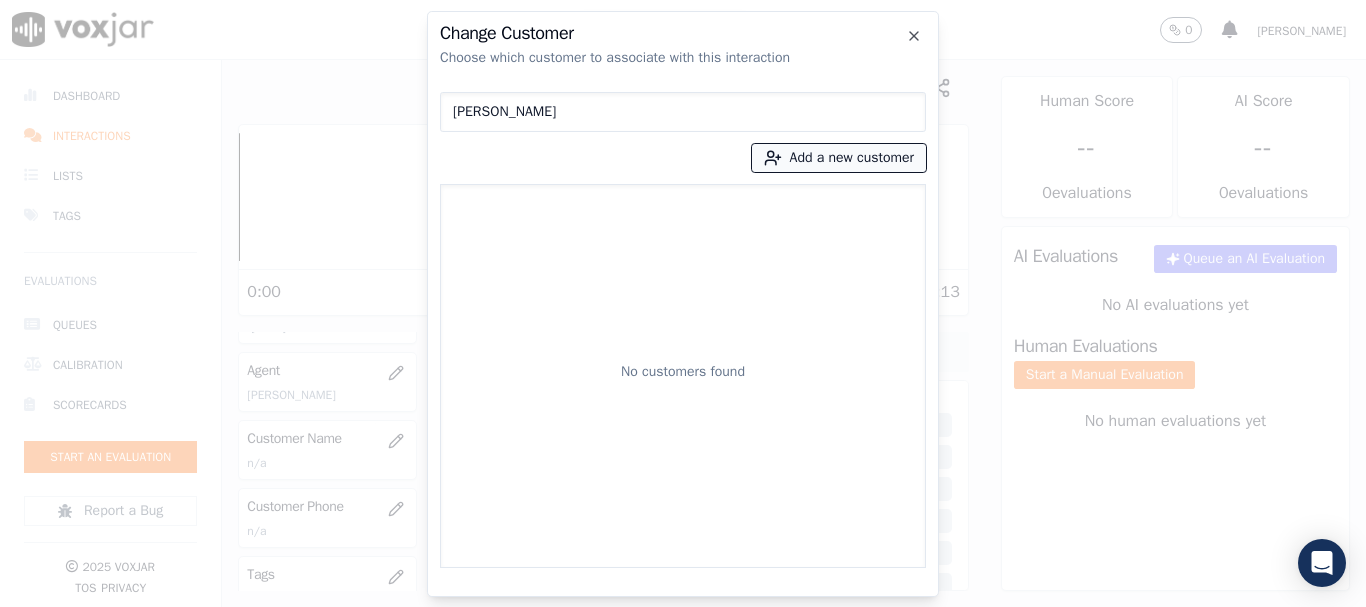 type on "[PERSON_NAME]" 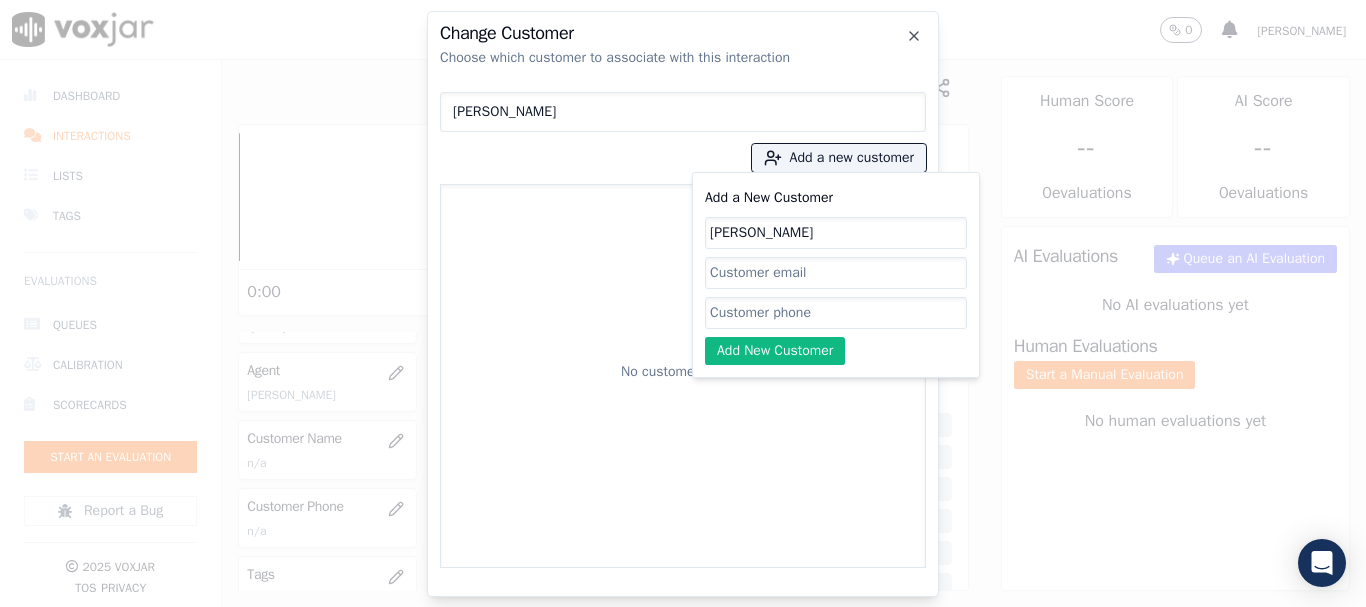 type on "[PERSON_NAME]" 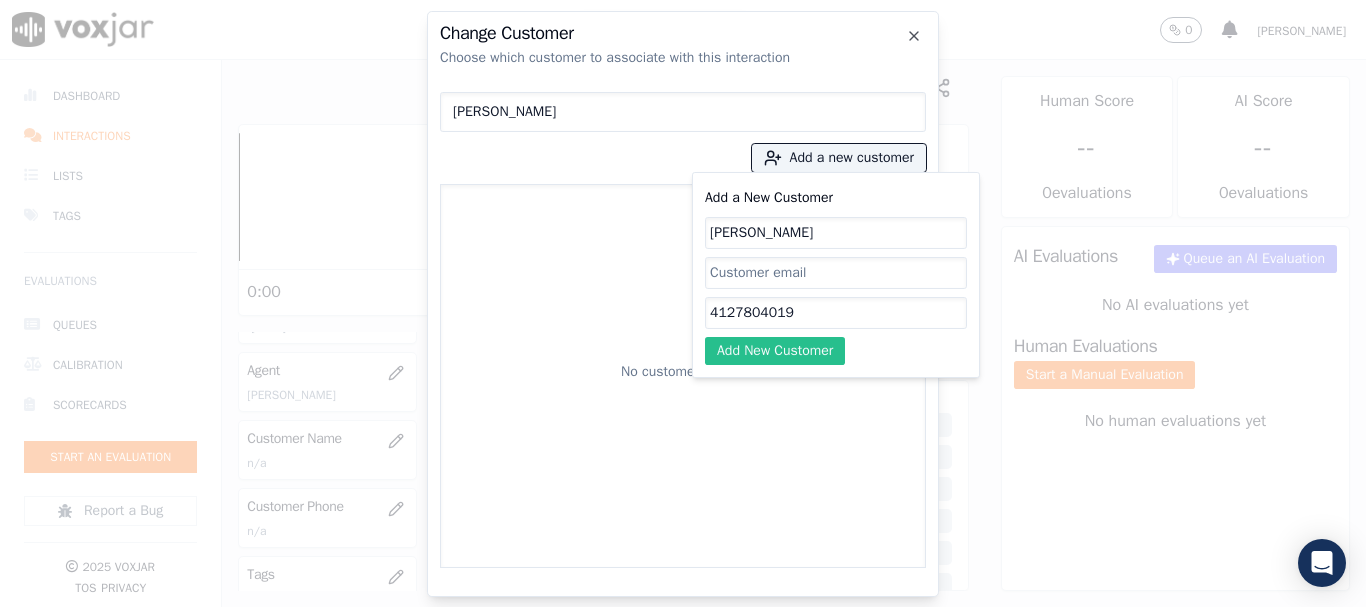 type on "4127804019" 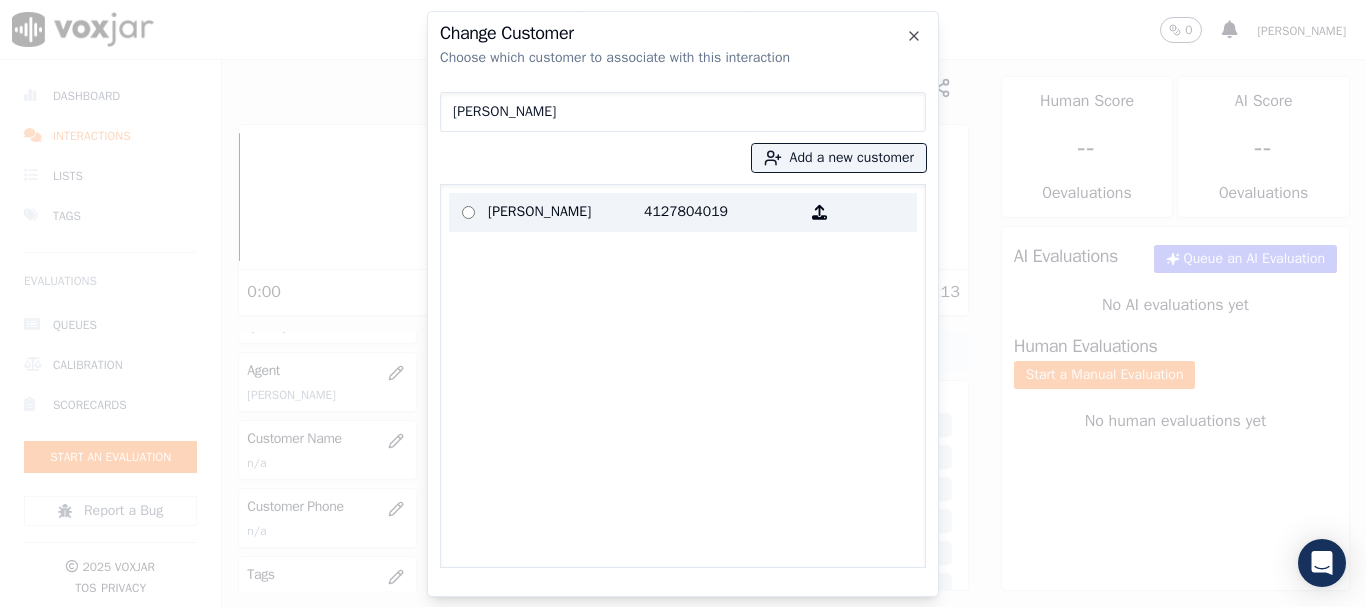 click on "[PERSON_NAME]" at bounding box center (566, 212) 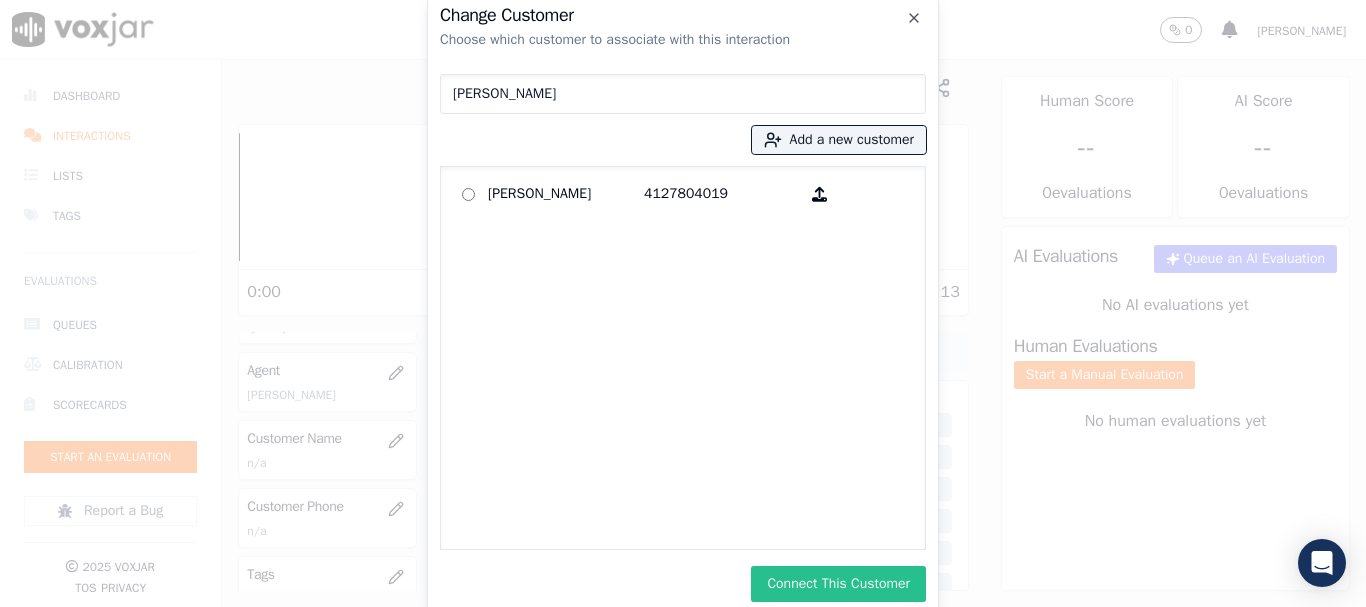 click on "Connect This Customer" at bounding box center (838, 584) 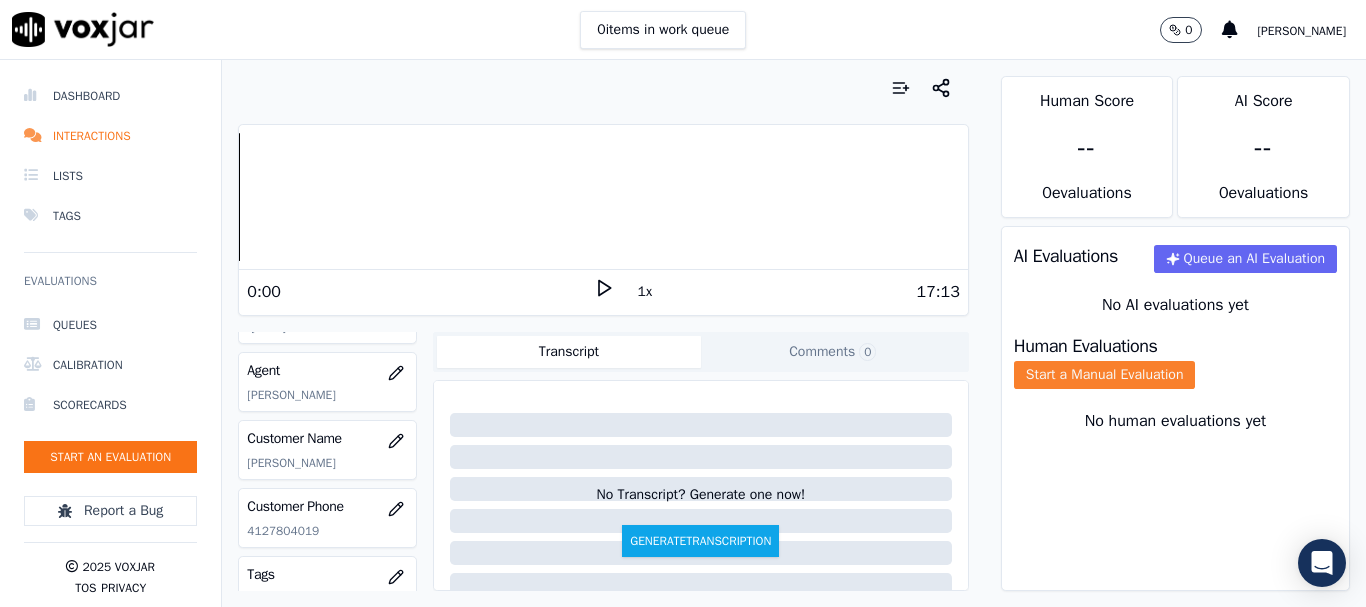 click on "Start a Manual Evaluation" 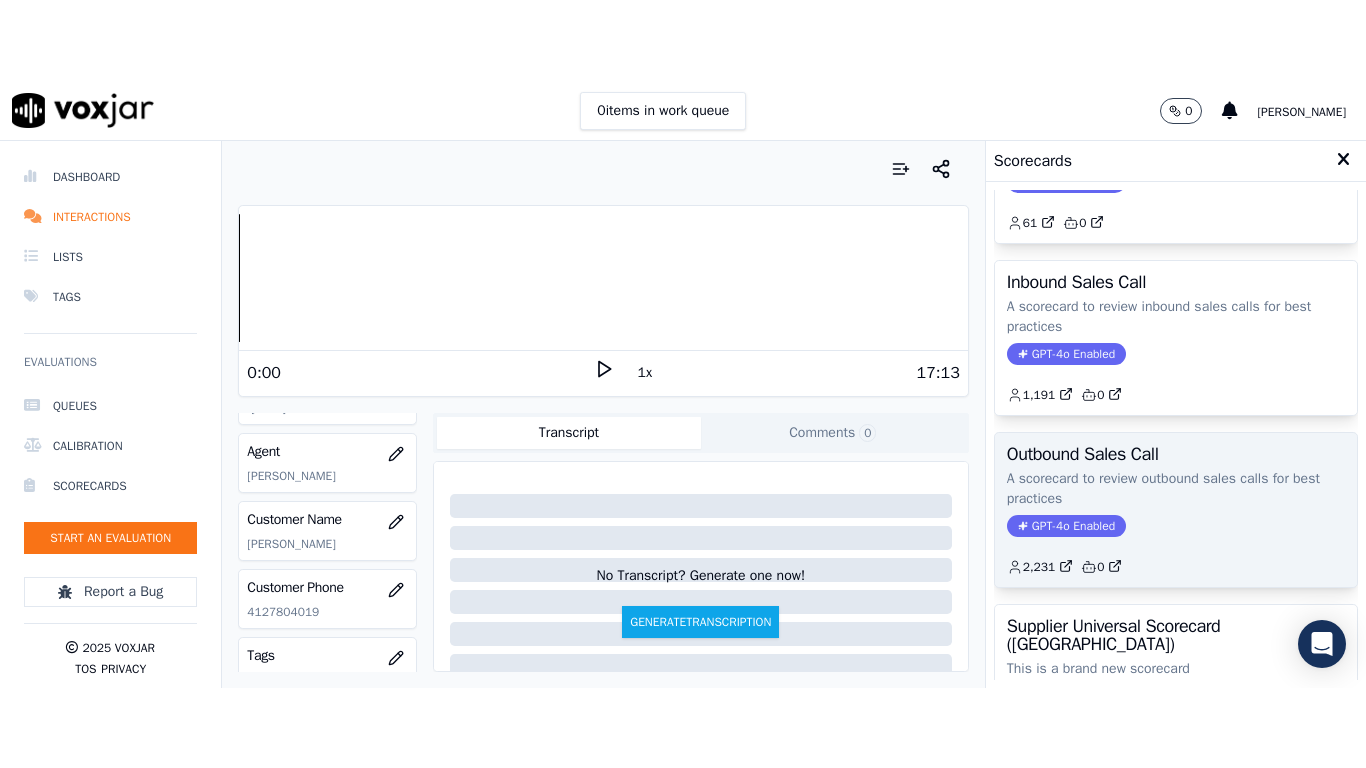 scroll, scrollTop: 300, scrollLeft: 0, axis: vertical 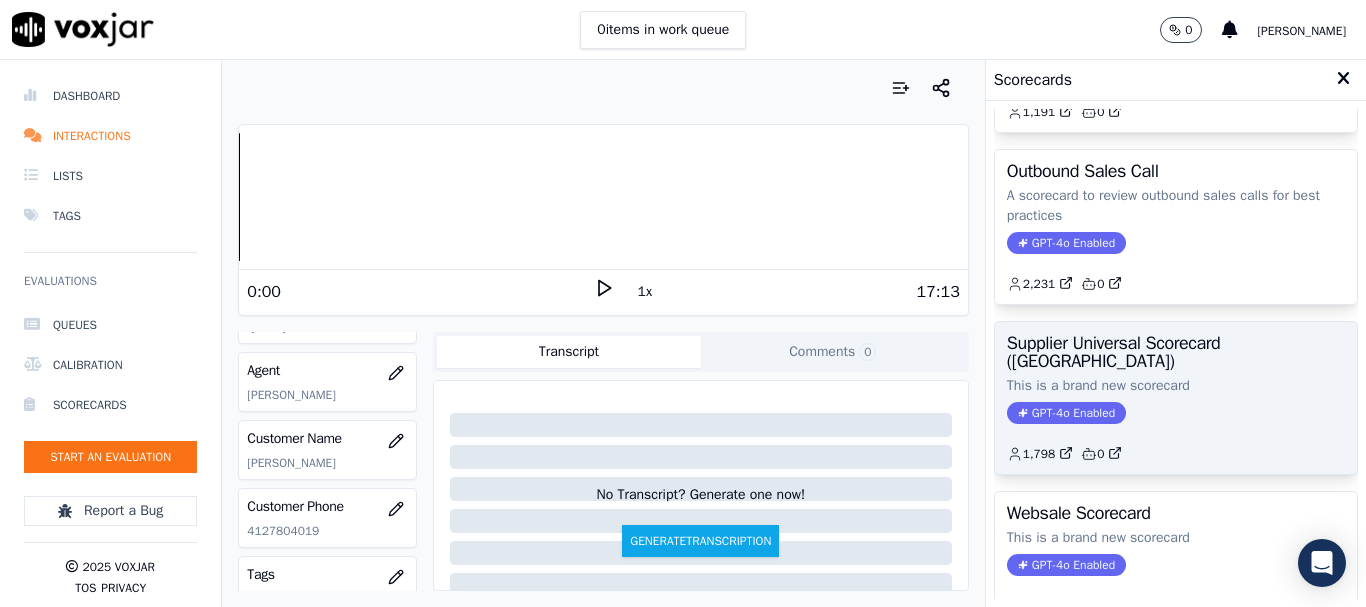 click on "Supplier Universal Scorecard ([GEOGRAPHIC_DATA])" at bounding box center [1176, 352] 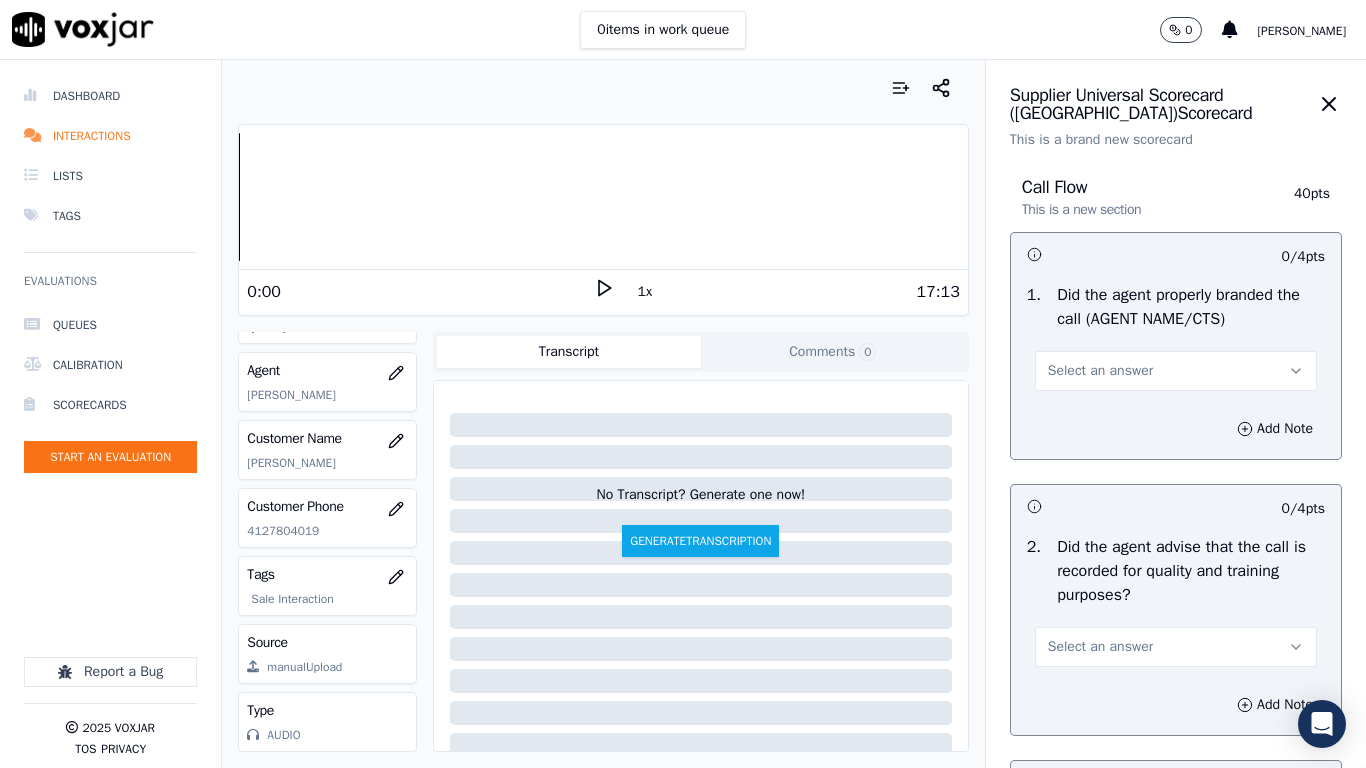 click on "Select an answer" at bounding box center (1100, 371) 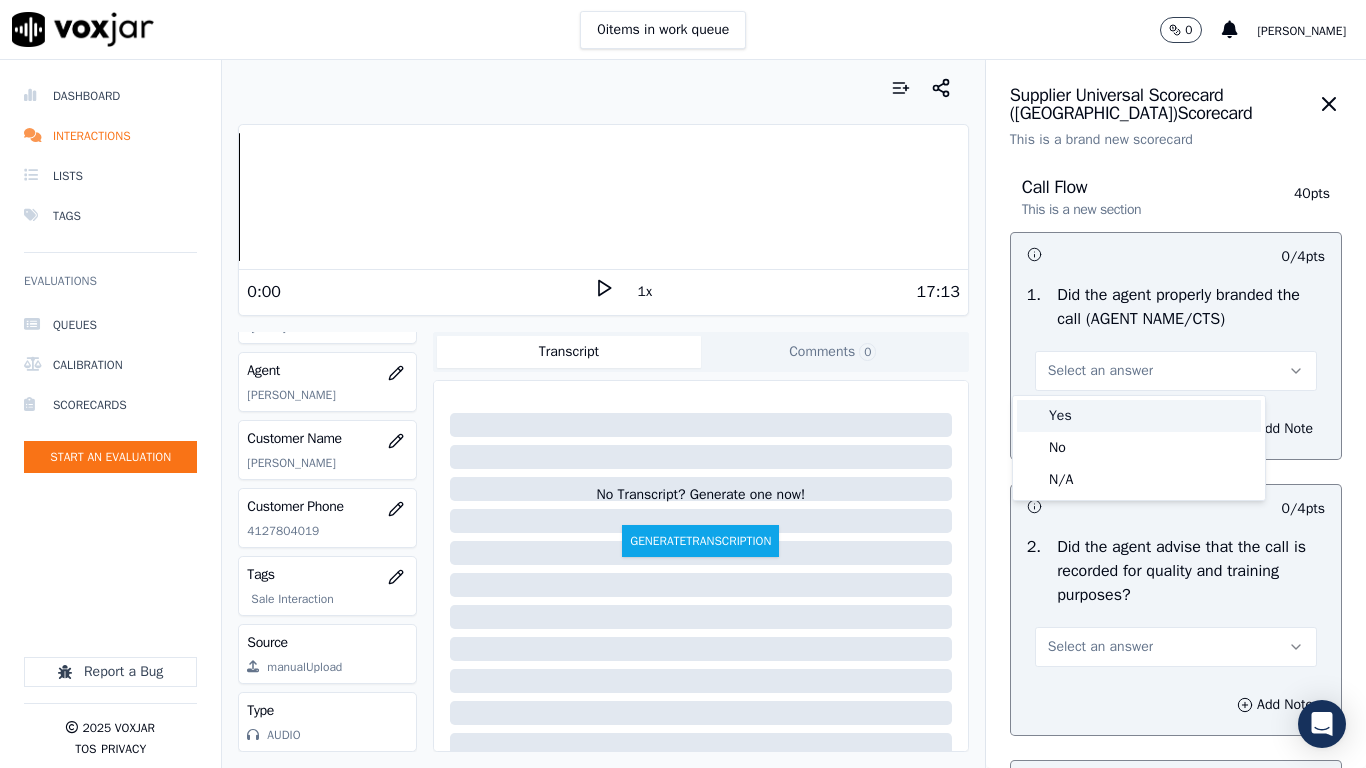click on "Yes" at bounding box center [1139, 416] 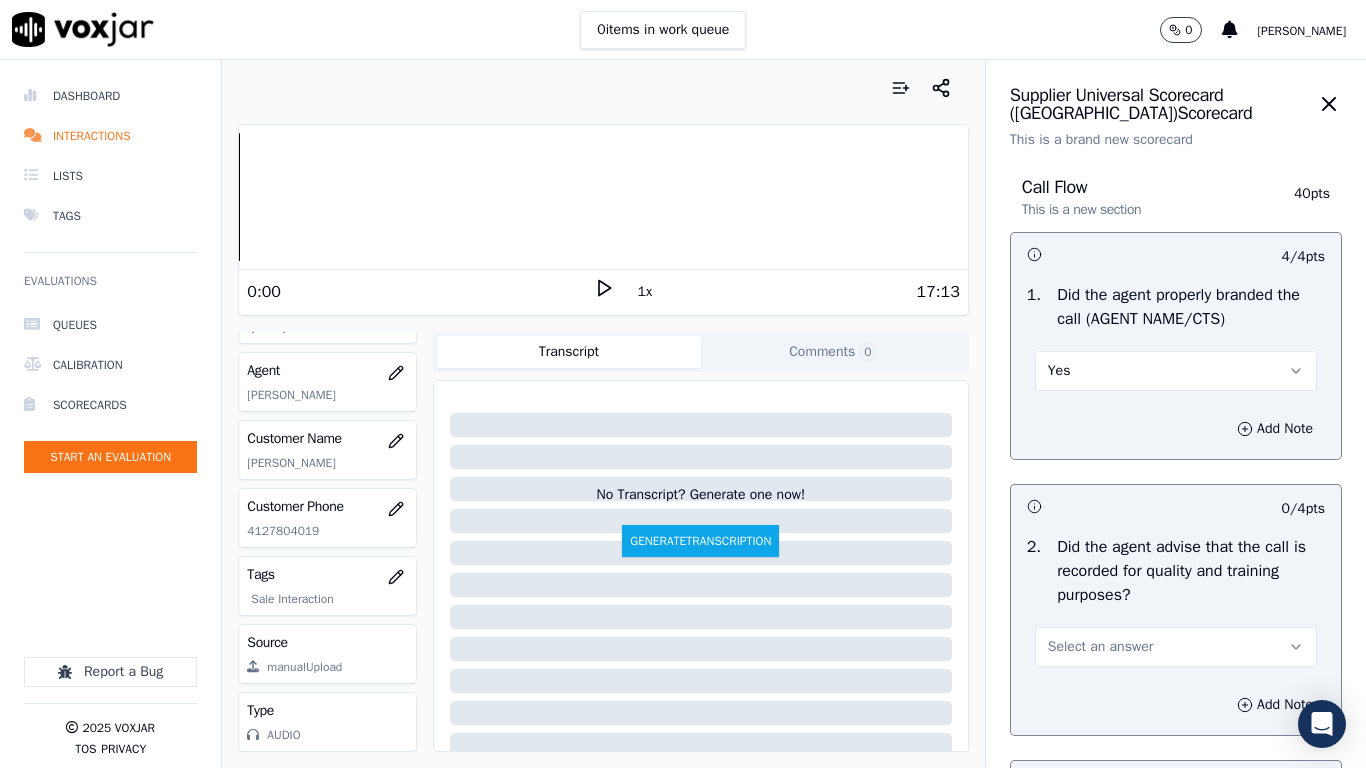 click on "Select an answer" at bounding box center [1100, 647] 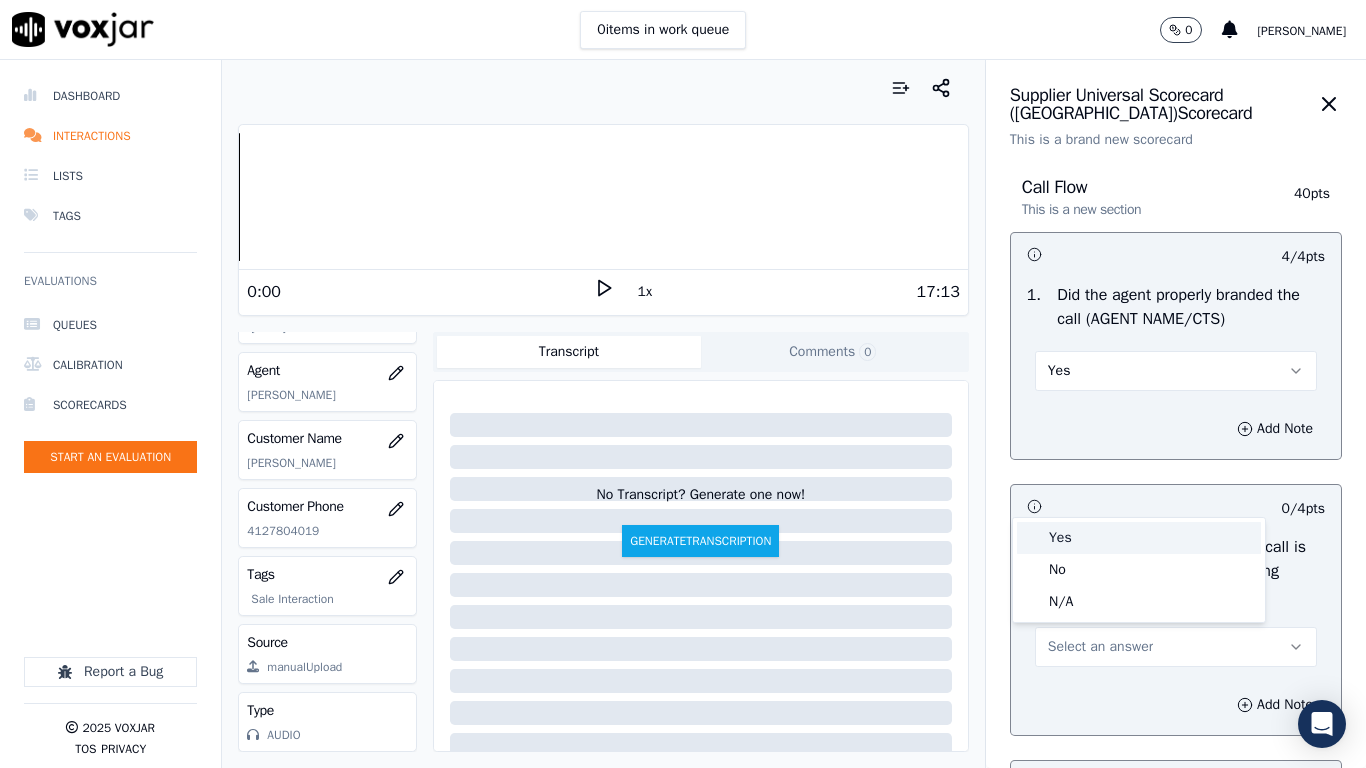 click on "Yes" at bounding box center [1139, 538] 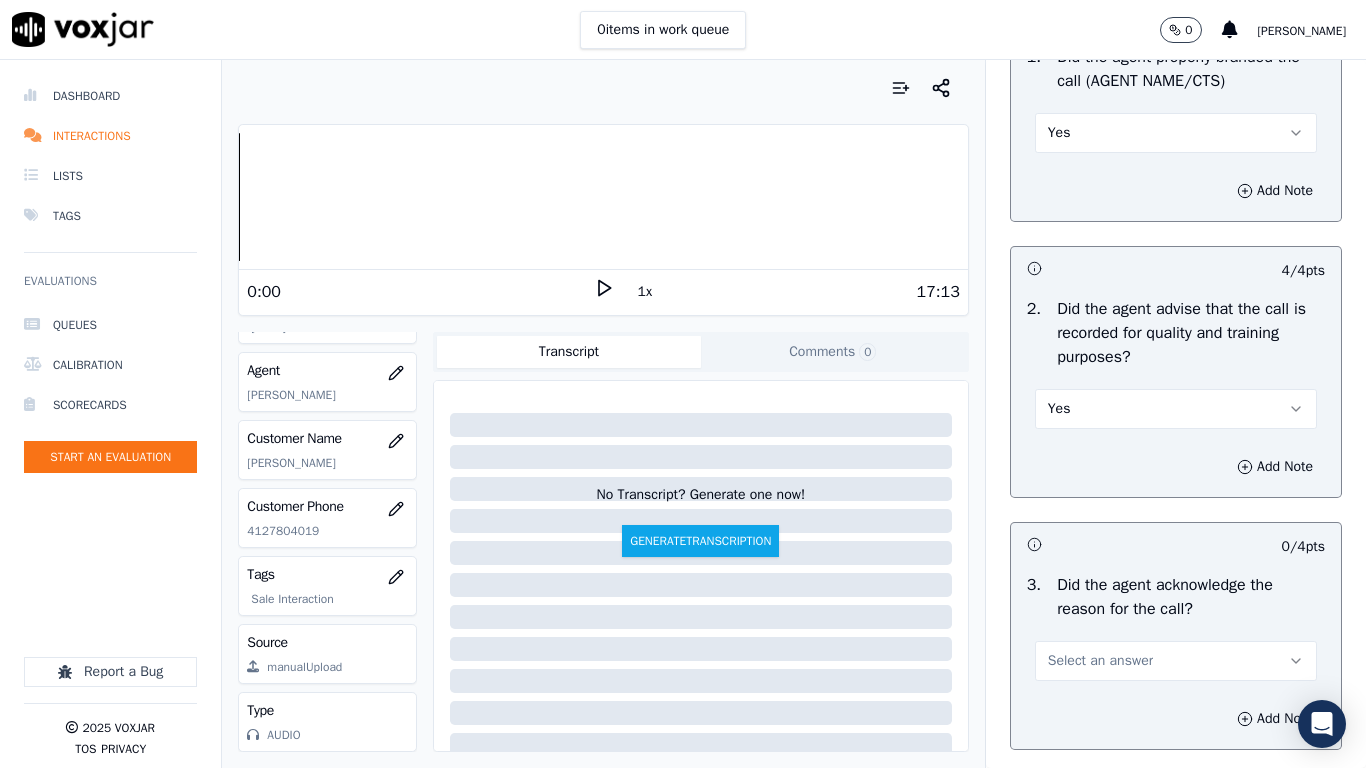 scroll, scrollTop: 600, scrollLeft: 0, axis: vertical 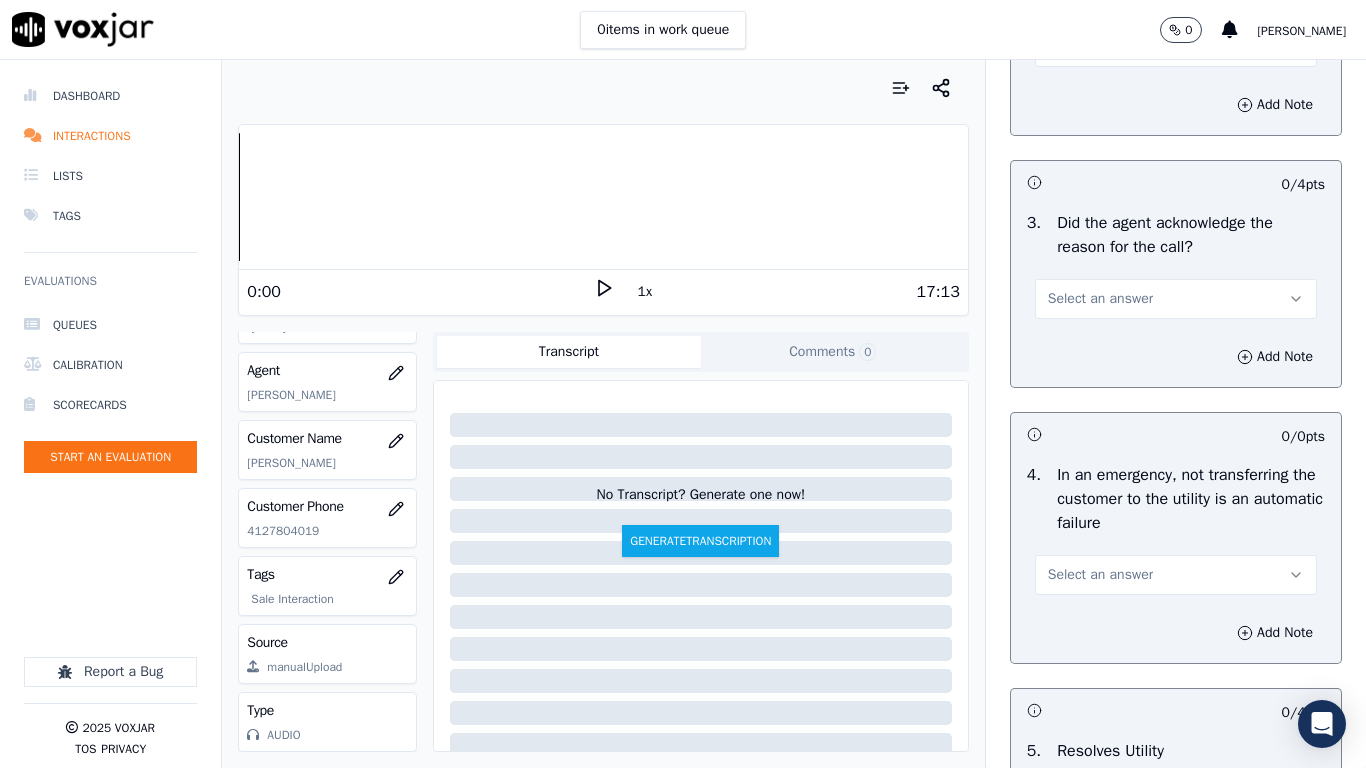 click on "Select an answer" at bounding box center (1100, 299) 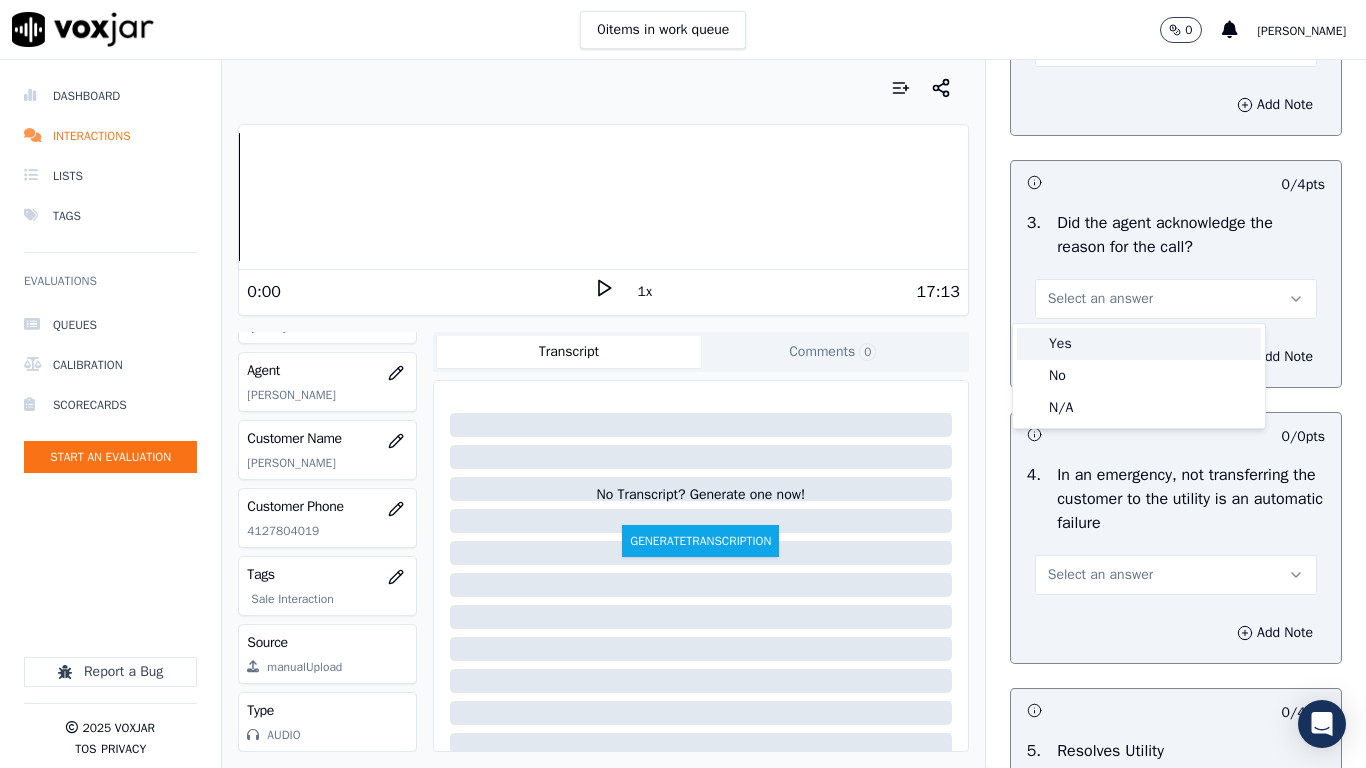 drag, startPoint x: 1091, startPoint y: 347, endPoint x: 1109, endPoint y: 450, distance: 104.56099 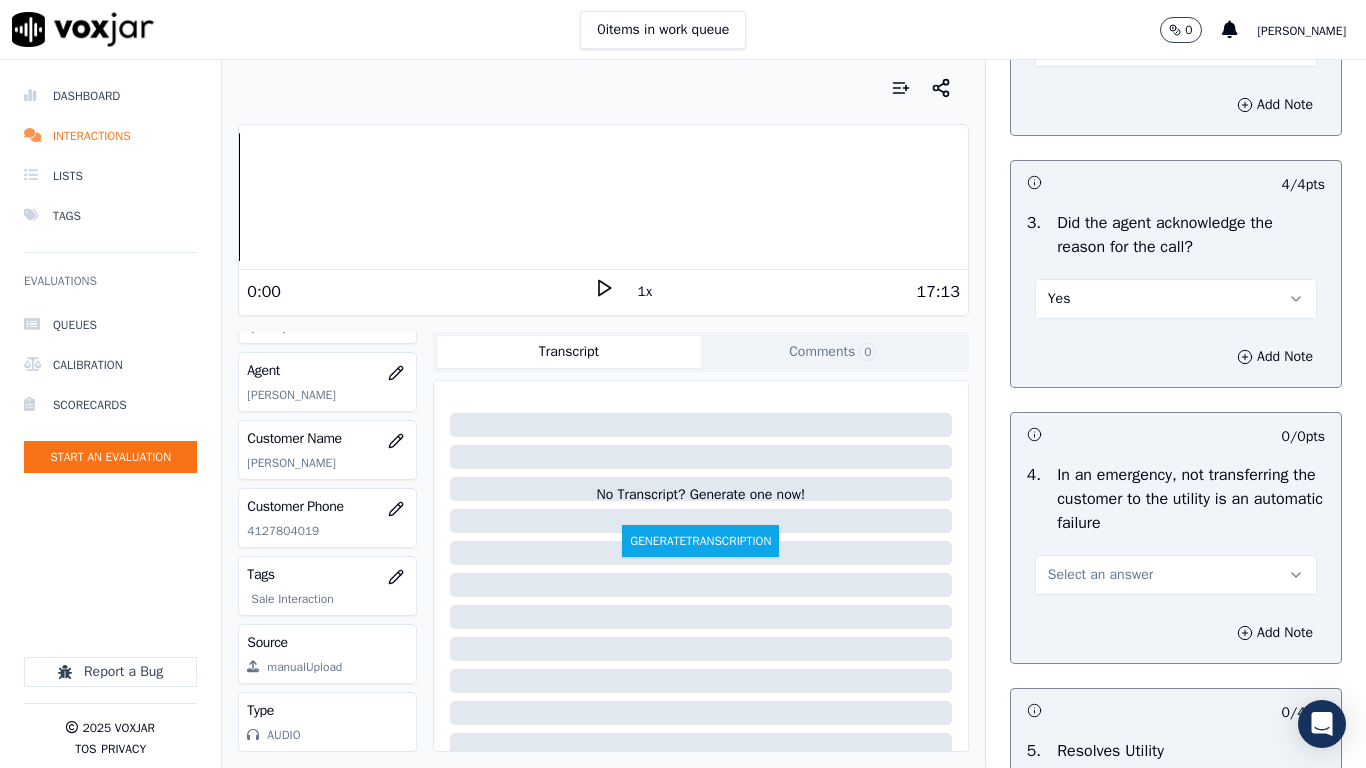 click on "Select an answer" at bounding box center (1100, 575) 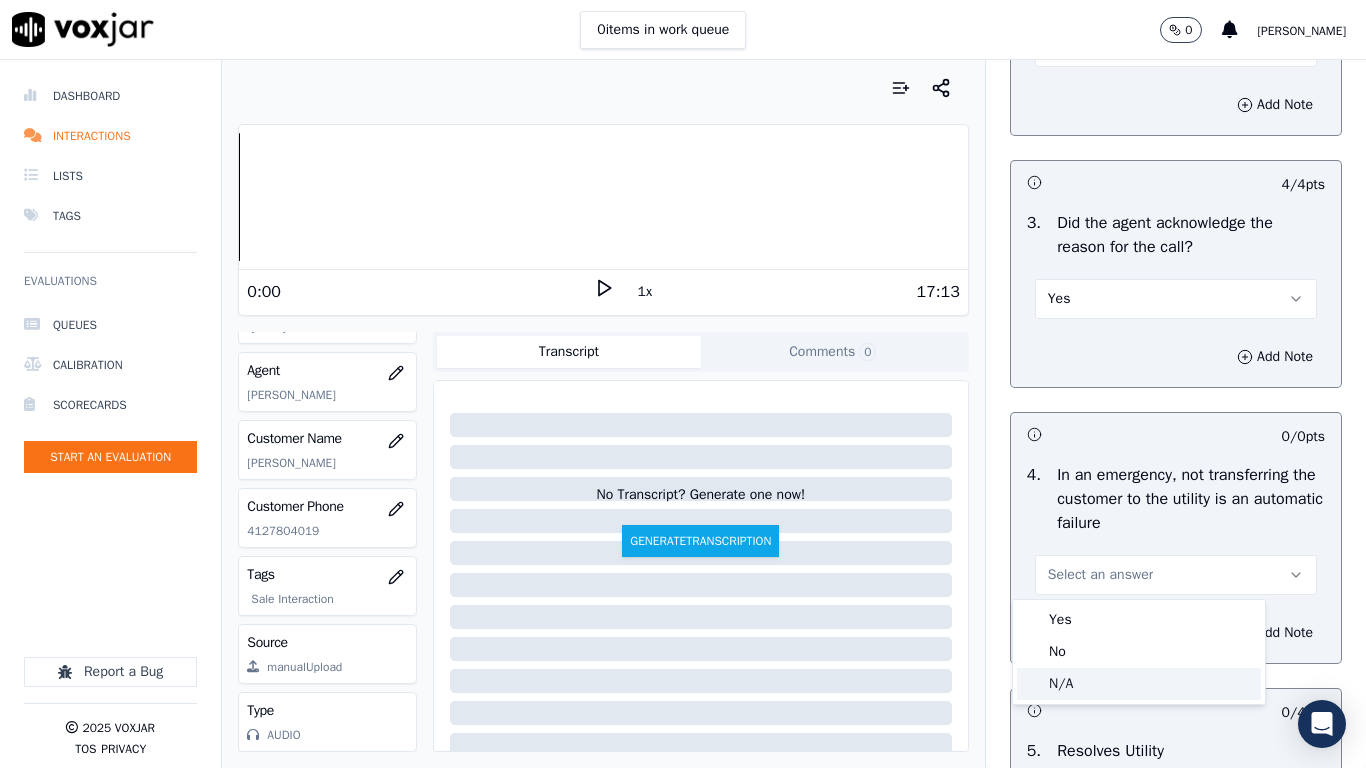 click on "N/A" 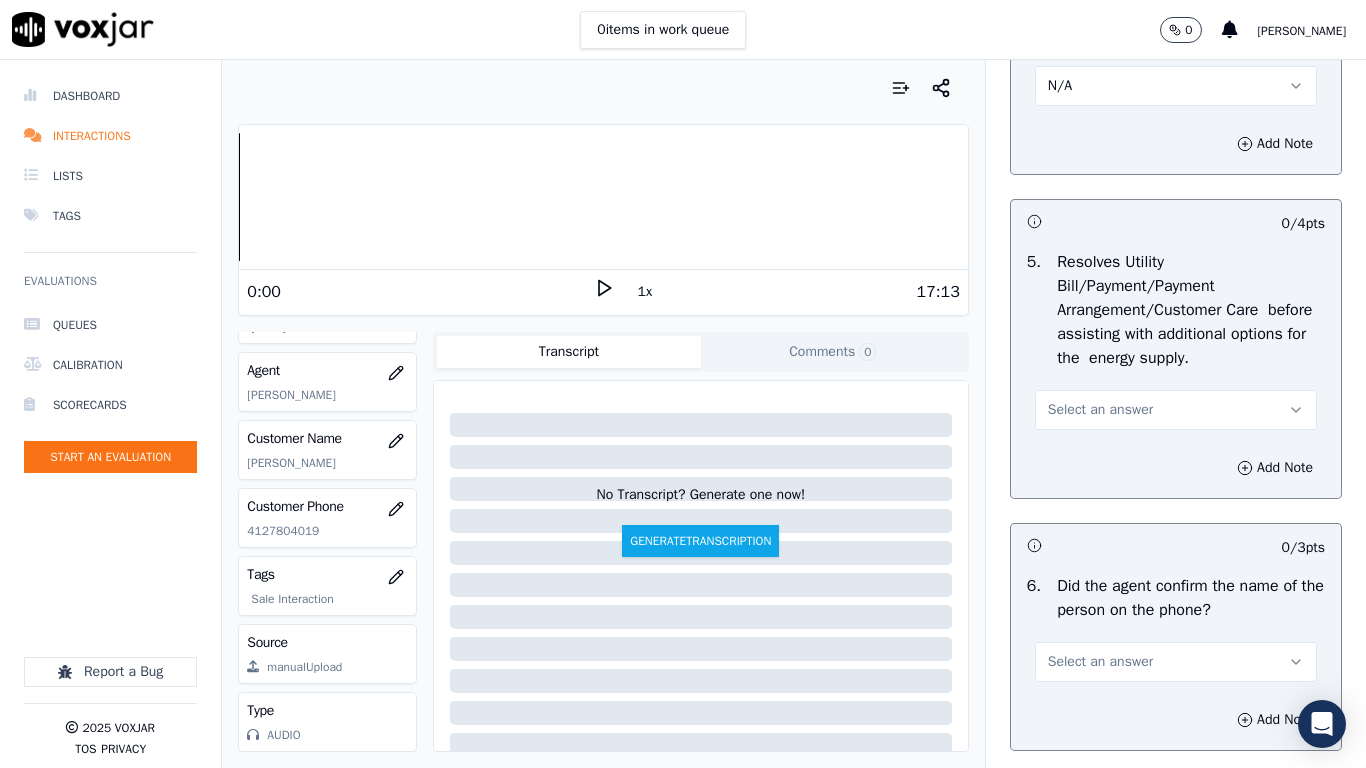 scroll, scrollTop: 1100, scrollLeft: 0, axis: vertical 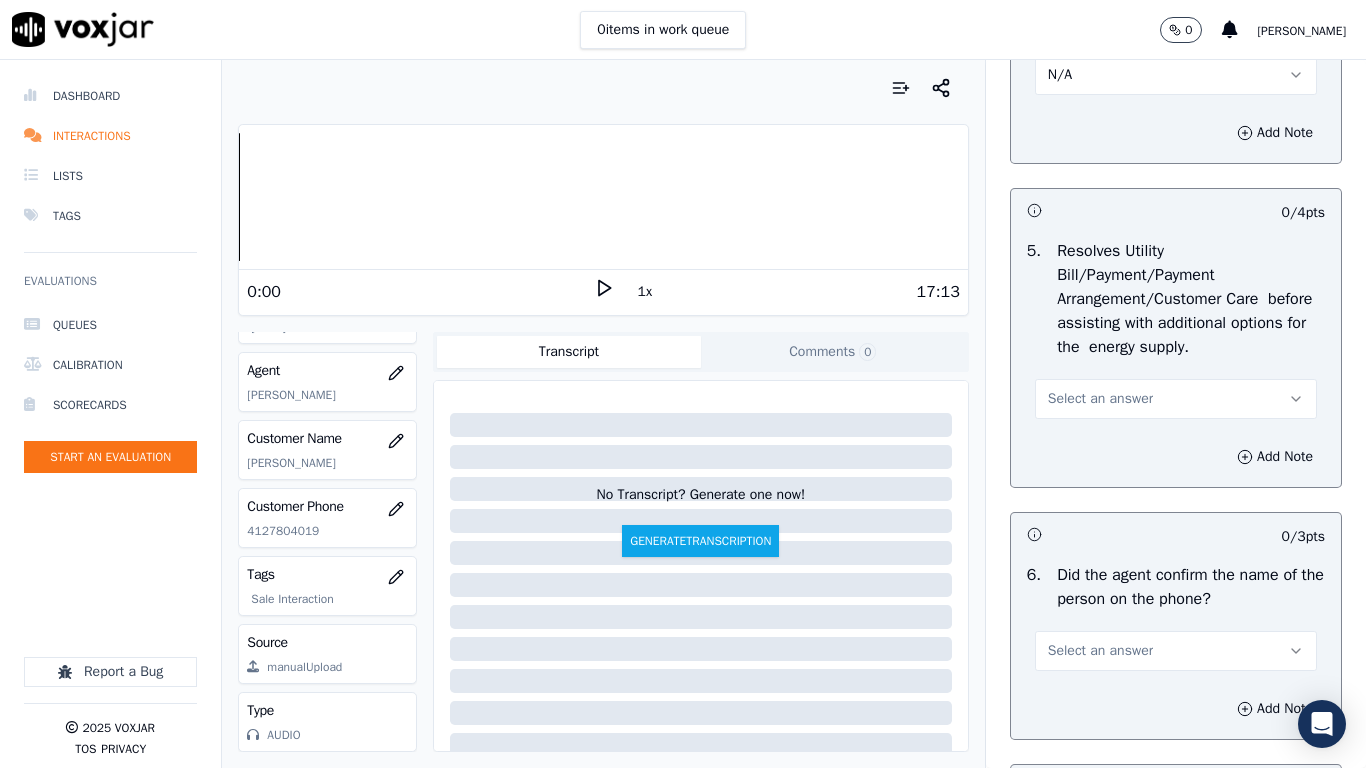 click on "Select an answer" at bounding box center [1100, 399] 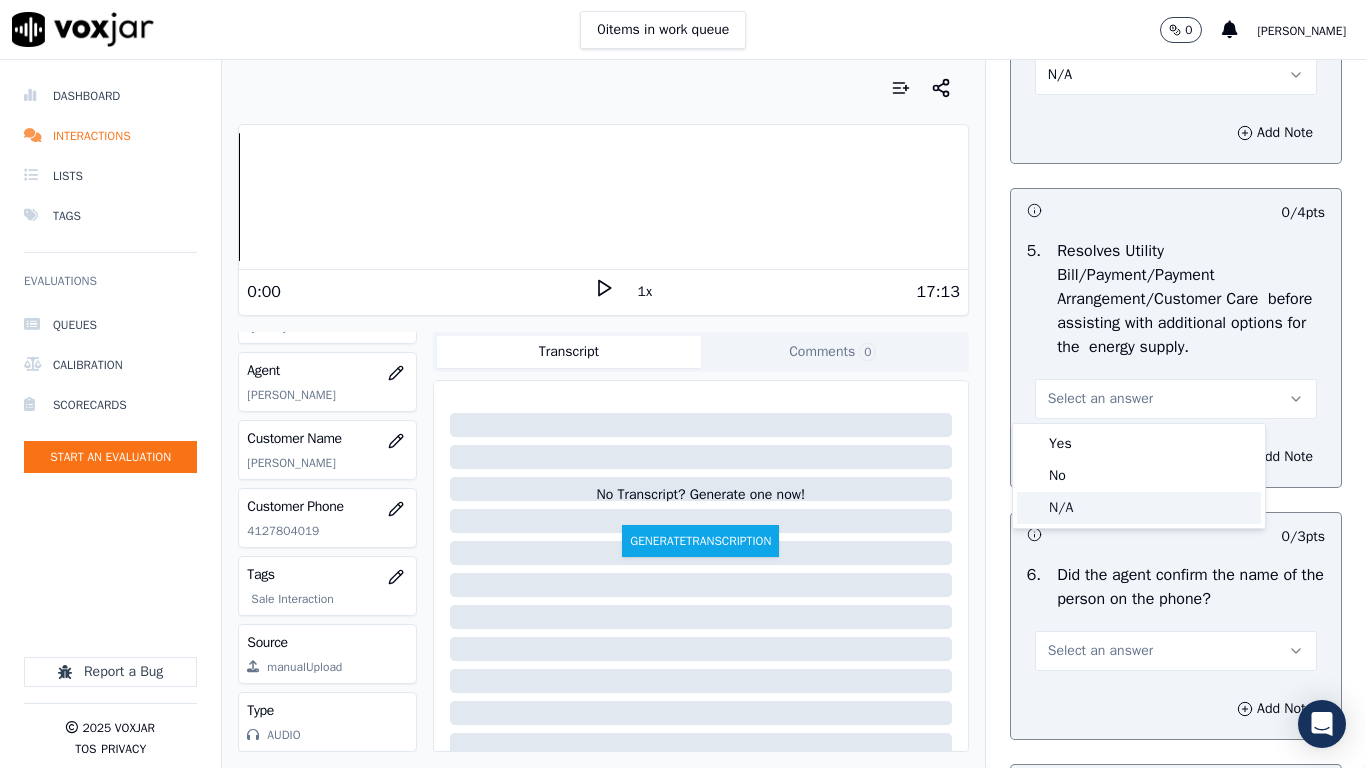 click on "N/A" 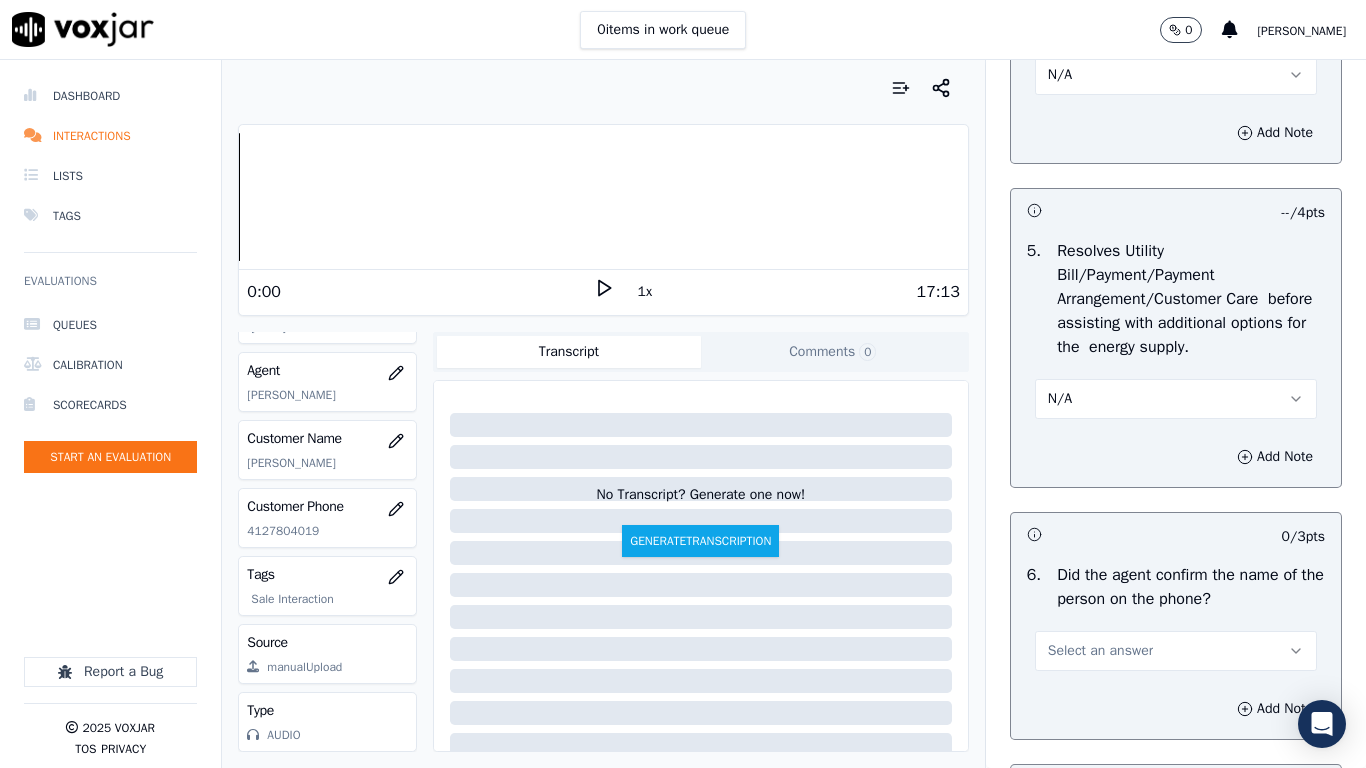 click on "Select an answer" at bounding box center (1100, 651) 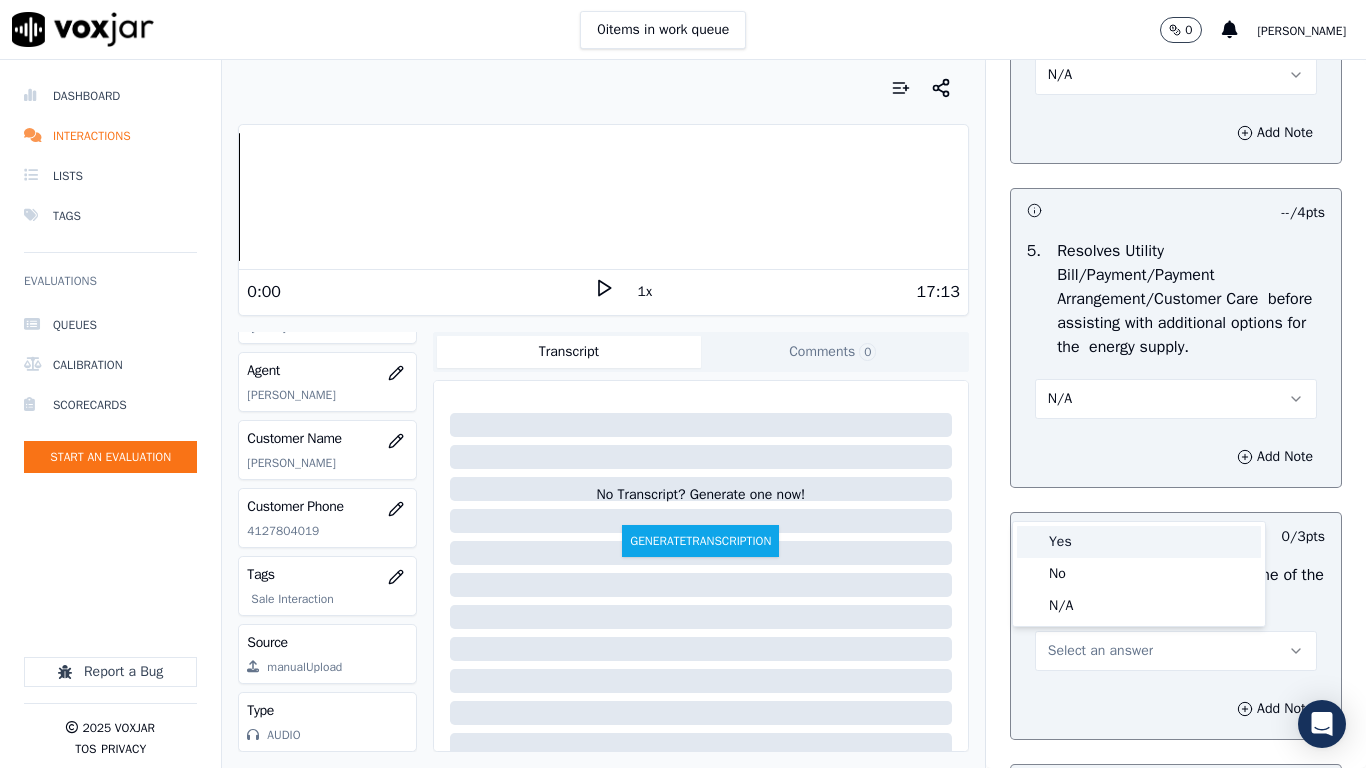 click on "Yes" at bounding box center (1139, 542) 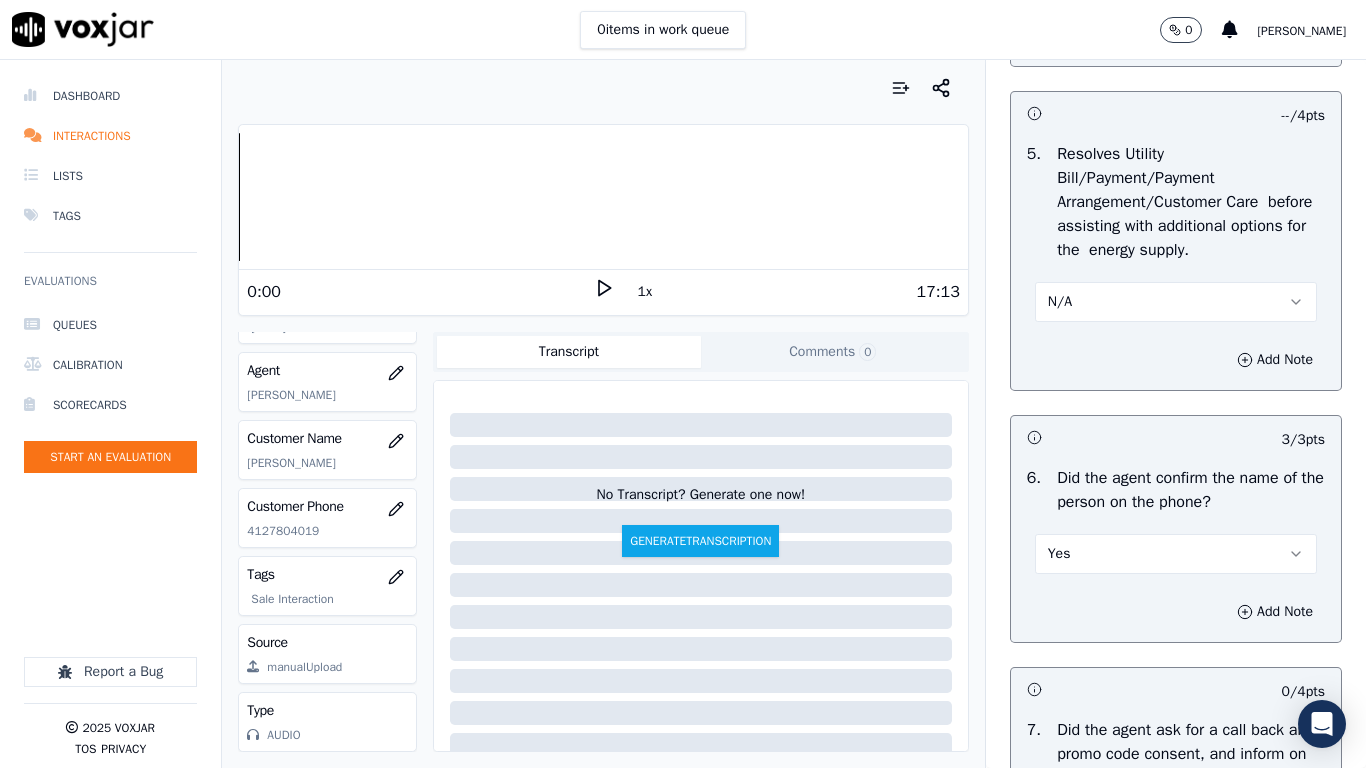 scroll, scrollTop: 1500, scrollLeft: 0, axis: vertical 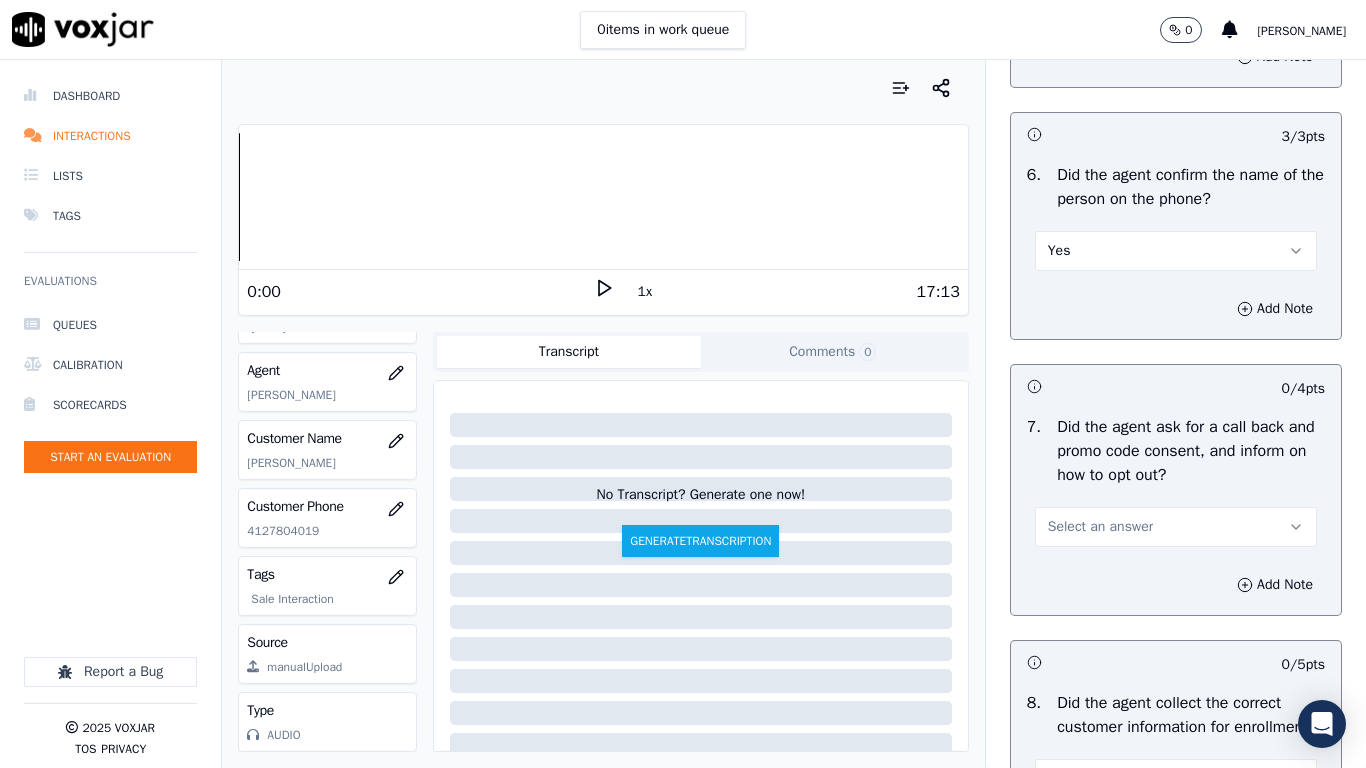 click on "Select an answer" at bounding box center (1100, 527) 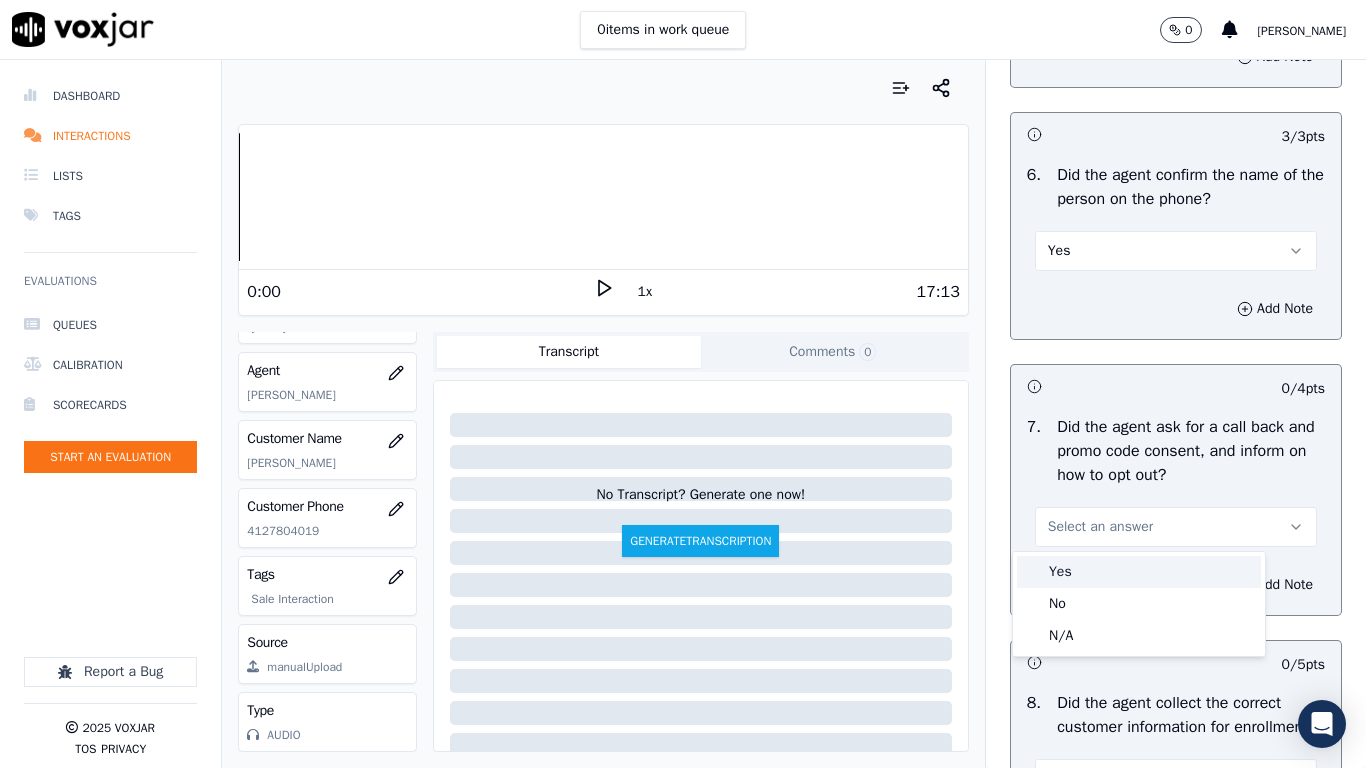 click on "Yes" at bounding box center (1139, 572) 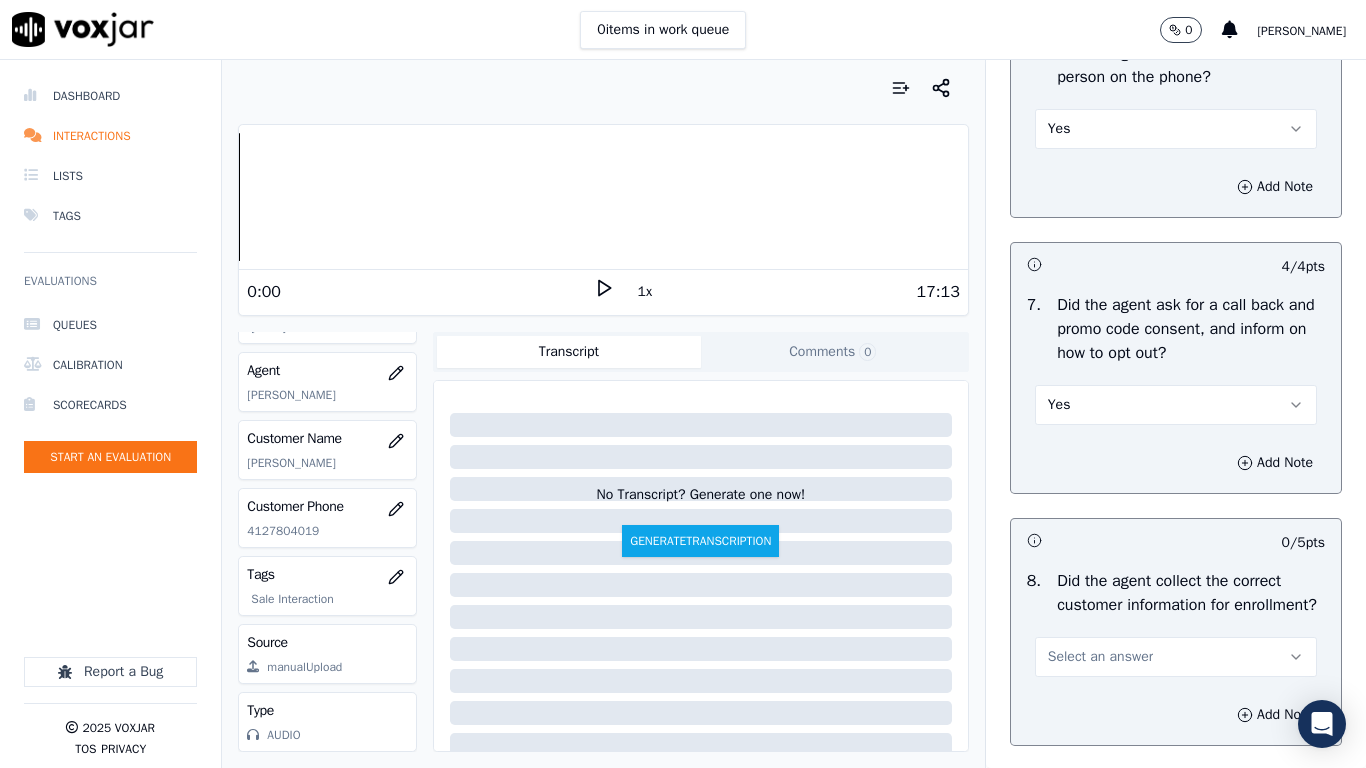 scroll, scrollTop: 2000, scrollLeft: 0, axis: vertical 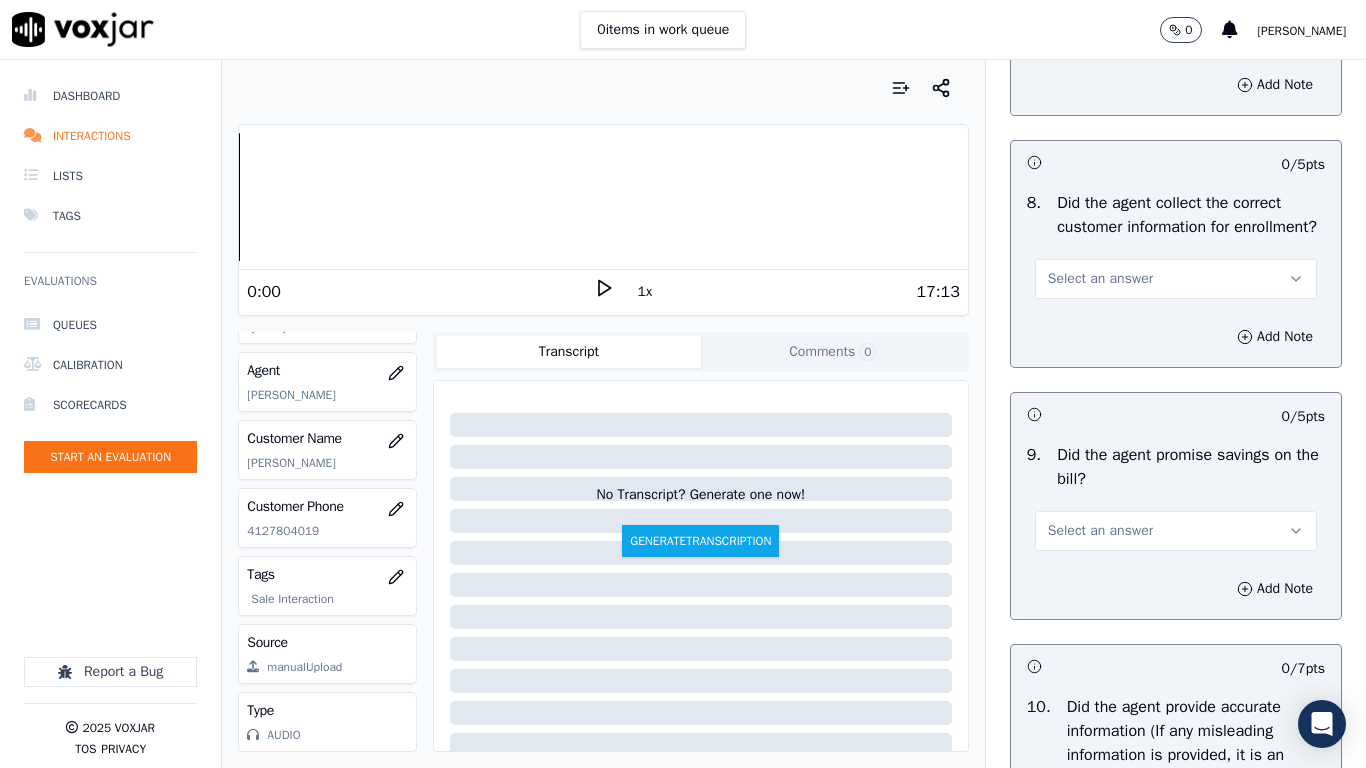 click on "Select an answer" at bounding box center (1100, 279) 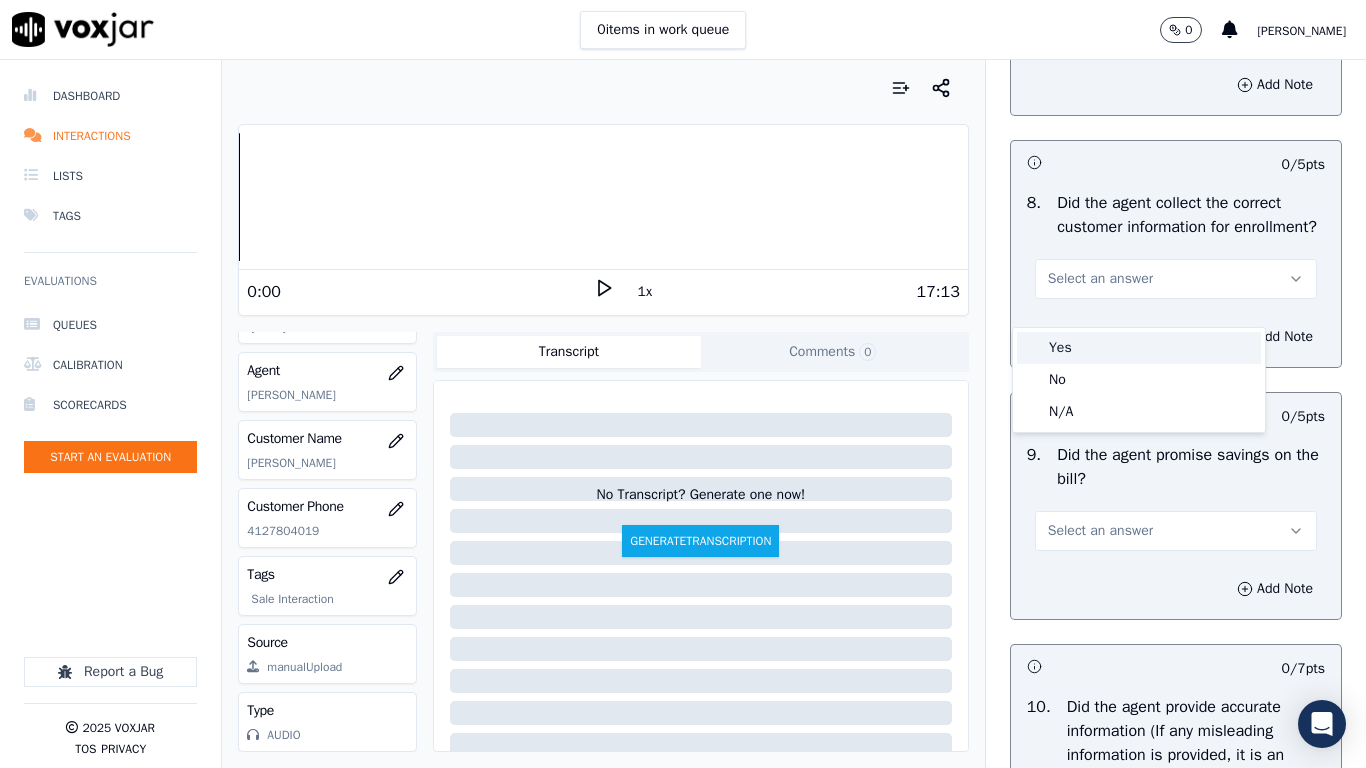 click on "Yes" at bounding box center (1139, 348) 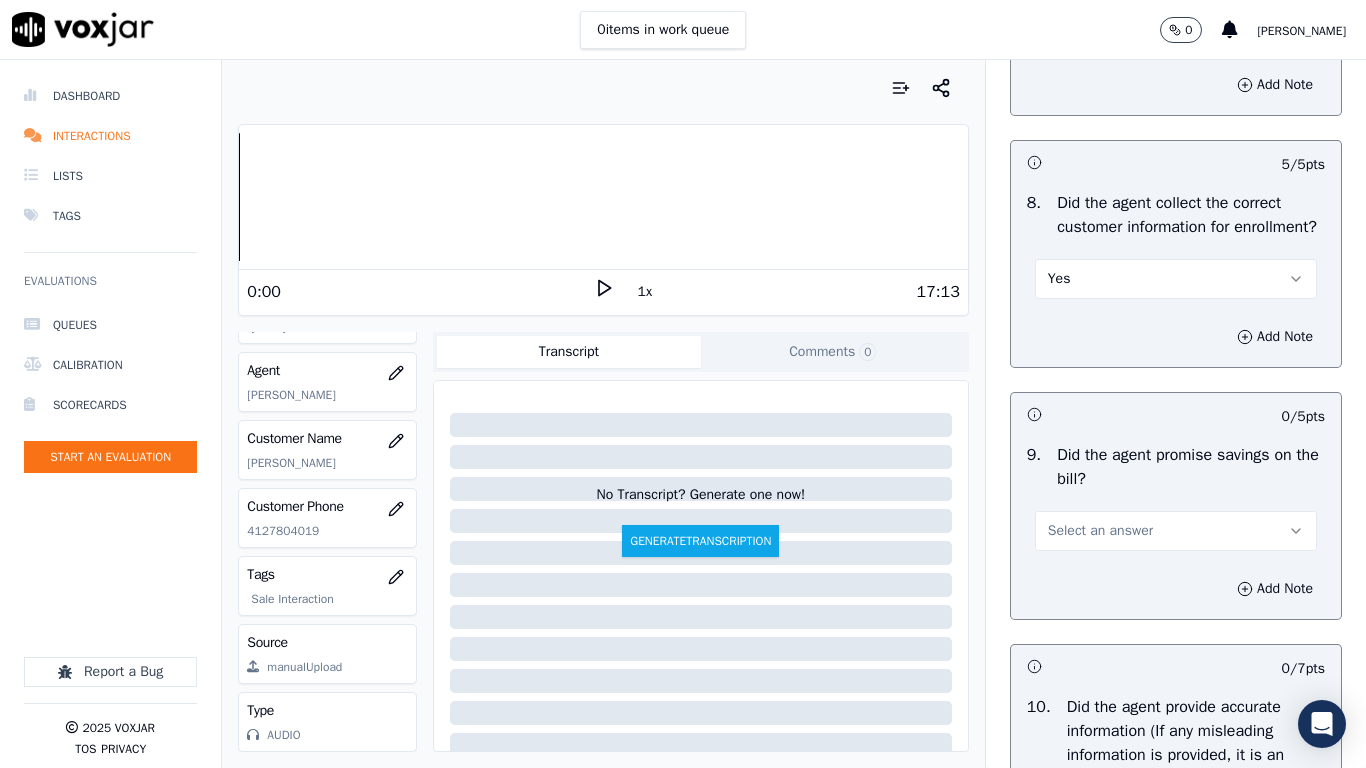 click on "Select an answer" at bounding box center (1100, 531) 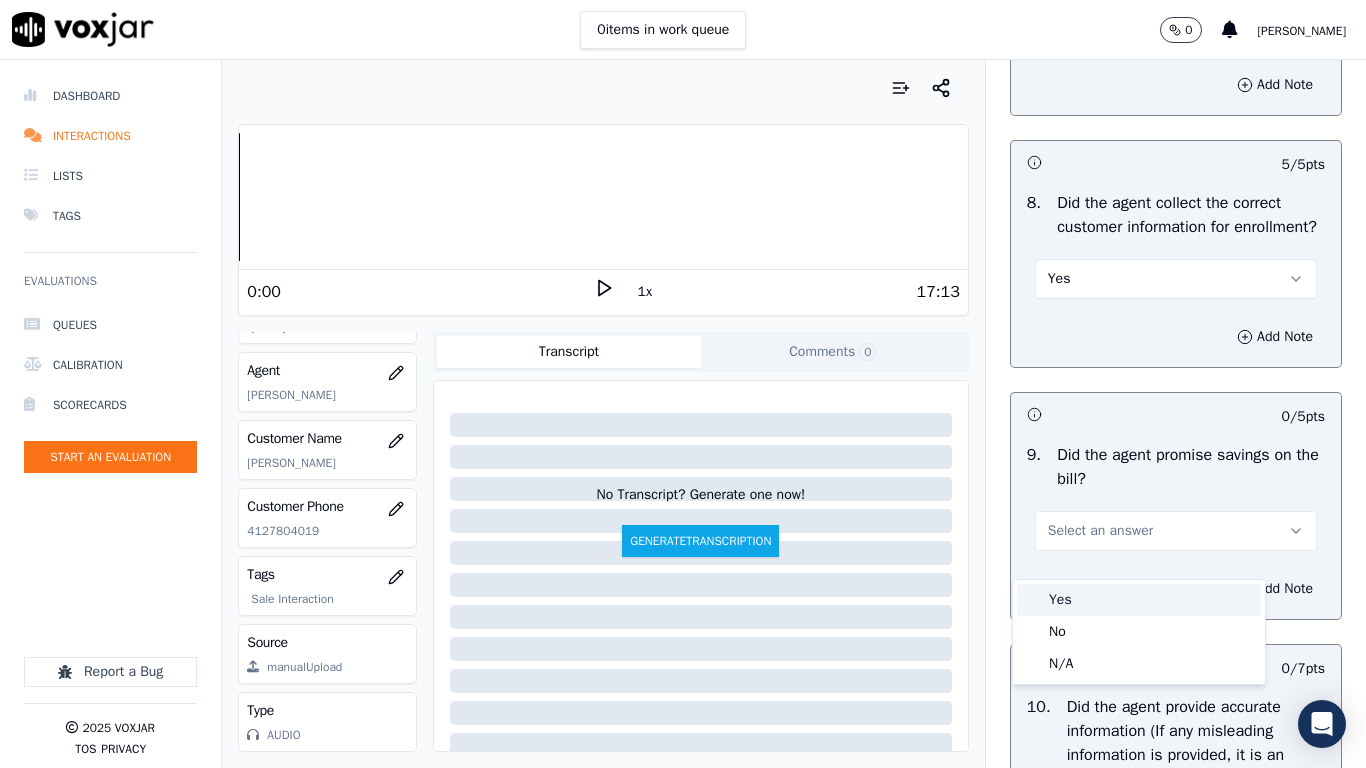 click on "Yes" at bounding box center (1139, 600) 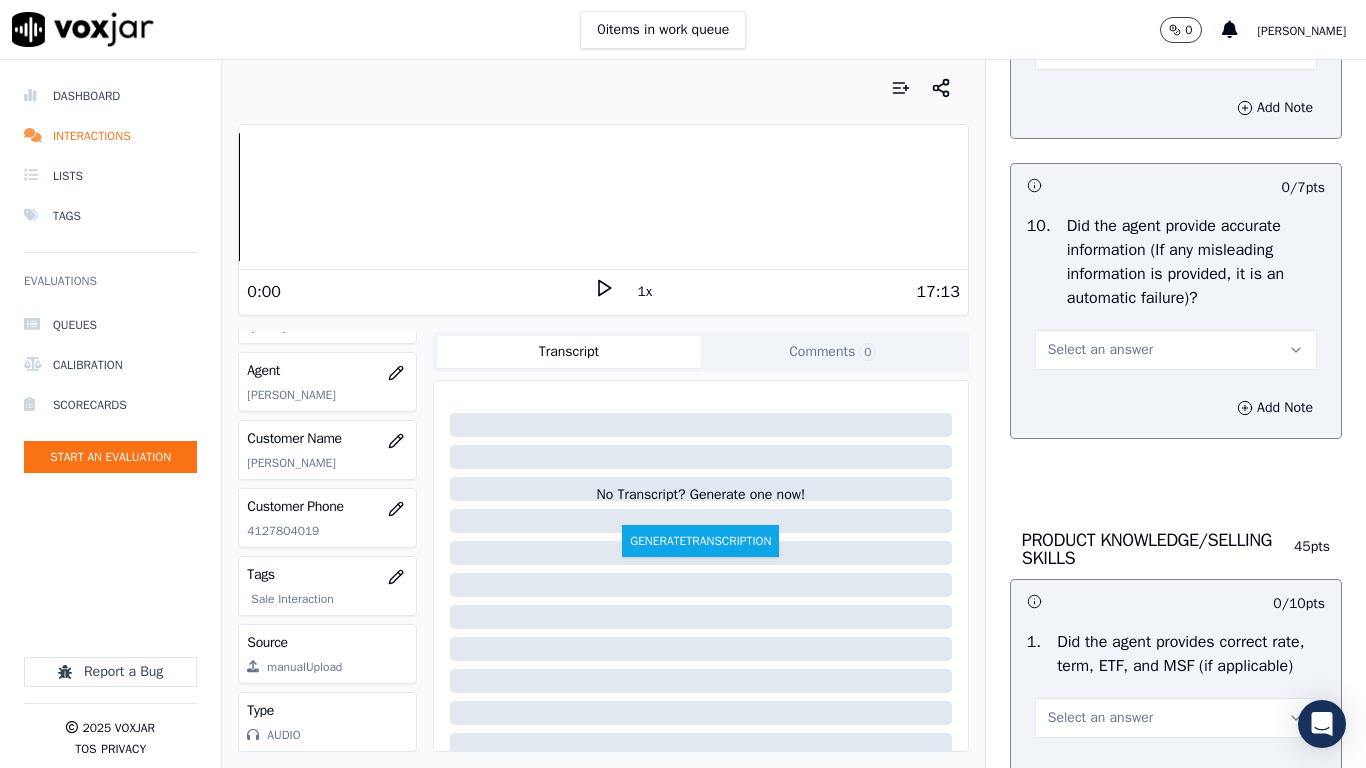 scroll, scrollTop: 2500, scrollLeft: 0, axis: vertical 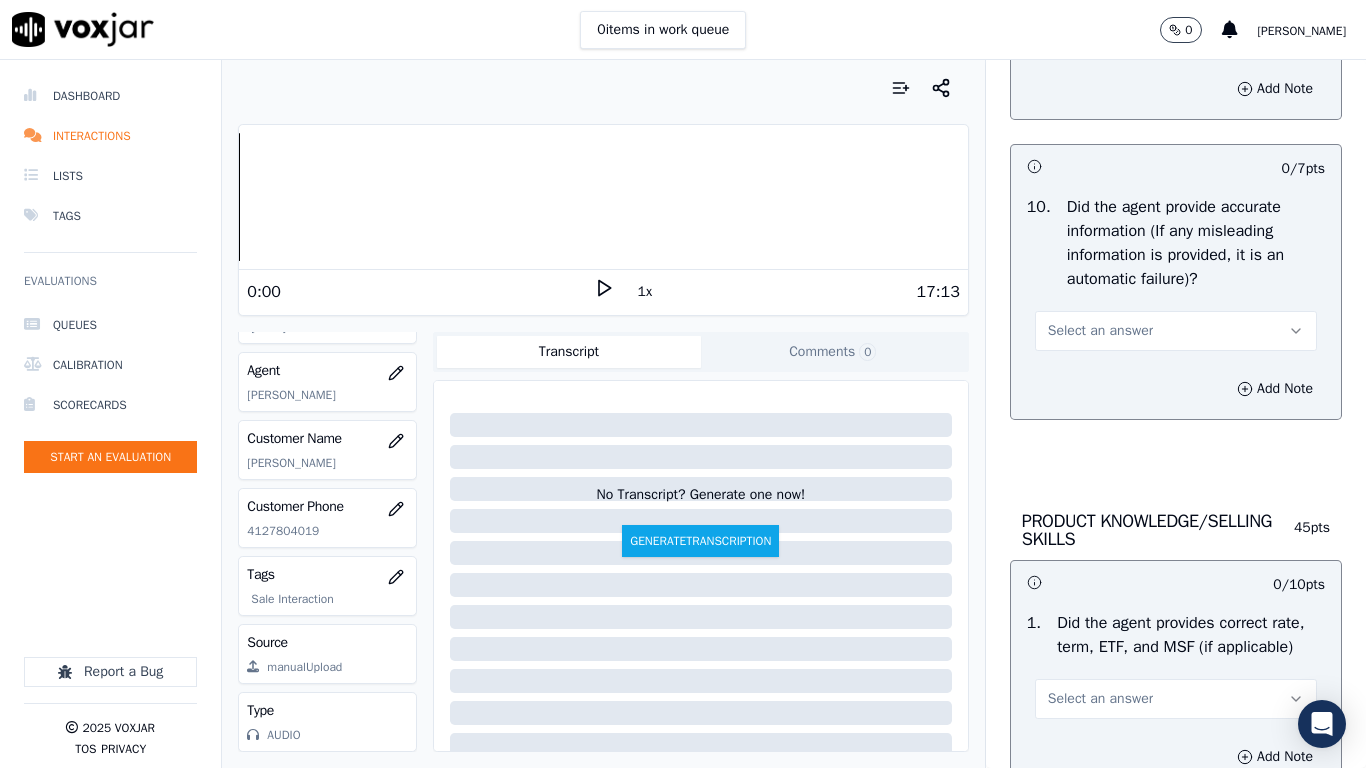 click on "Select an answer" at bounding box center (1100, 331) 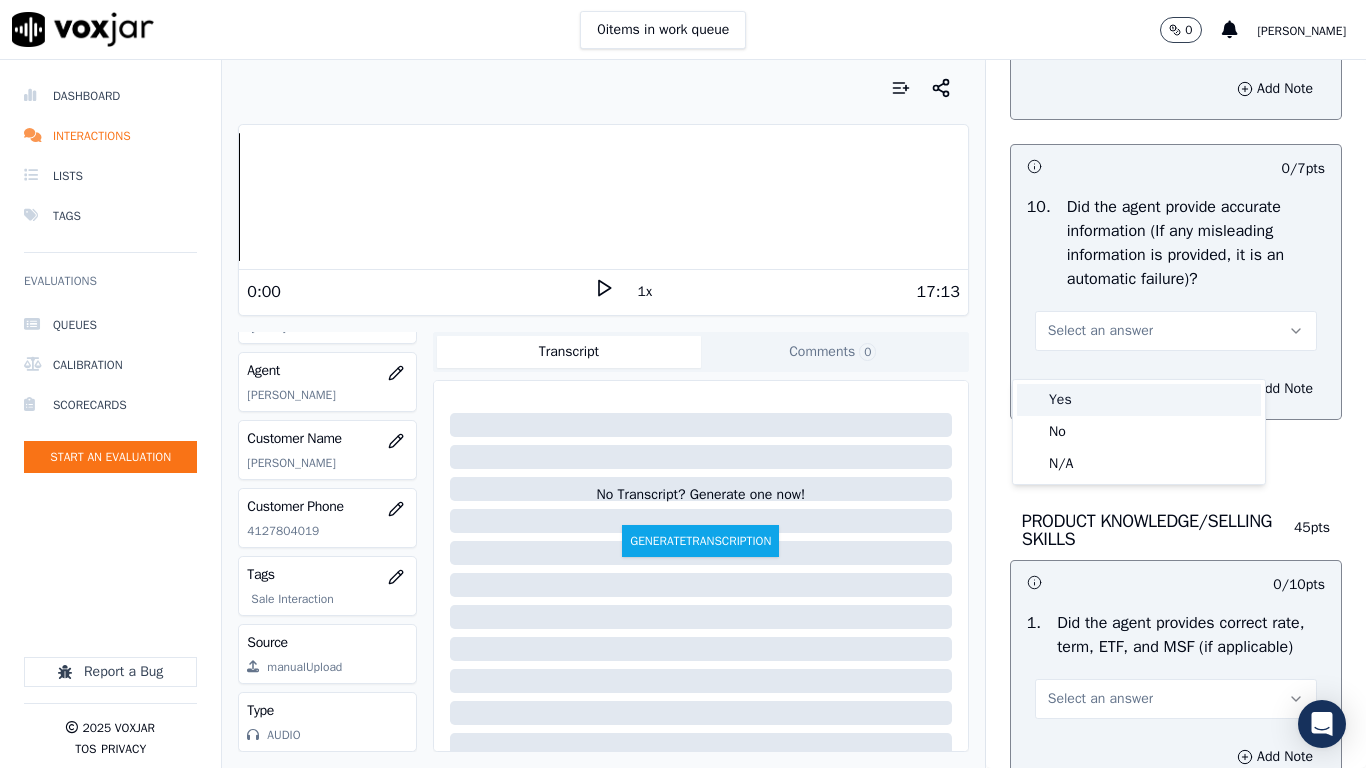 click on "Yes" at bounding box center (1139, 400) 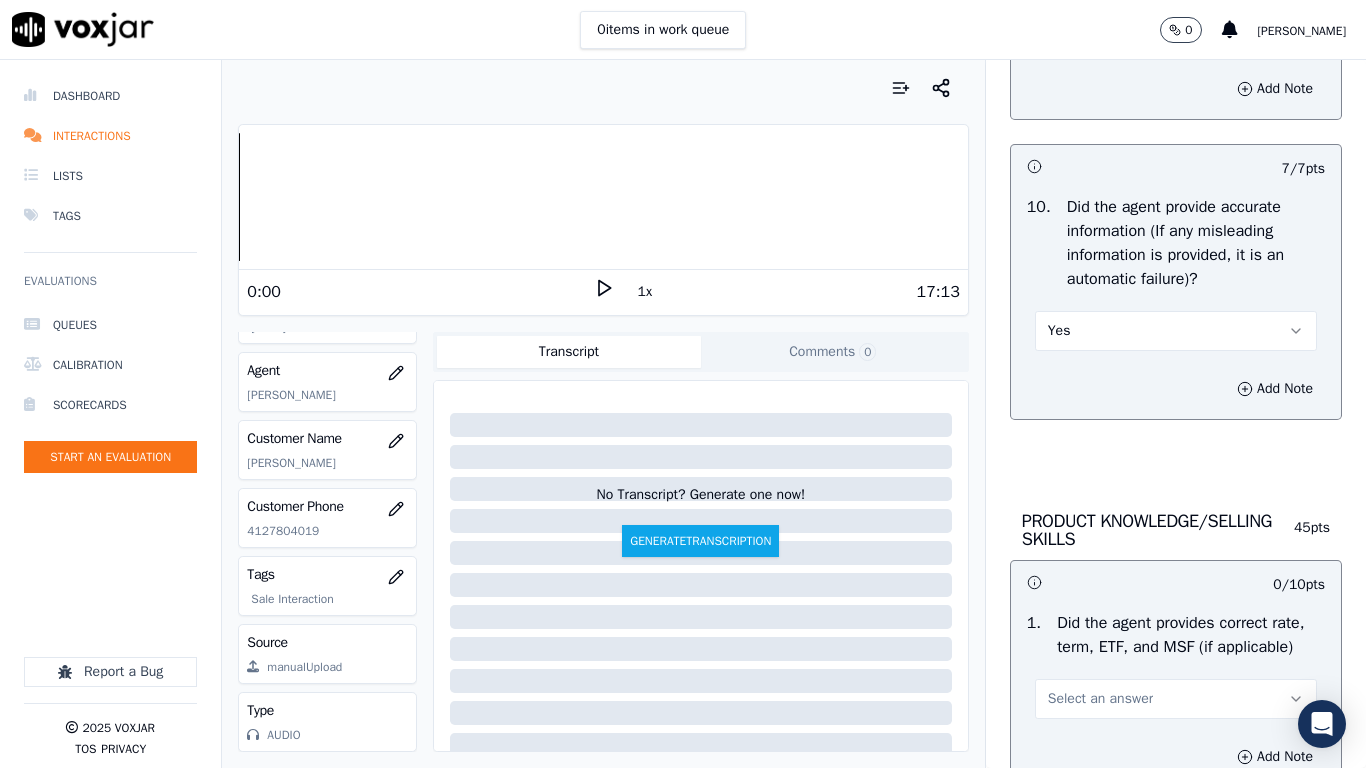 drag, startPoint x: 1106, startPoint y: 446, endPoint x: 1117, endPoint y: 449, distance: 11.401754 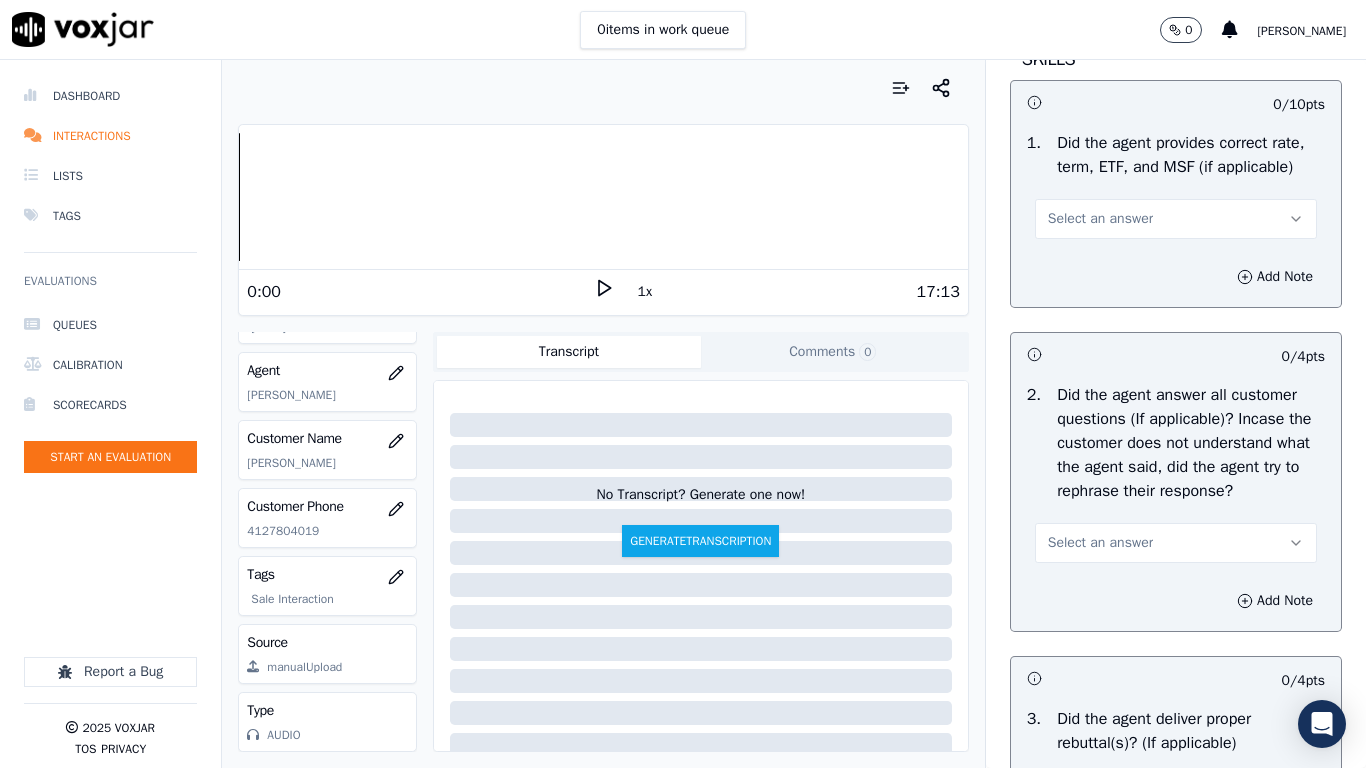 scroll, scrollTop: 3000, scrollLeft: 0, axis: vertical 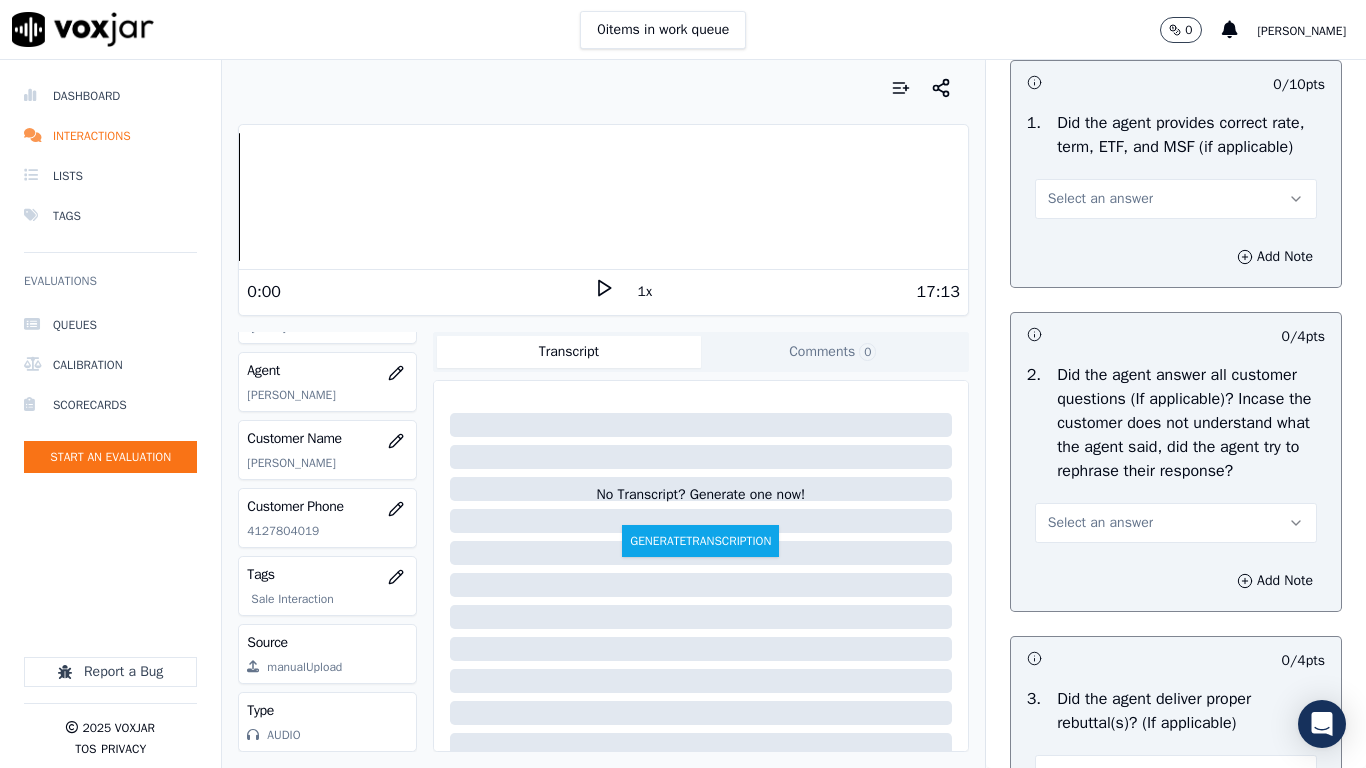 click on "Select an answer" at bounding box center [1100, 199] 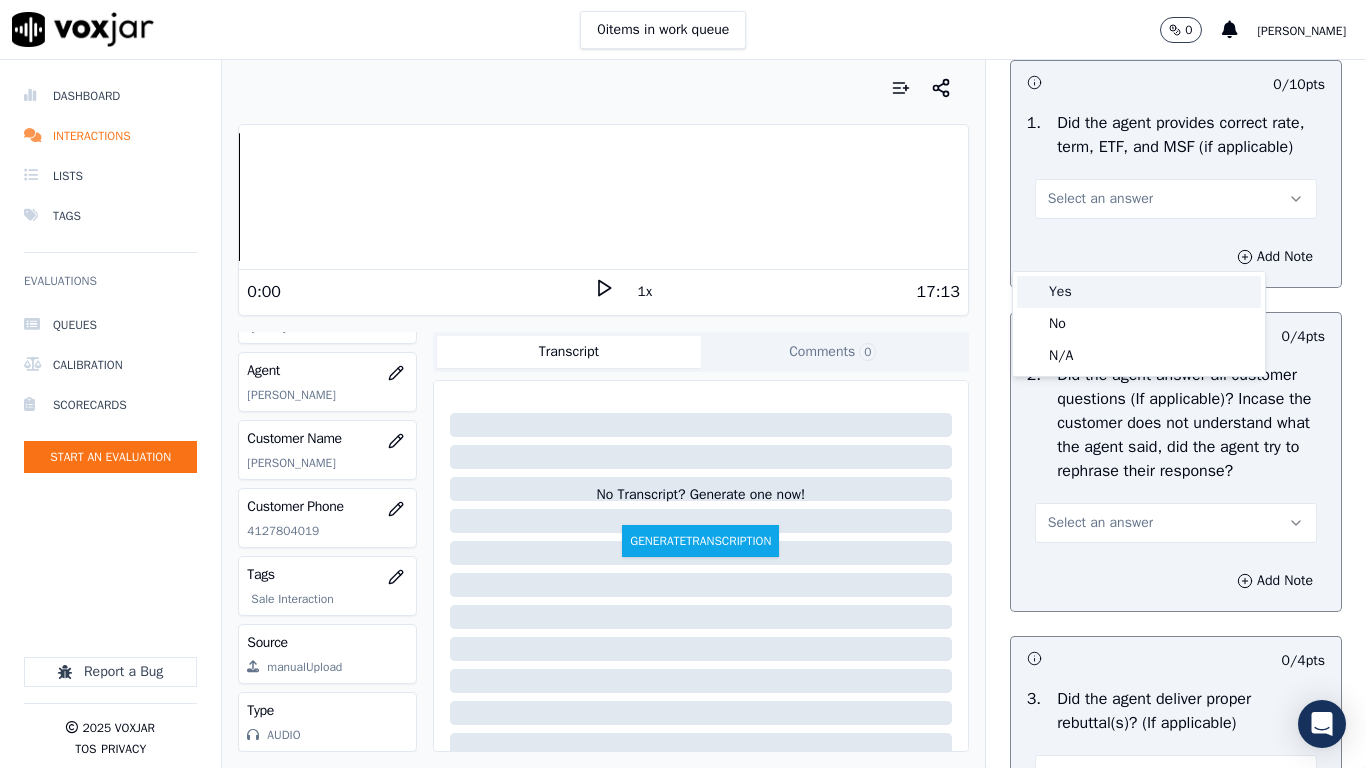click on "Yes" at bounding box center (1139, 292) 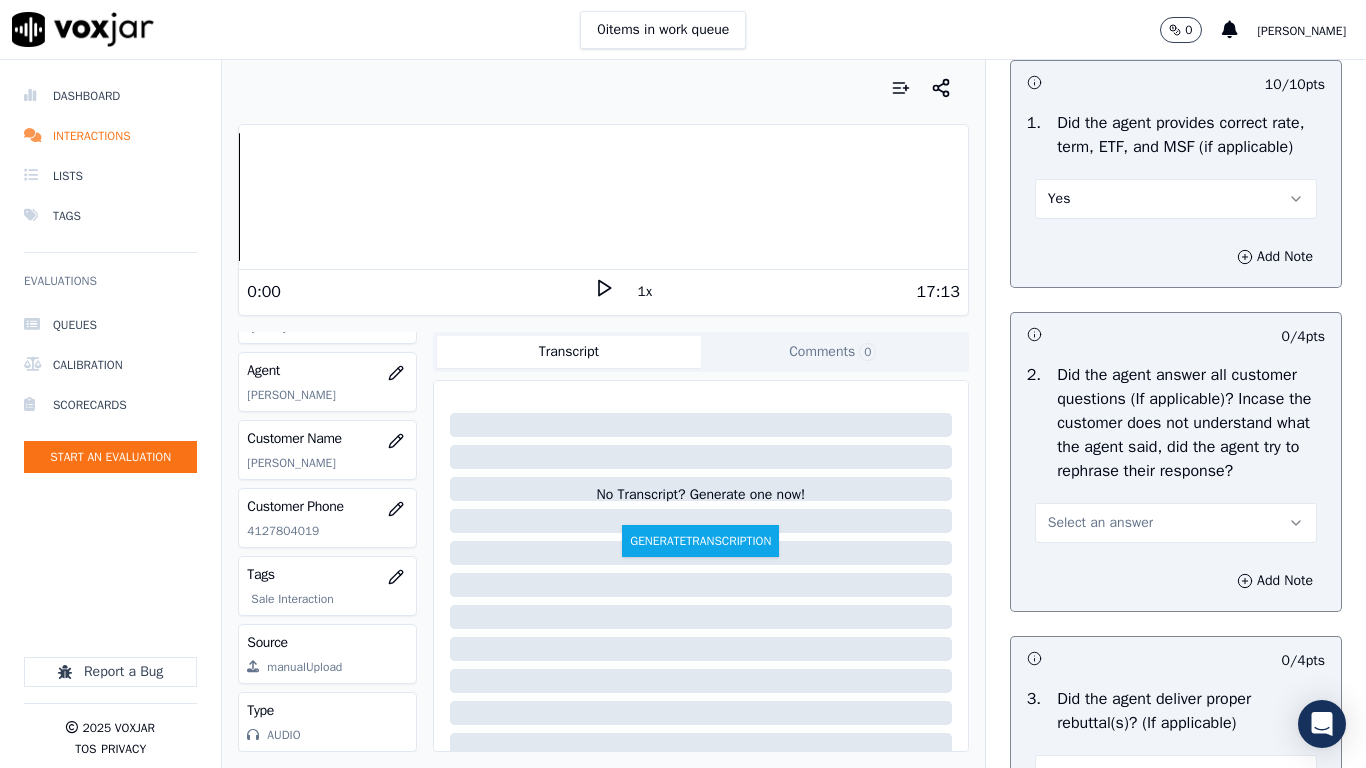 scroll, scrollTop: 3400, scrollLeft: 0, axis: vertical 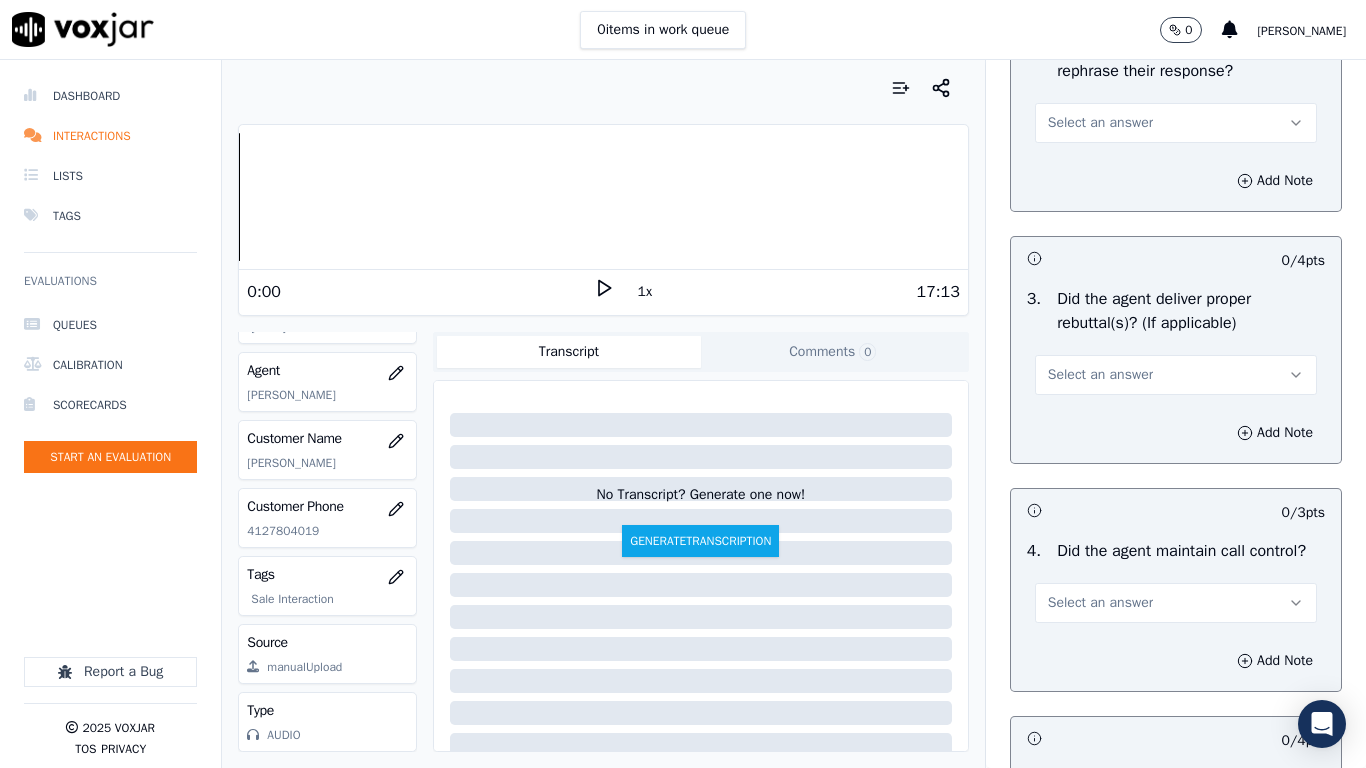 click on "Select an answer" at bounding box center (1100, 123) 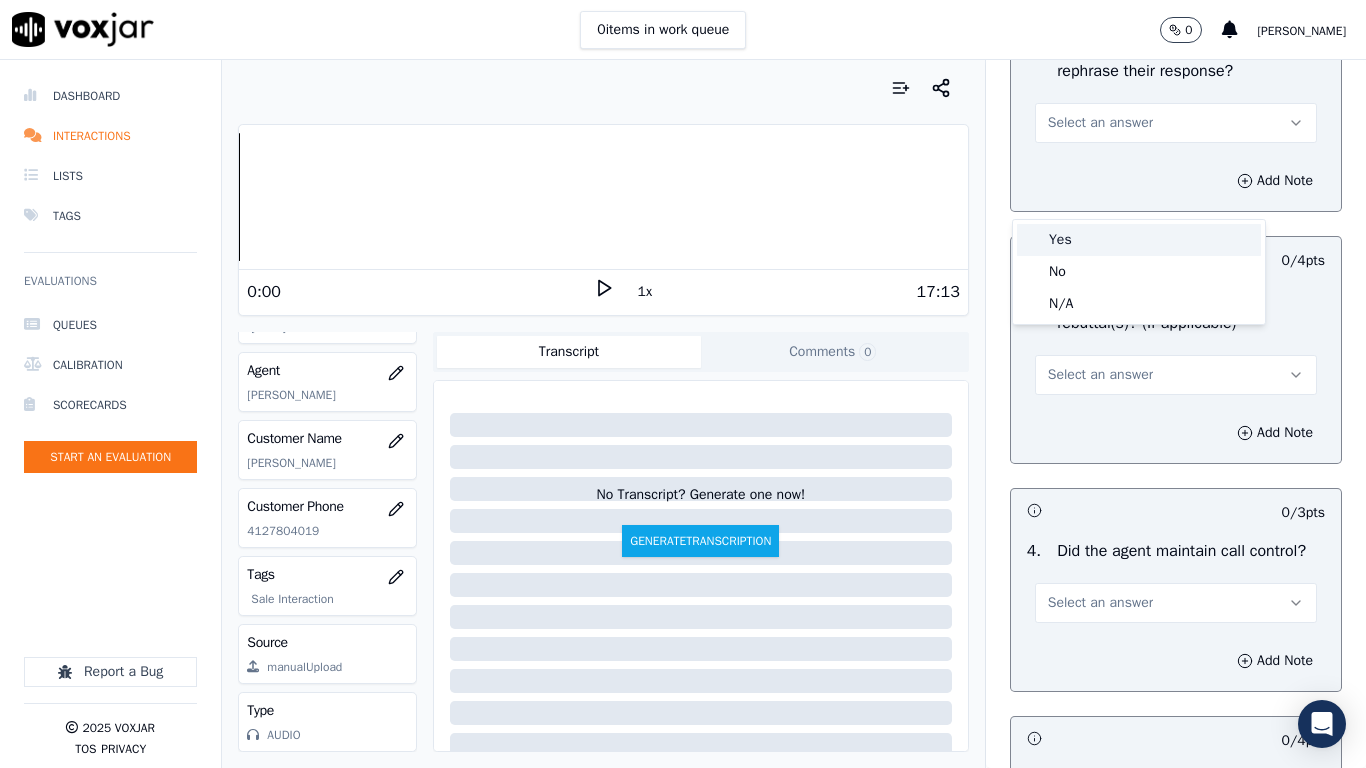 drag, startPoint x: 1096, startPoint y: 231, endPoint x: 1117, endPoint y: 335, distance: 106.09901 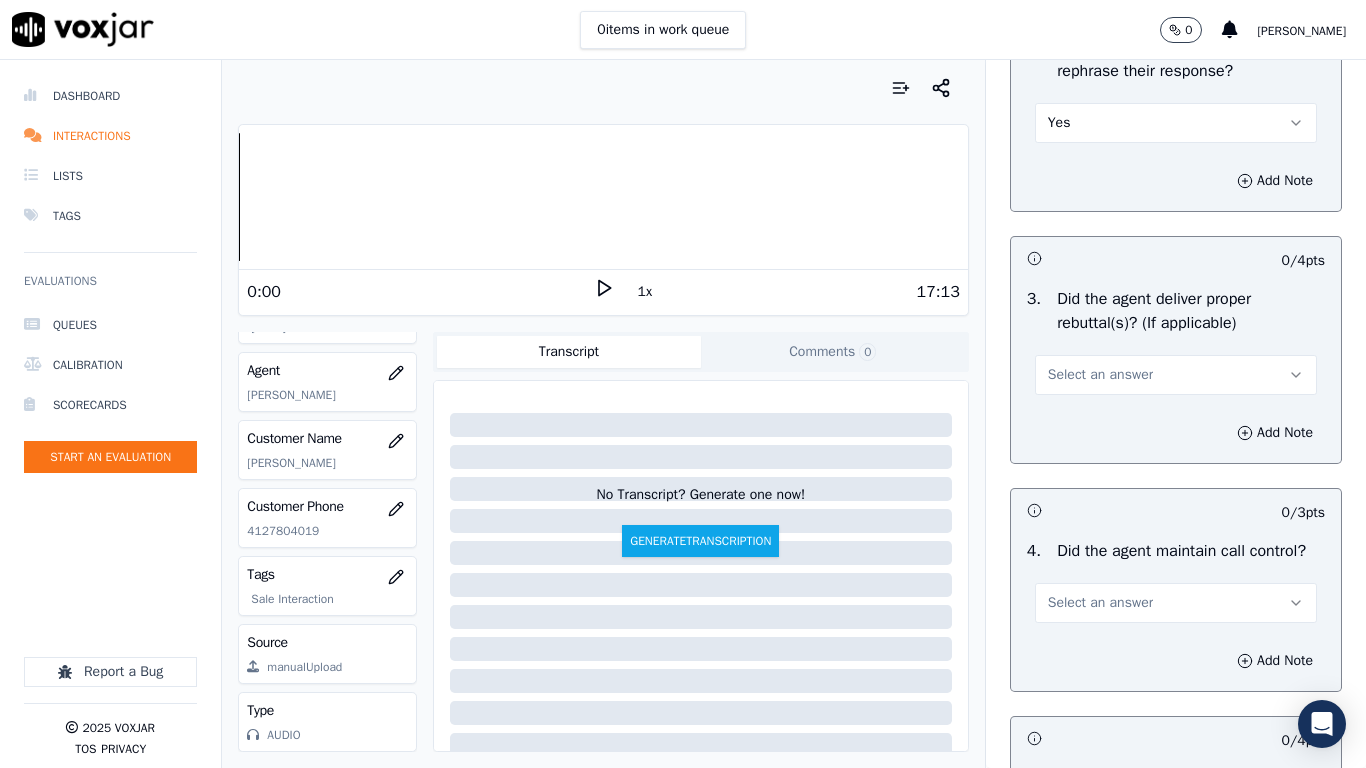 click on "Select an answer" at bounding box center (1100, 375) 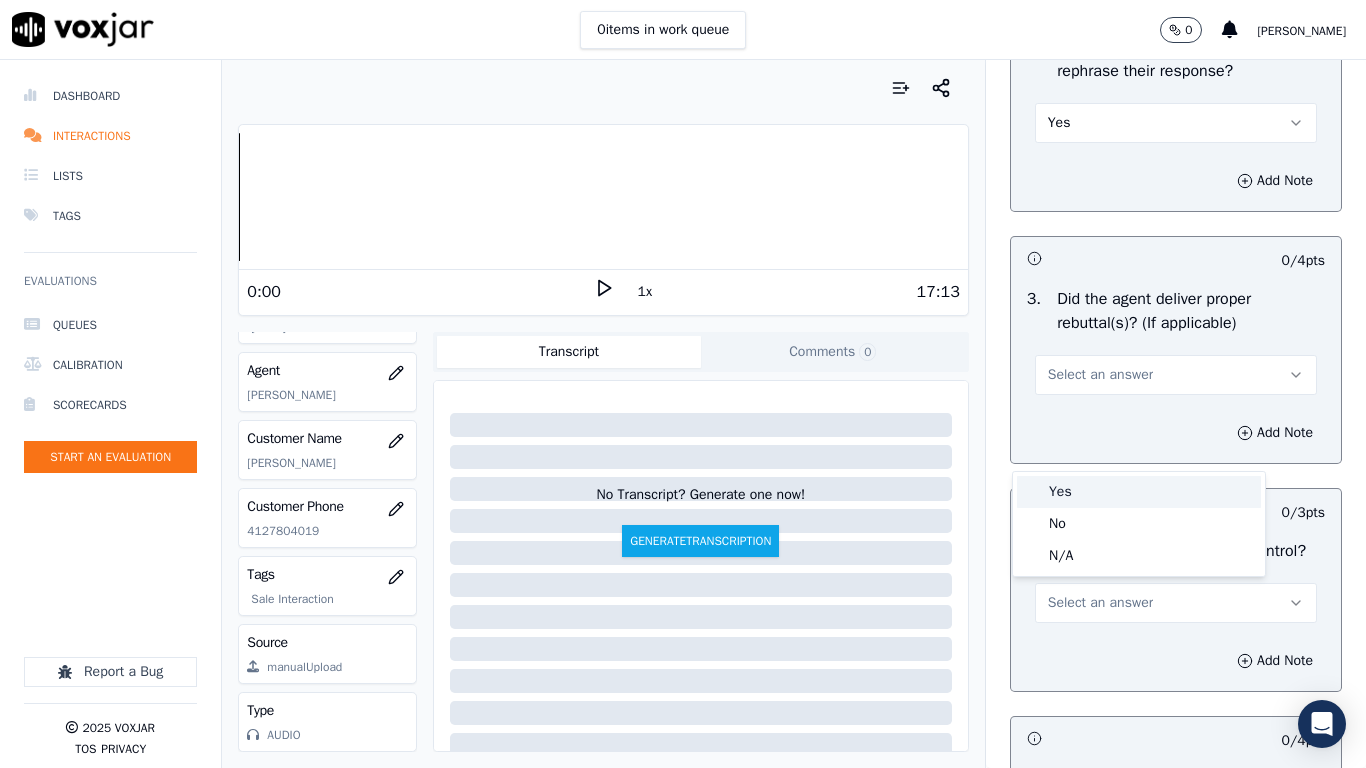 click on "Yes" at bounding box center (1139, 492) 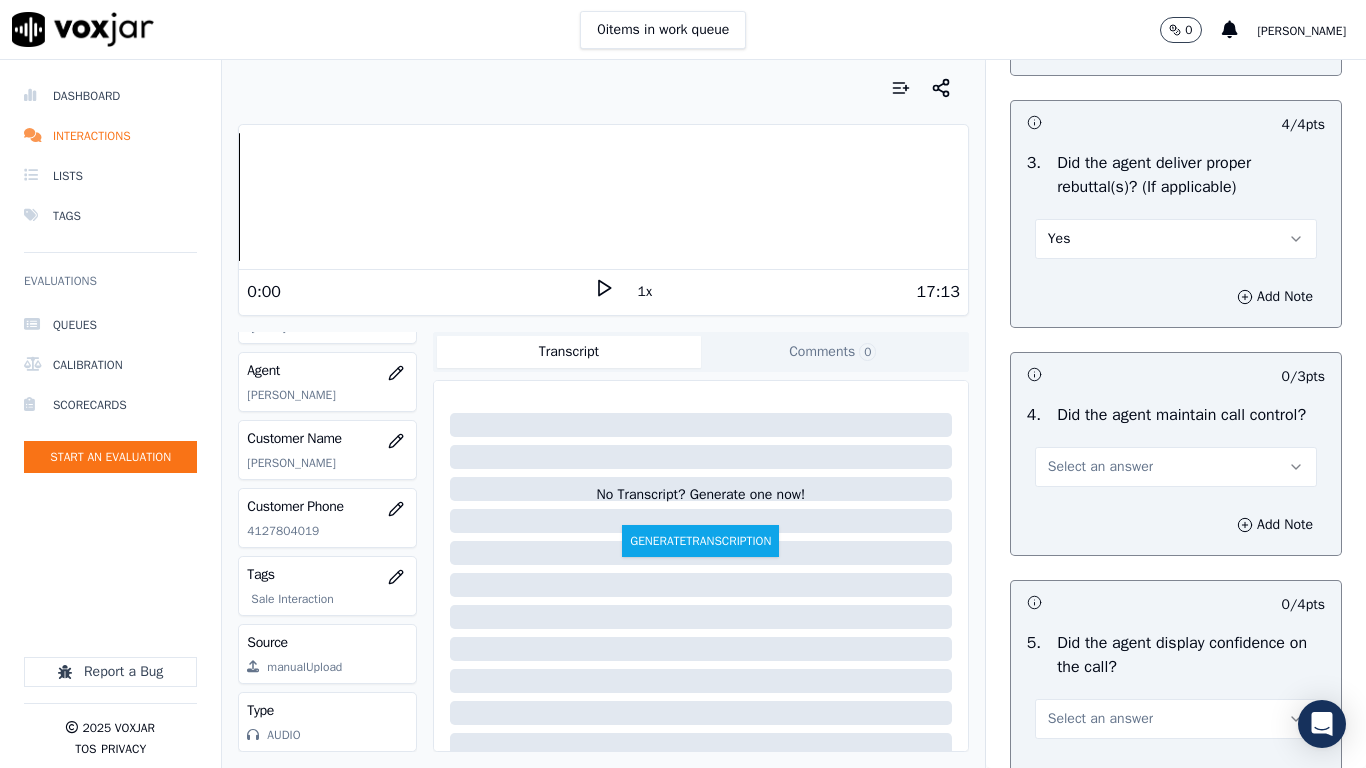 scroll, scrollTop: 3800, scrollLeft: 0, axis: vertical 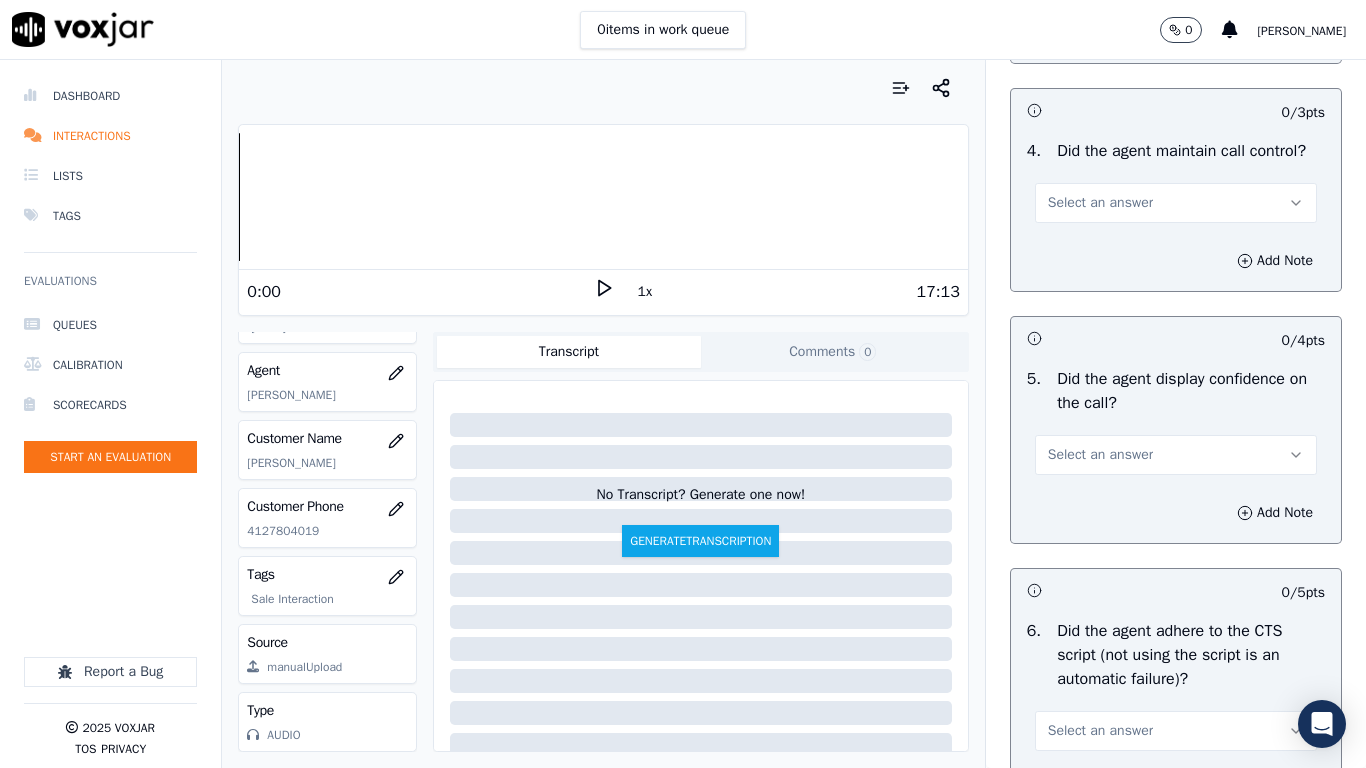 click on "Select an answer" at bounding box center (1100, 203) 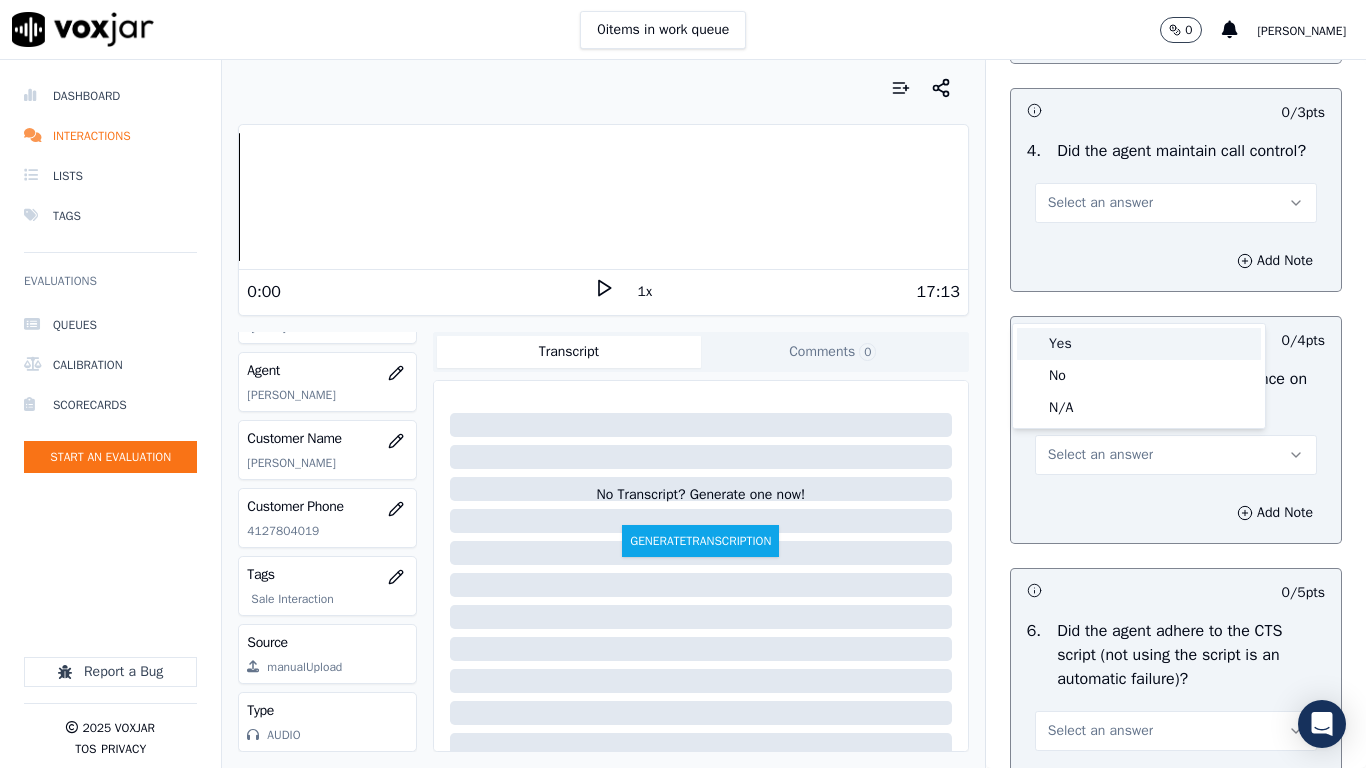 drag, startPoint x: 1085, startPoint y: 347, endPoint x: 1072, endPoint y: 513, distance: 166.50826 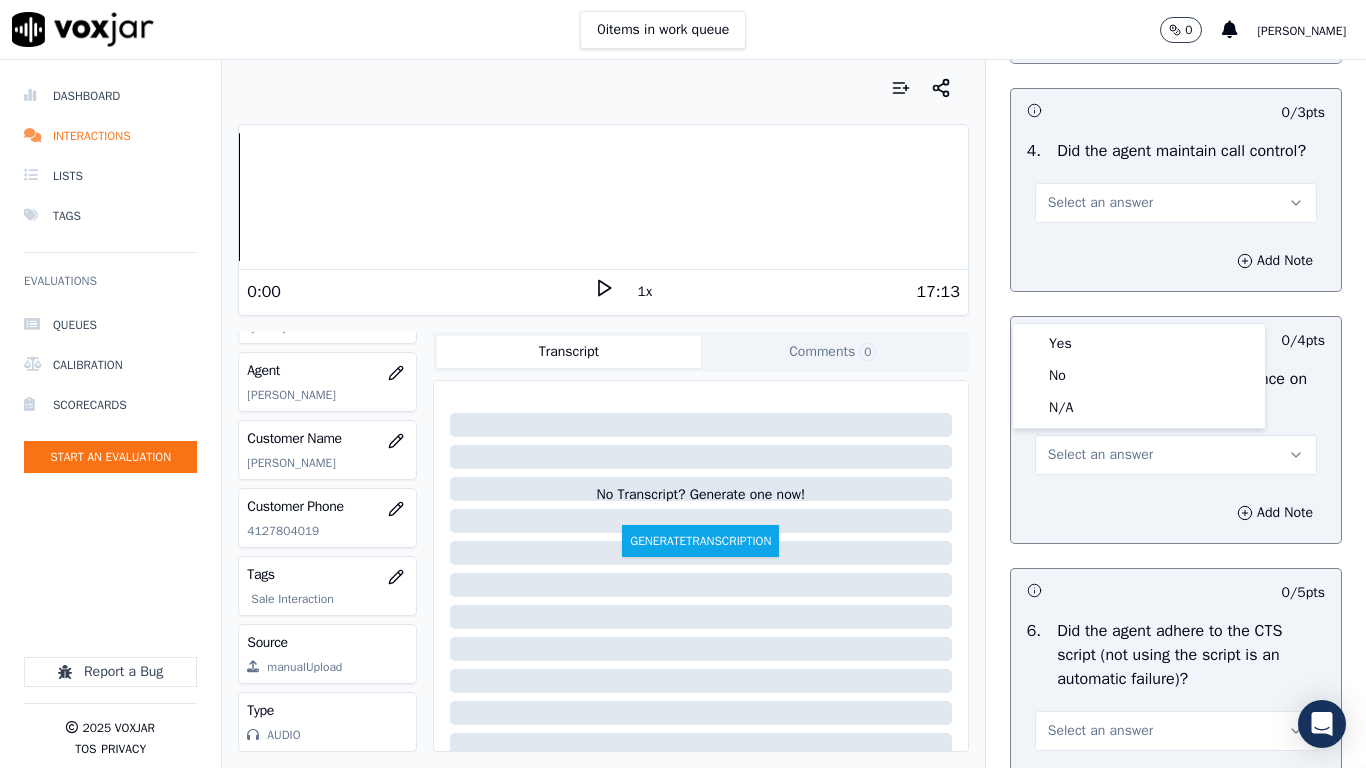 click on "Select an answer" at bounding box center (1100, 455) 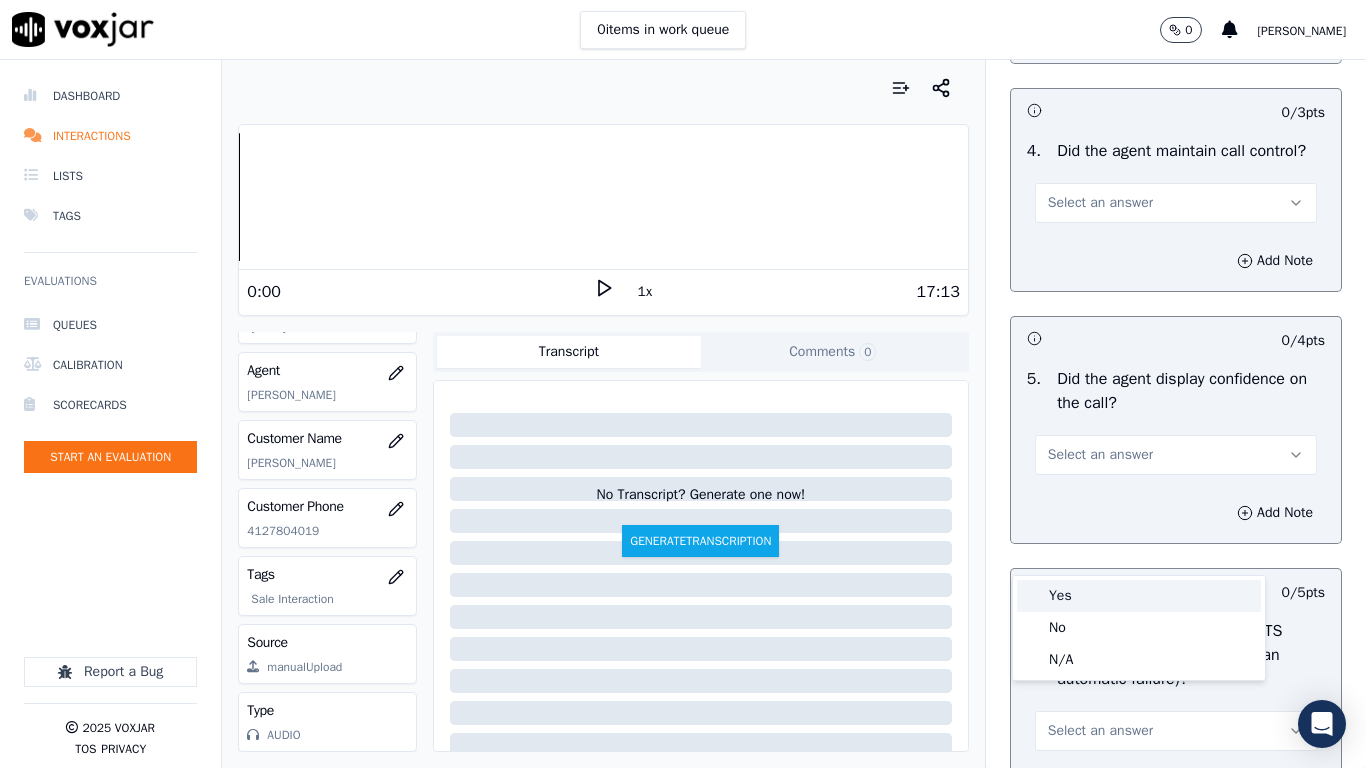click on "Yes" at bounding box center [1139, 596] 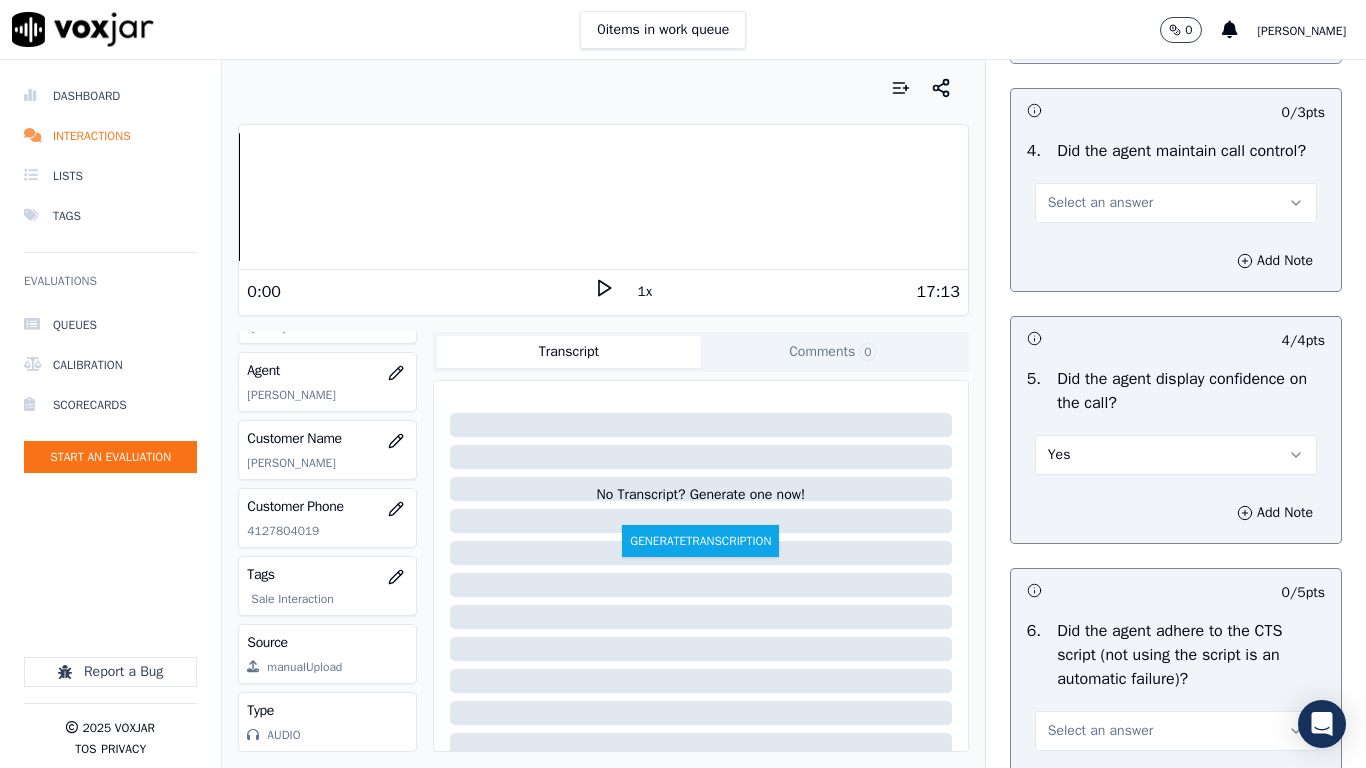 click on "Select an answer" at bounding box center [1100, 203] 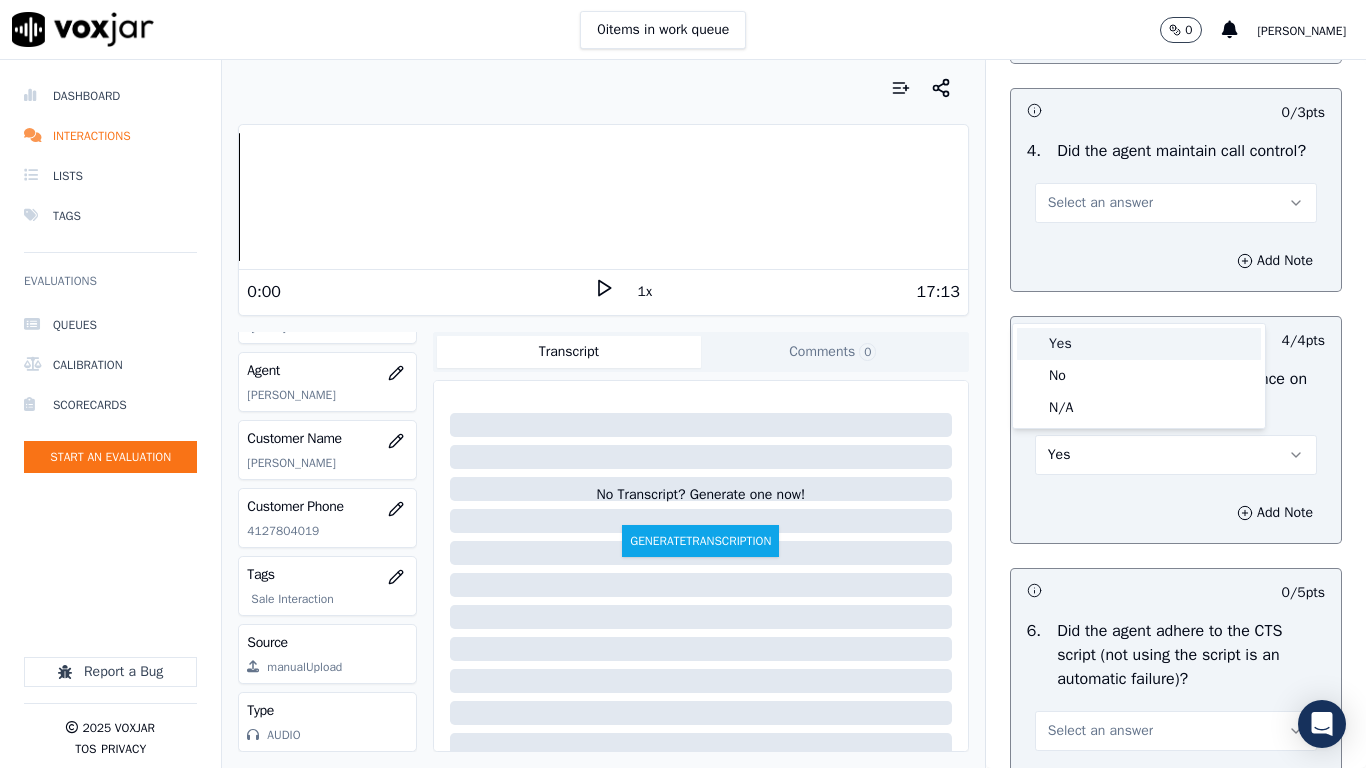 click on "Yes" at bounding box center [1139, 344] 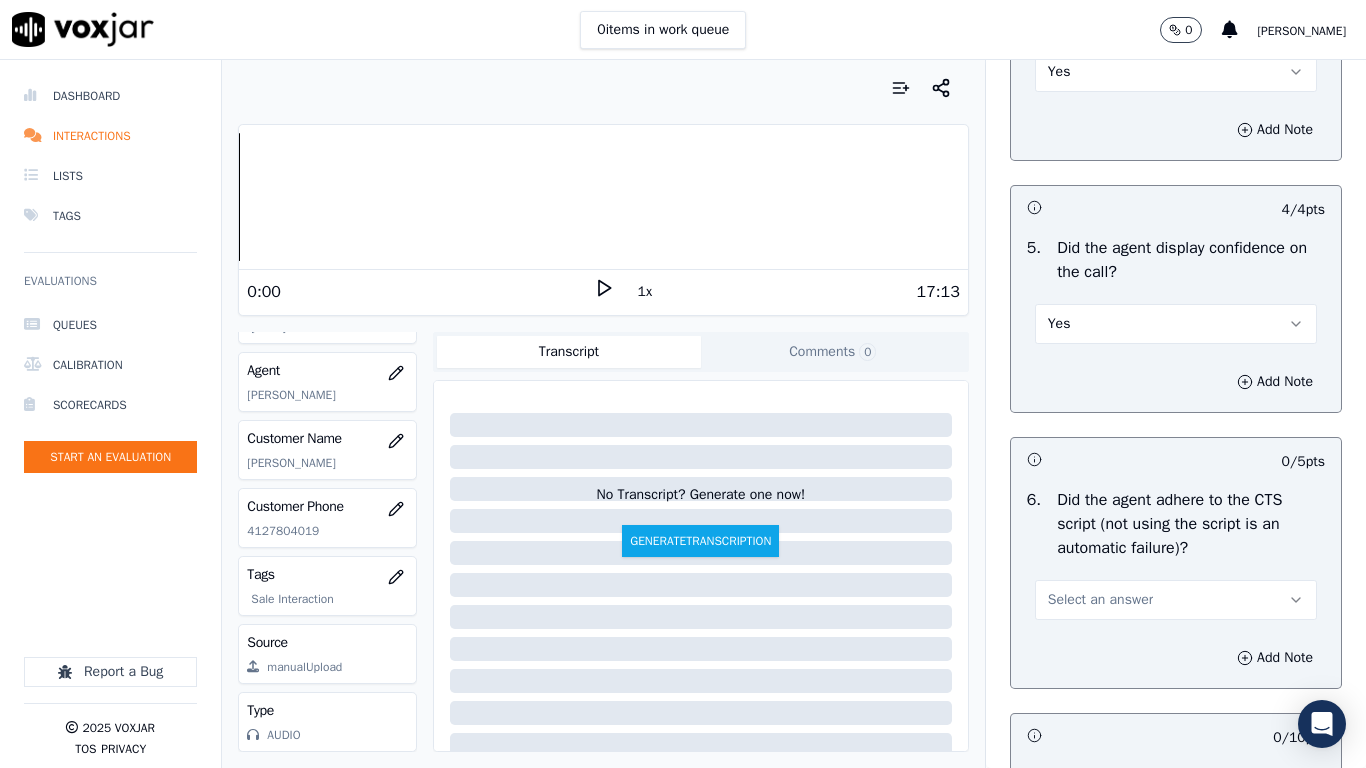 scroll, scrollTop: 4200, scrollLeft: 0, axis: vertical 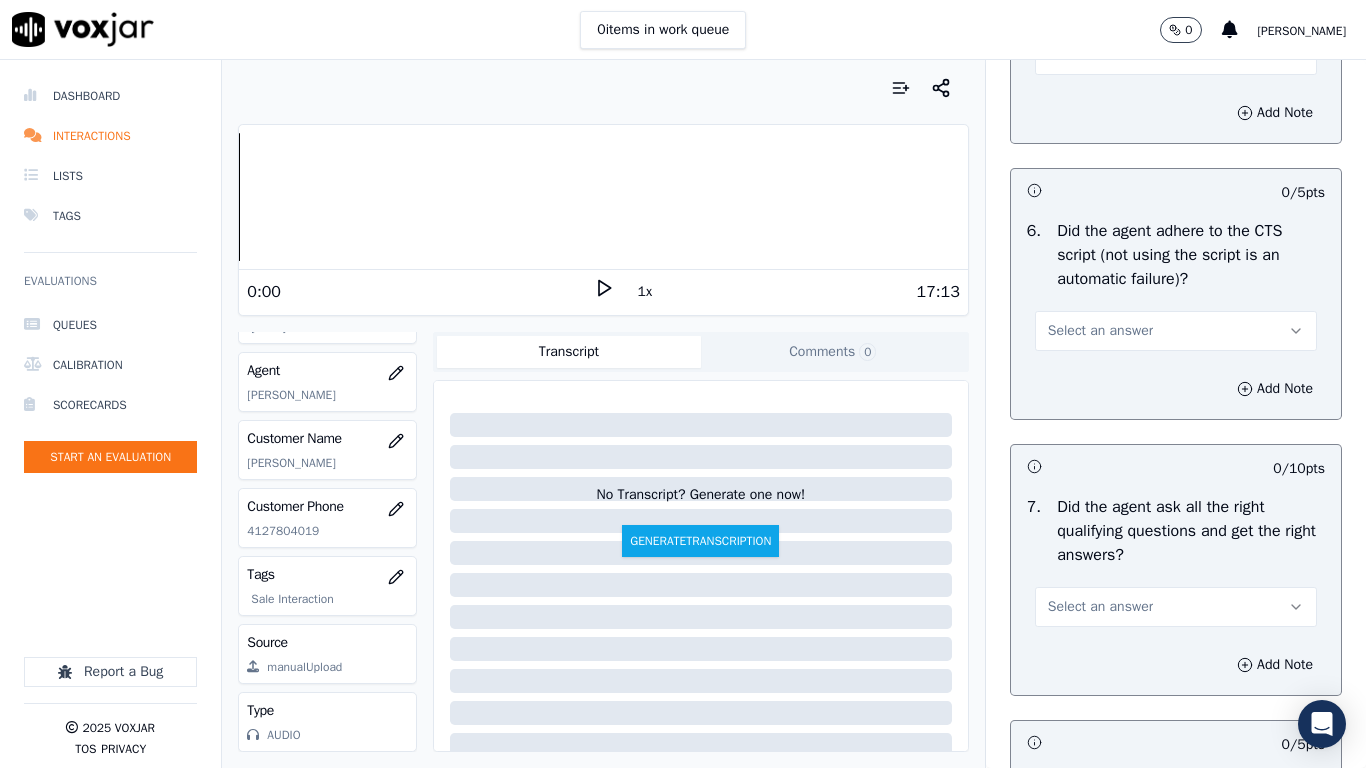 click on "Select an answer" at bounding box center [1176, 331] 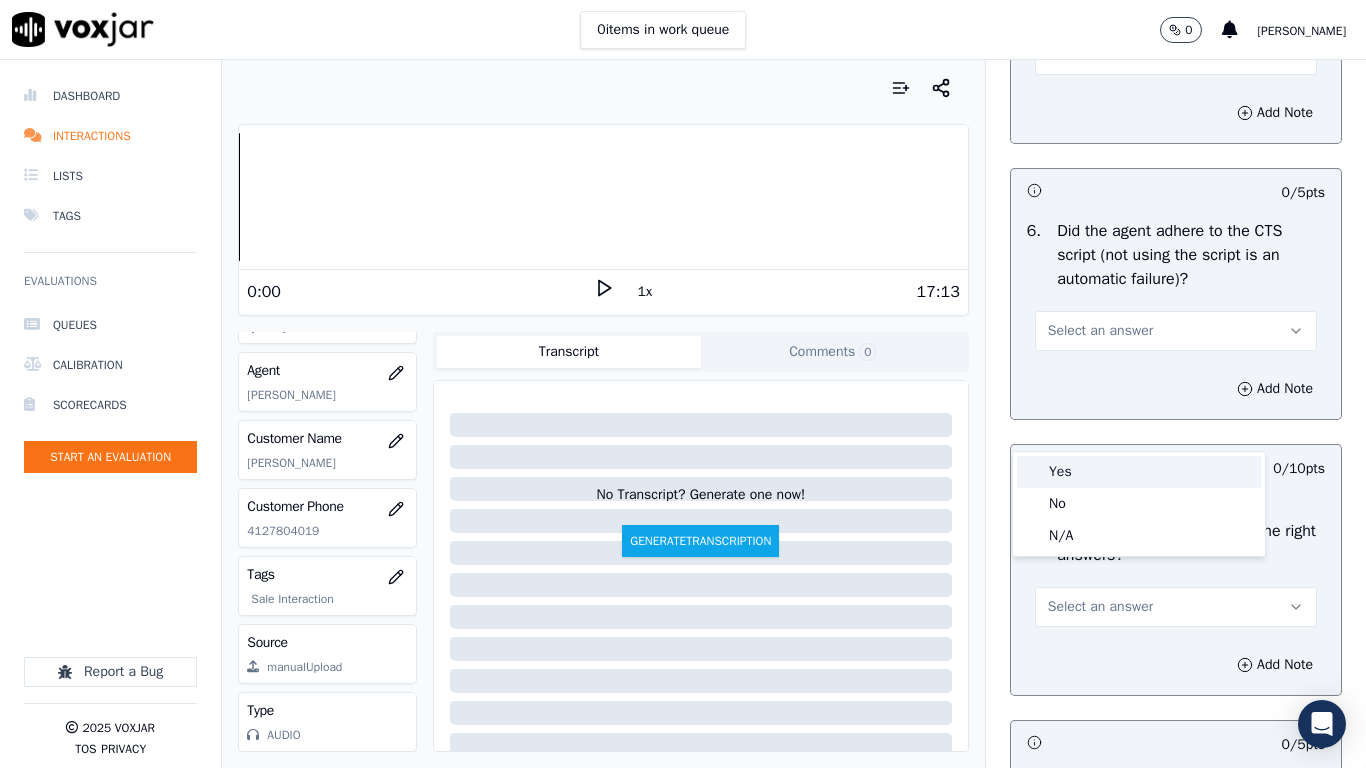 click on "Yes" at bounding box center [1139, 472] 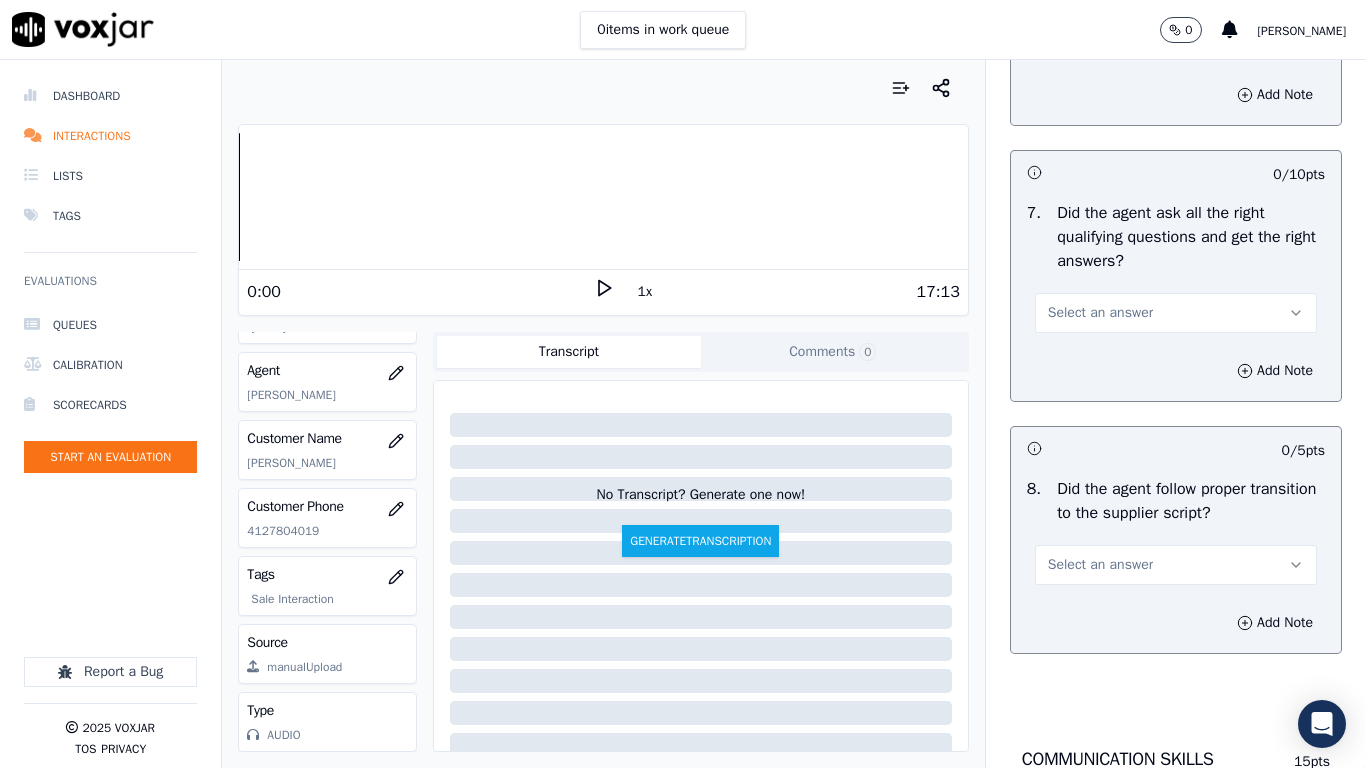 scroll, scrollTop: 4500, scrollLeft: 0, axis: vertical 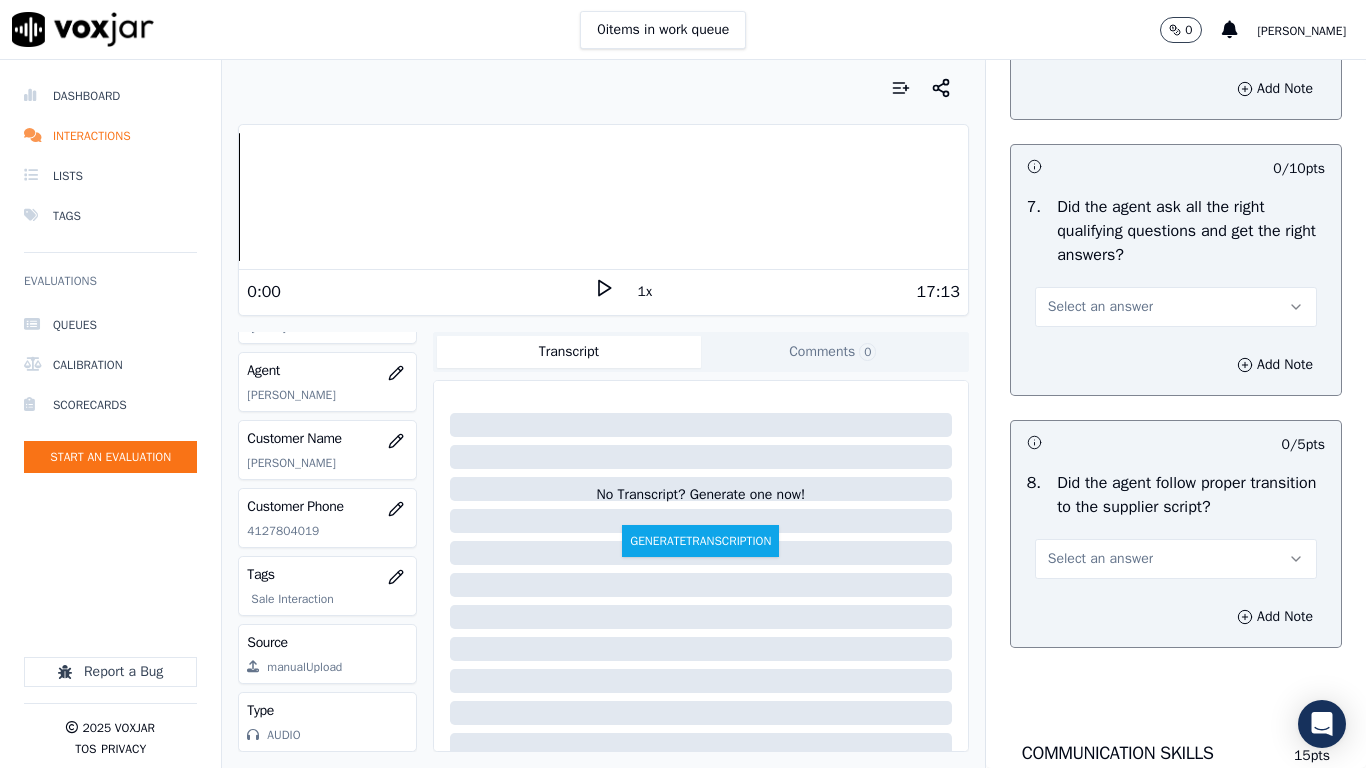 click on "Select an answer" at bounding box center [1100, 307] 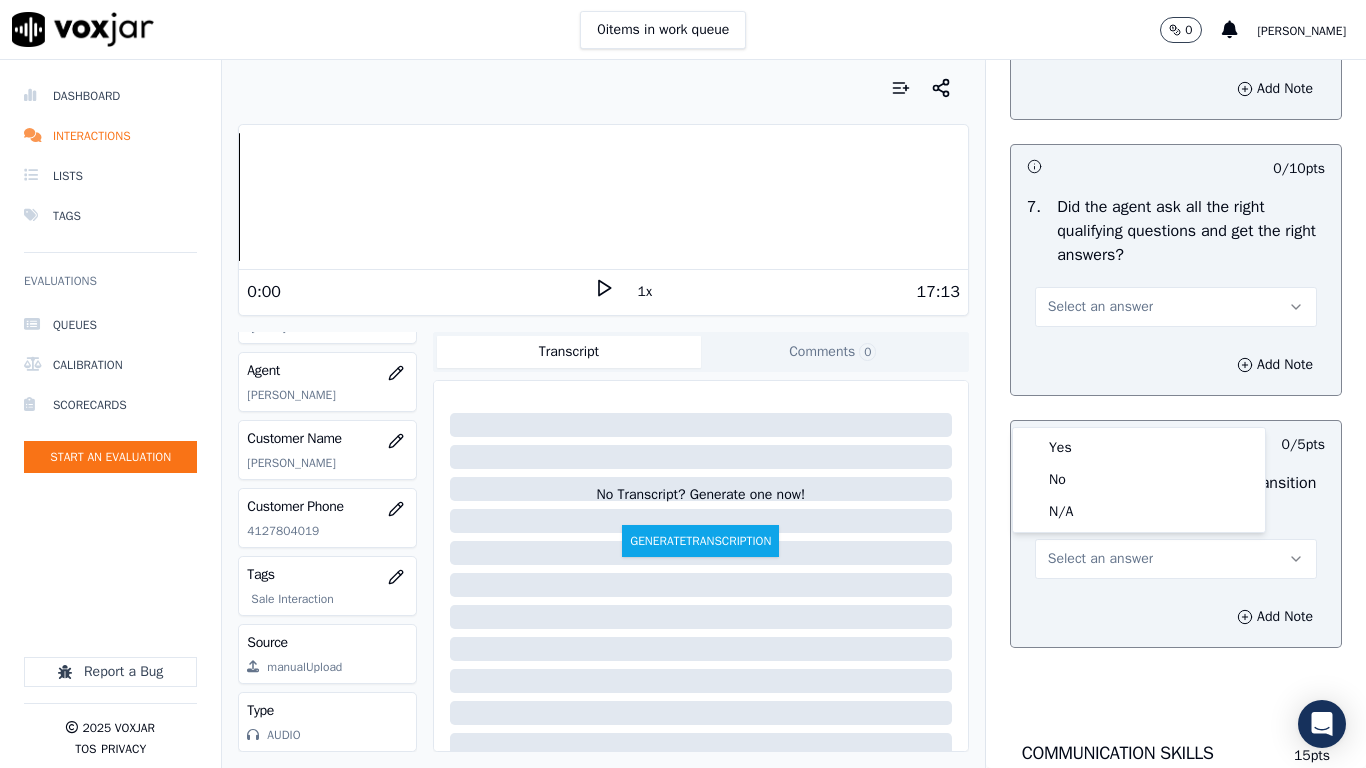 click on "Yes   No     N/A" at bounding box center (1139, 480) 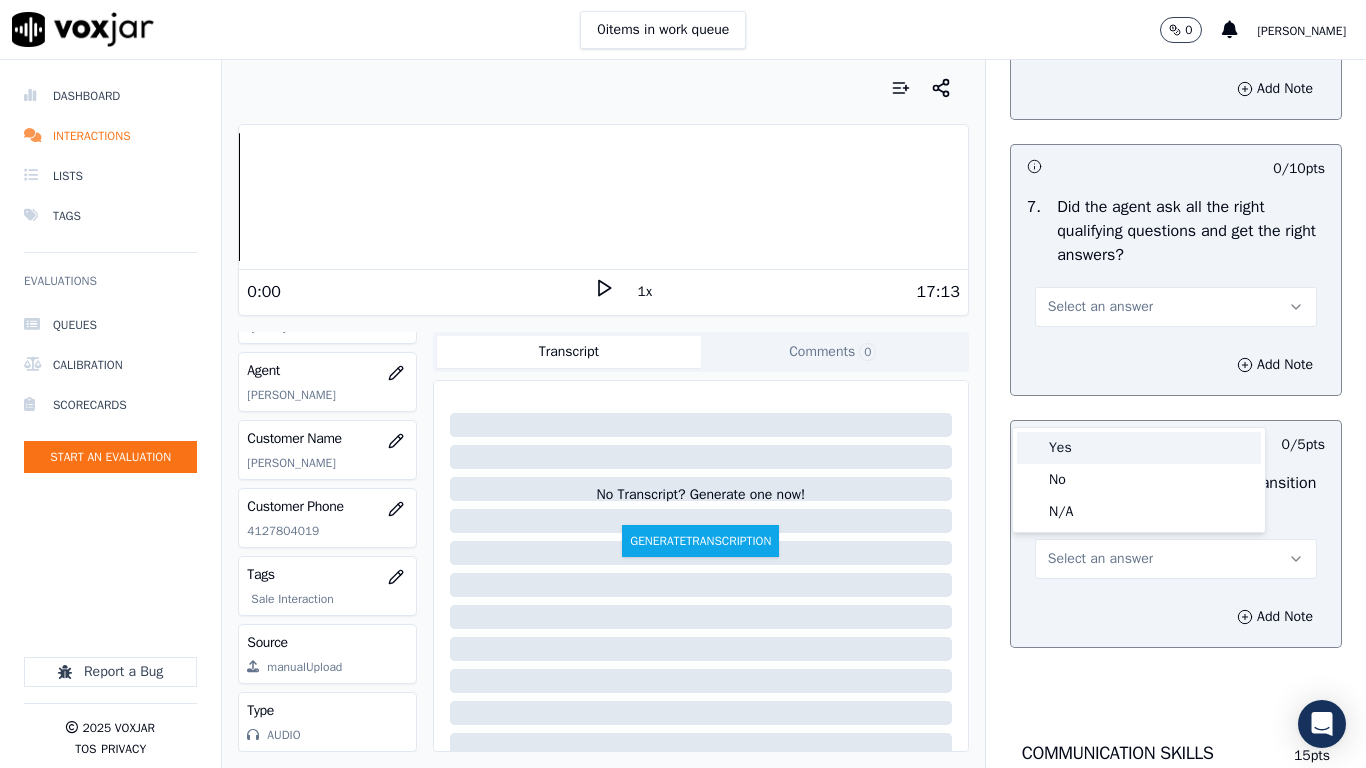 click on "Yes" at bounding box center (1139, 448) 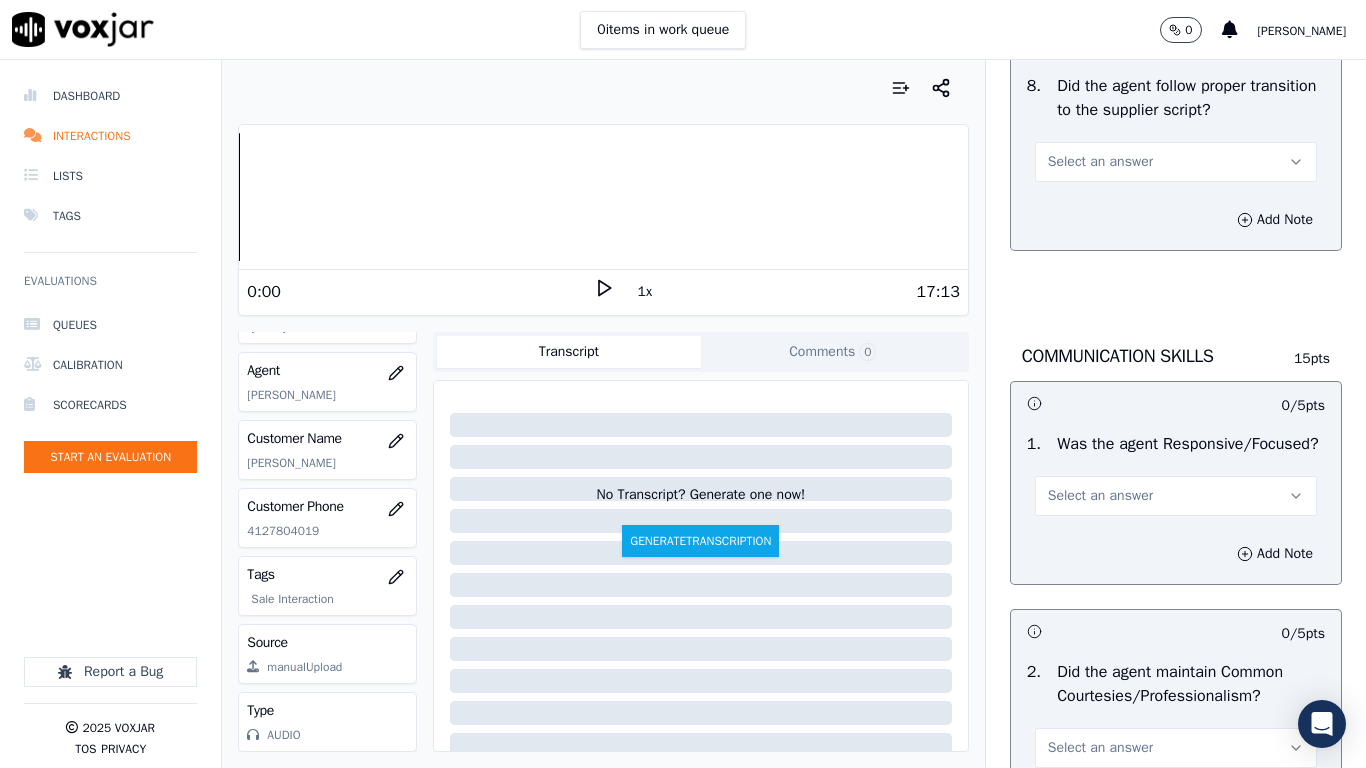 scroll, scrollTop: 4900, scrollLeft: 0, axis: vertical 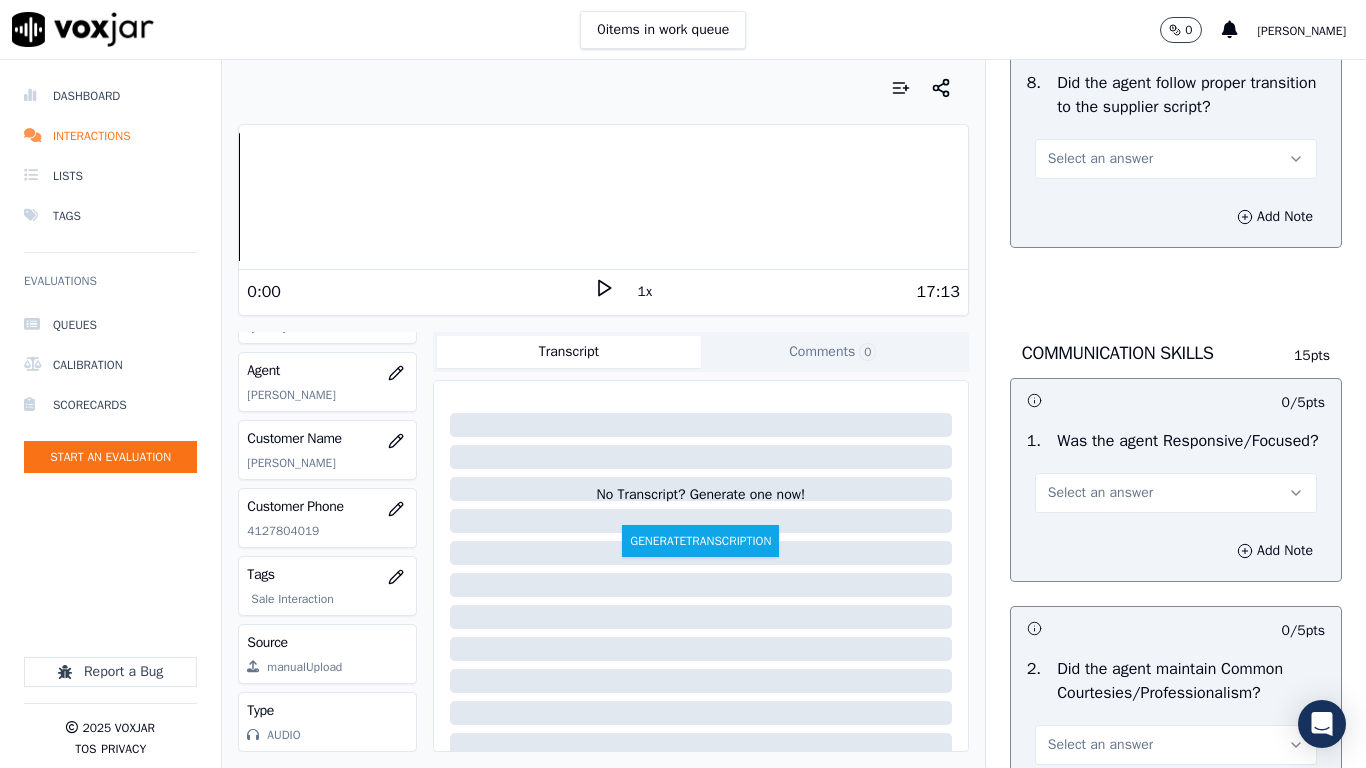 click on "Select an answer" at bounding box center (1100, 159) 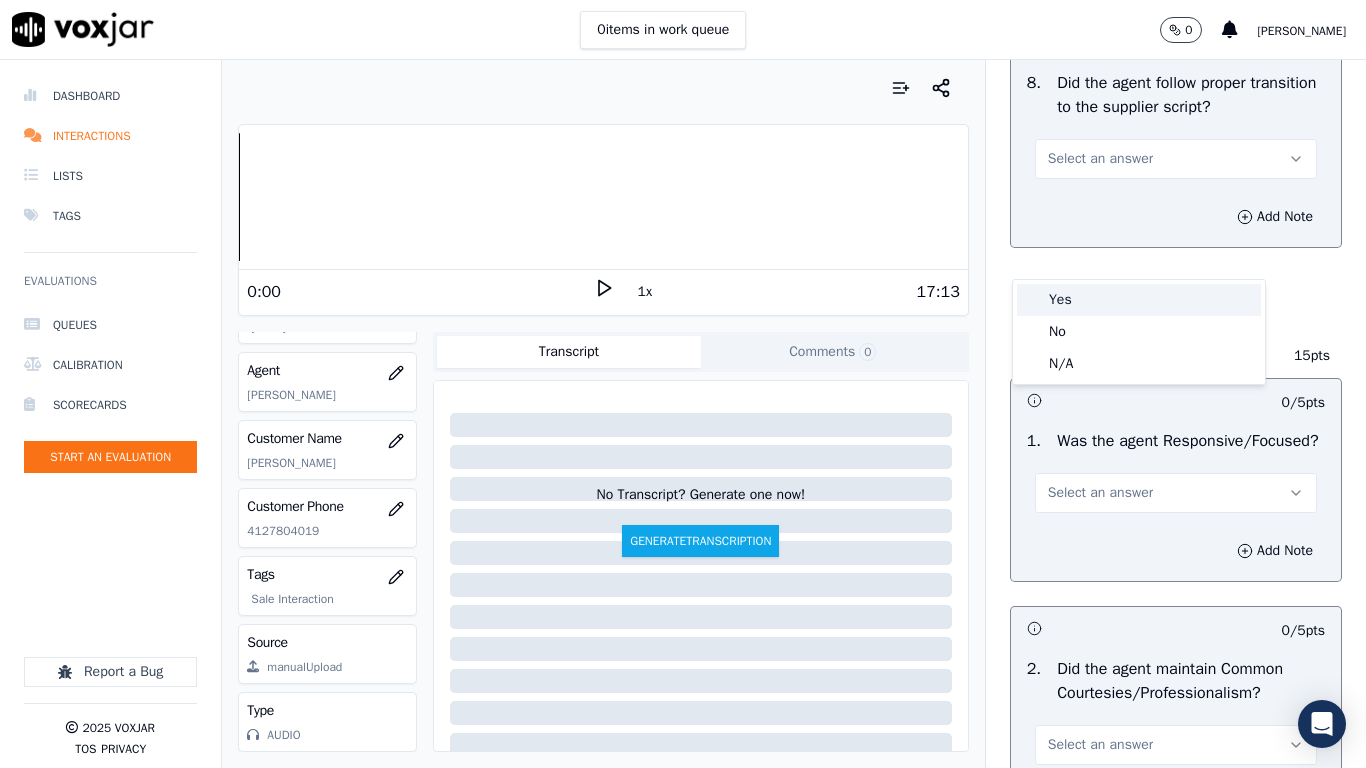 click on "Yes" at bounding box center (1139, 300) 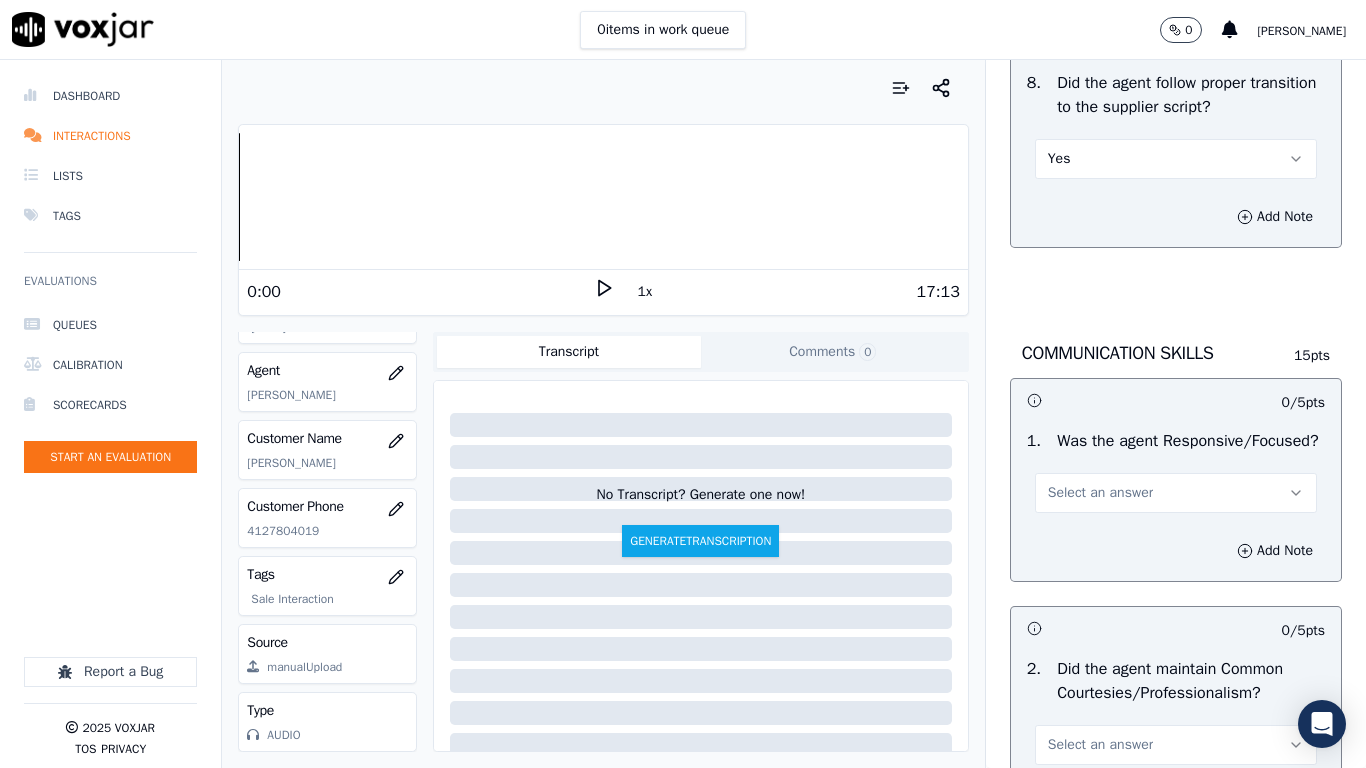 click on "Select an answer" at bounding box center (1100, 493) 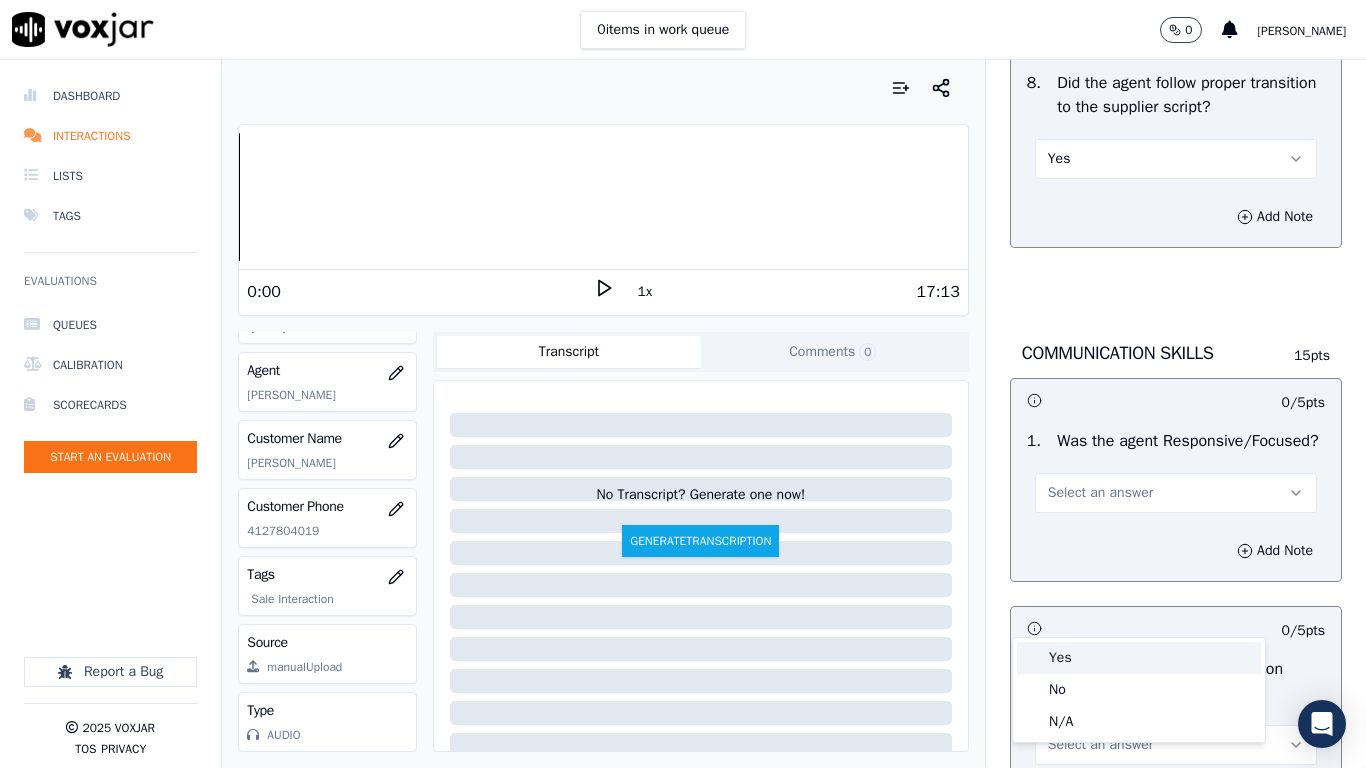 click on "Yes" at bounding box center (1139, 658) 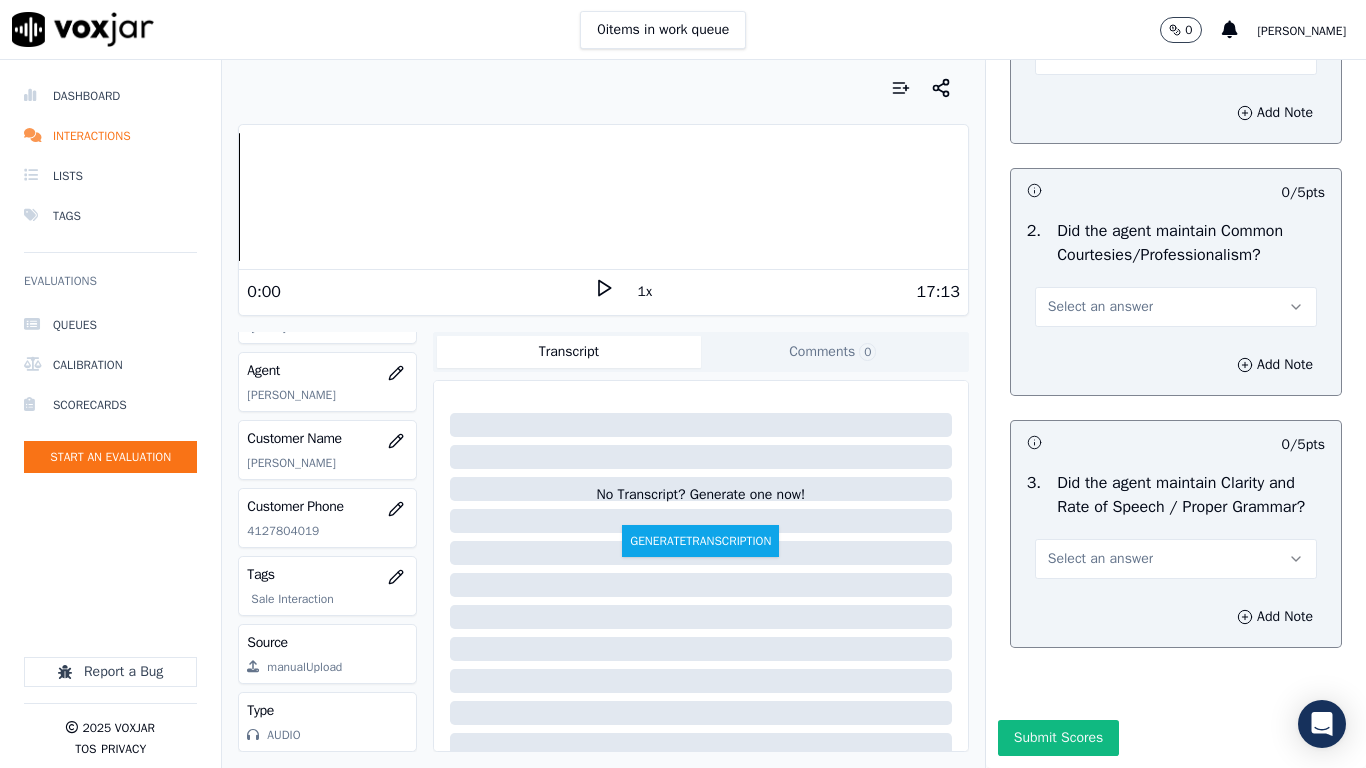 scroll, scrollTop: 5533, scrollLeft: 0, axis: vertical 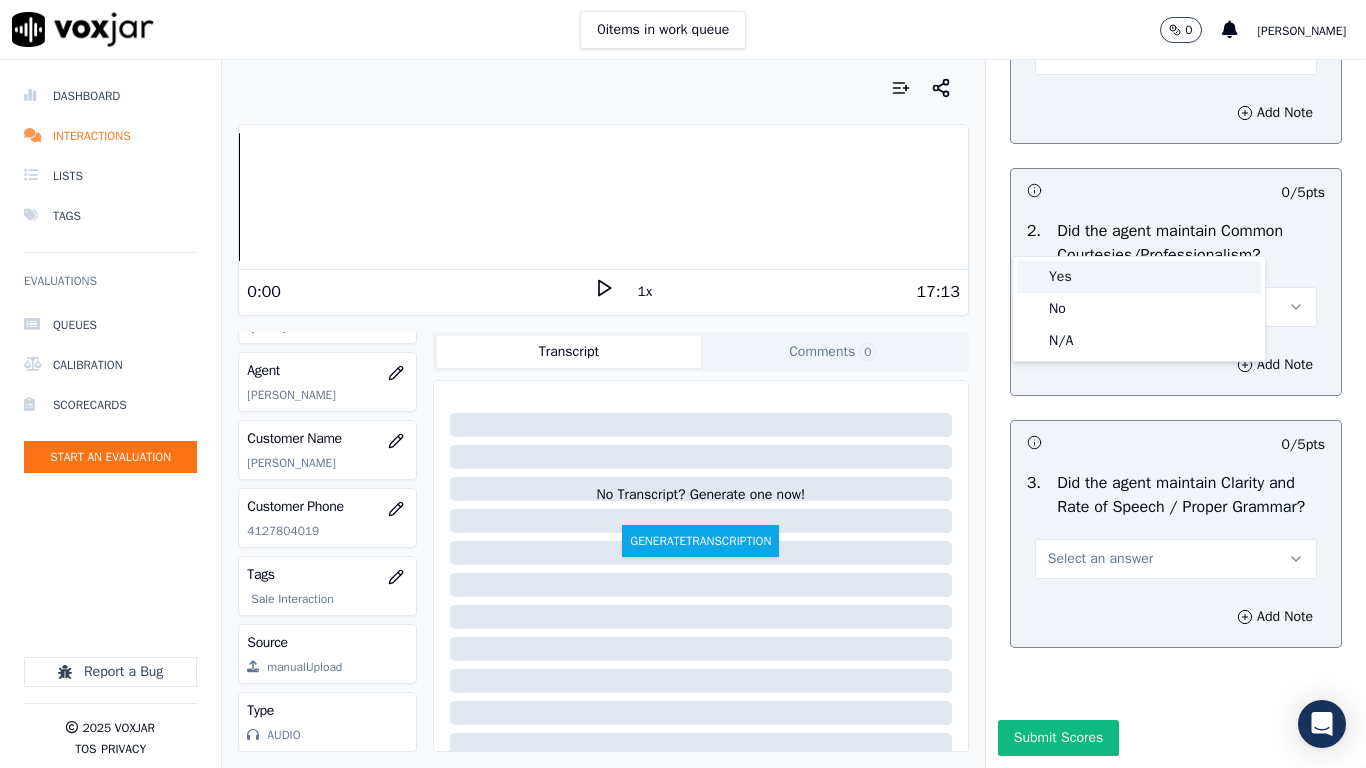 drag, startPoint x: 1089, startPoint y: 271, endPoint x: 1096, endPoint y: 289, distance: 19.313208 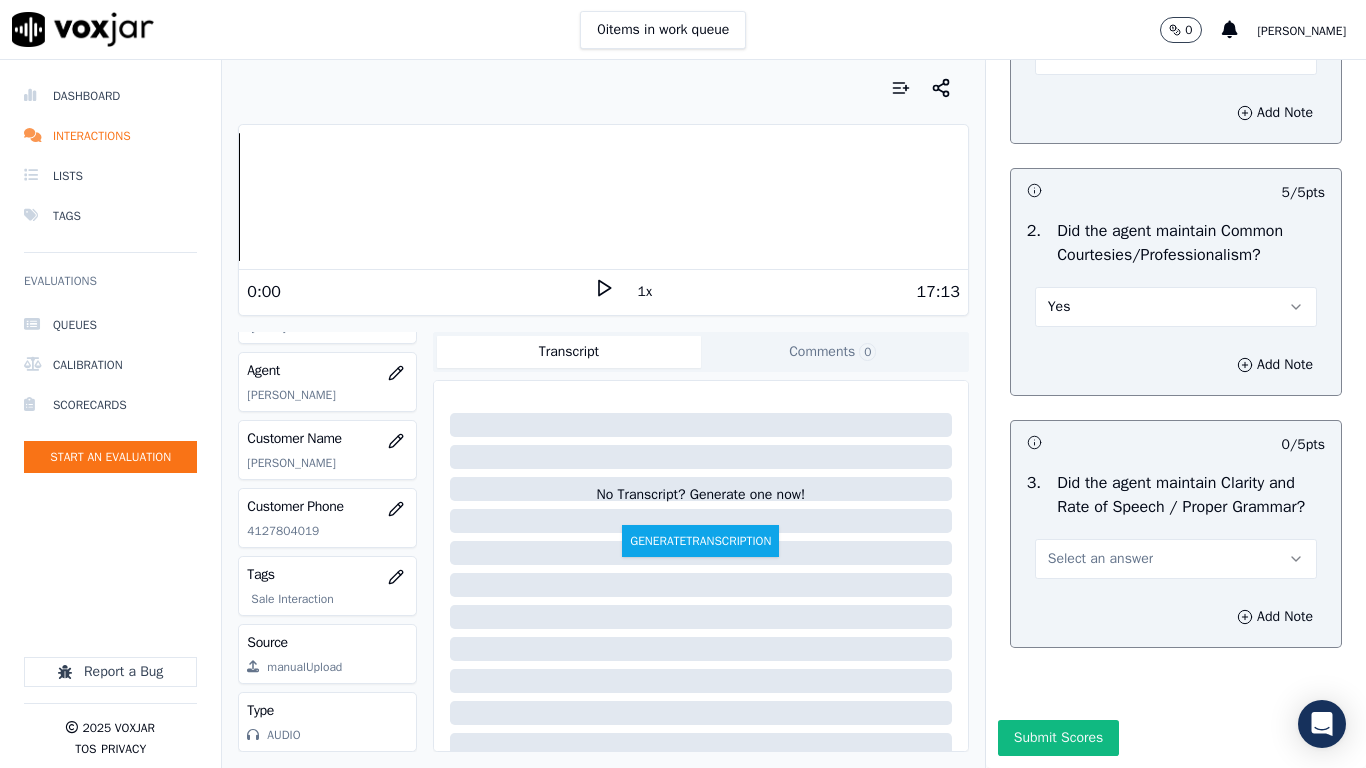 click on "Select an answer" at bounding box center [1176, 559] 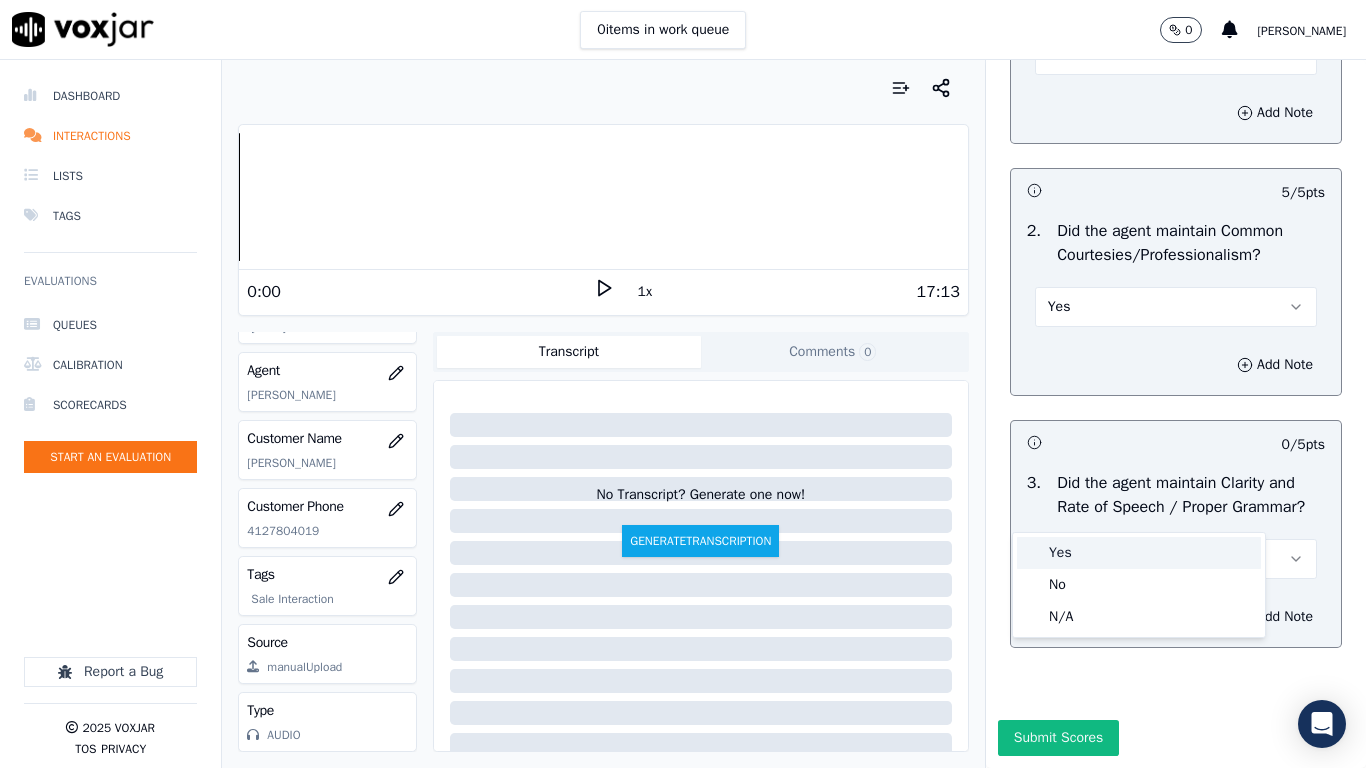 click on "Yes" at bounding box center (1139, 553) 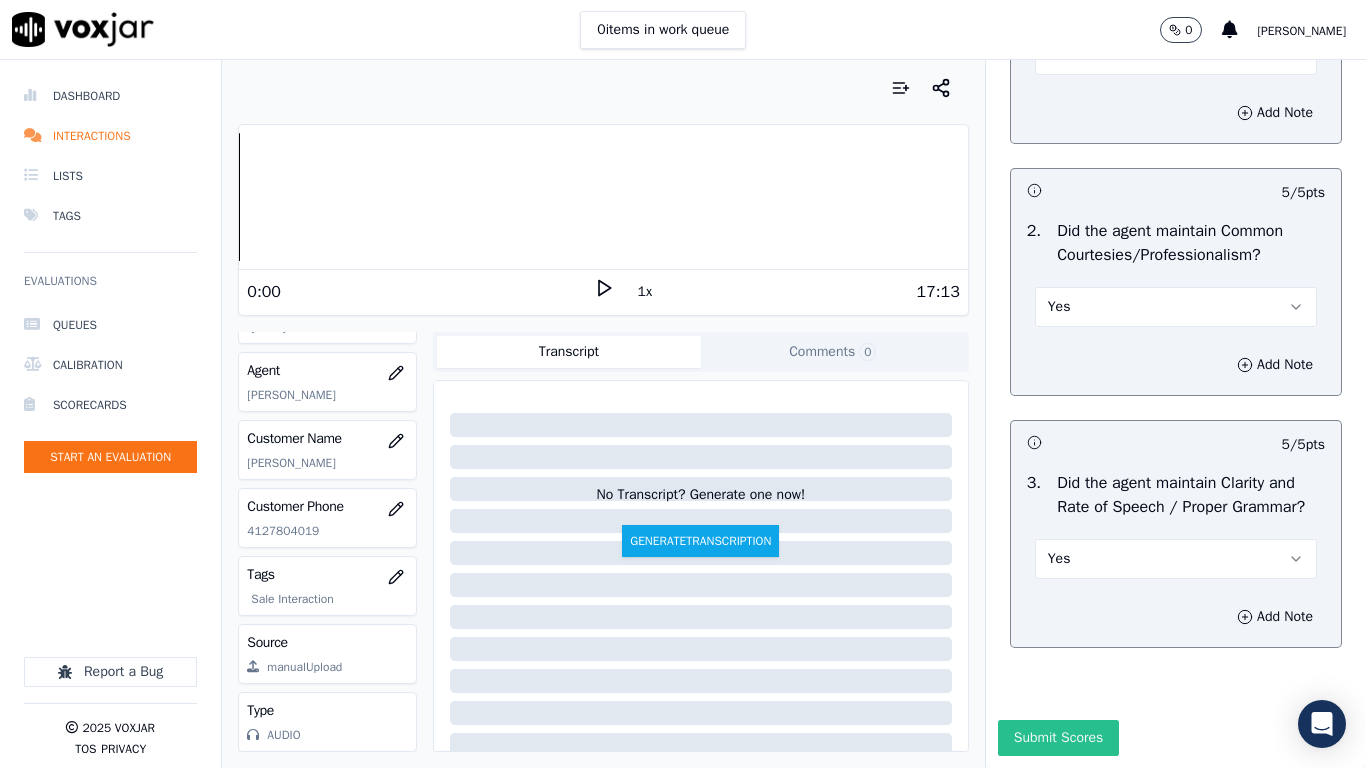 click on "Submit Scores" at bounding box center [1058, 738] 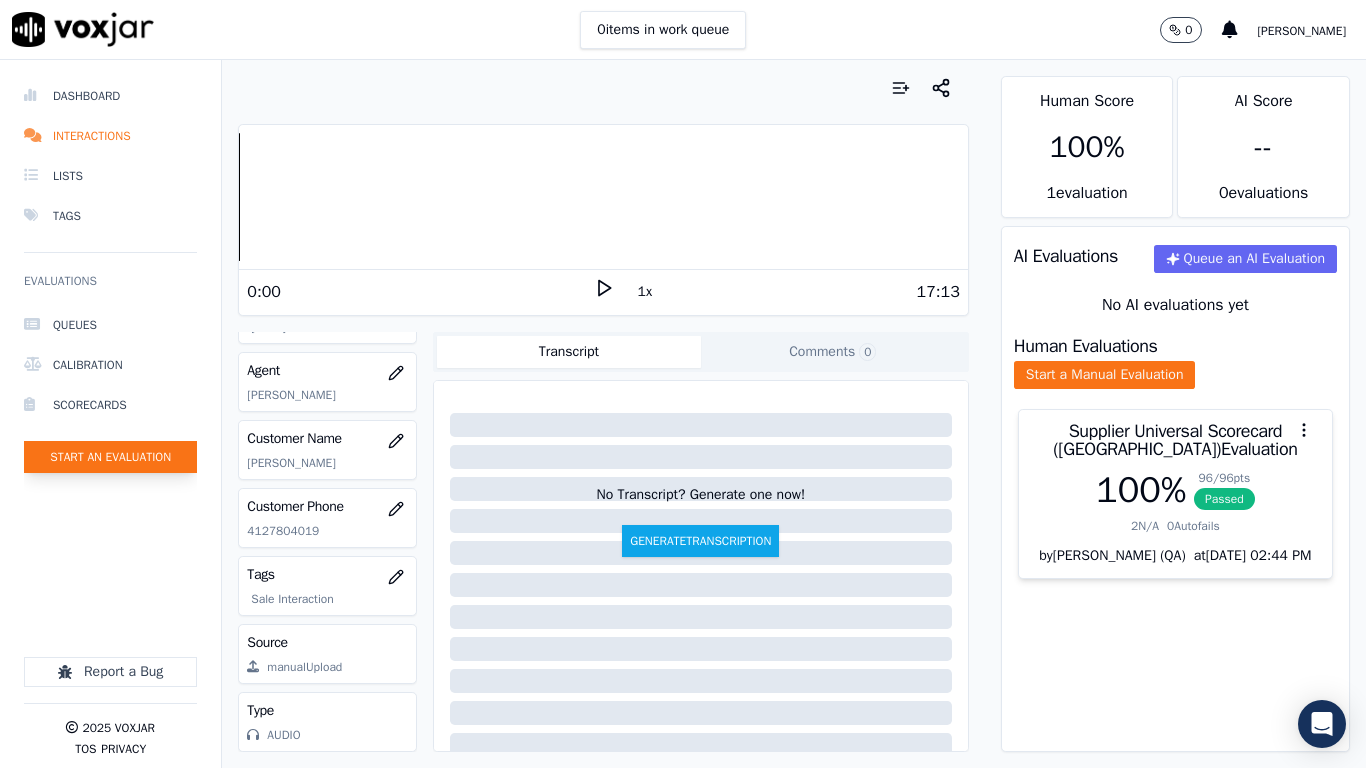 click on "Start an Evaluation" 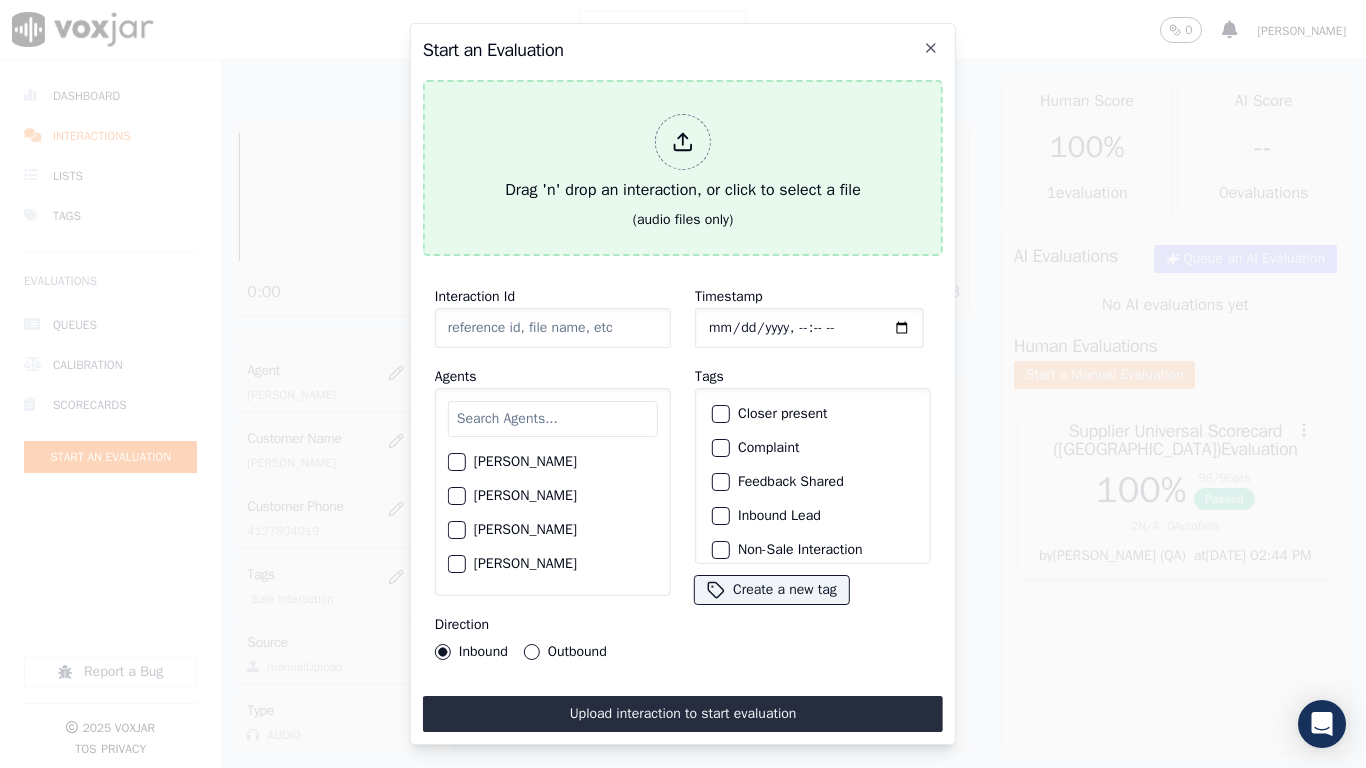 click on "Drag 'n' drop an interaction, or click to select a file   (audio files only)" at bounding box center (683, 168) 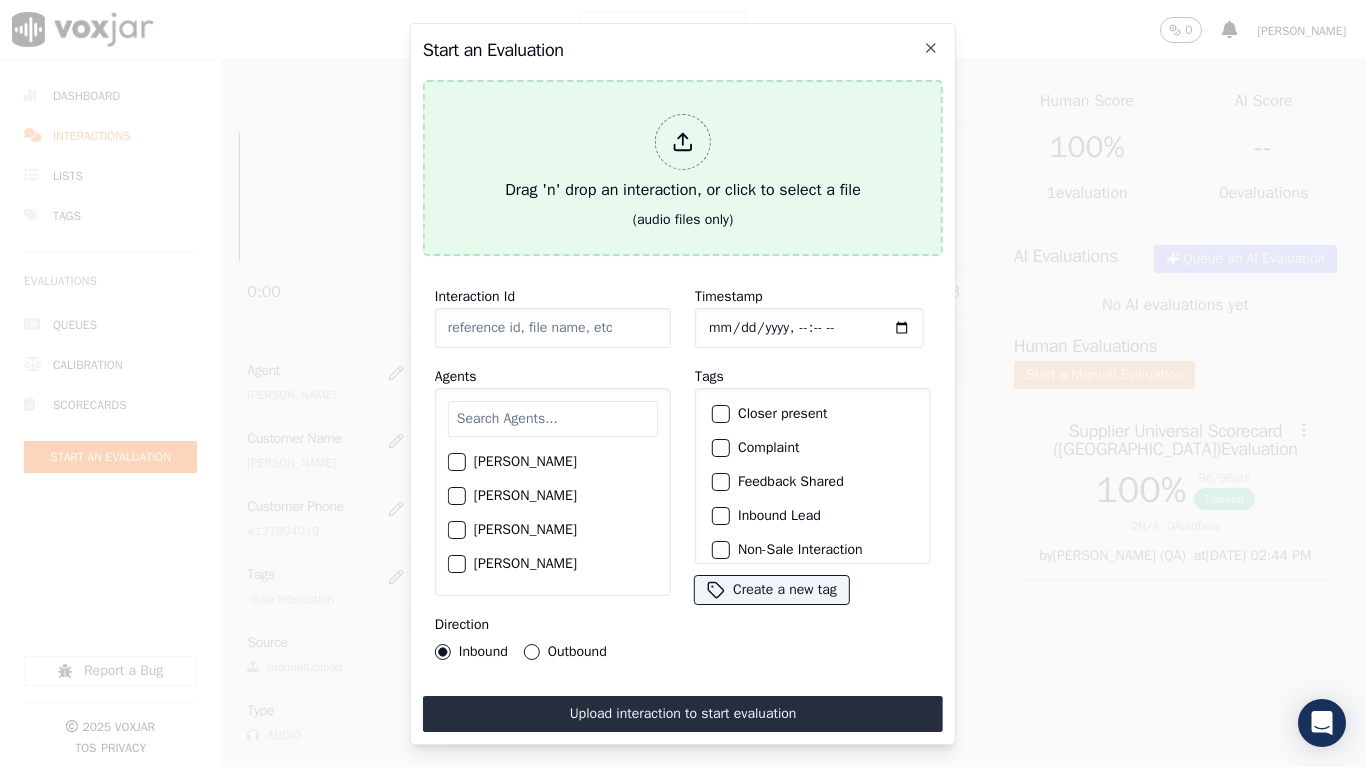 type on "20250725-153419_4847215193-all.mp3" 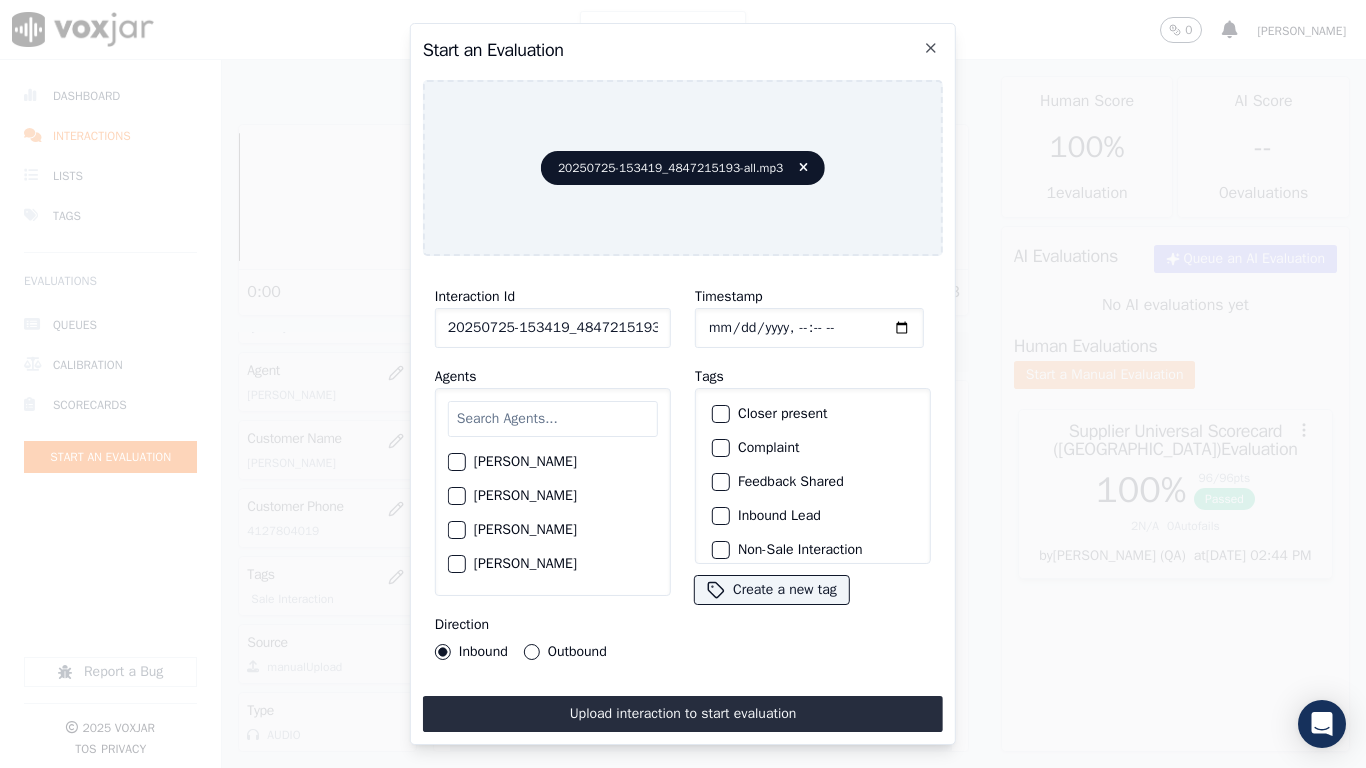 click at bounding box center (553, 419) 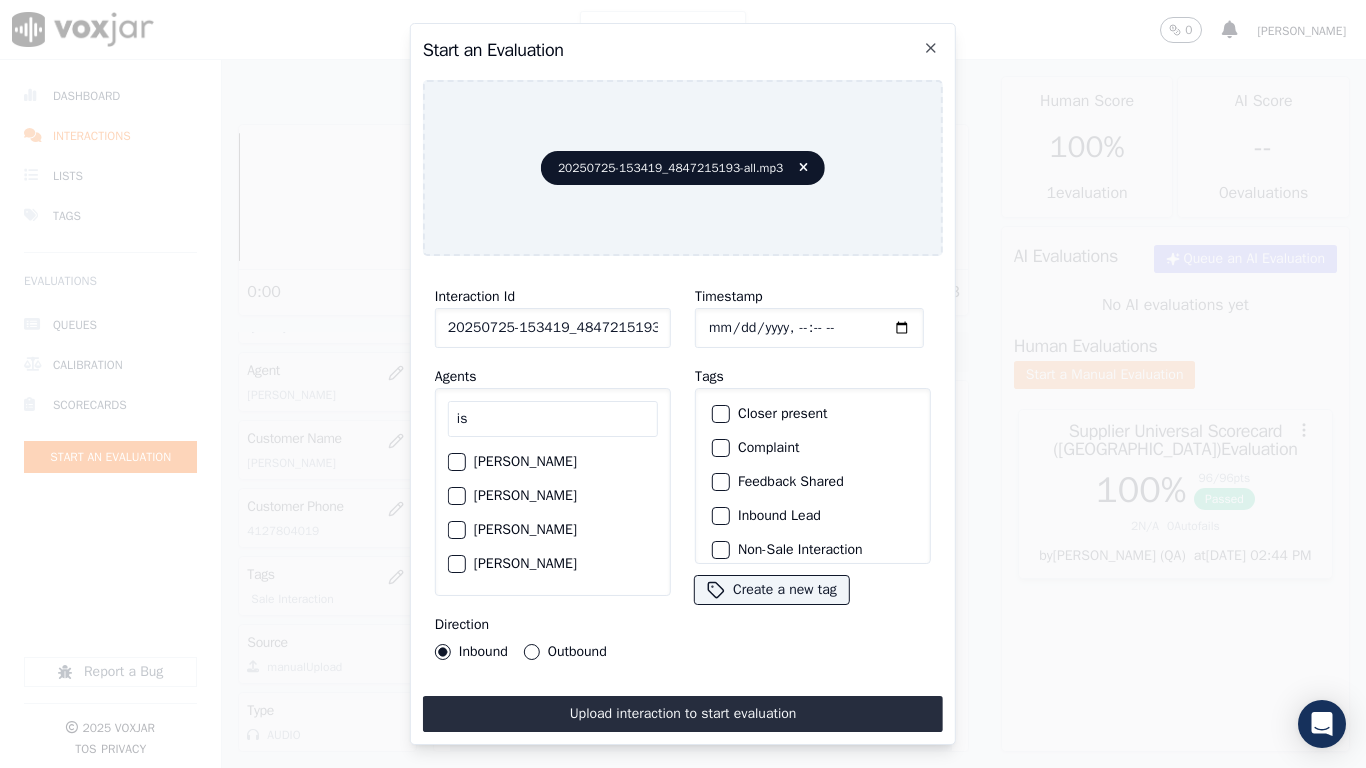 type on "is" 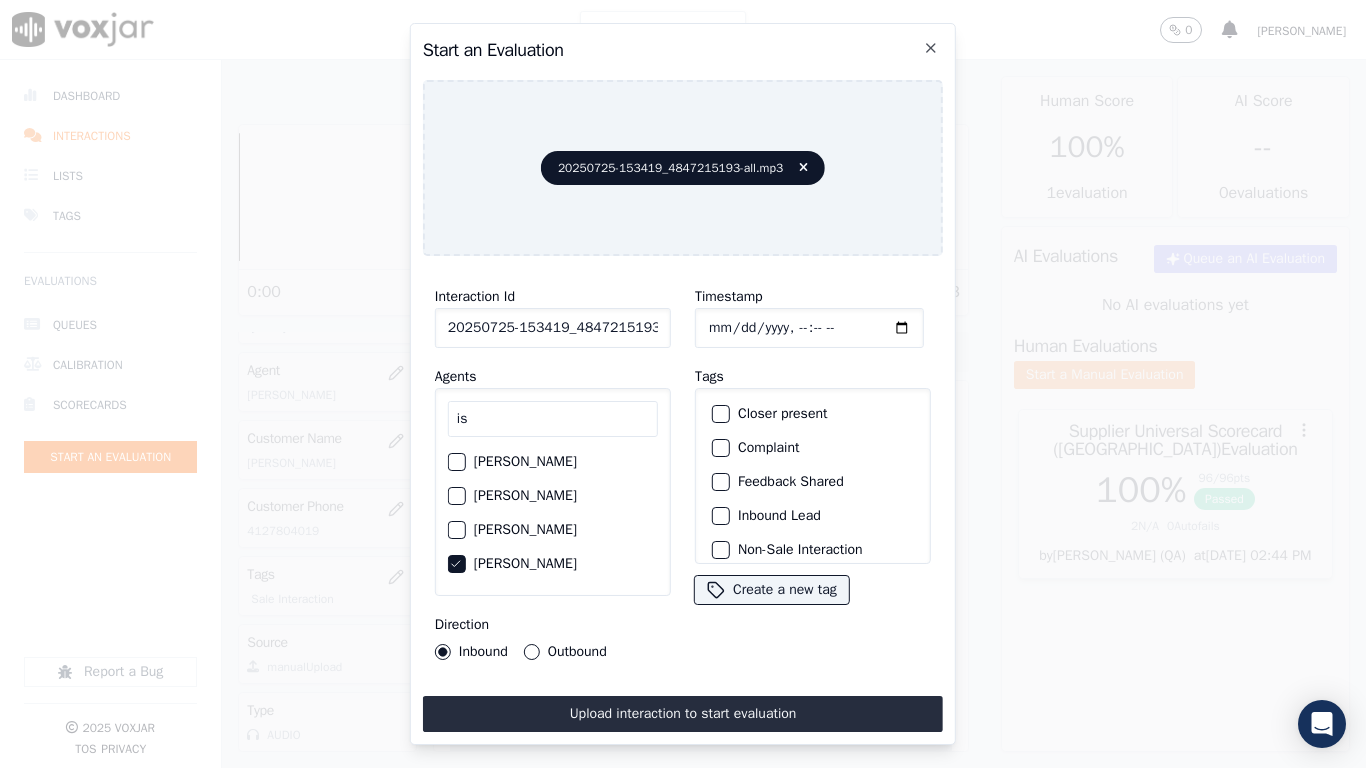 click on "Timestamp" 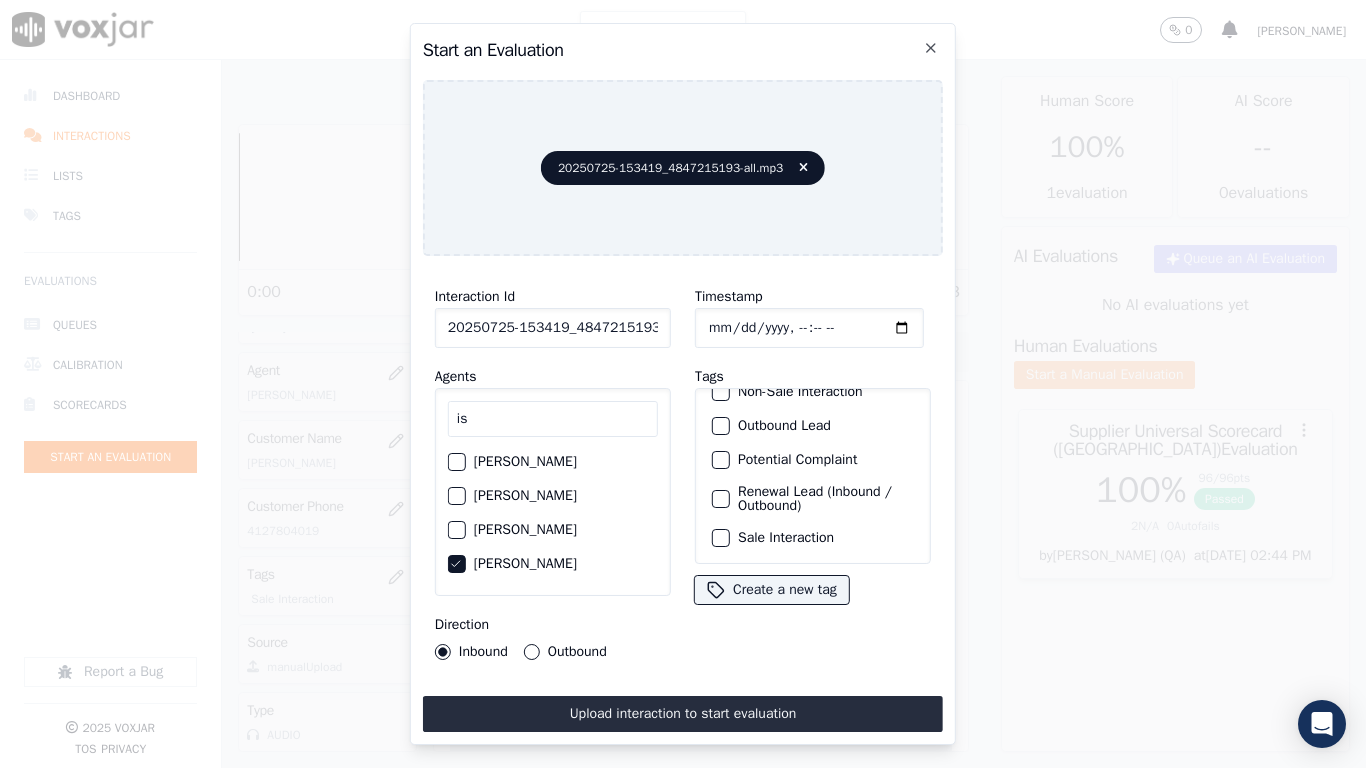 click on "Sale Interaction" 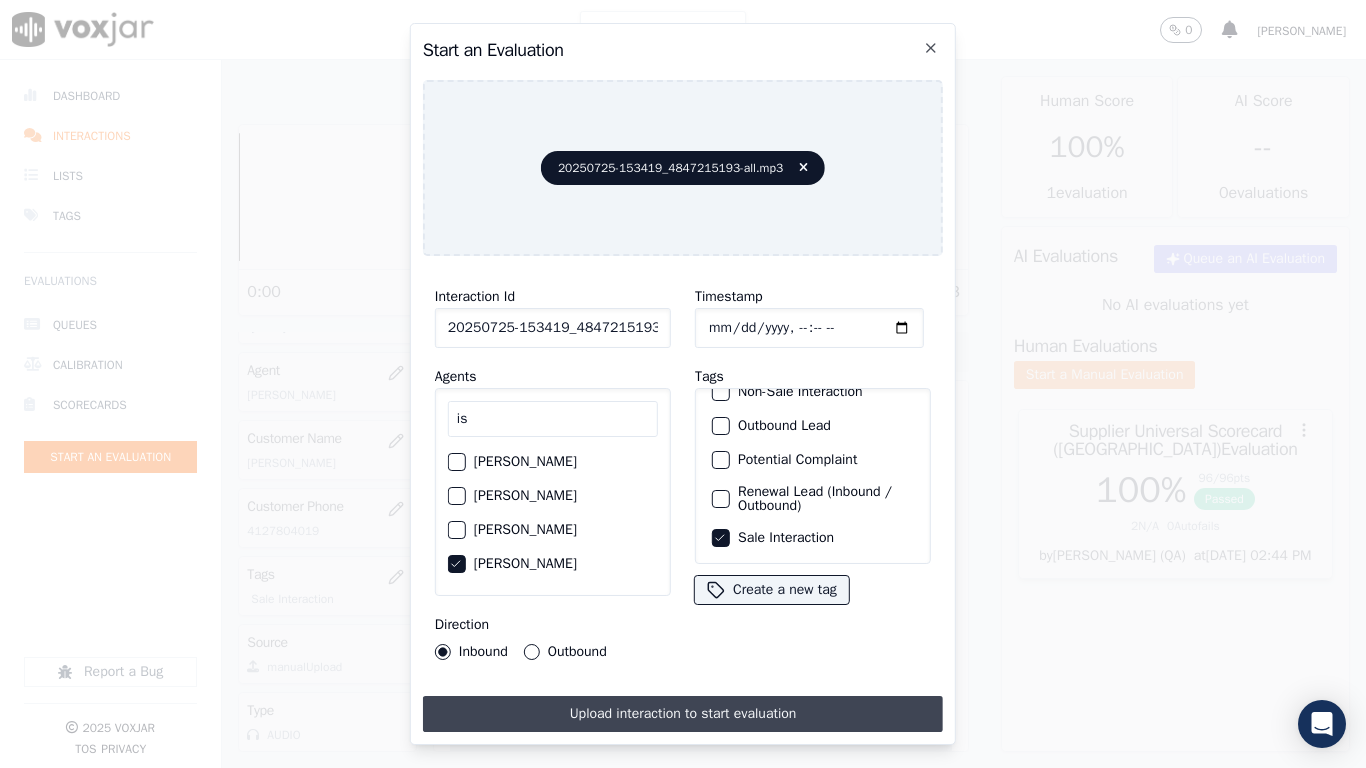 click on "Upload interaction to start evaluation" at bounding box center [683, 714] 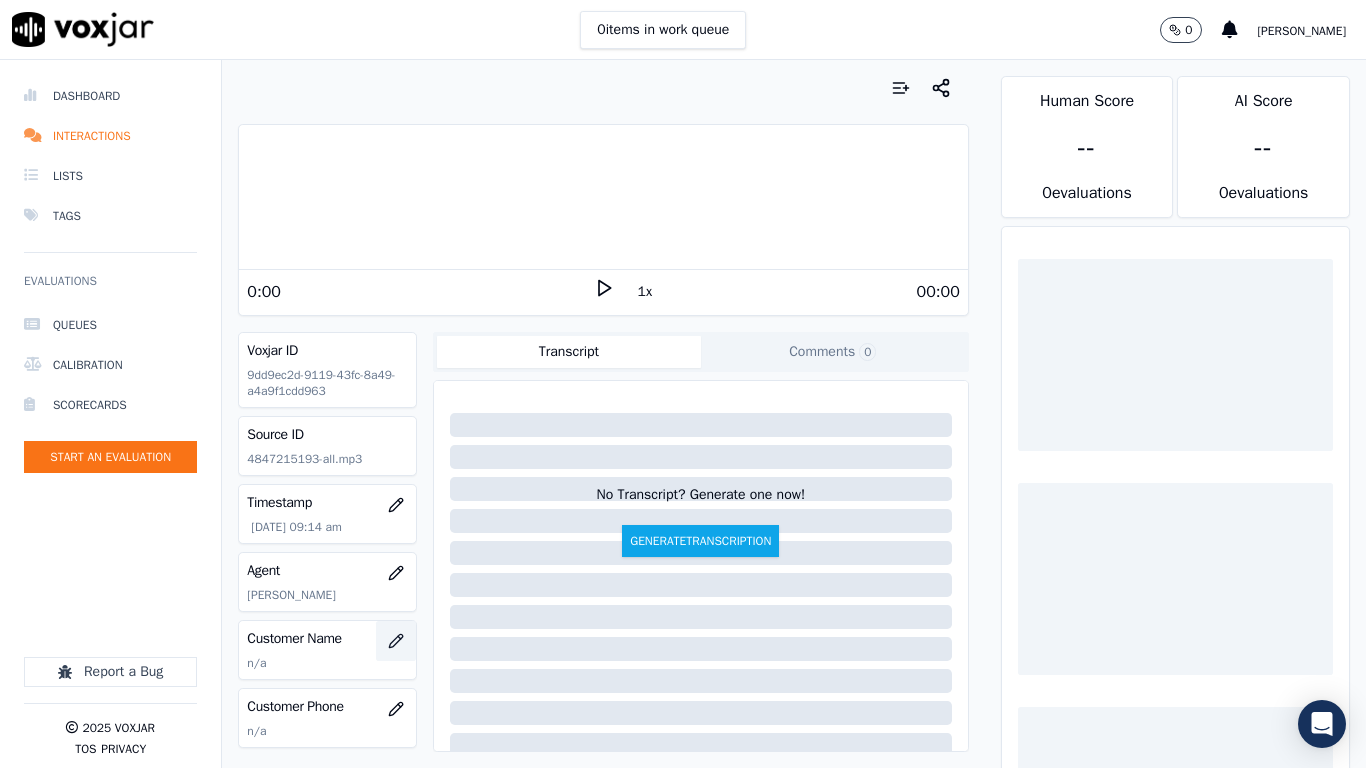 click 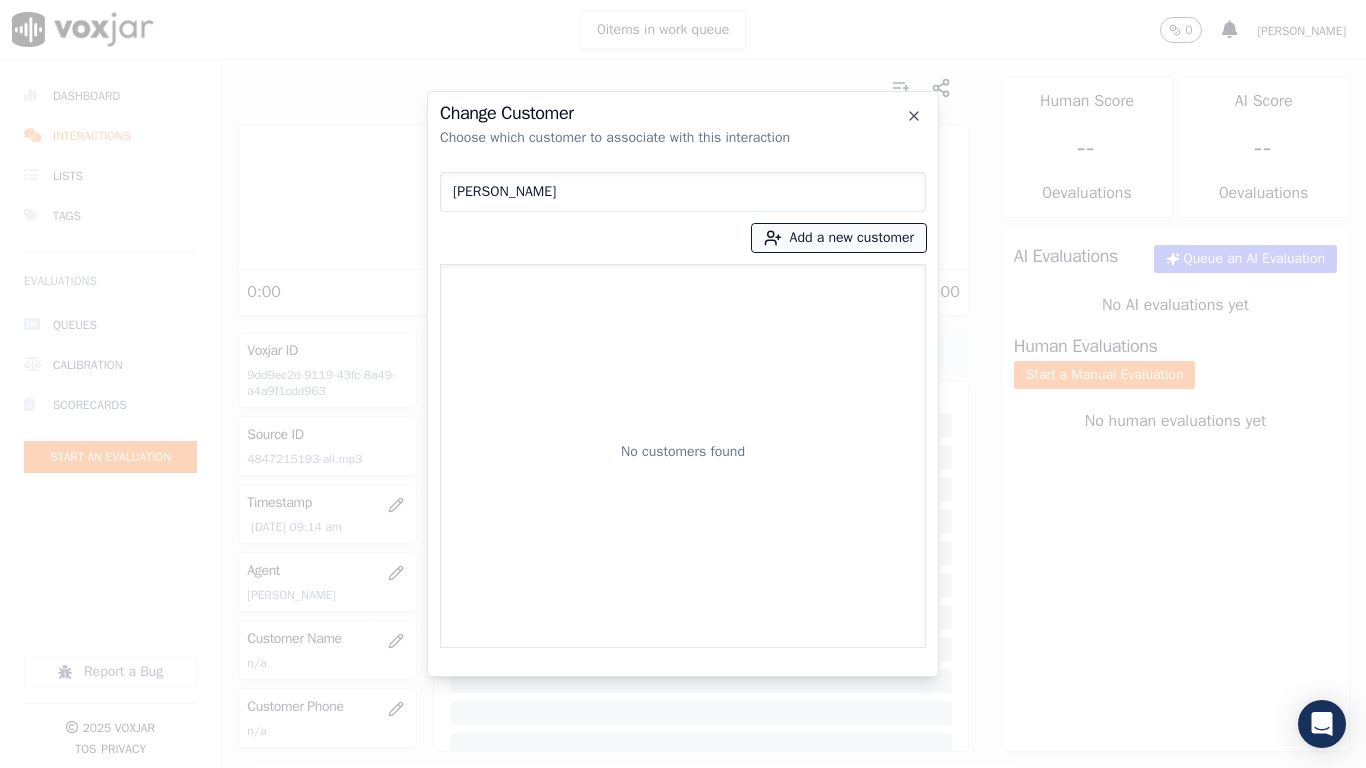 type on "[PERSON_NAME]" 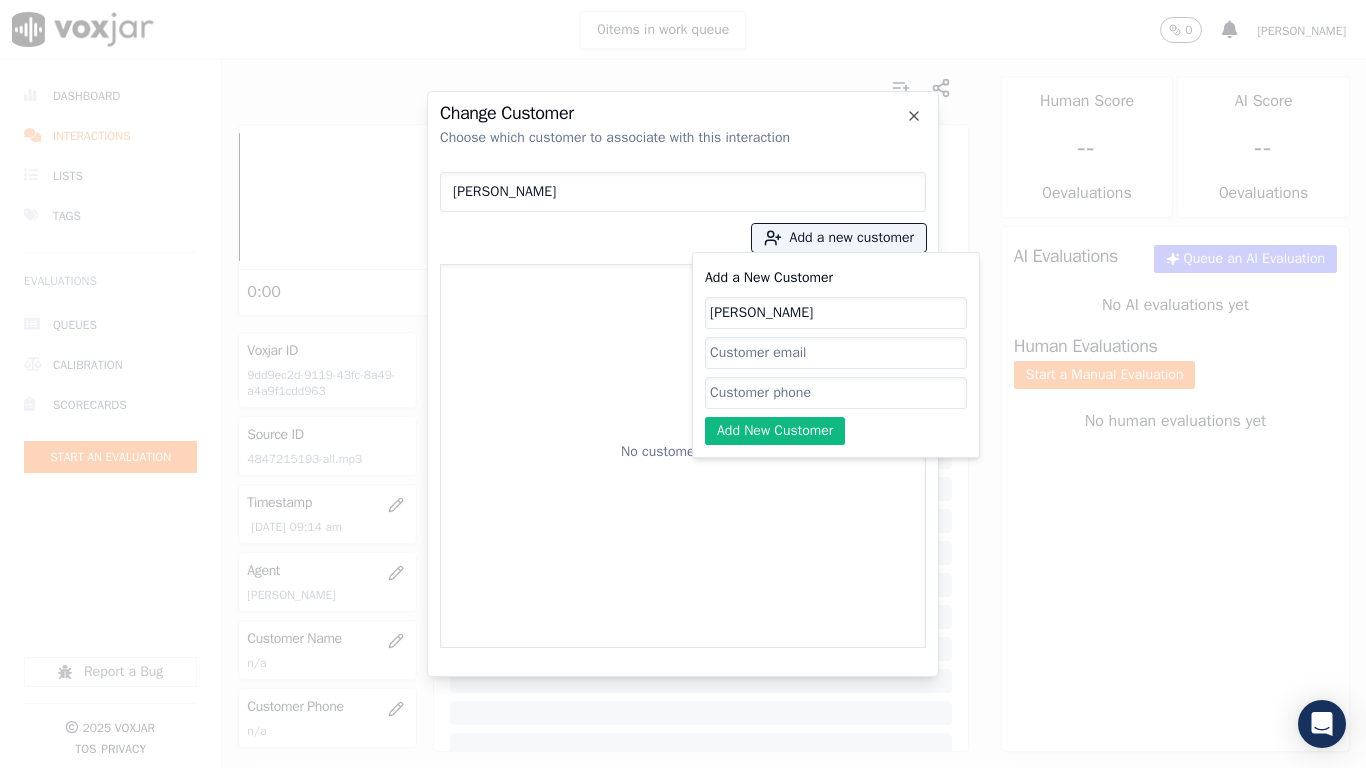 type on "[PERSON_NAME]" 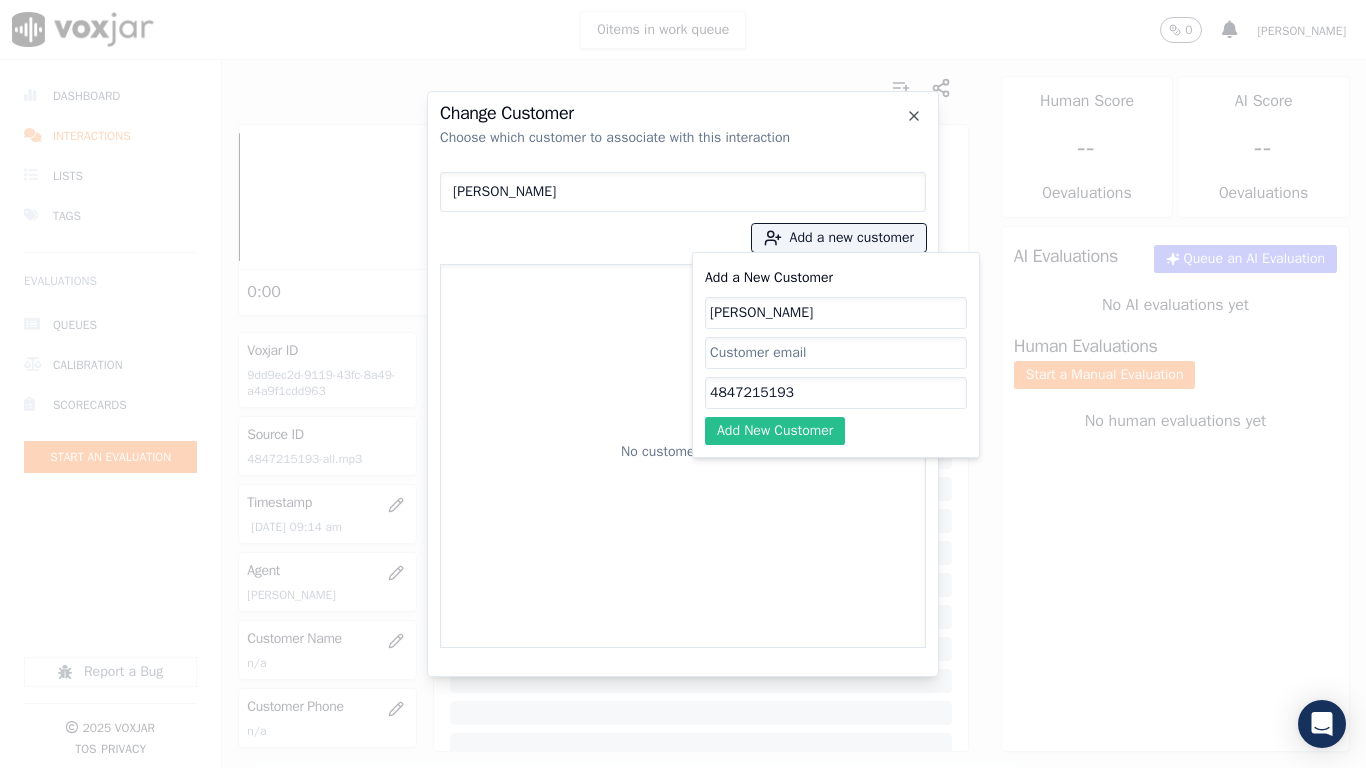 type on "4847215193" 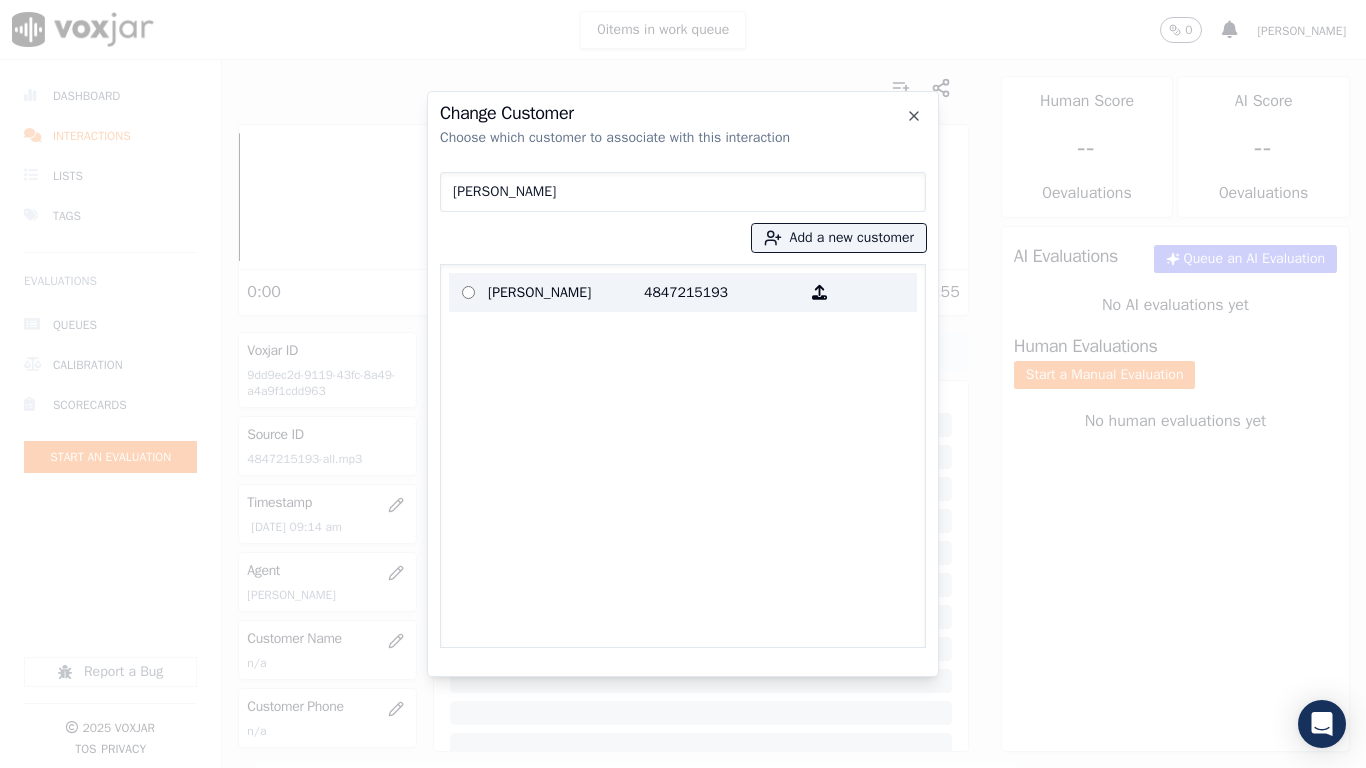 click on "[PERSON_NAME]" at bounding box center (566, 292) 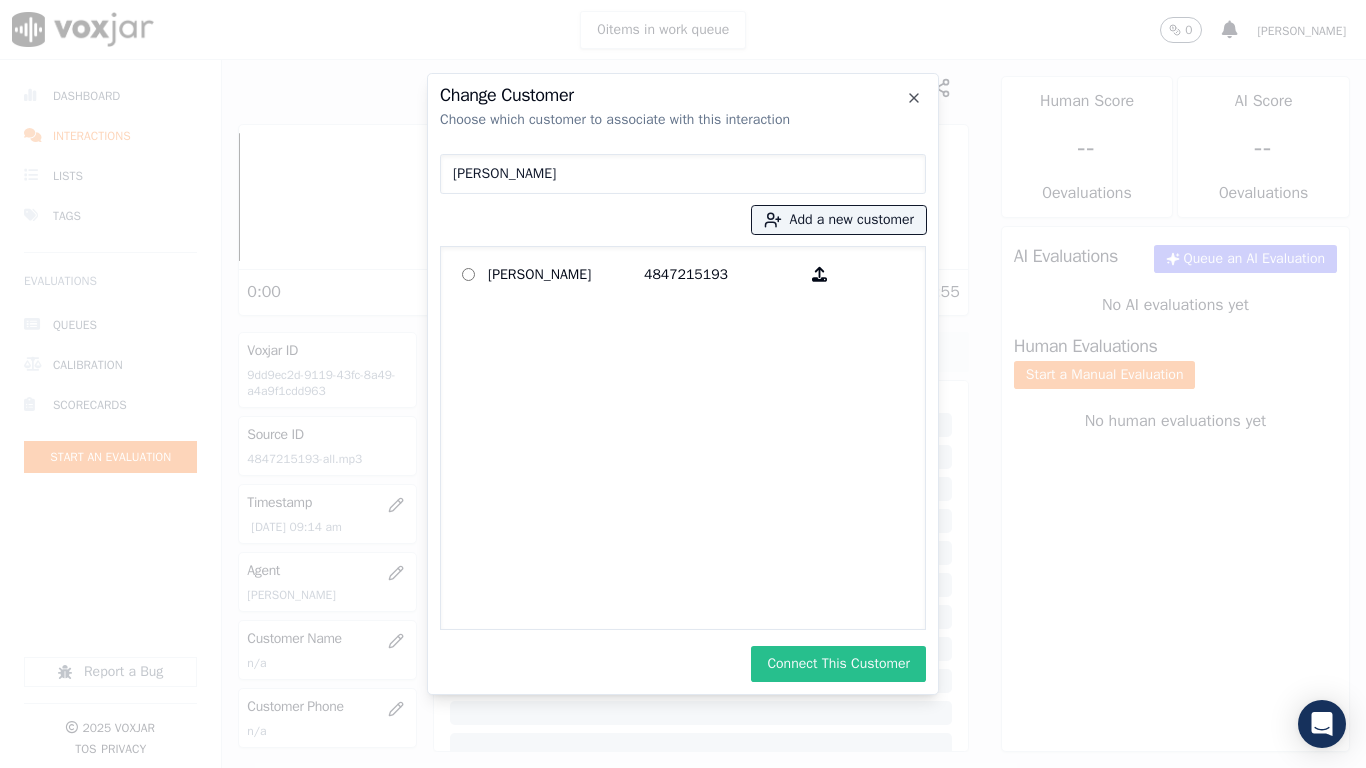 click on "Connect This Customer" at bounding box center (838, 664) 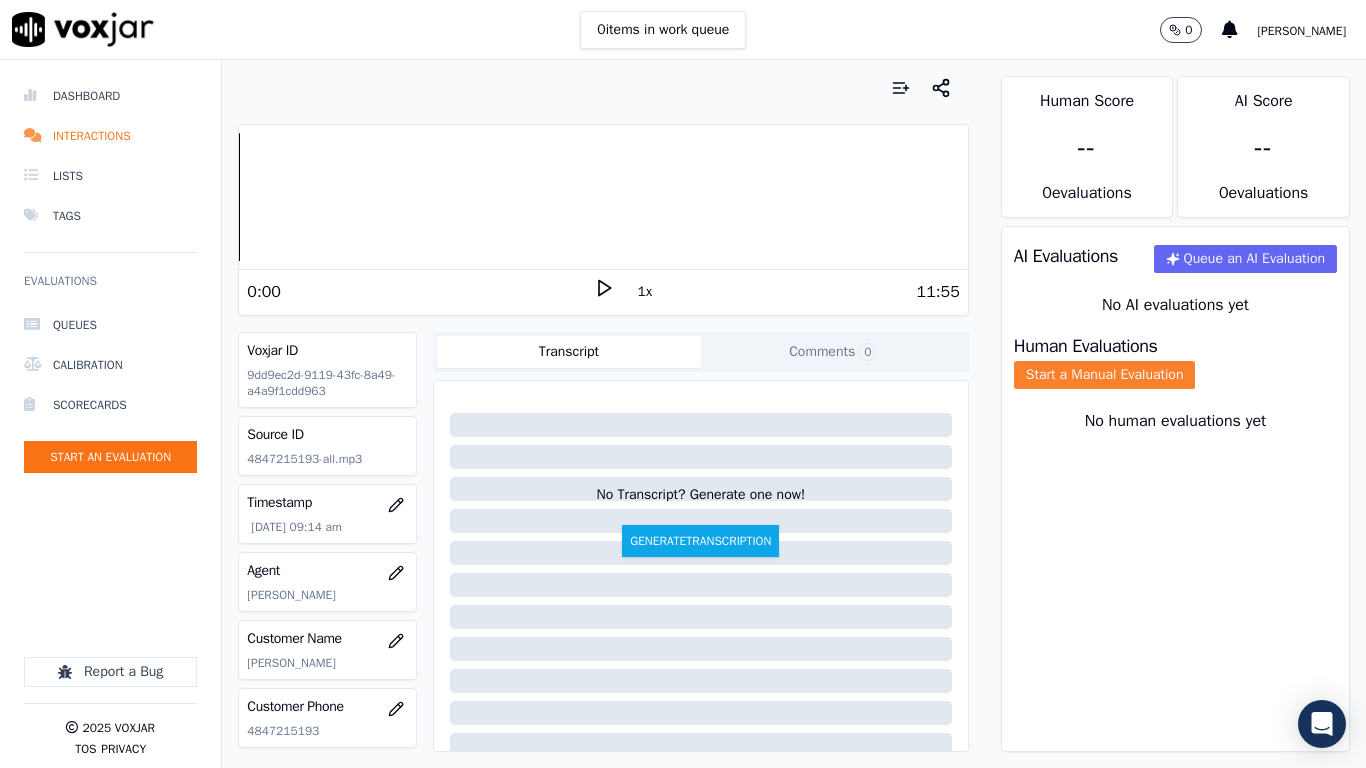 click on "Start a Manual Evaluation" 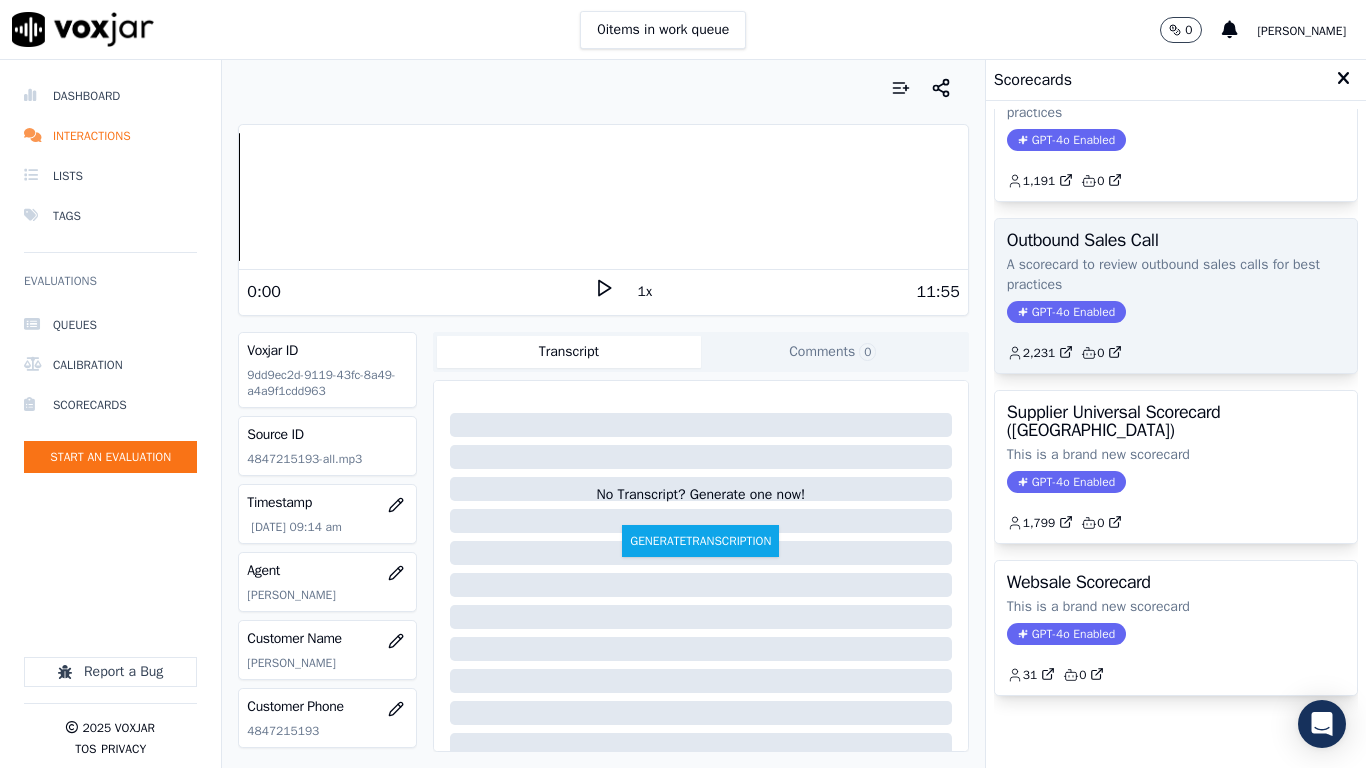 scroll, scrollTop: 282, scrollLeft: 0, axis: vertical 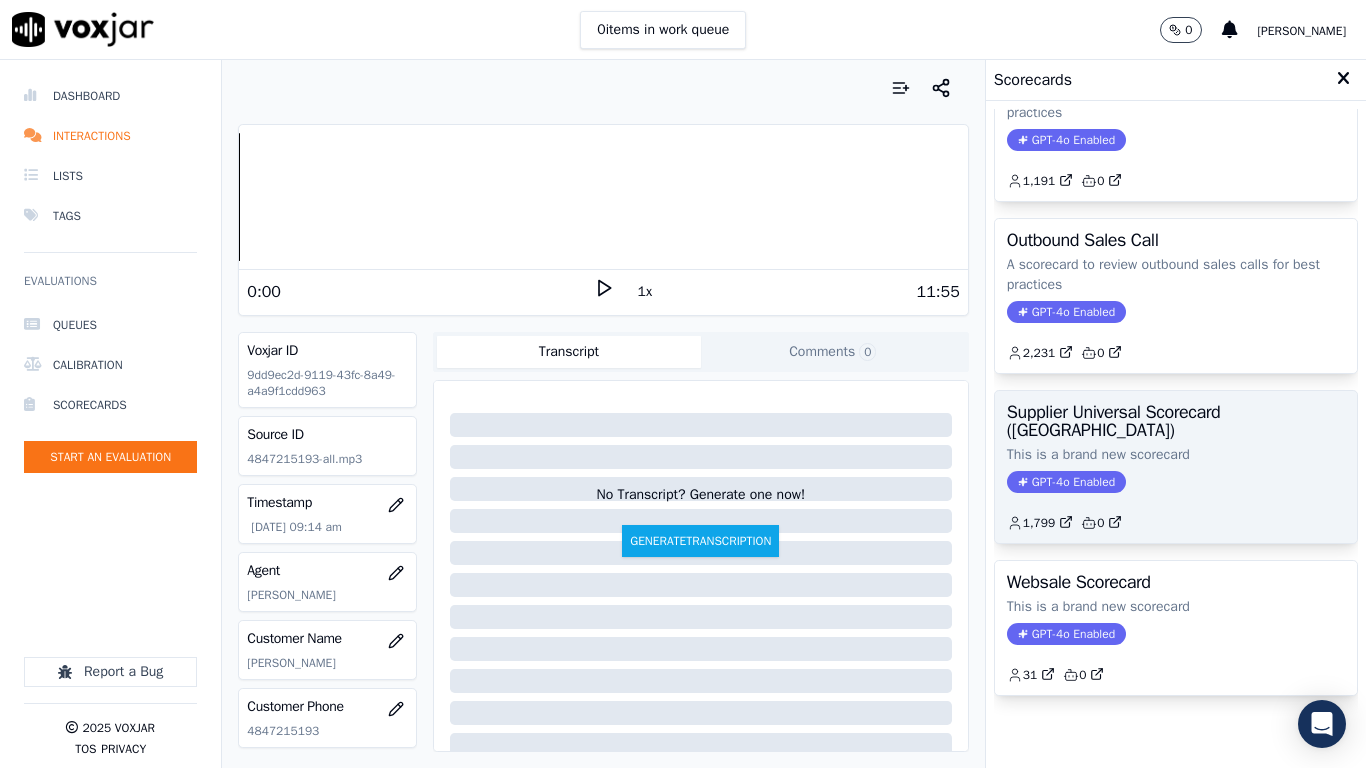click on "Supplier Universal Scorecard ([GEOGRAPHIC_DATA])" at bounding box center (1176, 421) 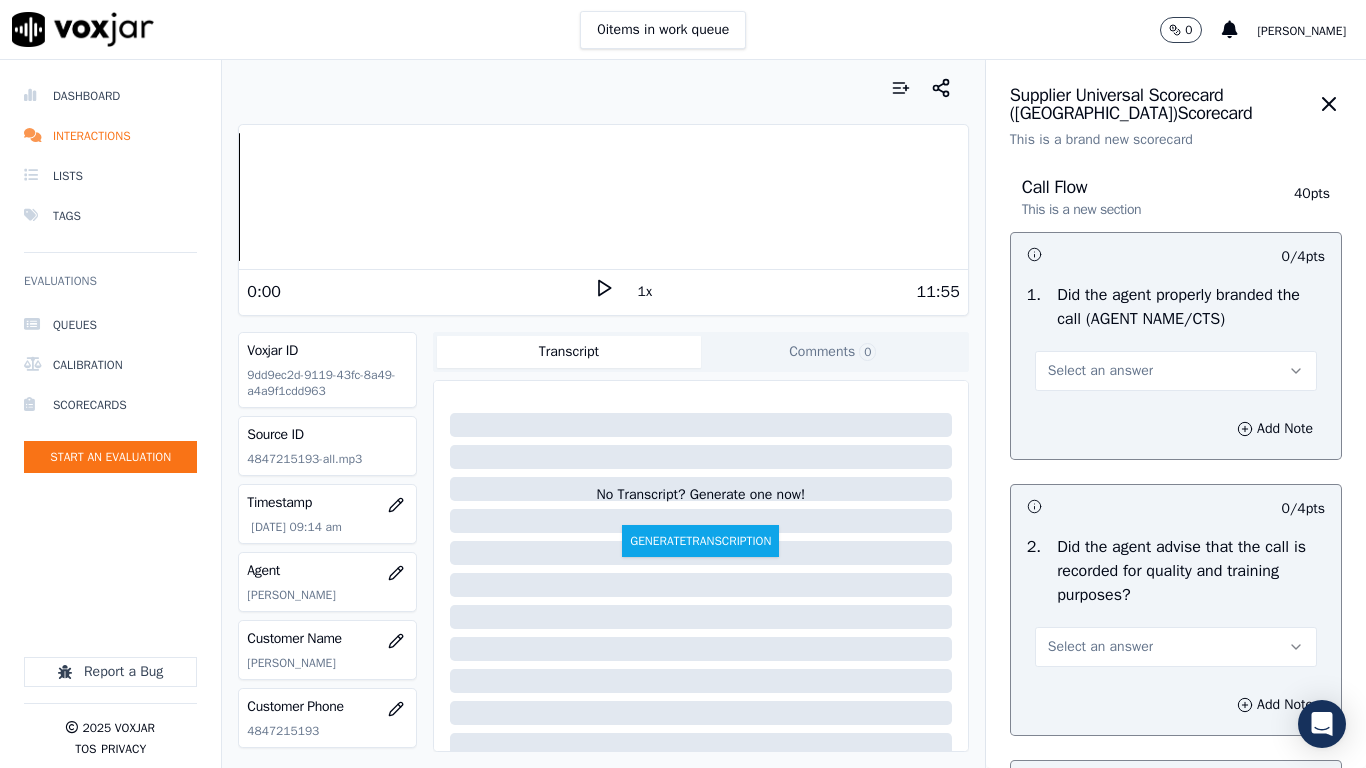 click on "Select an answer" at bounding box center (1176, 371) 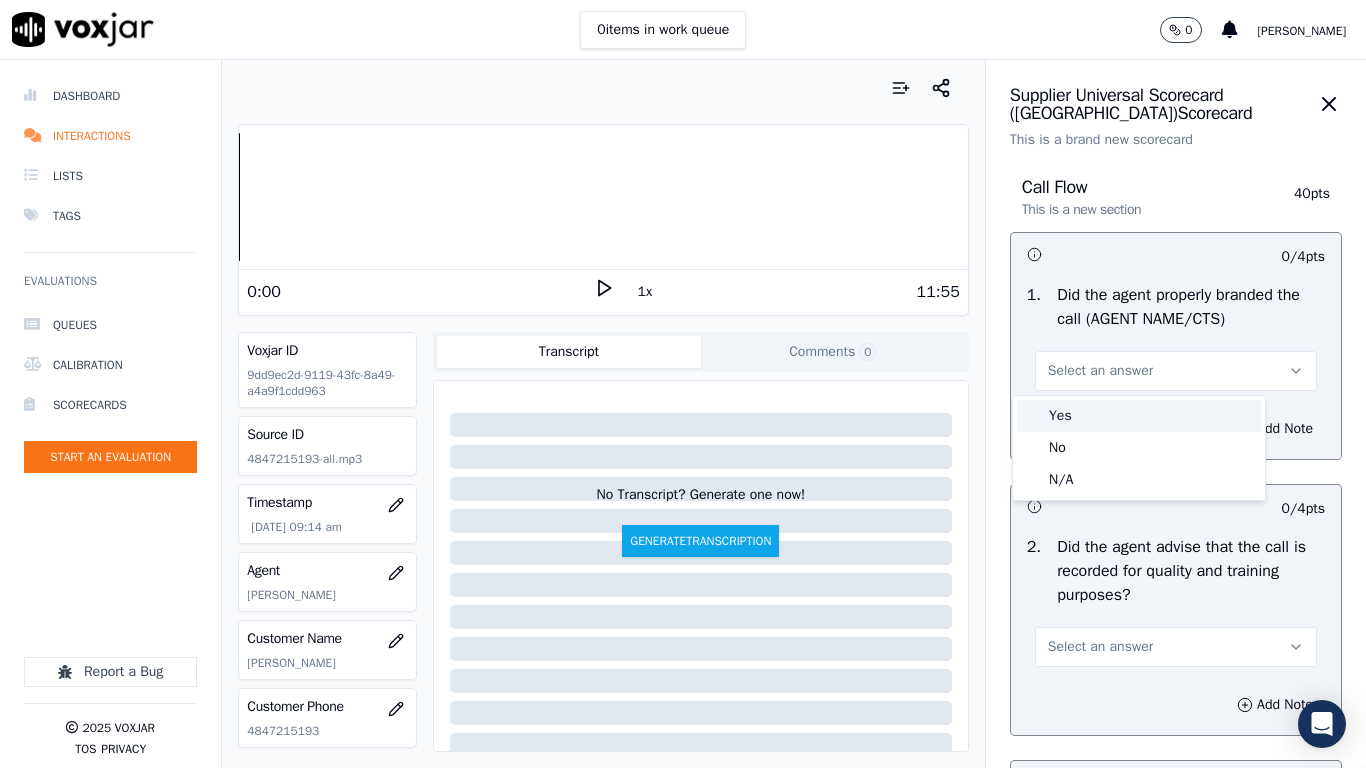 click on "Yes" at bounding box center [1139, 416] 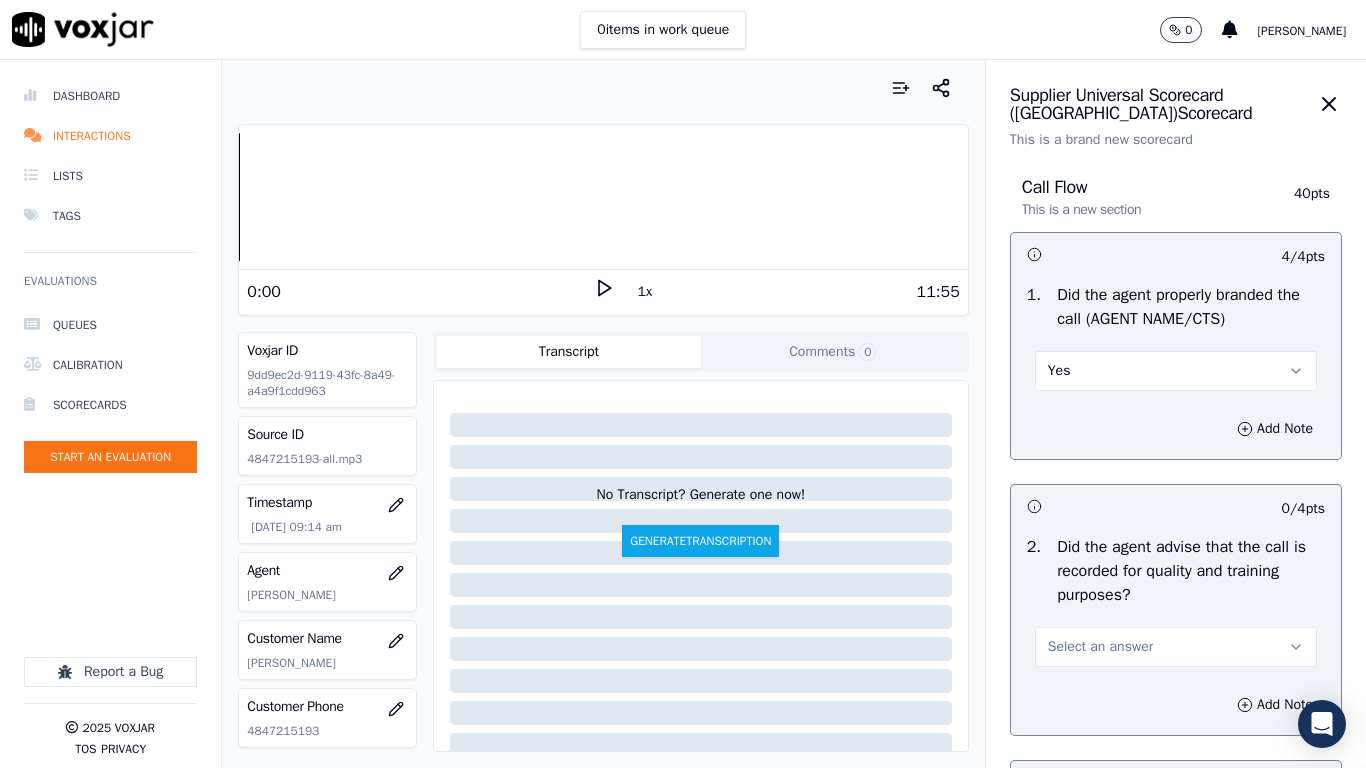 click on "Select an answer" at bounding box center (1176, 647) 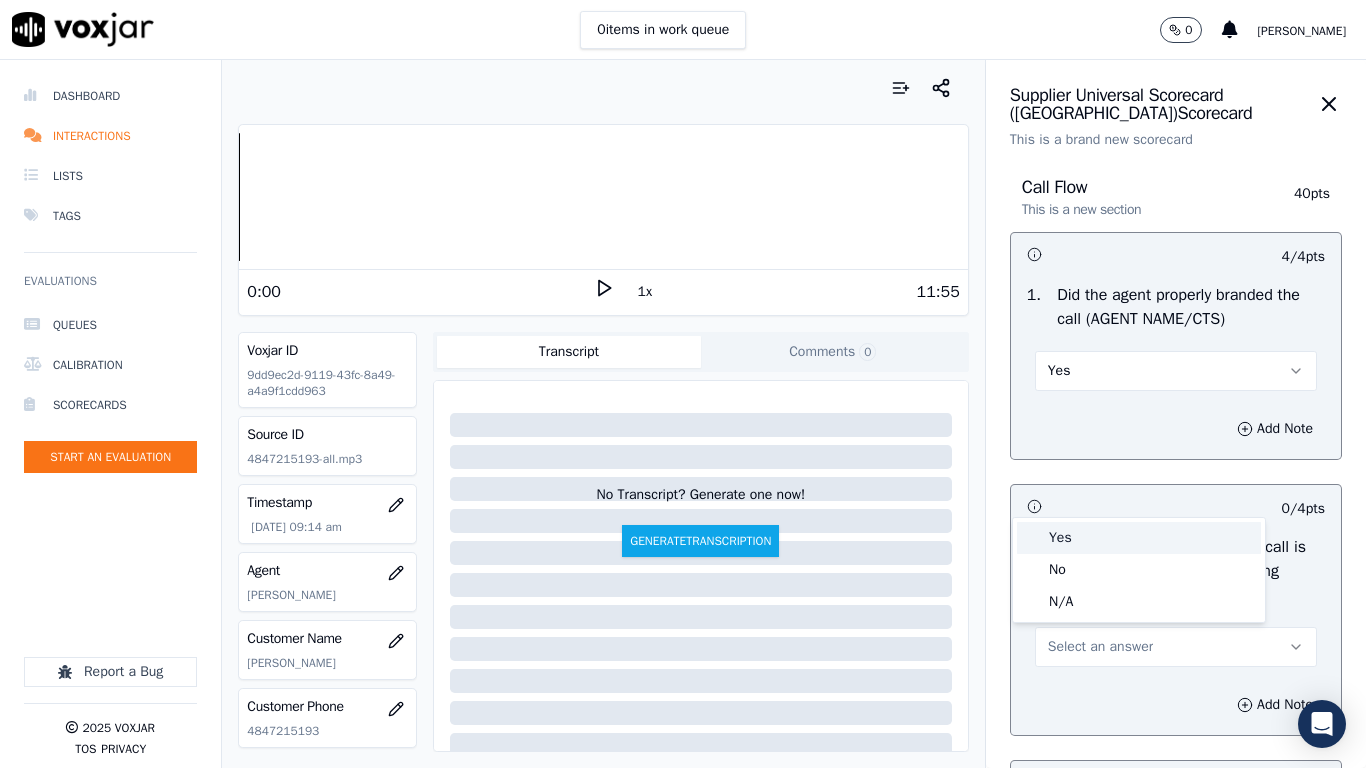 click on "Yes" at bounding box center (1139, 538) 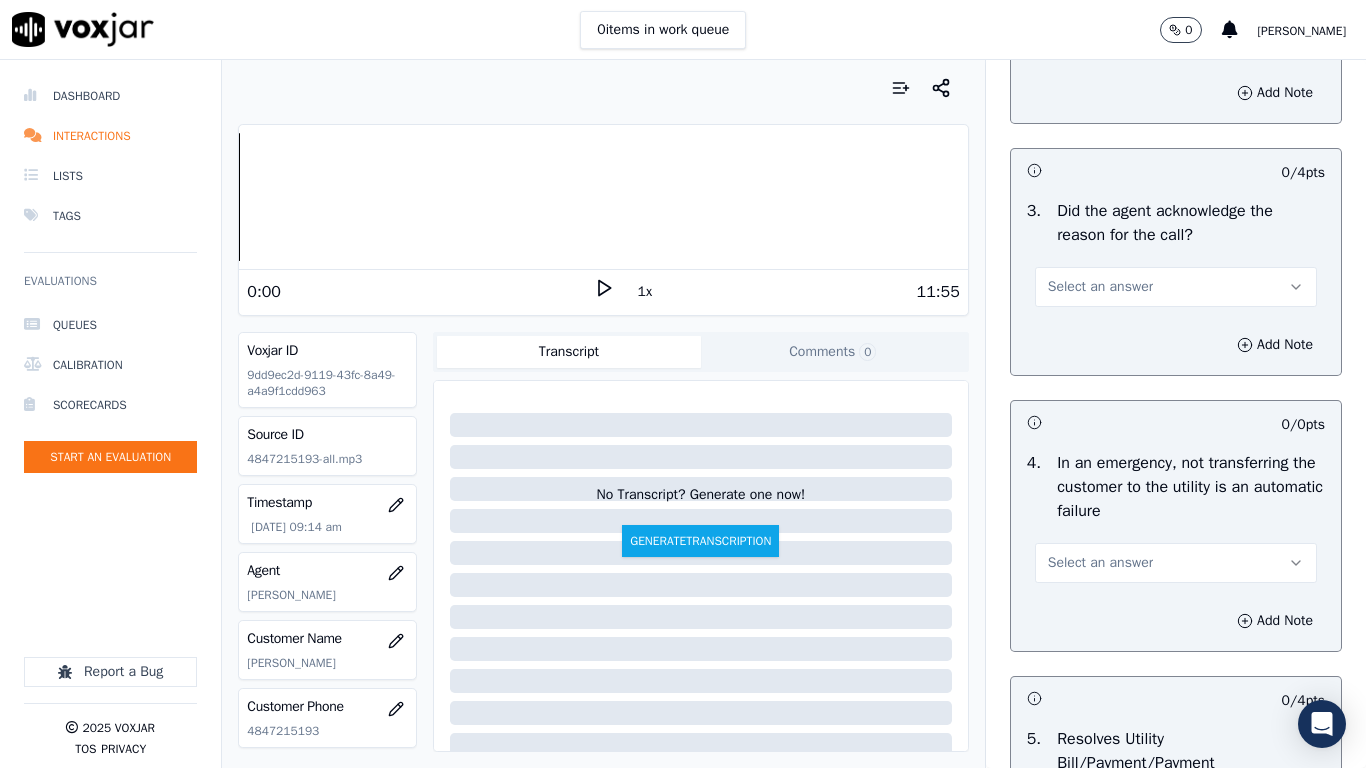 scroll, scrollTop: 700, scrollLeft: 0, axis: vertical 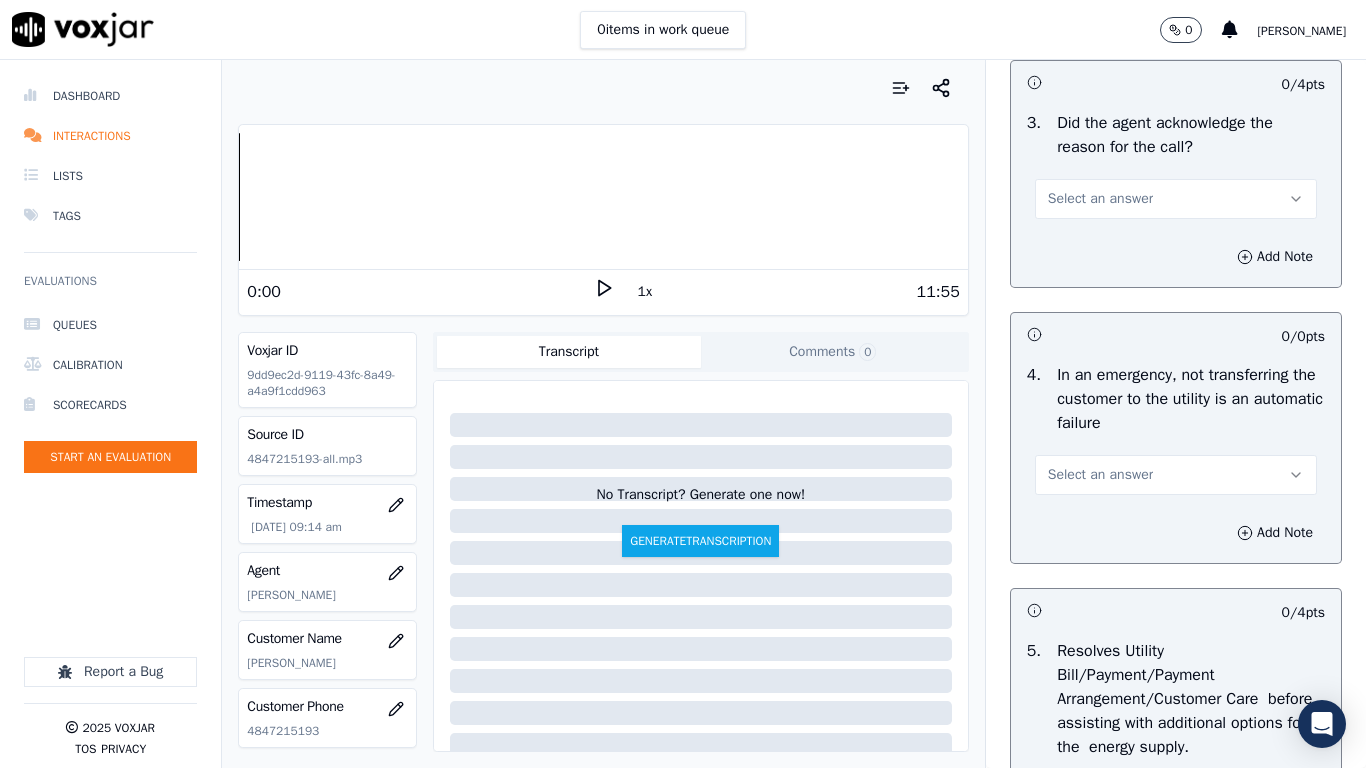 click on "Select an answer" at bounding box center (1100, 199) 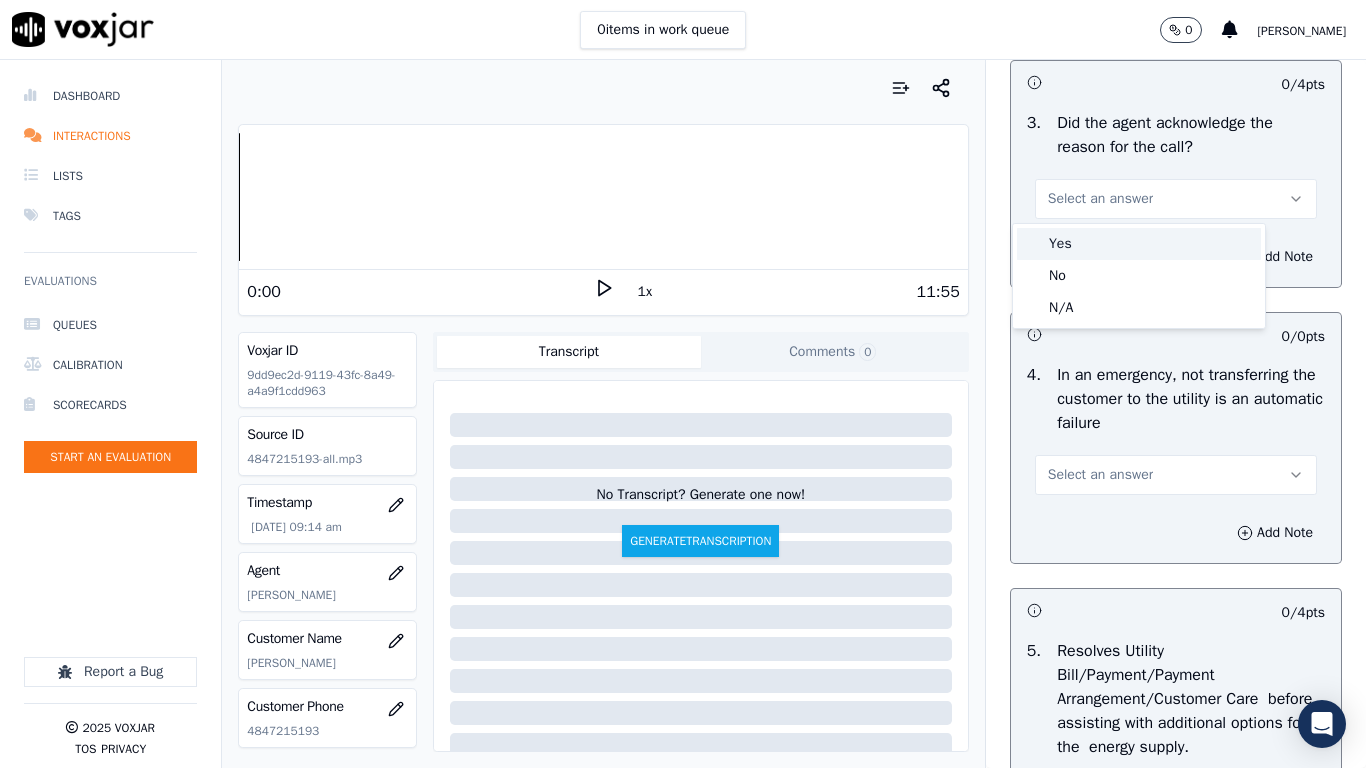 click on "Yes" at bounding box center (1139, 244) 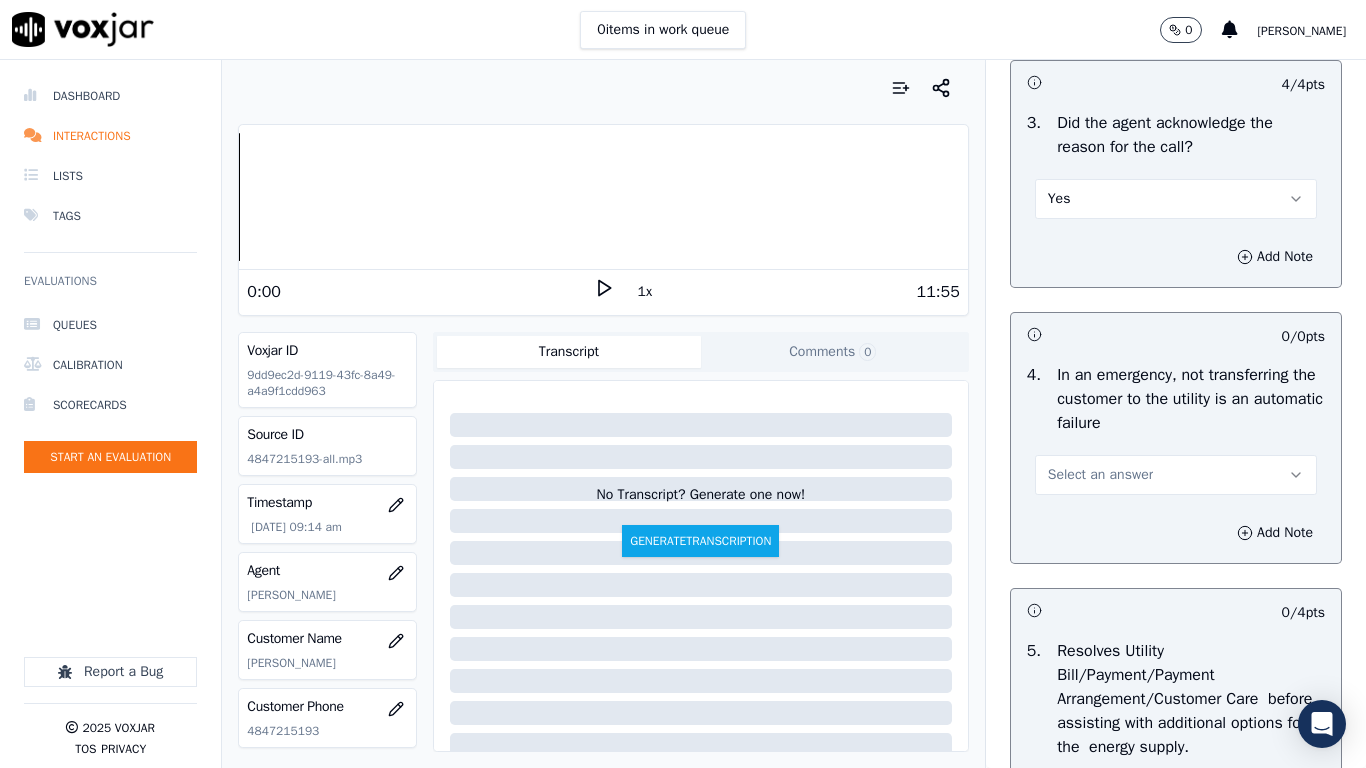 click on "Select an answer" at bounding box center [1176, 475] 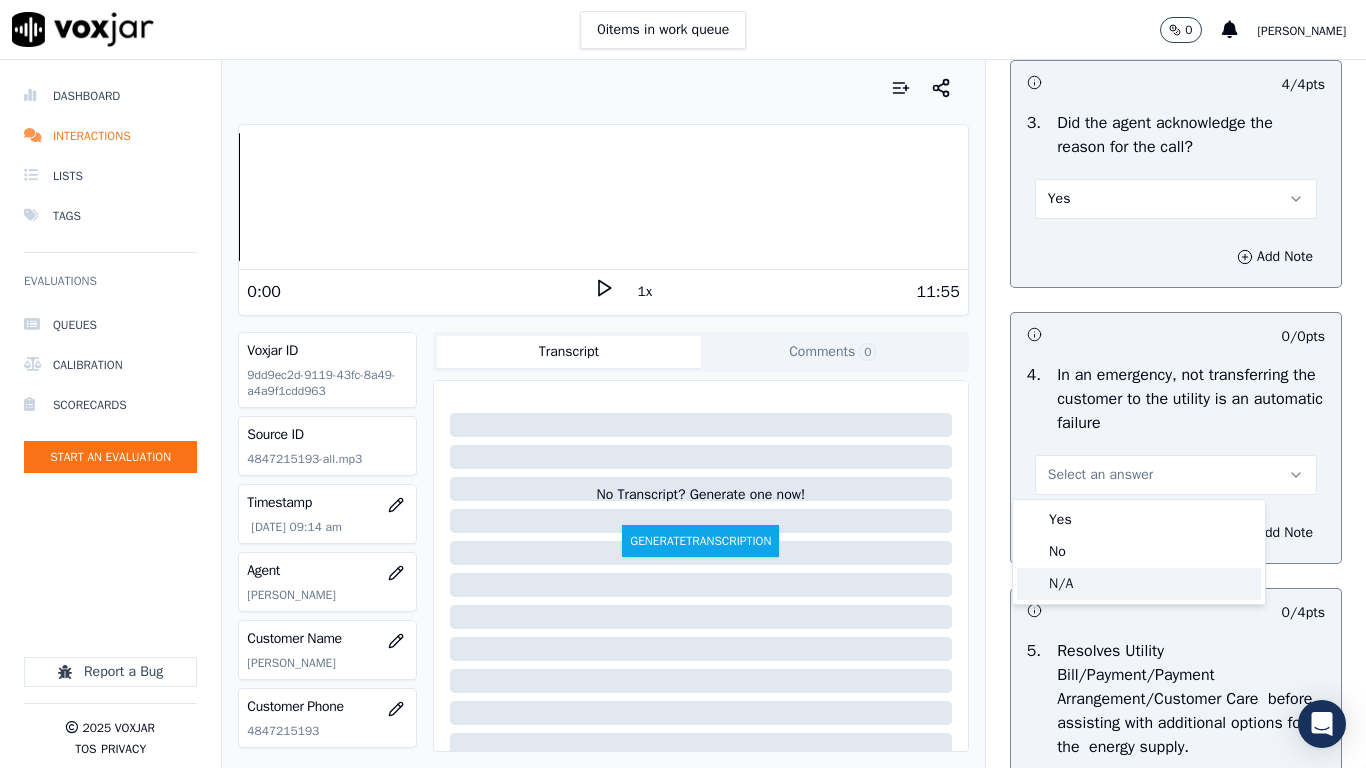 drag, startPoint x: 1121, startPoint y: 582, endPoint x: 1120, endPoint y: 699, distance: 117.00427 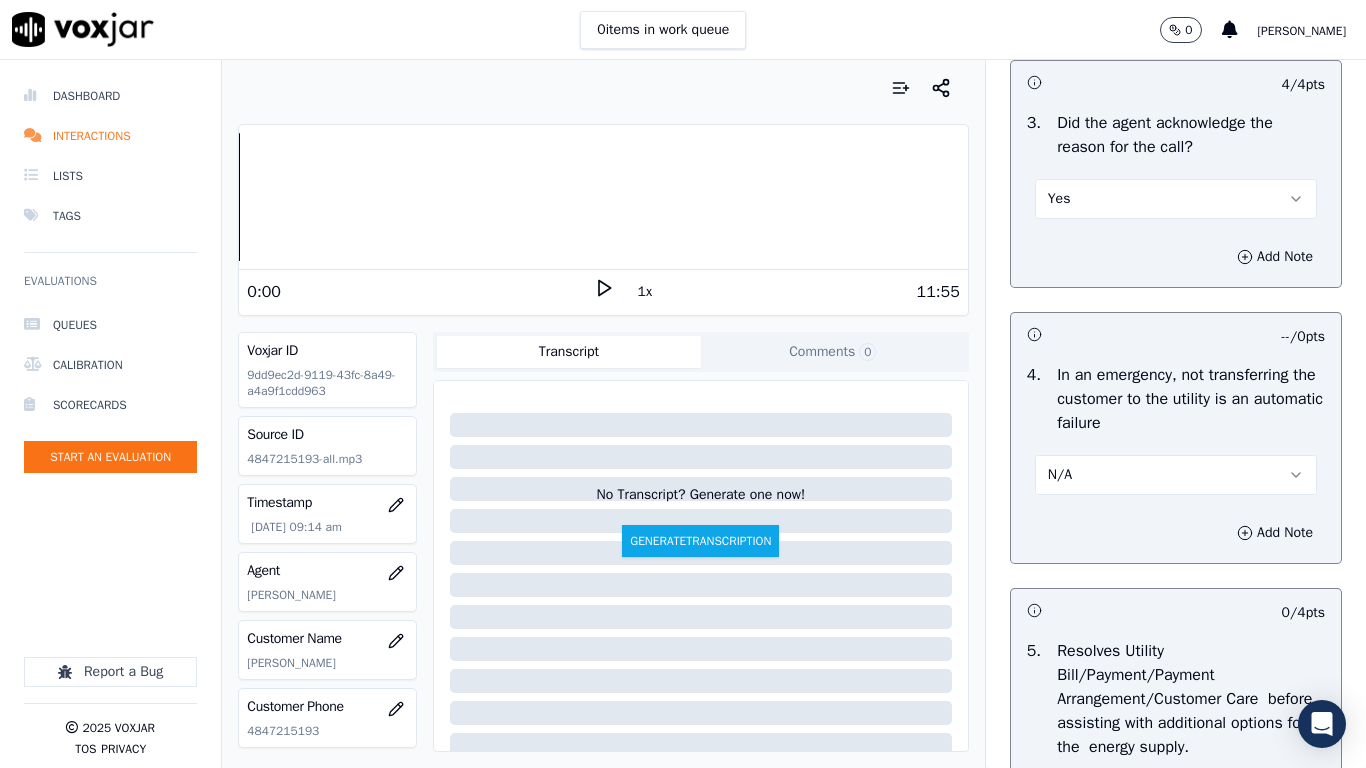 scroll, scrollTop: 1200, scrollLeft: 0, axis: vertical 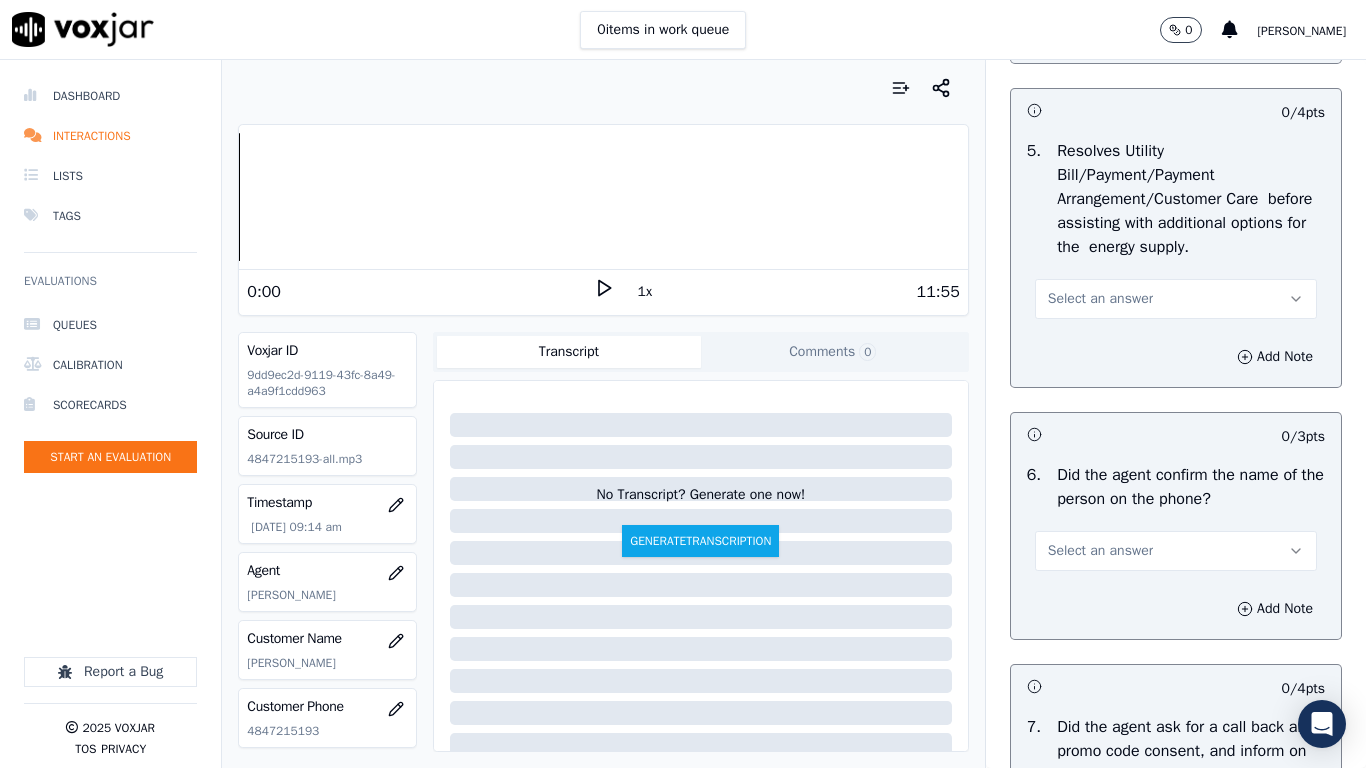 click on "Select an answer" at bounding box center [1176, 299] 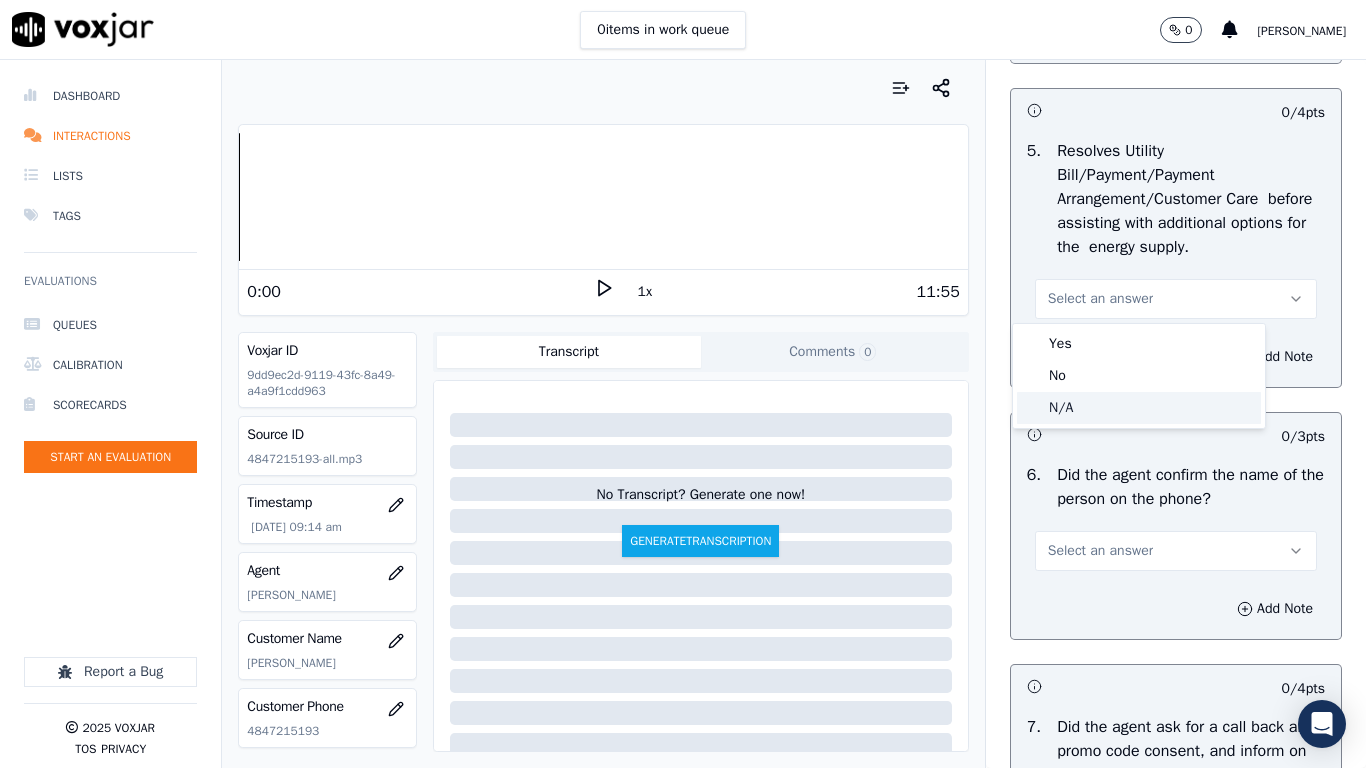 drag, startPoint x: 1144, startPoint y: 399, endPoint x: 1147, endPoint y: 542, distance: 143.03146 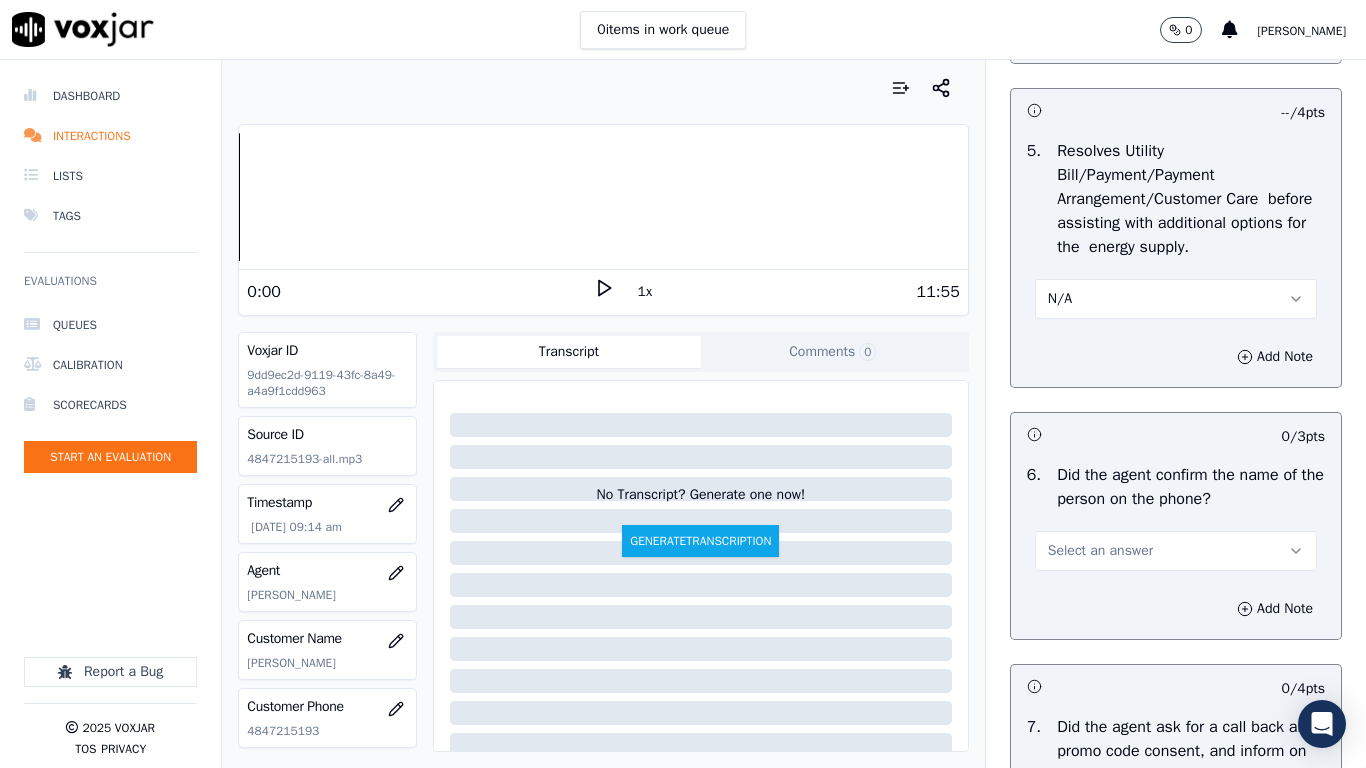 click on "Select an answer" at bounding box center (1100, 551) 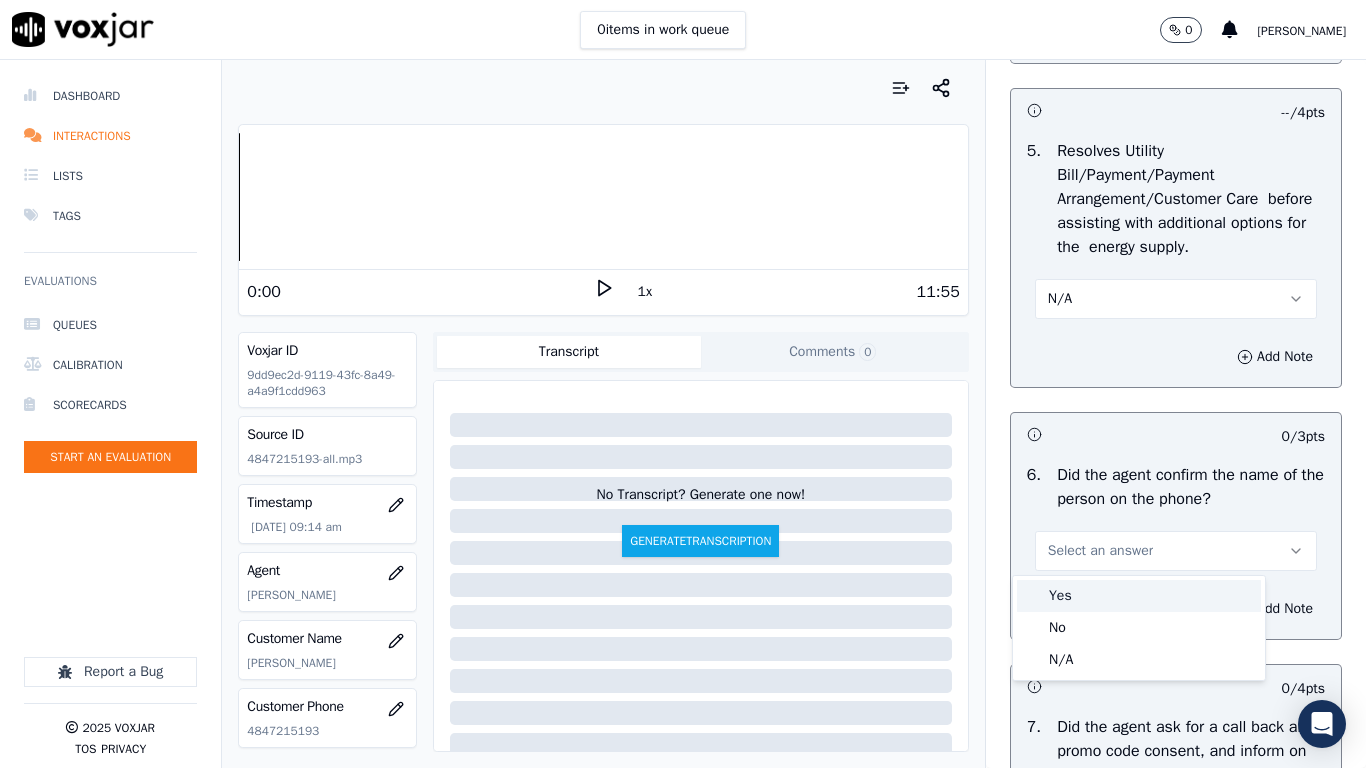 click on "Yes" at bounding box center (1139, 596) 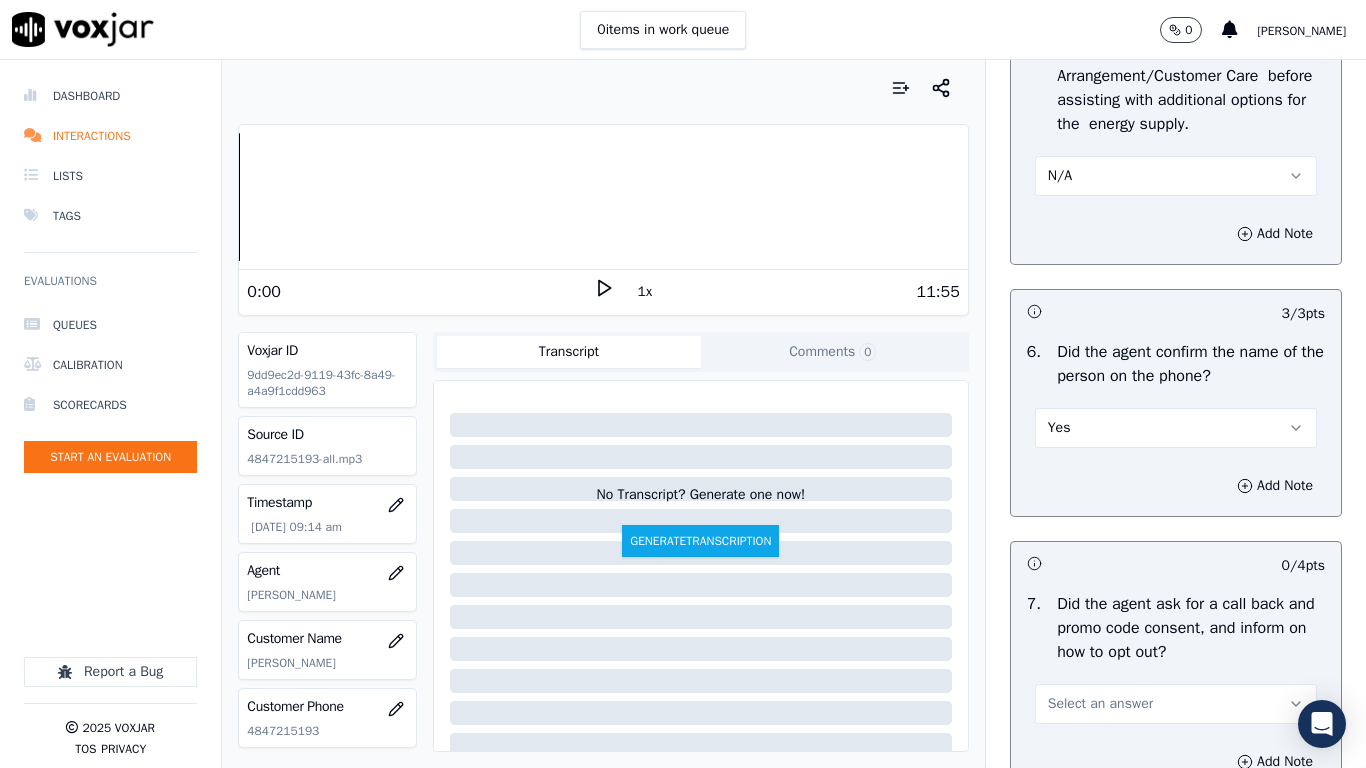 scroll, scrollTop: 1700, scrollLeft: 0, axis: vertical 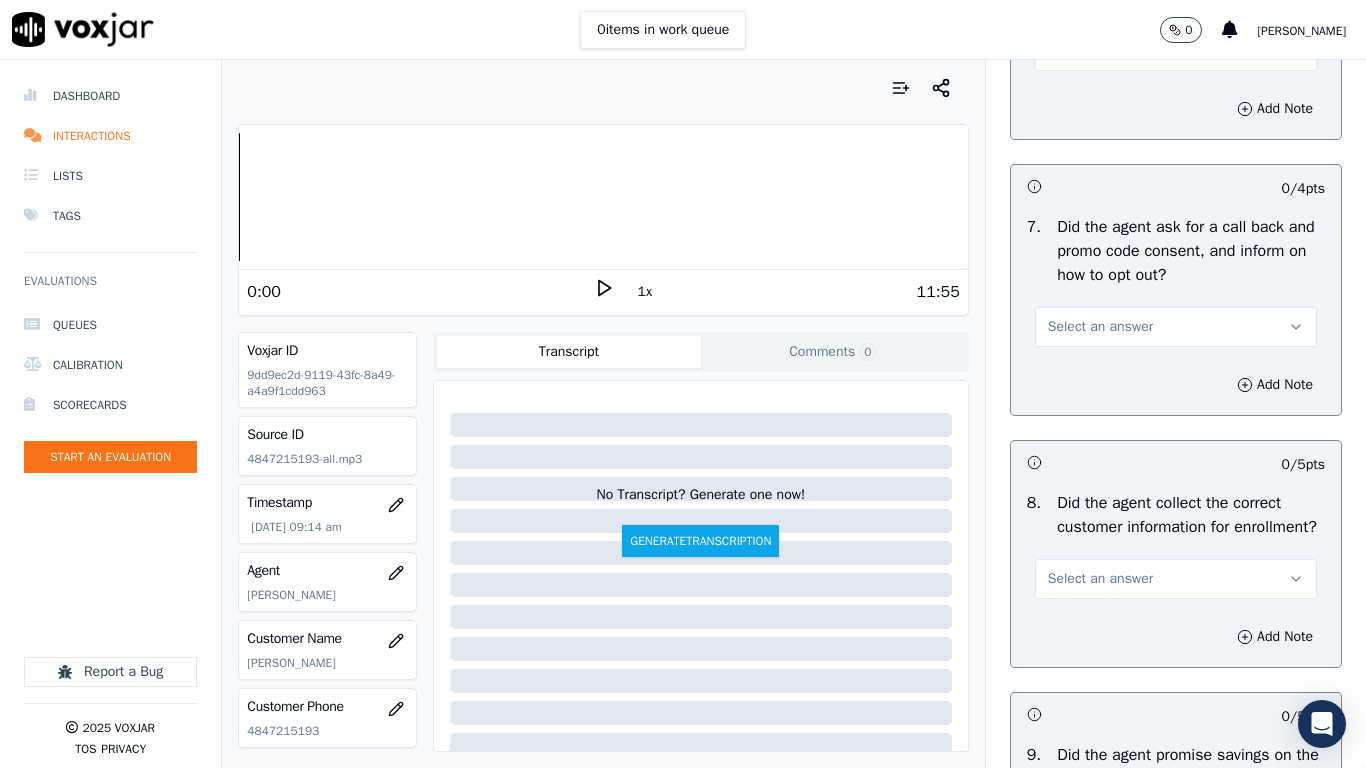 click on "Select an answer" at bounding box center (1100, 327) 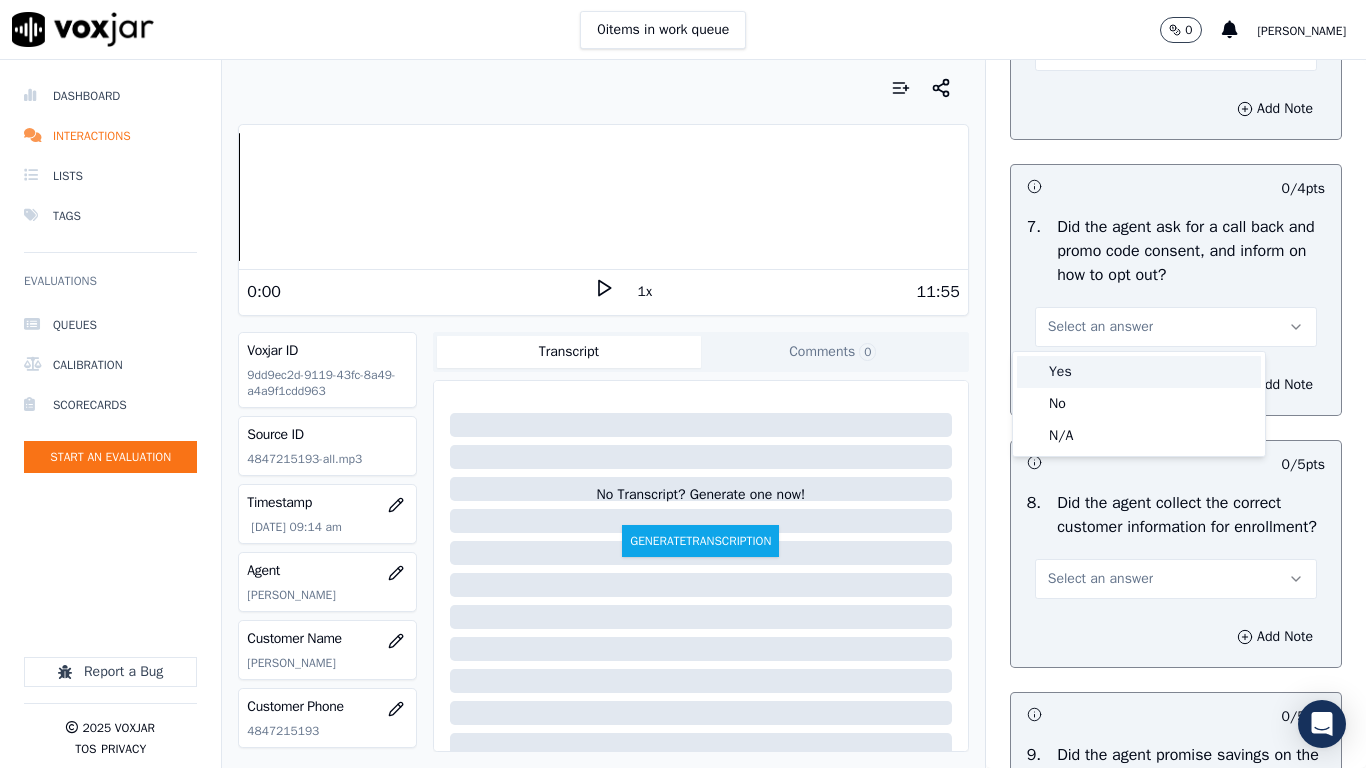 click on "Yes" at bounding box center (1139, 372) 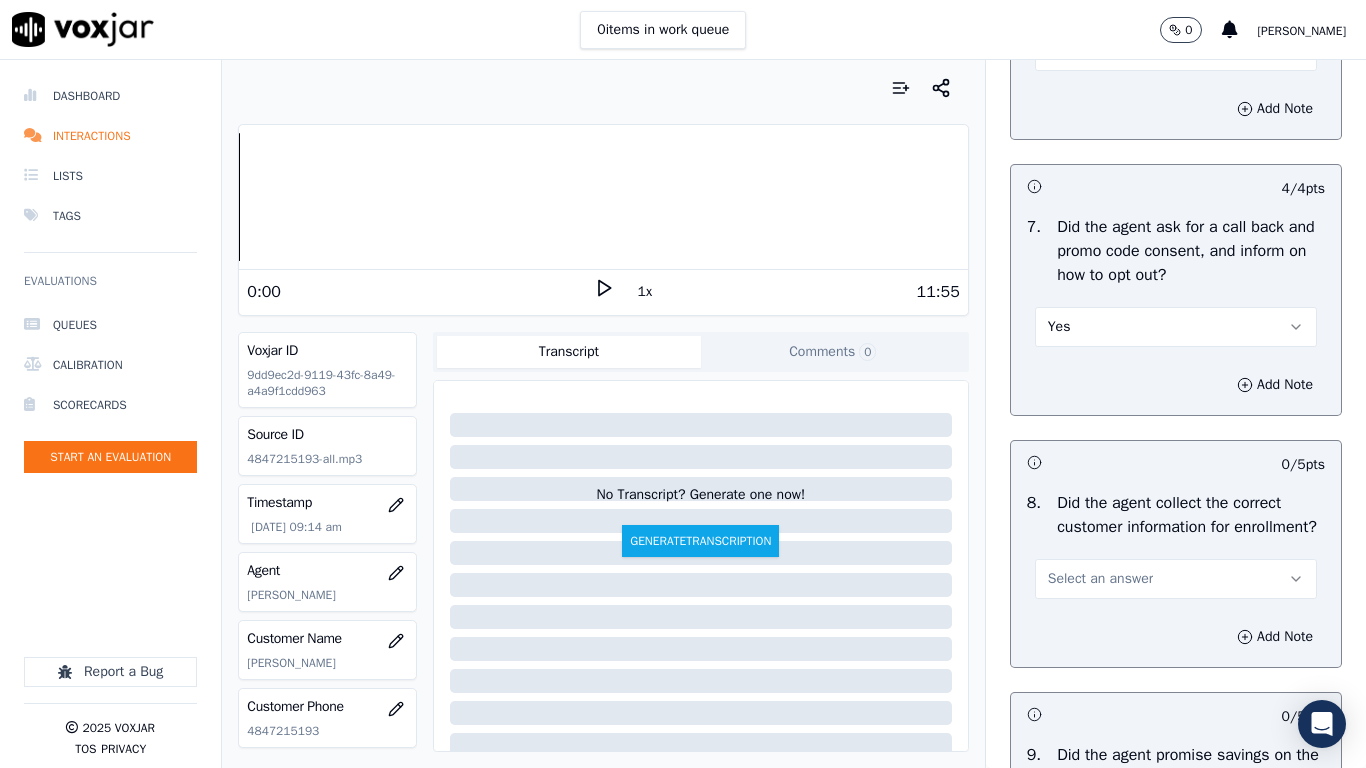 click on "Select an answer" at bounding box center (1100, 579) 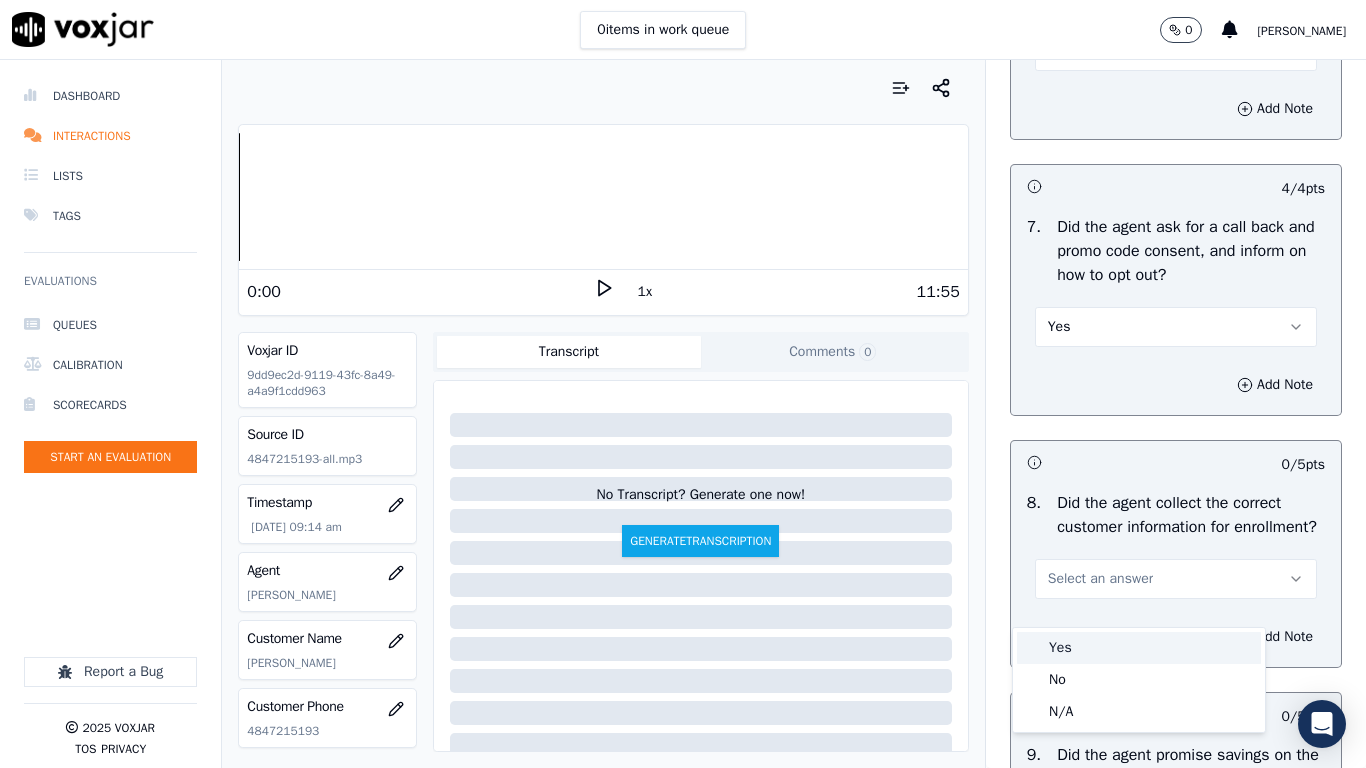 click on "Yes" at bounding box center (1139, 648) 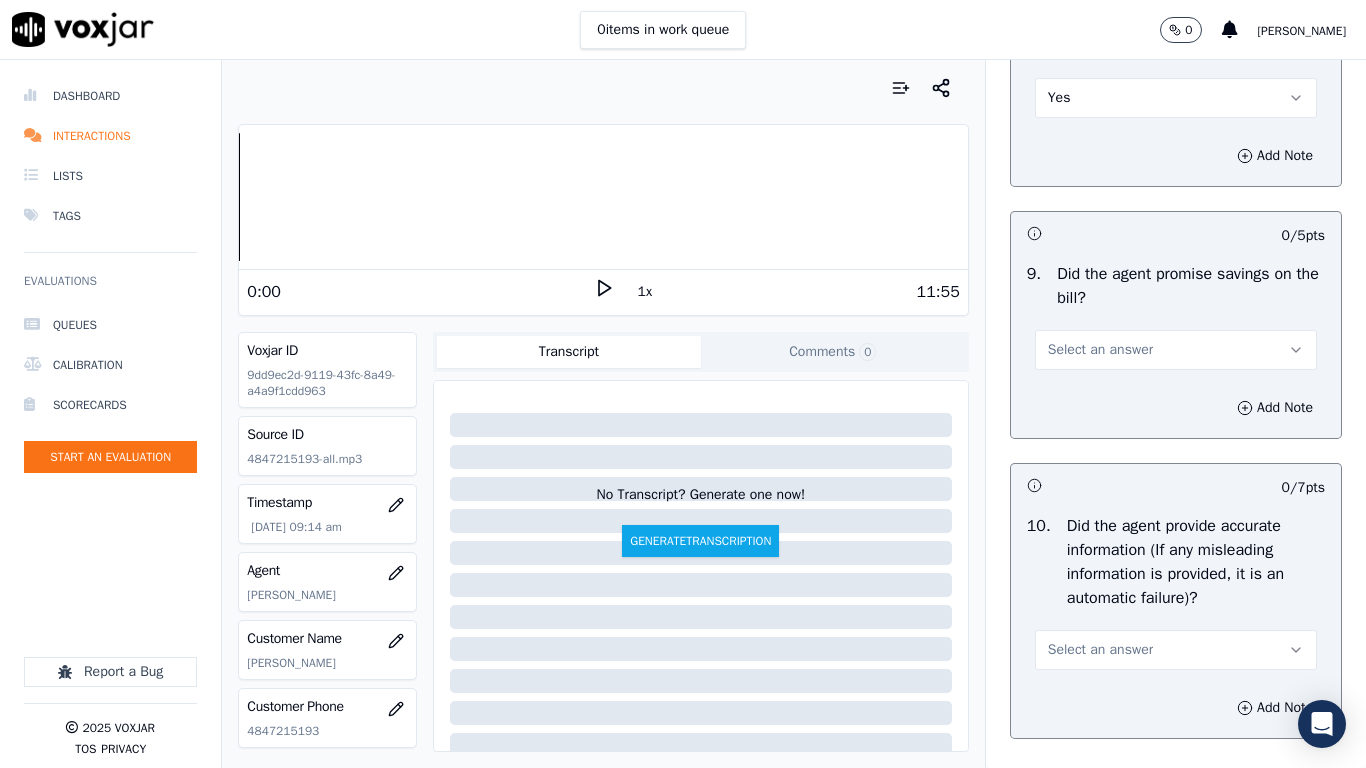scroll, scrollTop: 2200, scrollLeft: 0, axis: vertical 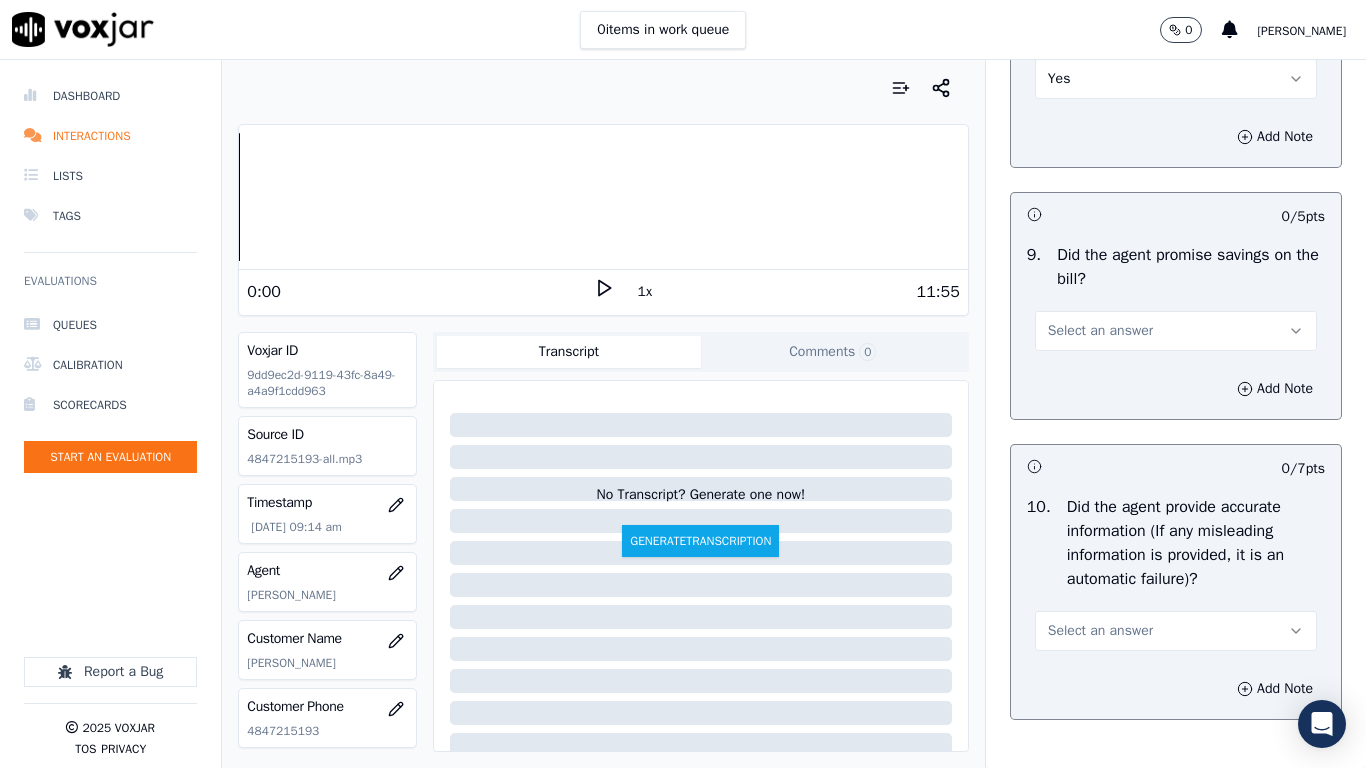 click on "Select an answer" at bounding box center (1176, 331) 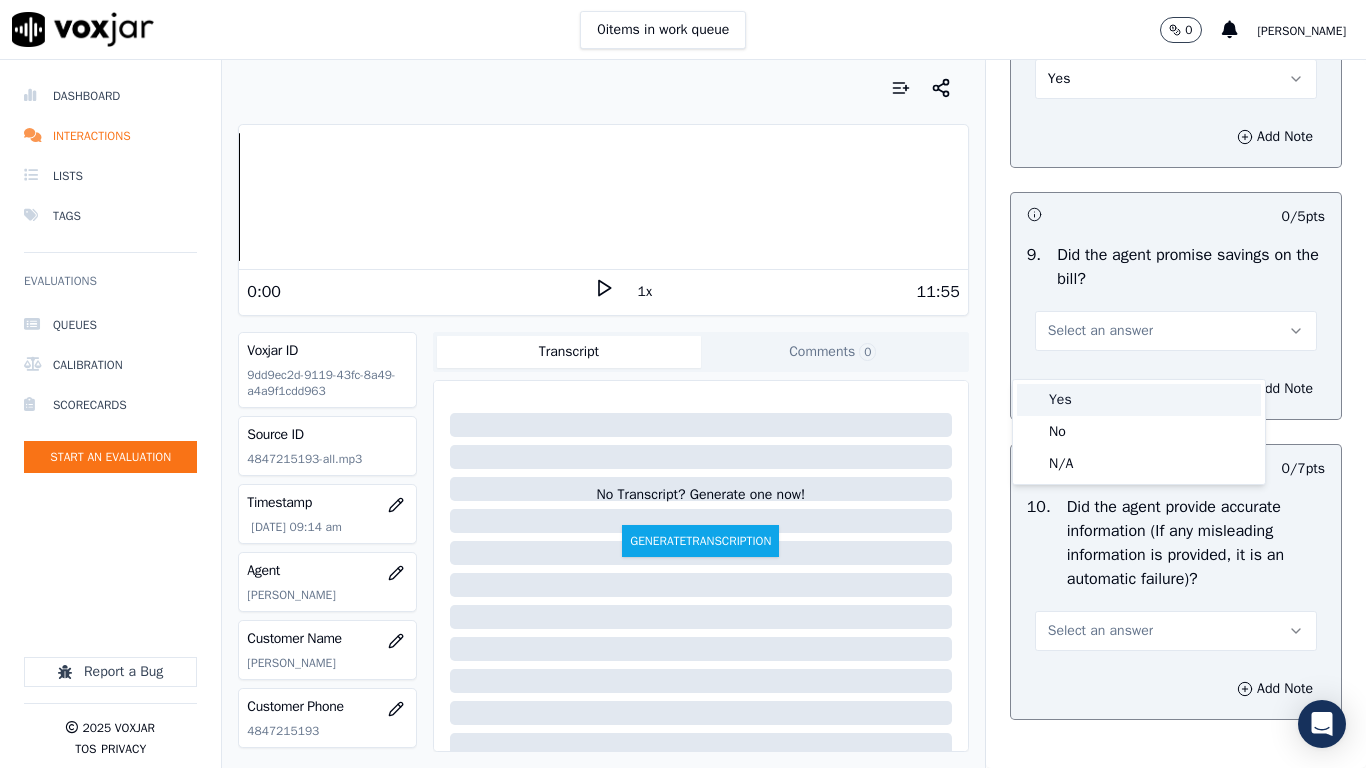click on "Yes" at bounding box center (1139, 400) 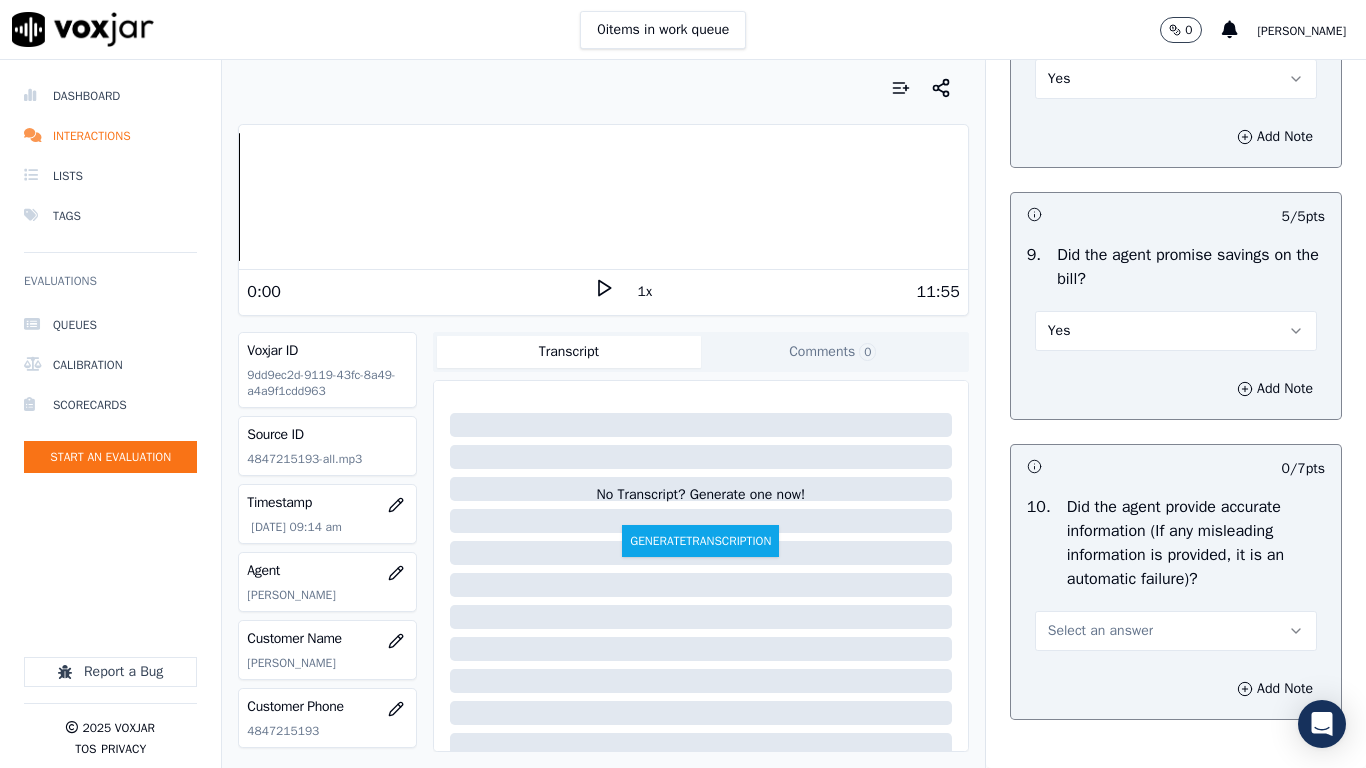 click on "Select an answer" at bounding box center [1100, 631] 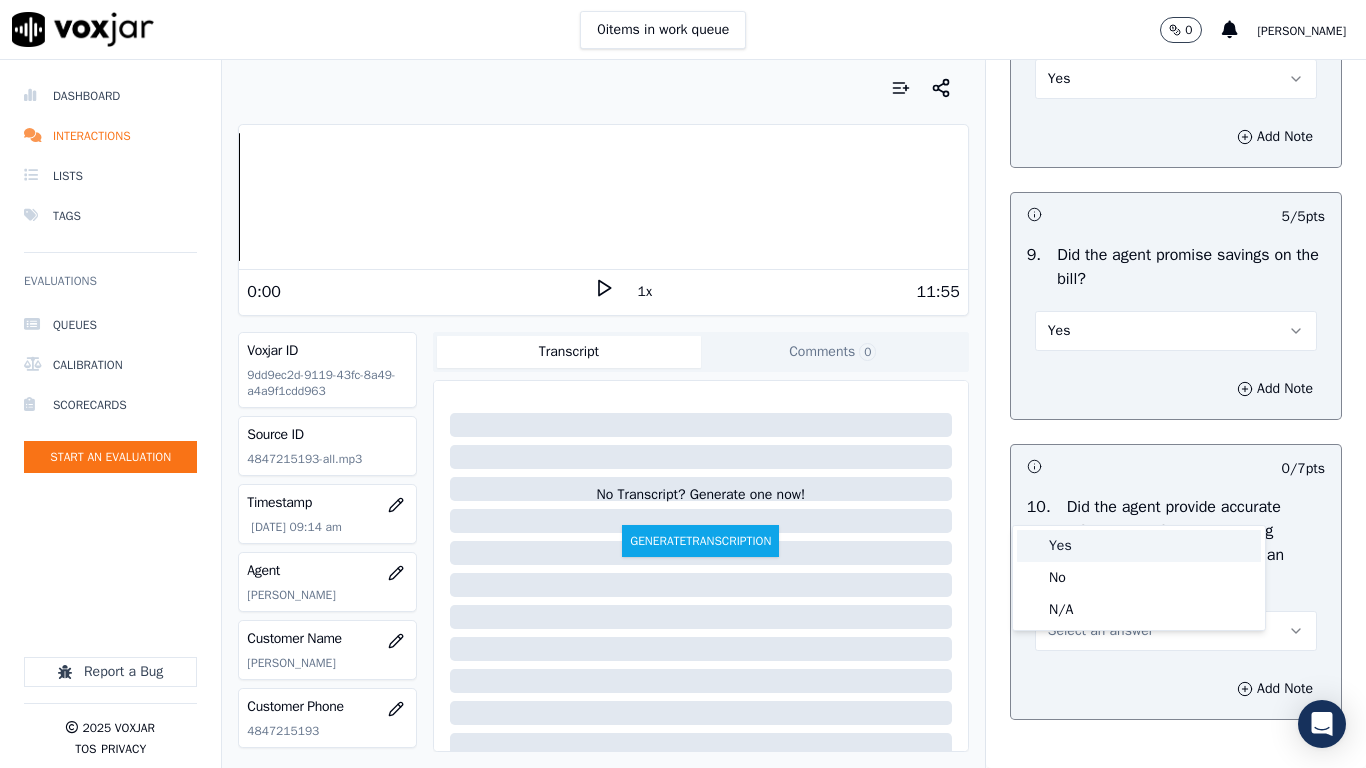 drag, startPoint x: 1082, startPoint y: 542, endPoint x: 1083, endPoint y: 586, distance: 44.011364 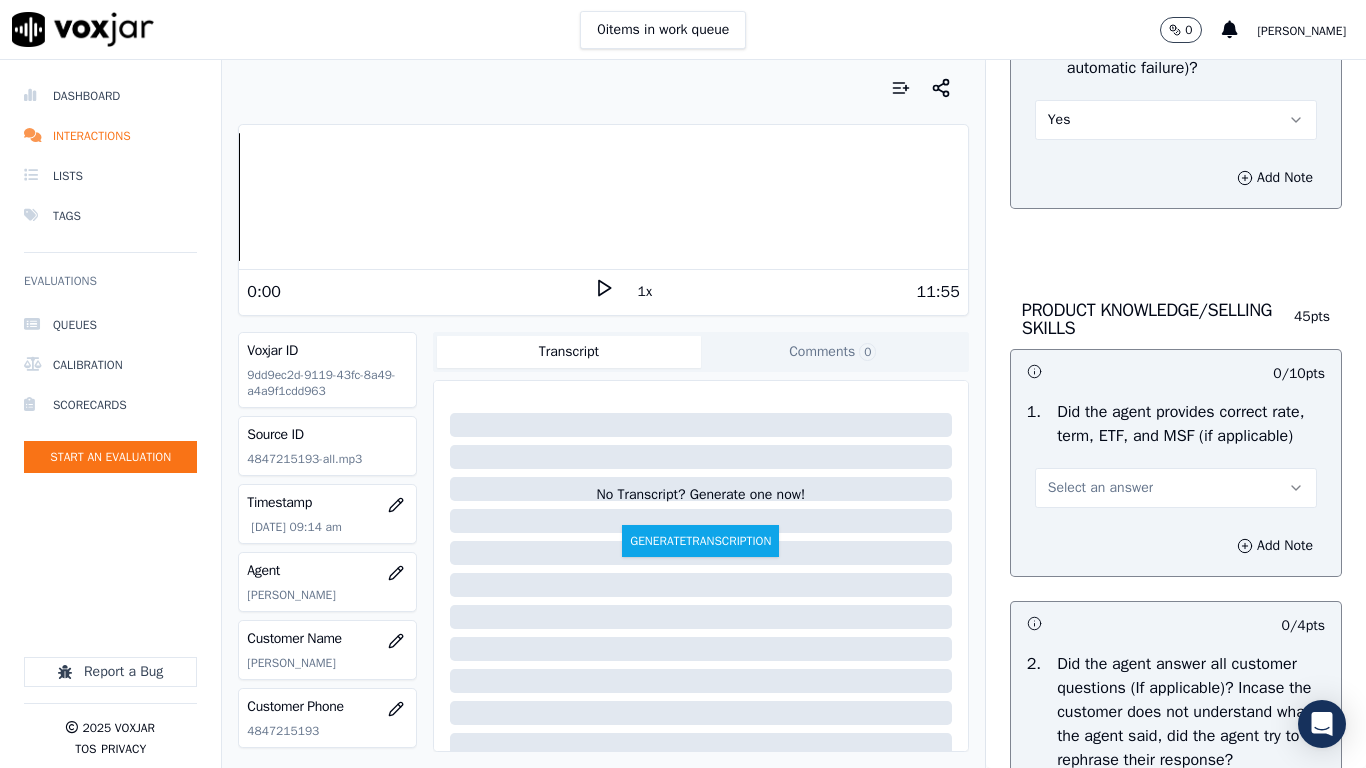 scroll, scrollTop: 2900, scrollLeft: 0, axis: vertical 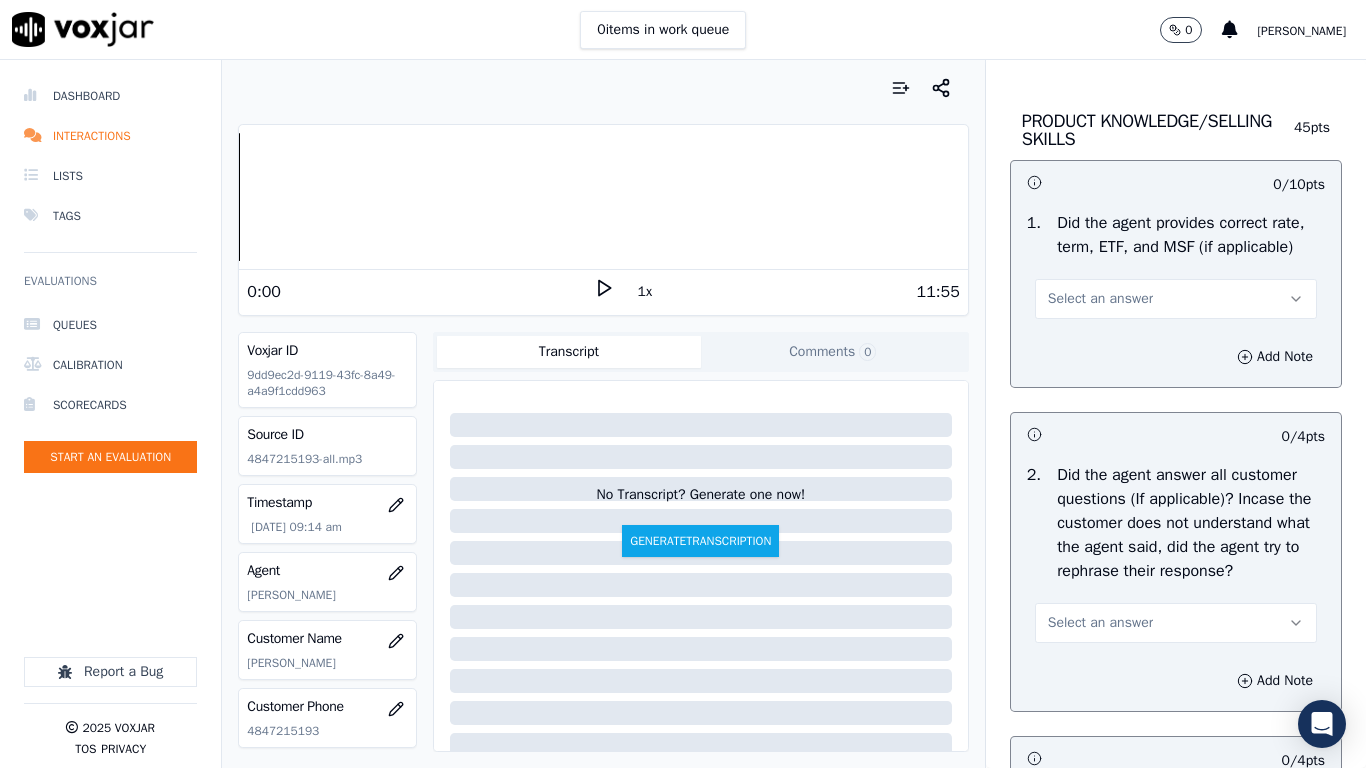 drag, startPoint x: 1108, startPoint y: 344, endPoint x: 1115, endPoint y: 366, distance: 23.086792 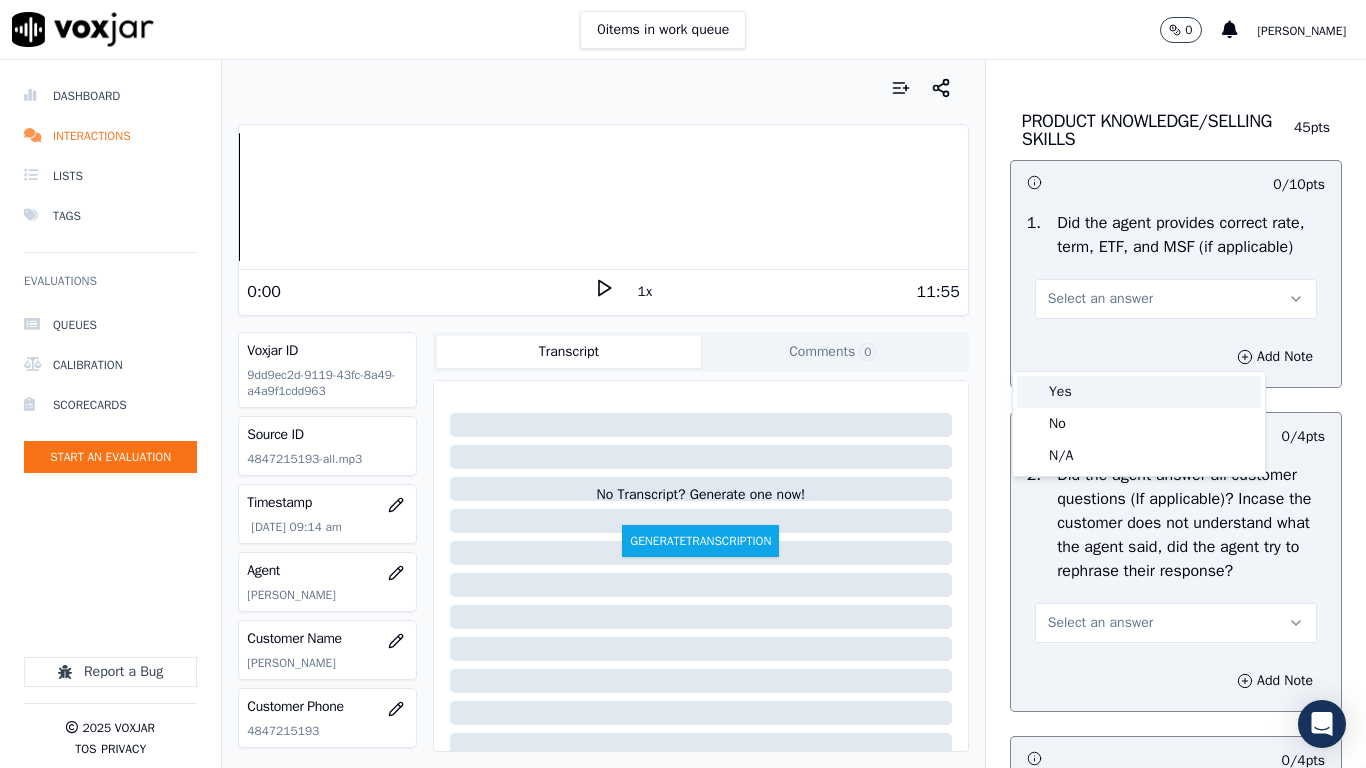 drag, startPoint x: 1115, startPoint y: 366, endPoint x: 1122, endPoint y: 398, distance: 32.75668 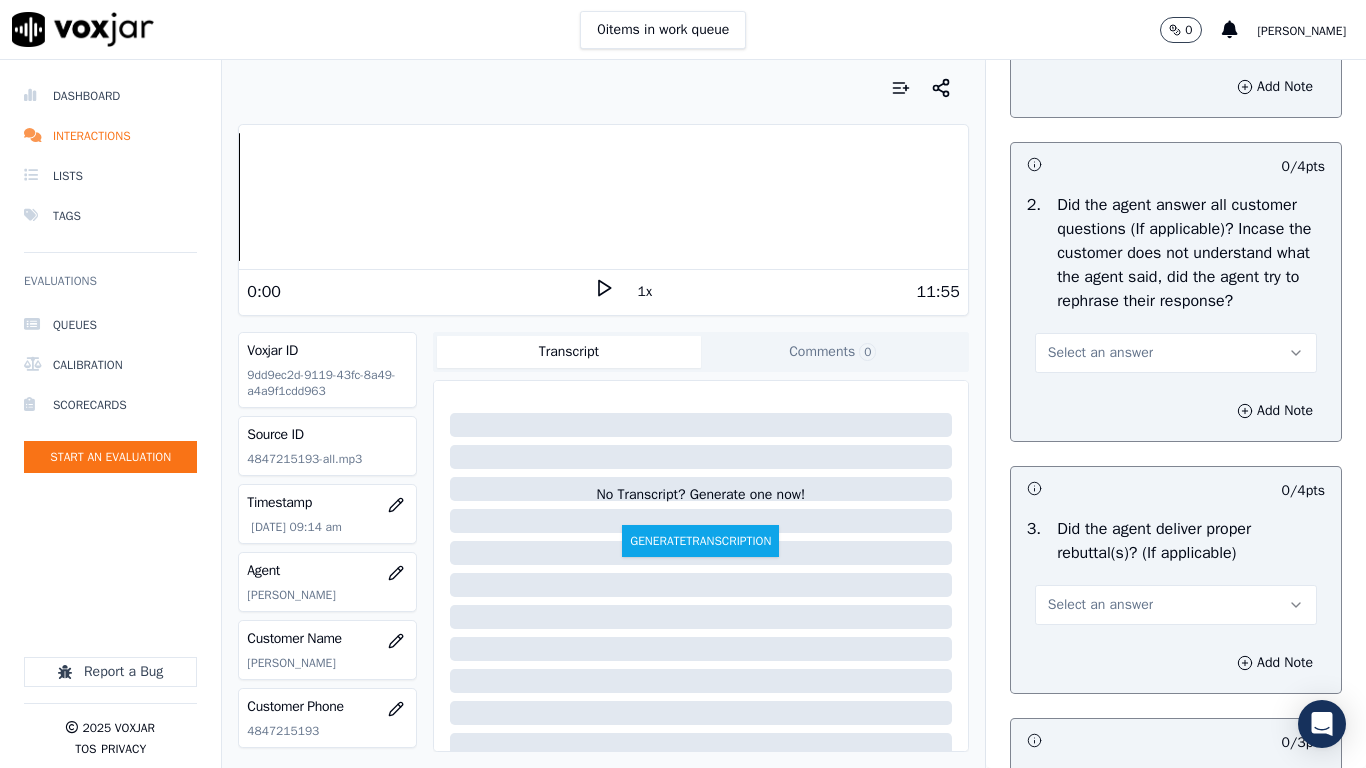 scroll, scrollTop: 3200, scrollLeft: 0, axis: vertical 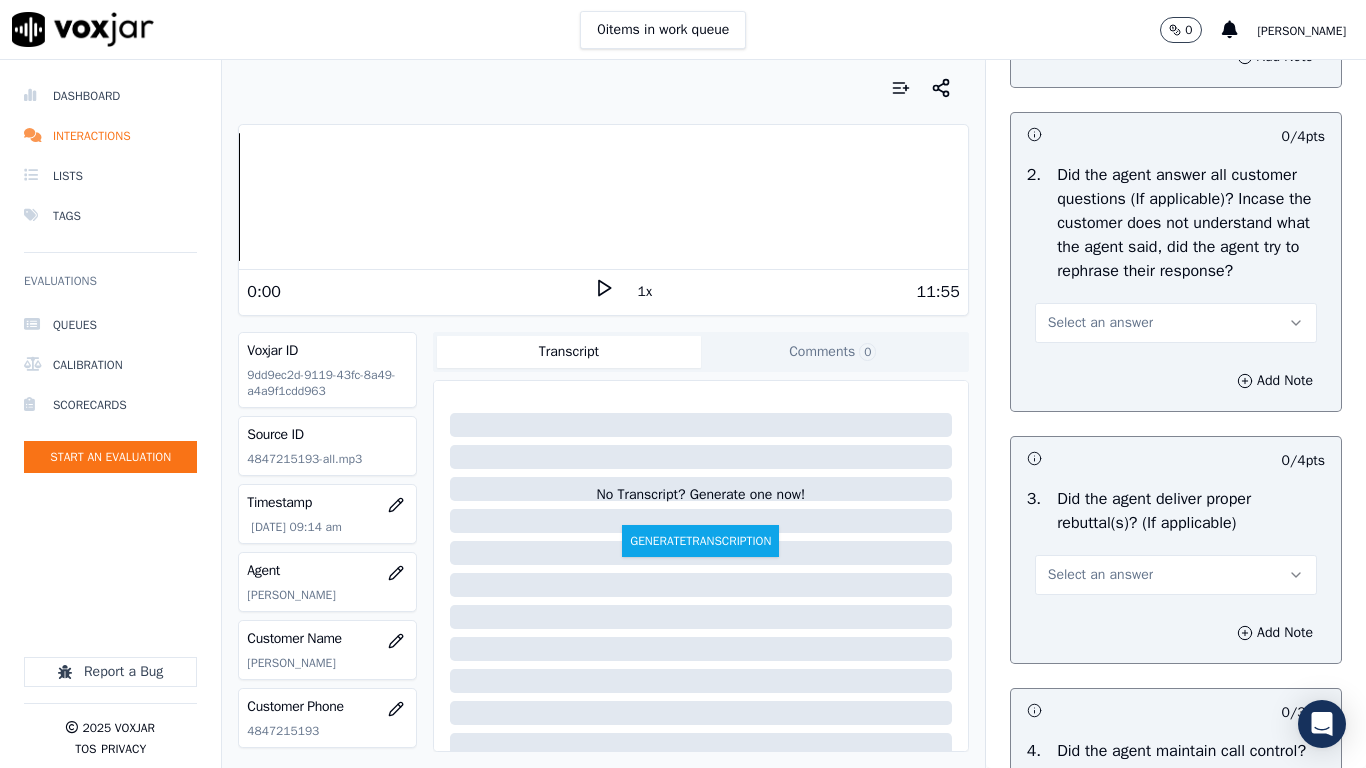click on "Select an answer" at bounding box center [1176, 323] 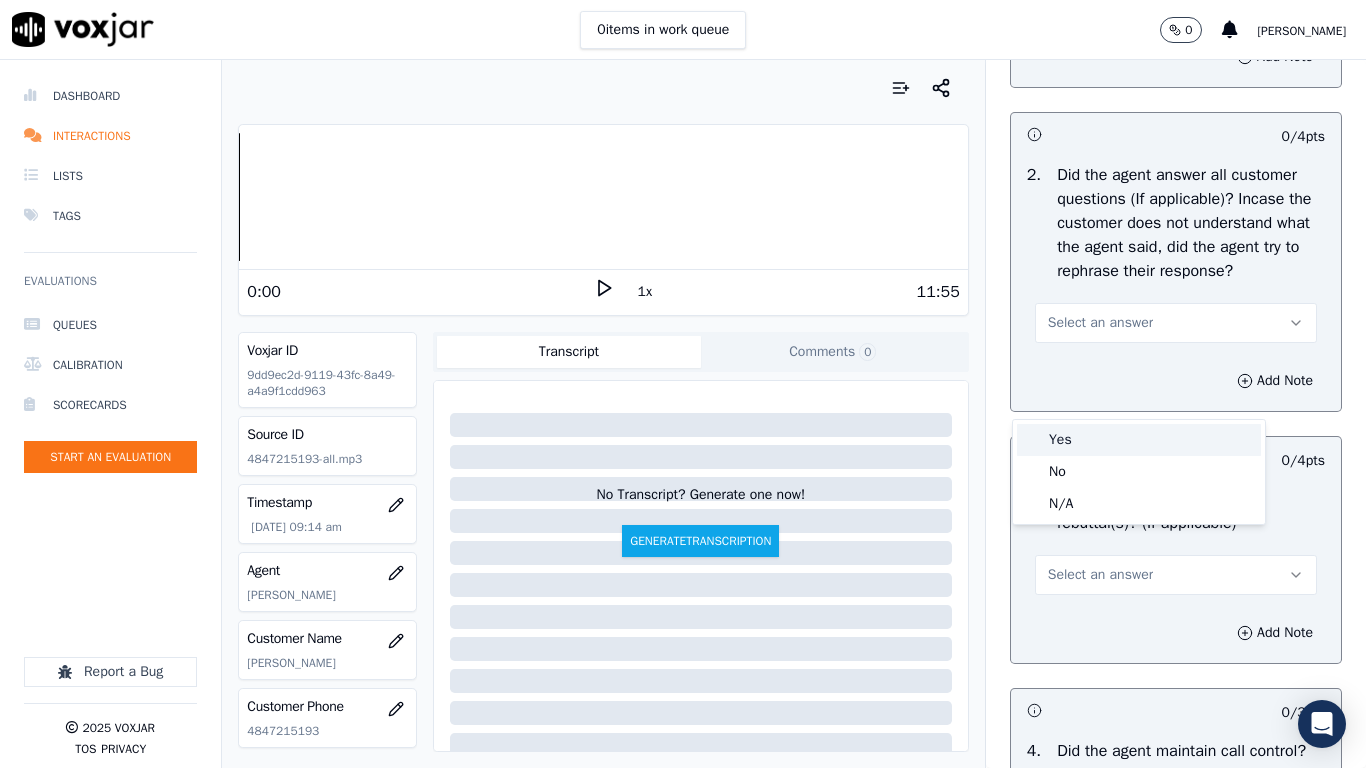 click on "Yes" at bounding box center (1139, 440) 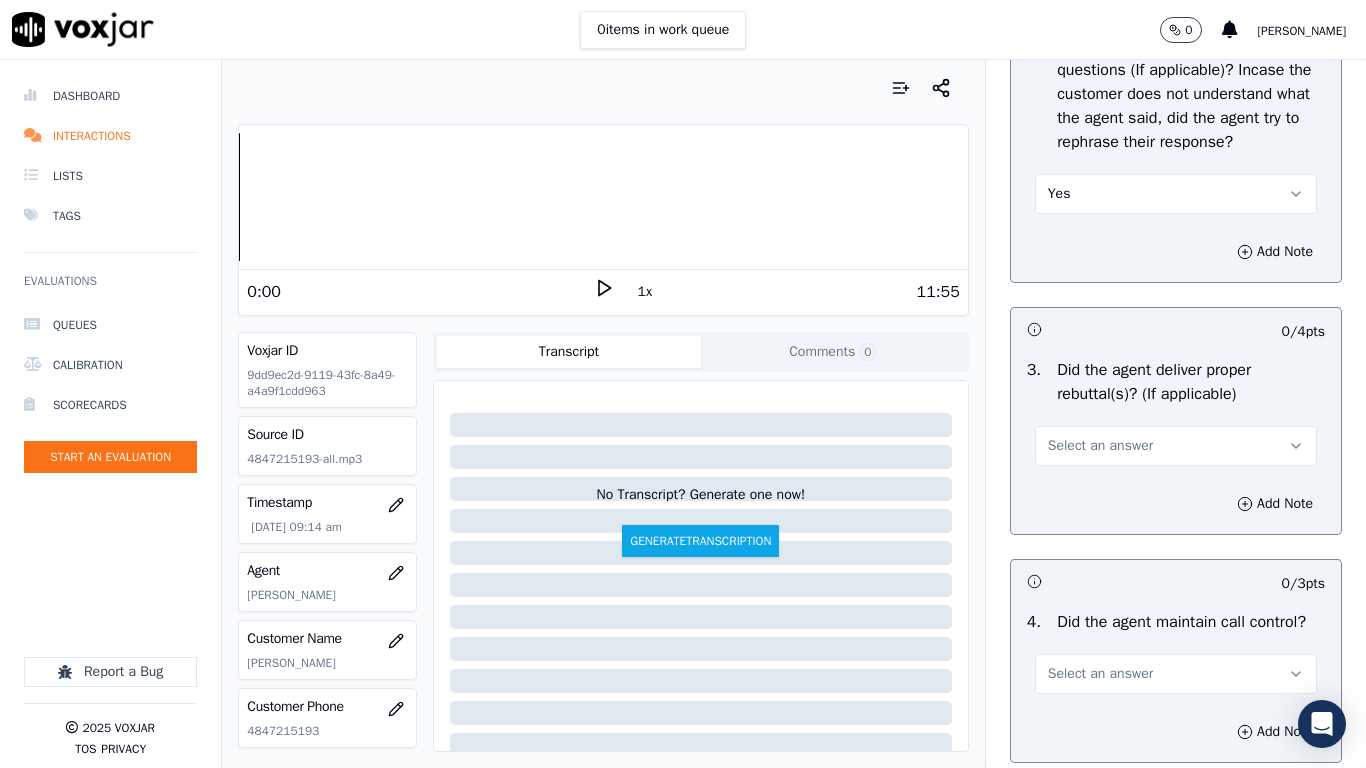 scroll, scrollTop: 3600, scrollLeft: 0, axis: vertical 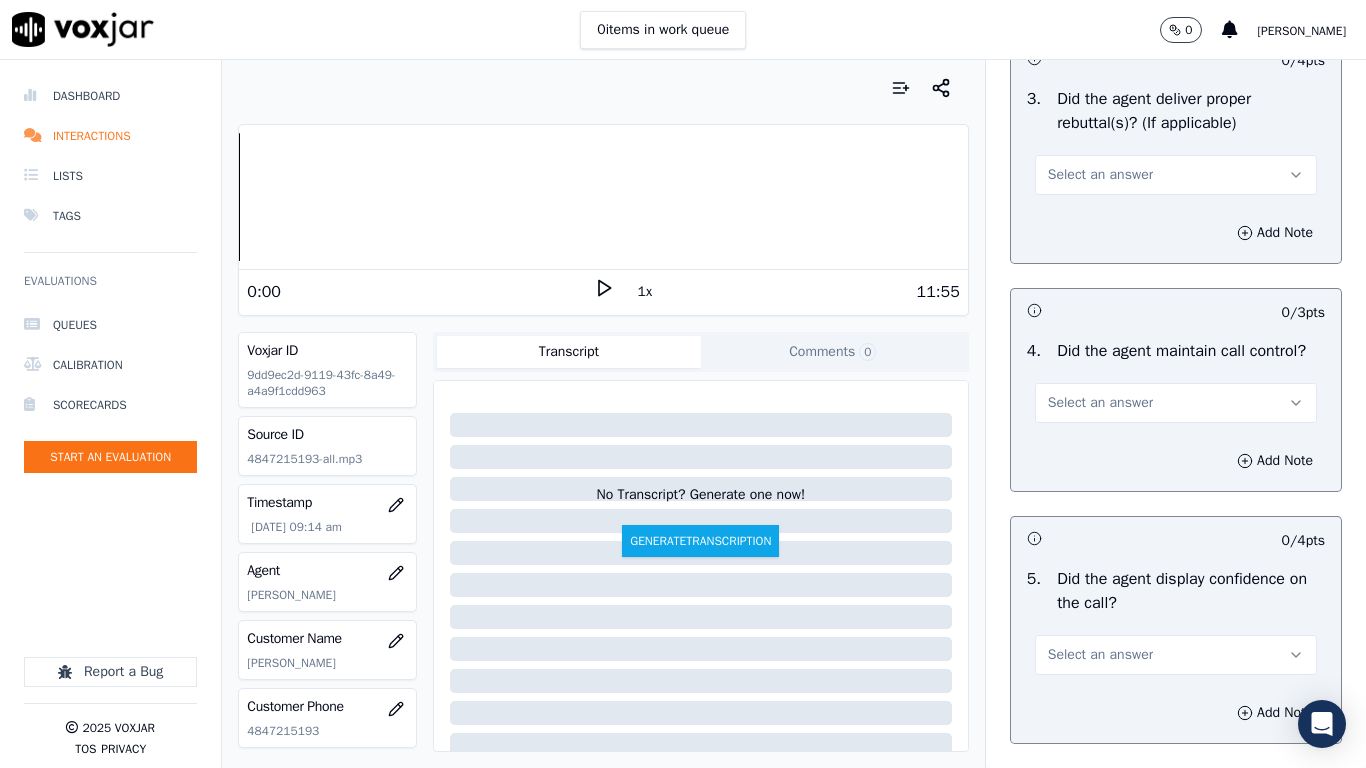 click on "Select an answer" at bounding box center [1176, 175] 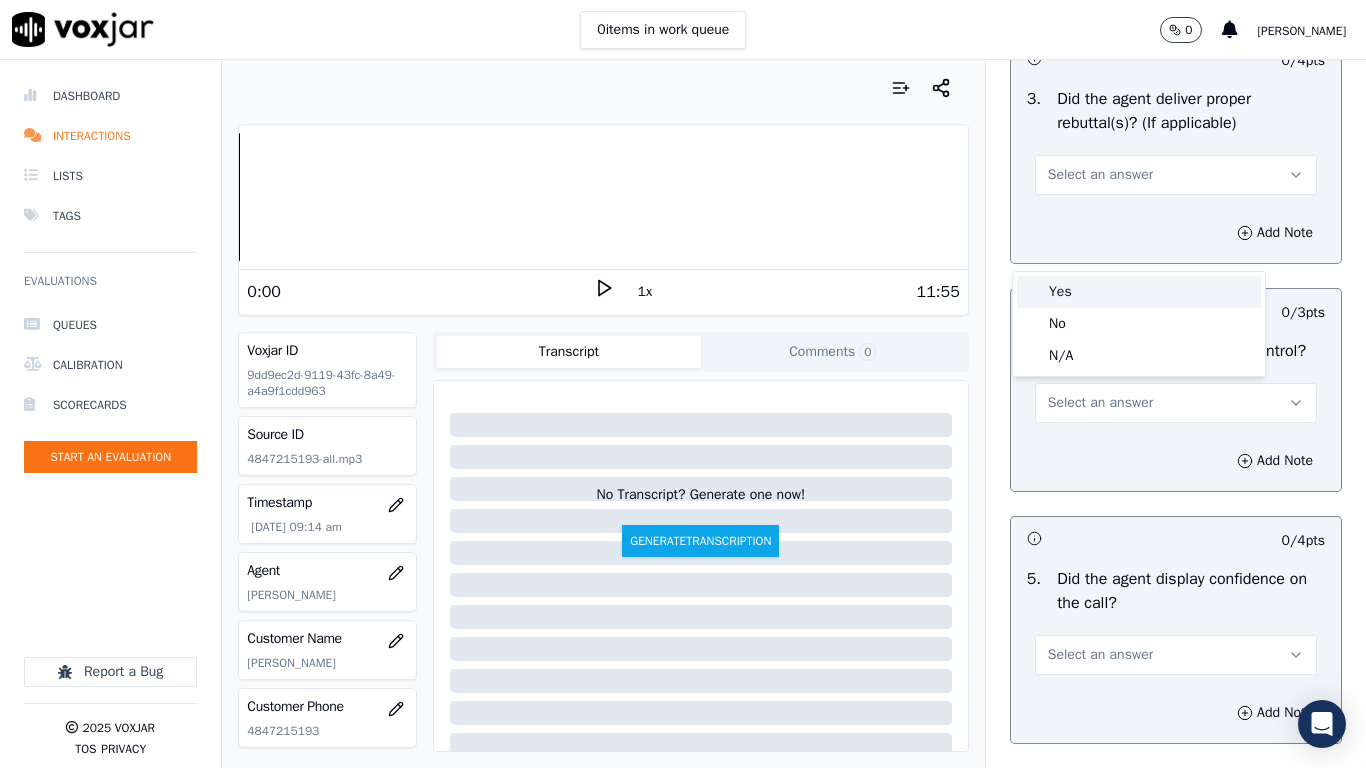 click on "Yes" at bounding box center [1139, 292] 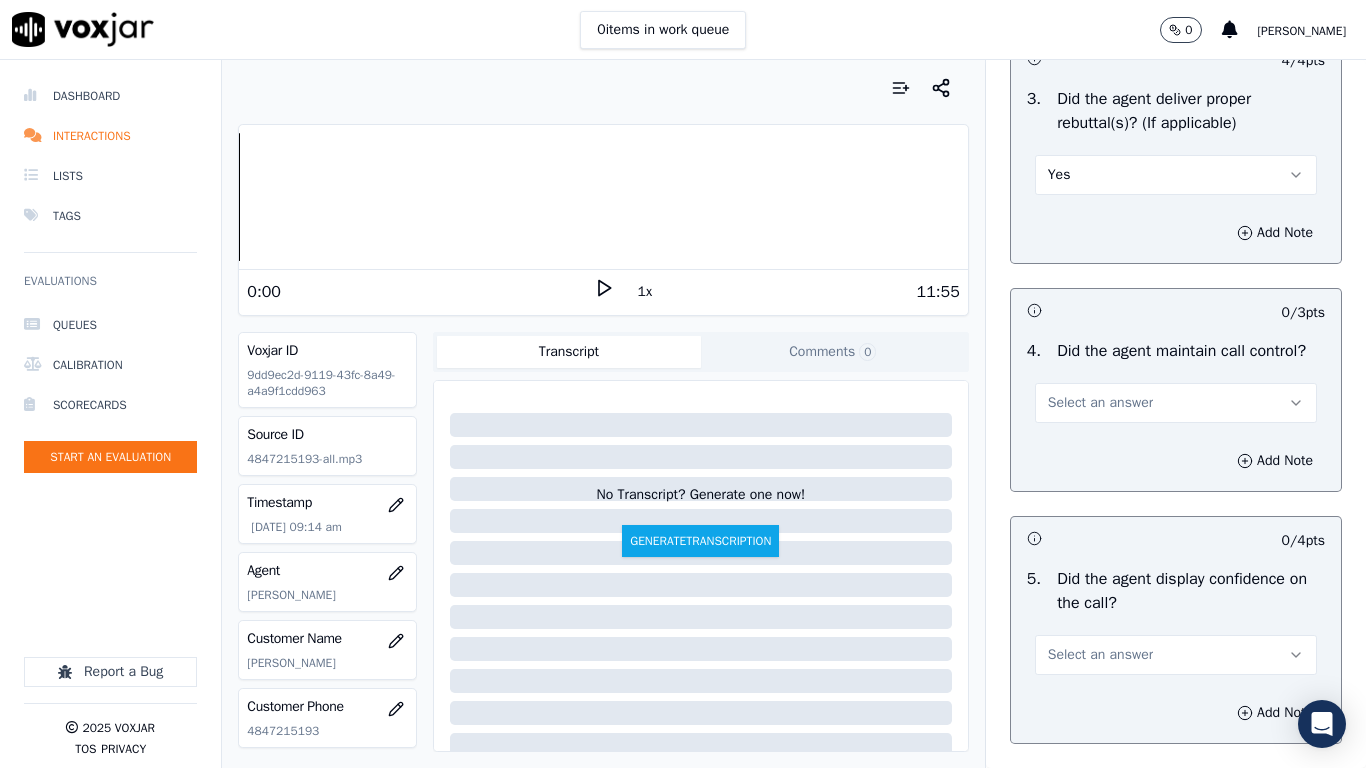 click on "Select an answer" at bounding box center (1176, 403) 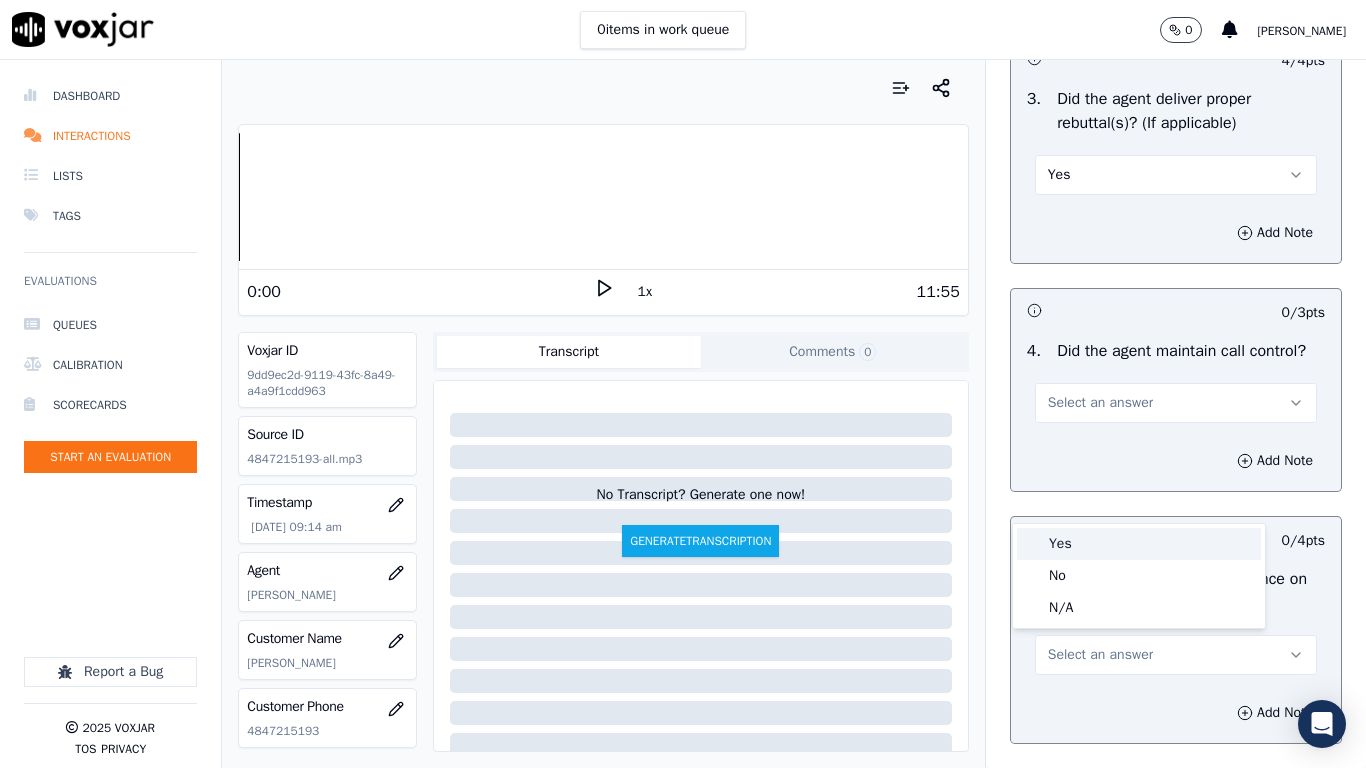 click on "Yes" at bounding box center (1139, 544) 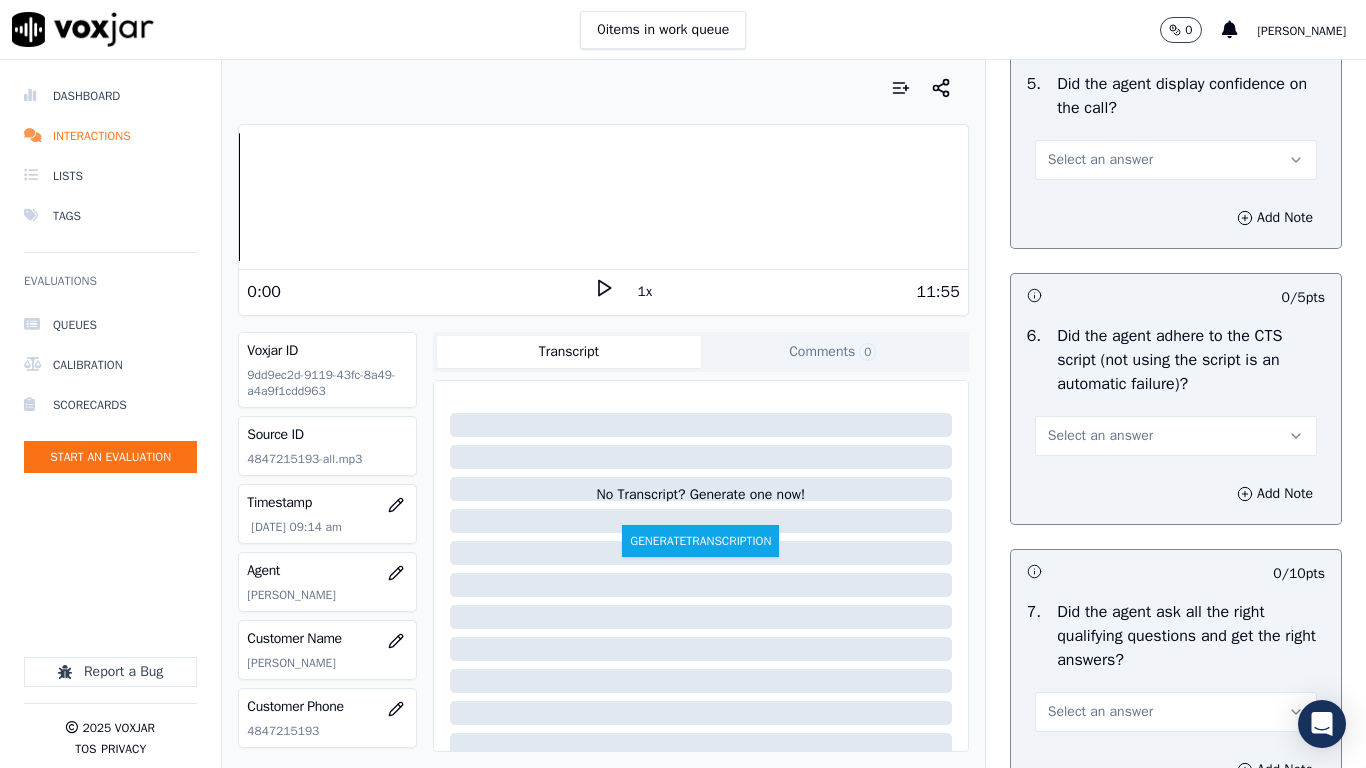 scroll, scrollTop: 4100, scrollLeft: 0, axis: vertical 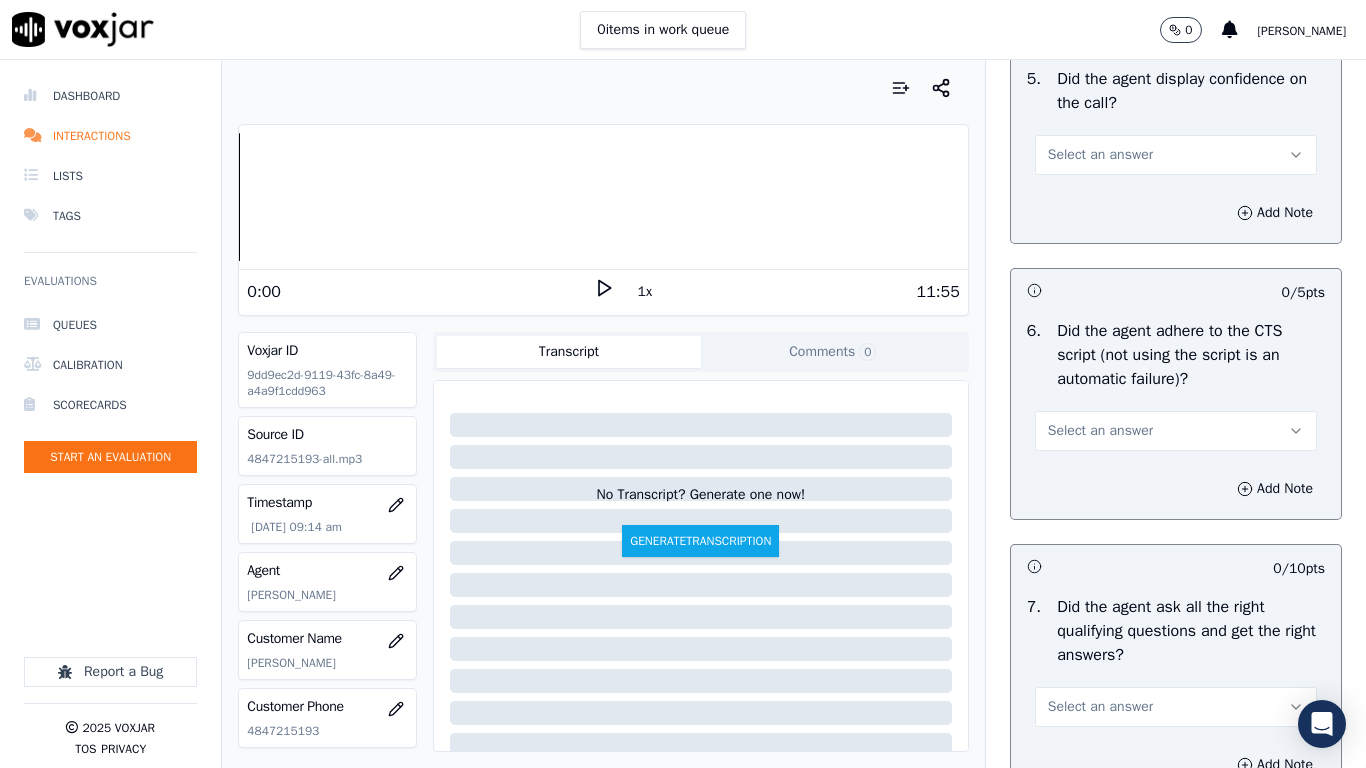drag, startPoint x: 1098, startPoint y: 247, endPoint x: 1102, endPoint y: 258, distance: 11.7046995 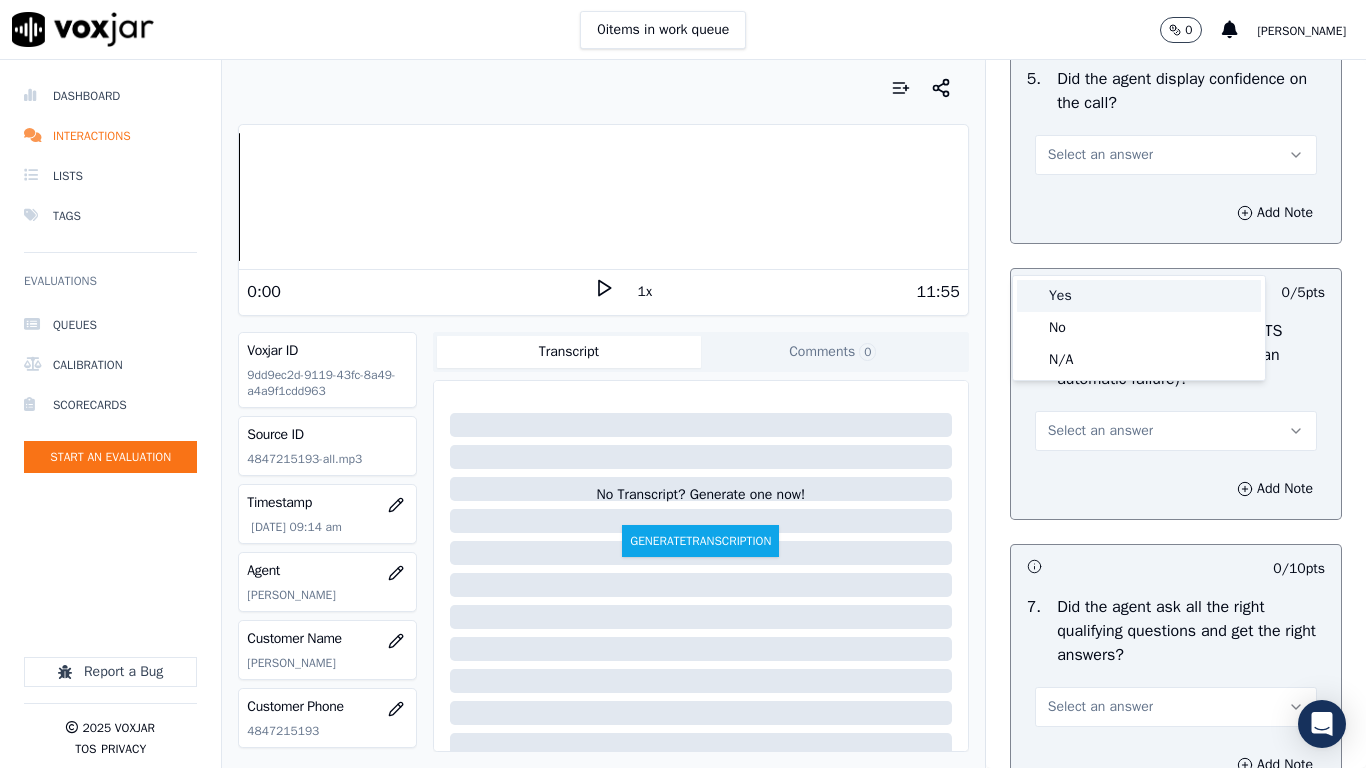 click on "Yes" at bounding box center [1139, 296] 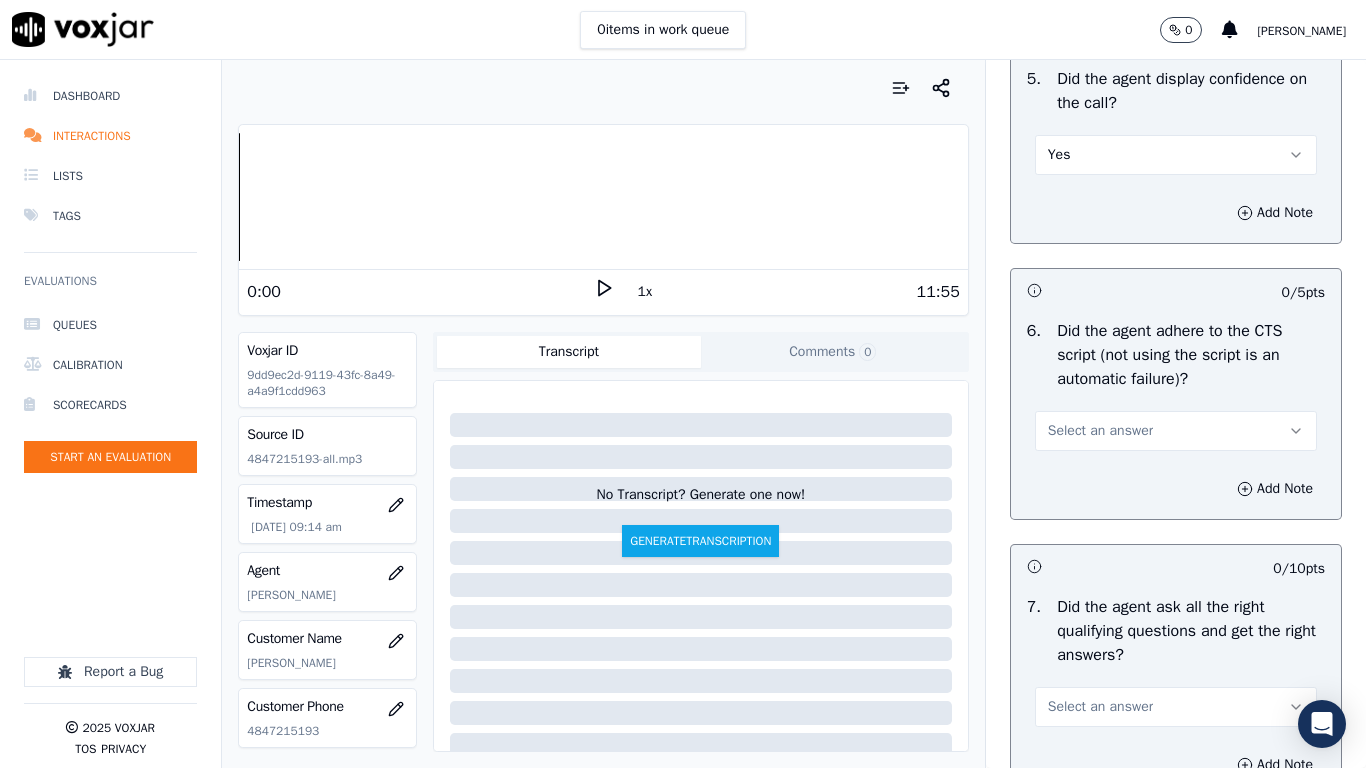 click on "Select an answer" at bounding box center [1100, 431] 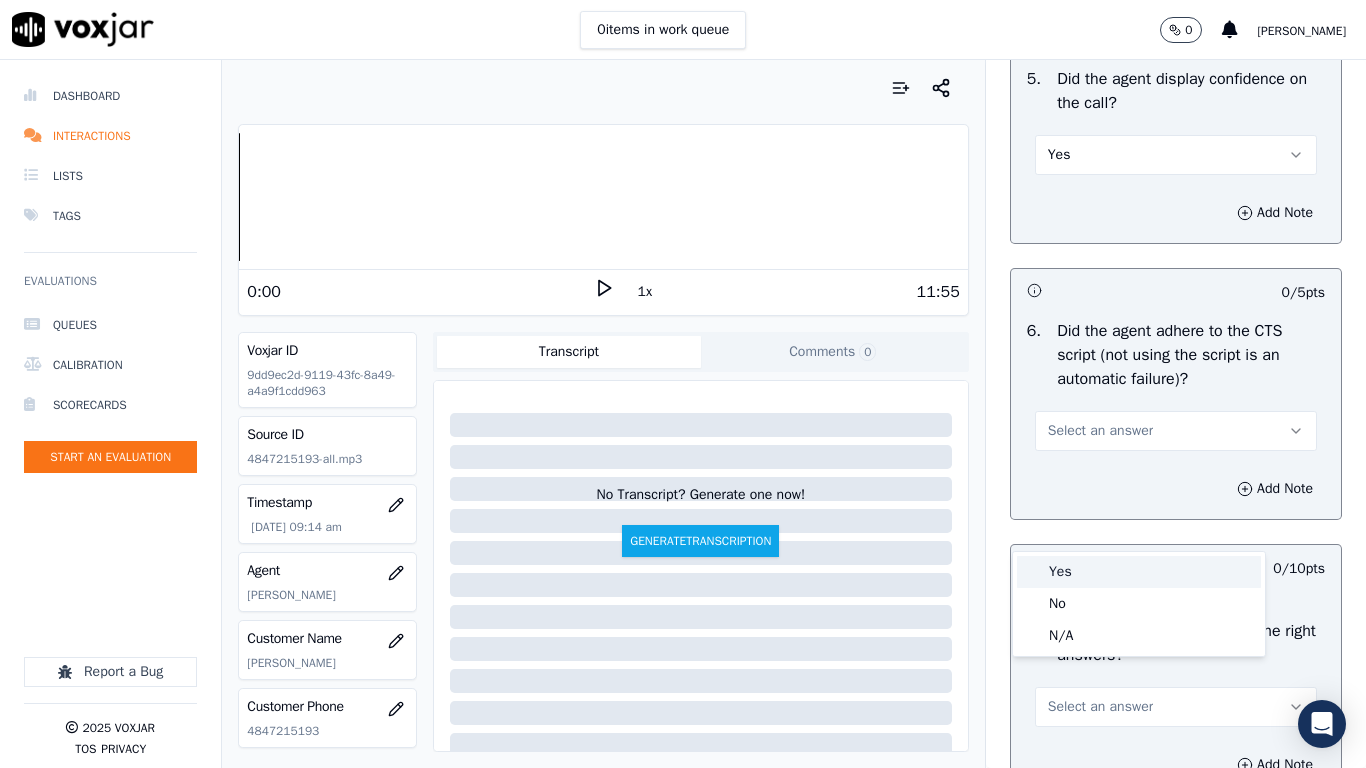click on "Yes" at bounding box center [1139, 572] 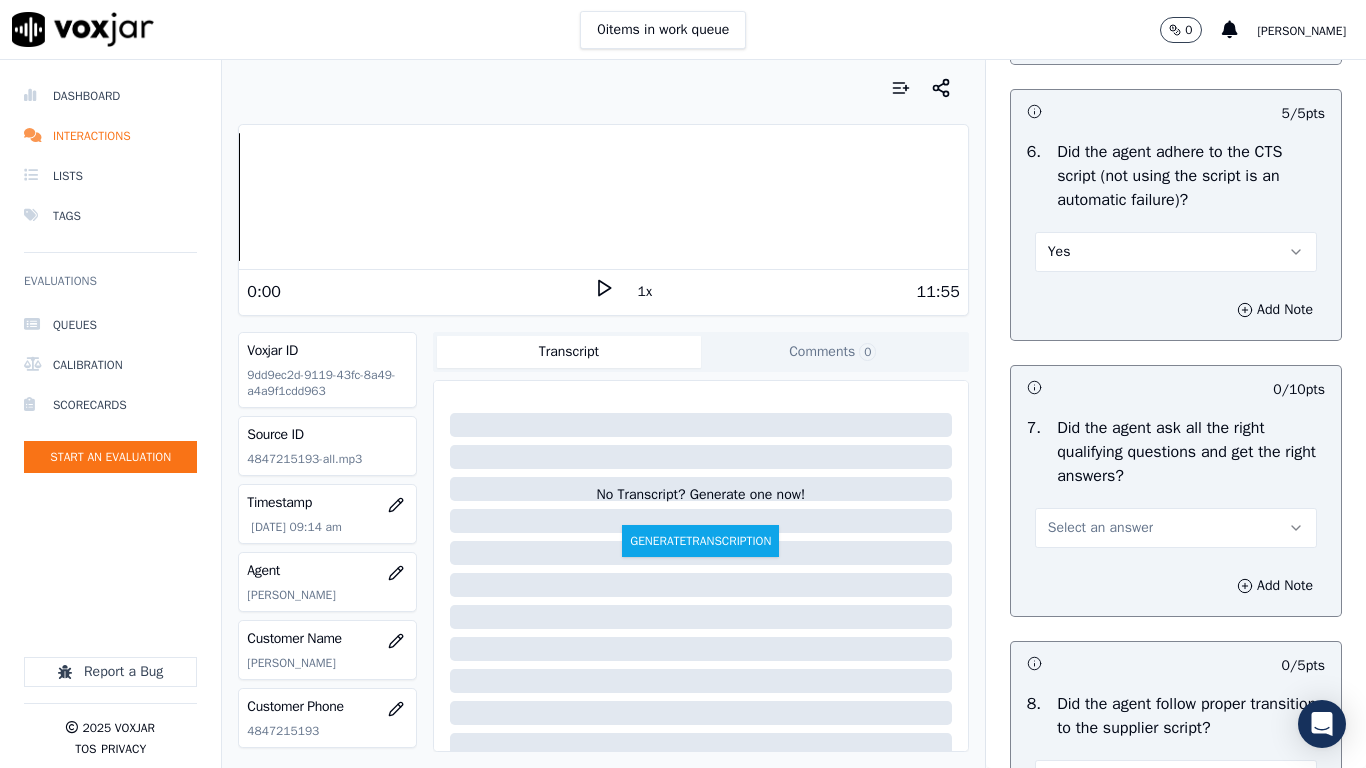 scroll, scrollTop: 4700, scrollLeft: 0, axis: vertical 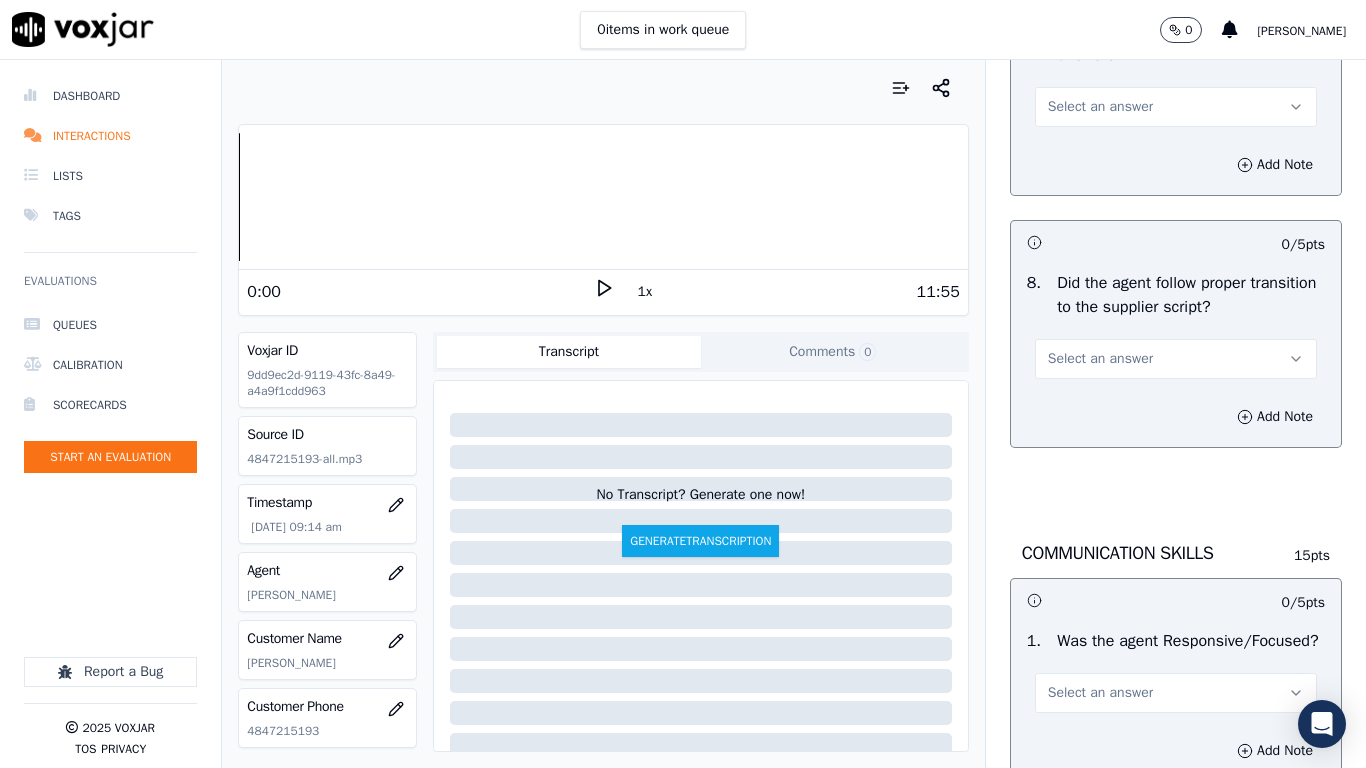 click on "Select an answer" at bounding box center (1100, 107) 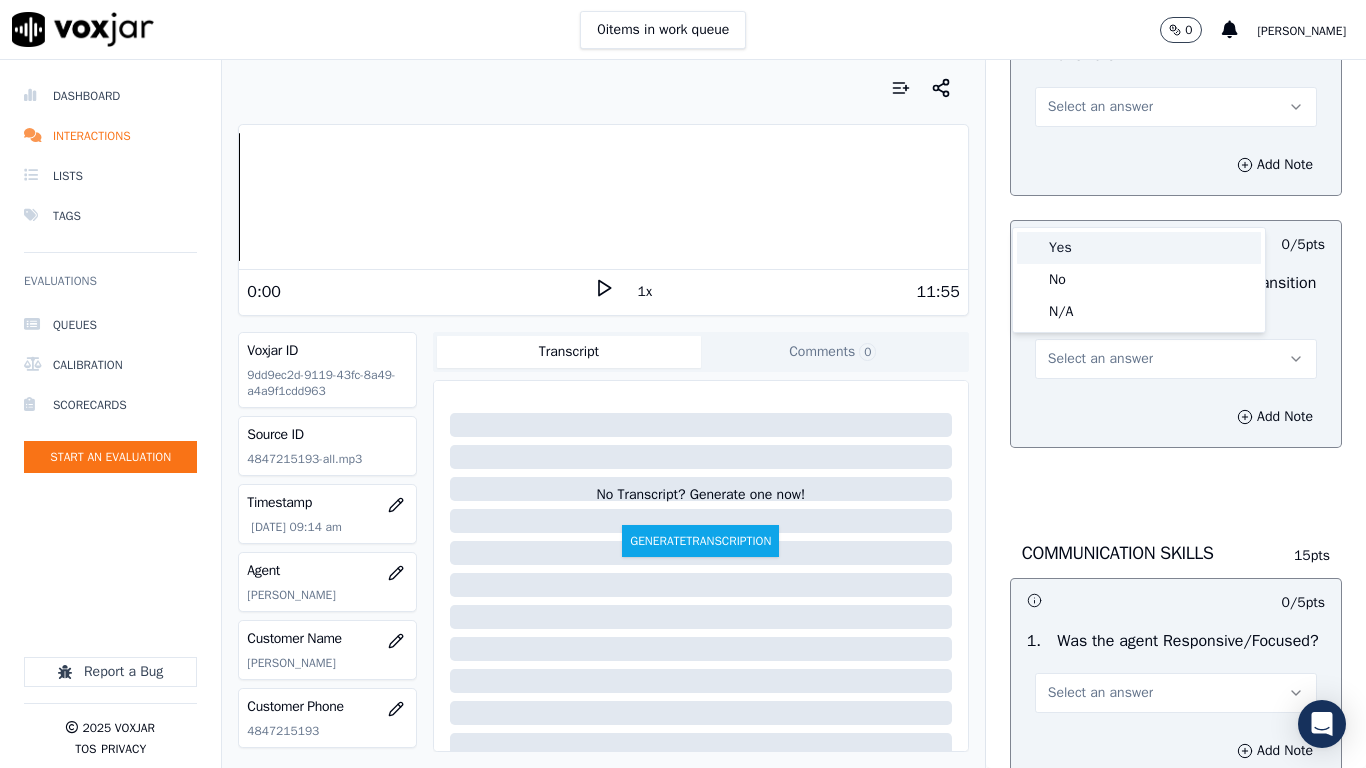drag, startPoint x: 1122, startPoint y: 242, endPoint x: 1147, endPoint y: 411, distance: 170.83911 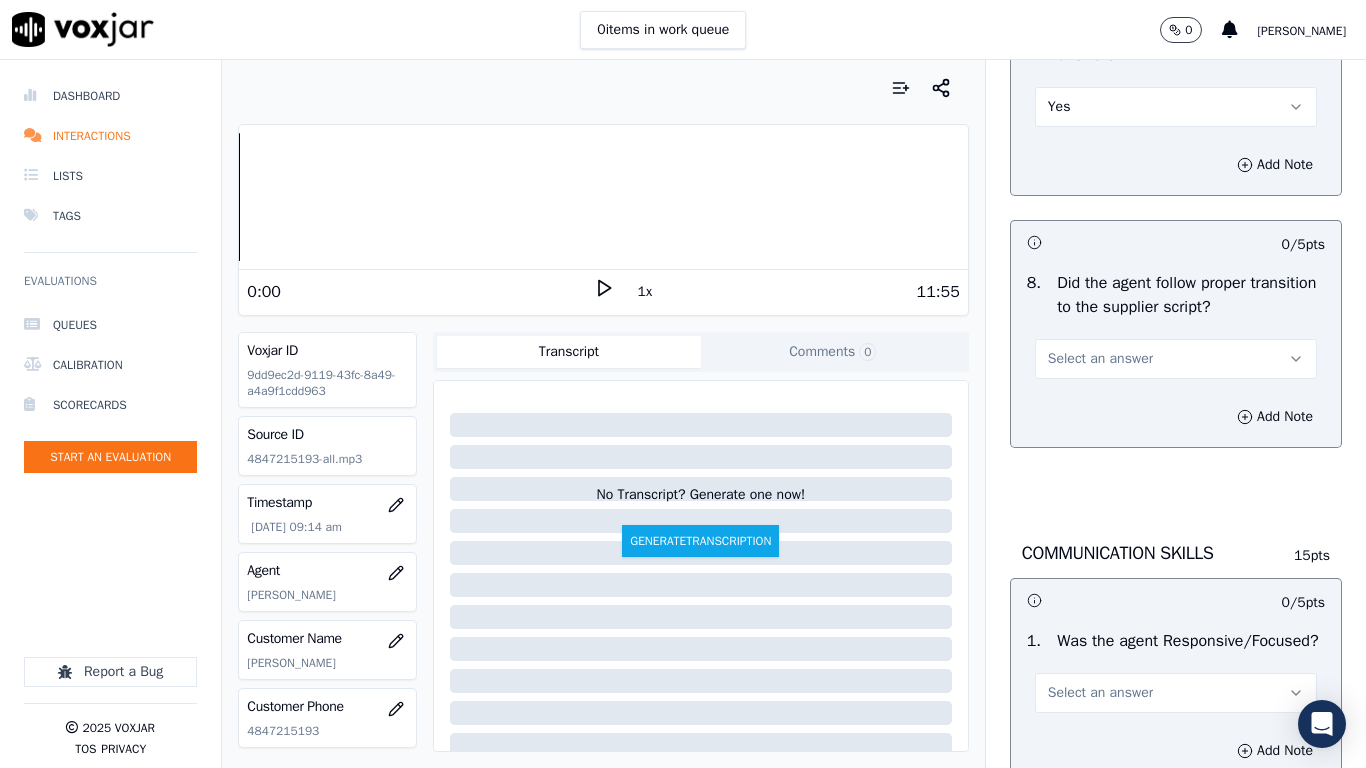click on "Select an answer" at bounding box center (1176, 359) 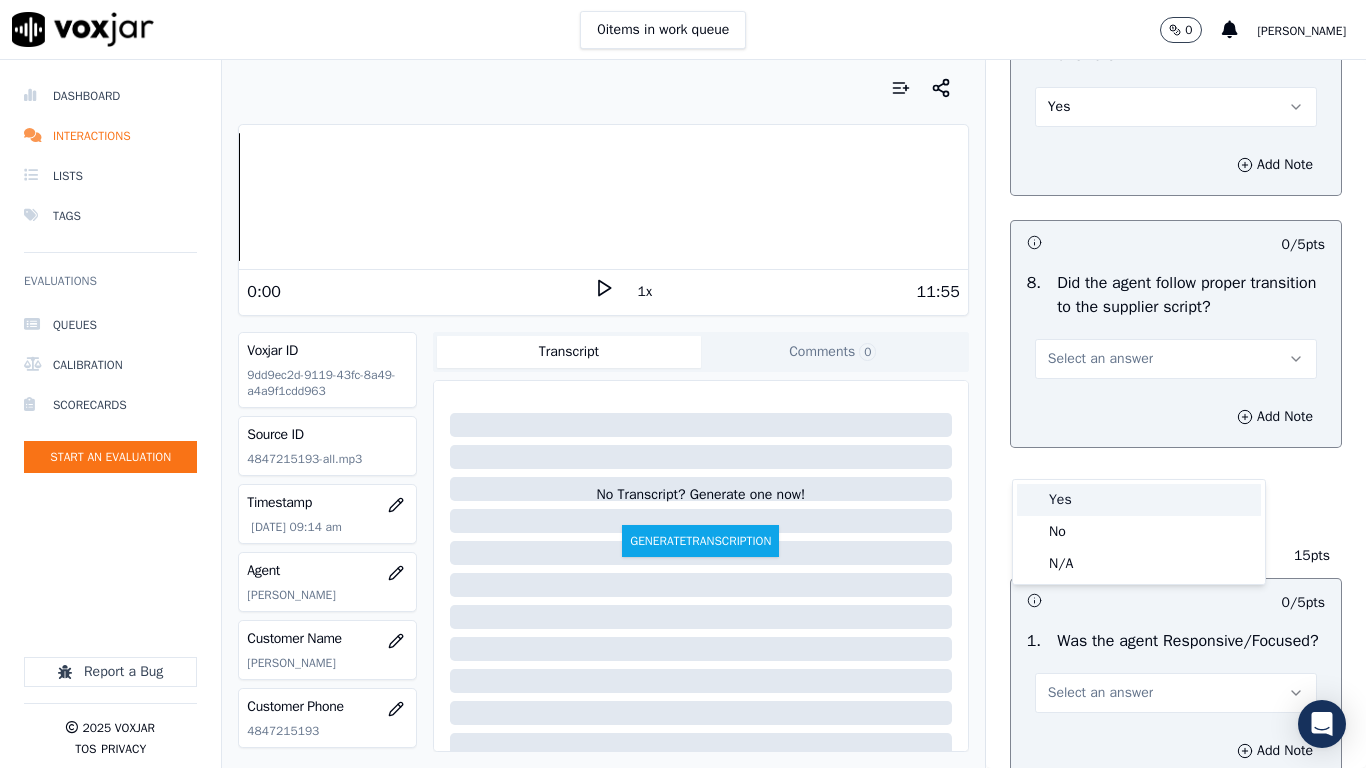 click on "Yes" at bounding box center (1139, 500) 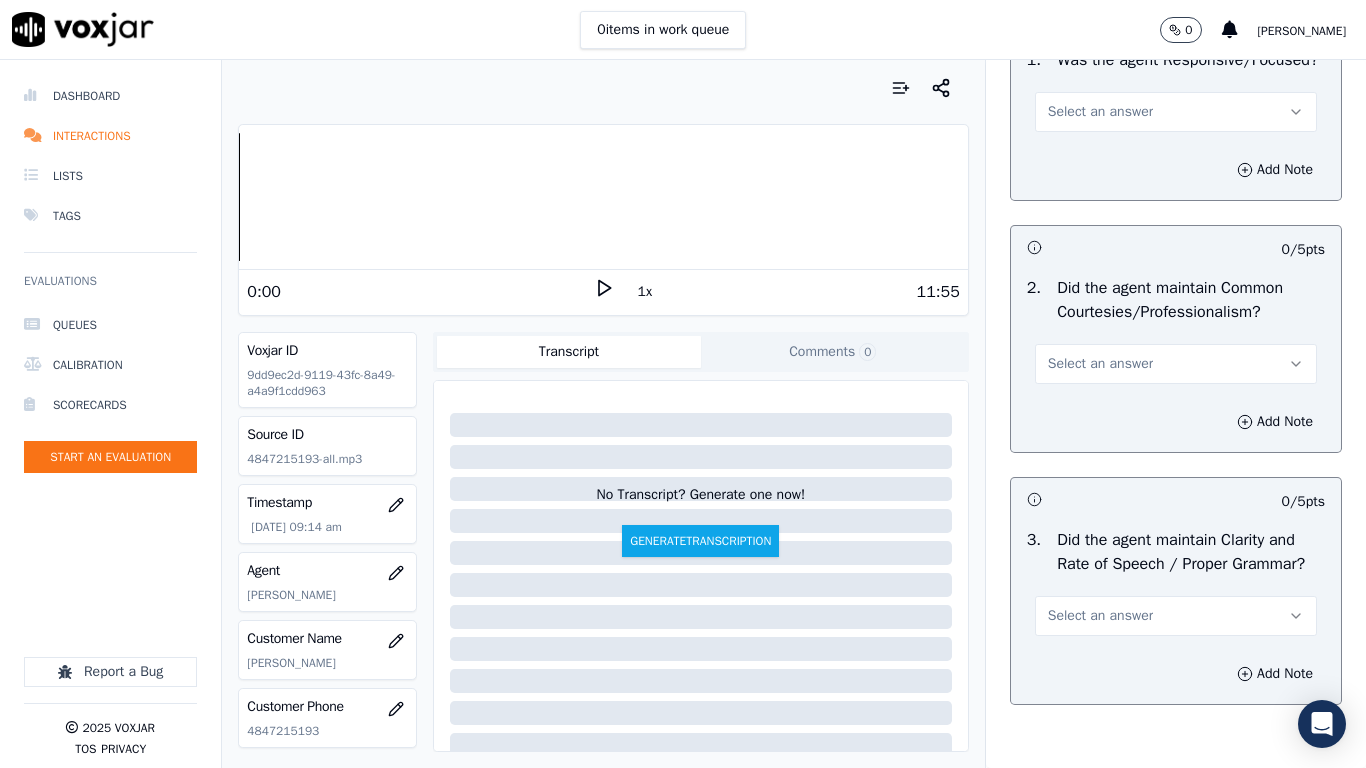 scroll, scrollTop: 5300, scrollLeft: 0, axis: vertical 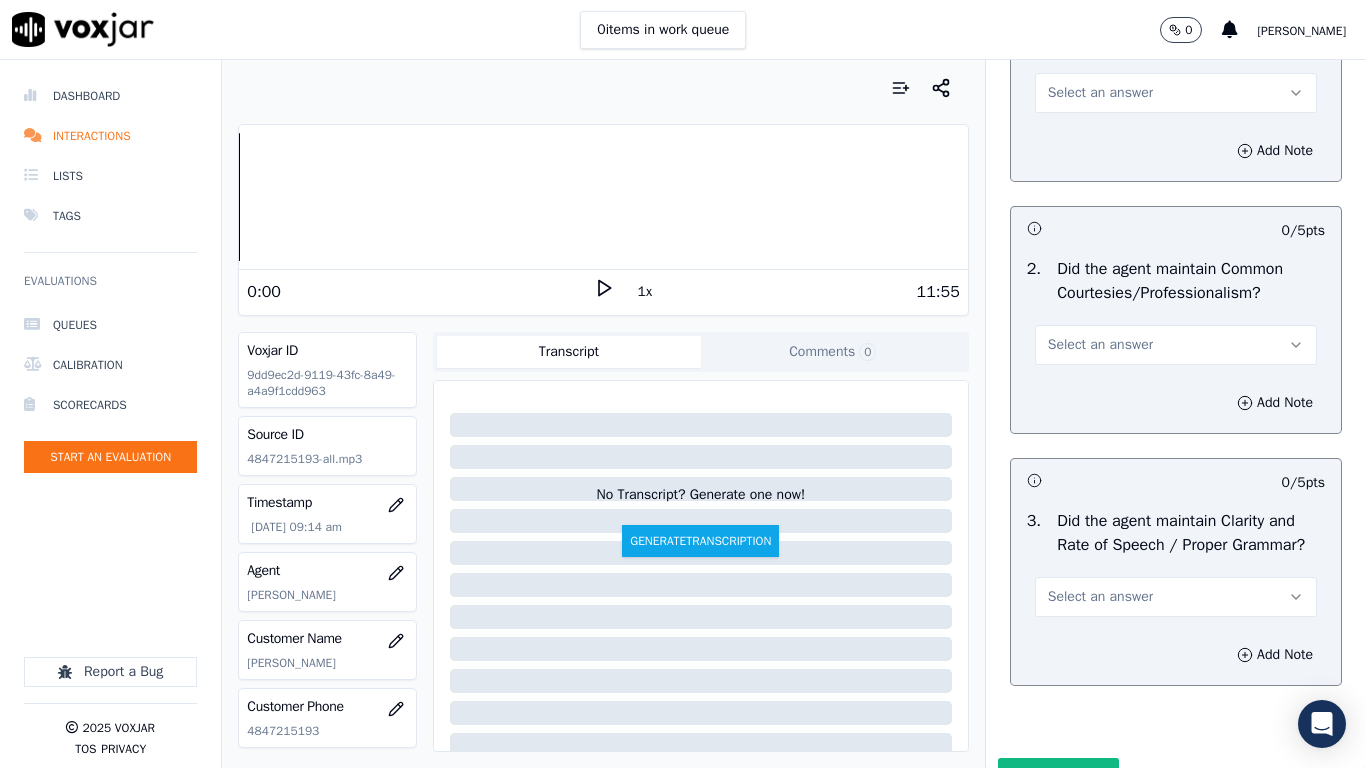 click on "Select an answer" at bounding box center (1100, 93) 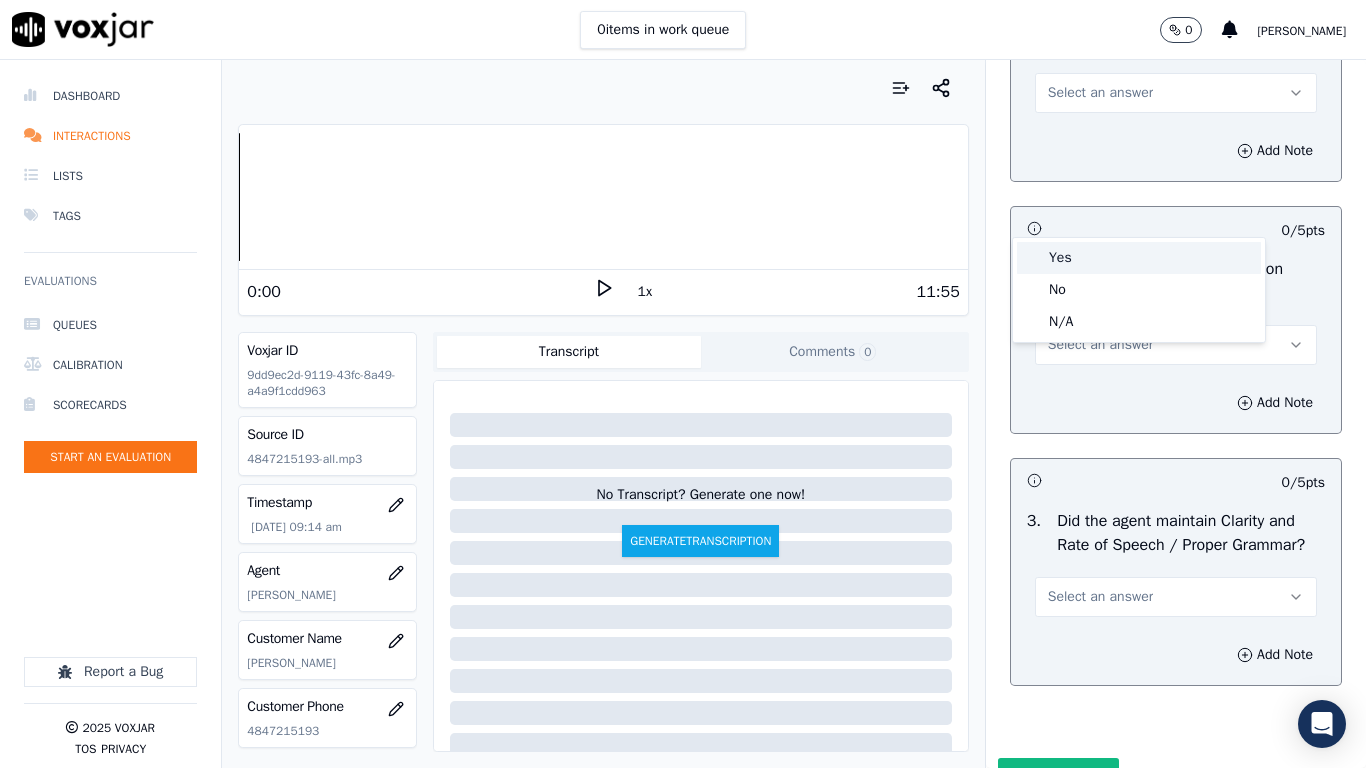 click on "Yes" at bounding box center [1139, 258] 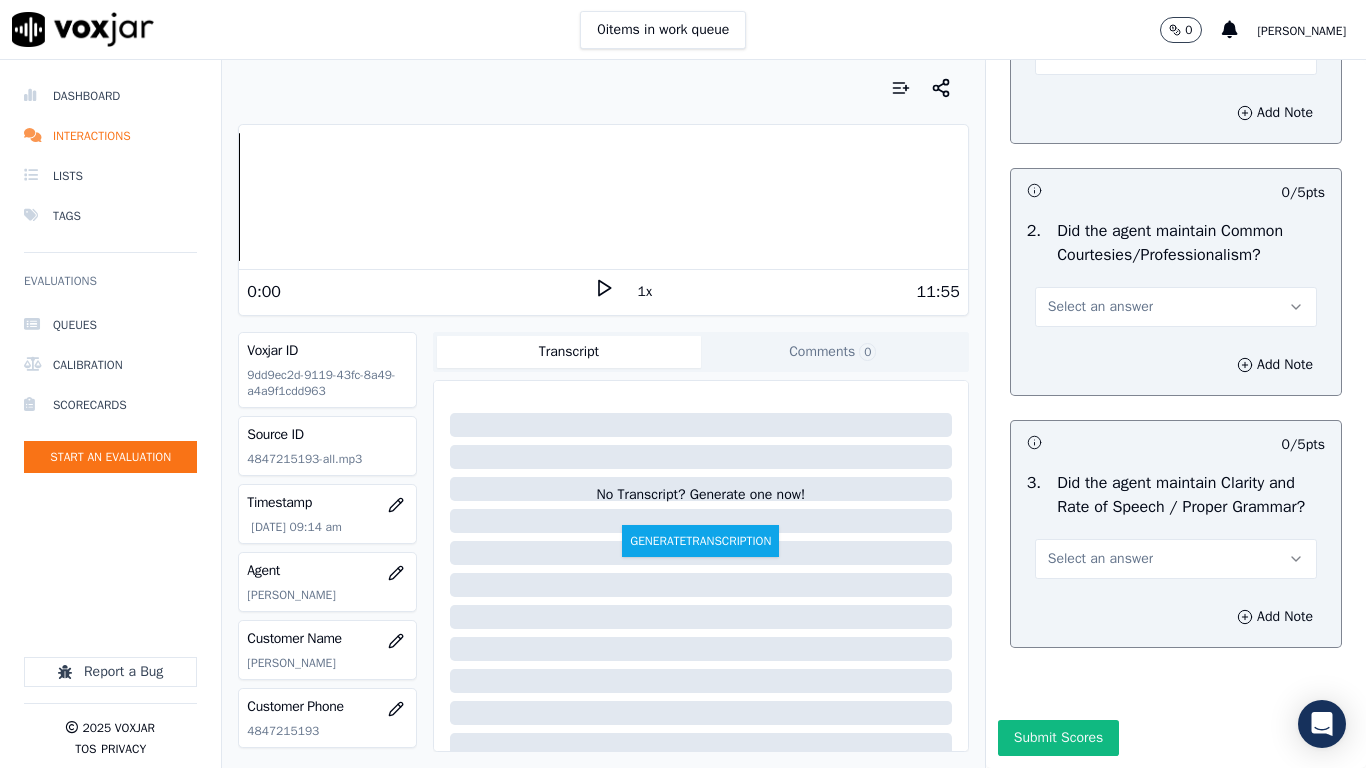 scroll, scrollTop: 5500, scrollLeft: 0, axis: vertical 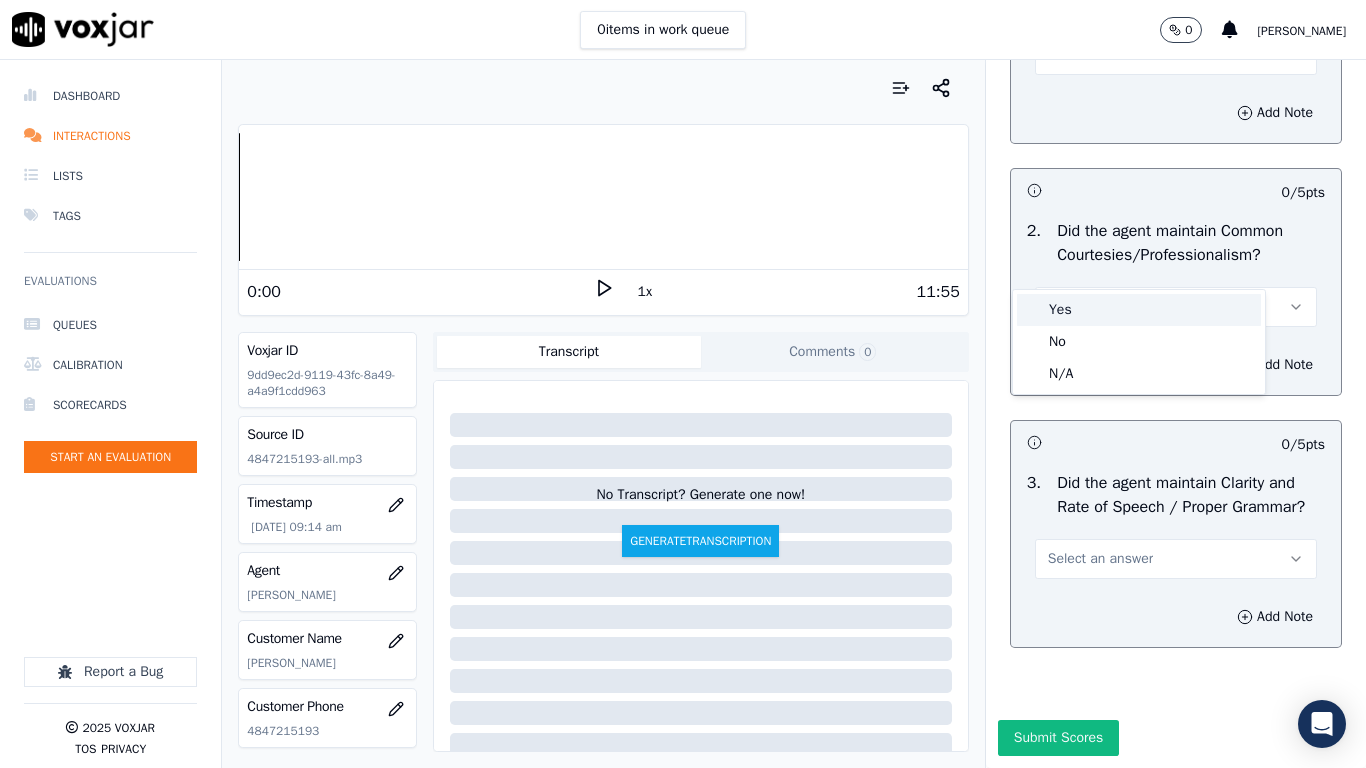 click on "Yes" at bounding box center (1139, 310) 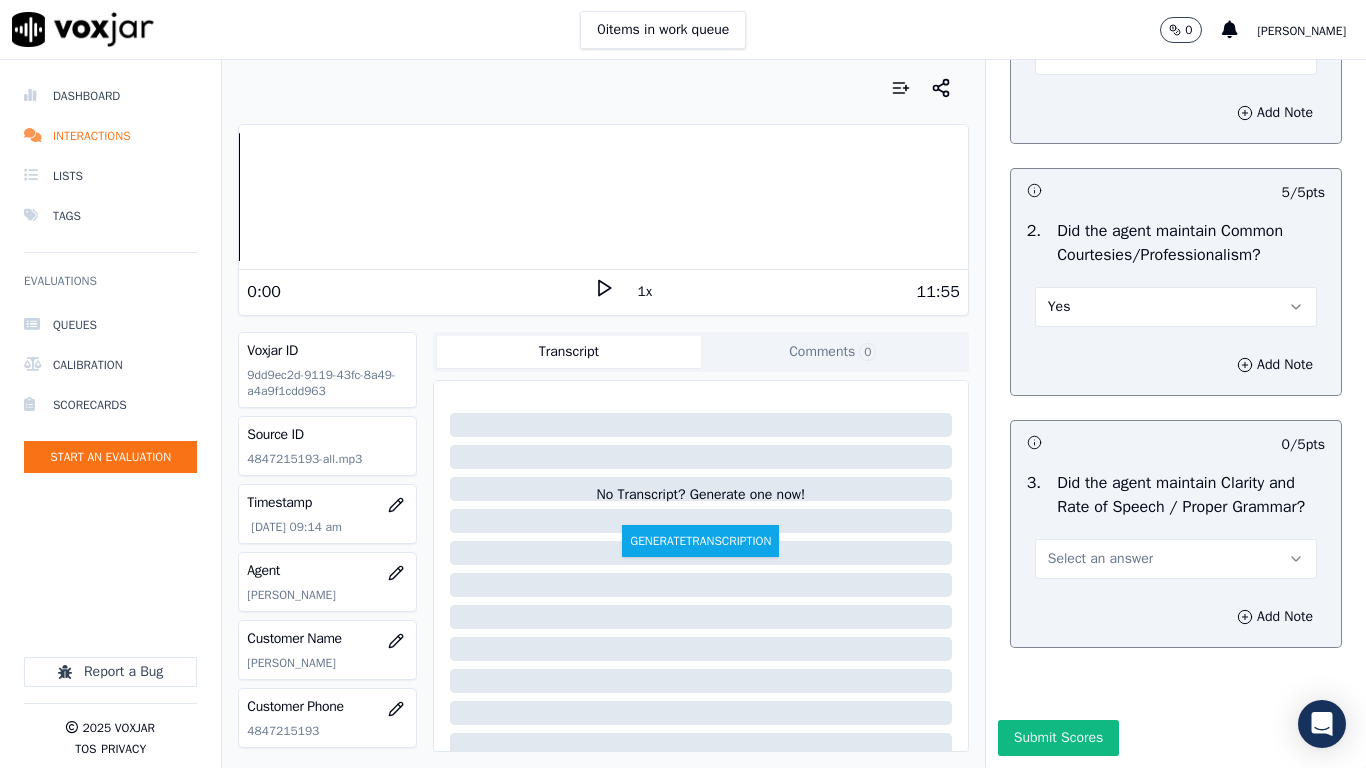 scroll, scrollTop: 5533, scrollLeft: 0, axis: vertical 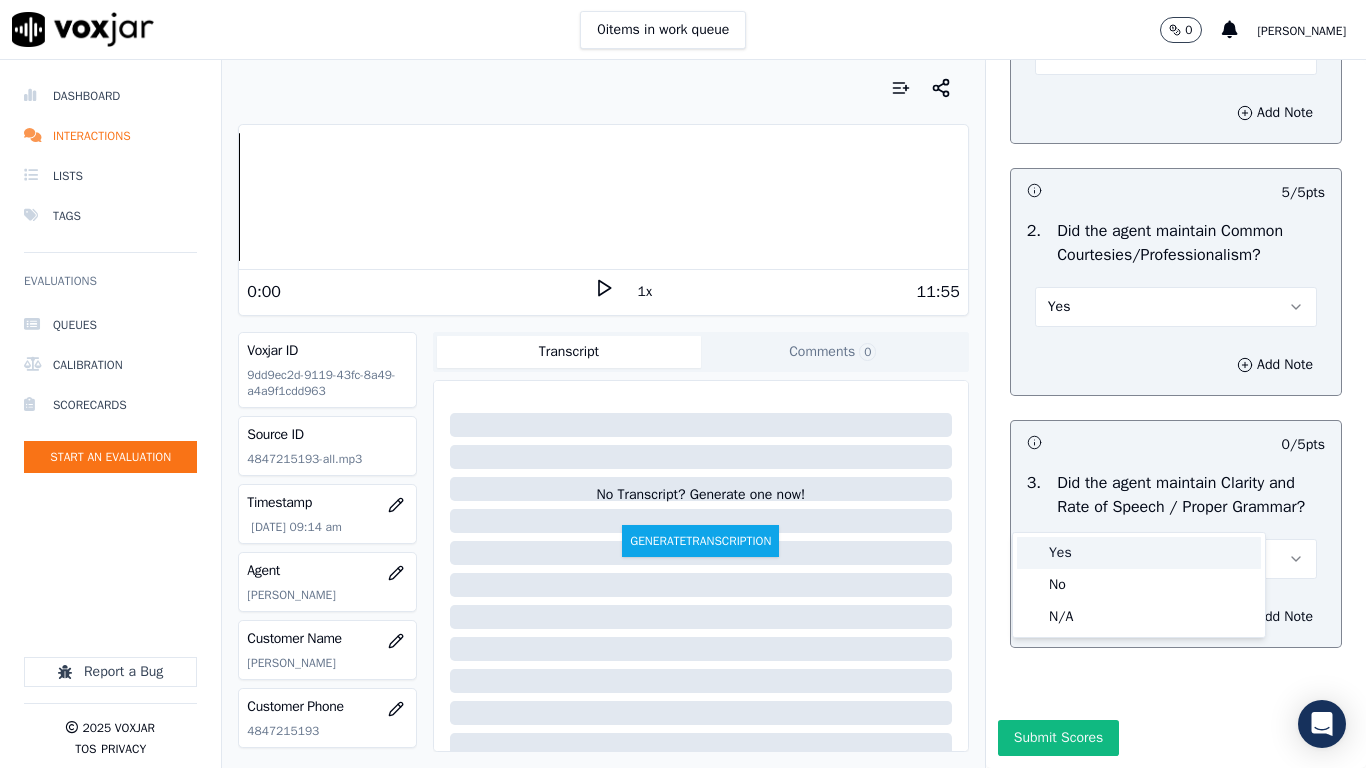 click on "Yes" at bounding box center (1139, 553) 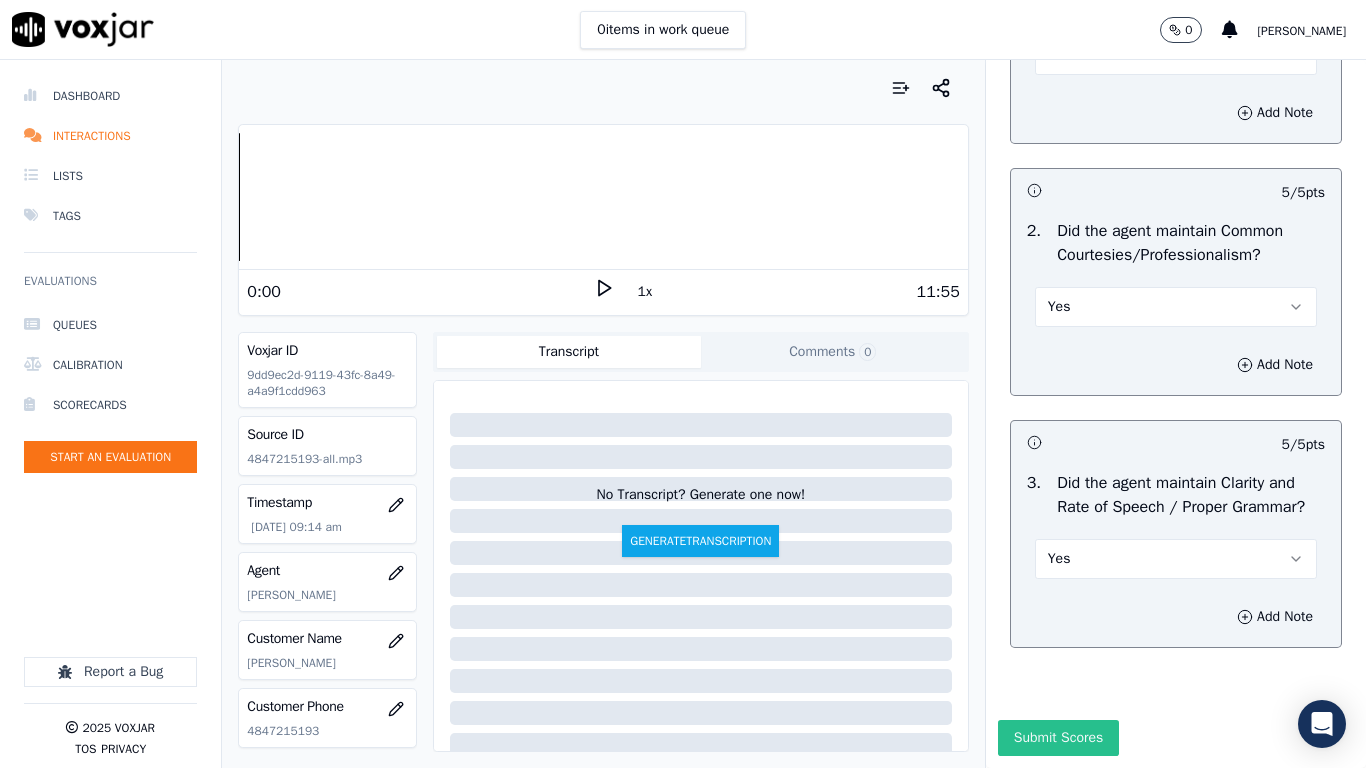 click on "Submit Scores" at bounding box center (1058, 738) 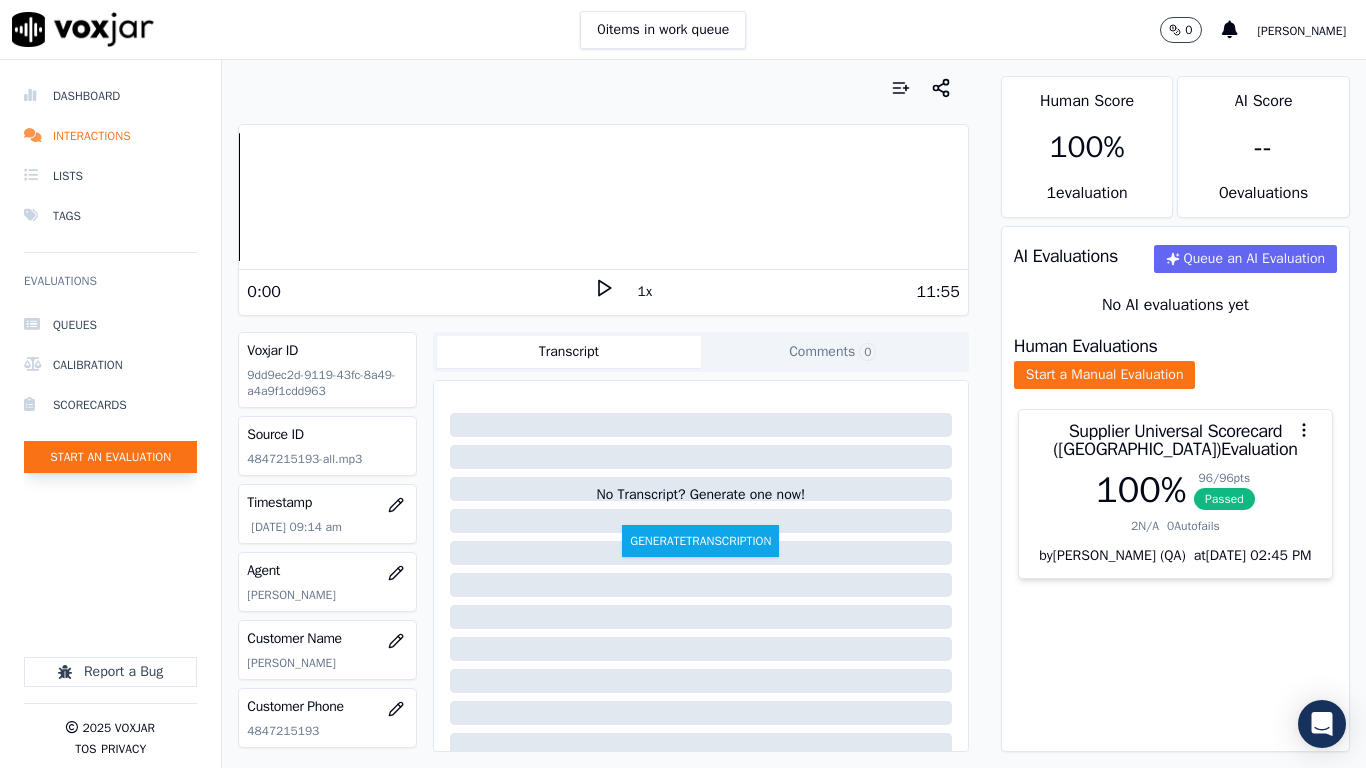 click on "Start an Evaluation" 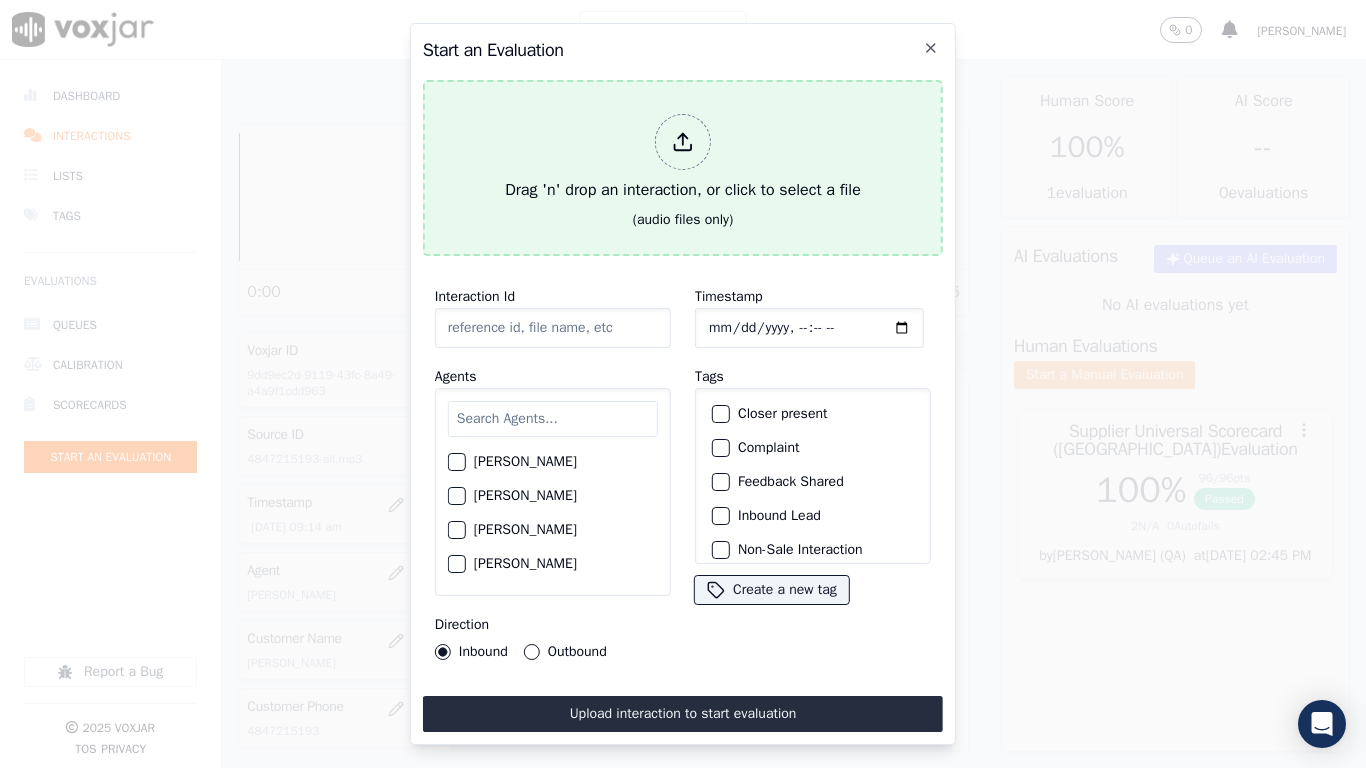 click on "Drag 'n' drop an interaction, or click to select a file   (audio files only)" at bounding box center [683, 168] 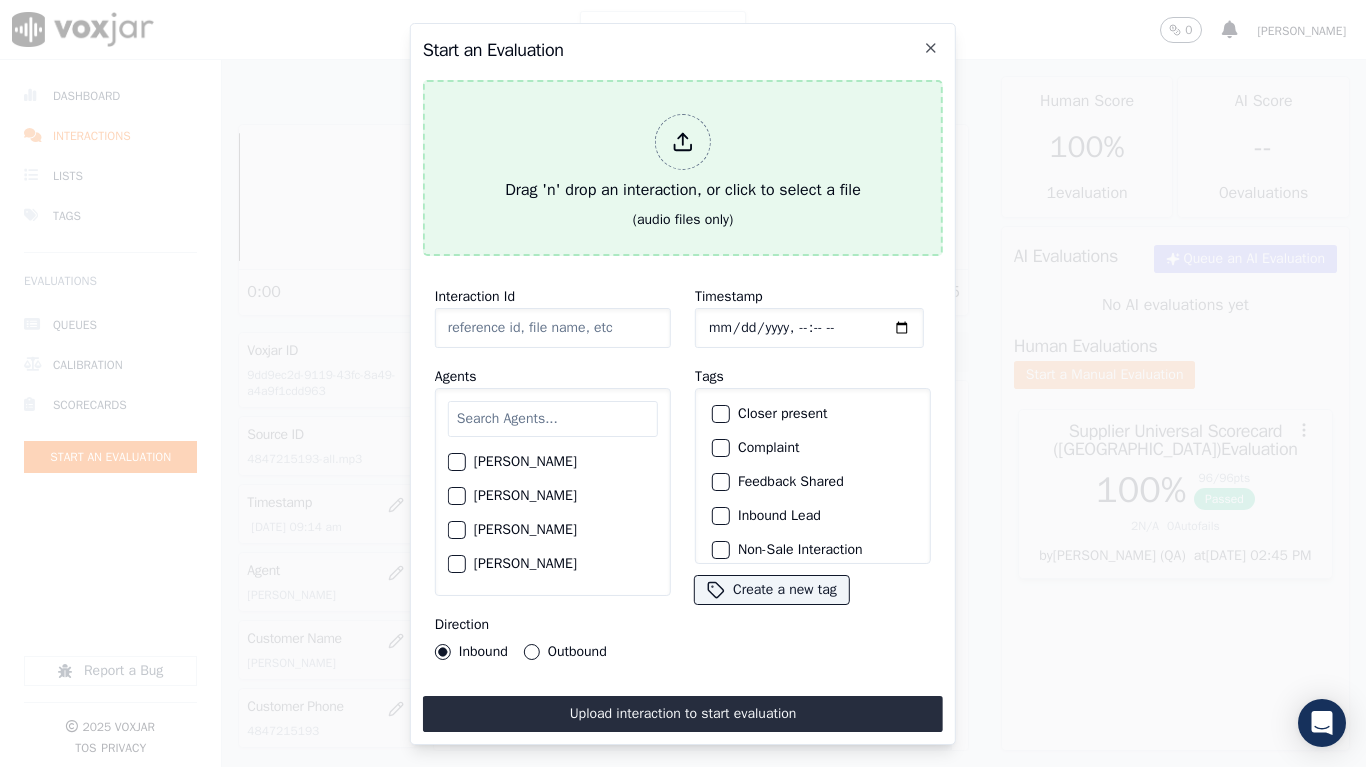 type on "20250725-151426_5137801748-all.mp3" 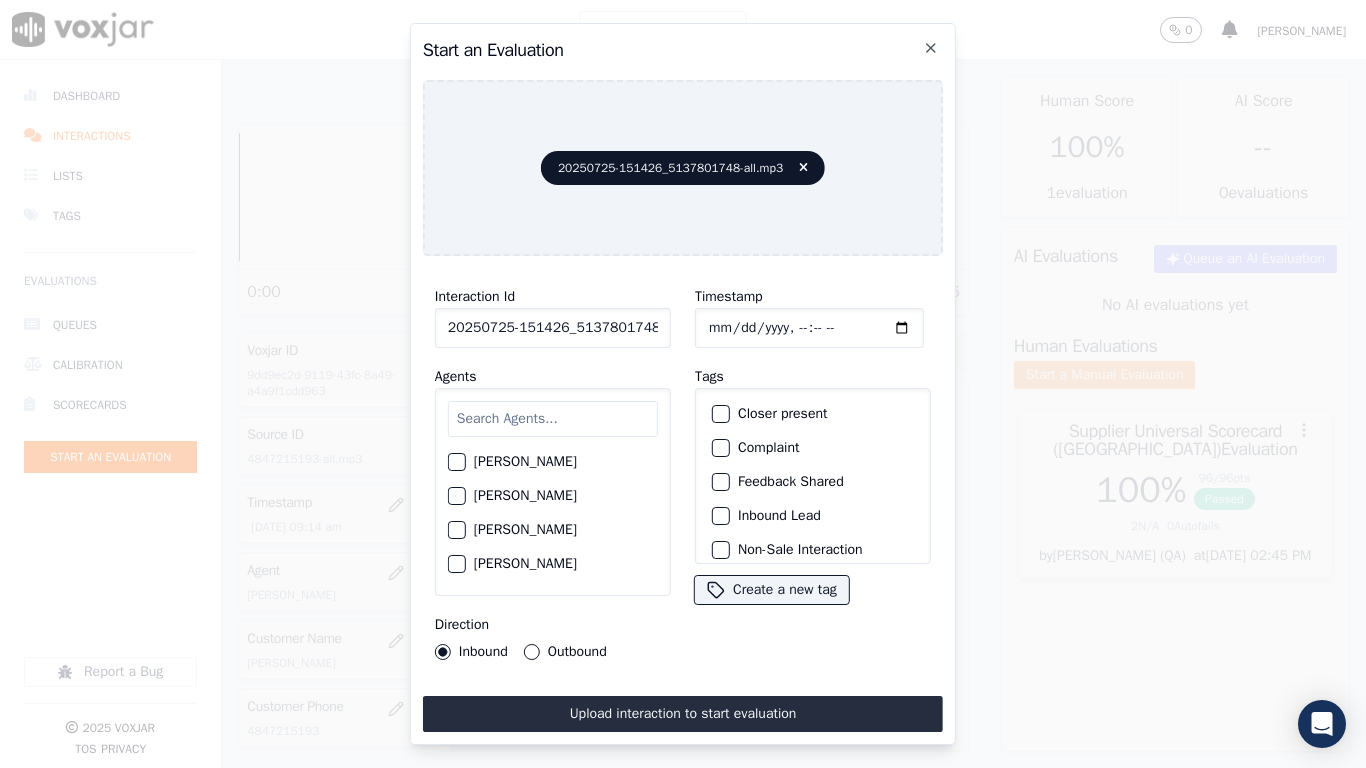 click at bounding box center (553, 419) 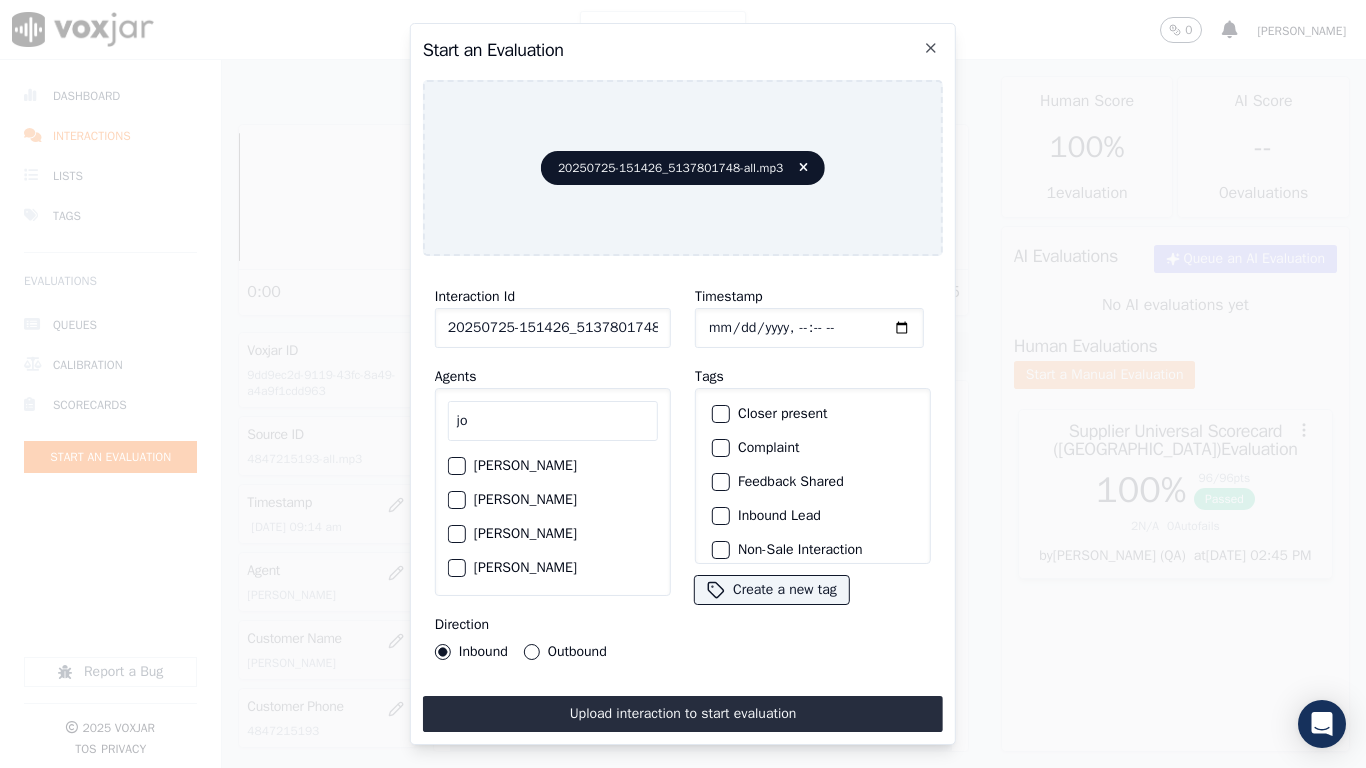 type on "jo" 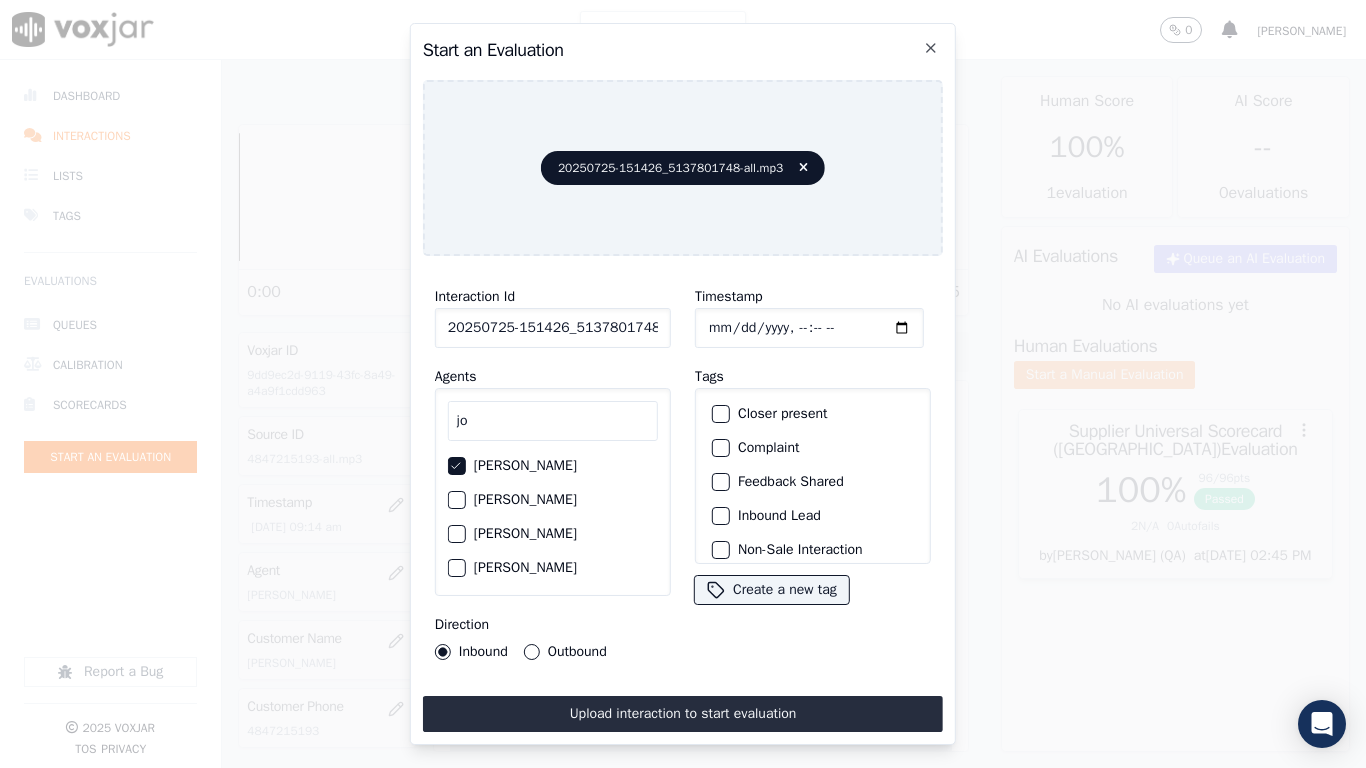 click on "Outbound" 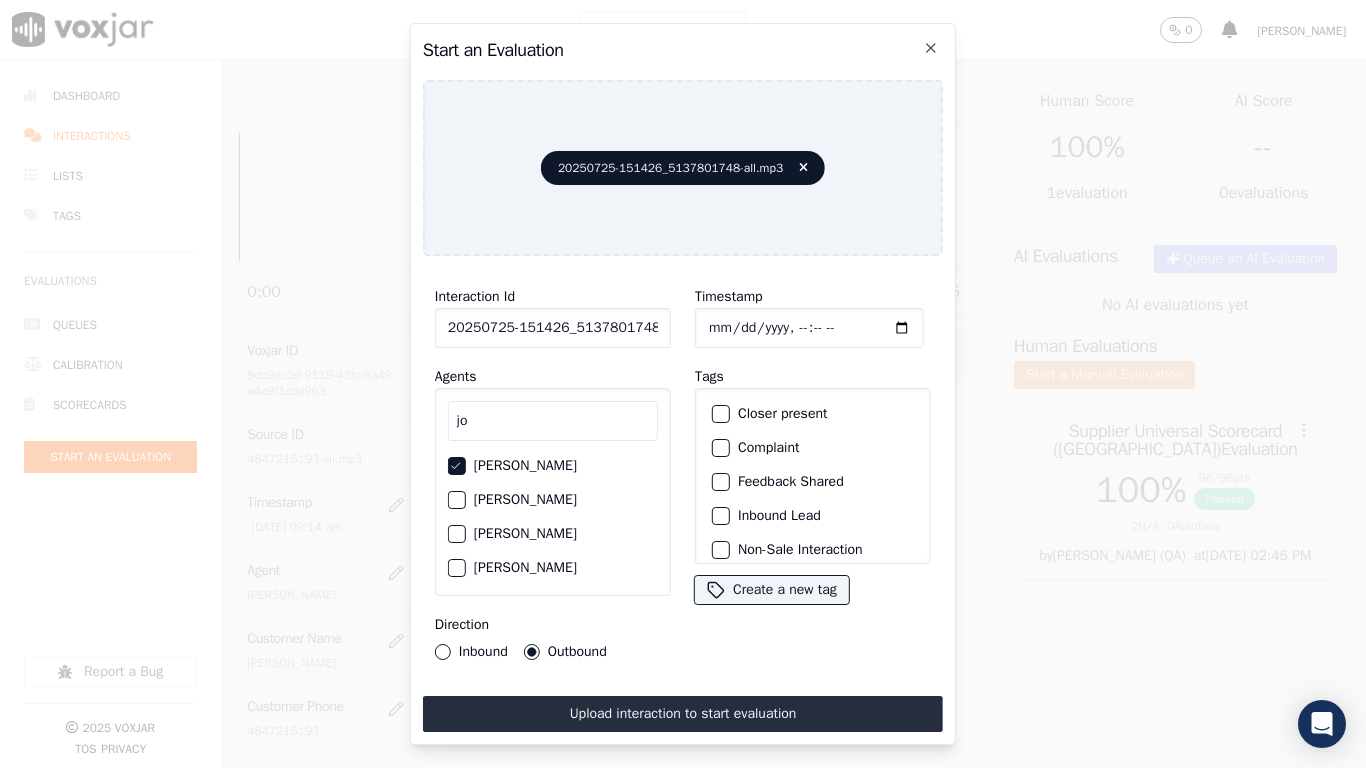 click on "Timestamp" 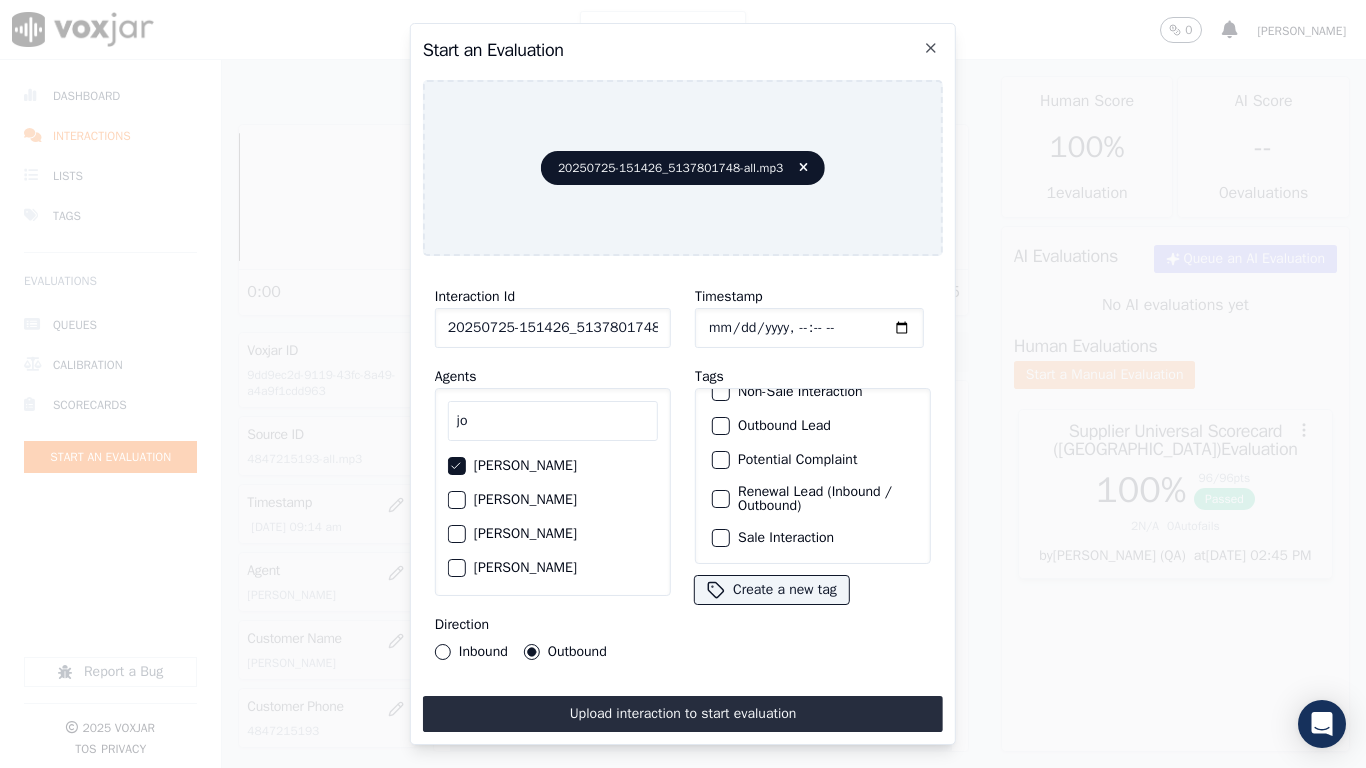 click on "Sale Interaction" 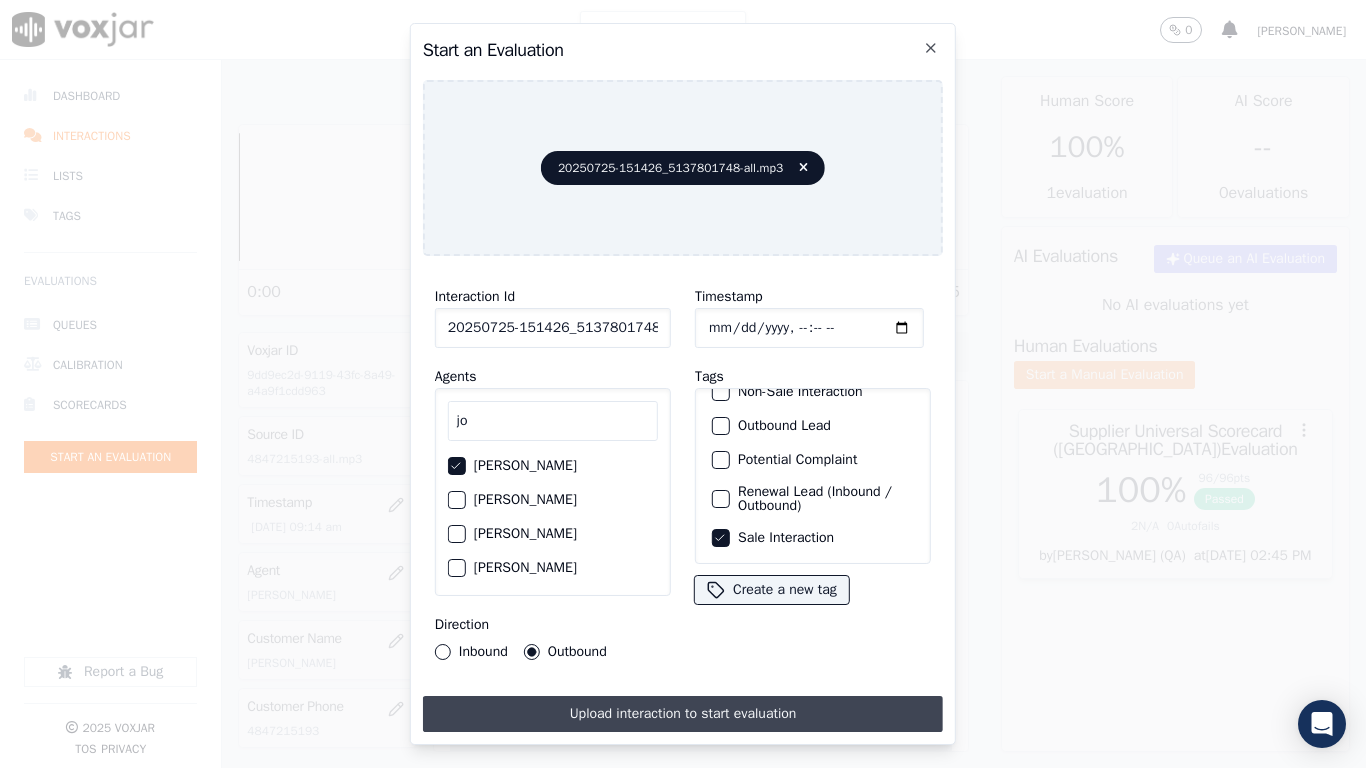 click on "Upload interaction to start evaluation" at bounding box center (683, 714) 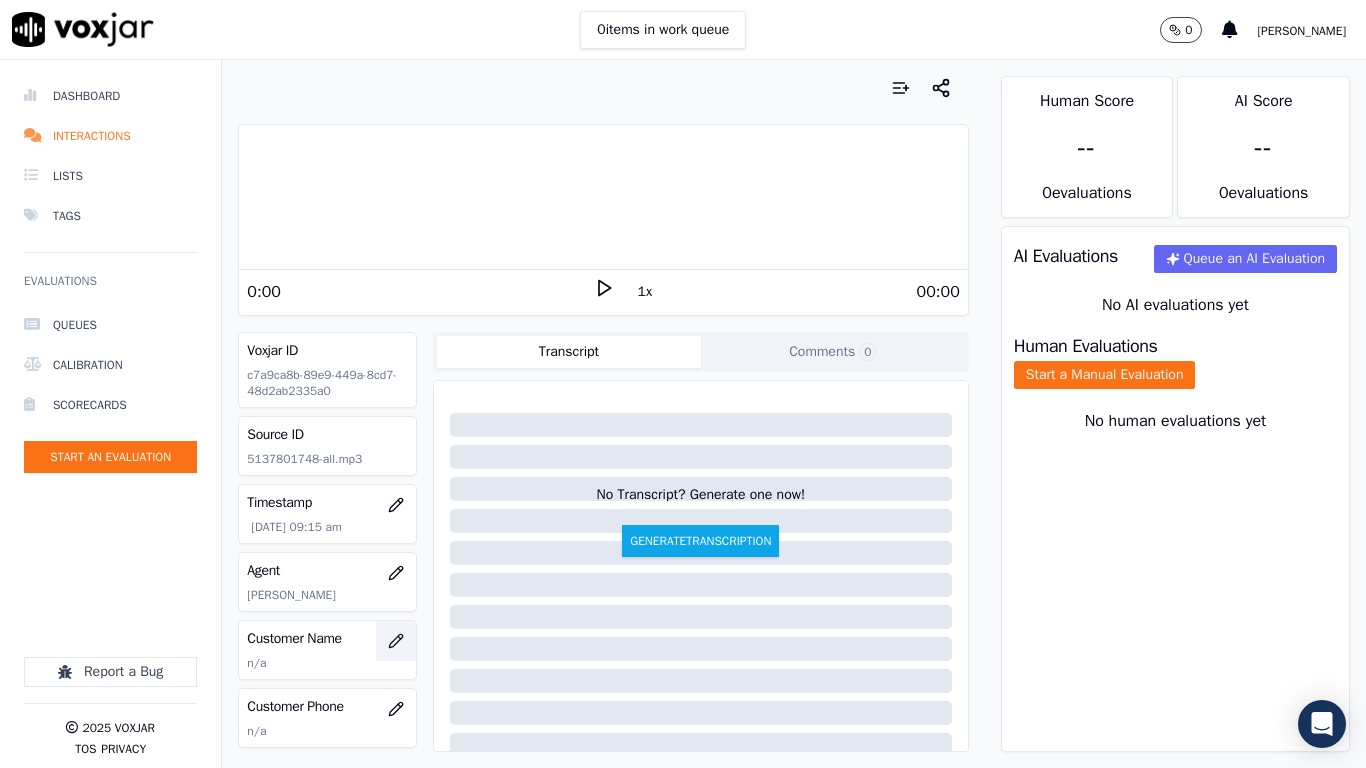 click 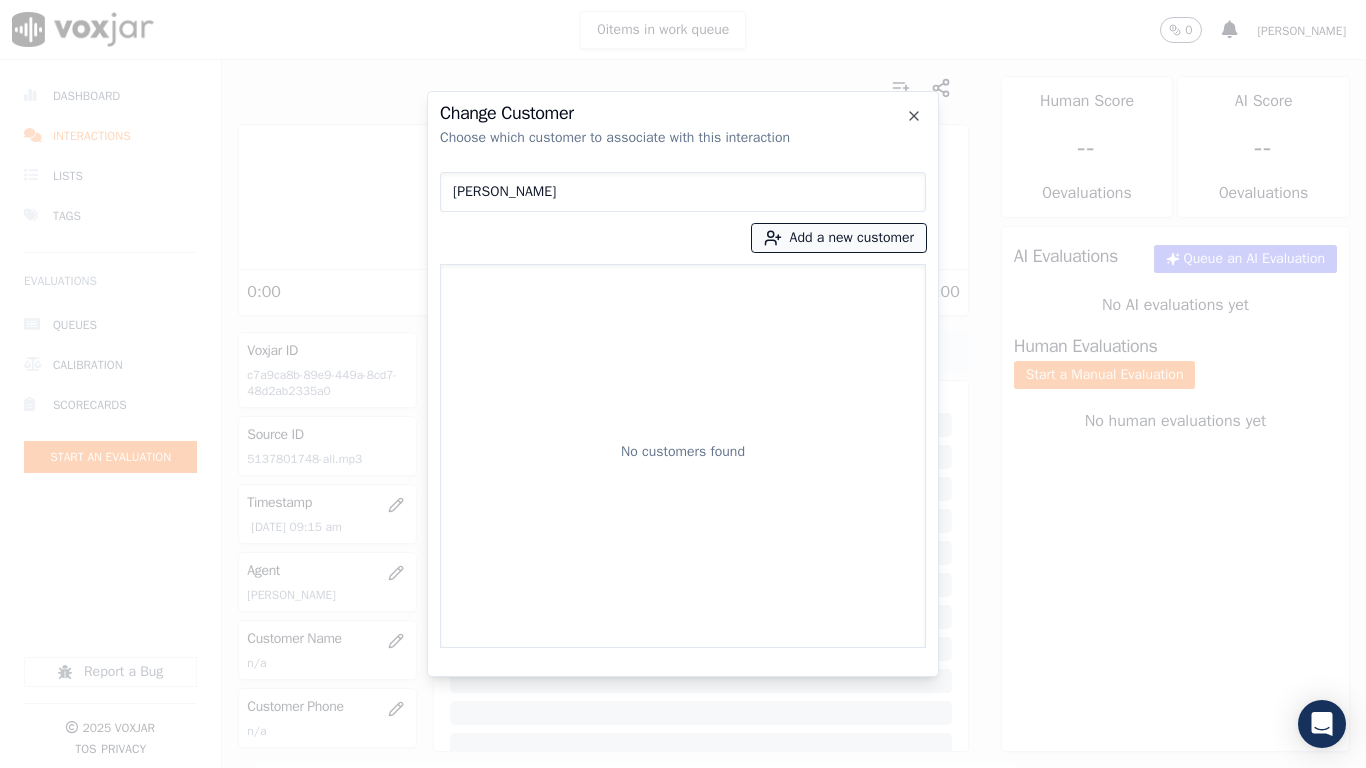 type on "[PERSON_NAME]" 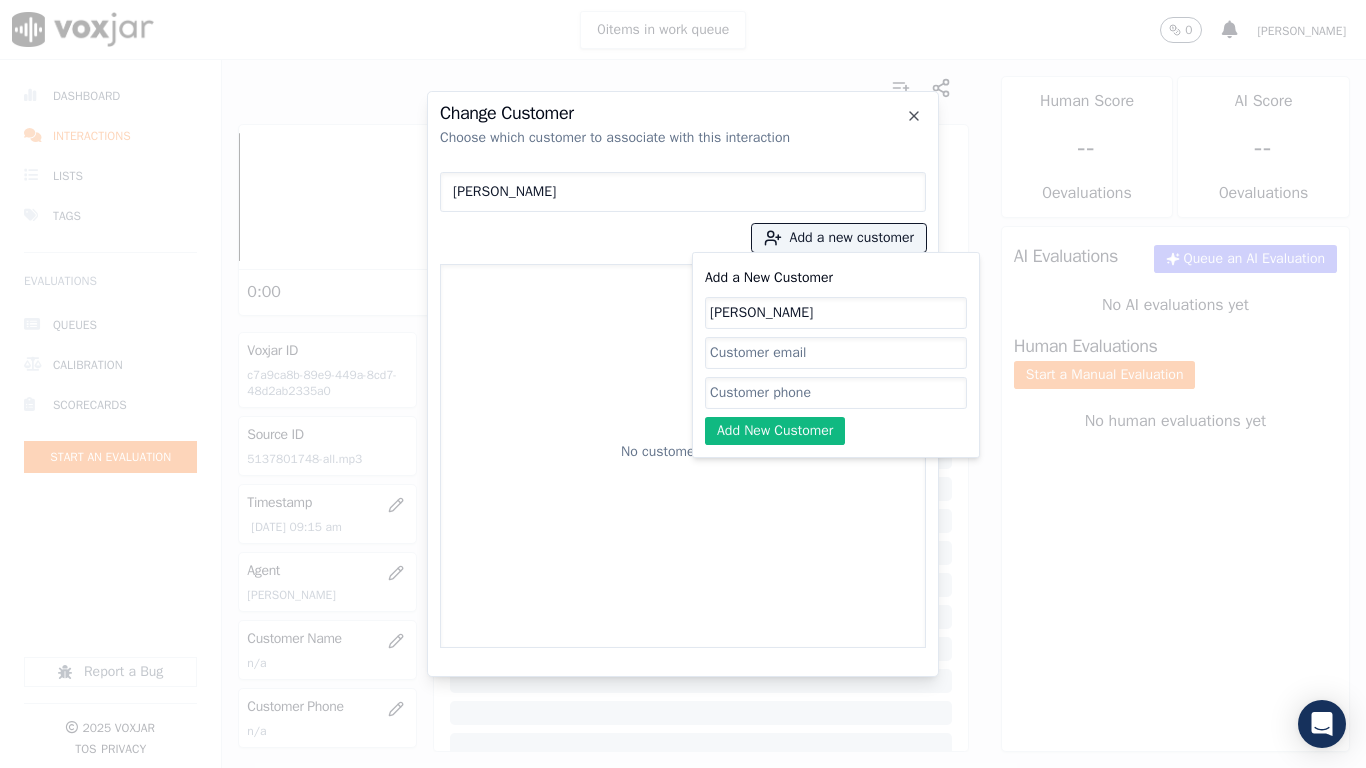 type on "[PERSON_NAME]" 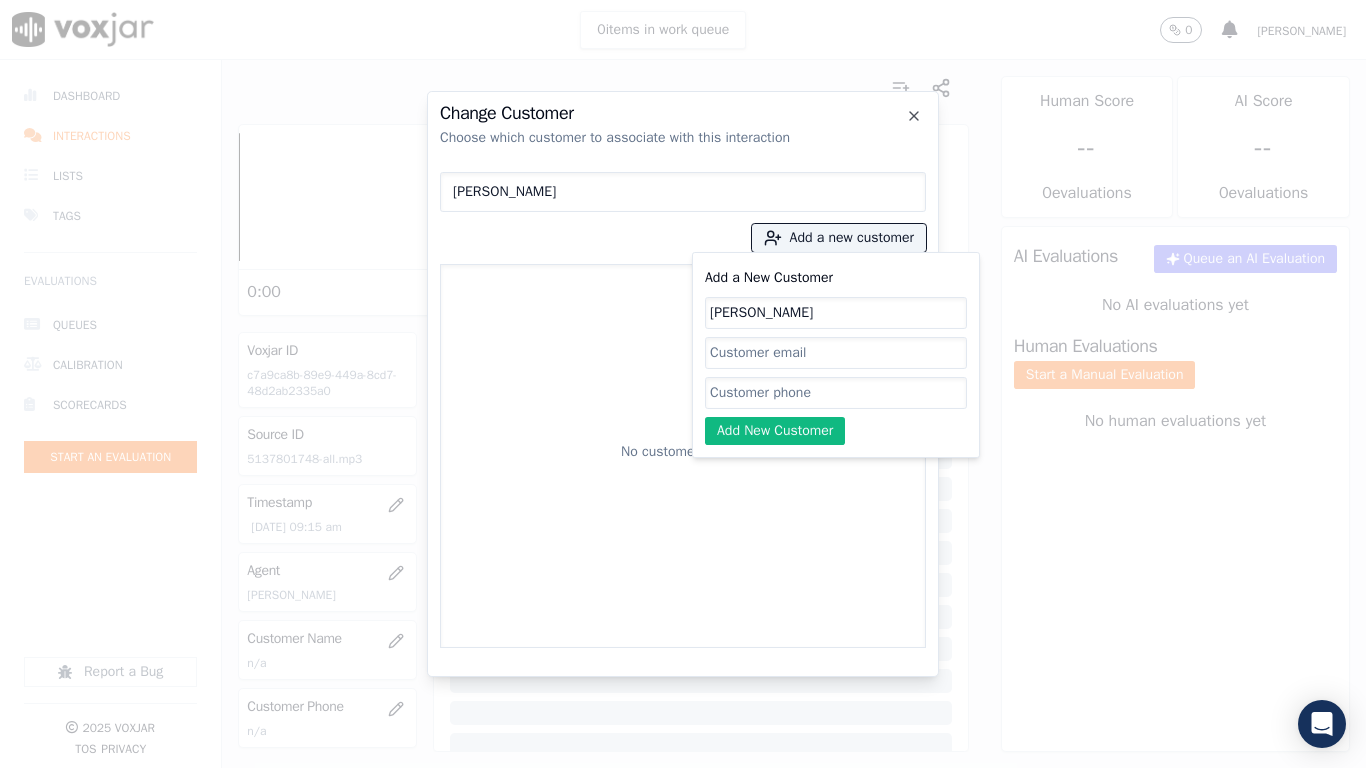 click on "Add a New Customer" 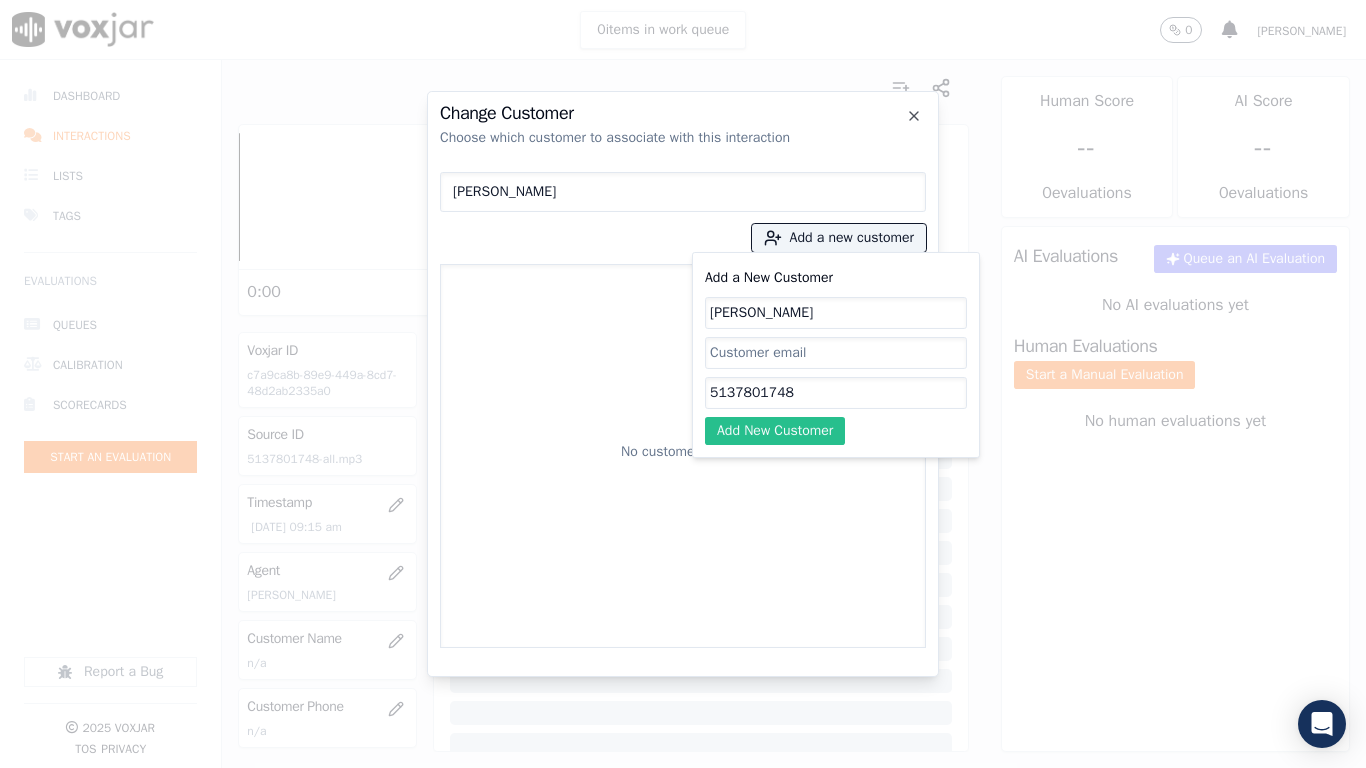 type on "5137801748" 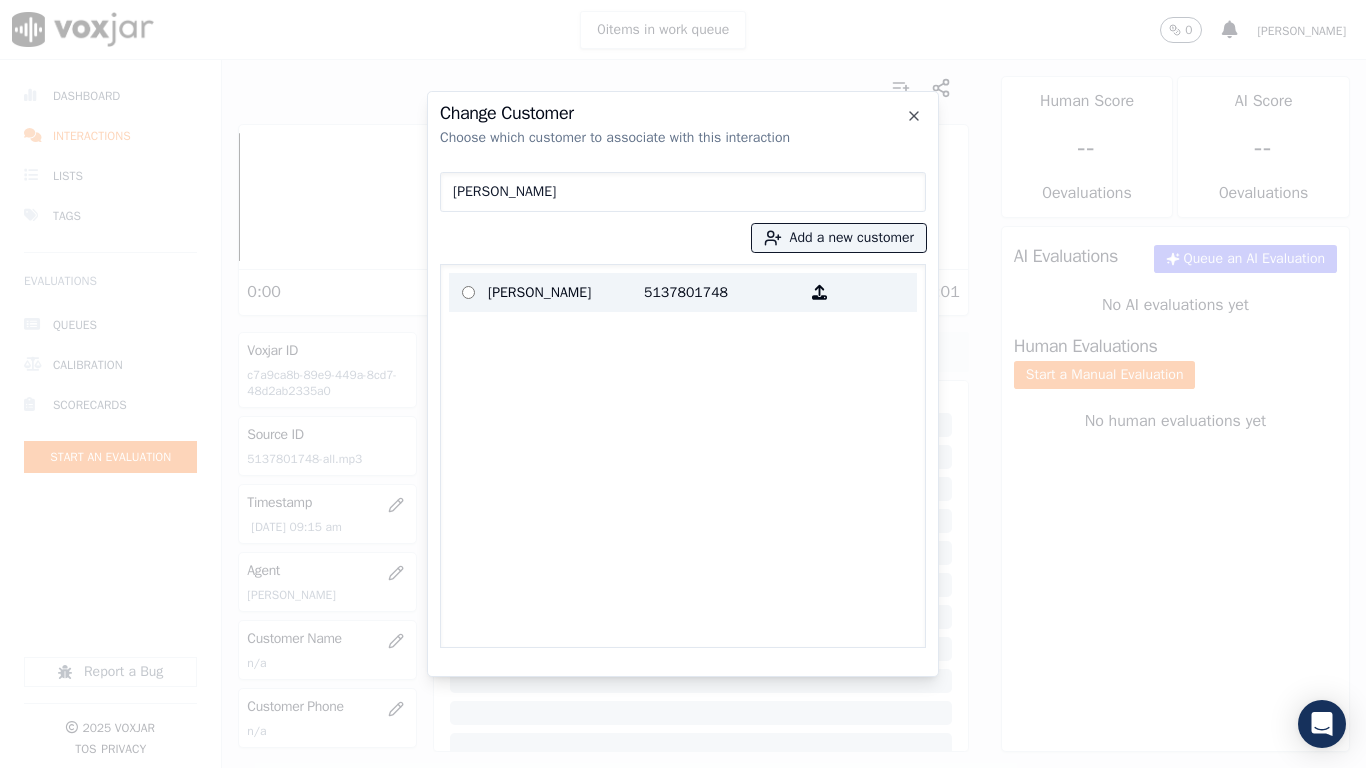 click on "[PERSON_NAME]" at bounding box center (566, 292) 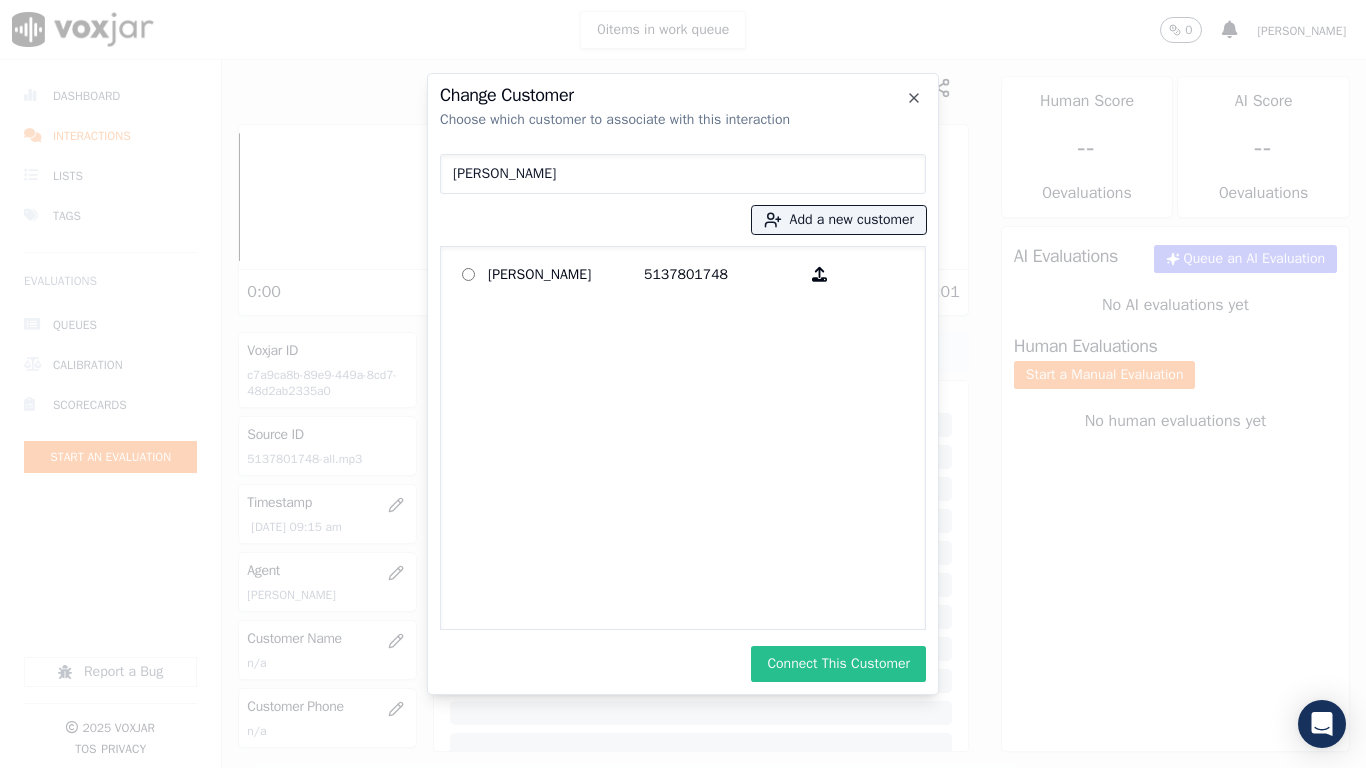 click on "Connect This Customer" at bounding box center (838, 664) 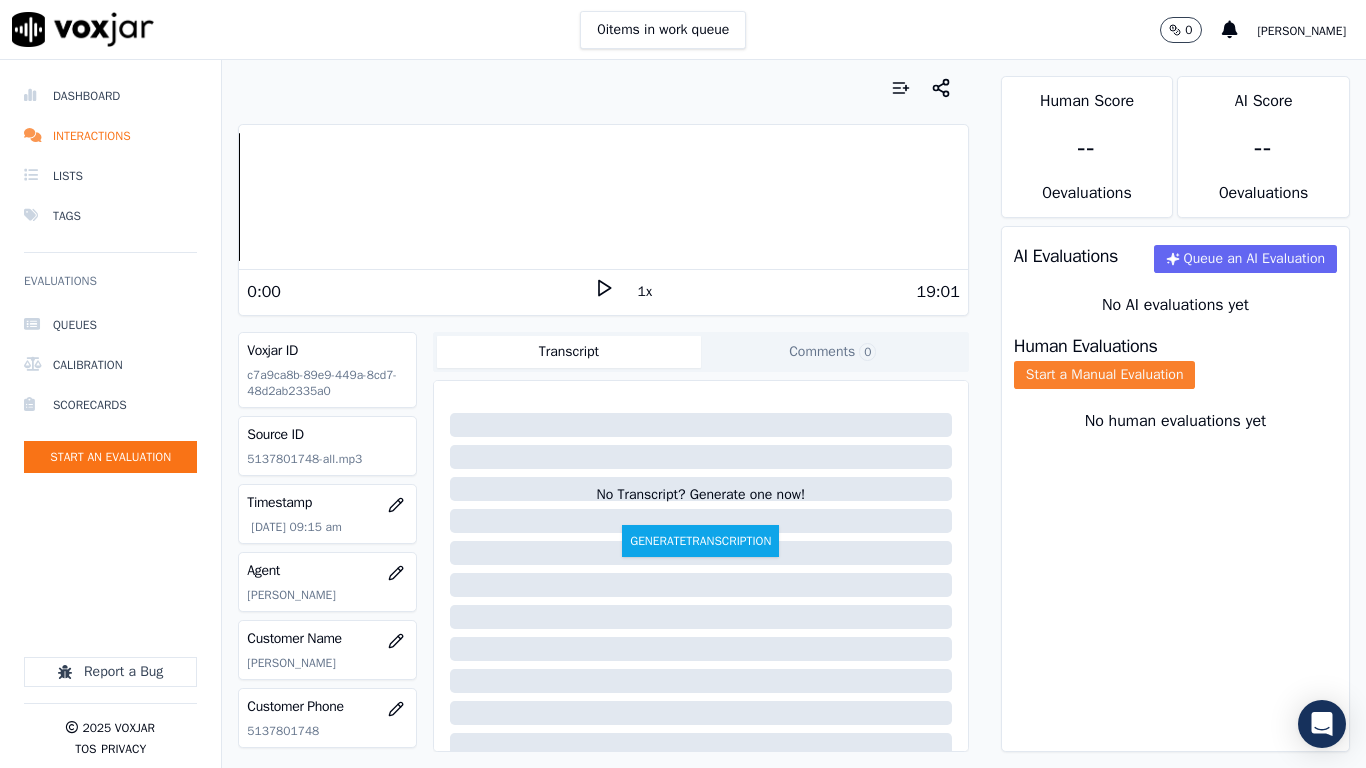 click on "Start a Manual Evaluation" 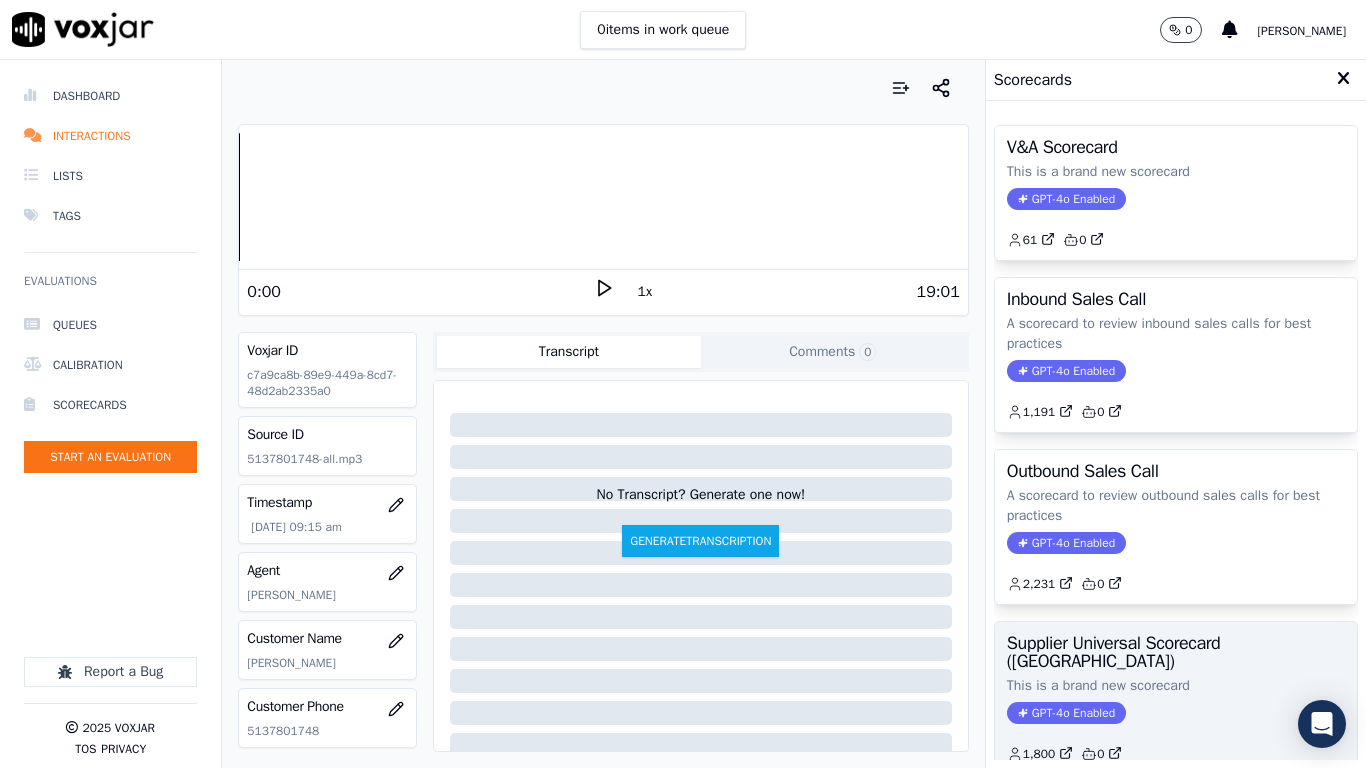 click on "Supplier Universal Scorecard ([GEOGRAPHIC_DATA])" at bounding box center (1176, 652) 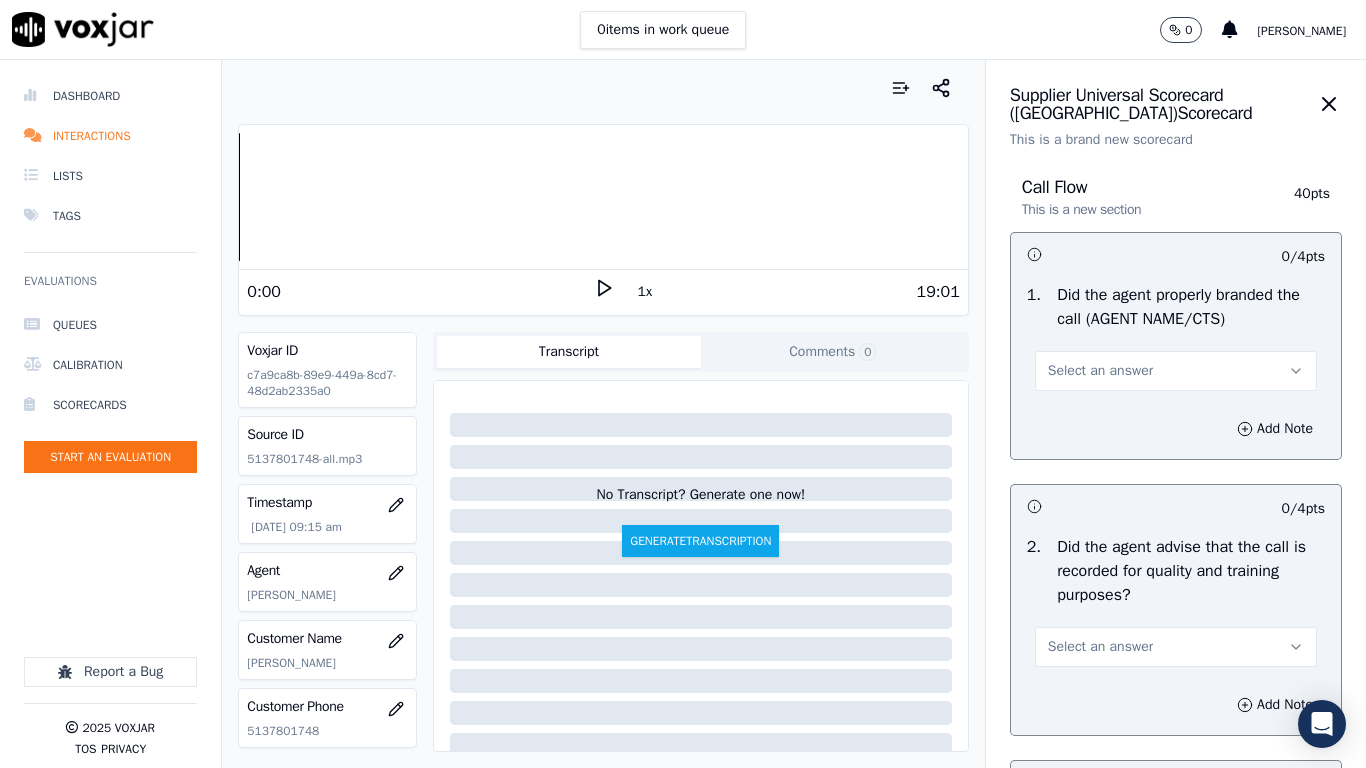 click on "Select an answer" at bounding box center [1100, 371] 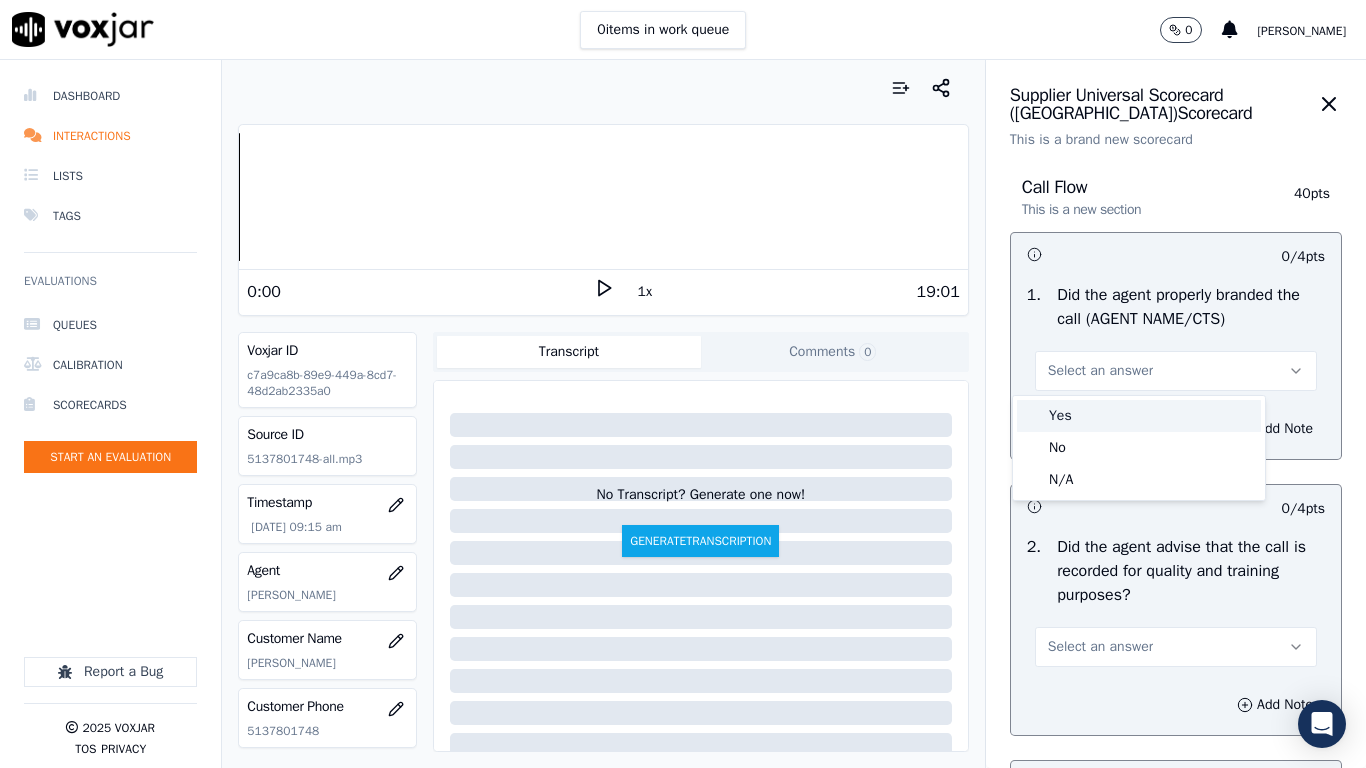 click on "Yes" at bounding box center (1139, 416) 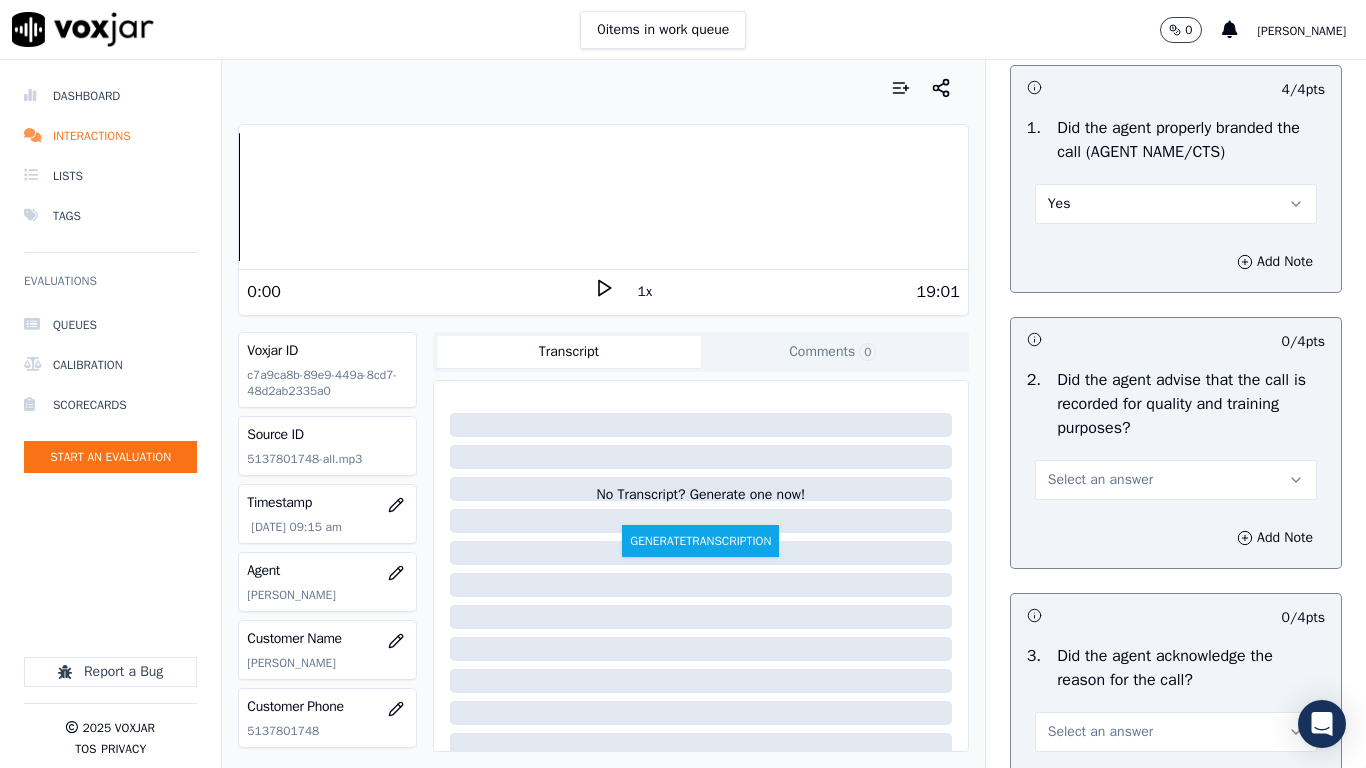 scroll, scrollTop: 200, scrollLeft: 0, axis: vertical 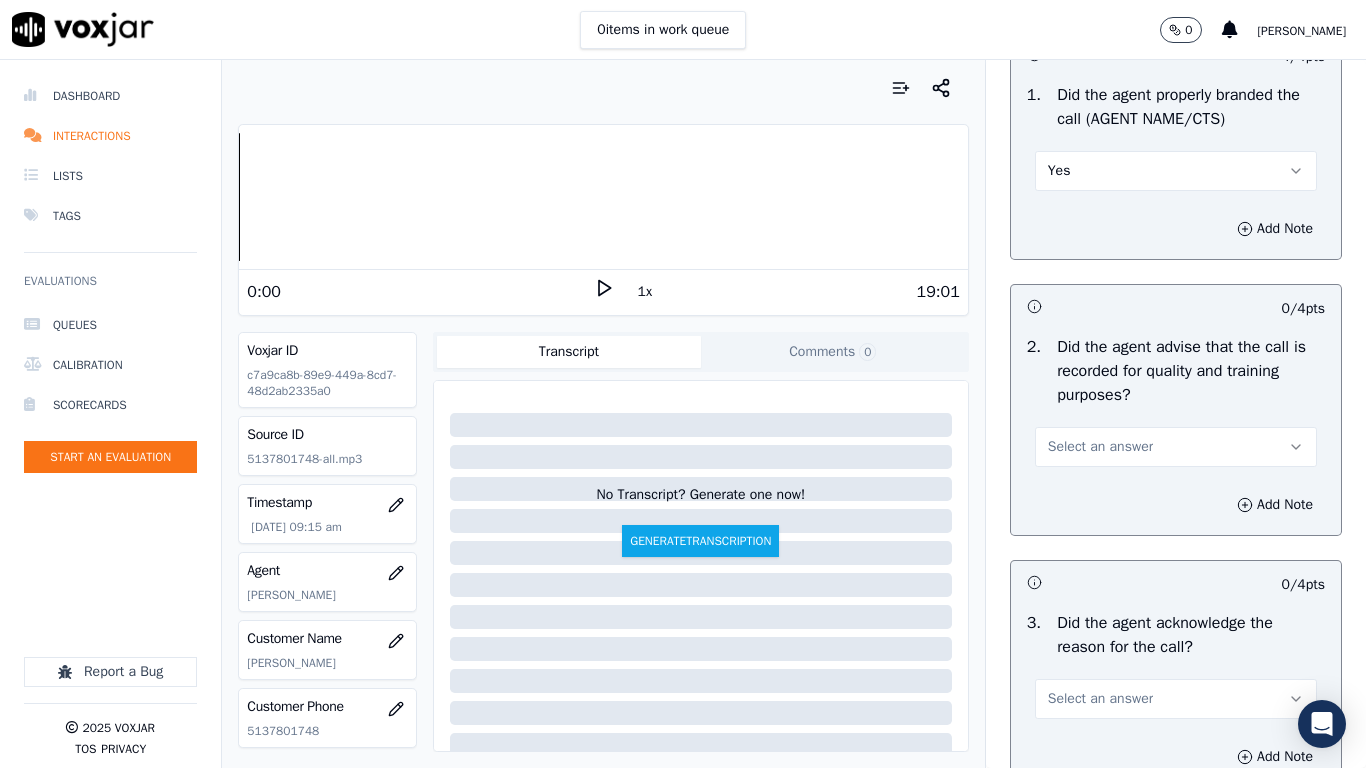 click on "Select an answer" at bounding box center (1176, 447) 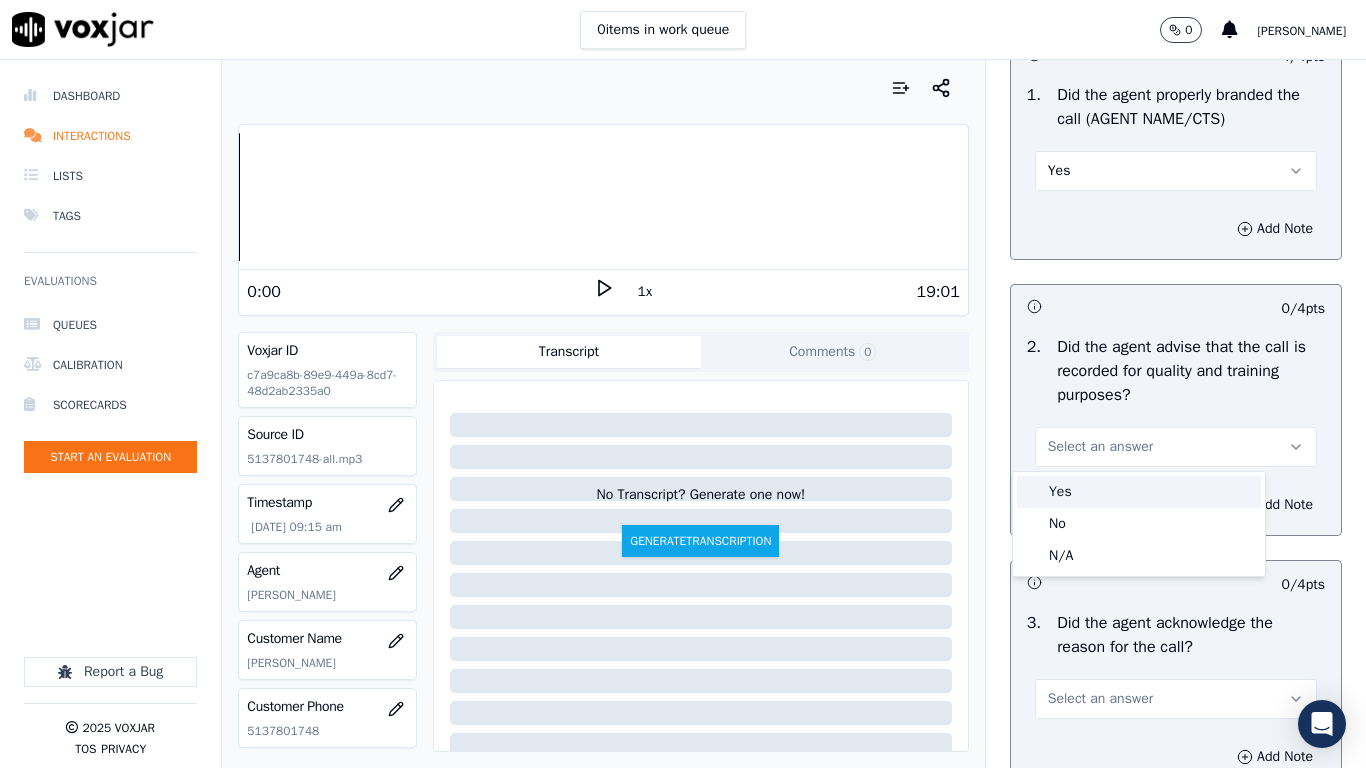 click on "Yes" at bounding box center [1139, 492] 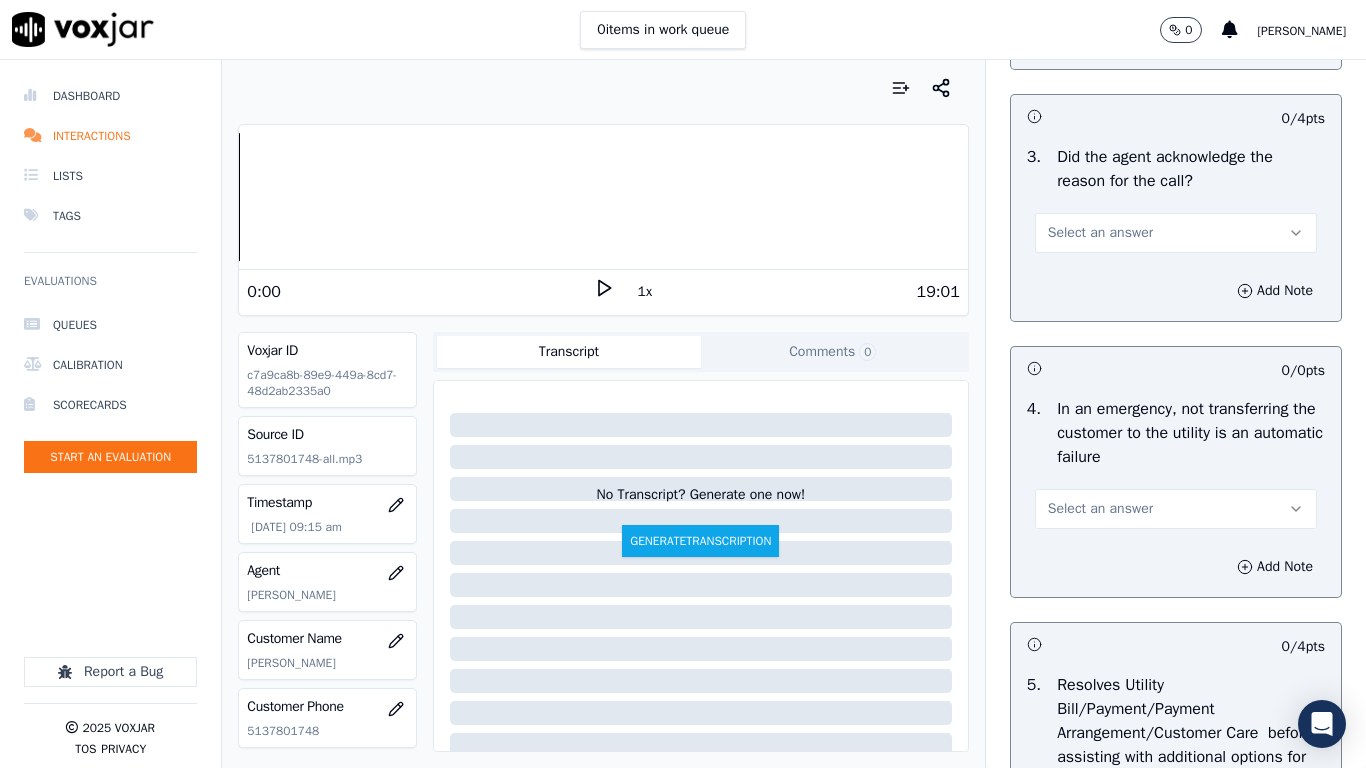 scroll, scrollTop: 700, scrollLeft: 0, axis: vertical 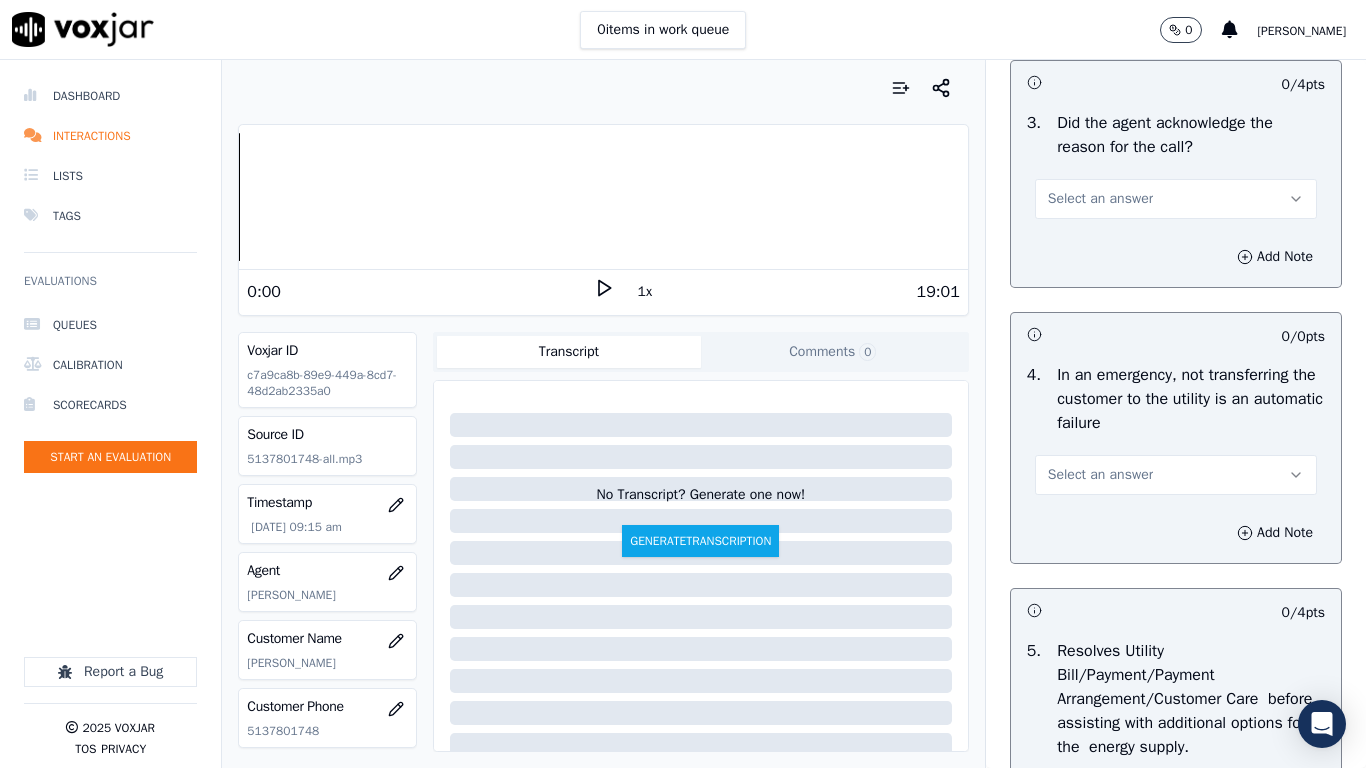 click on "Select an answer" at bounding box center (1100, 199) 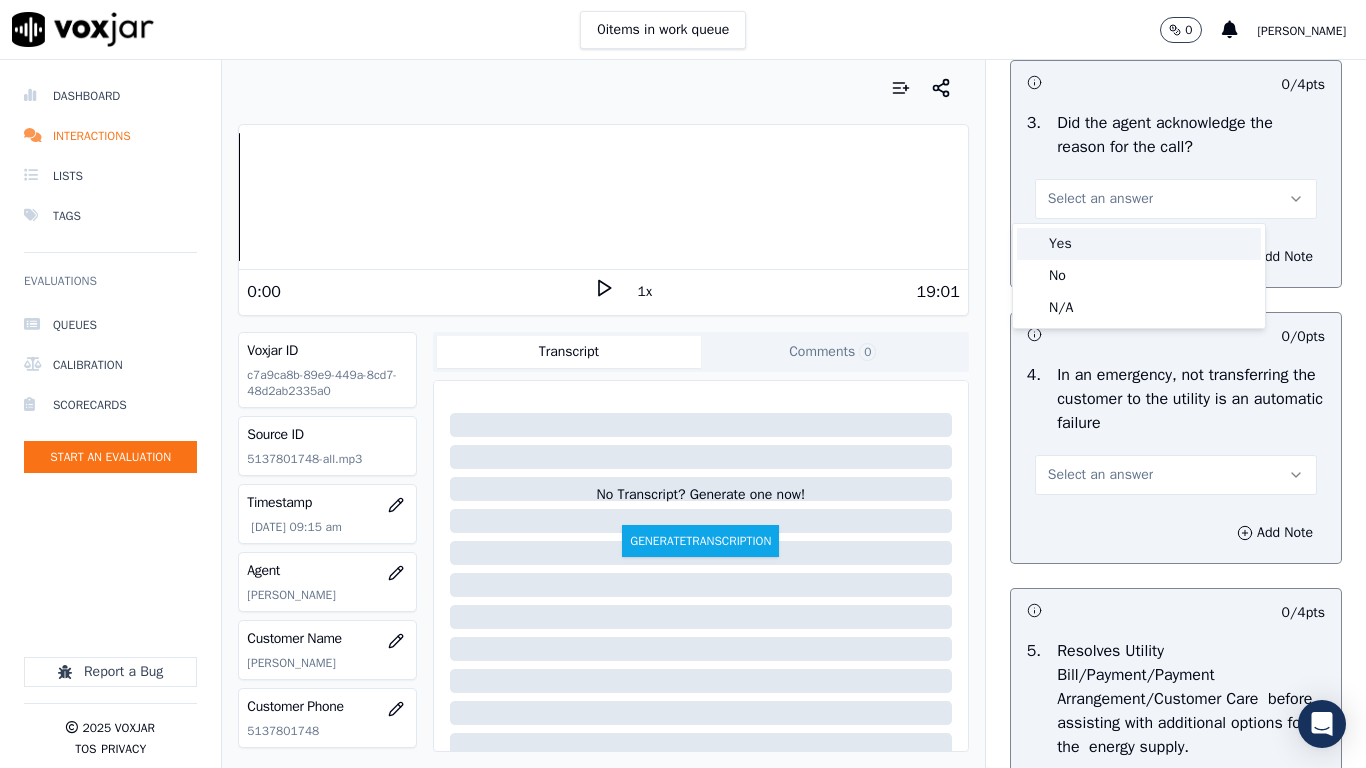 click on "Yes" at bounding box center [1139, 244] 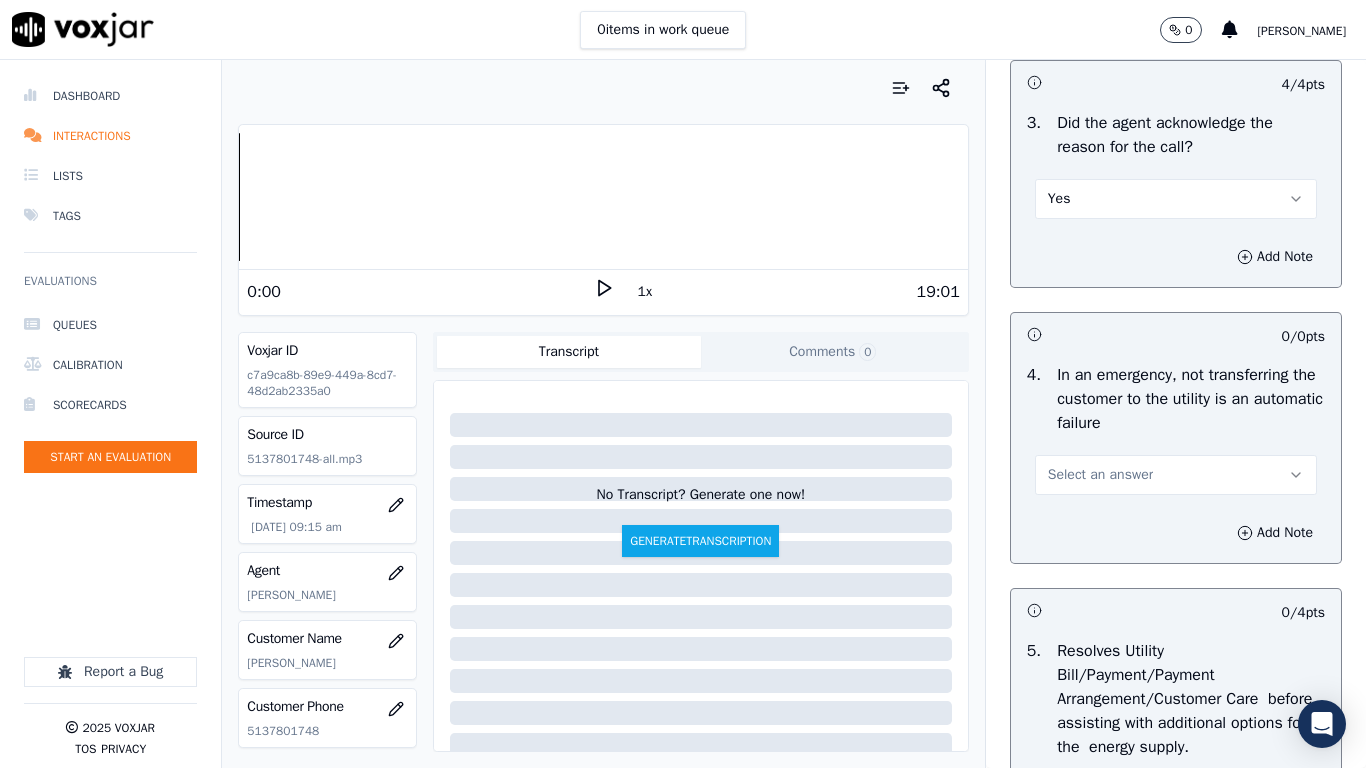 click on "Select an answer" at bounding box center (1176, 475) 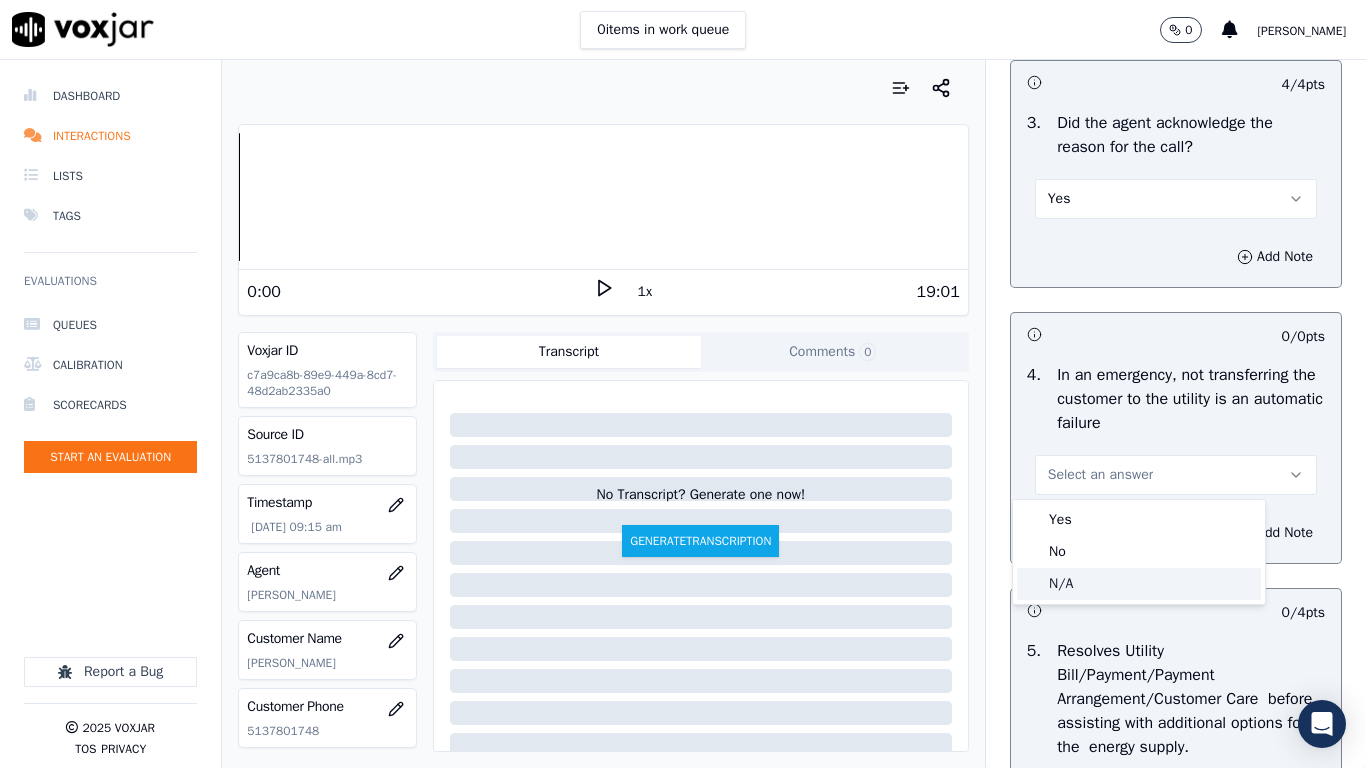 click on "N/A" 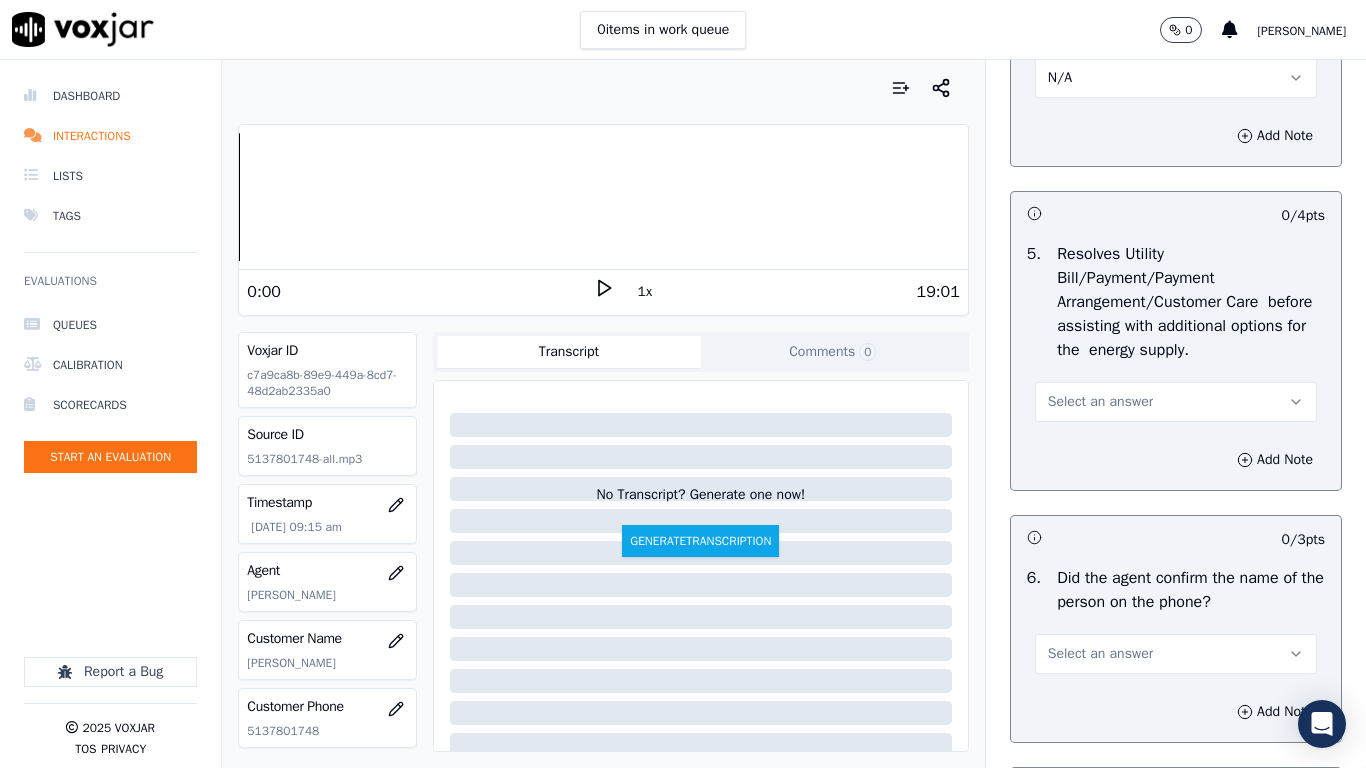 scroll, scrollTop: 1100, scrollLeft: 0, axis: vertical 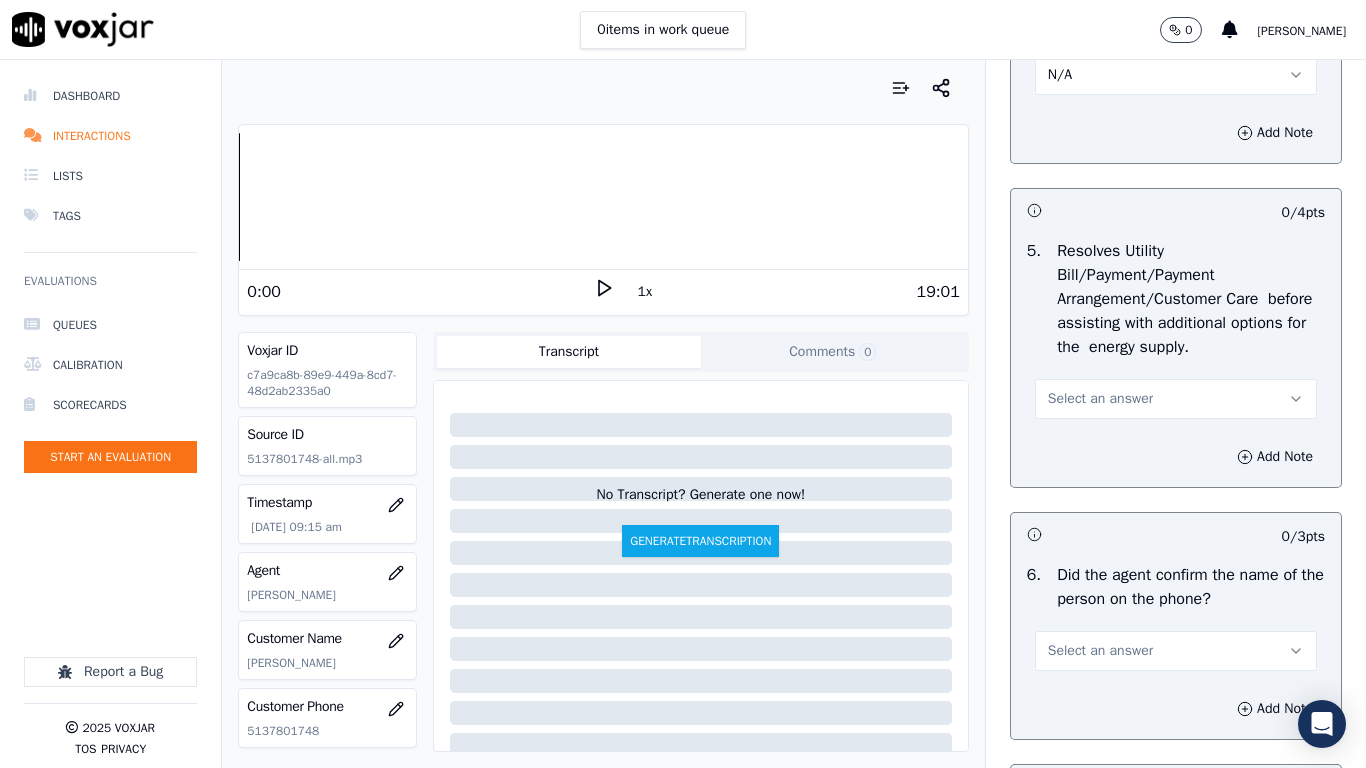 click on "Select an answer" at bounding box center [1176, 399] 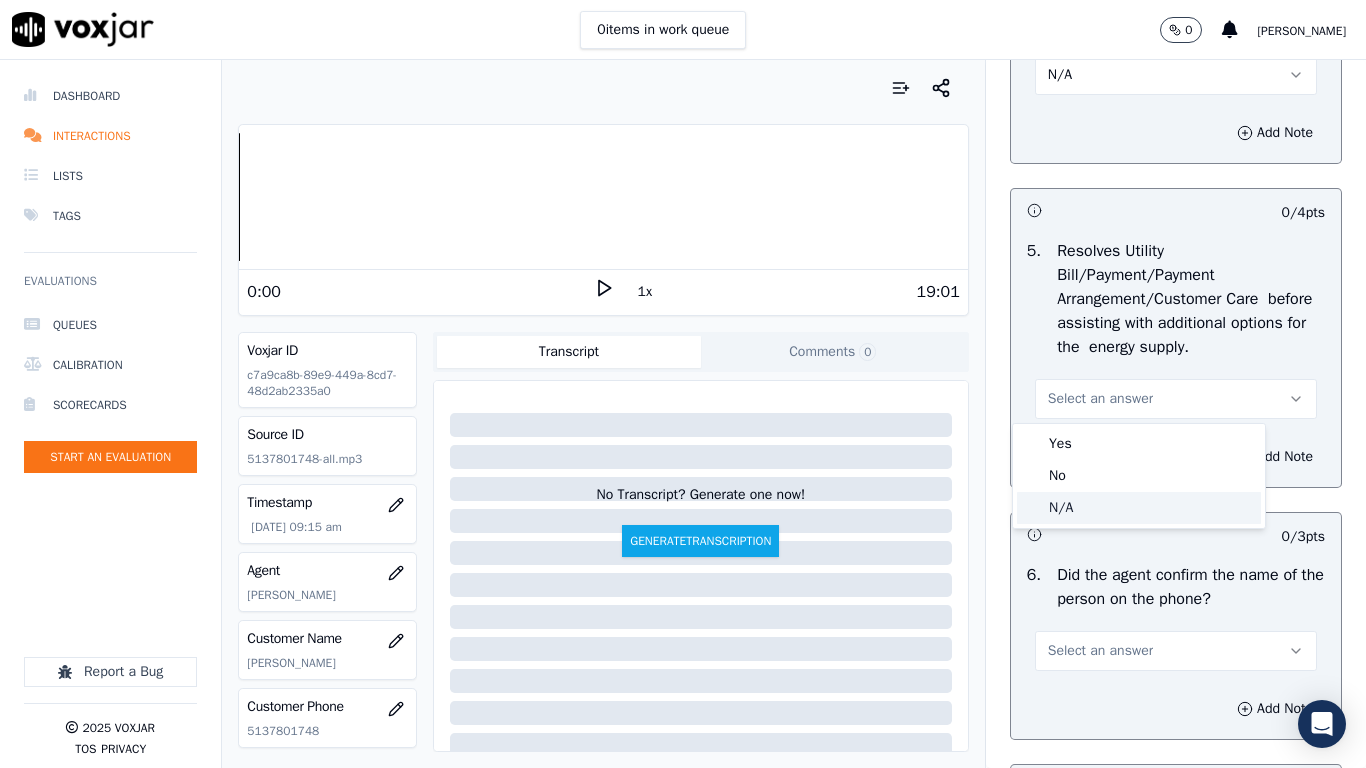 click on "N/A" 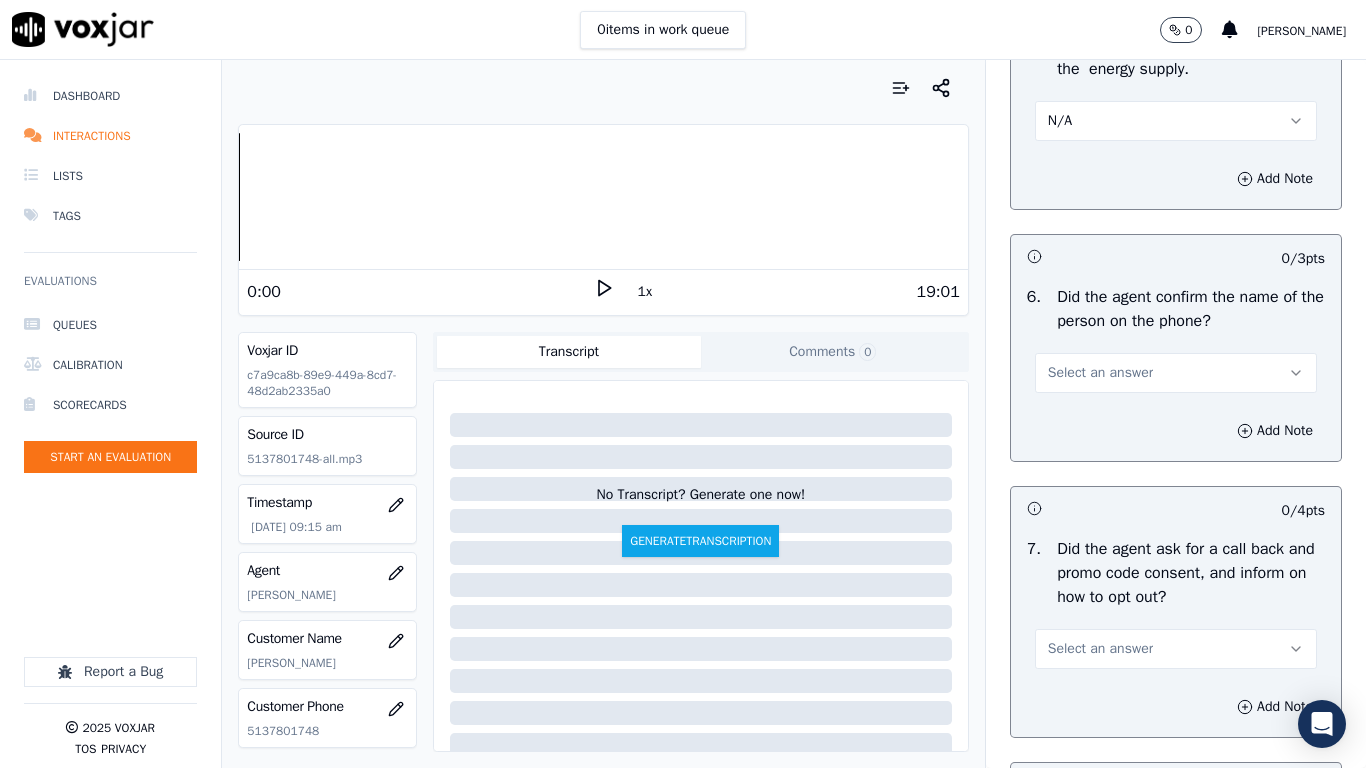 scroll, scrollTop: 1400, scrollLeft: 0, axis: vertical 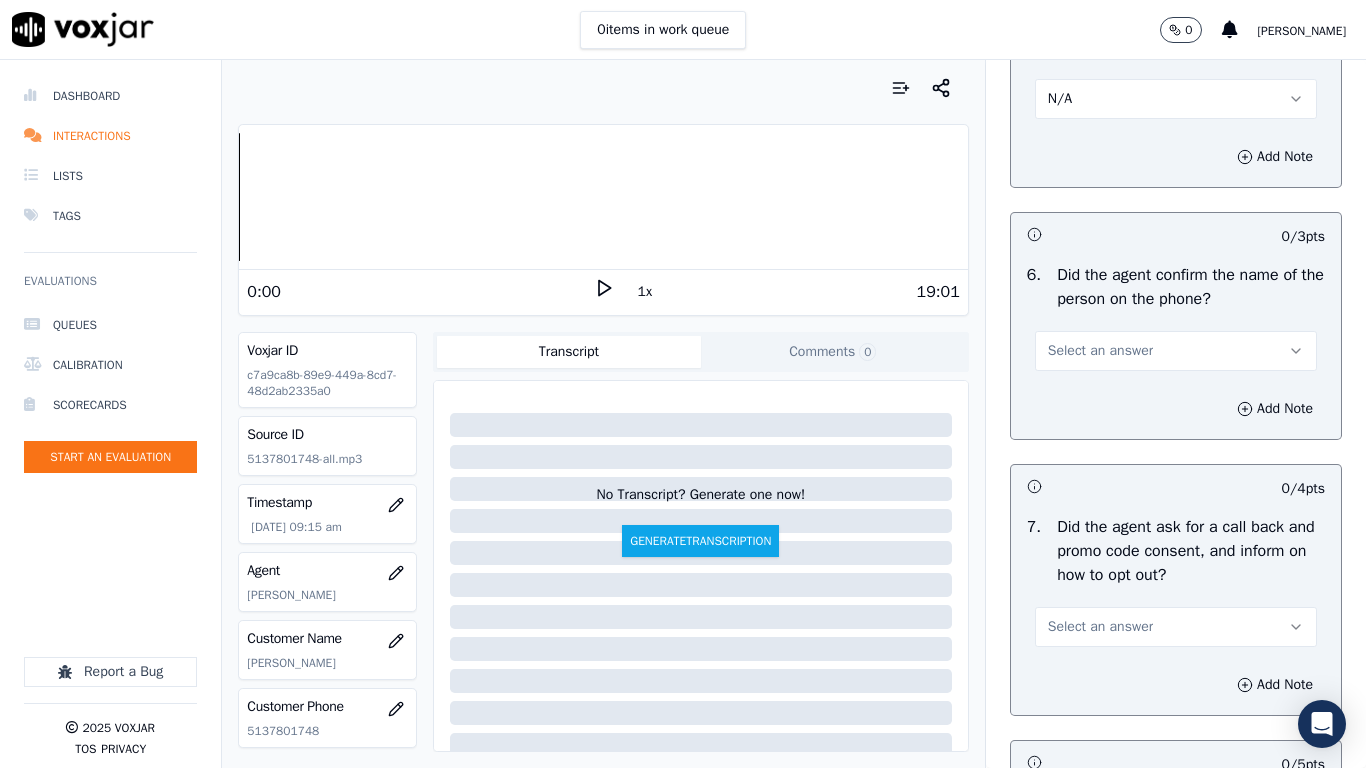 click on "Select an answer" at bounding box center [1176, 351] 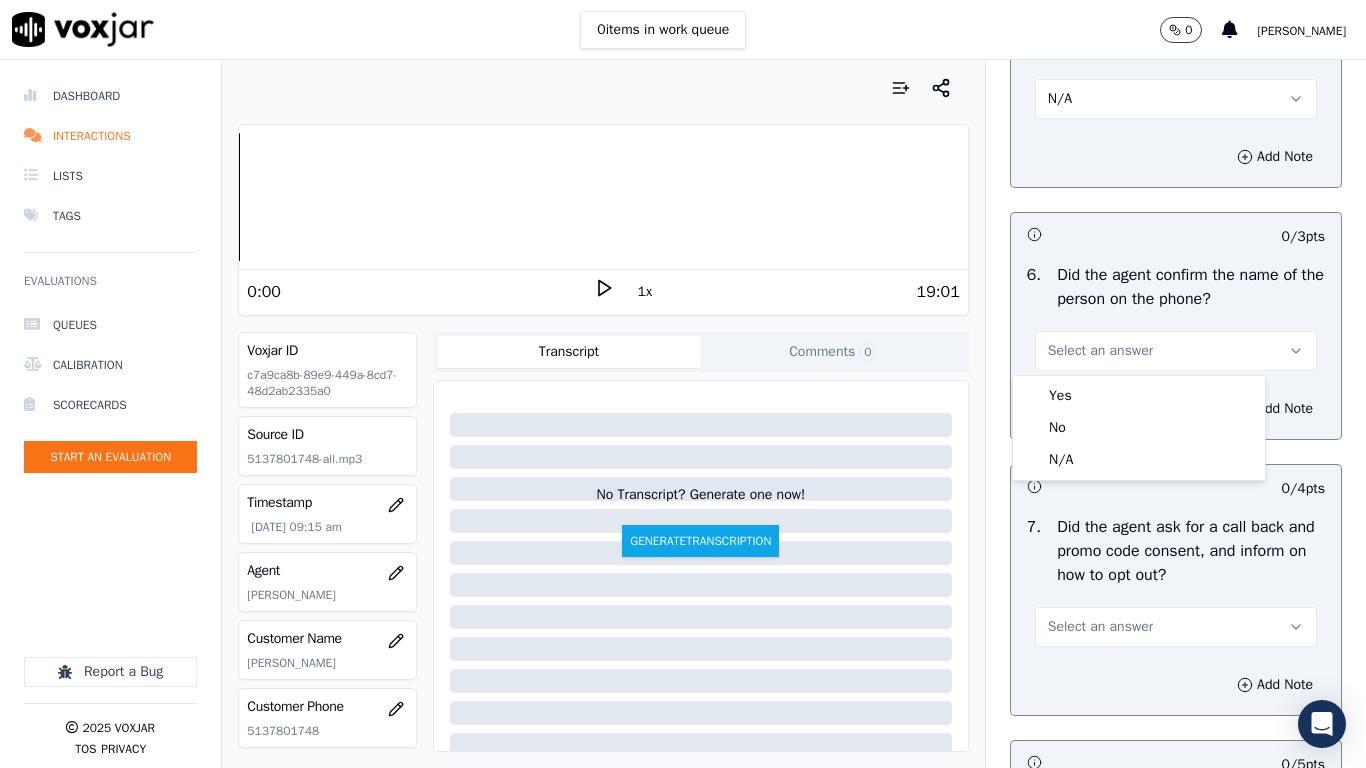 click on "Select an answer" at bounding box center (1176, 351) 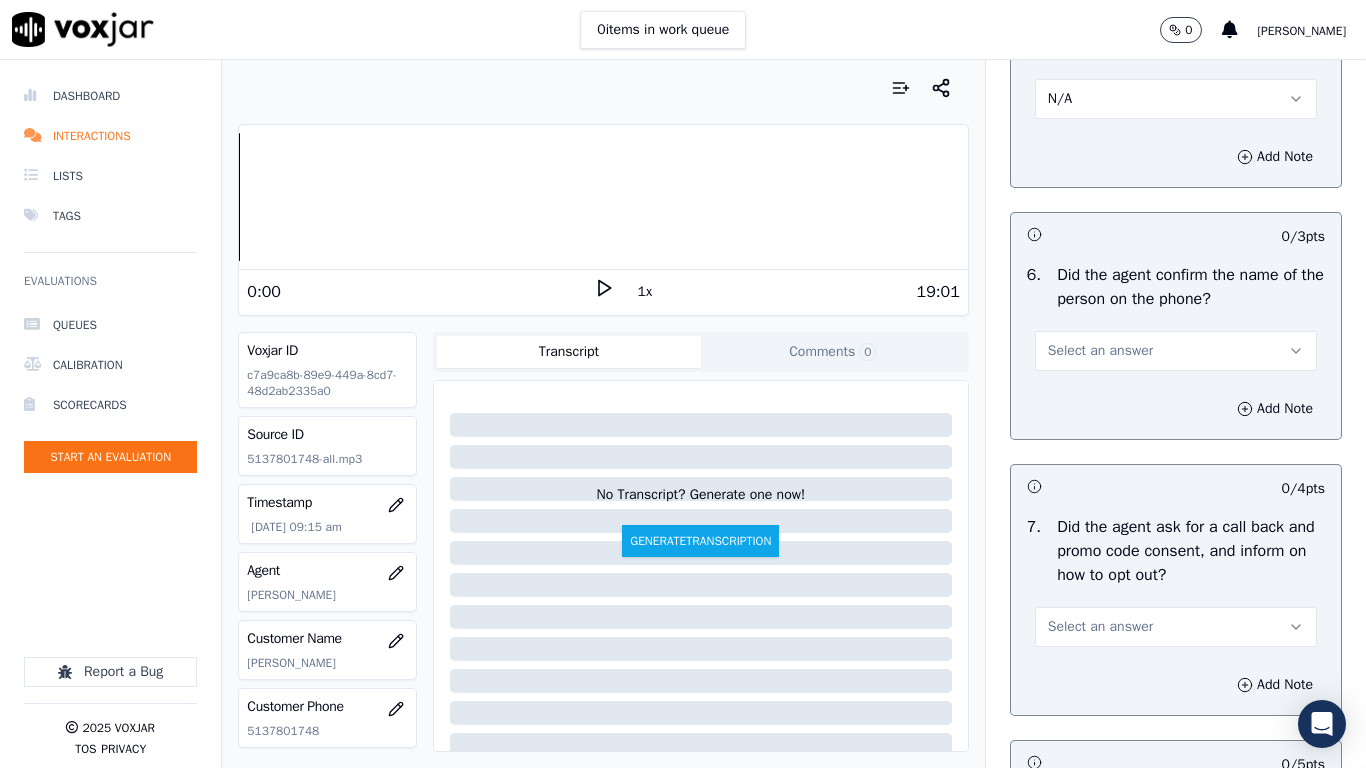 click on "Select an answer" at bounding box center [1100, 351] 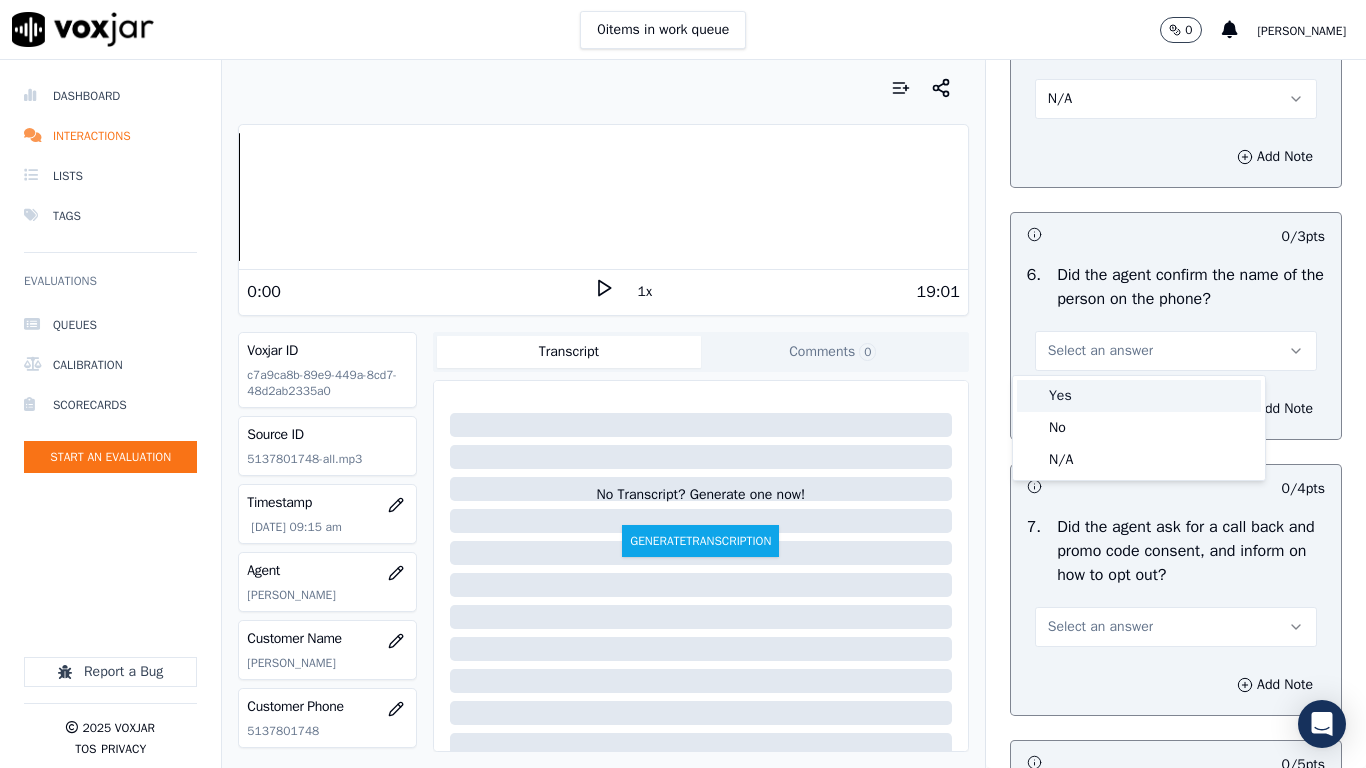click on "Yes" at bounding box center [1139, 396] 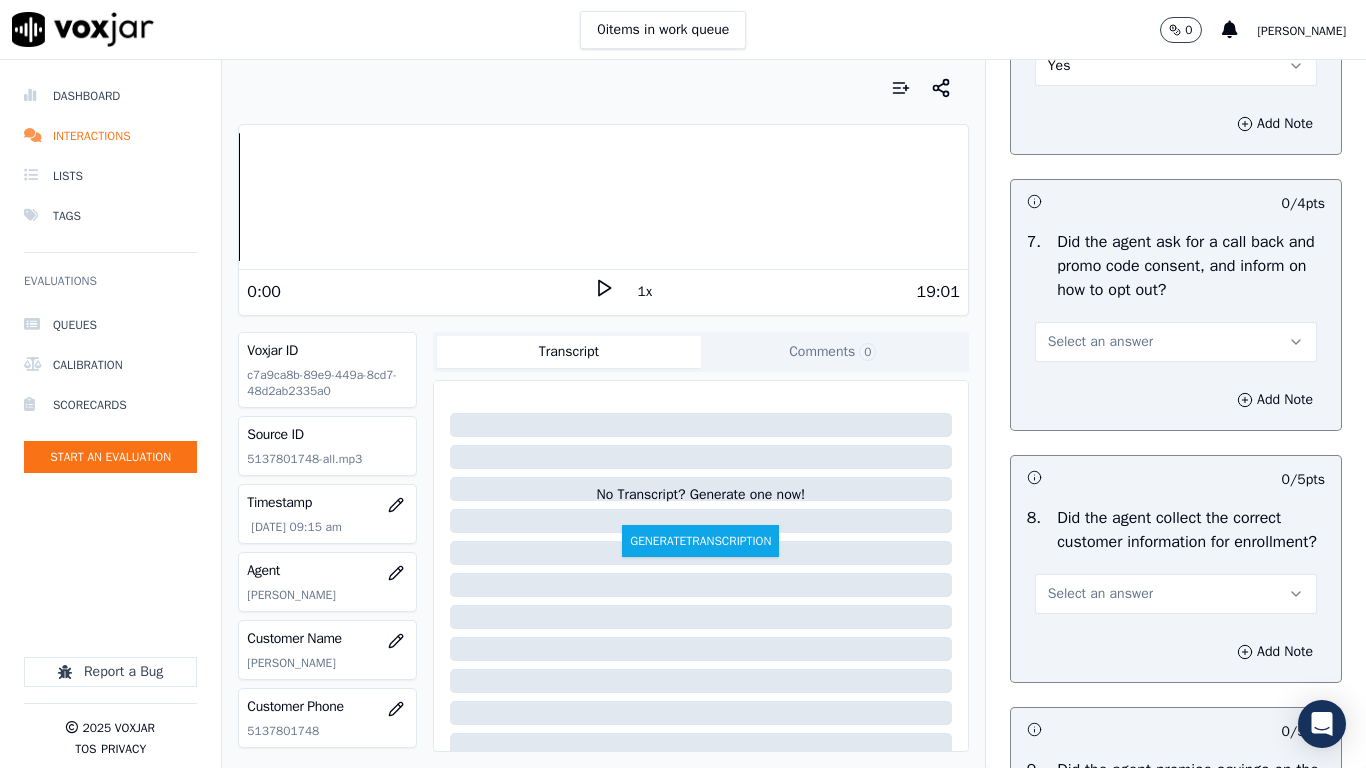 scroll, scrollTop: 1700, scrollLeft: 0, axis: vertical 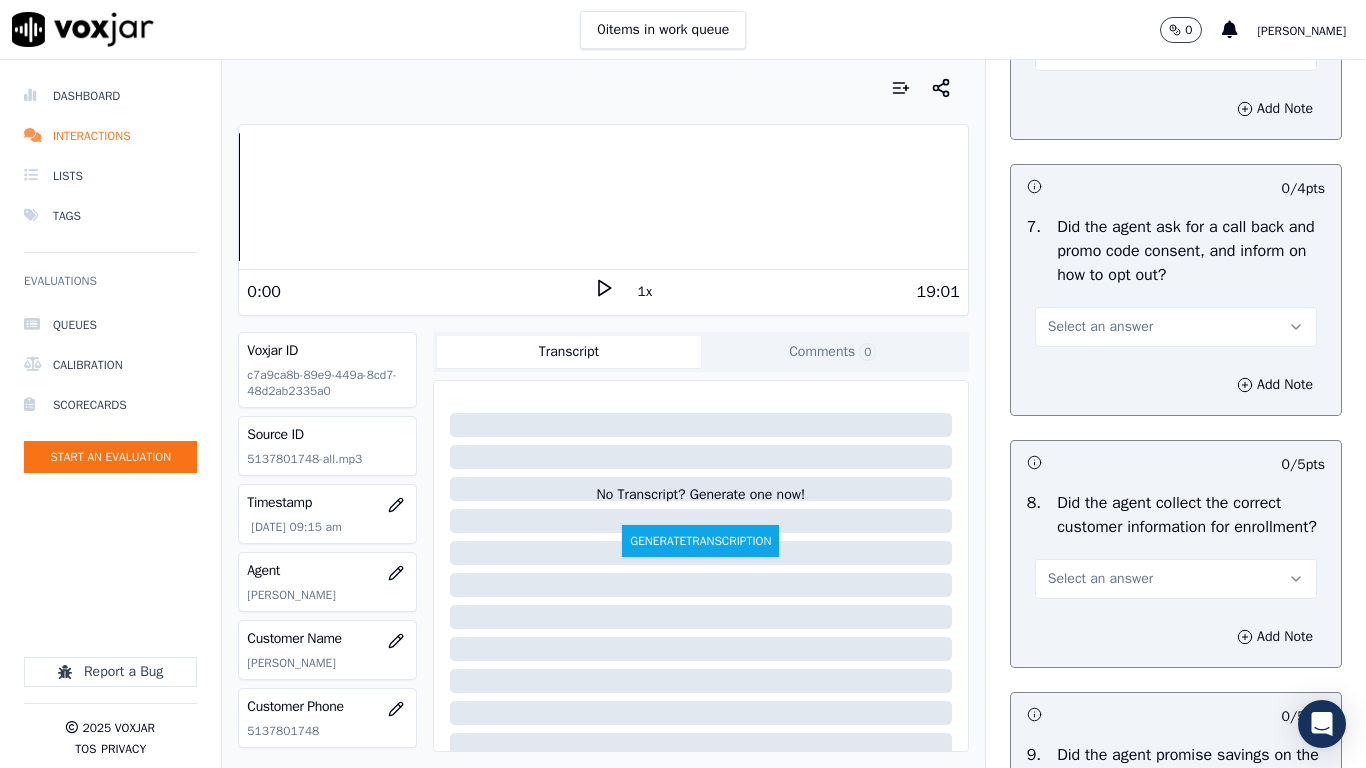 click on "Select an answer" at bounding box center (1100, 327) 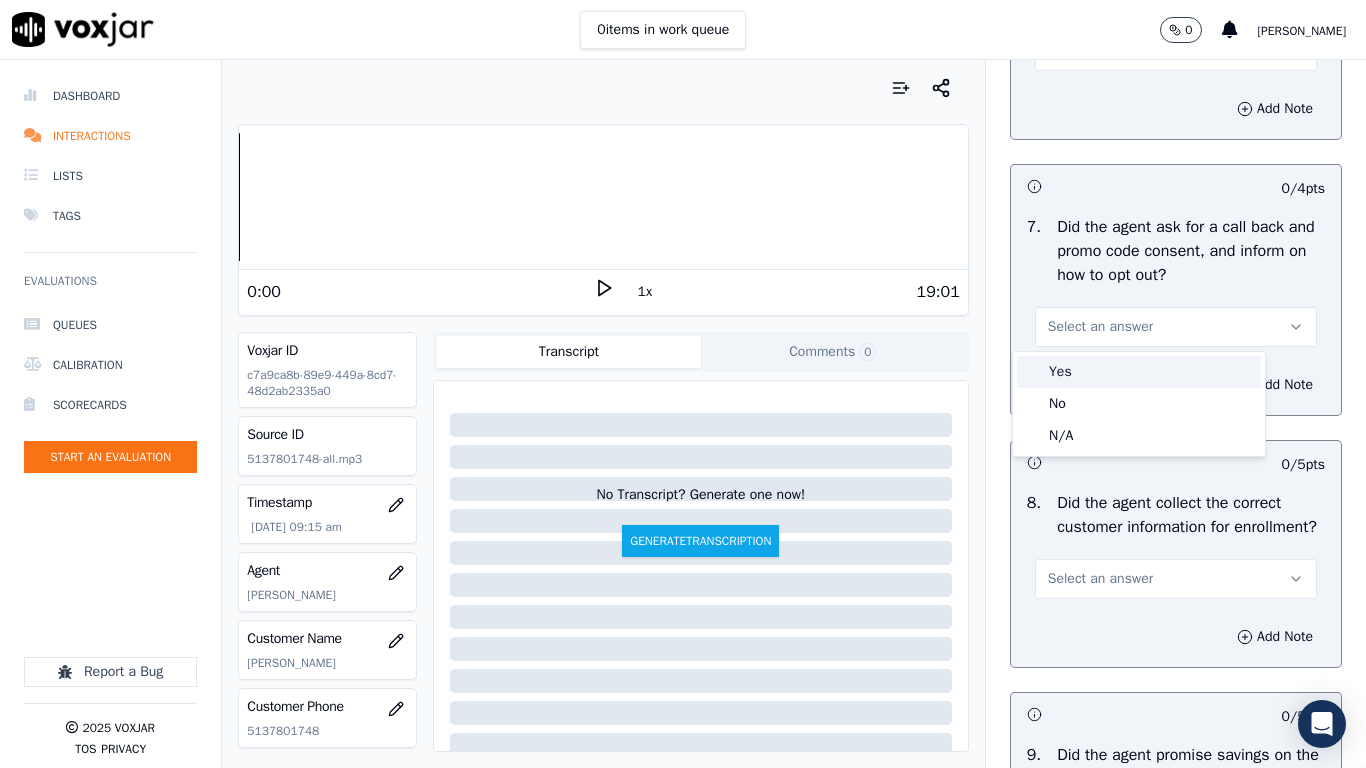 click on "Yes" at bounding box center (1139, 372) 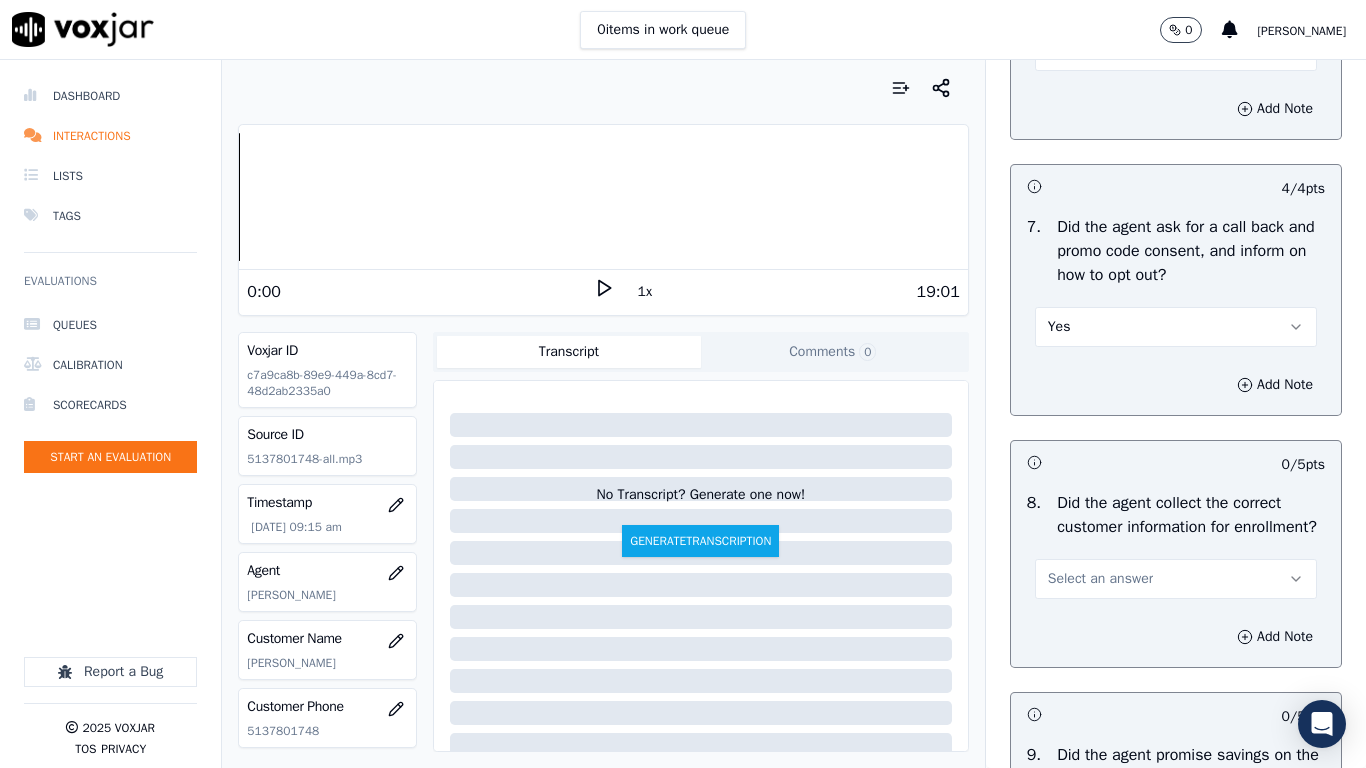 scroll, scrollTop: 1900, scrollLeft: 0, axis: vertical 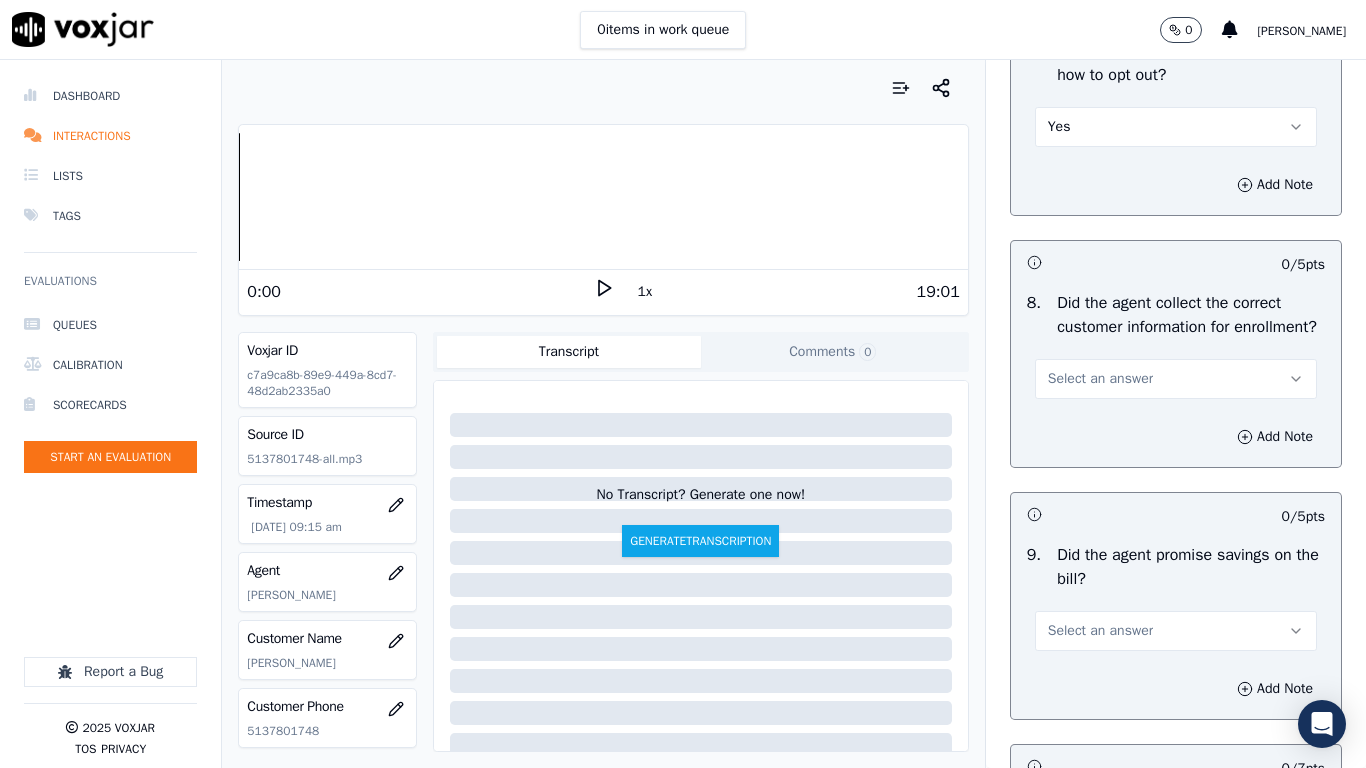 click on "Select an answer" at bounding box center (1100, 379) 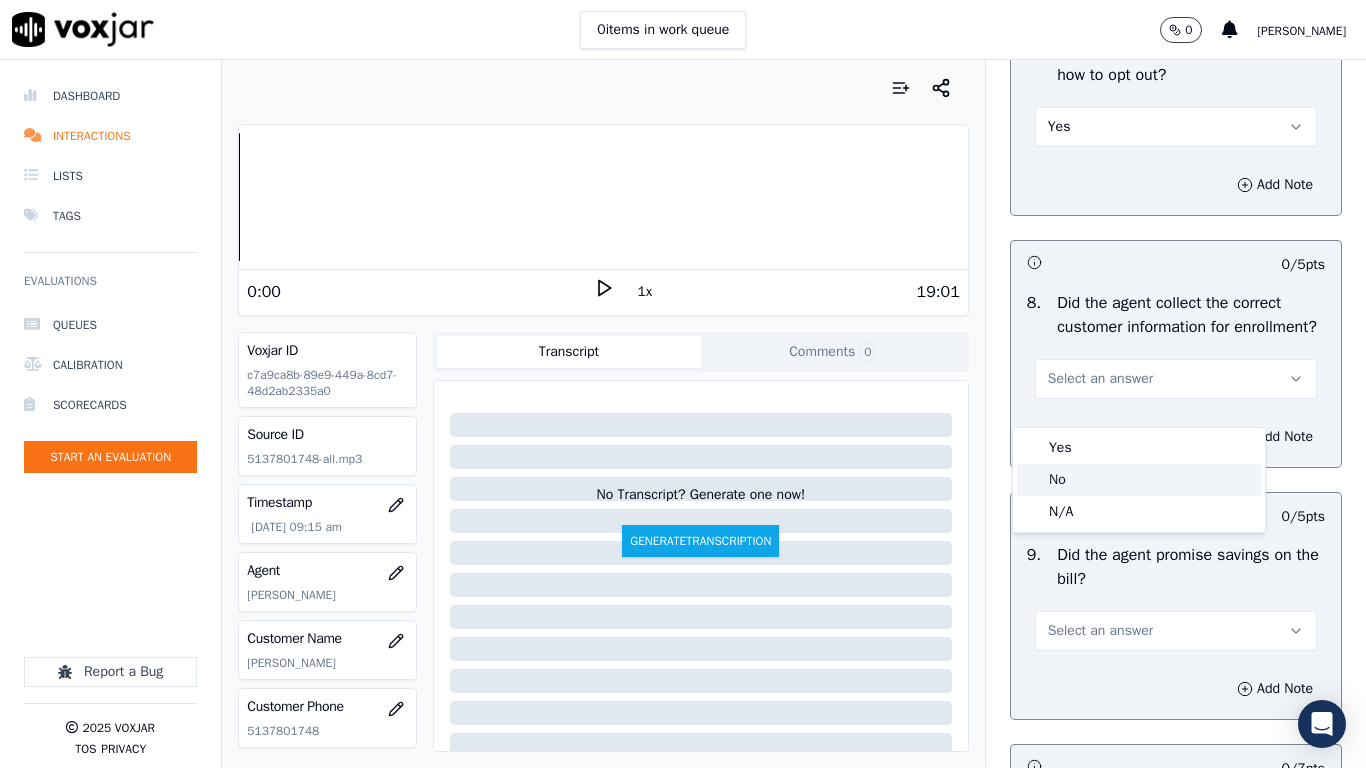 click on "No" 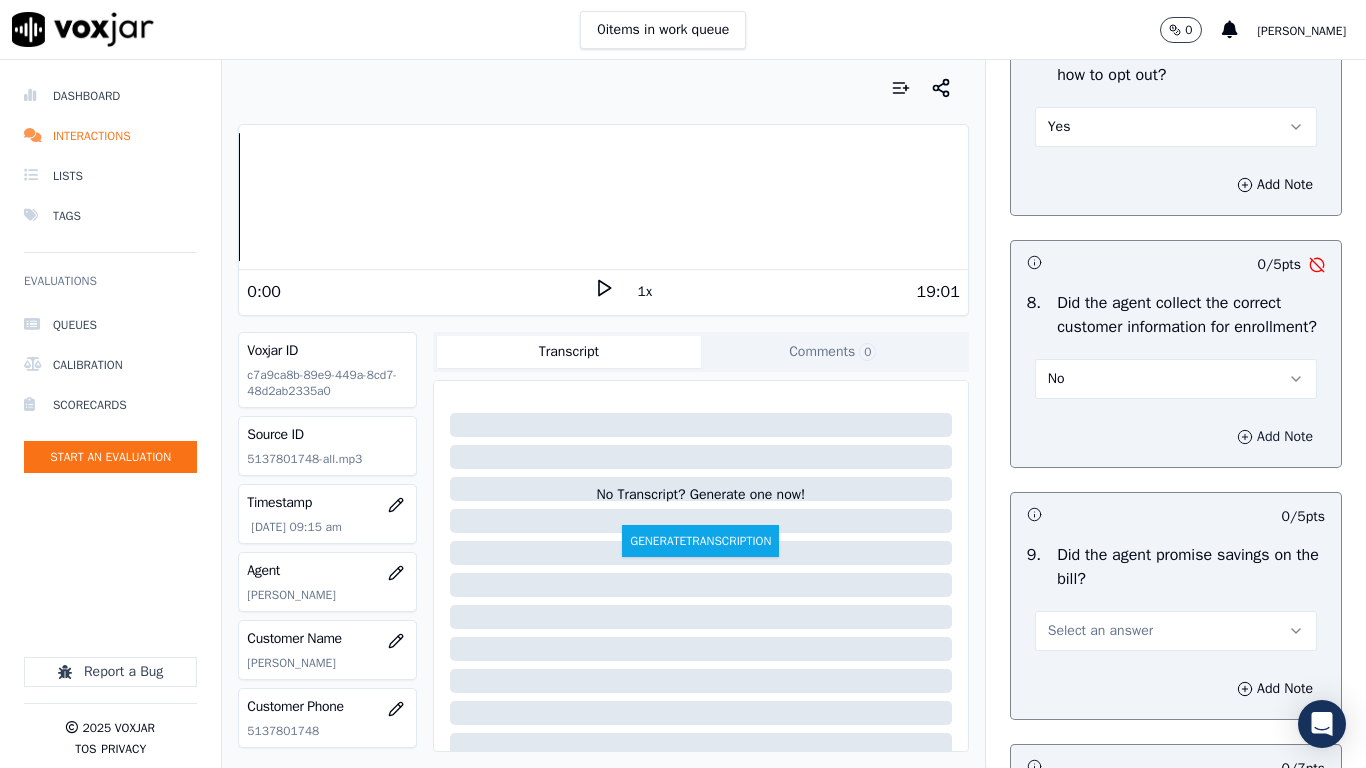click on "Add Note" at bounding box center [1275, 437] 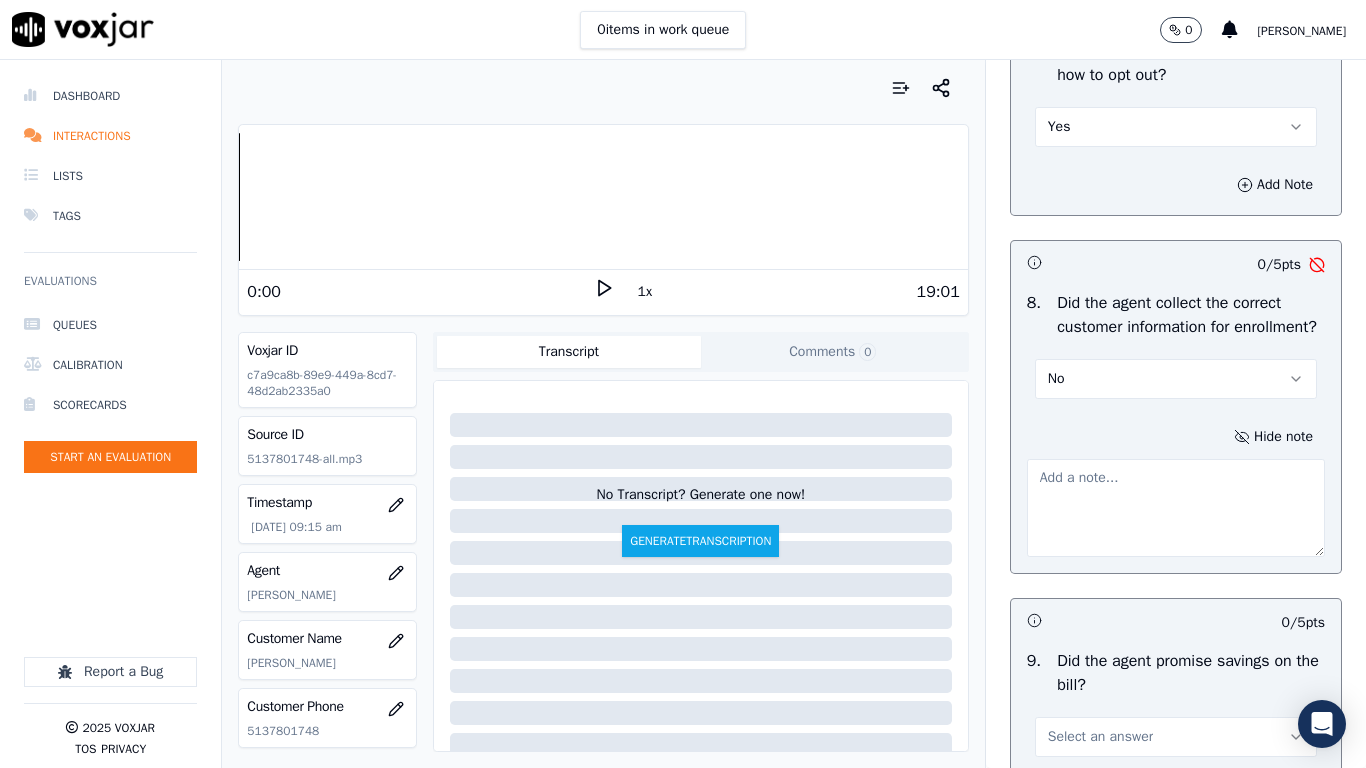 click at bounding box center (1176, 508) 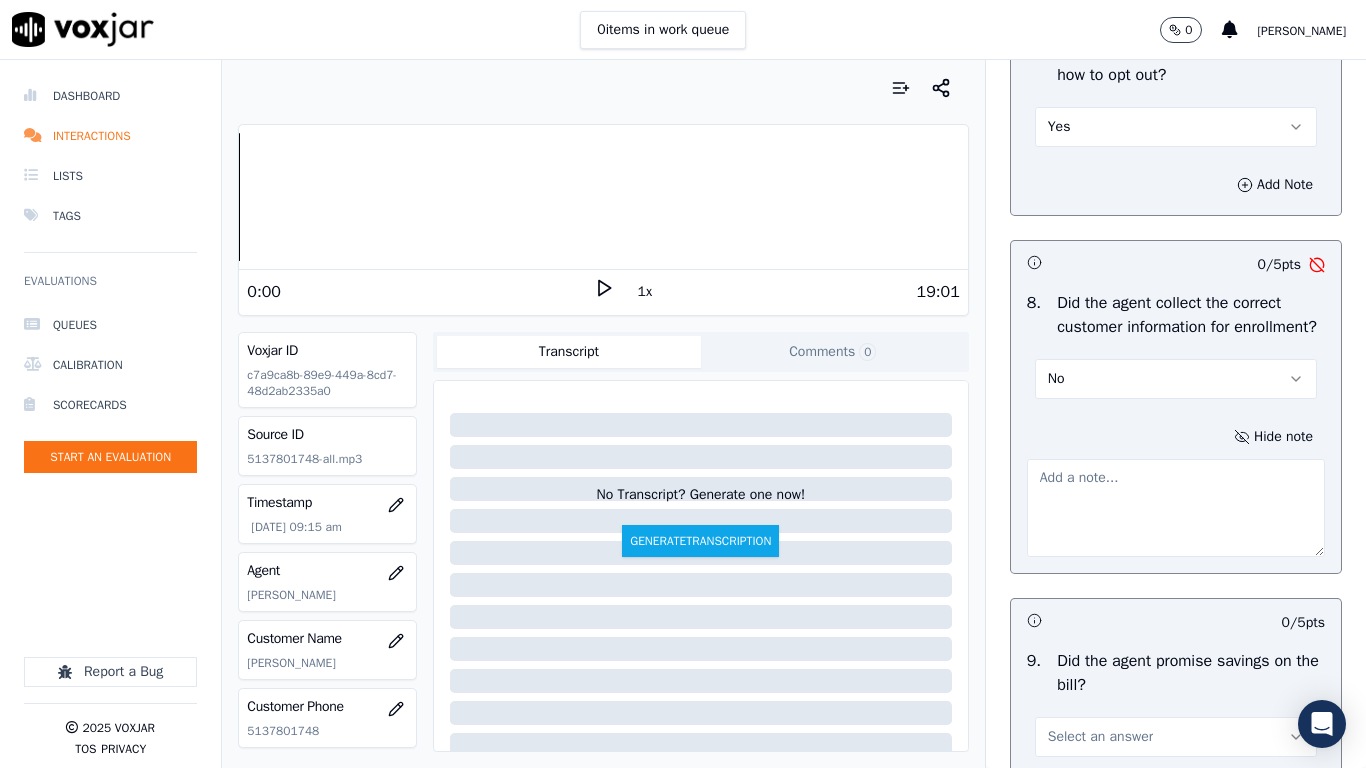 paste on "3.37sec Agent missed asking the CX whether his Mailing Add is same as service address,5.30sec CX gave wrong choice ID to Agent but rather than asking again agent continued with the script" 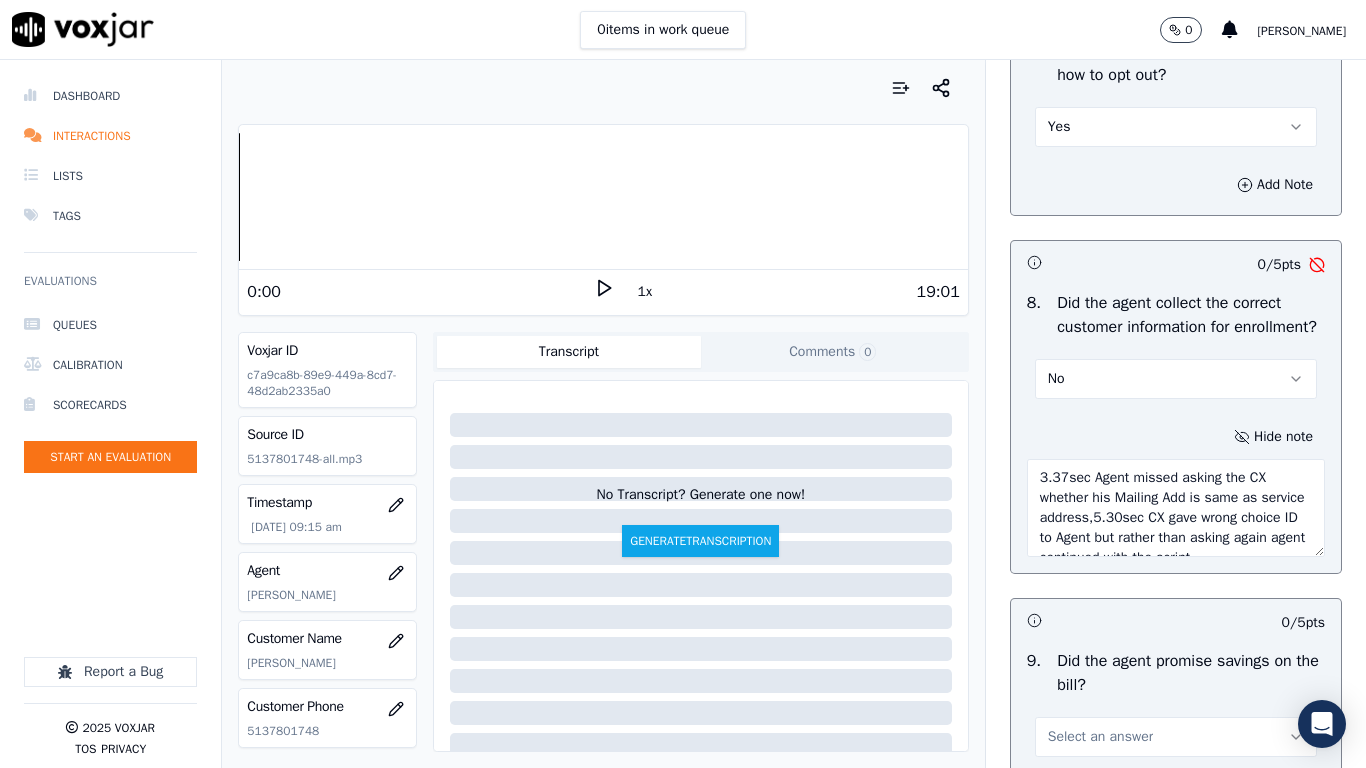 scroll, scrollTop: 31, scrollLeft: 0, axis: vertical 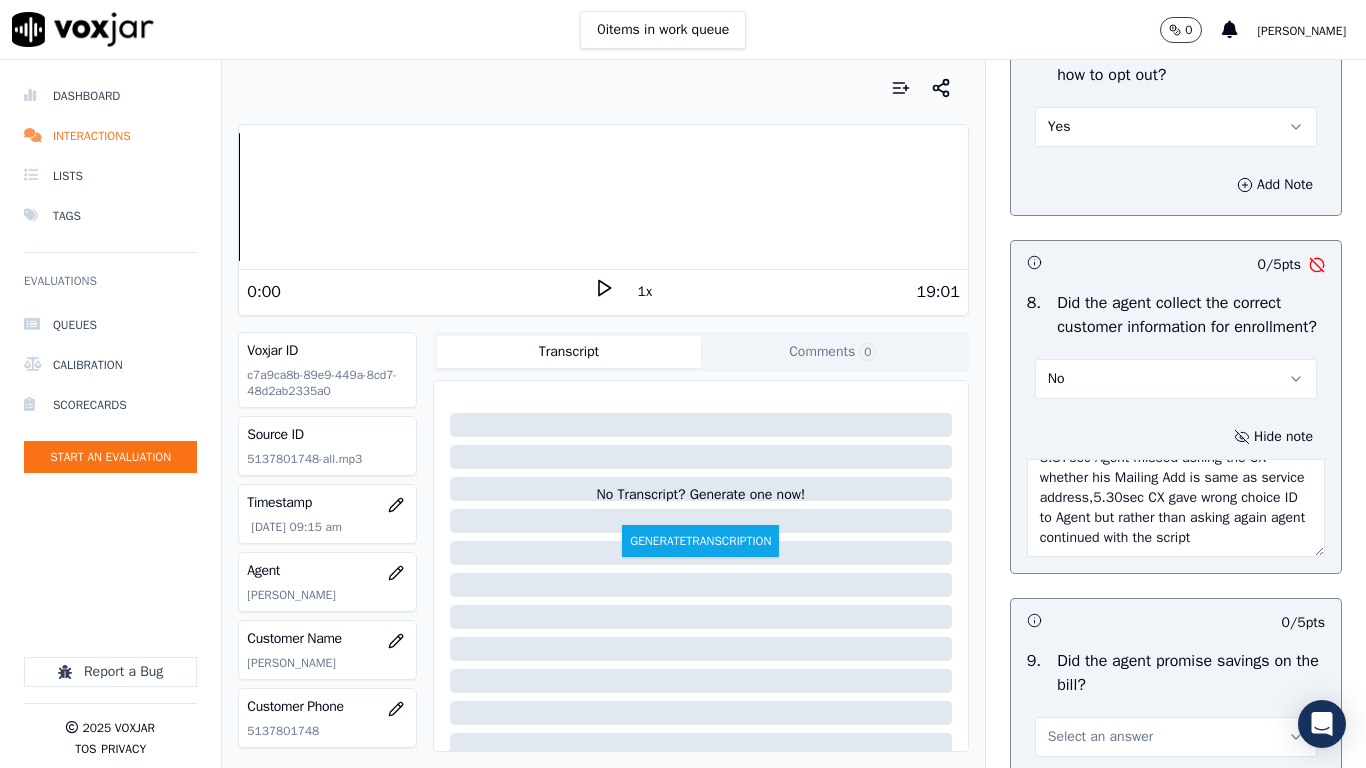 click on "3.37sec Agent missed asking the CX whether his Mailing Add is same as service address,5.30sec CX gave wrong choice ID to Agent but rather than asking again agent continued with the script" at bounding box center (1176, 508) 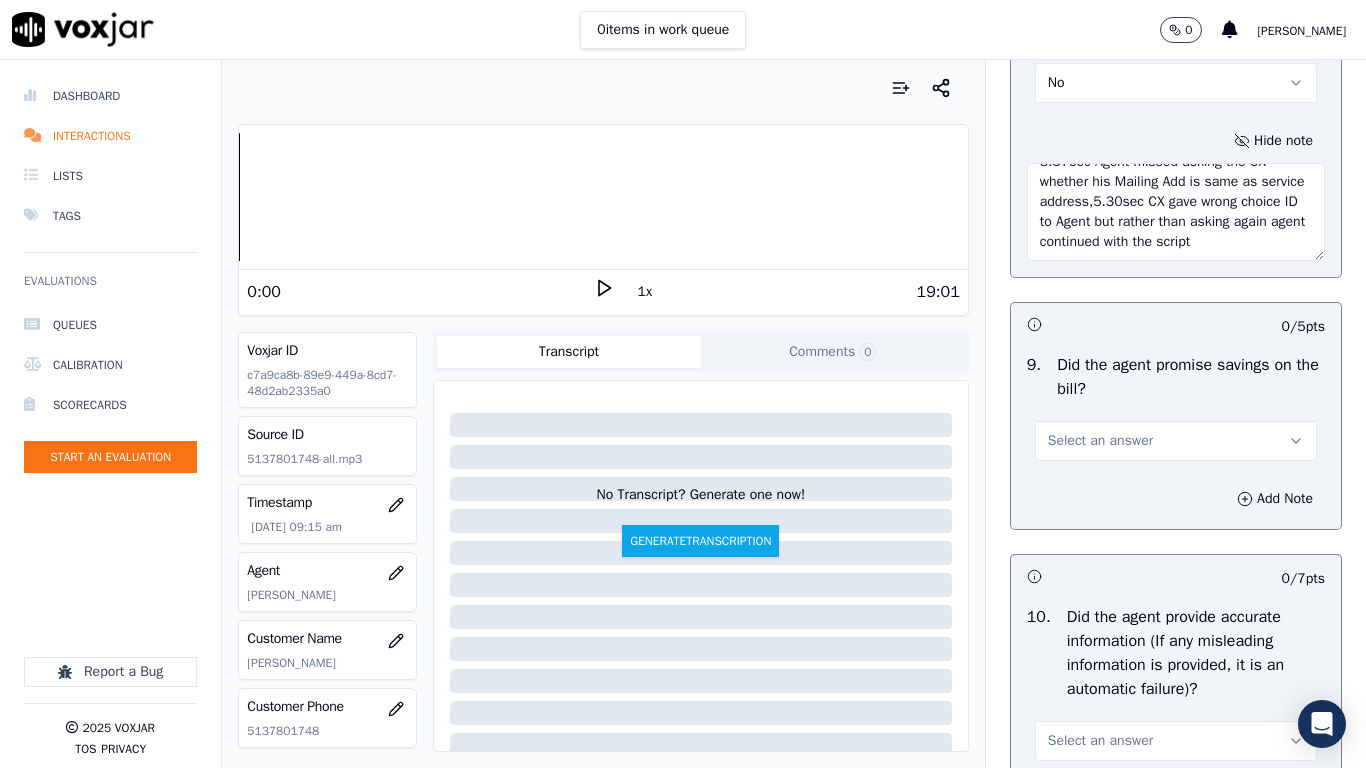 scroll, scrollTop: 2200, scrollLeft: 0, axis: vertical 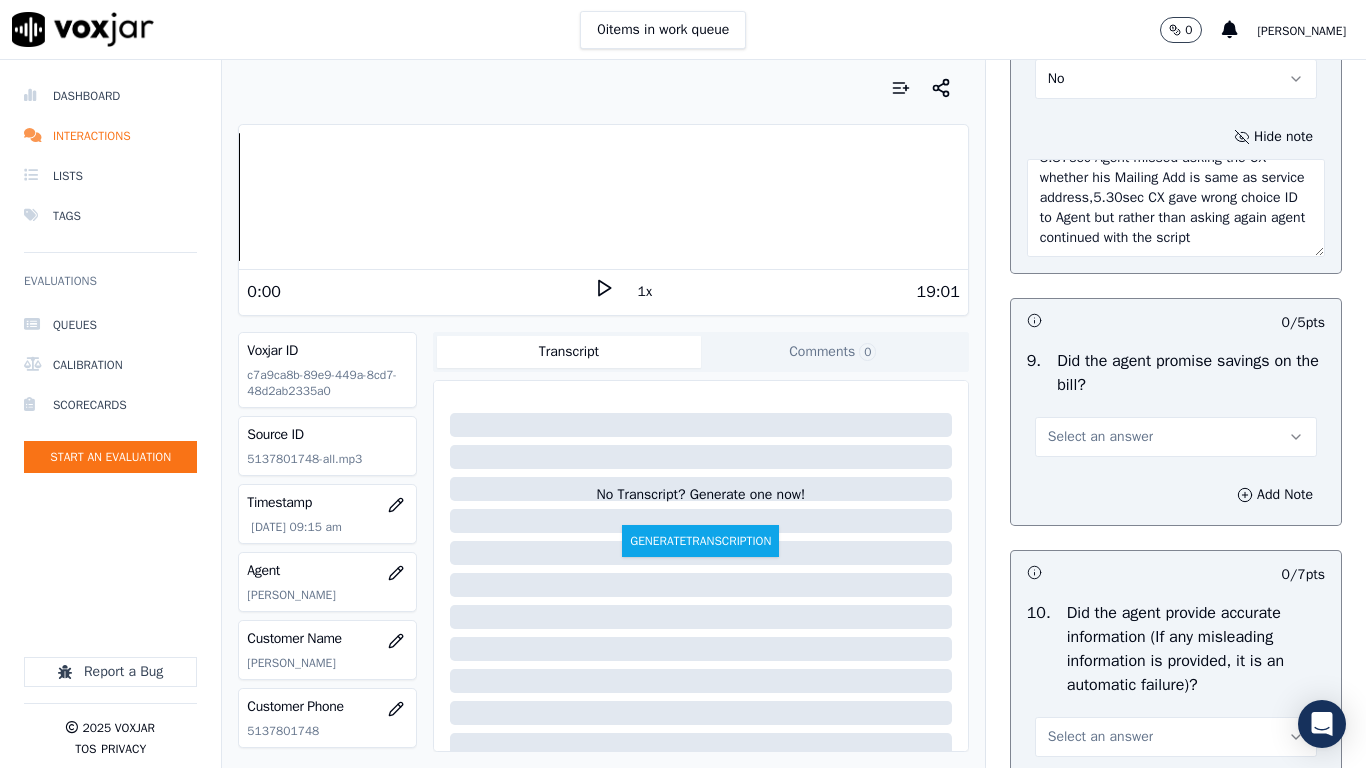 type on "3.37sec Agent missed asking the CX whether his Mailing Add is same as service address,5.30sec CX gave wrong choice ID to Agent but rather than asking again agent continued with the script" 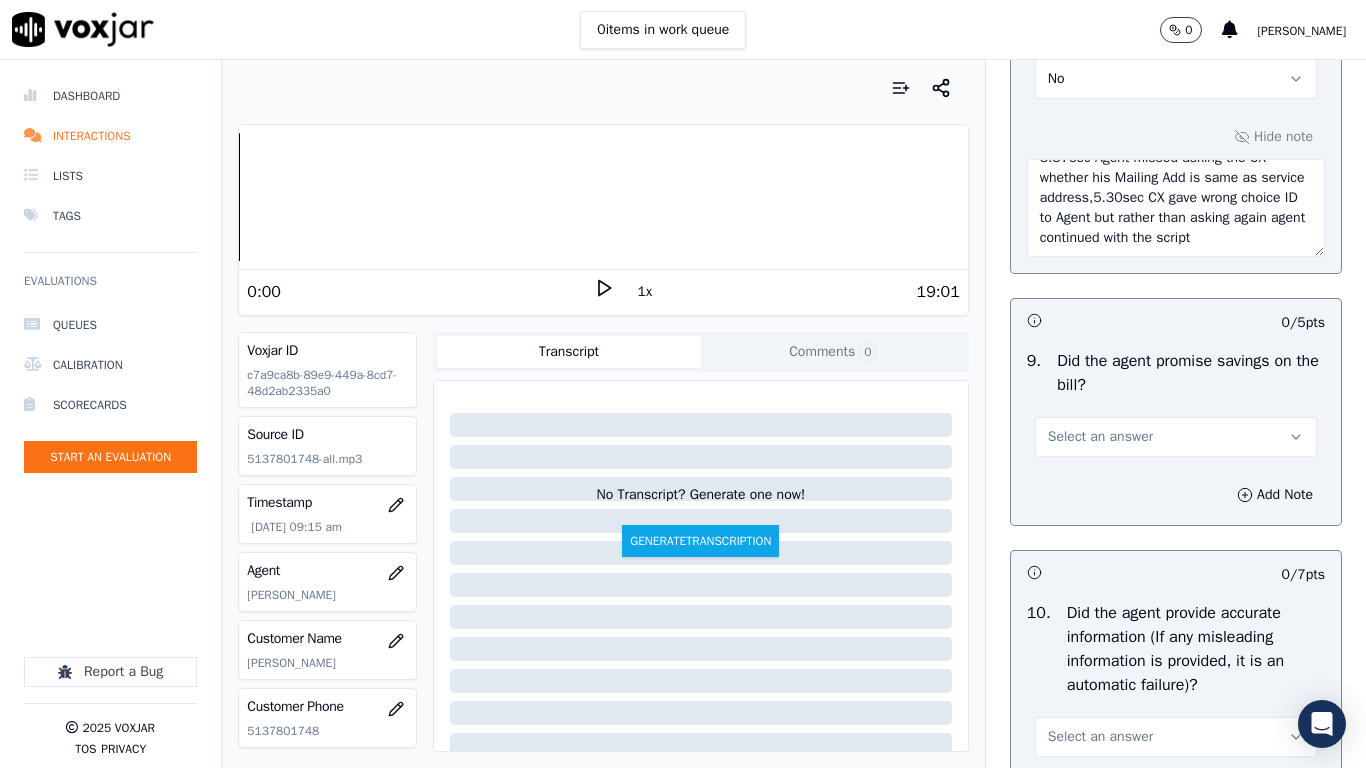 click on "Select an answer" at bounding box center [1176, 437] 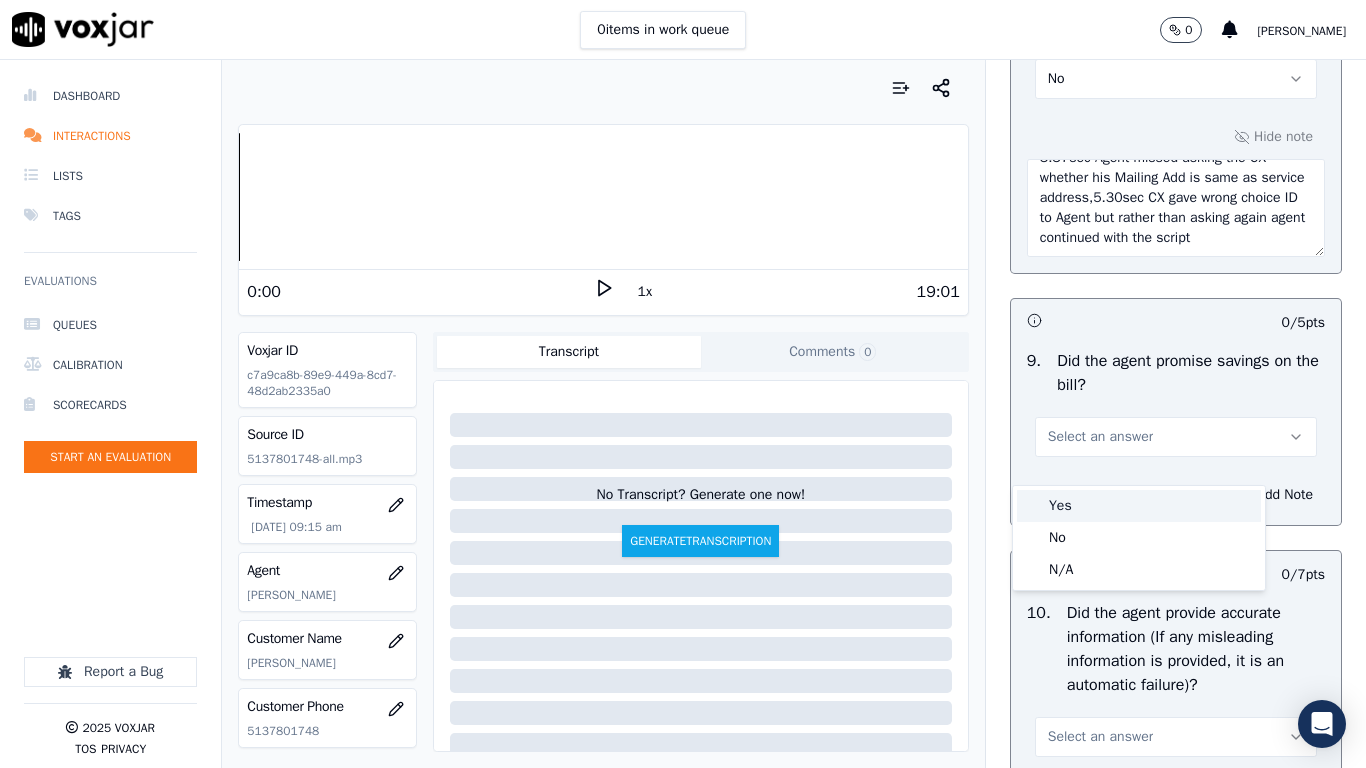 click on "Yes" at bounding box center [1139, 506] 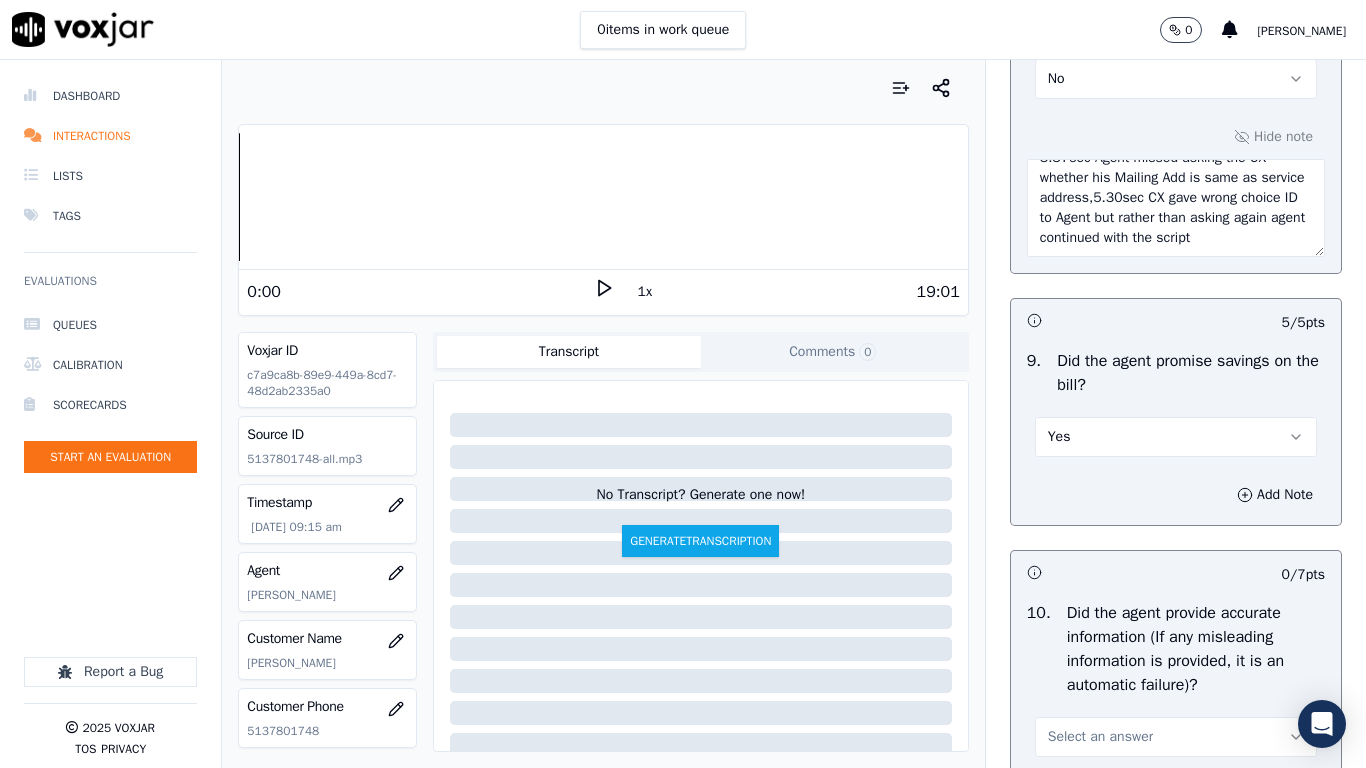 scroll, scrollTop: 2600, scrollLeft: 0, axis: vertical 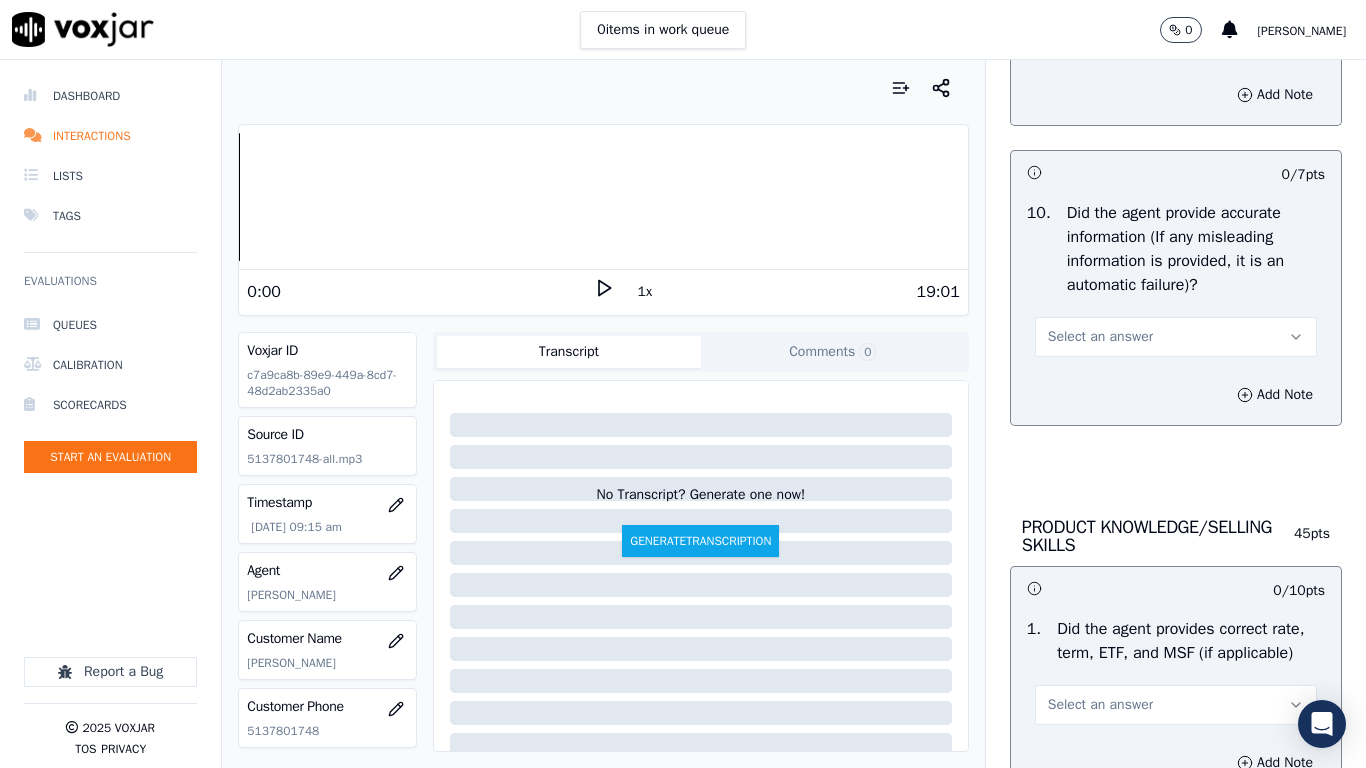 click on "Select an answer" at bounding box center [1100, 337] 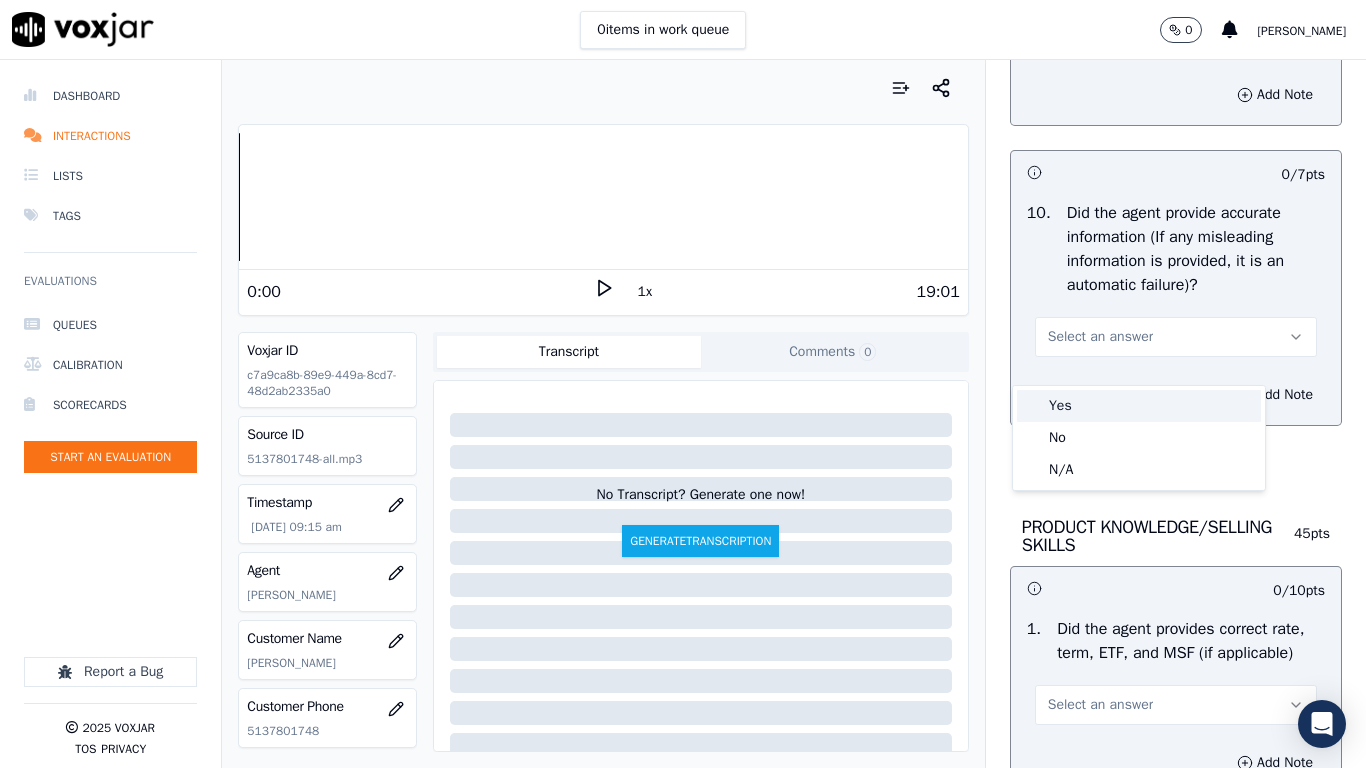 click on "Yes" at bounding box center [1139, 406] 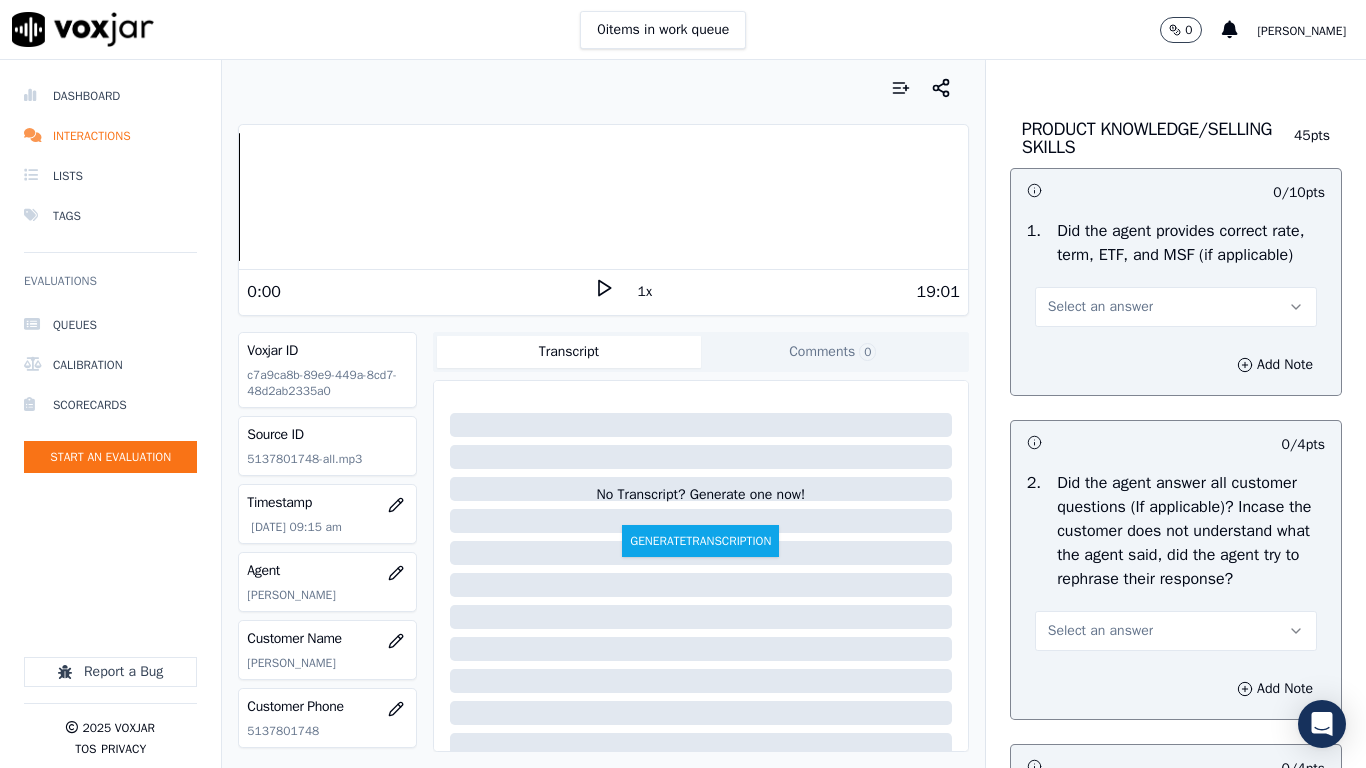 scroll, scrollTop: 3000, scrollLeft: 0, axis: vertical 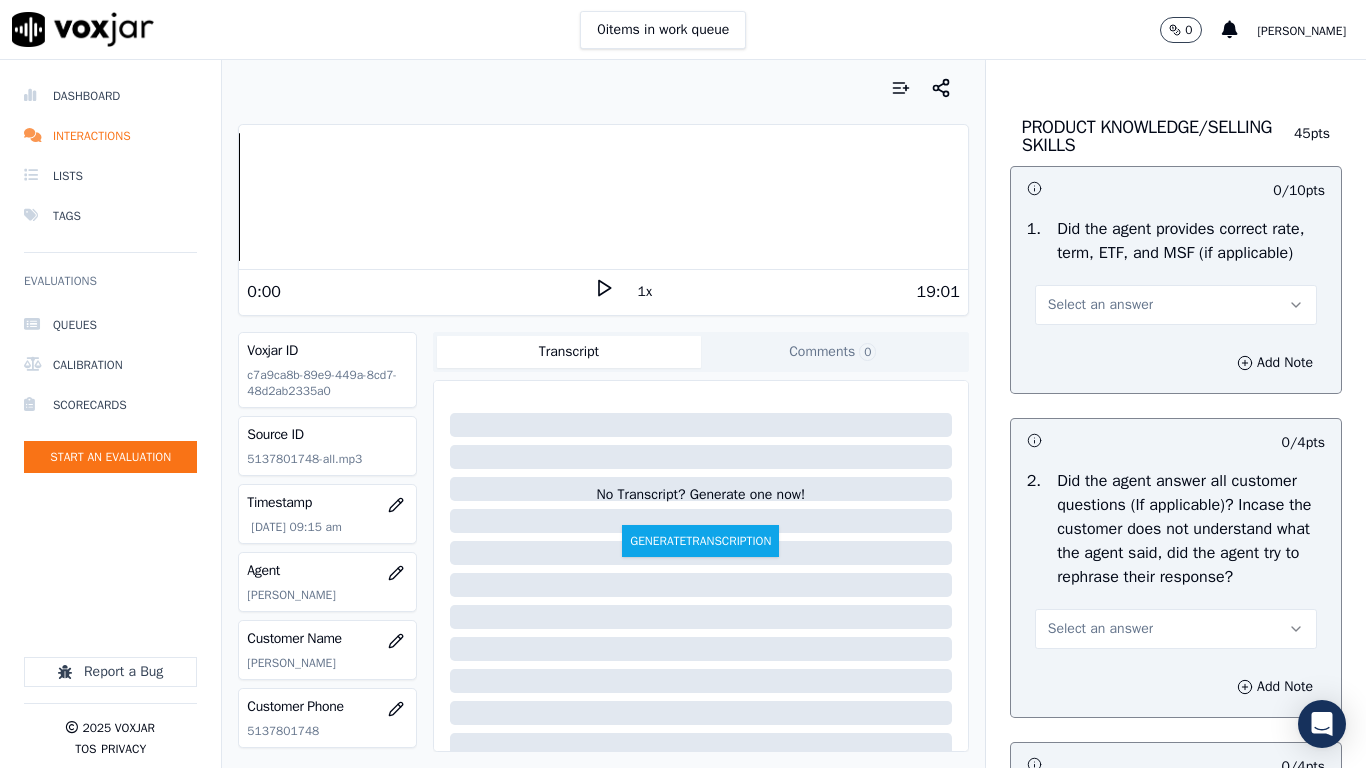 click on "Select an answer" at bounding box center (1100, 305) 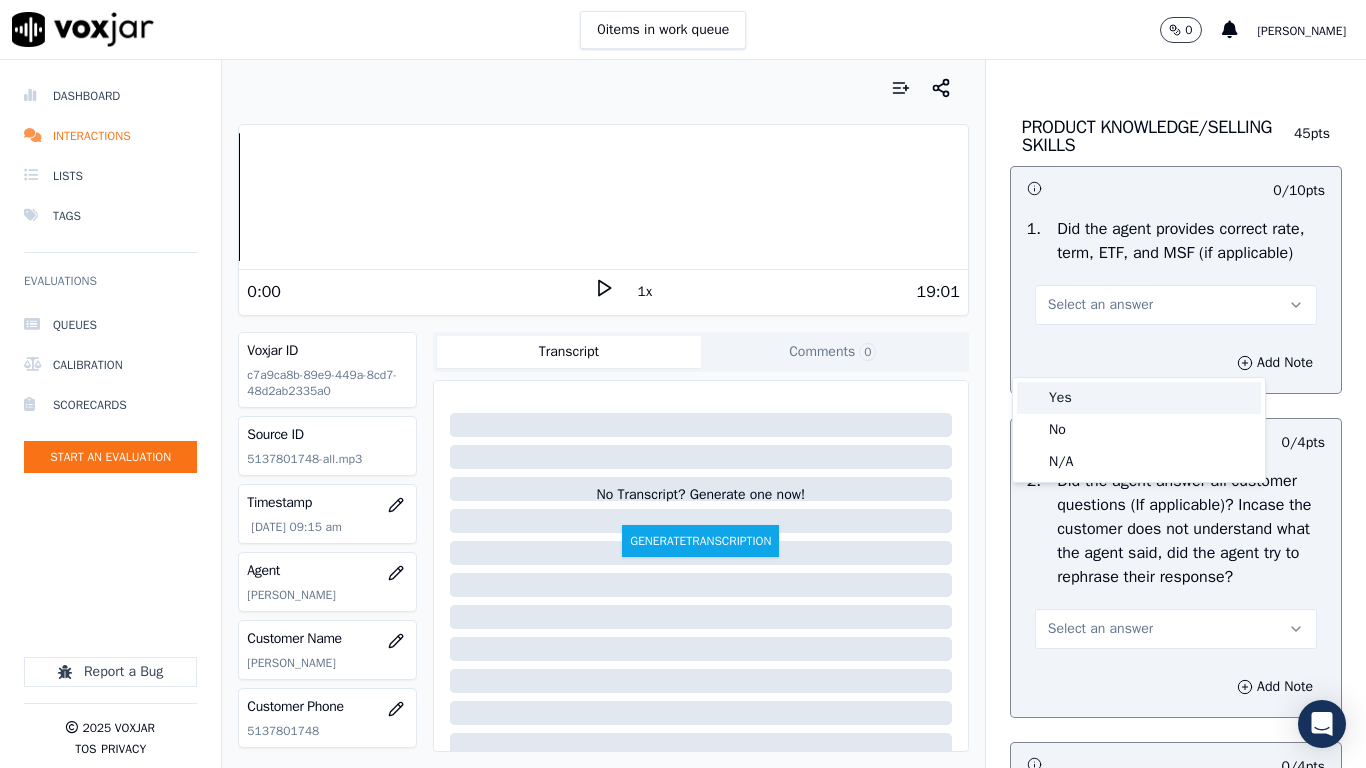click on "Yes" at bounding box center (1139, 398) 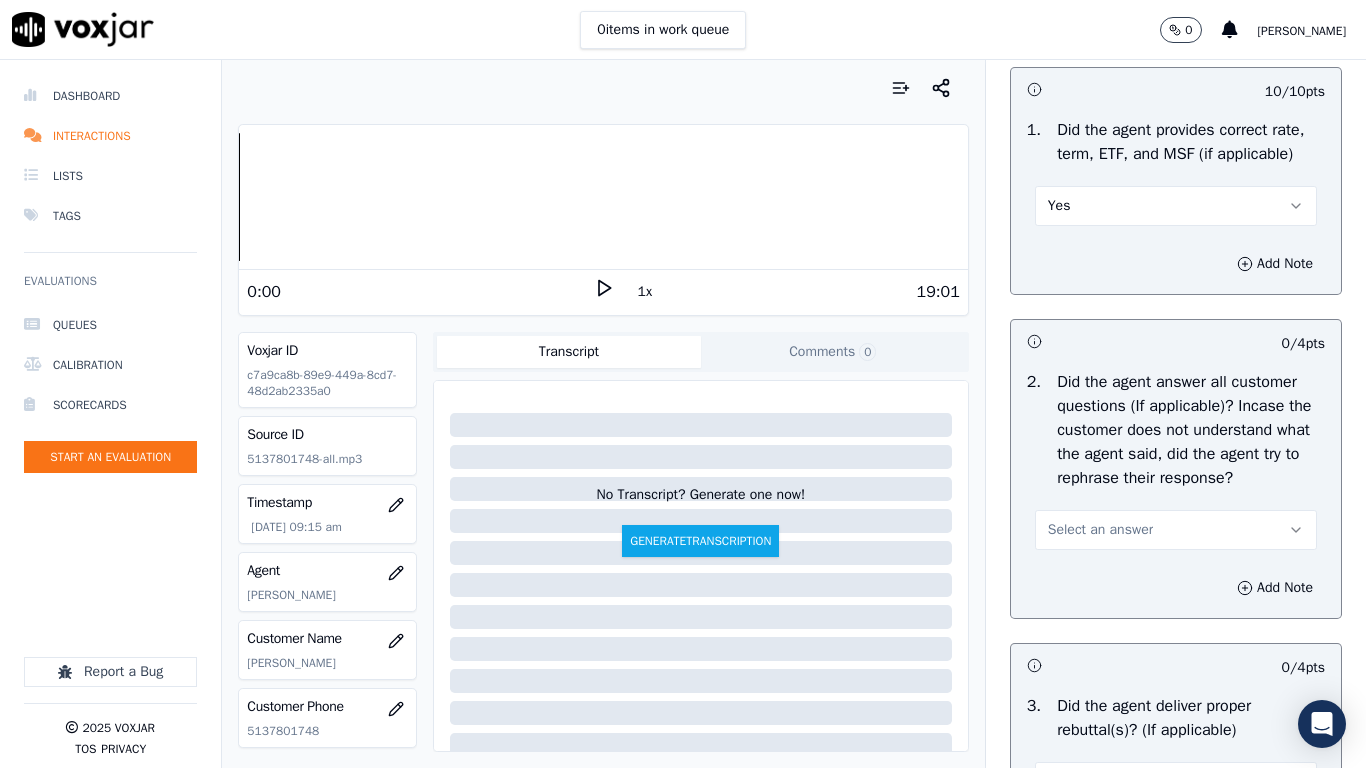 scroll, scrollTop: 3300, scrollLeft: 0, axis: vertical 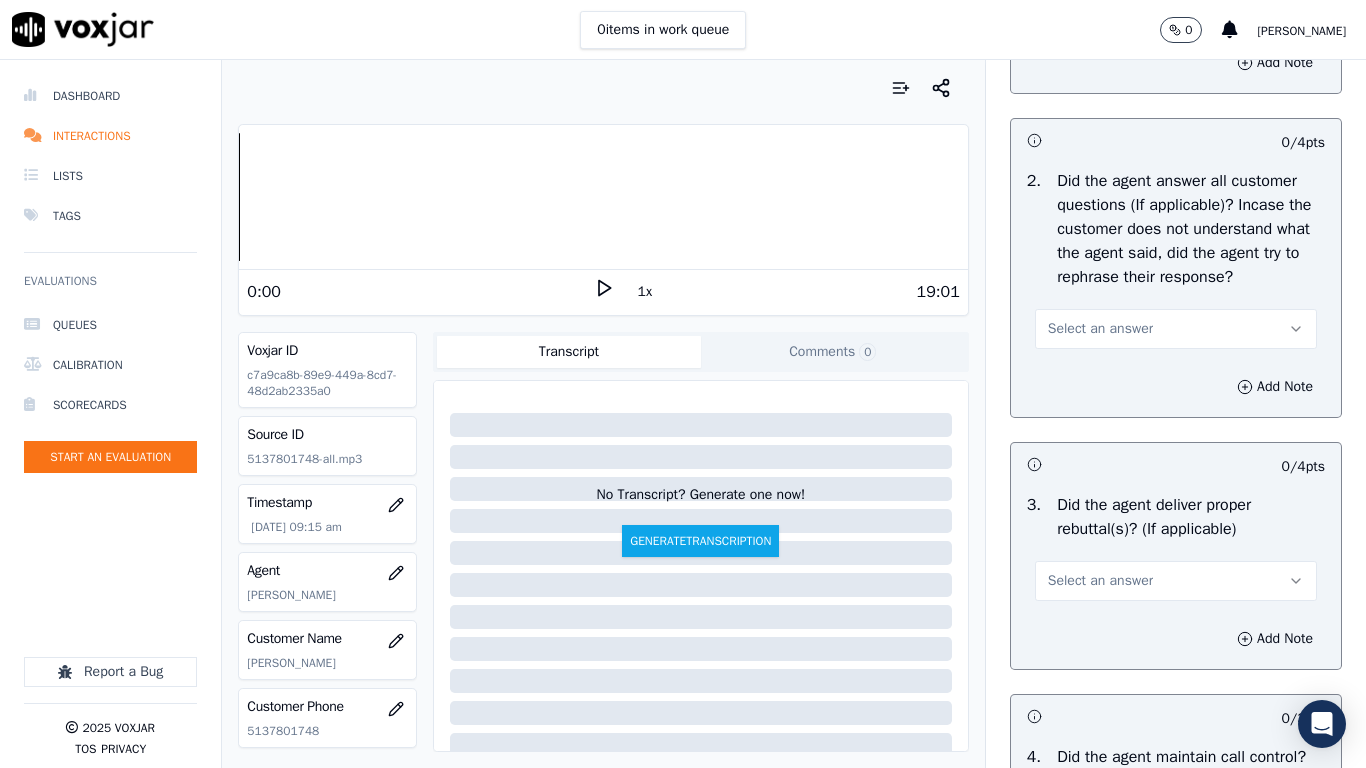 click on "Select an answer" at bounding box center [1100, 329] 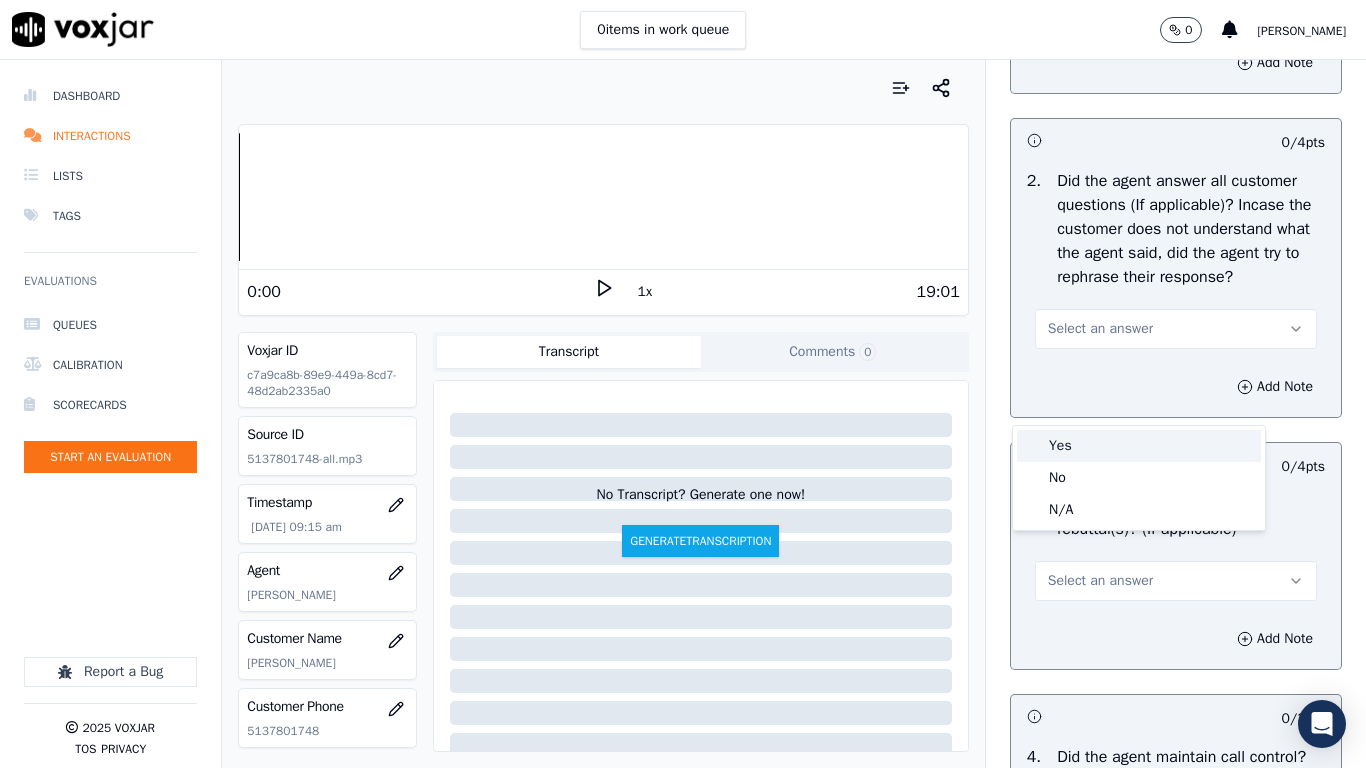 click on "Yes" at bounding box center (1139, 446) 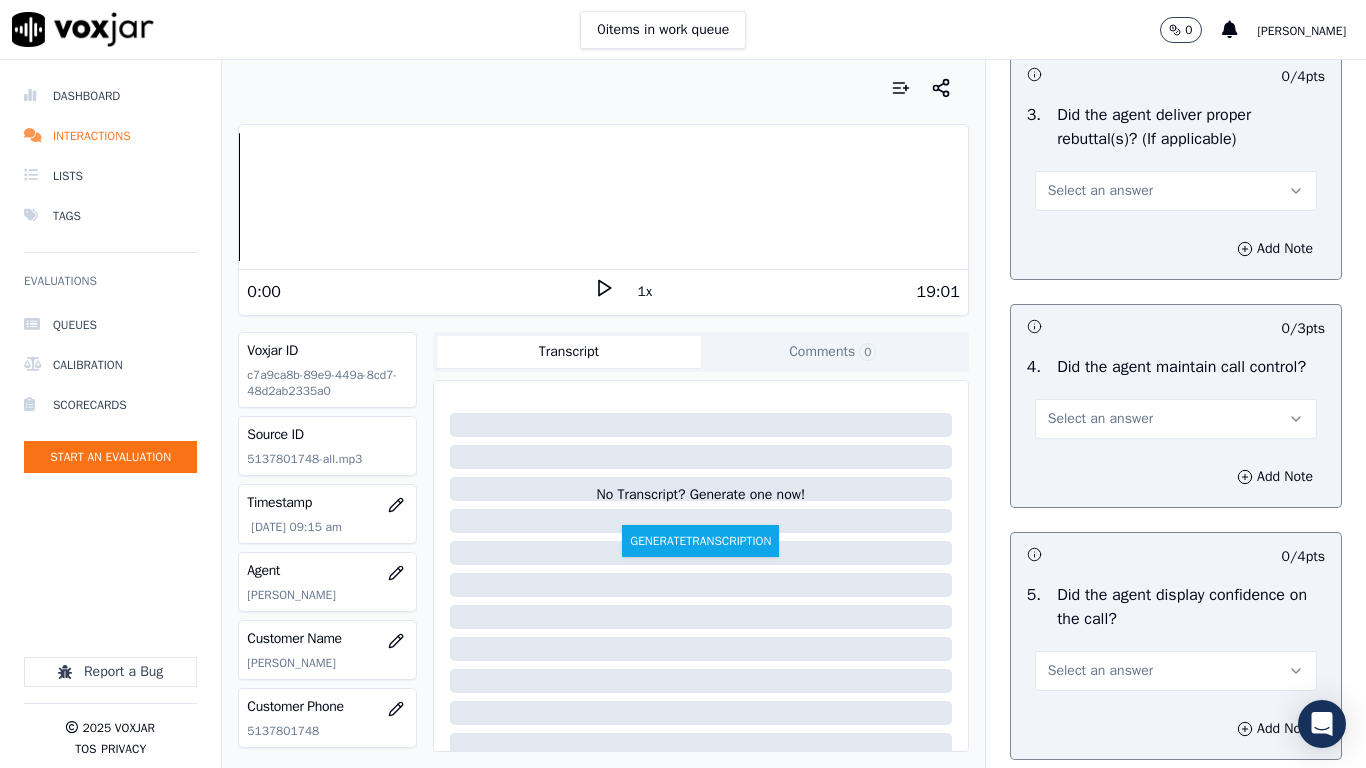 scroll, scrollTop: 3700, scrollLeft: 0, axis: vertical 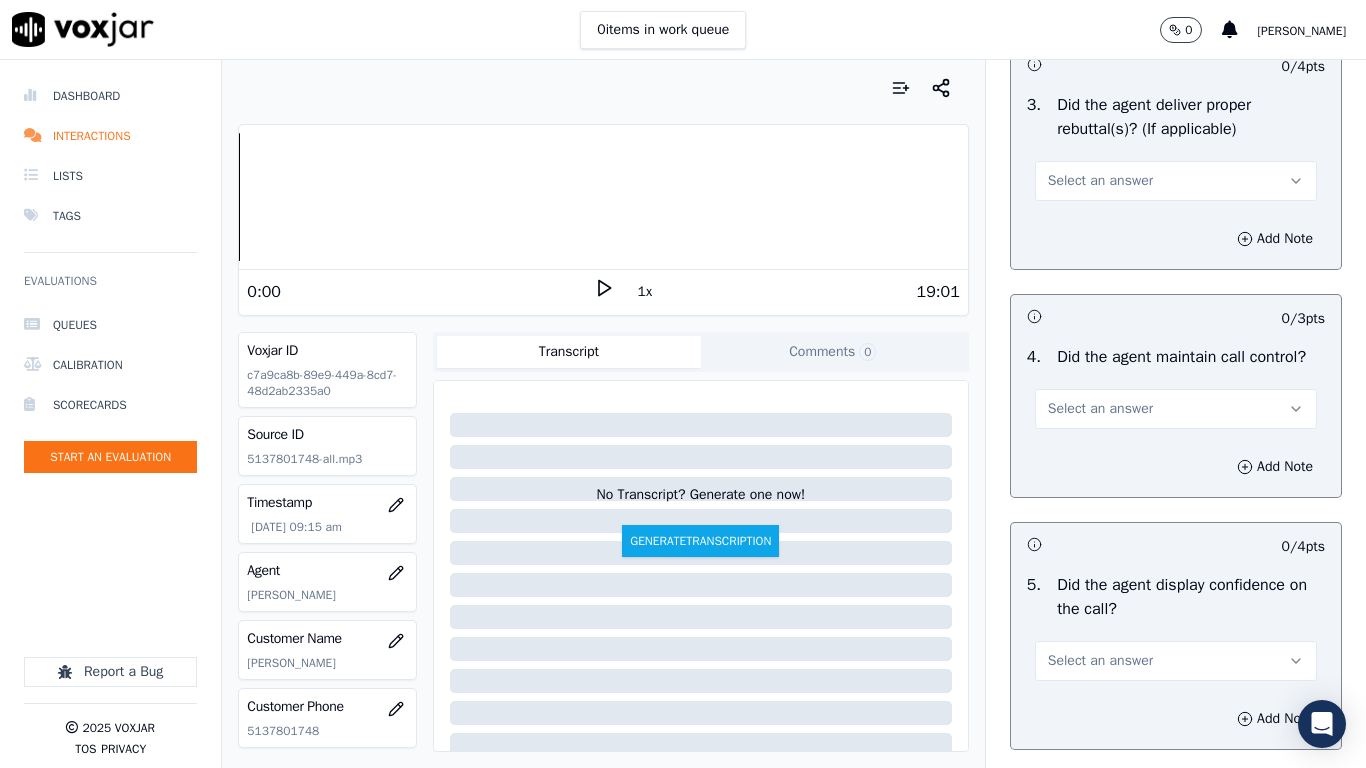 drag, startPoint x: 1079, startPoint y: 261, endPoint x: 1079, endPoint y: 273, distance: 12 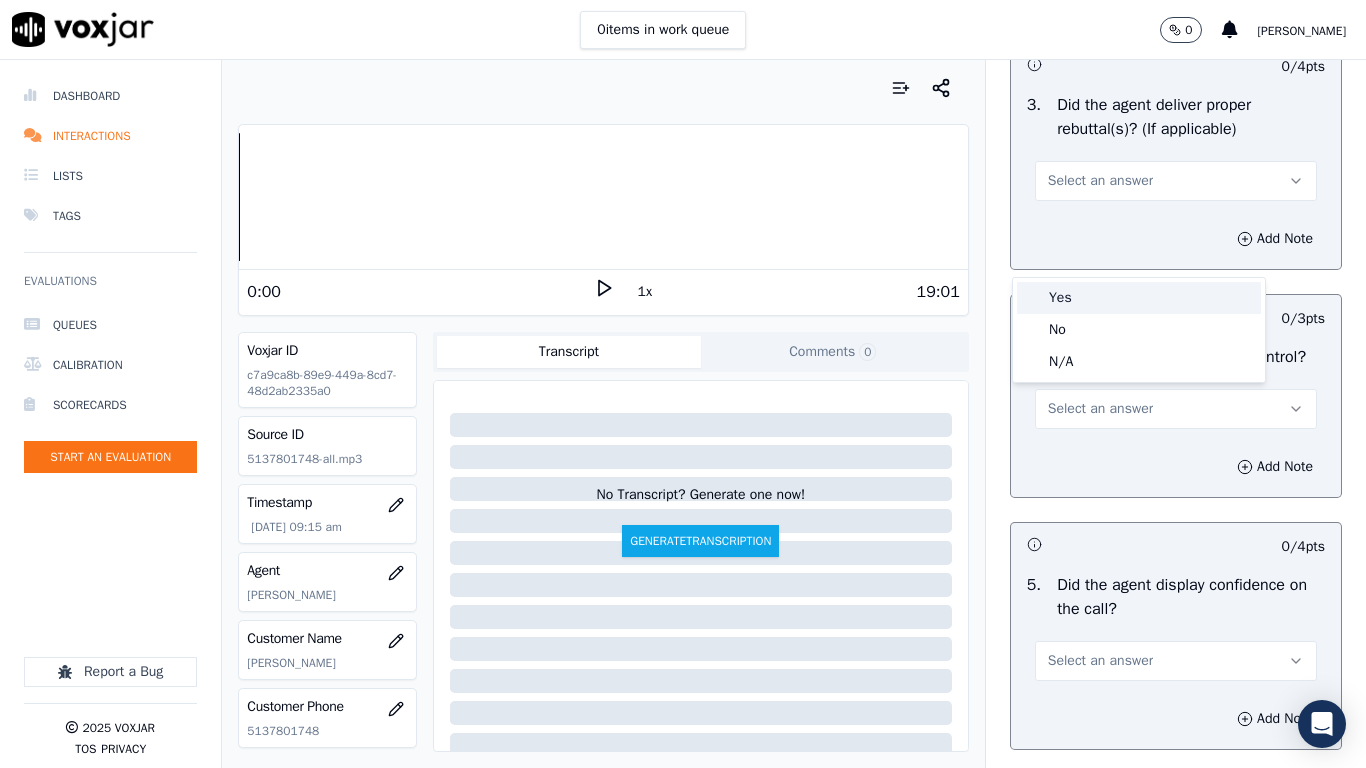 click on "Yes" at bounding box center [1139, 298] 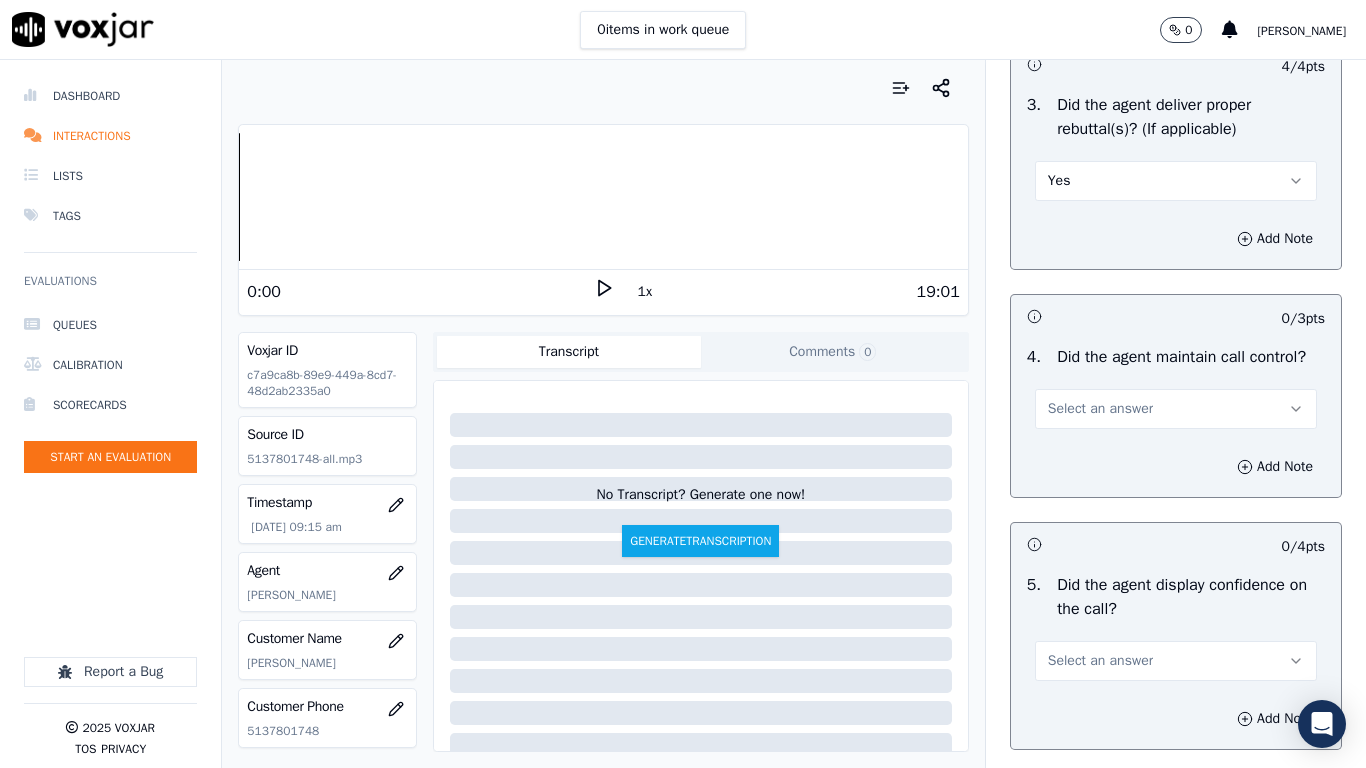 click on "Select an answer" at bounding box center [1176, 409] 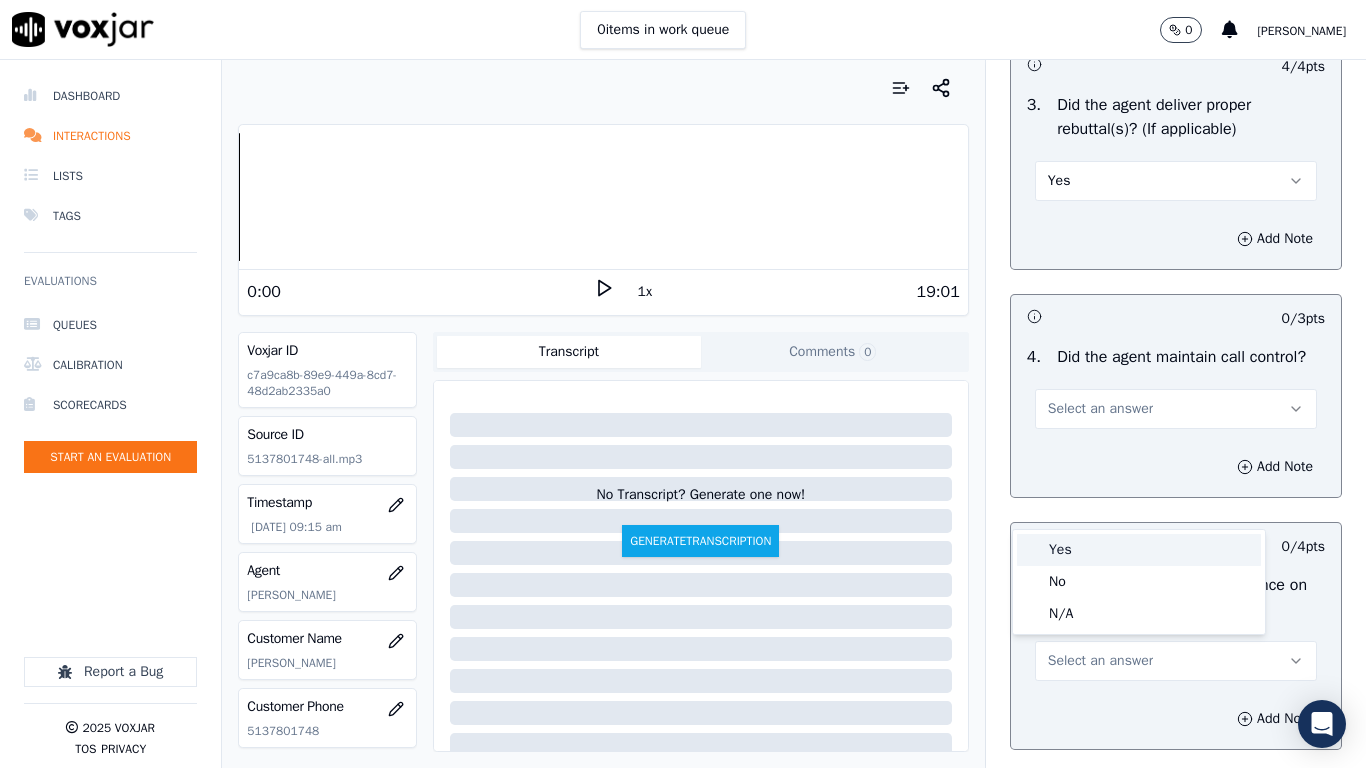 click on "Yes" at bounding box center [1139, 550] 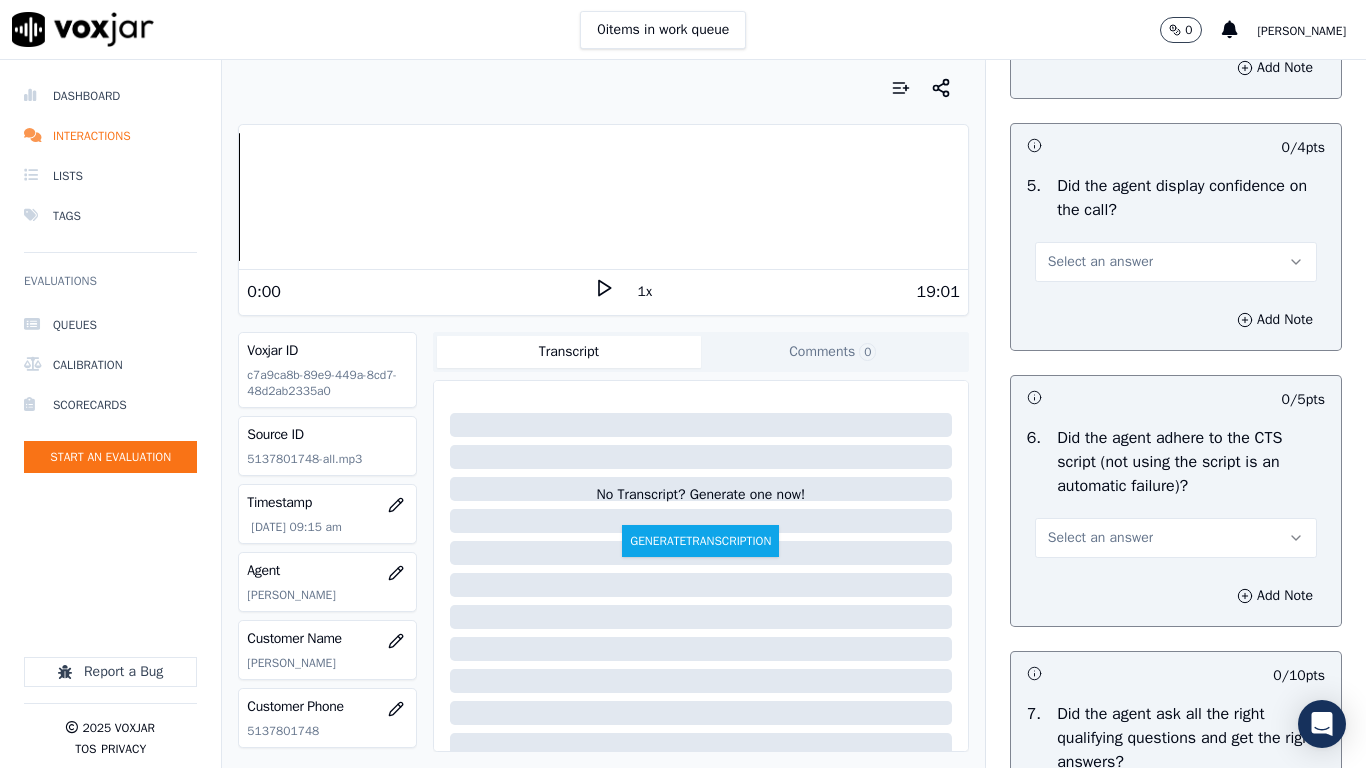 scroll, scrollTop: 4100, scrollLeft: 0, axis: vertical 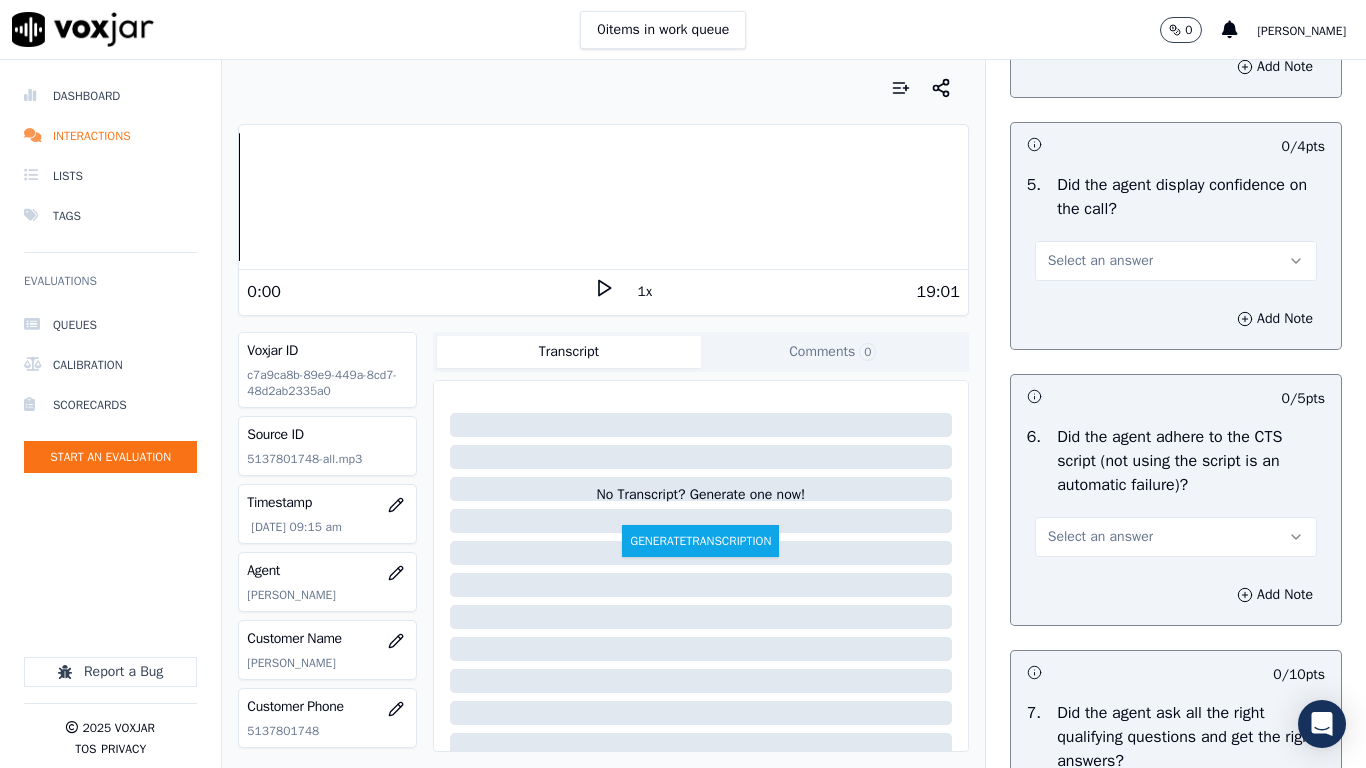 click on "Select an answer" at bounding box center (1100, 261) 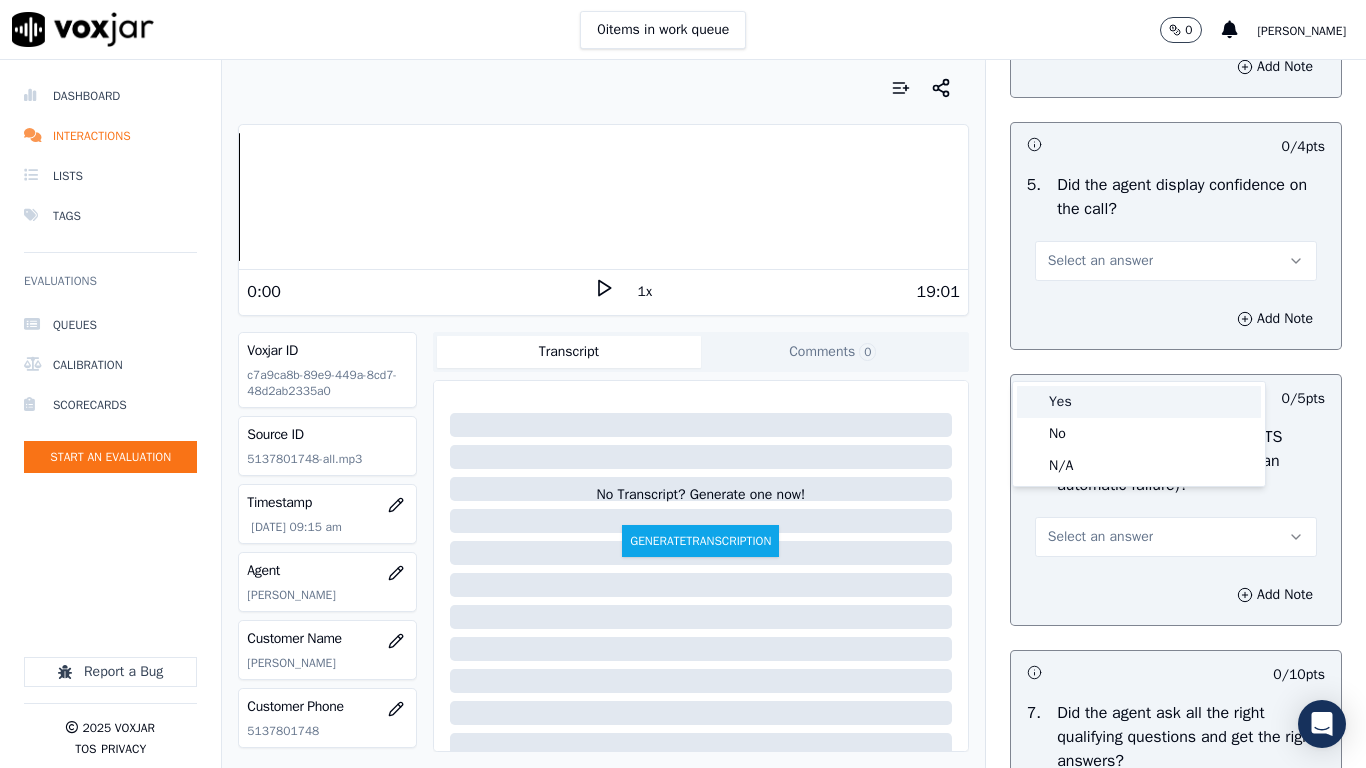 click on "Yes" at bounding box center [1139, 402] 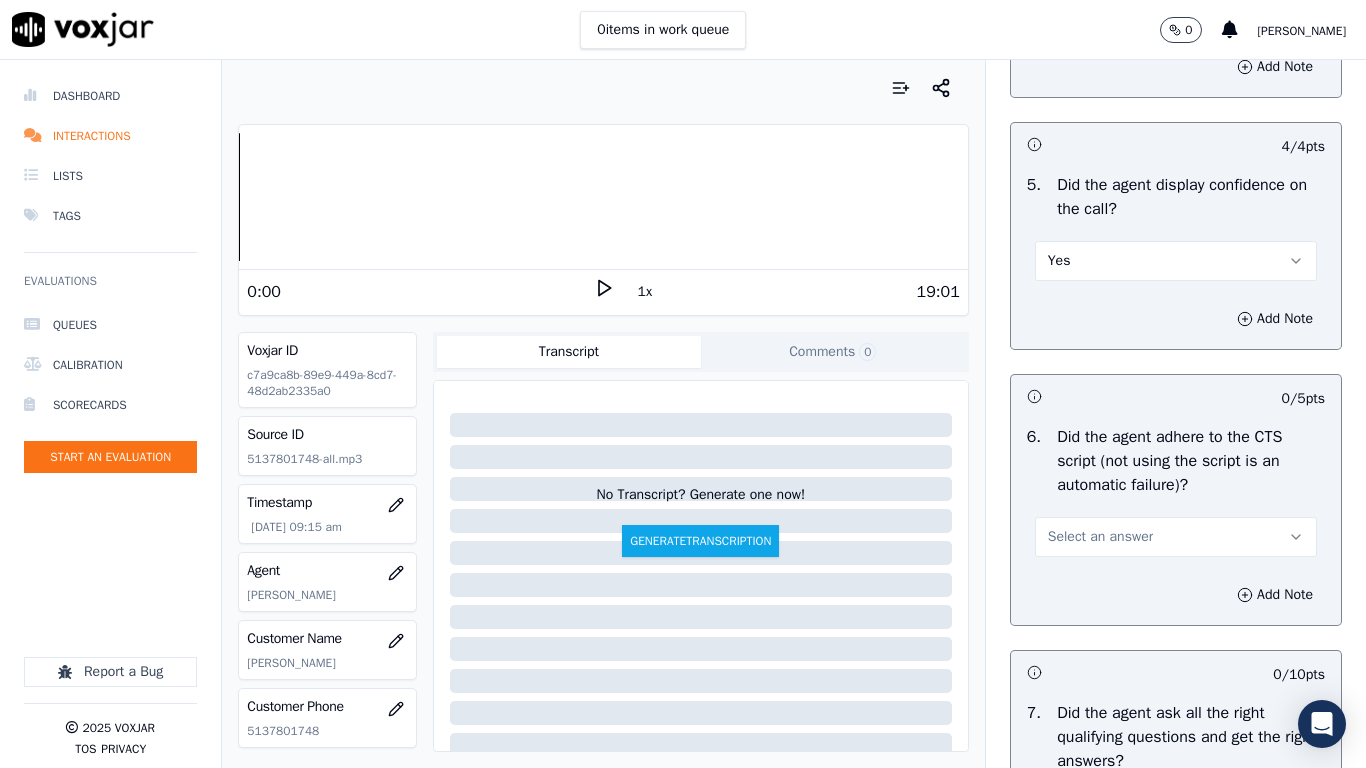 click on "Select an answer" at bounding box center (1100, 537) 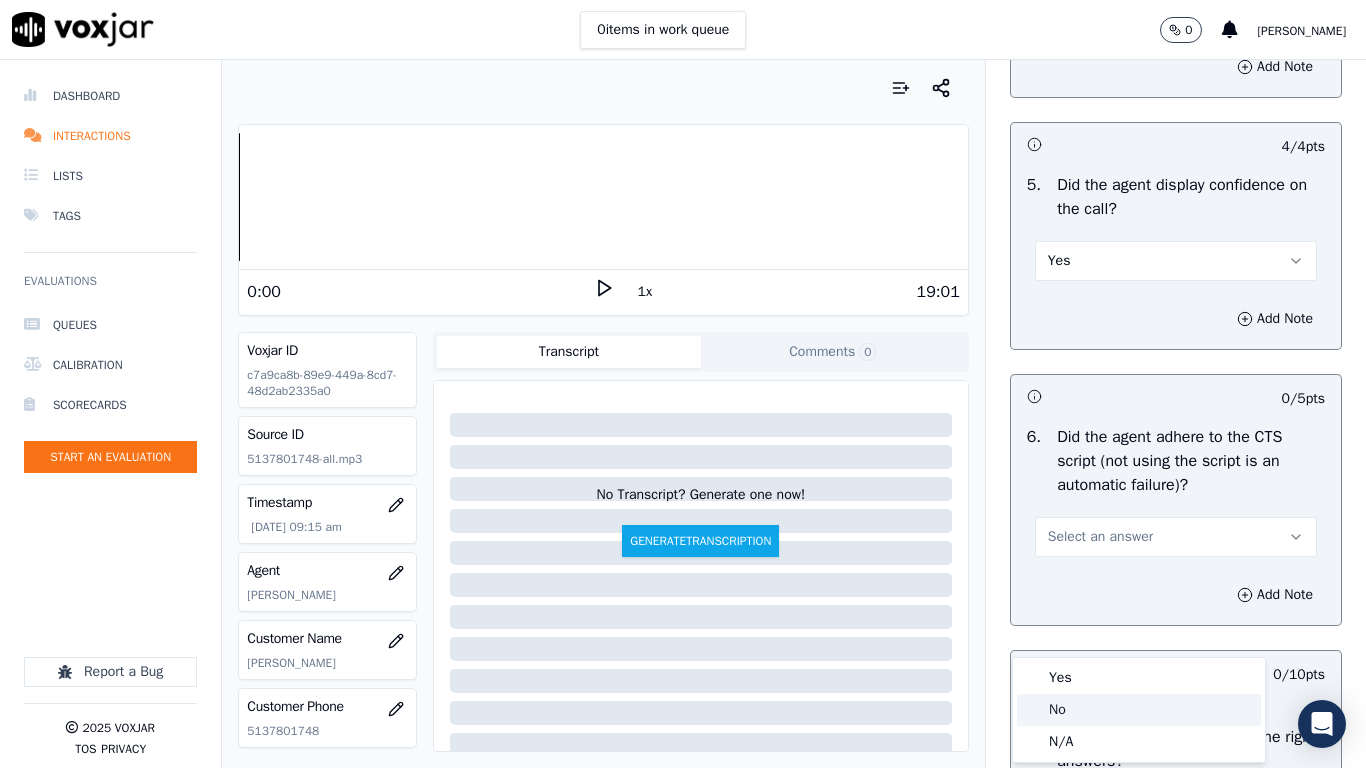 click on "No" 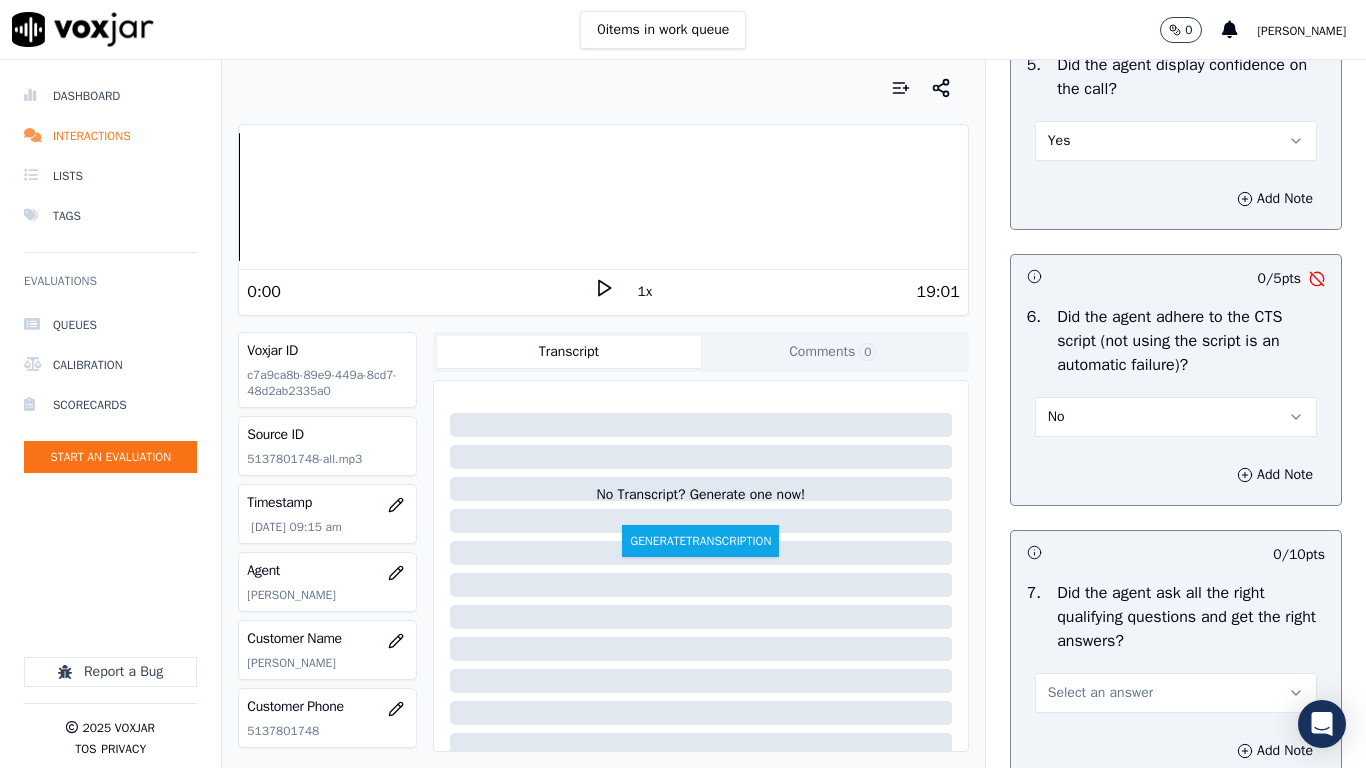scroll, scrollTop: 4400, scrollLeft: 0, axis: vertical 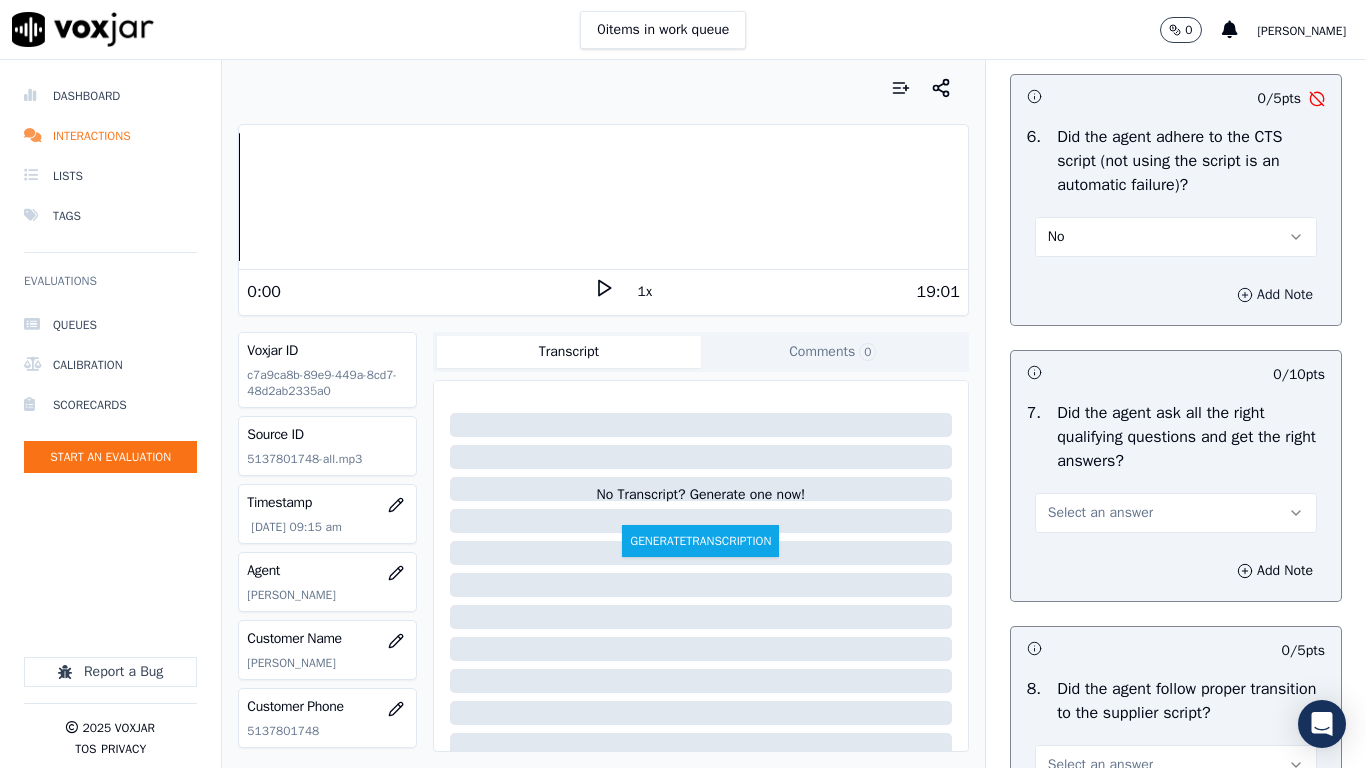 drag, startPoint x: 1247, startPoint y: 378, endPoint x: 1245, endPoint y: 395, distance: 17.117243 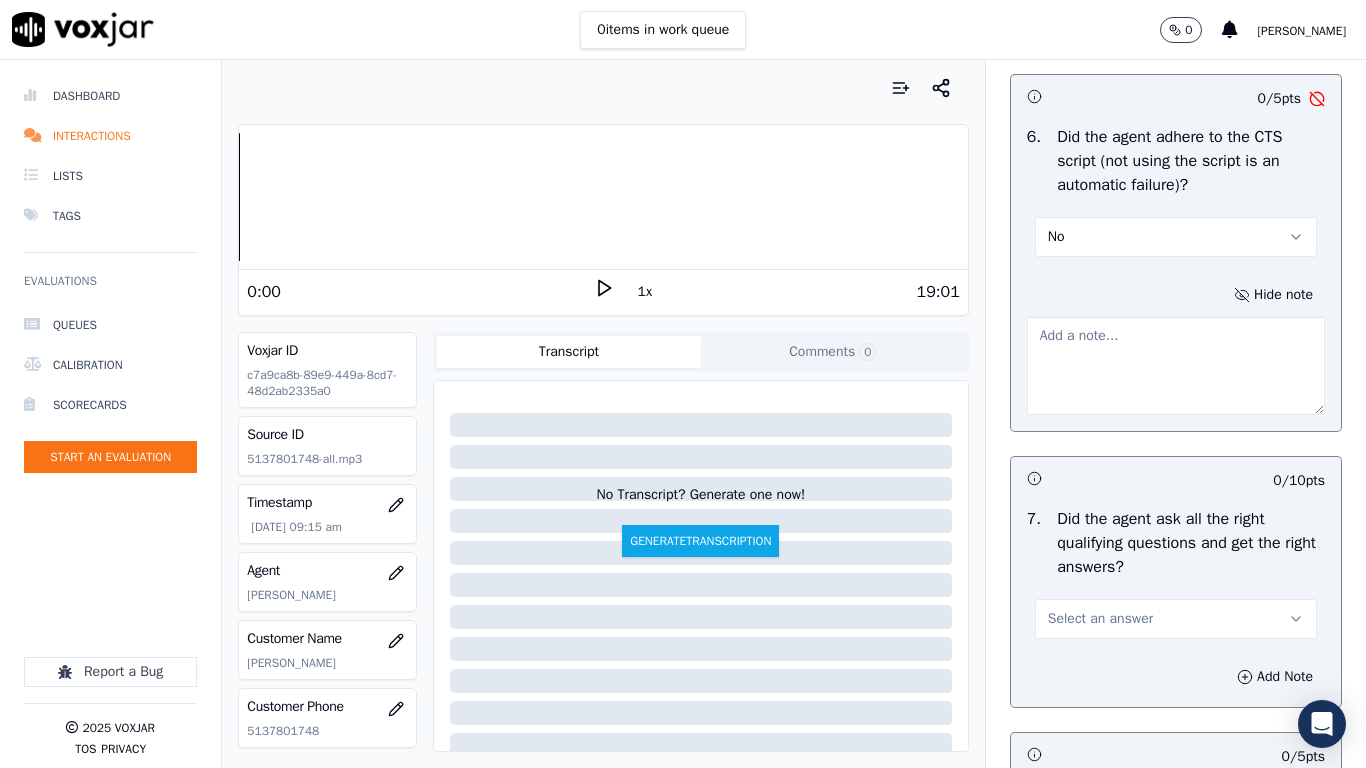 click at bounding box center (1176, 366) 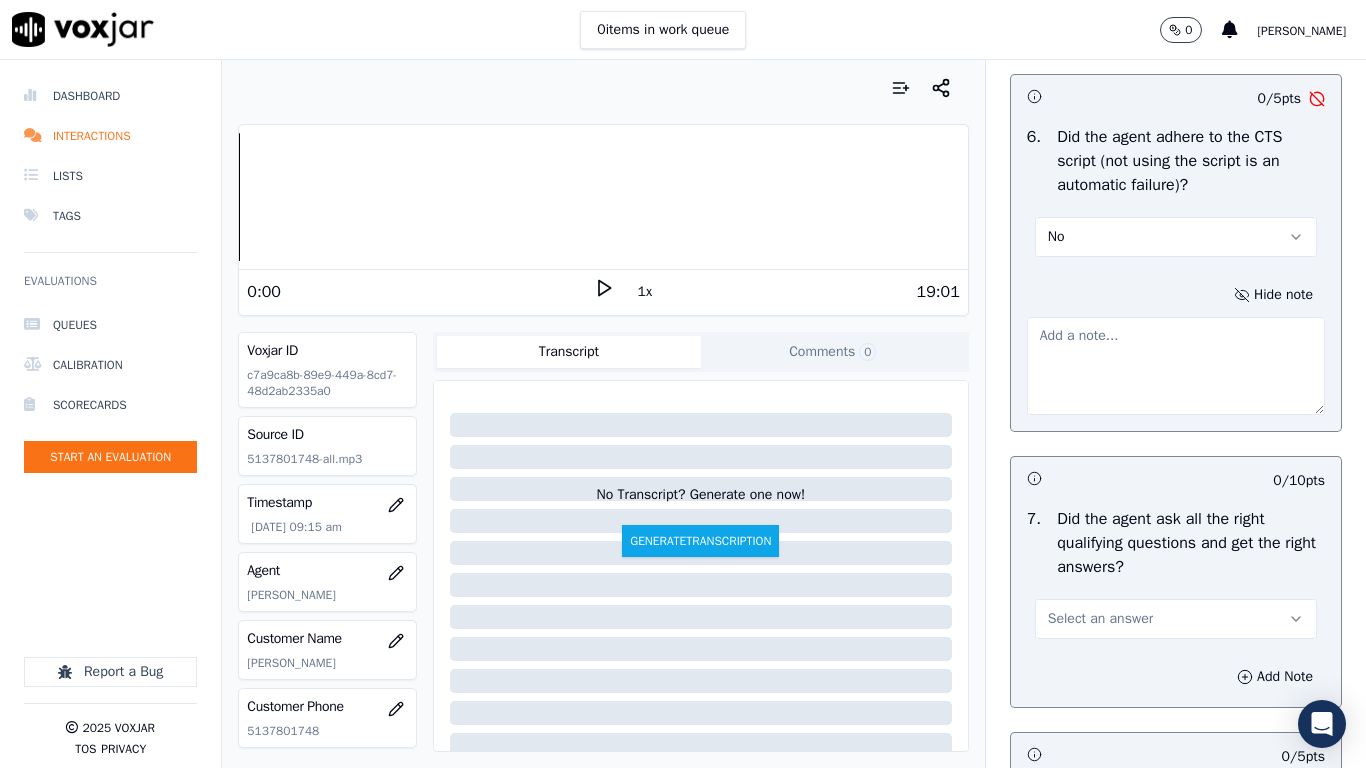 paste on "2.34sec Missed a statement from script where they take consent from CX if call gets disconnected & also collect the phone number" 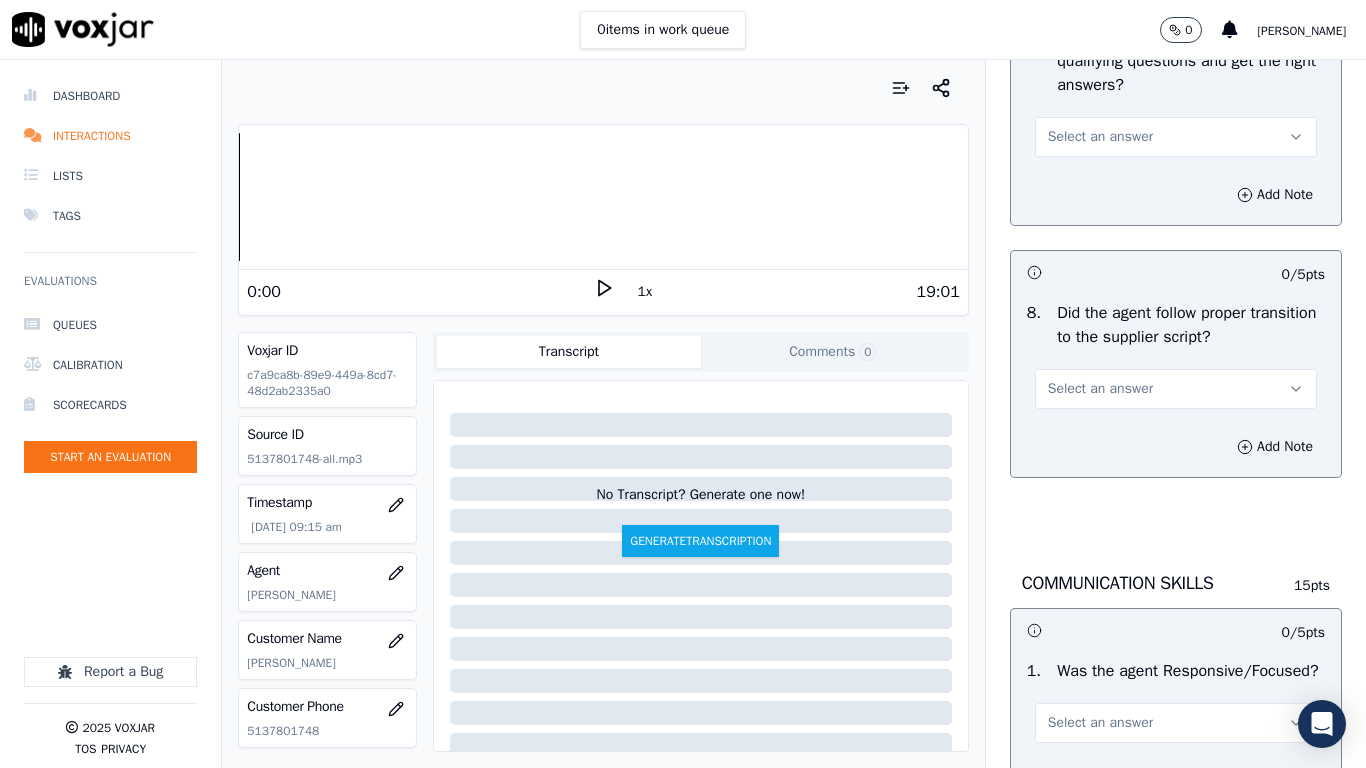 scroll, scrollTop: 4900, scrollLeft: 0, axis: vertical 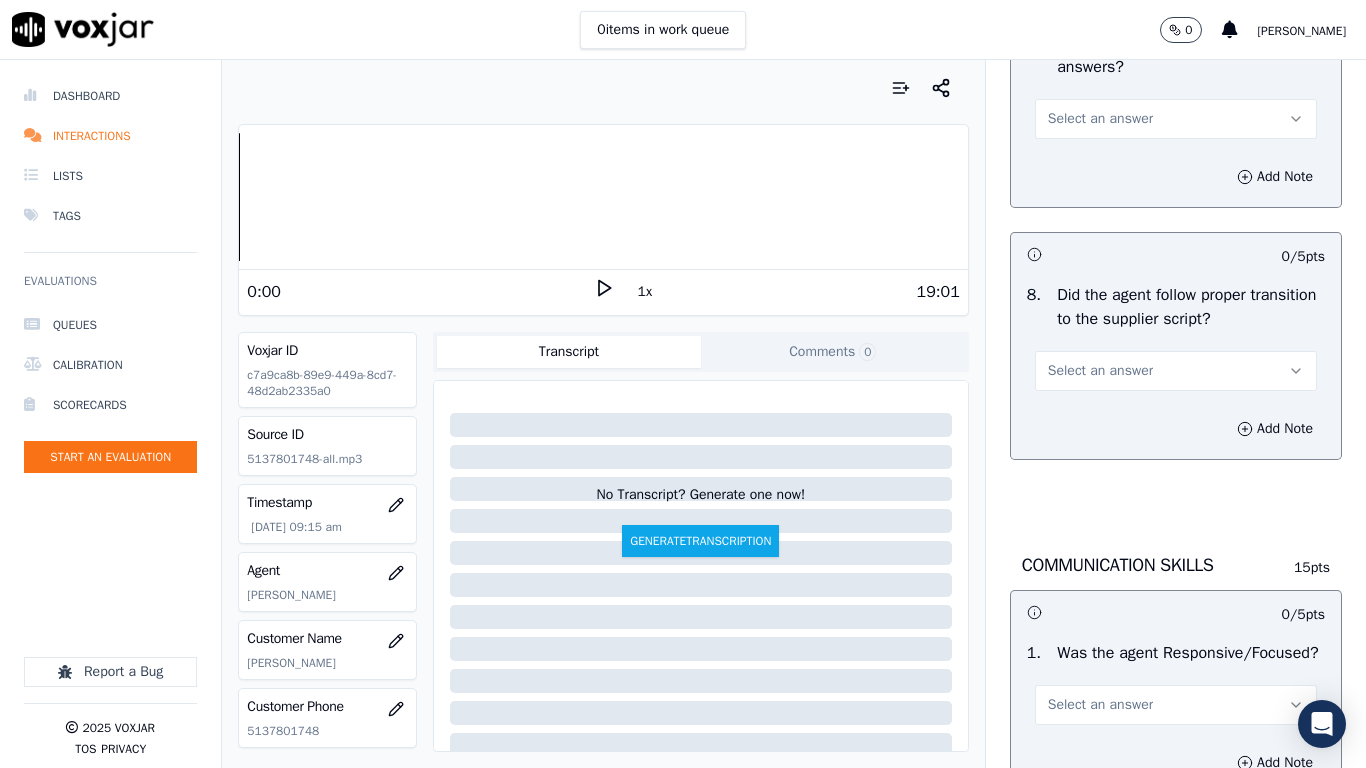 type on "2.34sec Missed a statement from script where they take consent from CX if call gets disconnected & also collect the phone number" 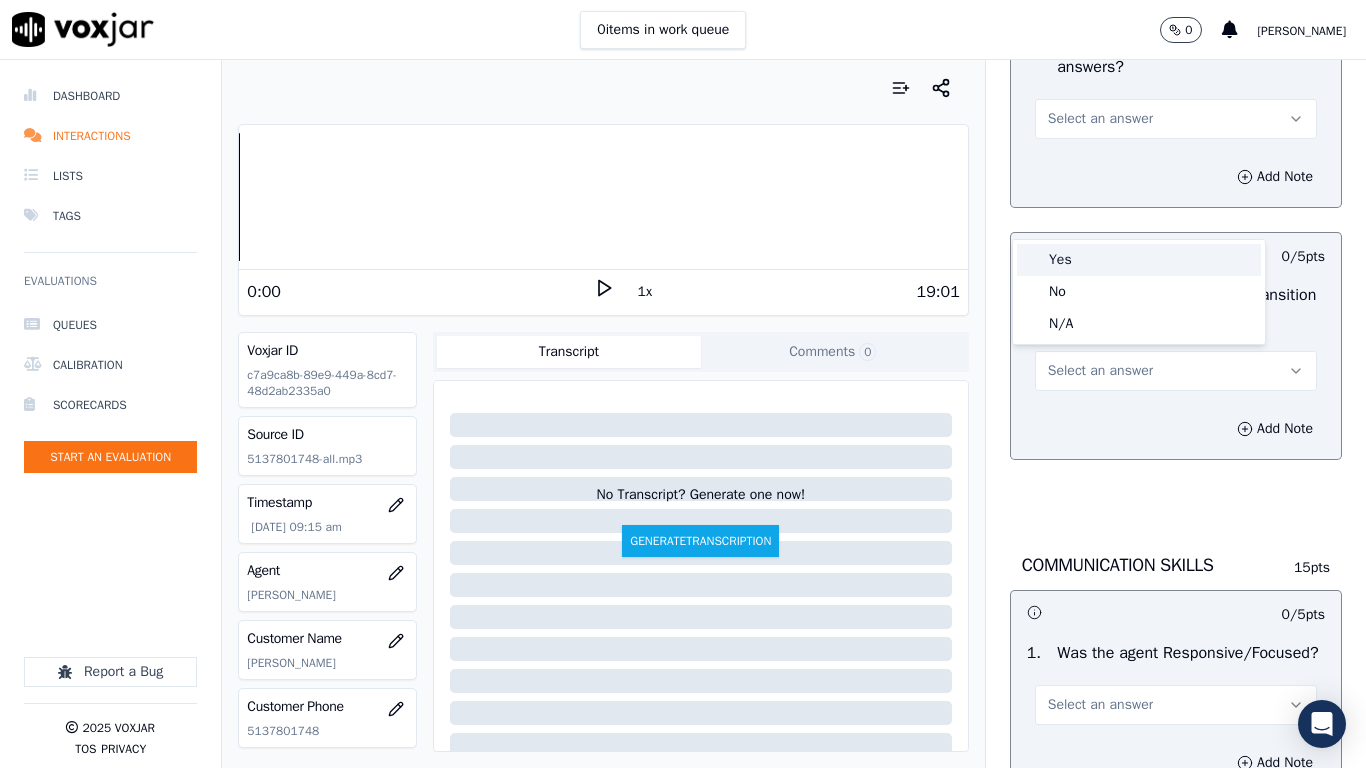 click on "Yes" at bounding box center [1139, 260] 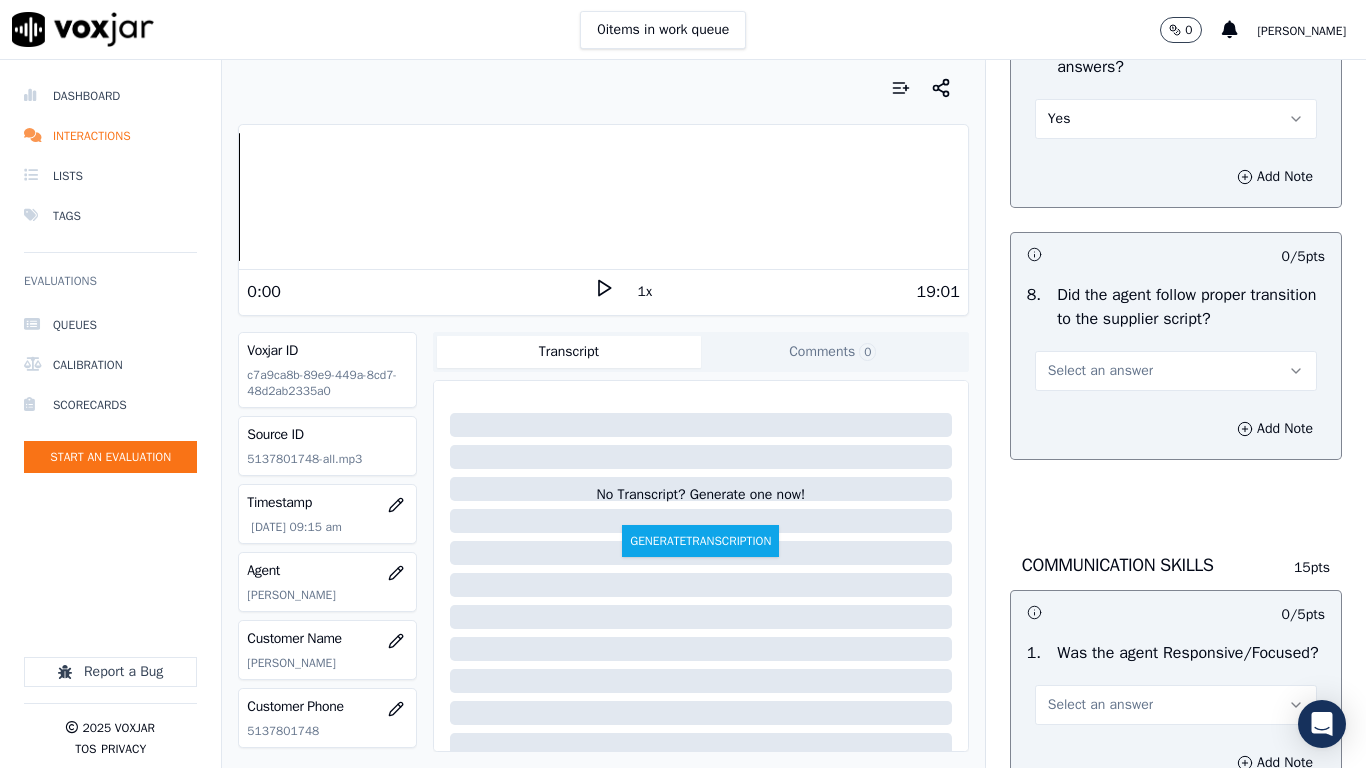 drag, startPoint x: 1087, startPoint y: 458, endPoint x: 1088, endPoint y: 480, distance: 22.022715 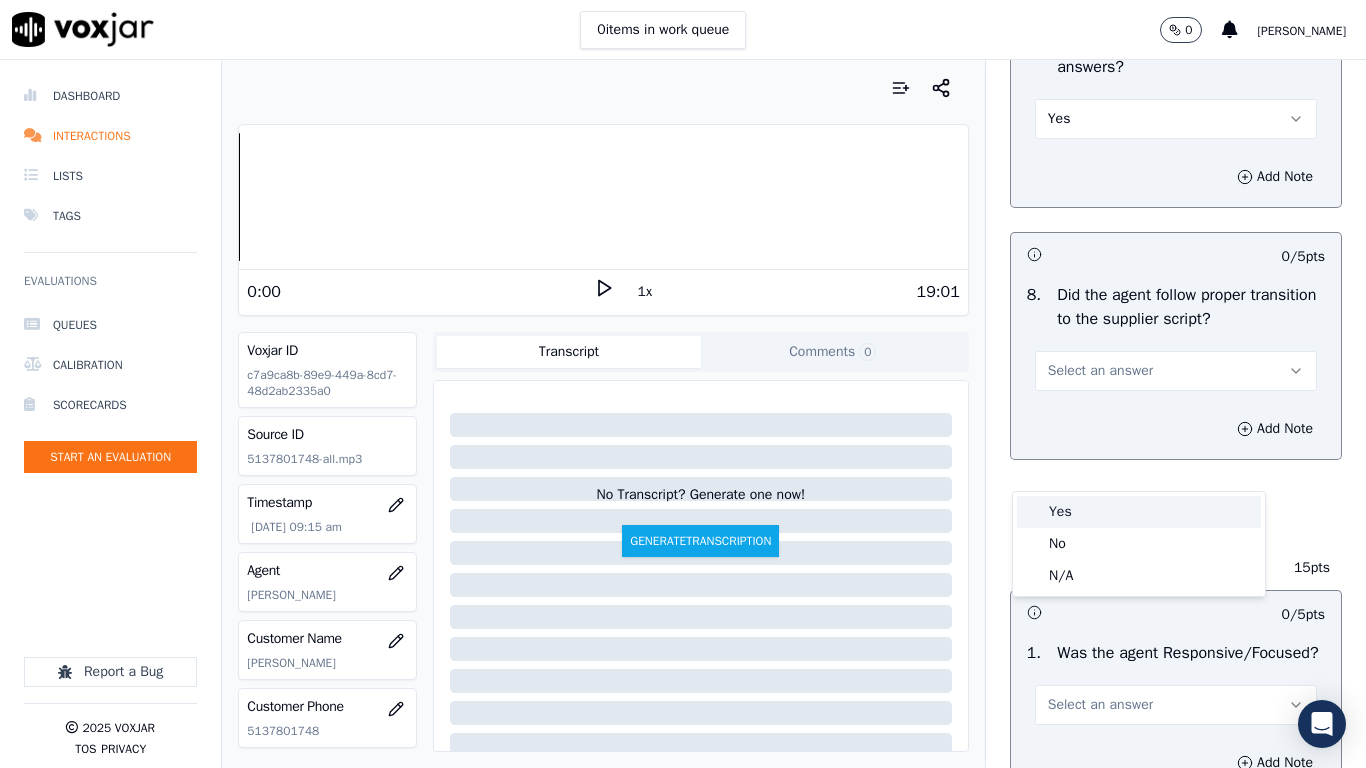 click on "Yes" at bounding box center (1139, 512) 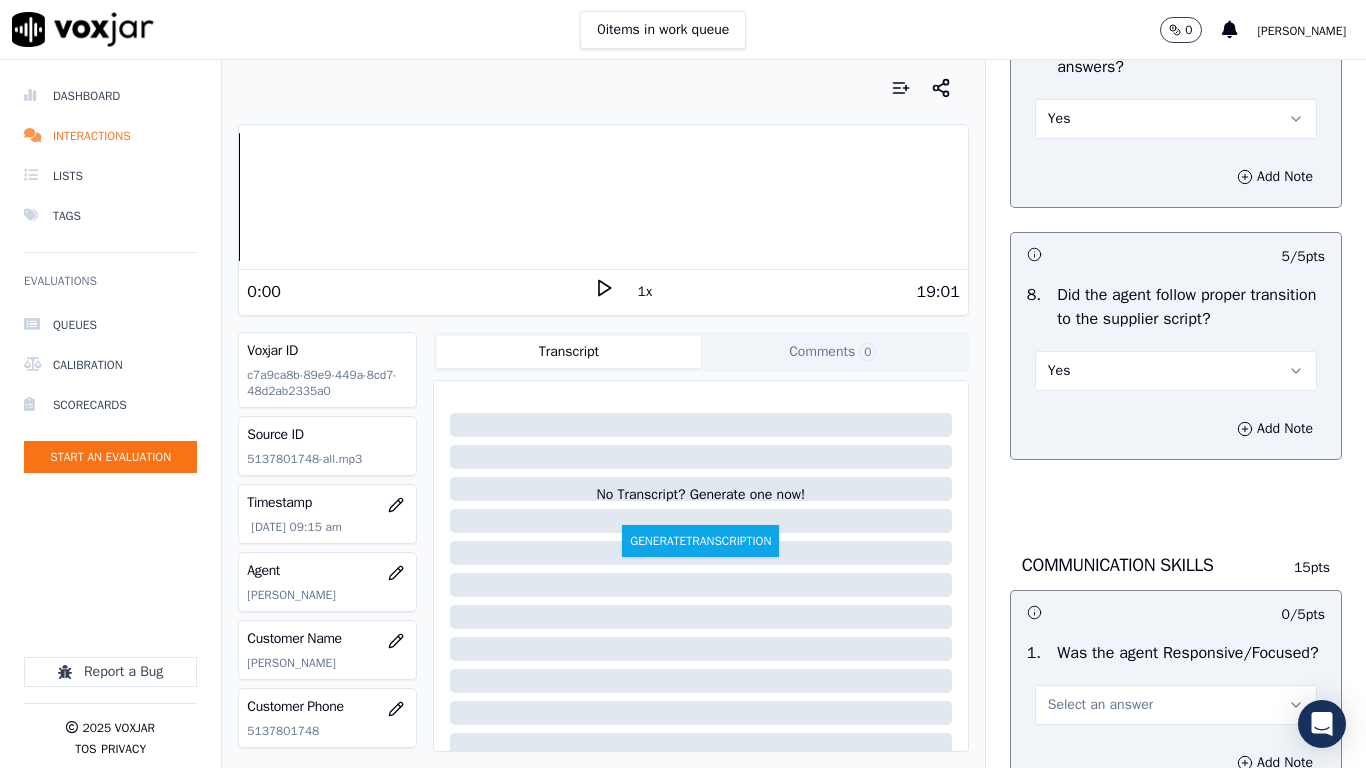 scroll, scrollTop: 5400, scrollLeft: 0, axis: vertical 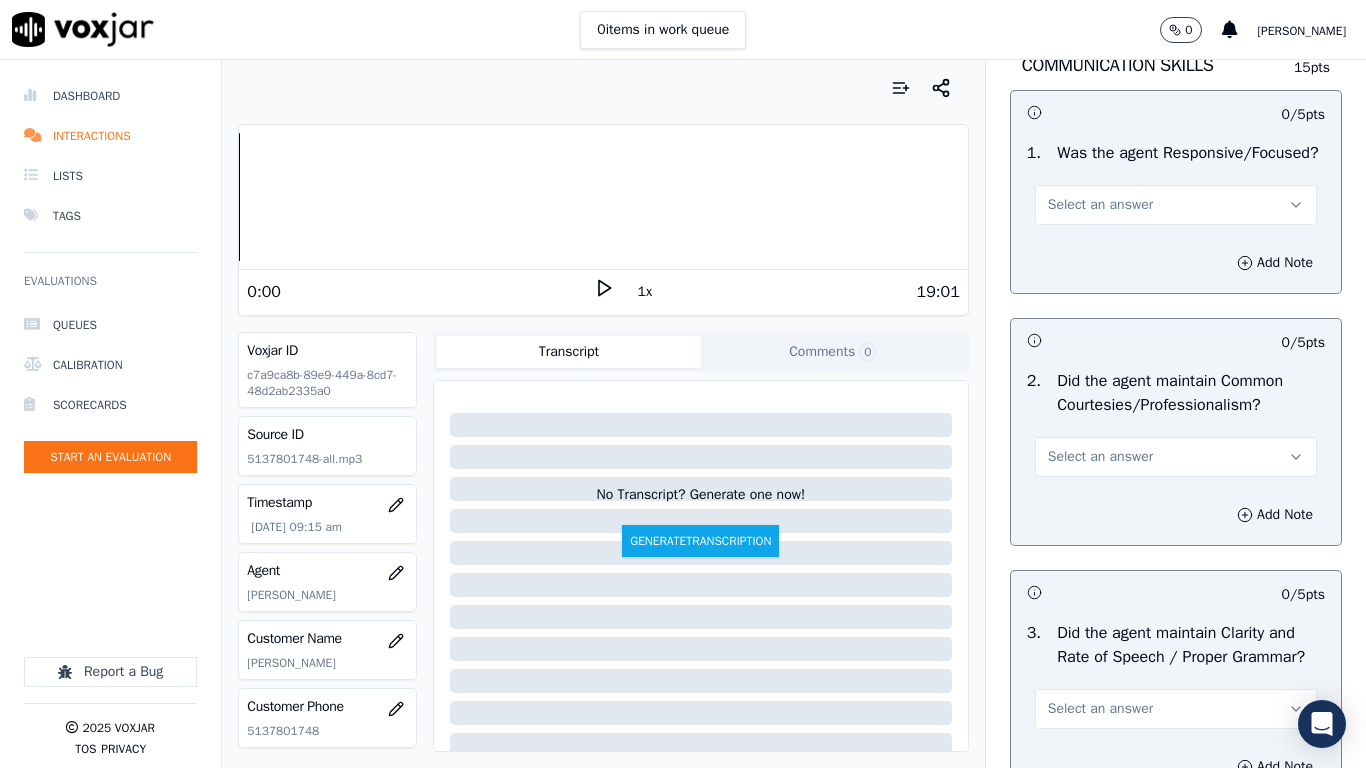 click on "Select an answer" at bounding box center [1100, 205] 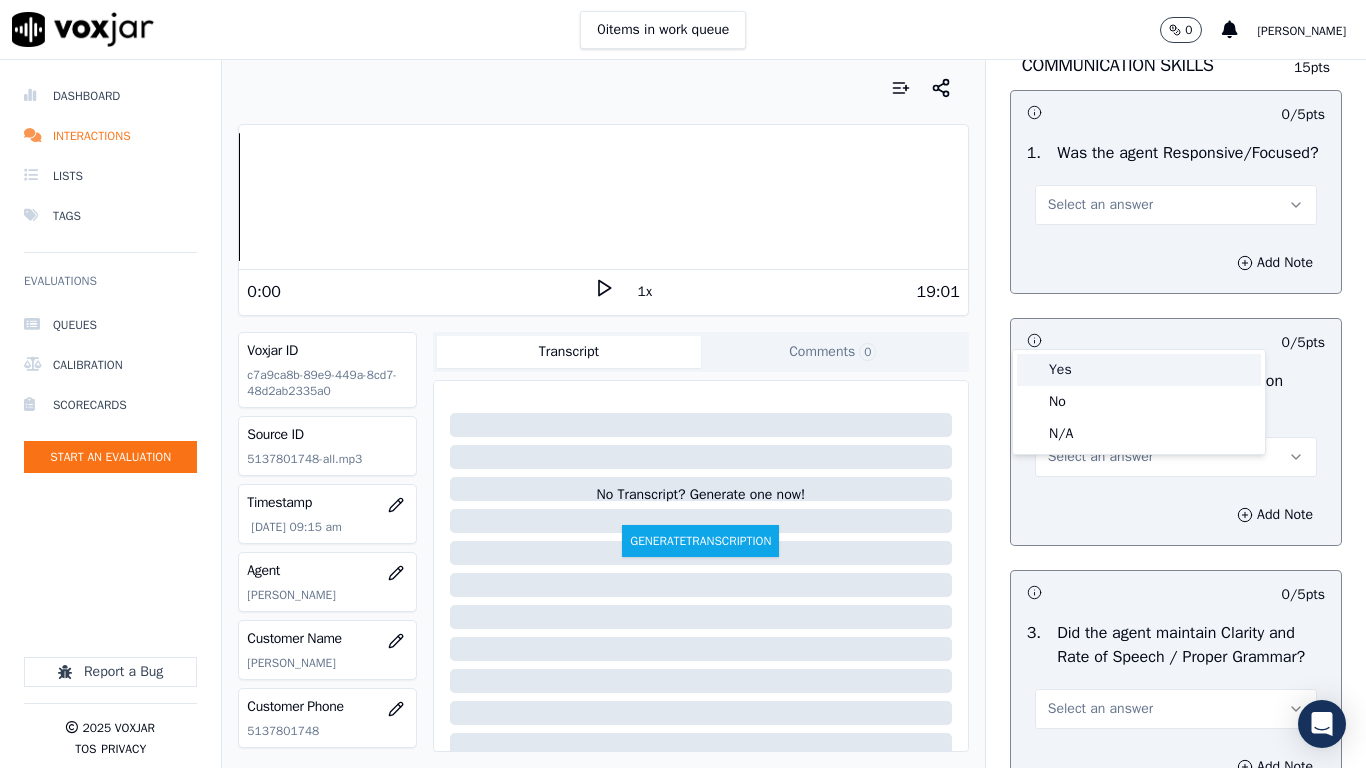 drag, startPoint x: 1078, startPoint y: 373, endPoint x: 1102, endPoint y: 508, distance: 137.11674 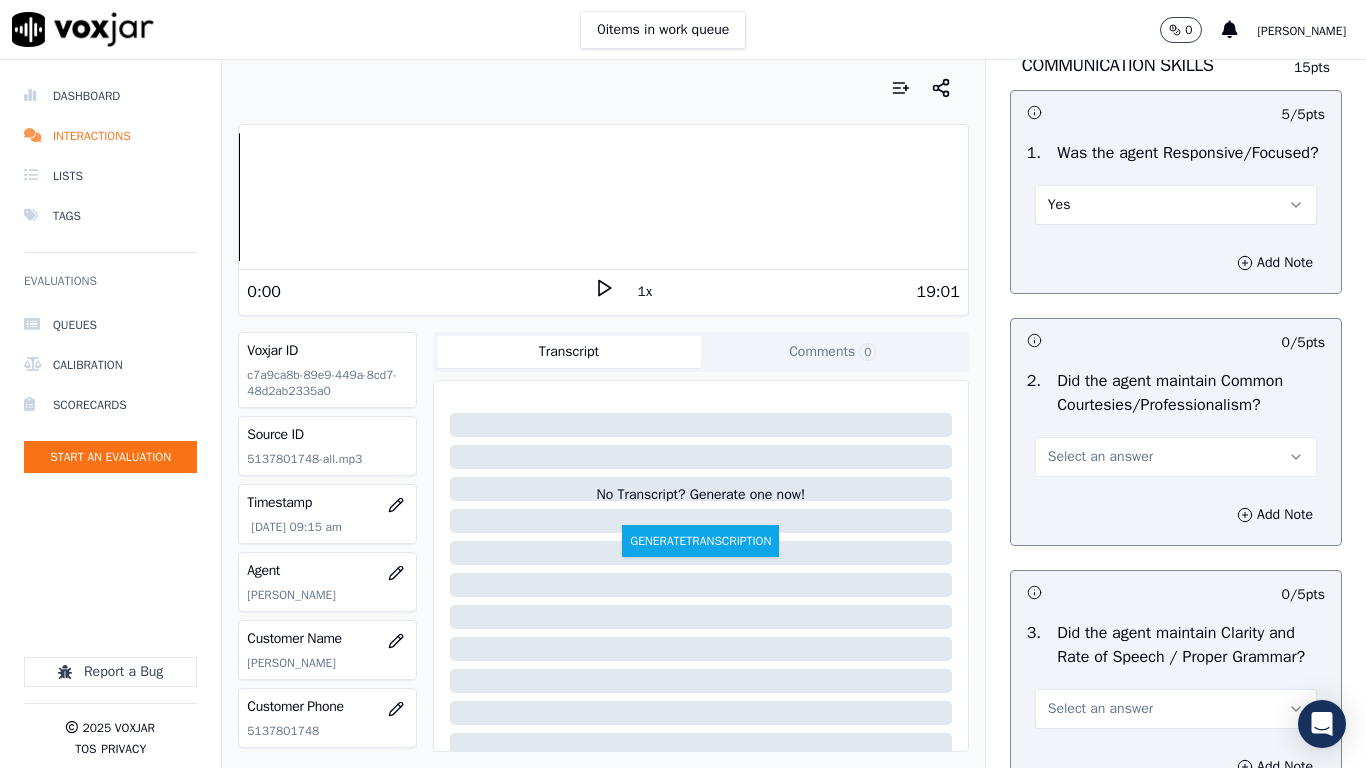 click on "Select an answer" at bounding box center [1100, 457] 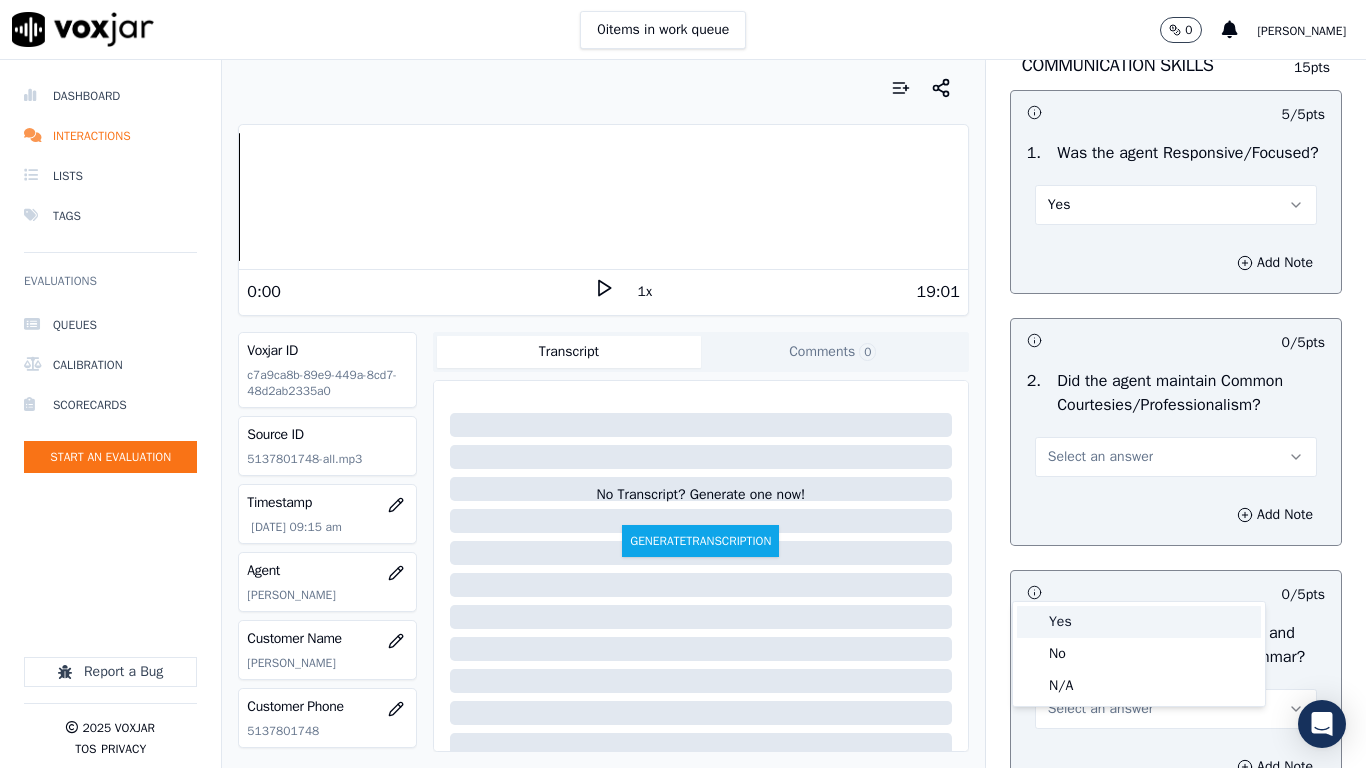 click on "Yes" at bounding box center (1139, 622) 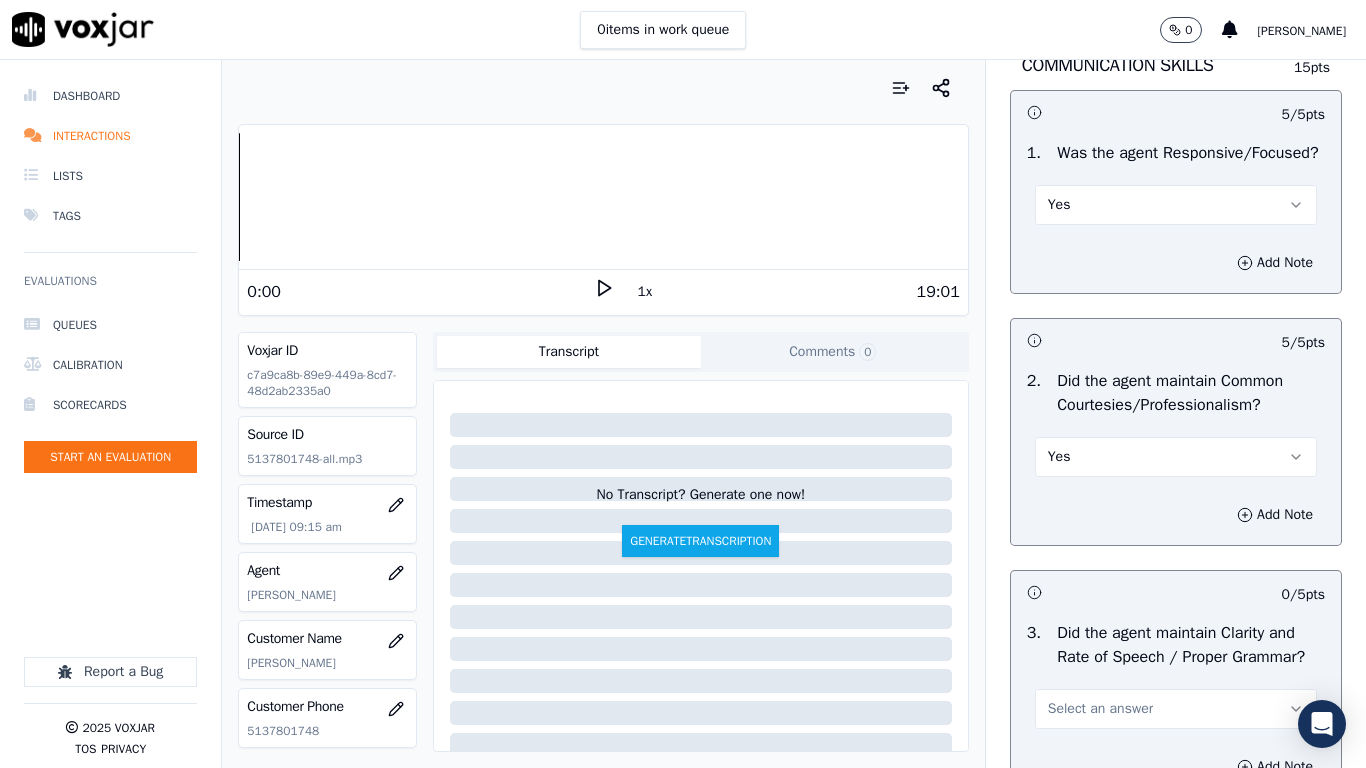scroll, scrollTop: 5745, scrollLeft: 0, axis: vertical 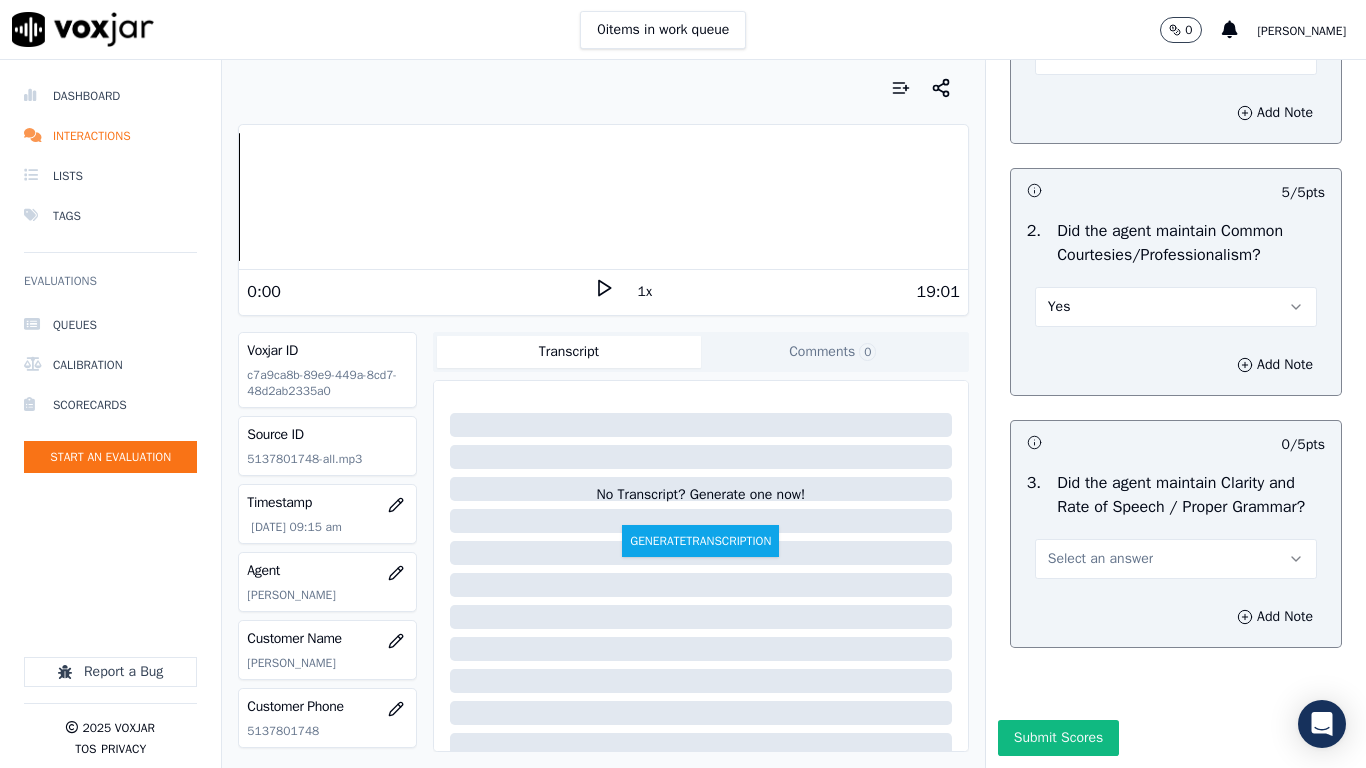 click on "Select an answer" at bounding box center [1100, 559] 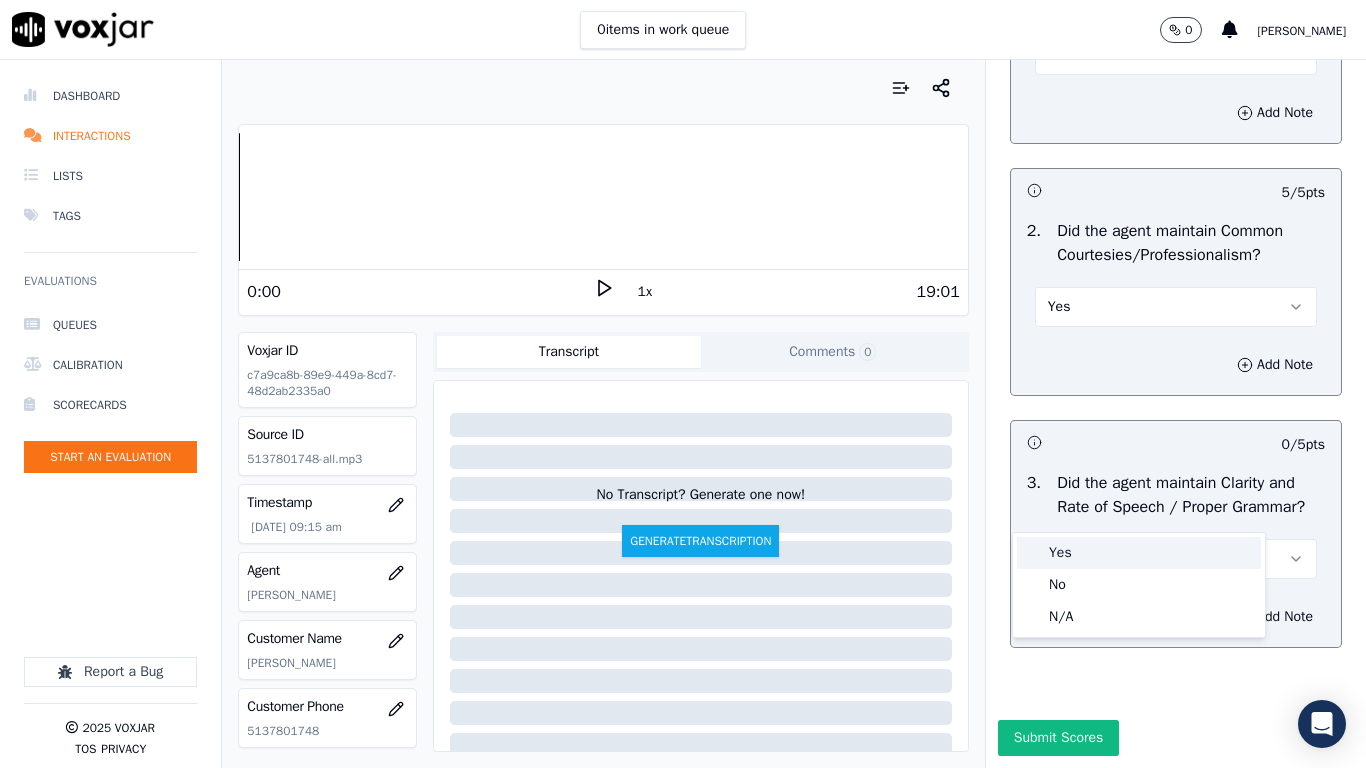 click on "Yes" at bounding box center [1139, 553] 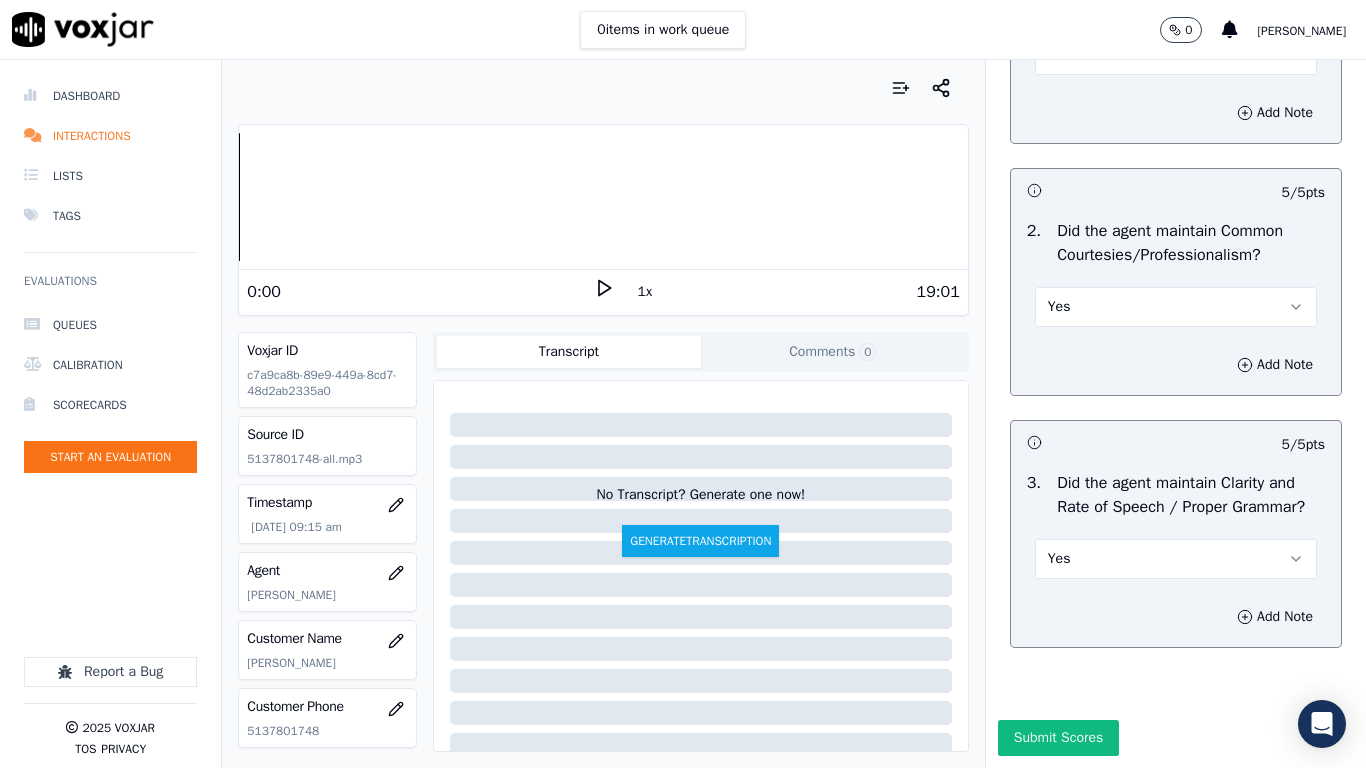 drag, startPoint x: 1078, startPoint y: 694, endPoint x: 929, endPoint y: 679, distance: 149.75313 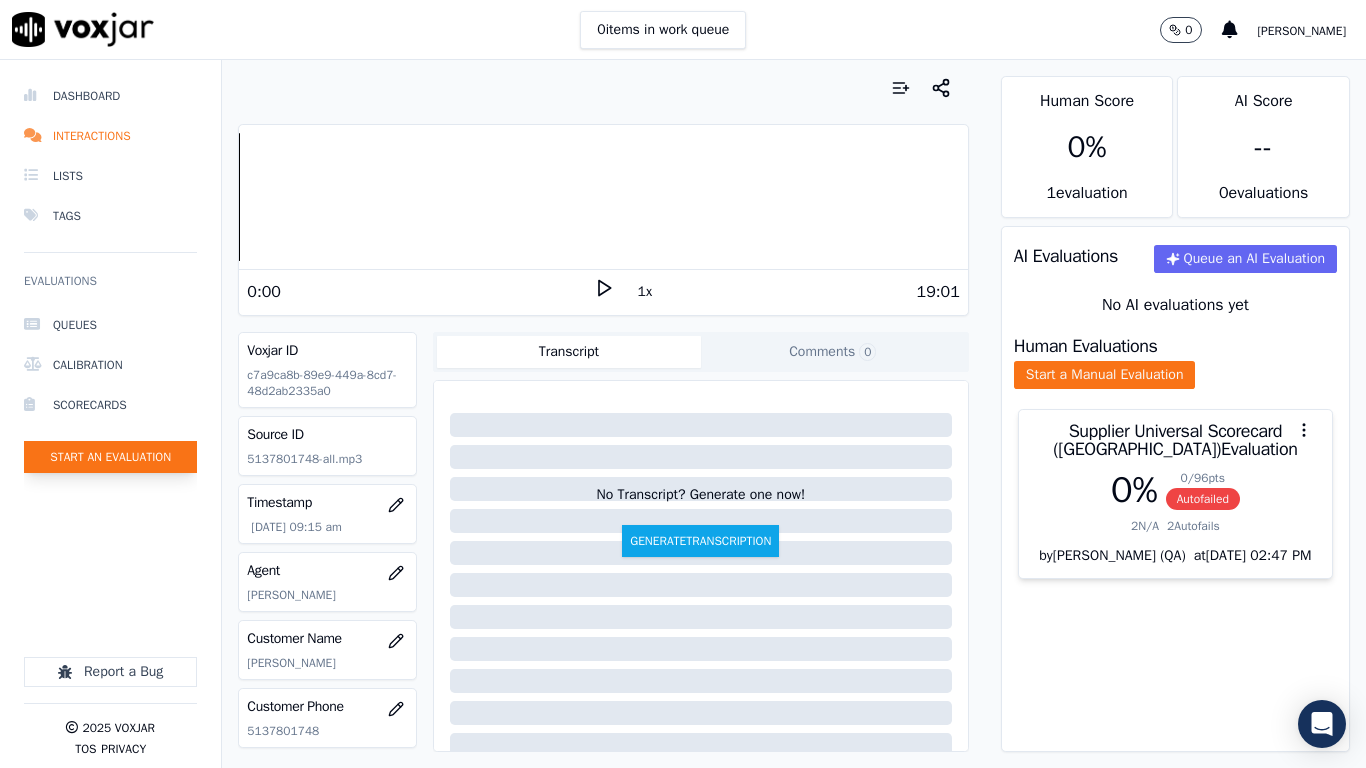 click on "Start an Evaluation" 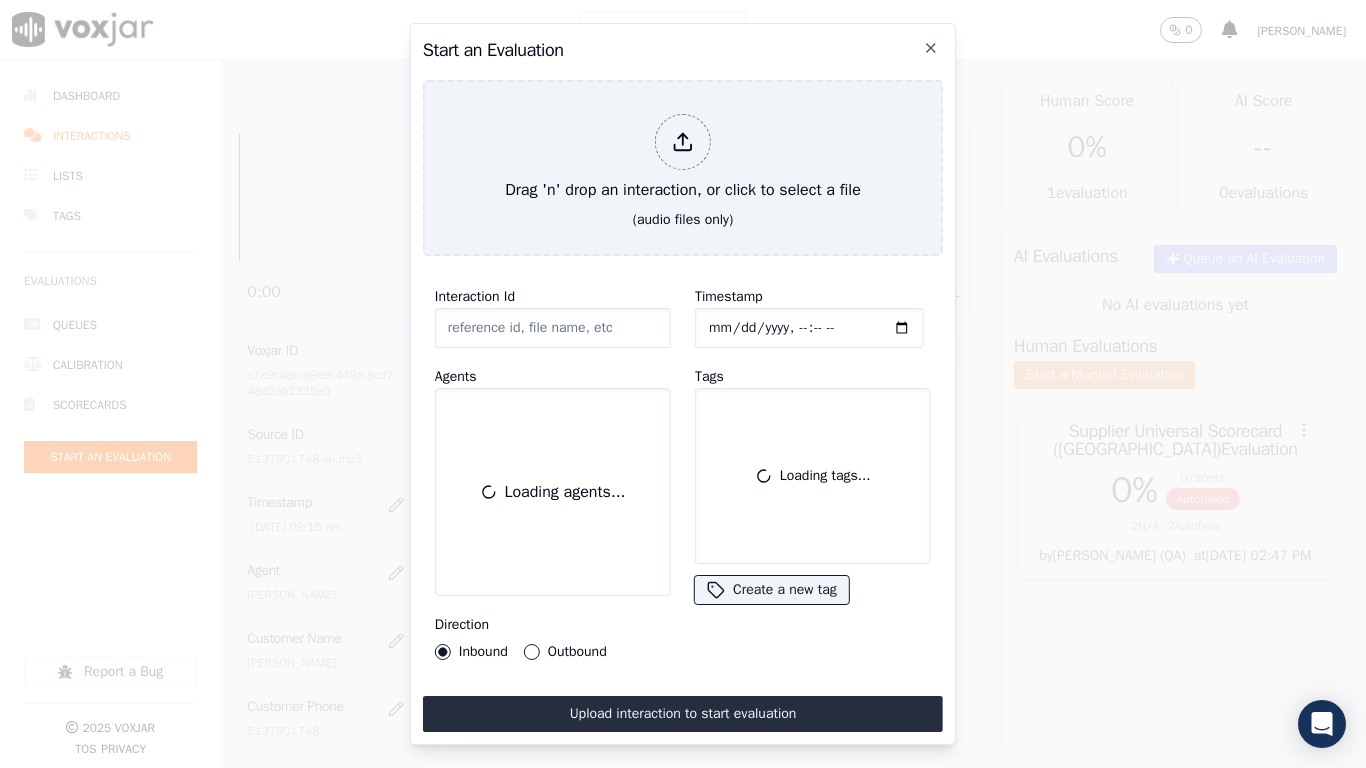 type 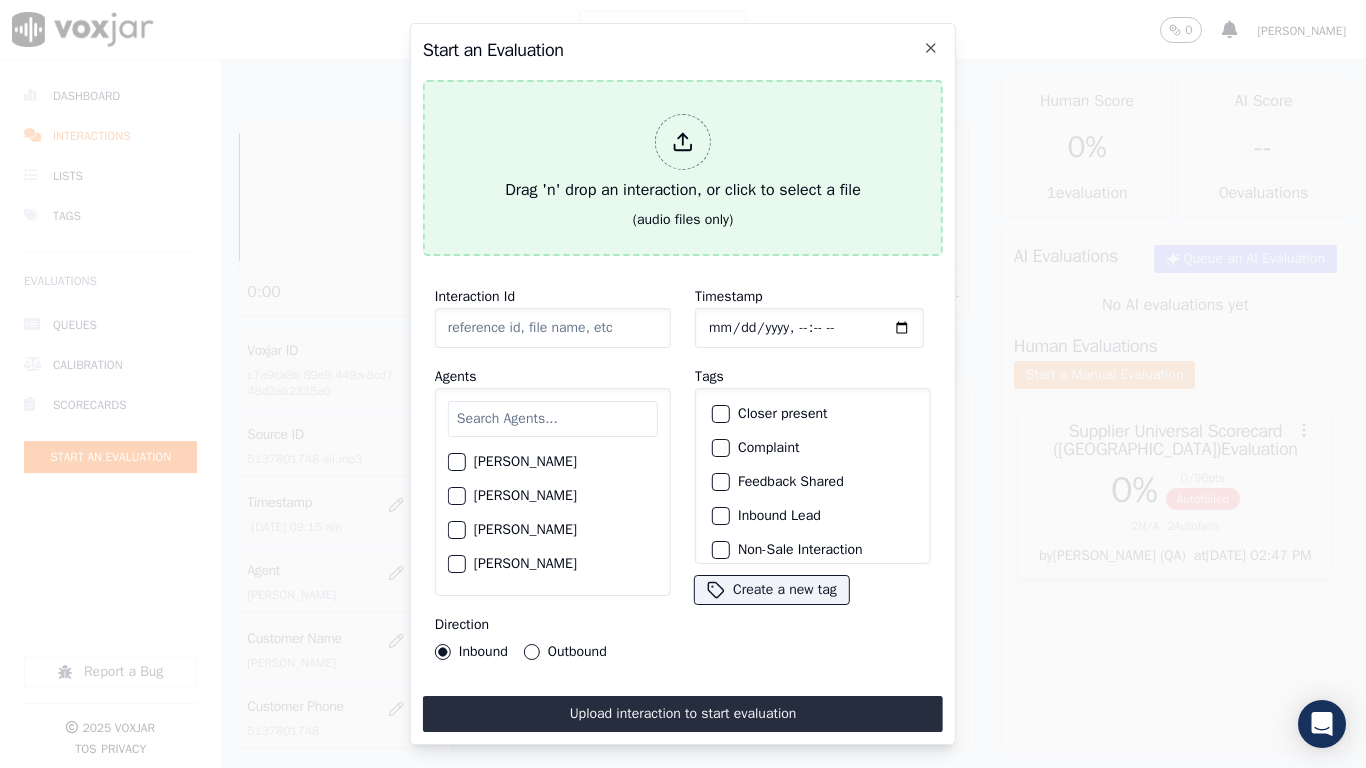 click on "Drag 'n' drop an interaction, or click to select a file" at bounding box center (683, 158) 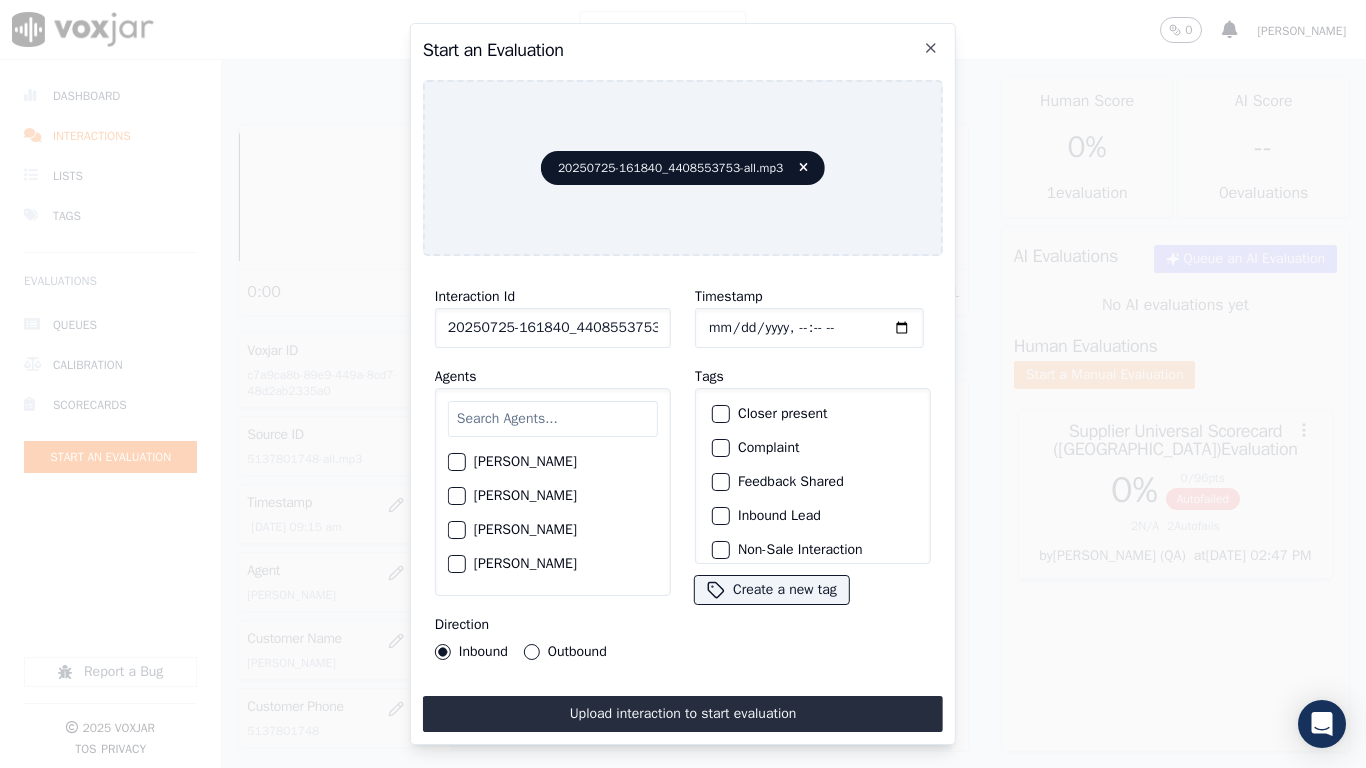click at bounding box center [553, 419] 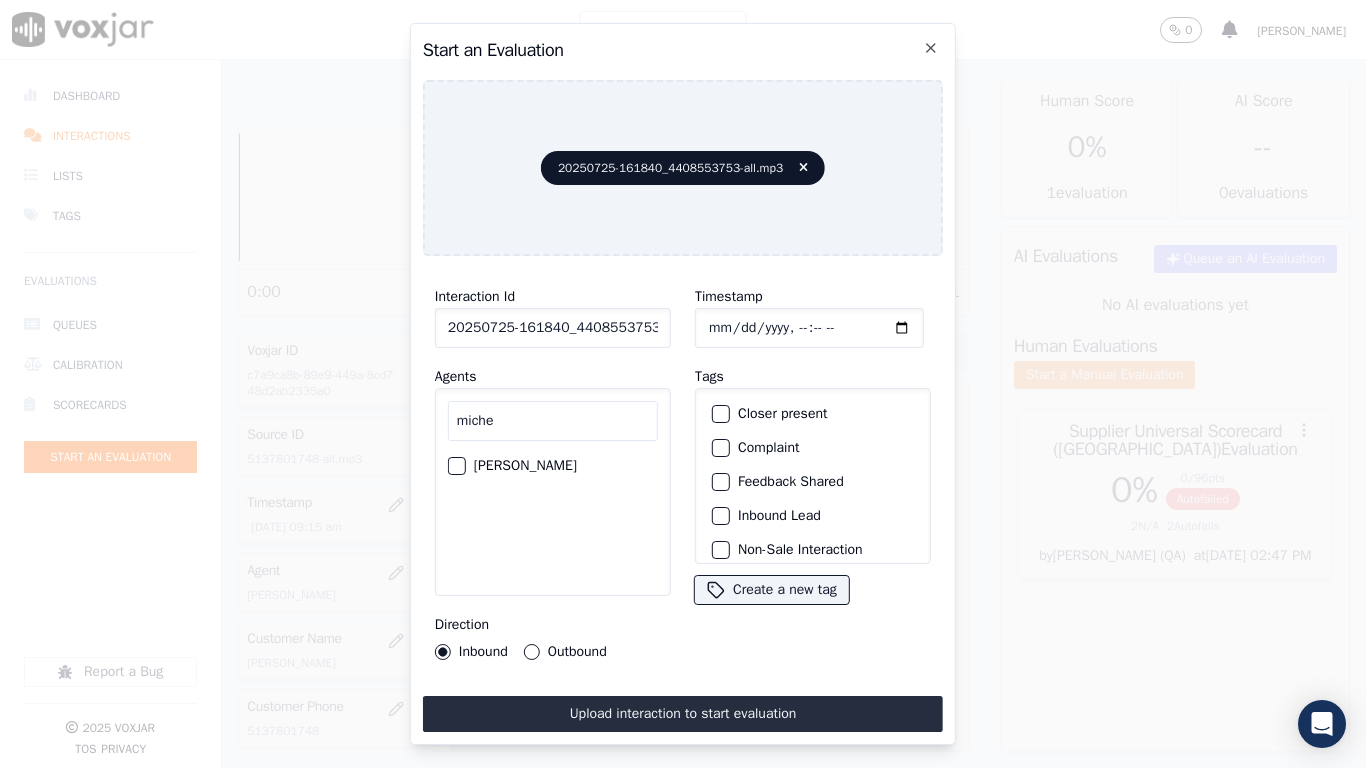 type on "miche" 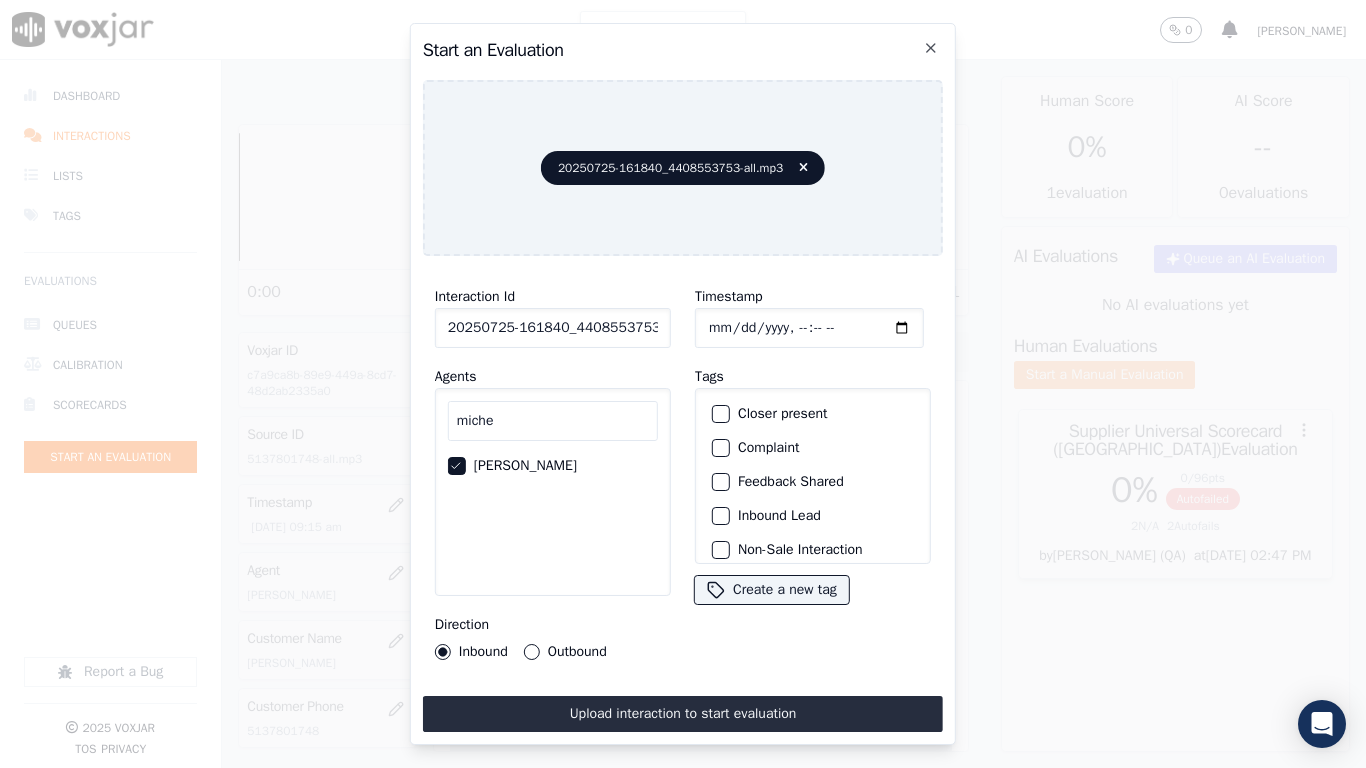 type 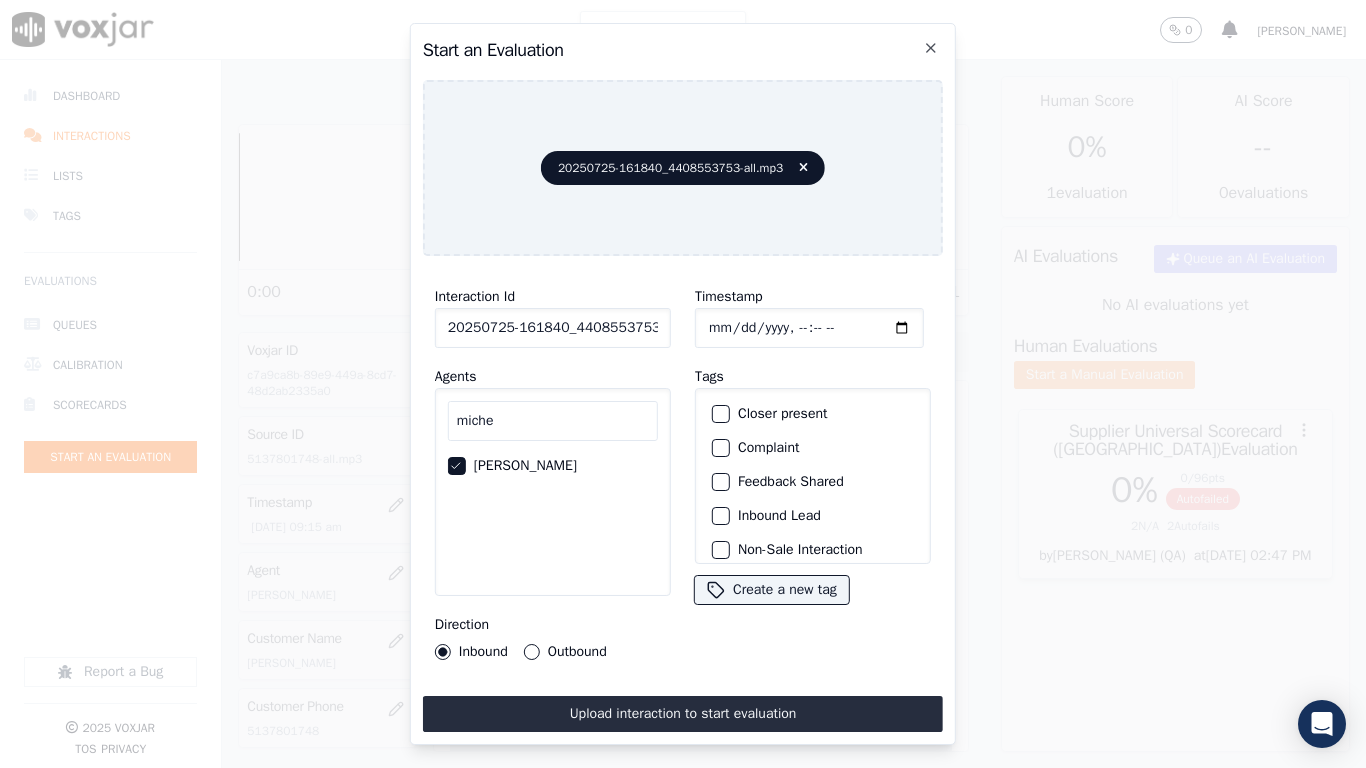 click on "Timestamp" 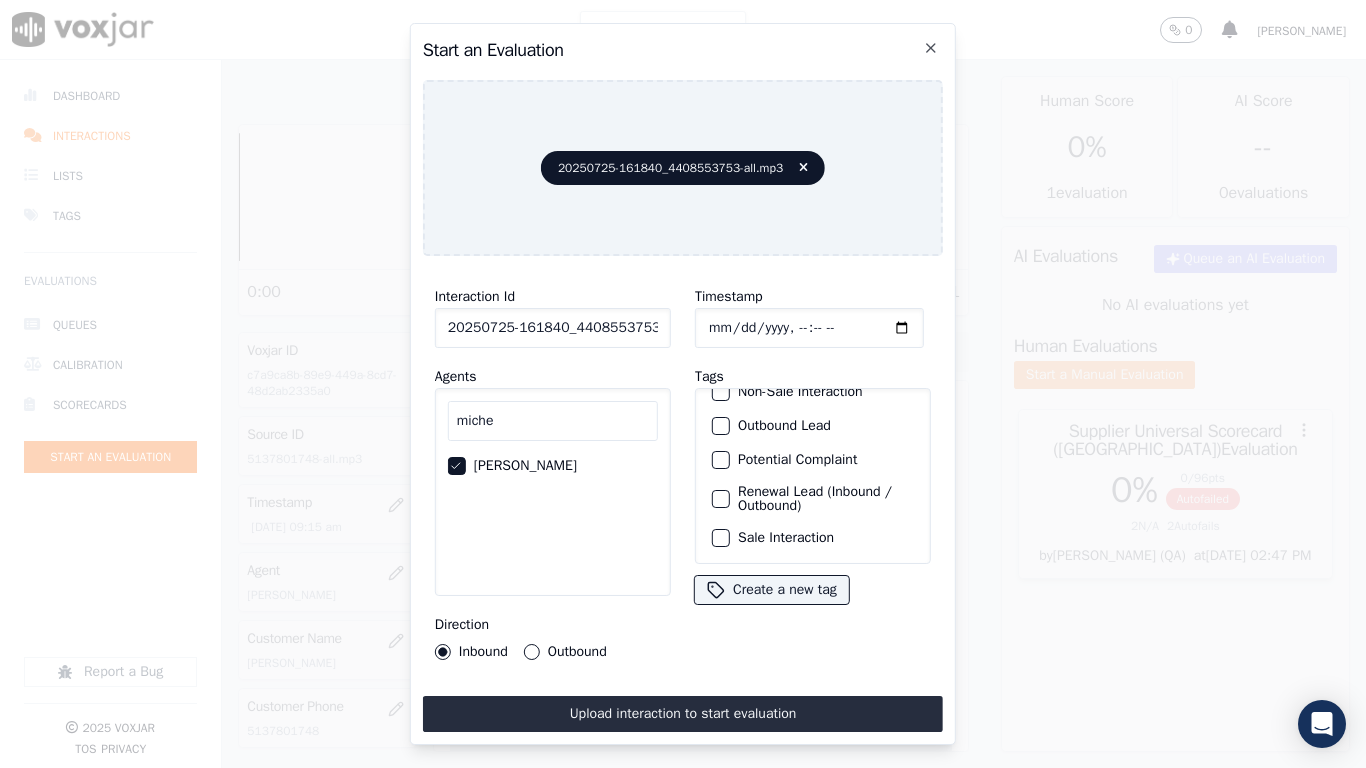 click on "Sale Interaction" 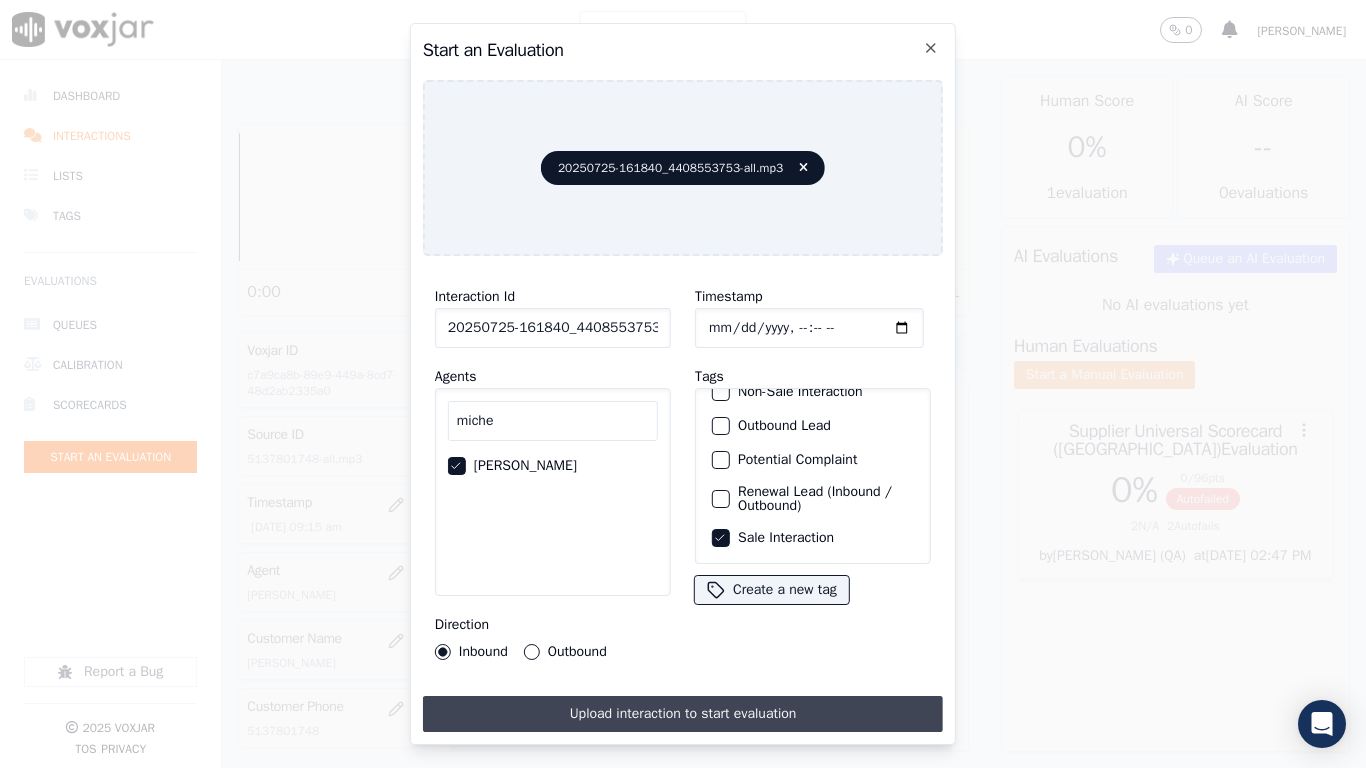click on "Upload interaction to start evaluation" at bounding box center (683, 714) 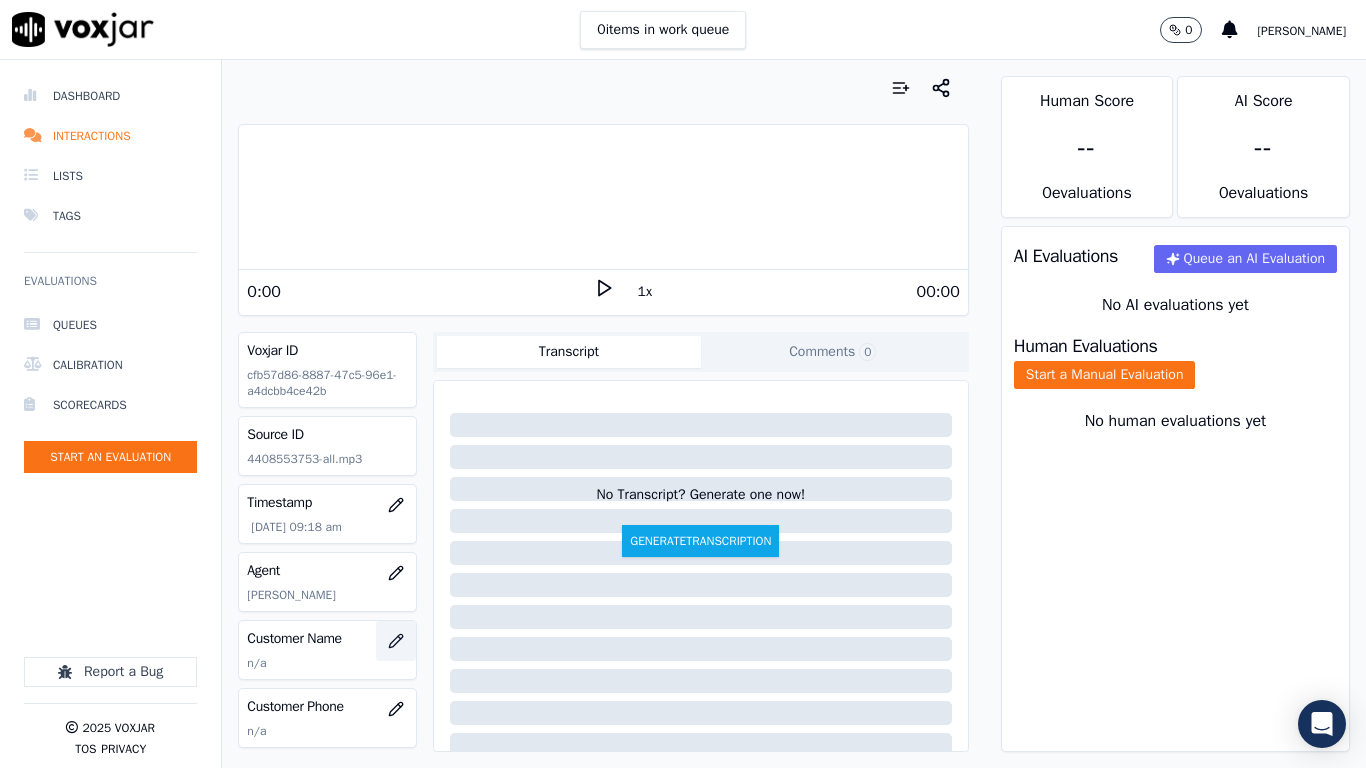 click 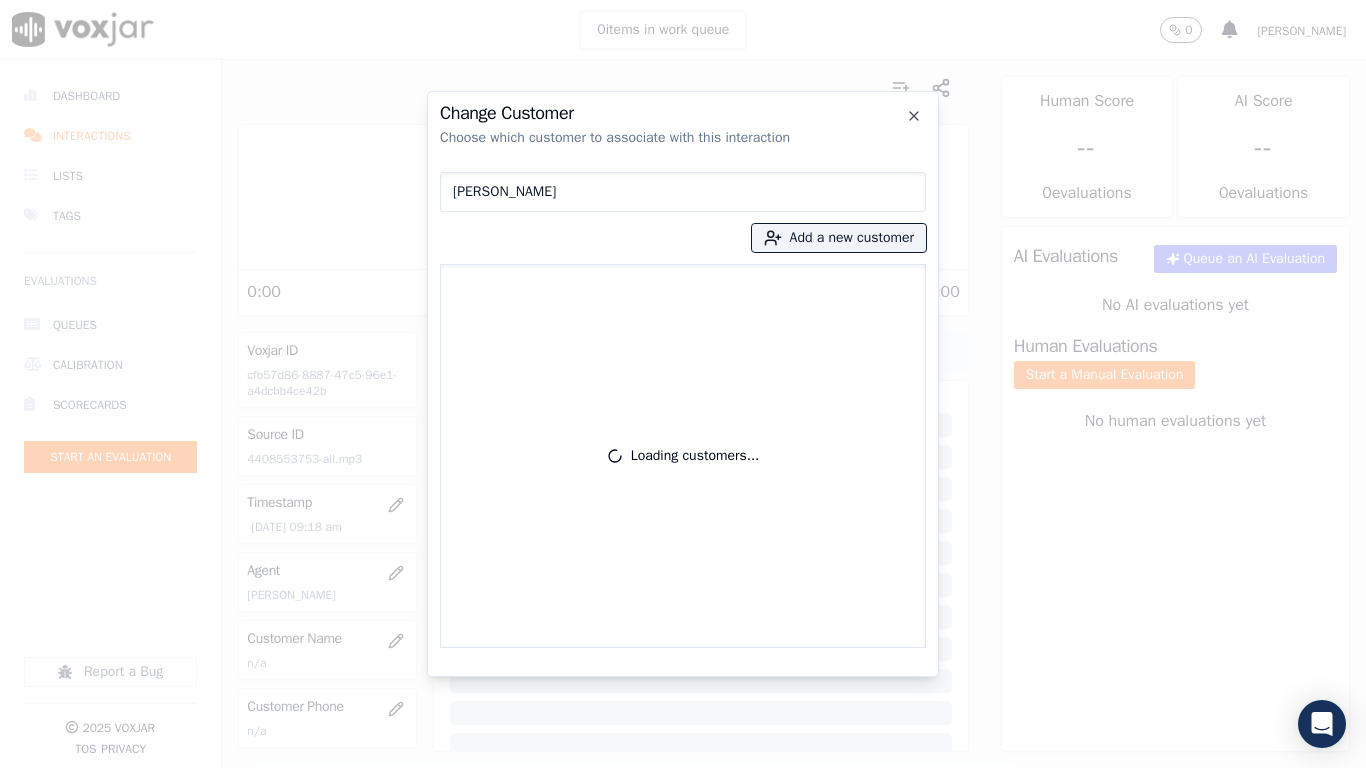 type on "[PERSON_NAME]" 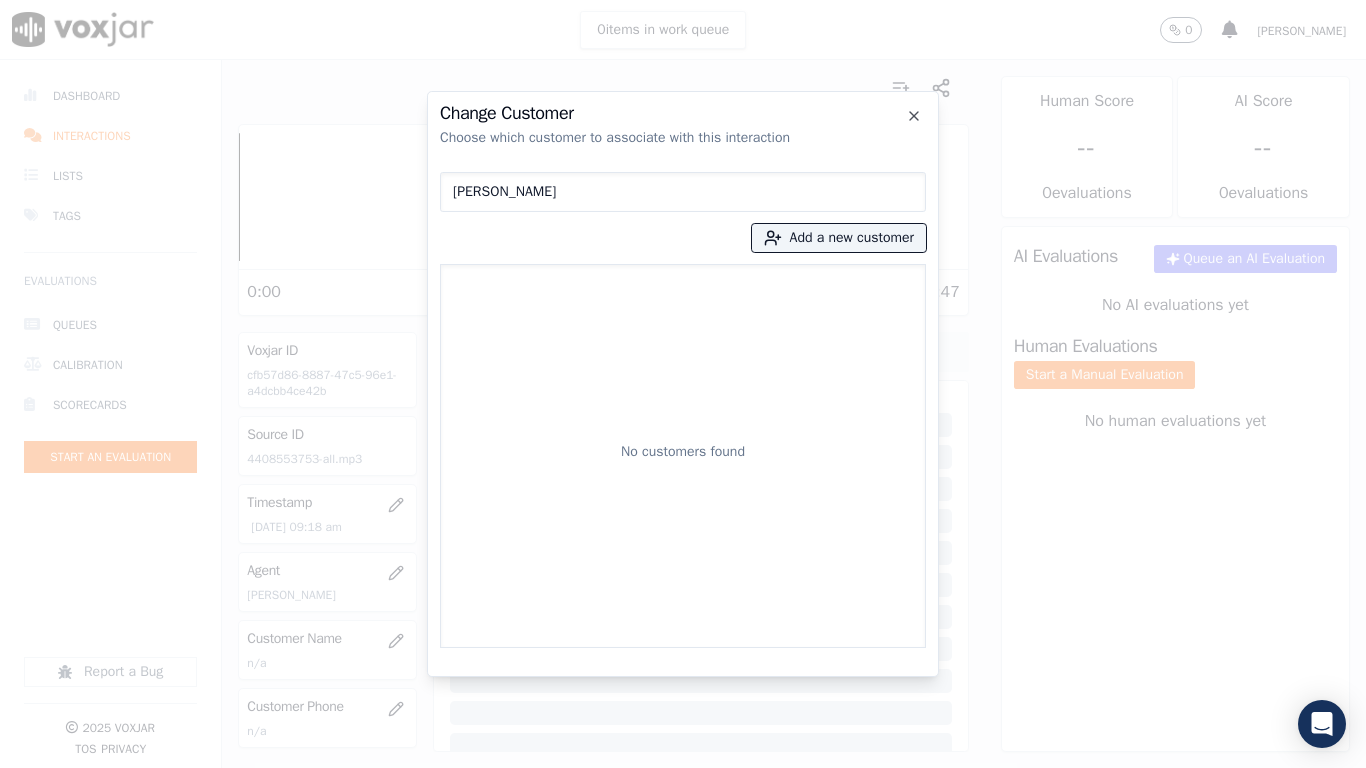 drag, startPoint x: 589, startPoint y: 193, endPoint x: 351, endPoint y: 188, distance: 238.05252 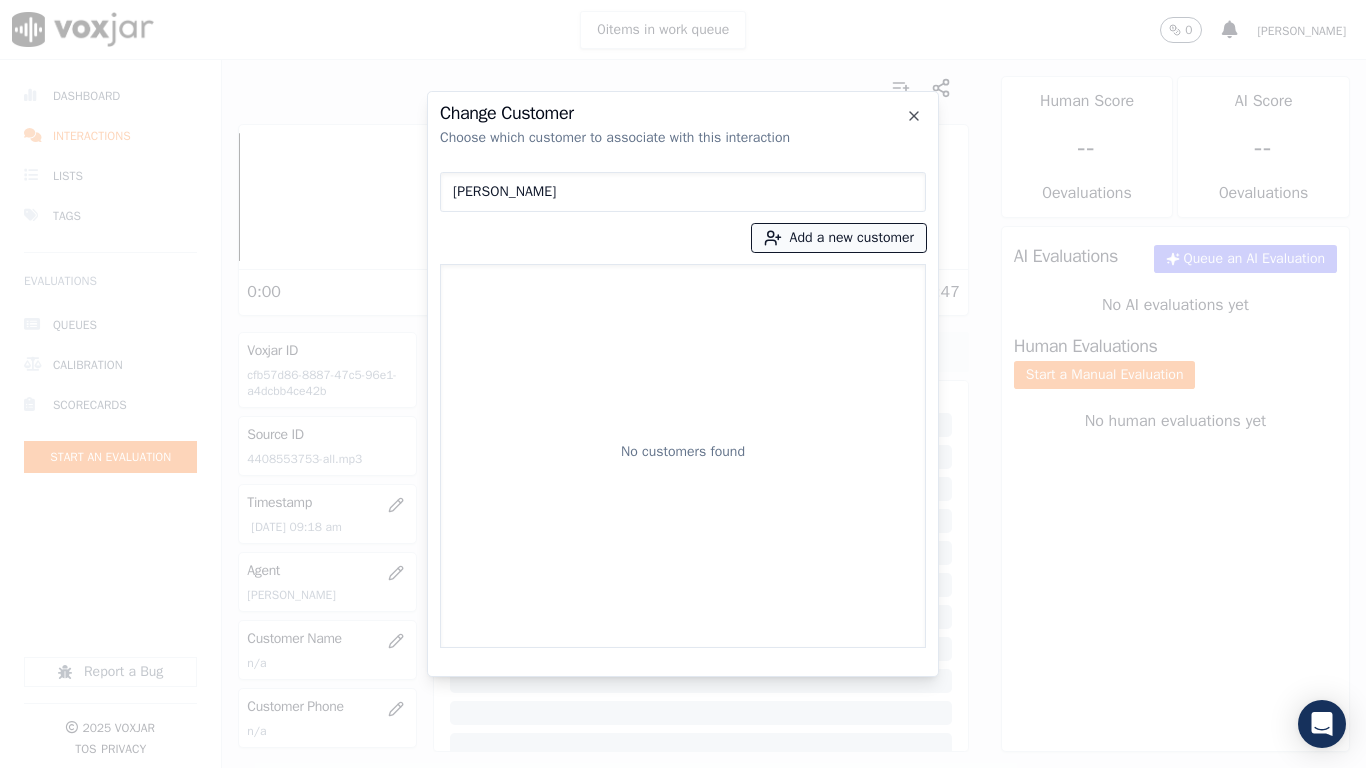 click on "Add a new customer" at bounding box center (839, 238) 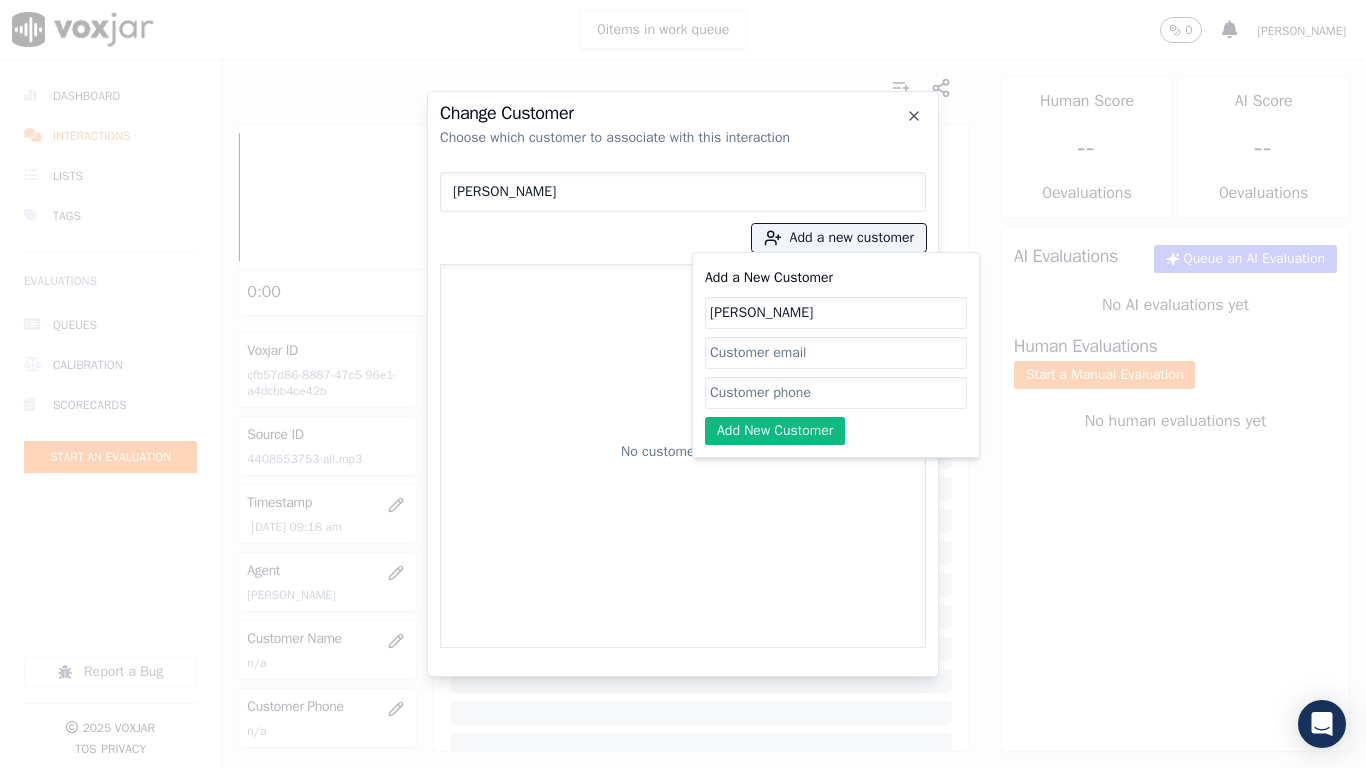 type on "[PERSON_NAME]" 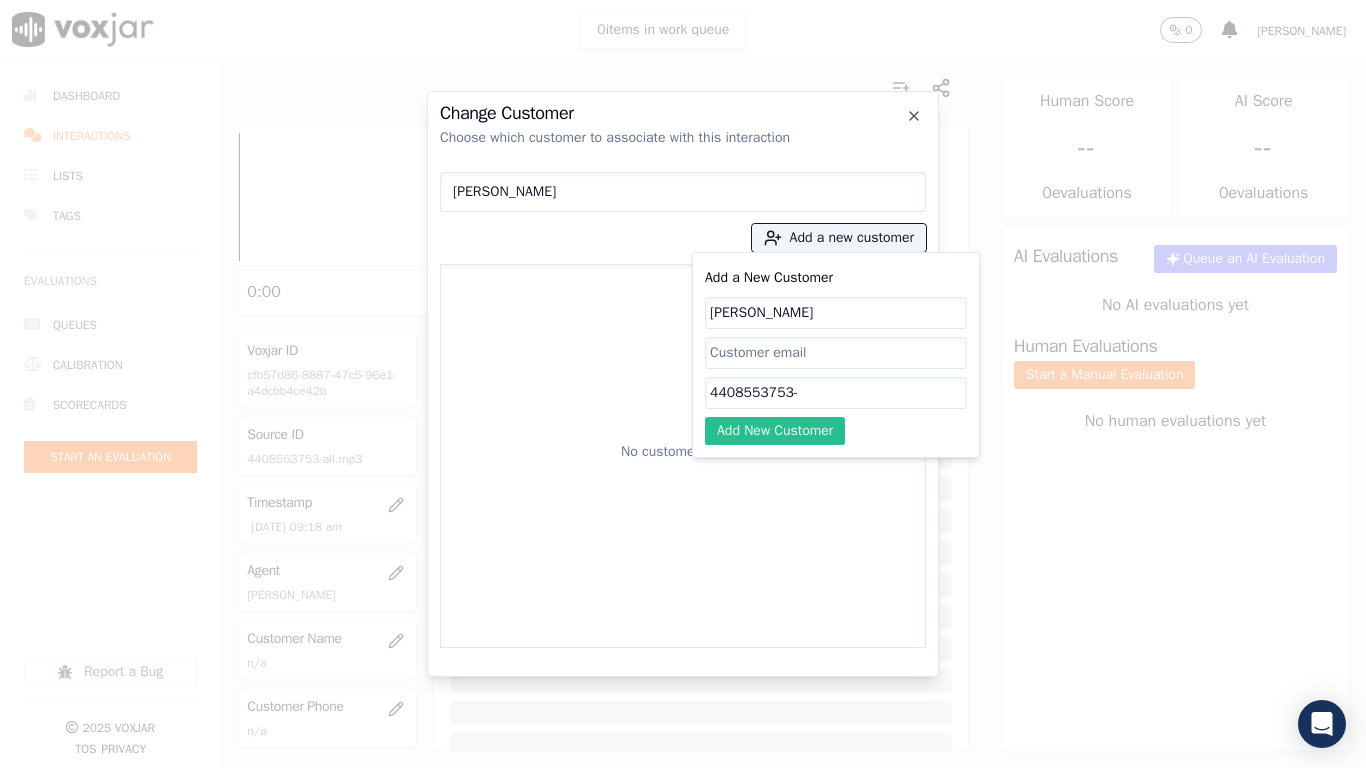 paste on "4405532169" 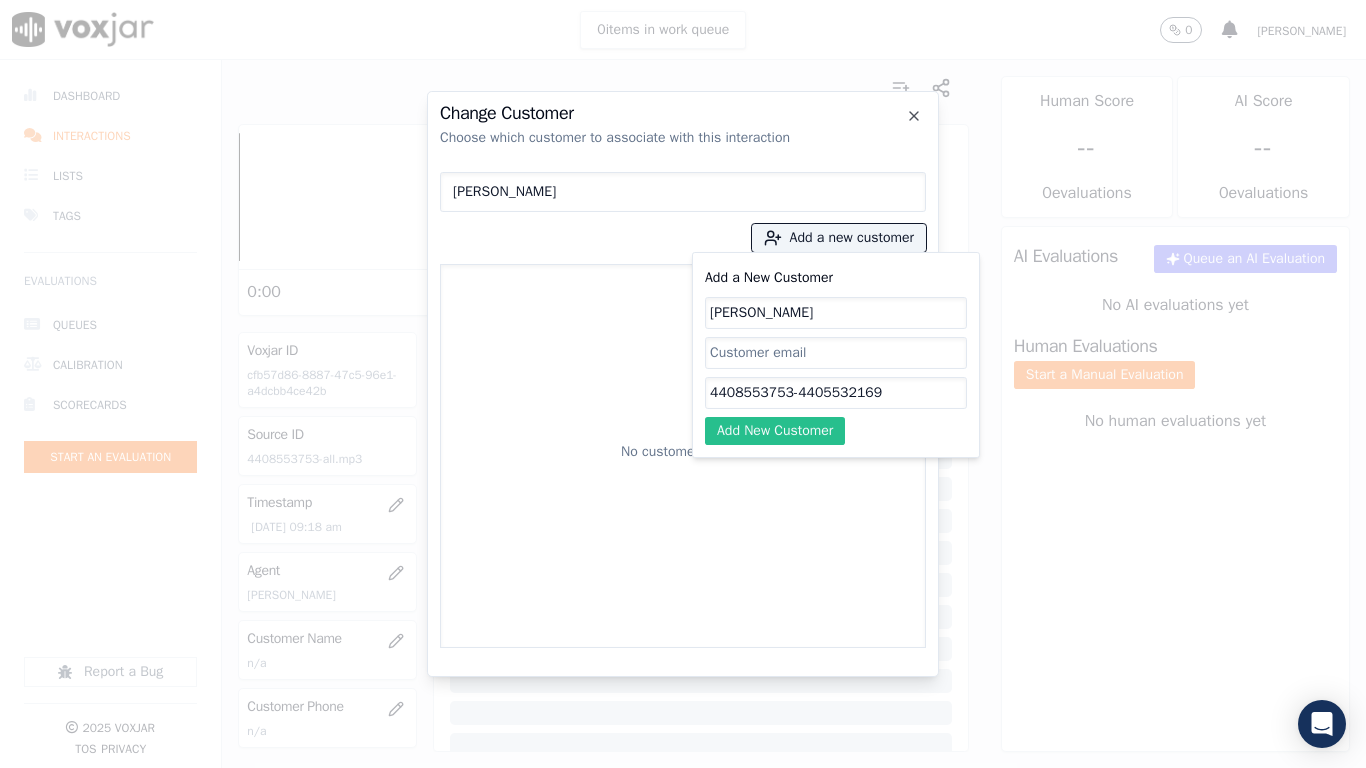 type on "4408553753-4405532169" 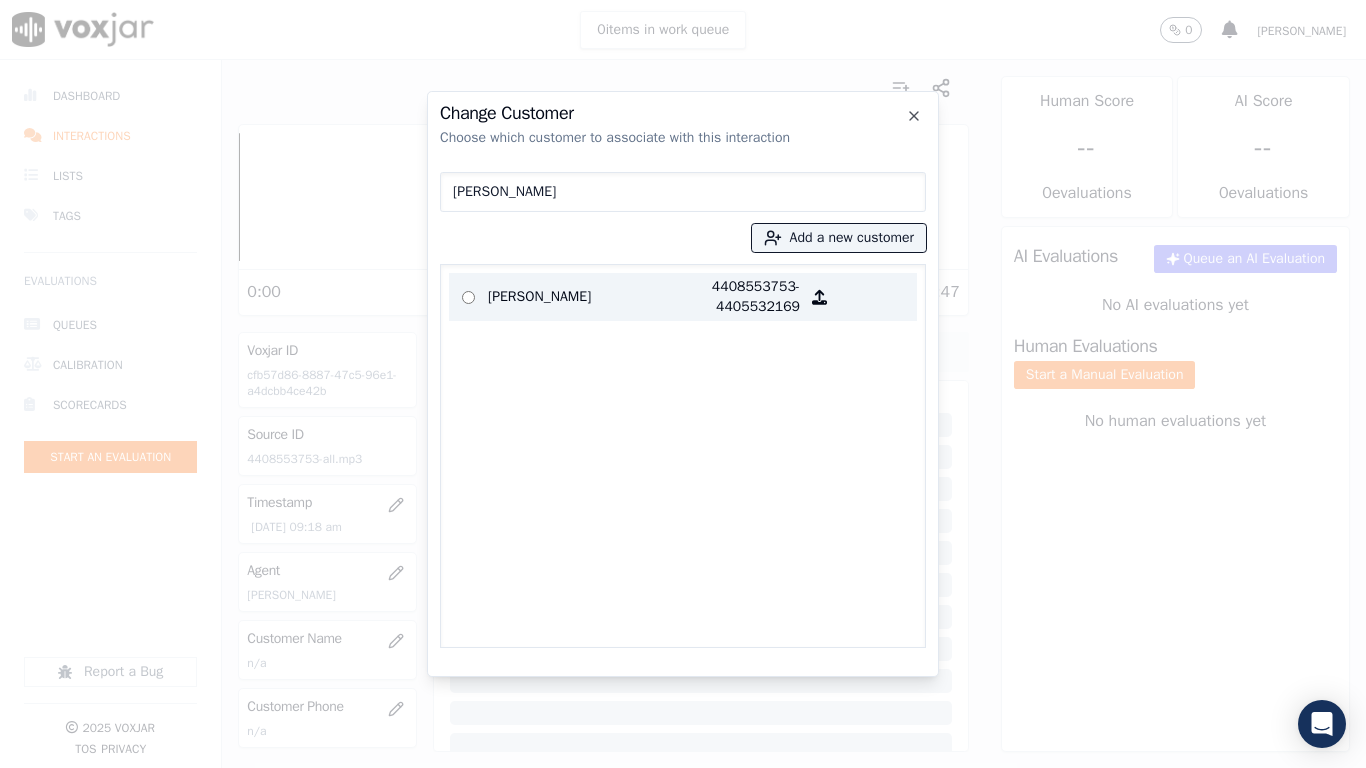 click on "[PERSON_NAME]" at bounding box center [566, 297] 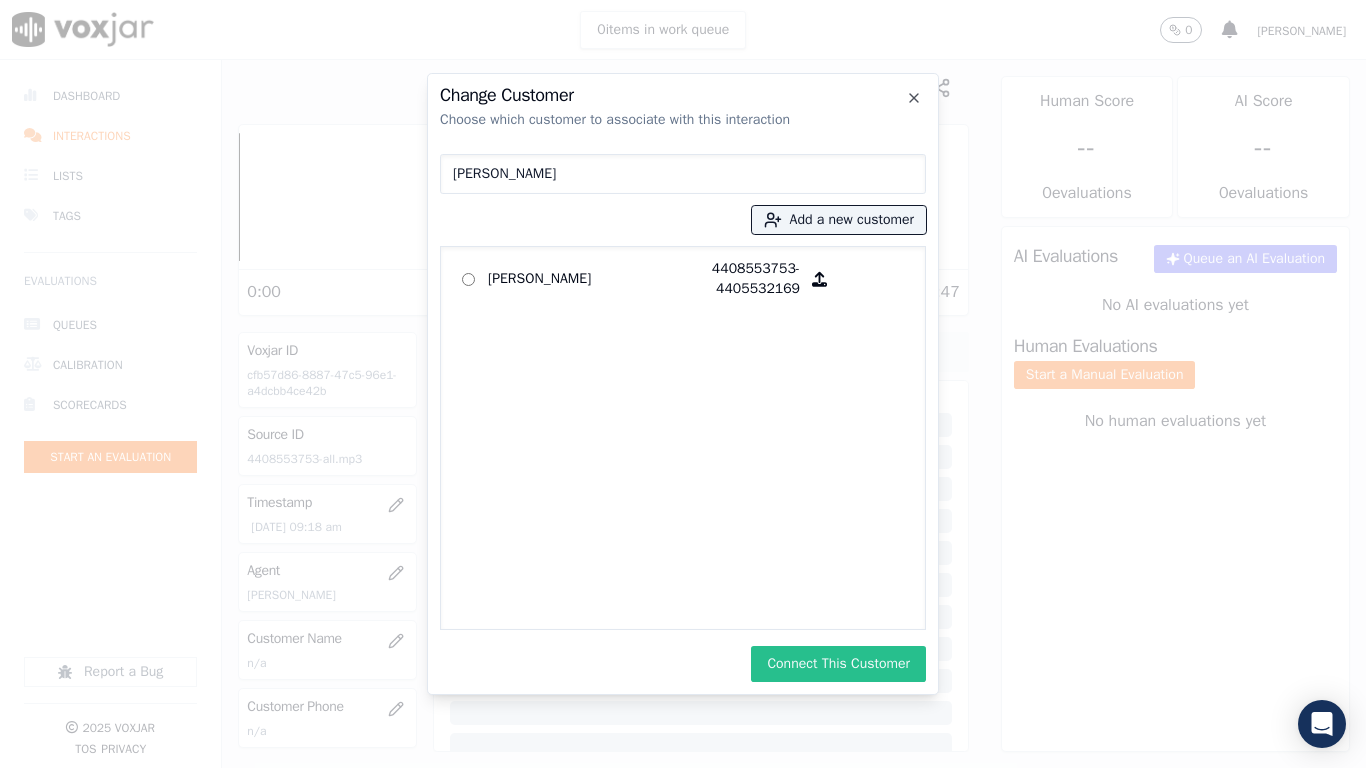 click on "Connect This Customer" at bounding box center (838, 664) 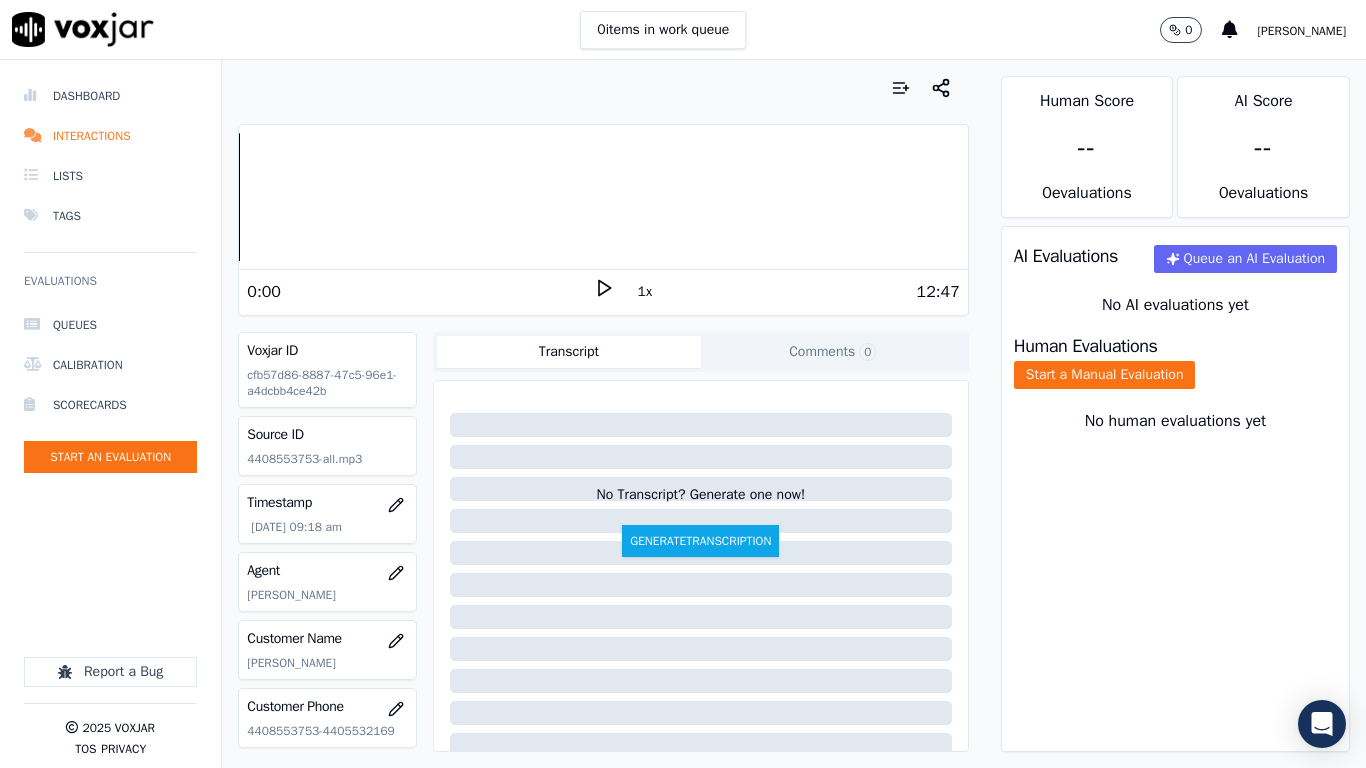 scroll, scrollTop: 200, scrollLeft: 0, axis: vertical 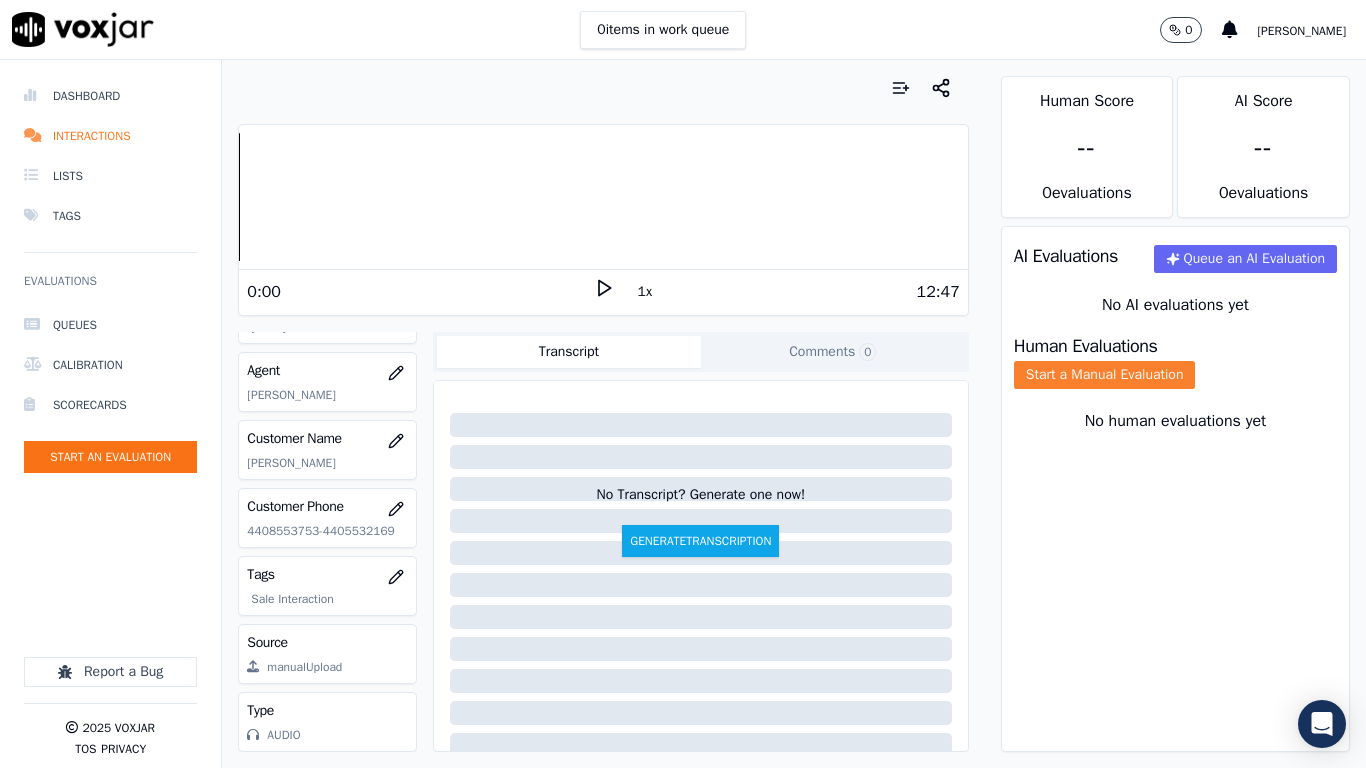 click on "Start a Manual Evaluation" 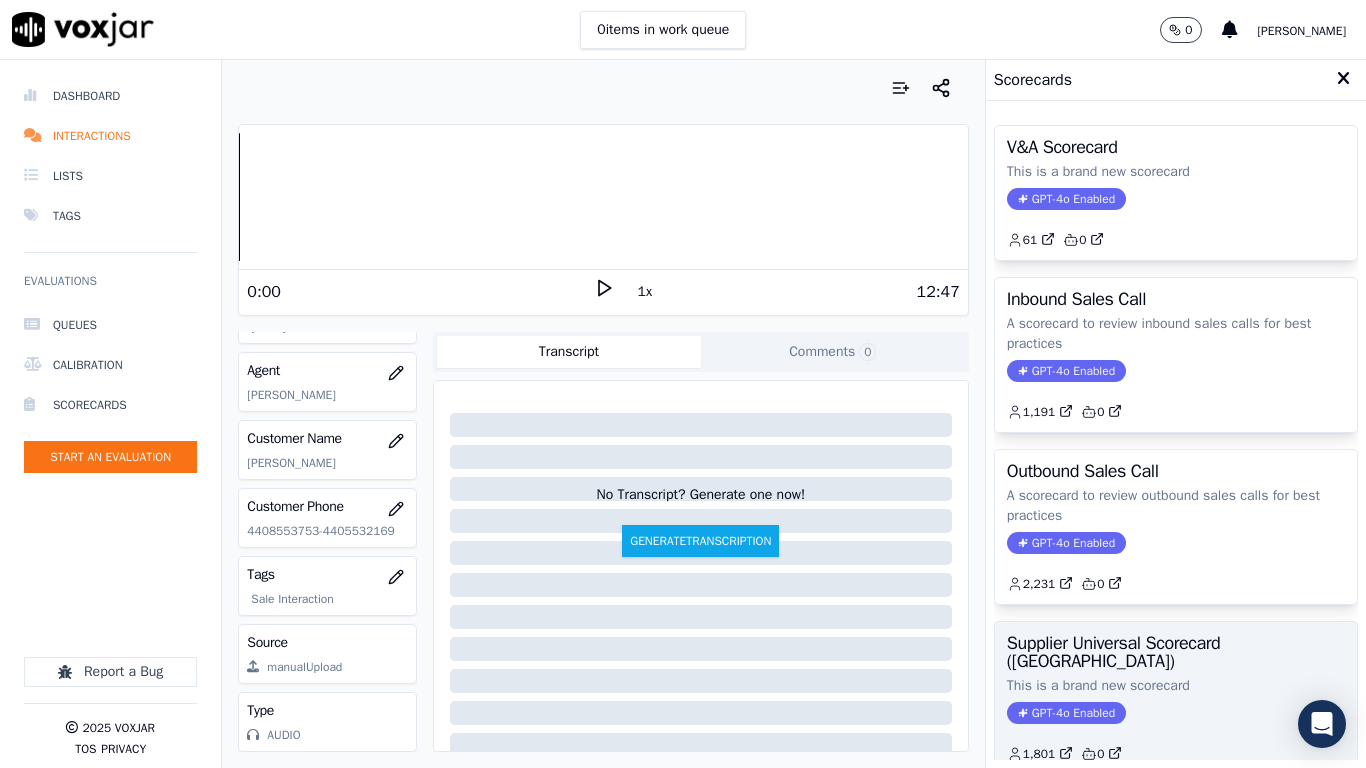 click on "Supplier Universal Scorecard ([GEOGRAPHIC_DATA])" at bounding box center [1176, 652] 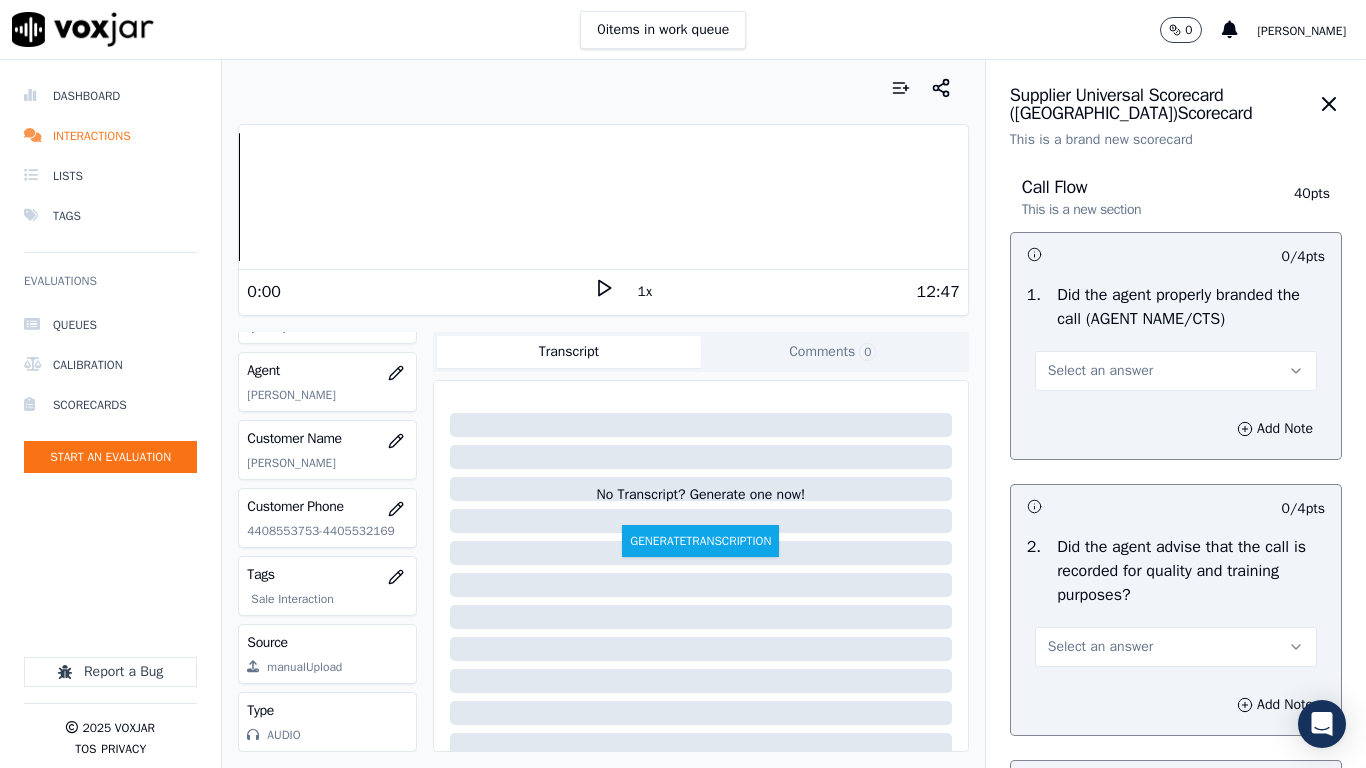 click on "Select an answer" at bounding box center [1176, 371] 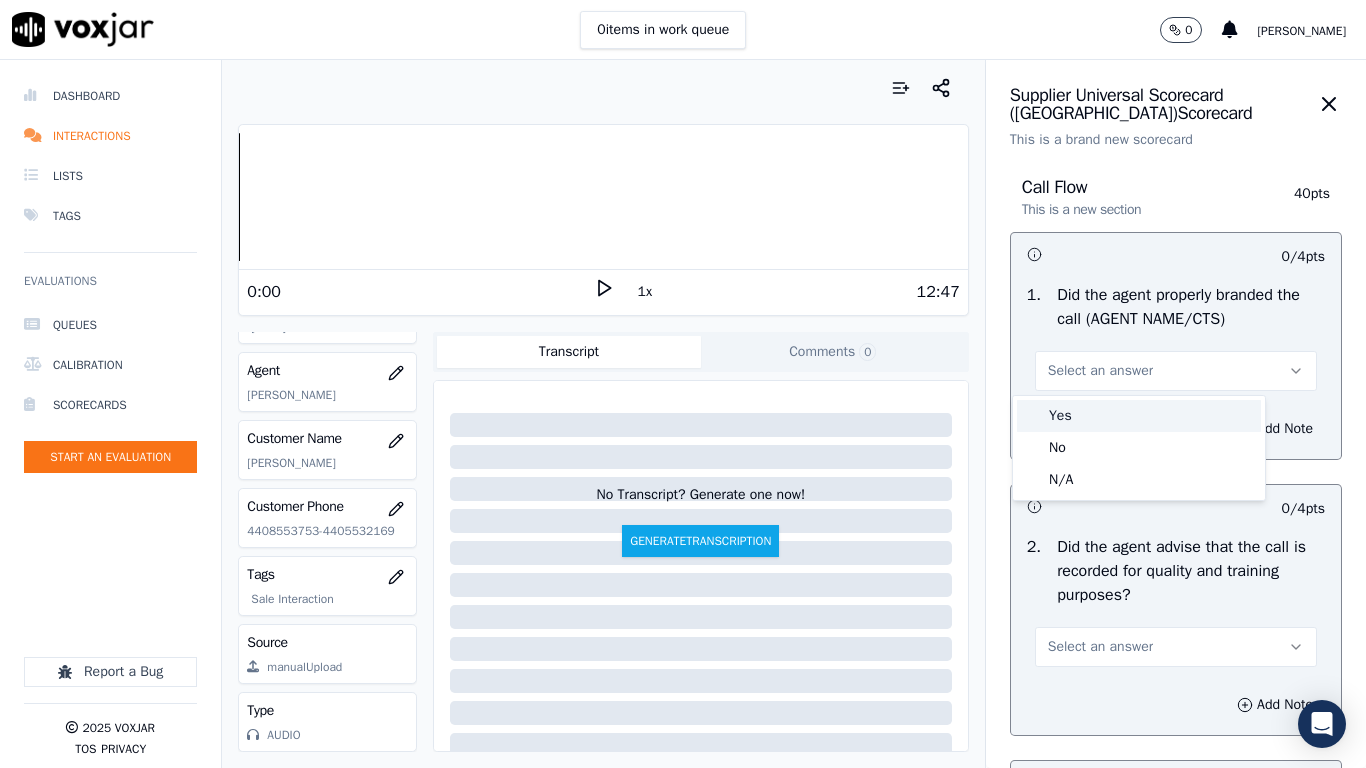 click on "Yes" at bounding box center (1139, 416) 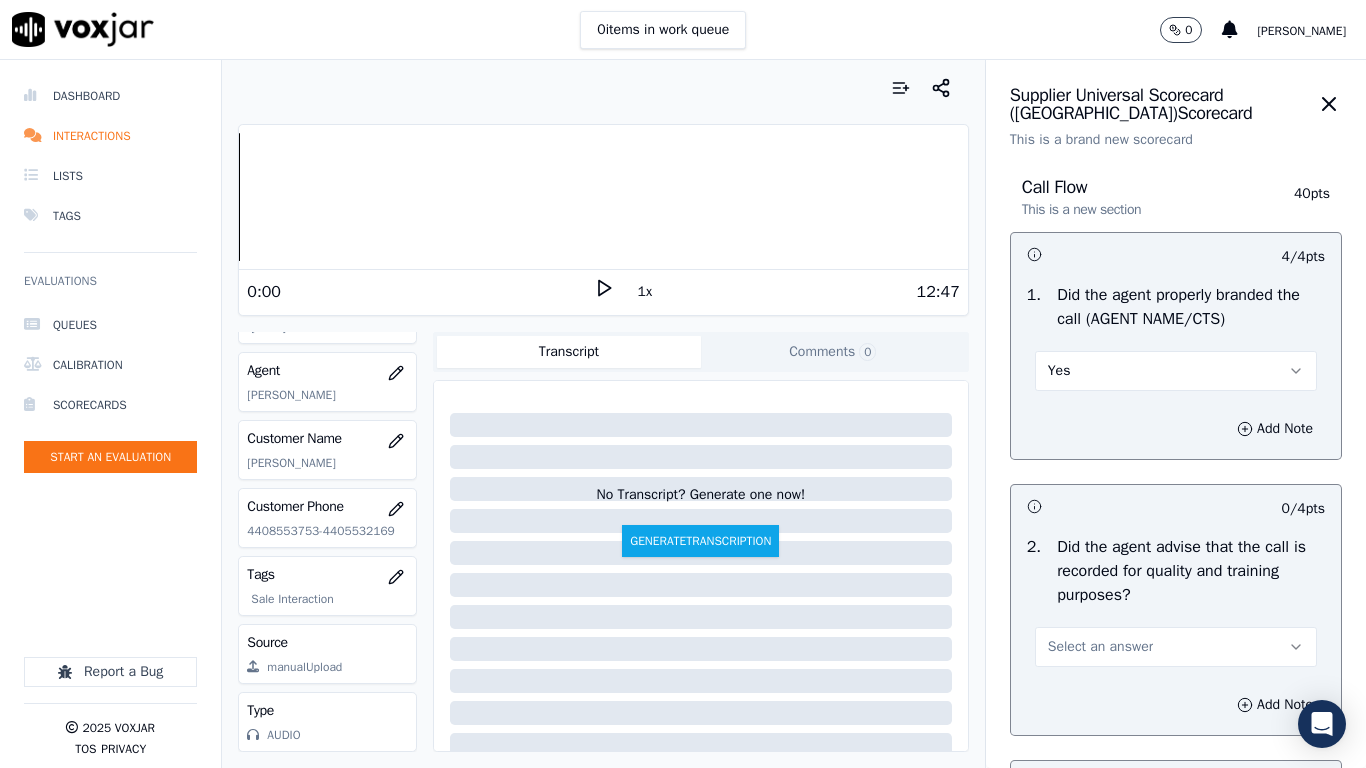 click on "Select an answer" at bounding box center [1100, 647] 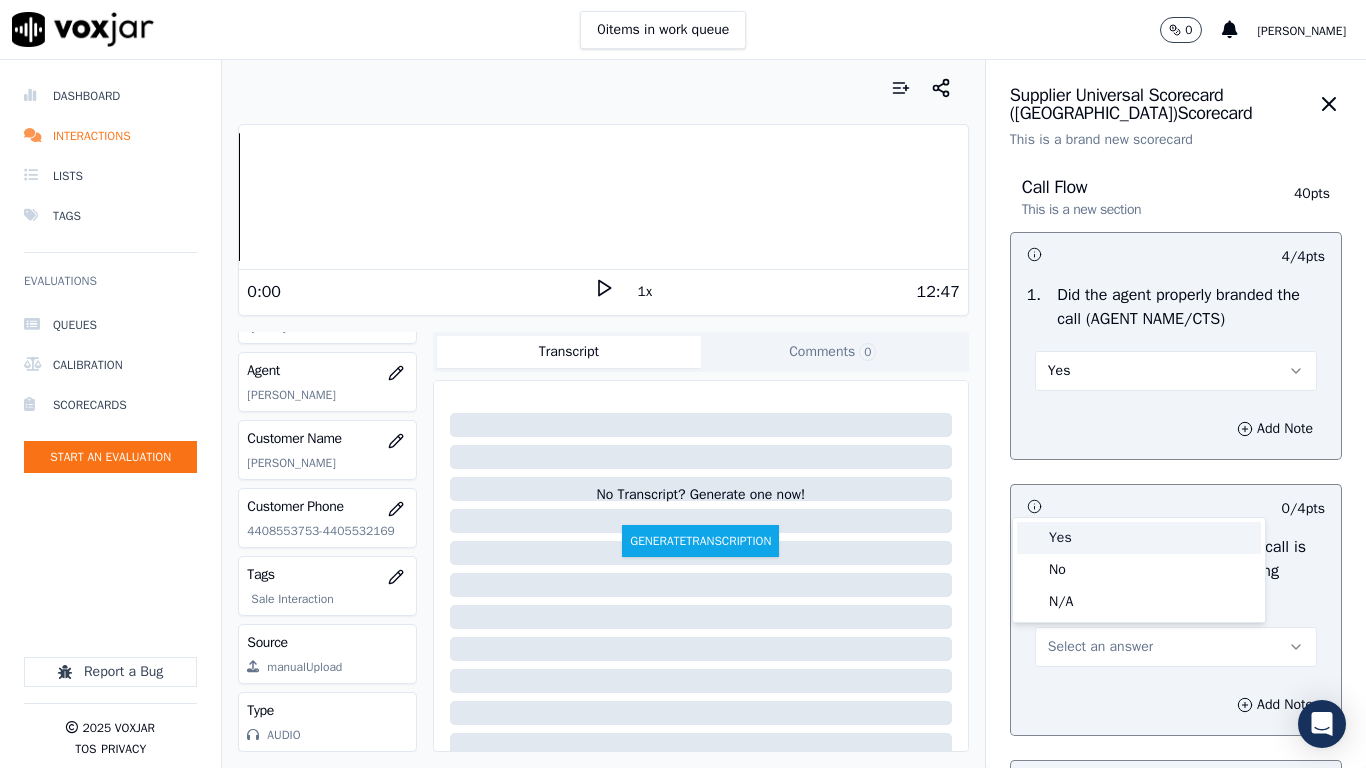 click on "Yes" at bounding box center [1139, 538] 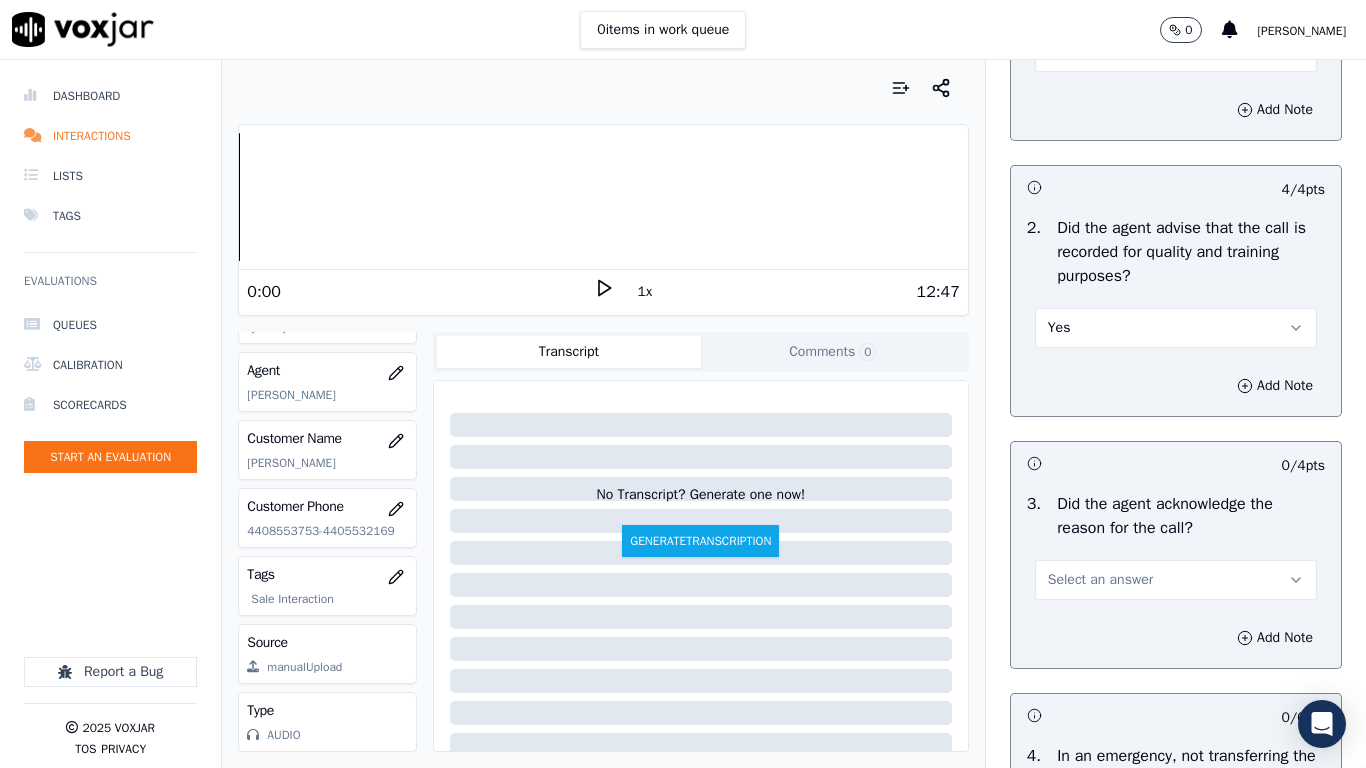 scroll, scrollTop: 500, scrollLeft: 0, axis: vertical 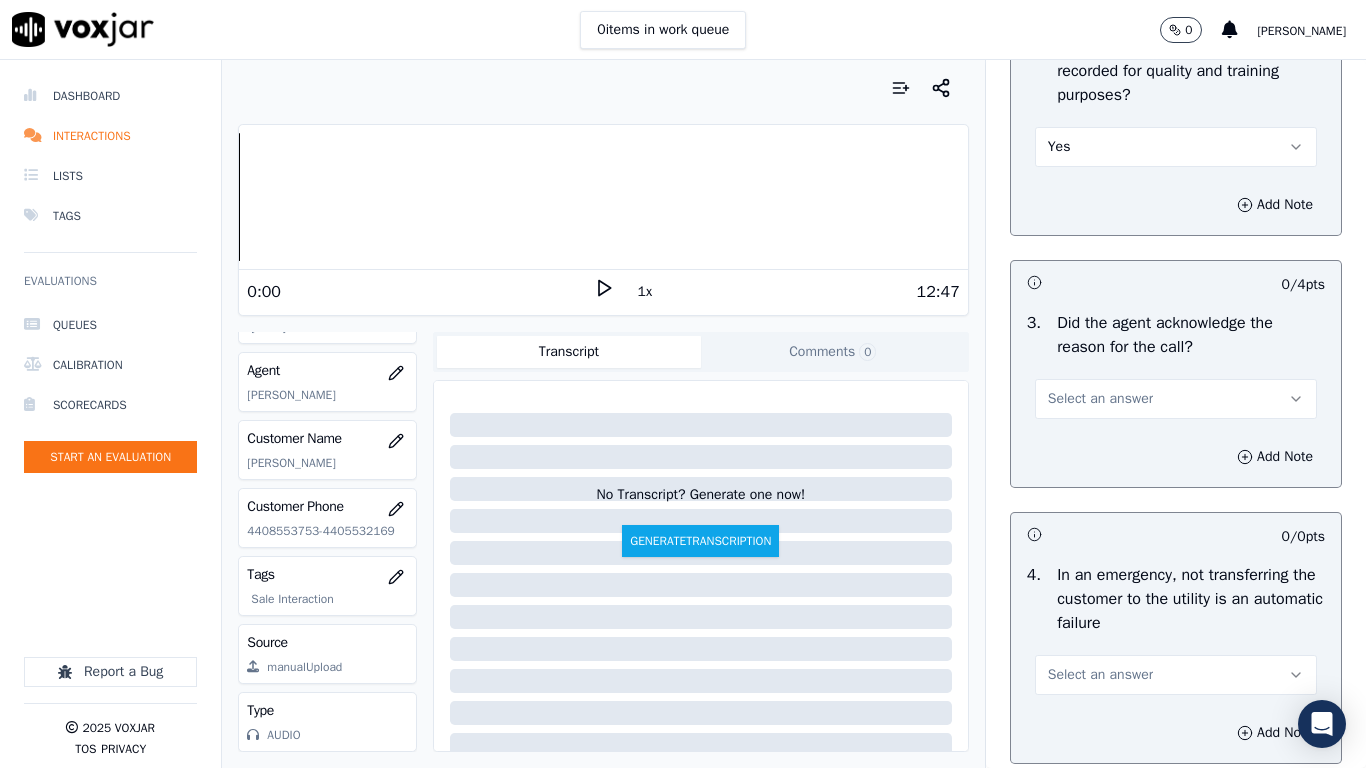 drag, startPoint x: 1119, startPoint y: 388, endPoint x: 1125, endPoint y: 406, distance: 18.973665 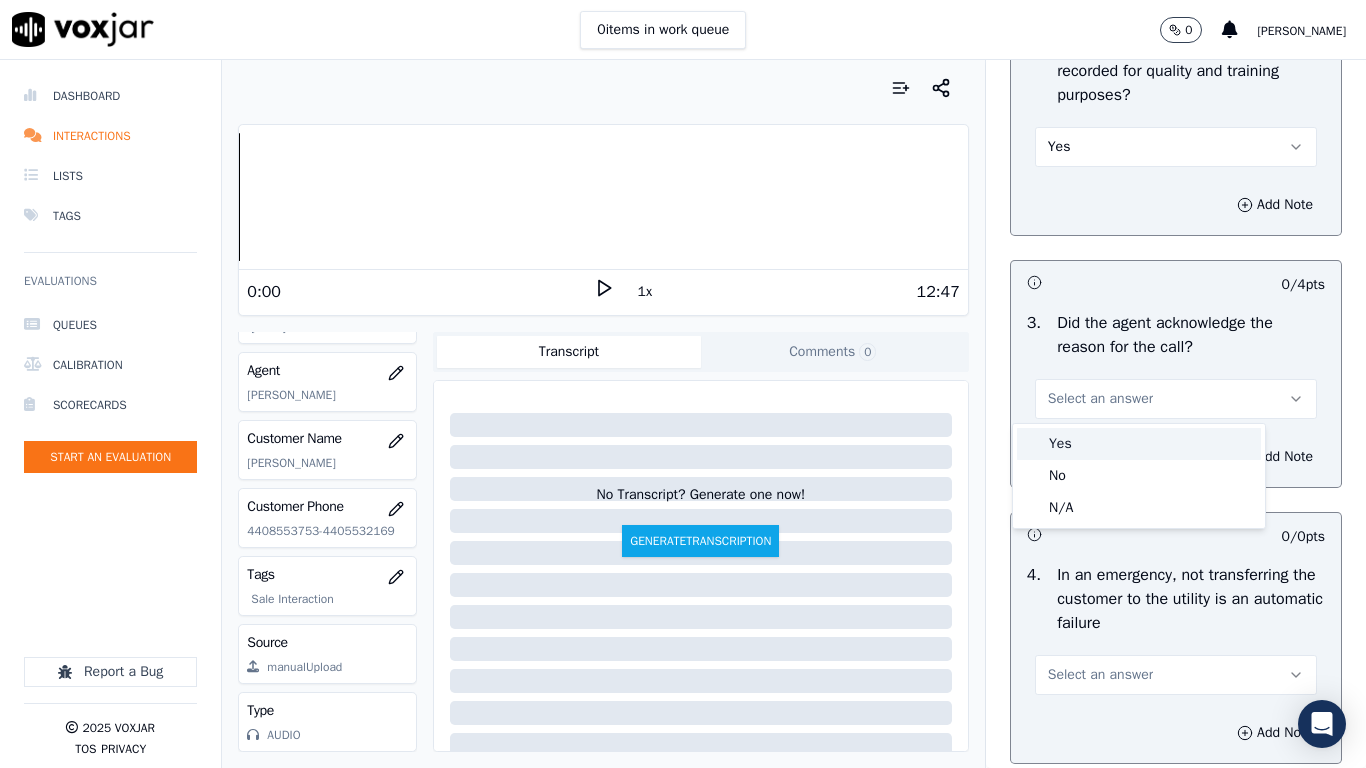 click on "Yes" at bounding box center (1139, 444) 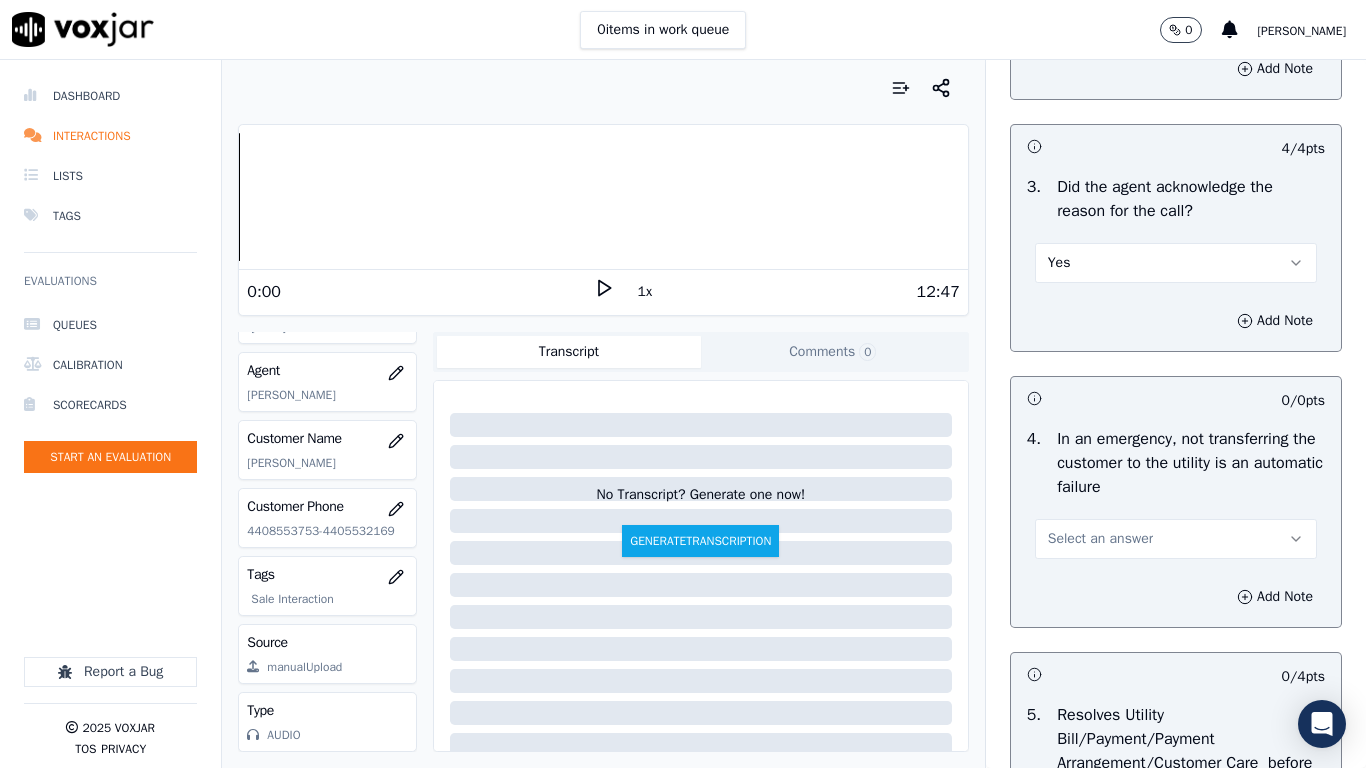 scroll, scrollTop: 800, scrollLeft: 0, axis: vertical 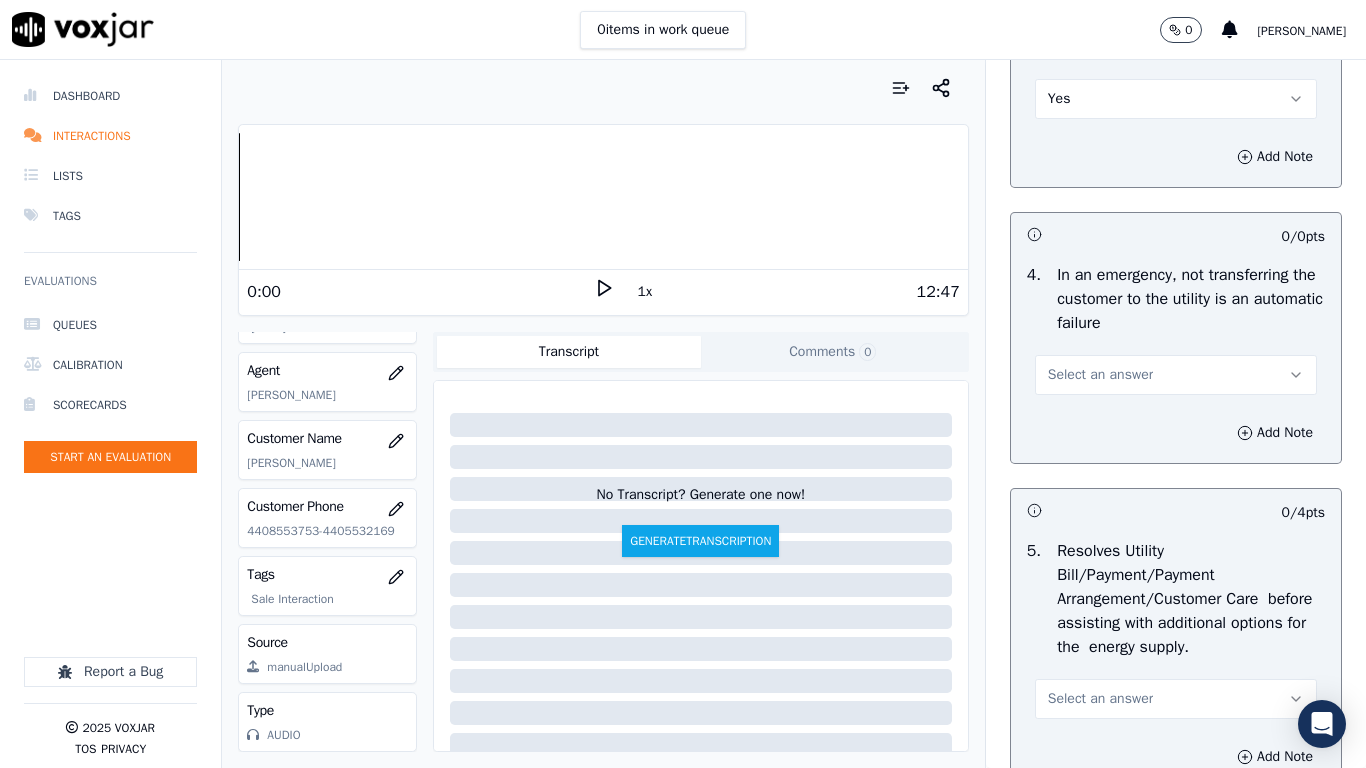 click on "Select an answer" at bounding box center (1100, 375) 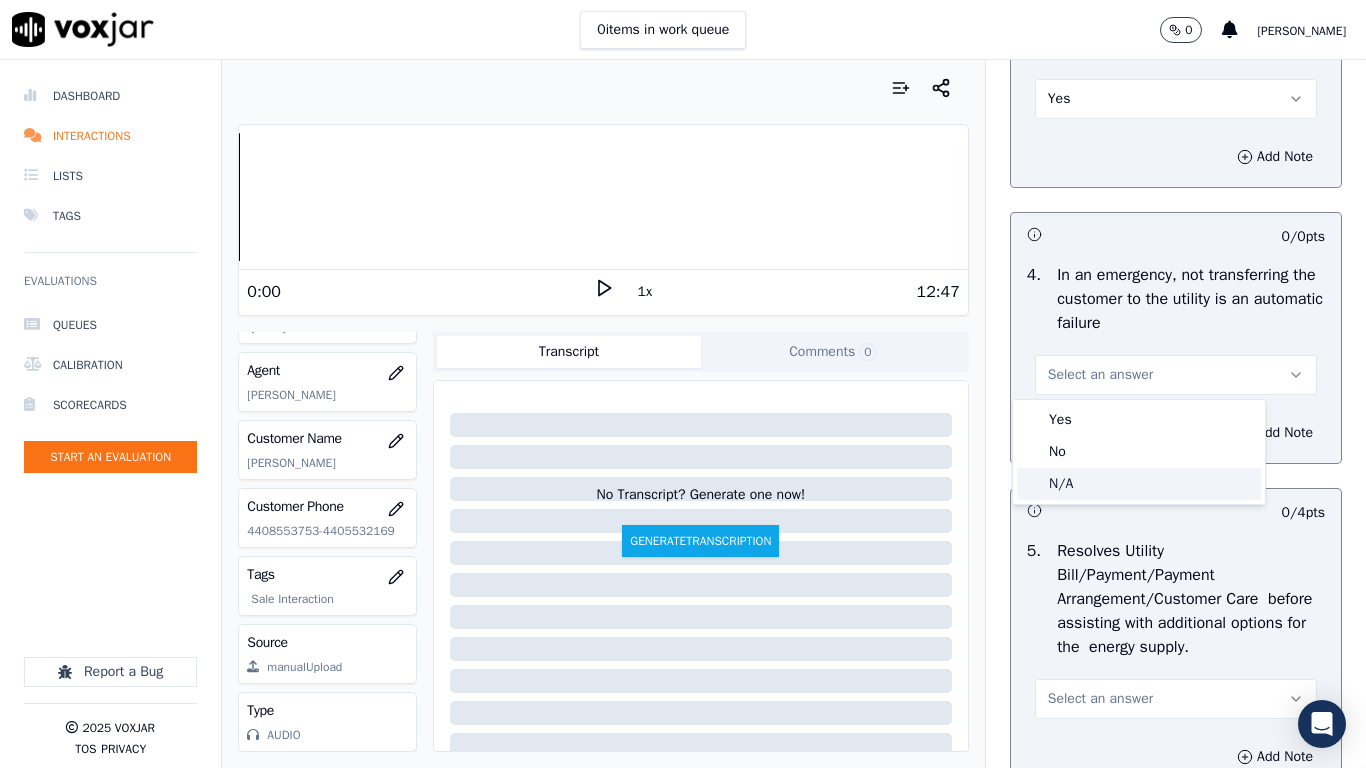 click on "N/A" 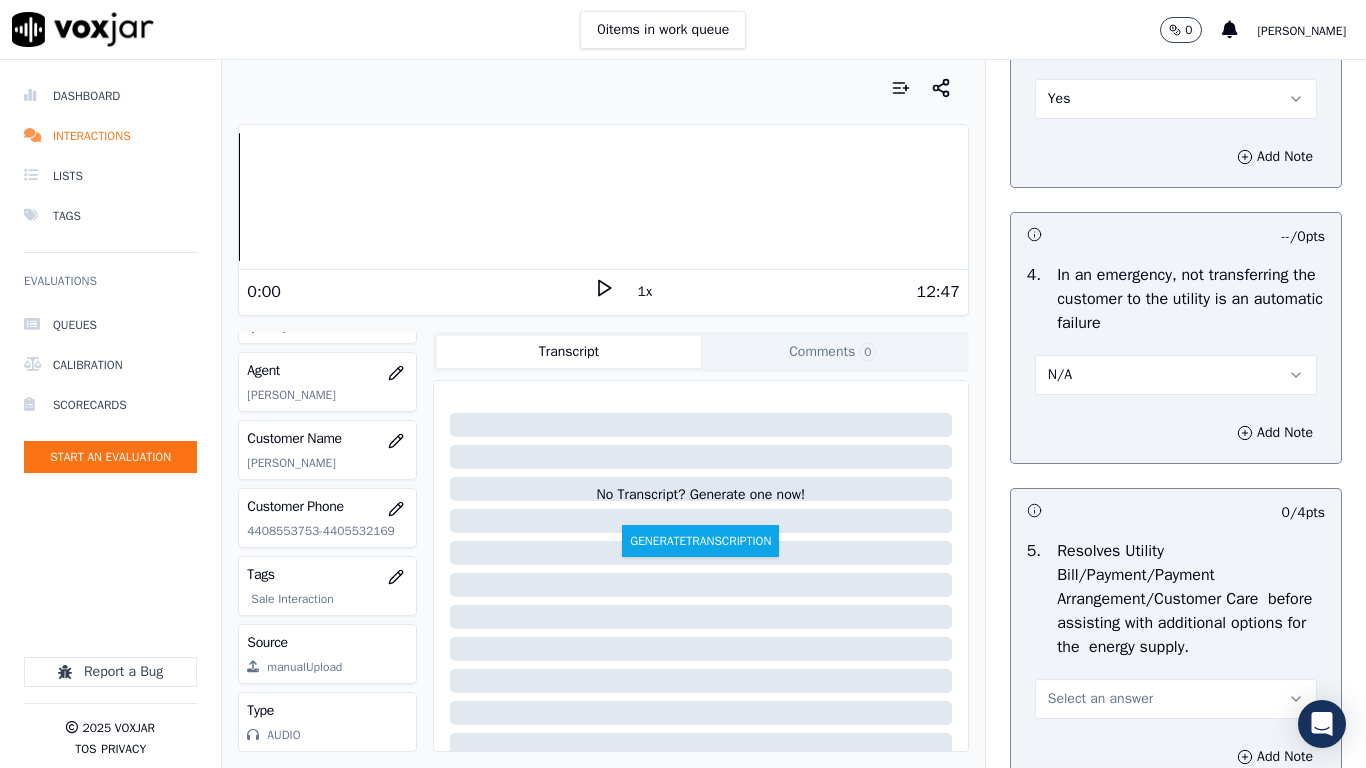 click on "Select an answer" at bounding box center [1100, 699] 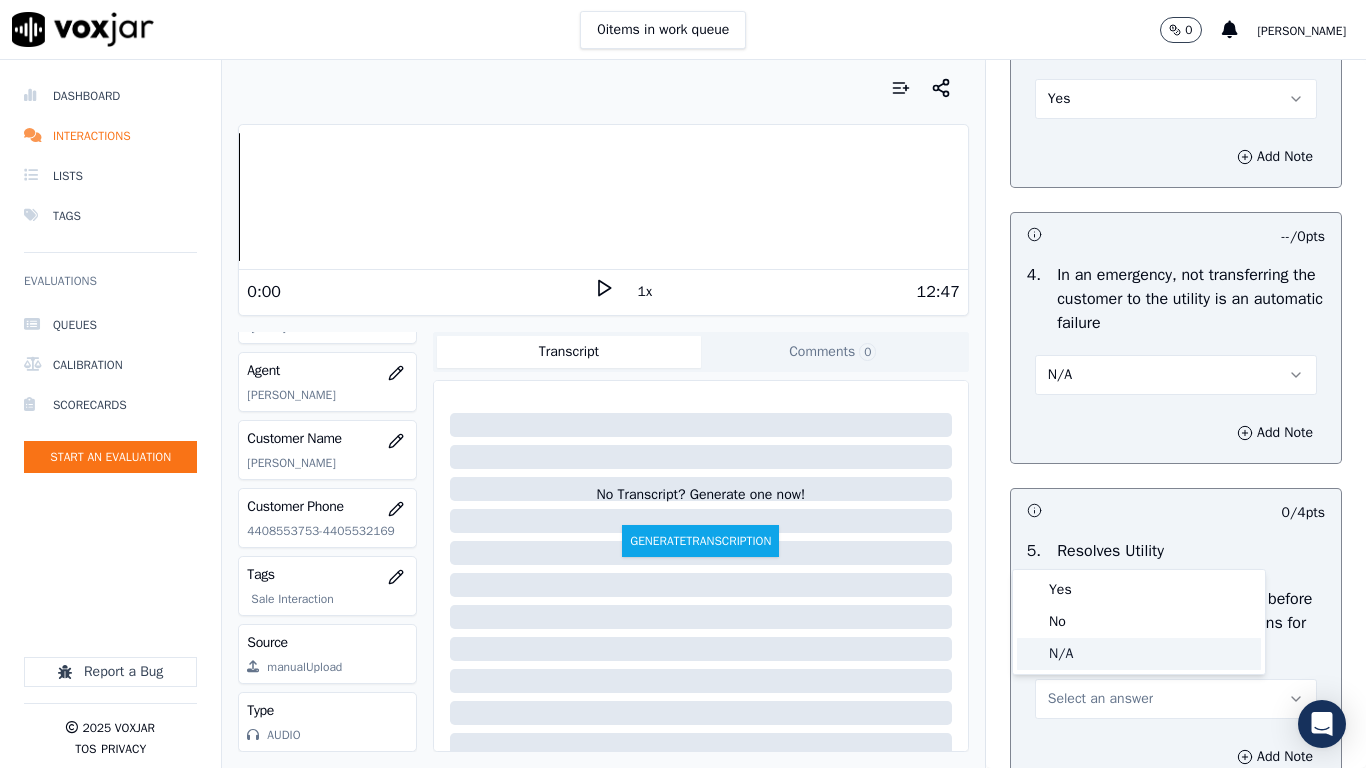 click on "N/A" 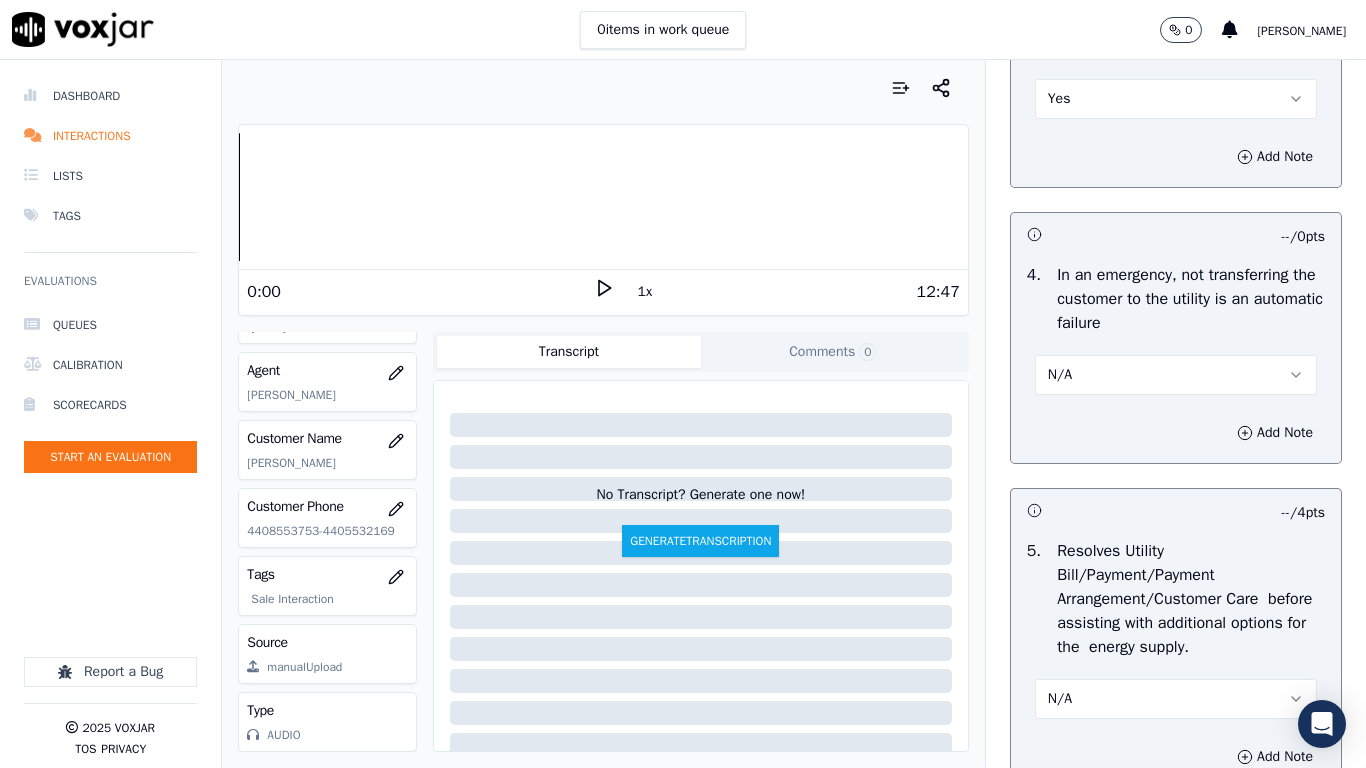 scroll, scrollTop: 1400, scrollLeft: 0, axis: vertical 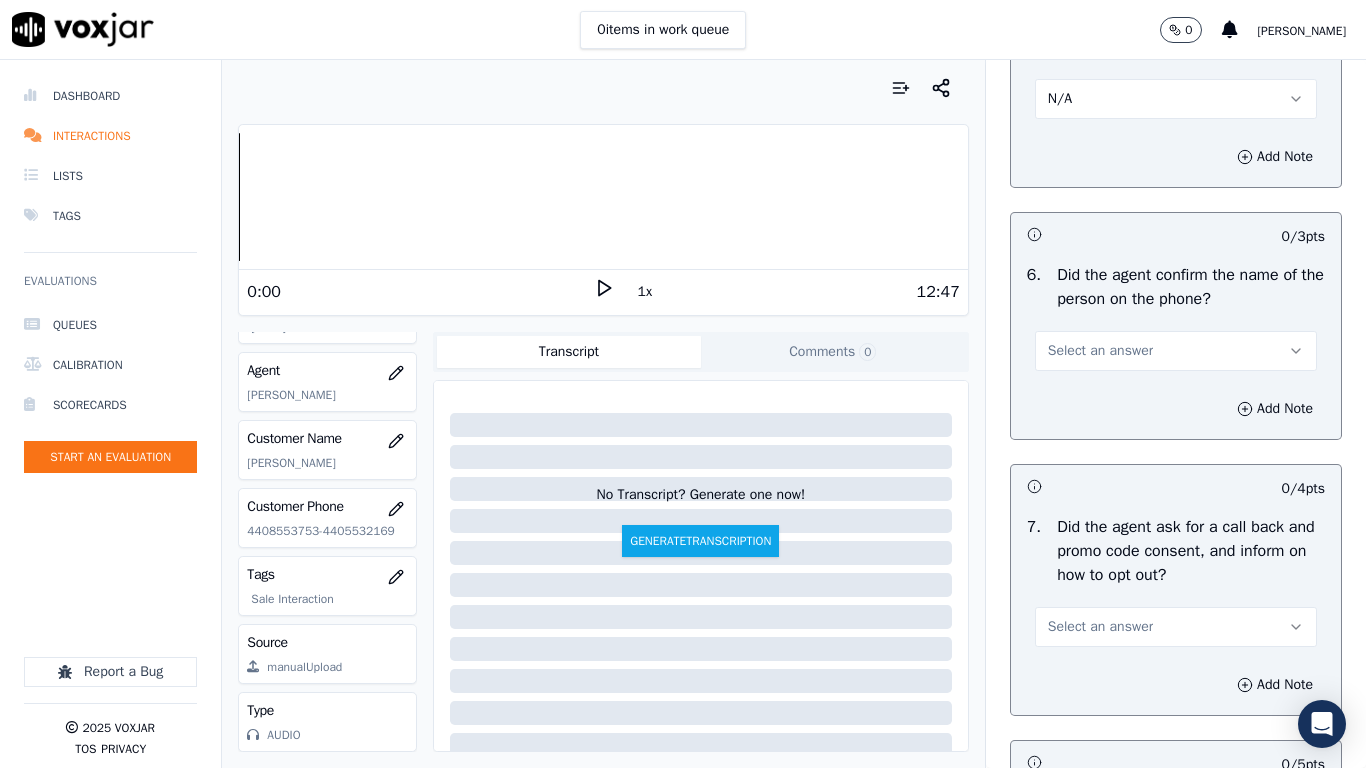 click on "Select an answer" at bounding box center (1100, 351) 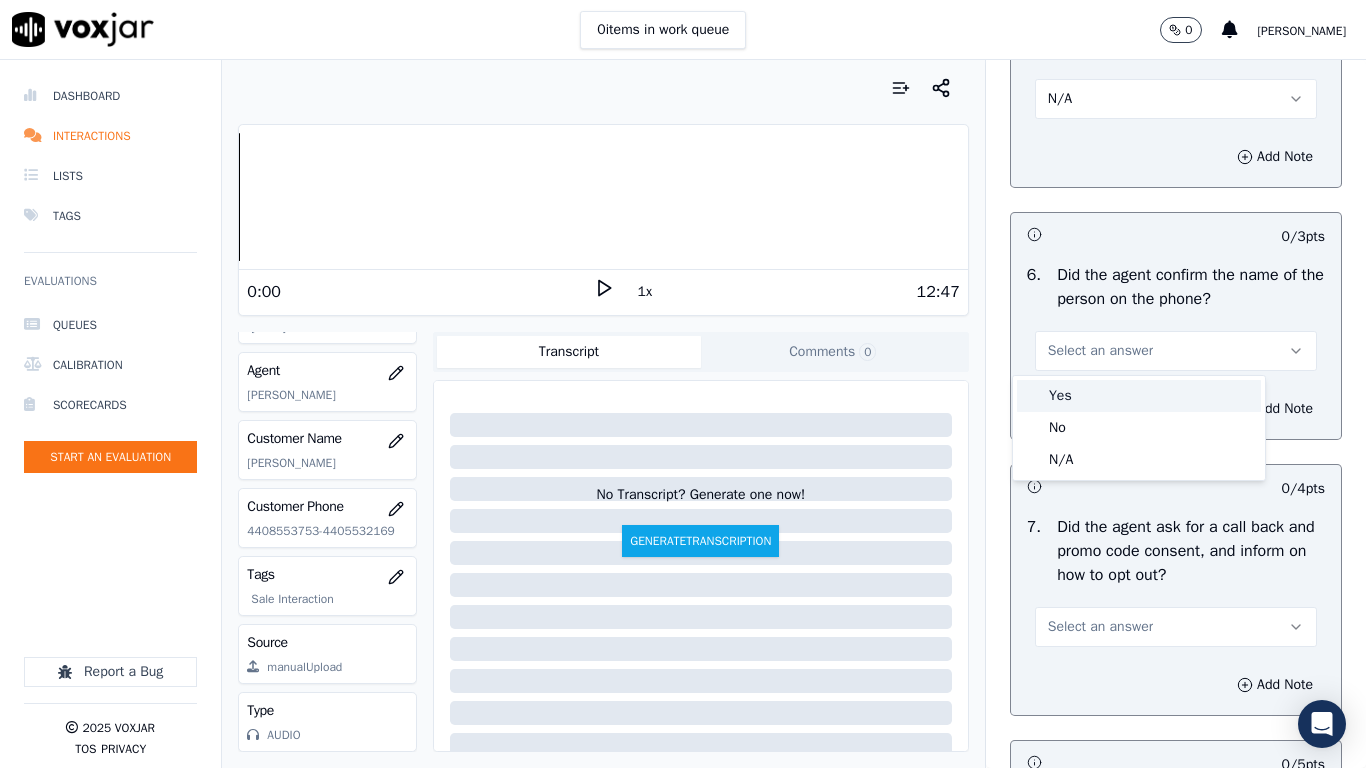 click on "Yes" at bounding box center [1139, 396] 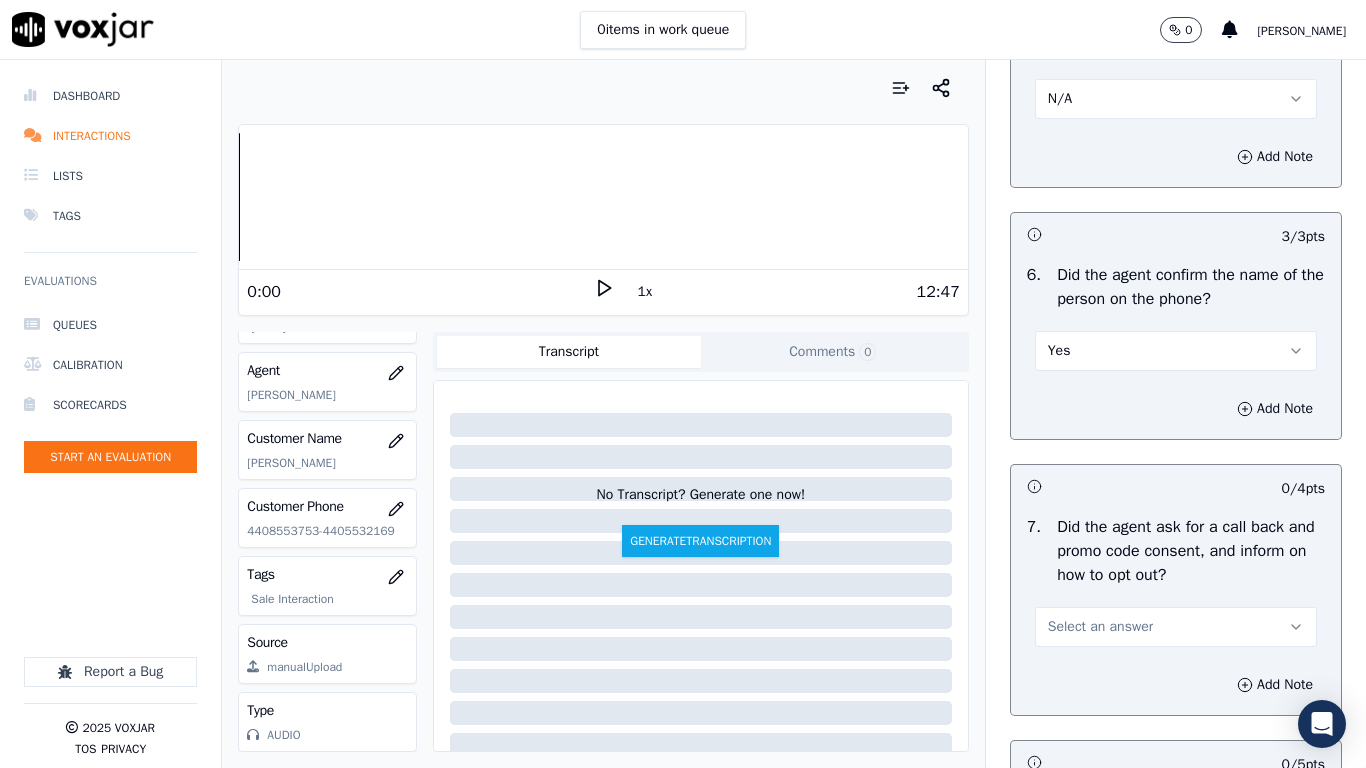 click on "Select an answer" at bounding box center [1176, 627] 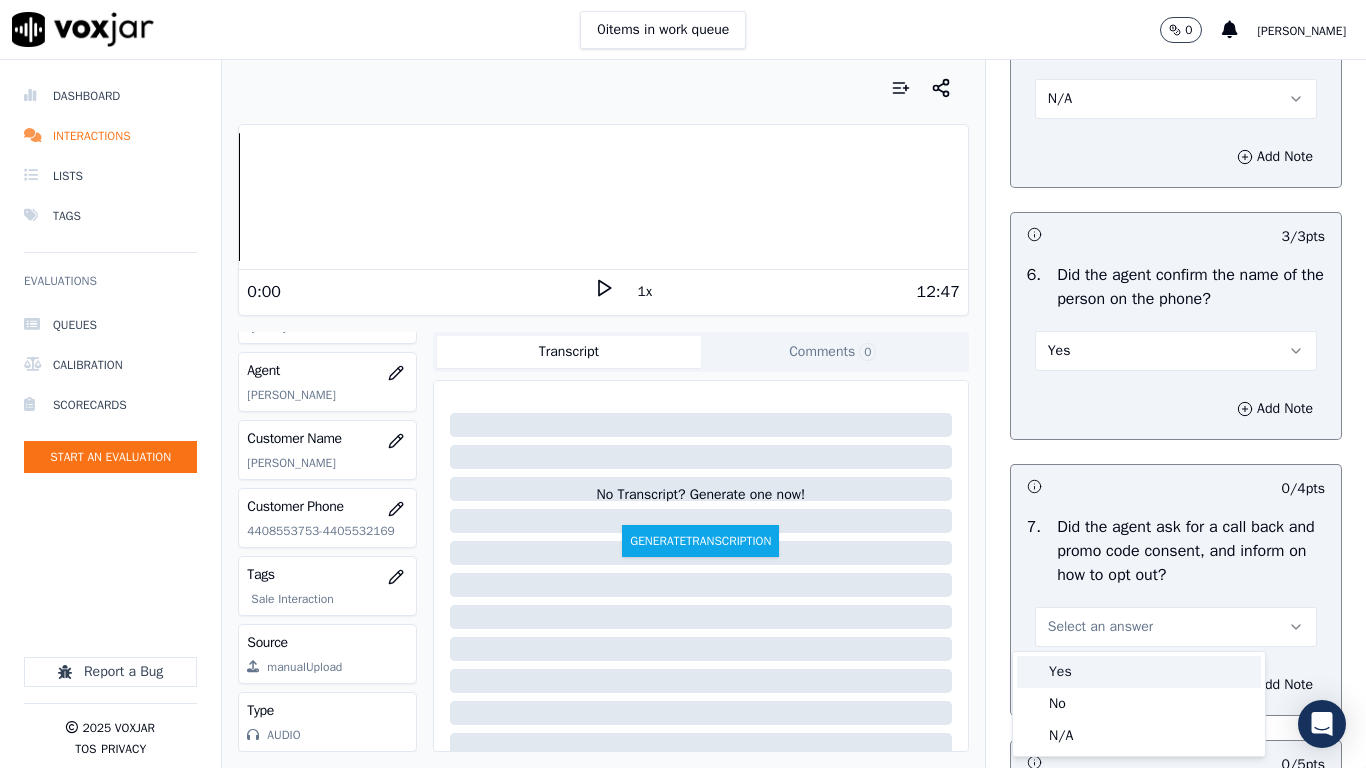click on "Yes" at bounding box center (1139, 672) 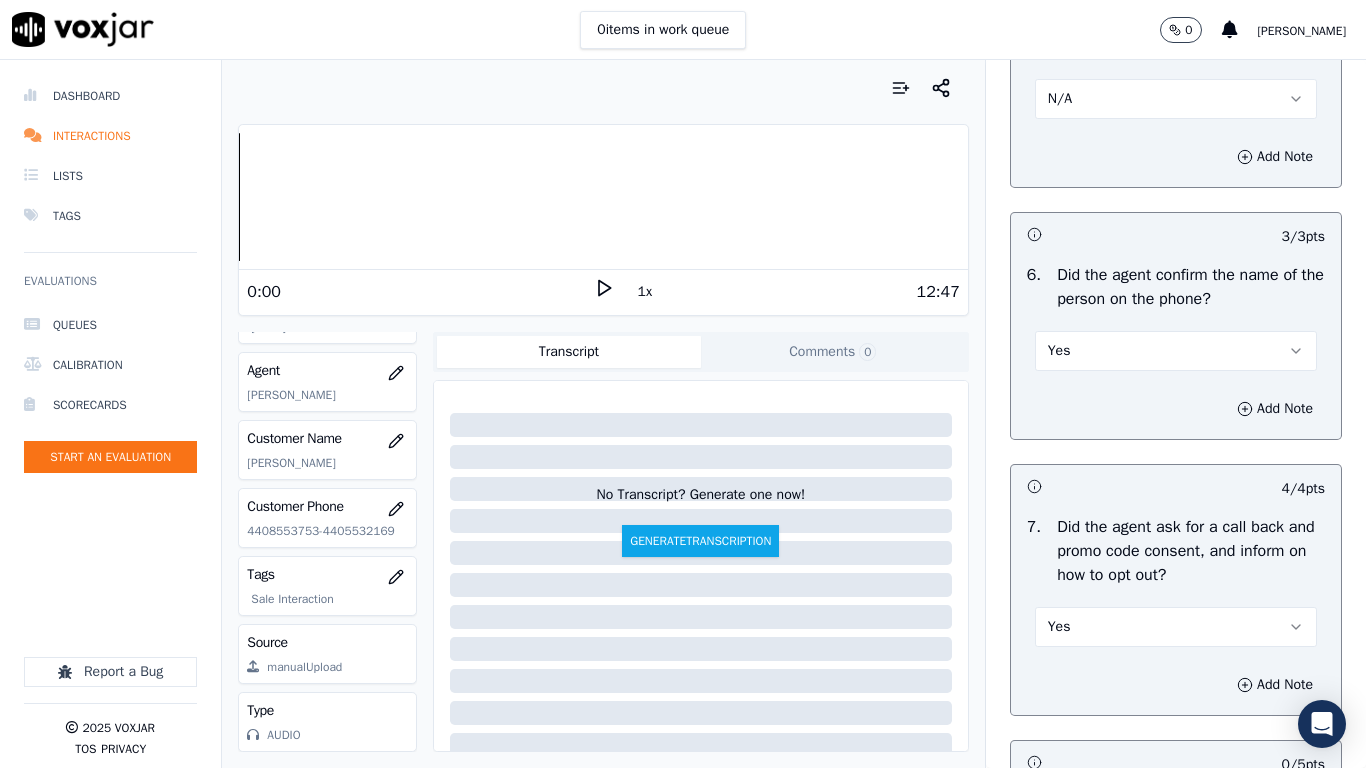 scroll, scrollTop: 1900, scrollLeft: 0, axis: vertical 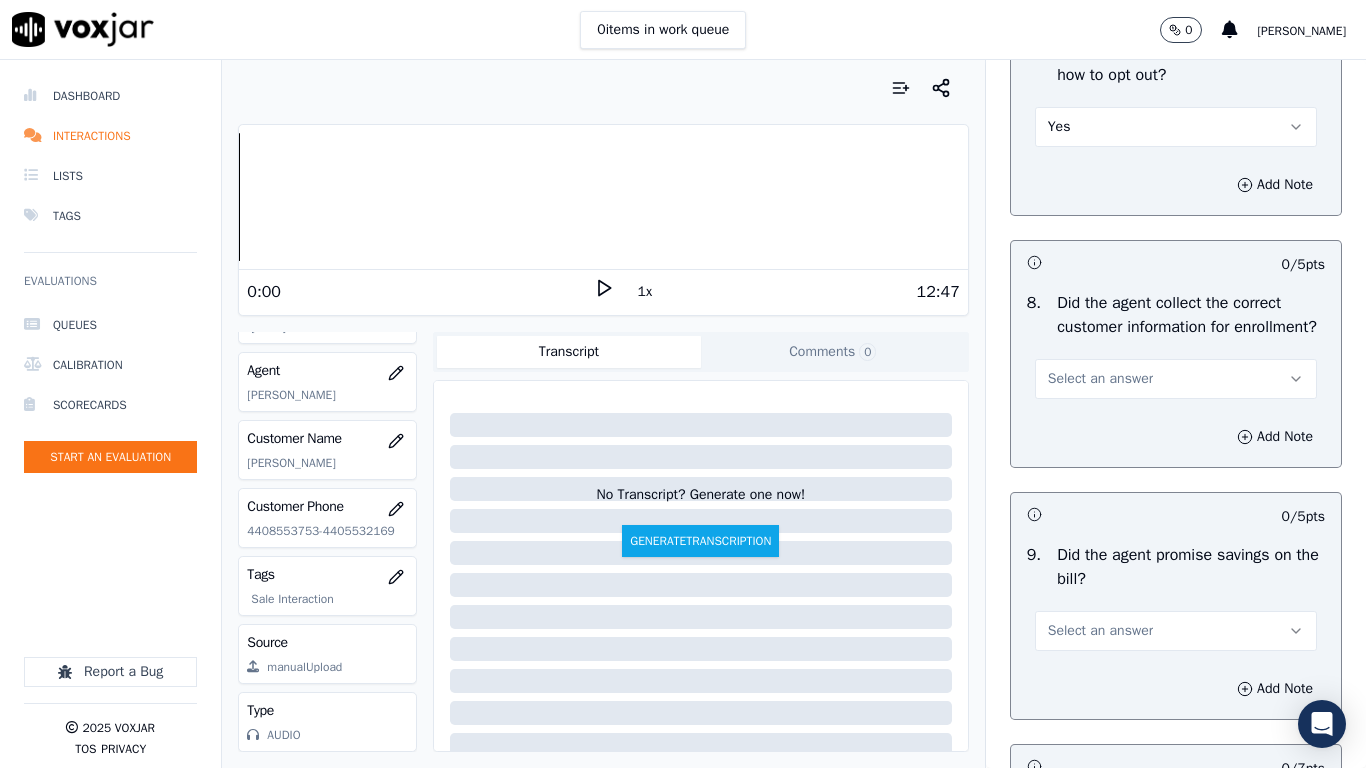 click on "Select an answer" at bounding box center [1100, 379] 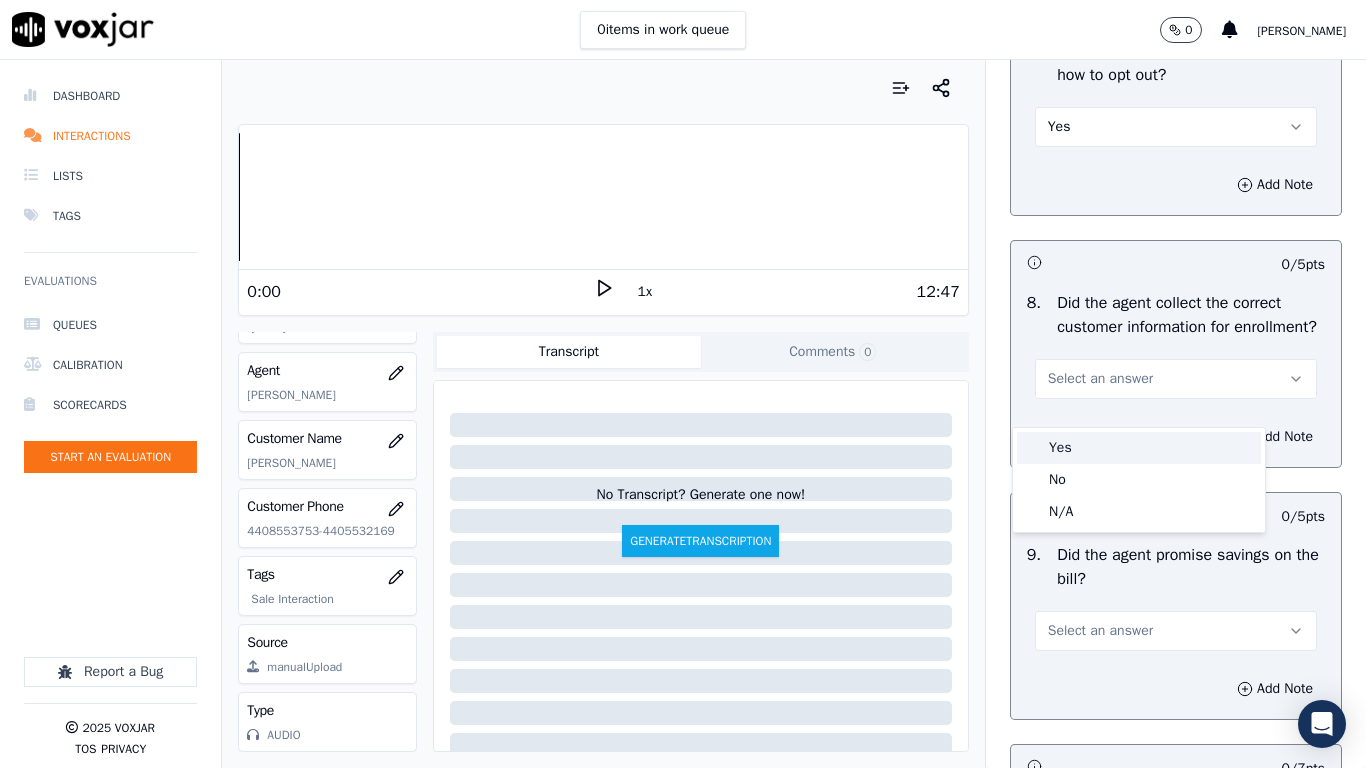 click on "Yes" at bounding box center [1139, 448] 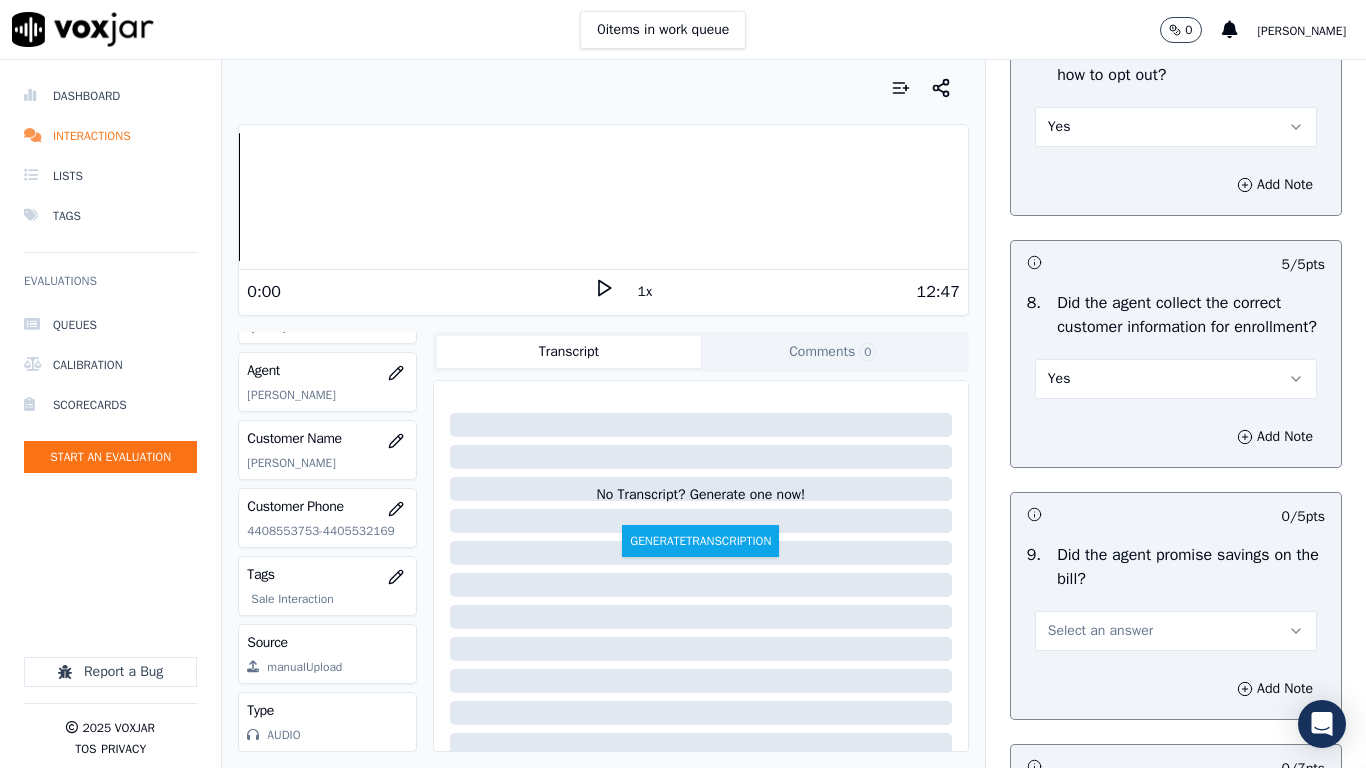 click on "Select an answer" at bounding box center [1100, 631] 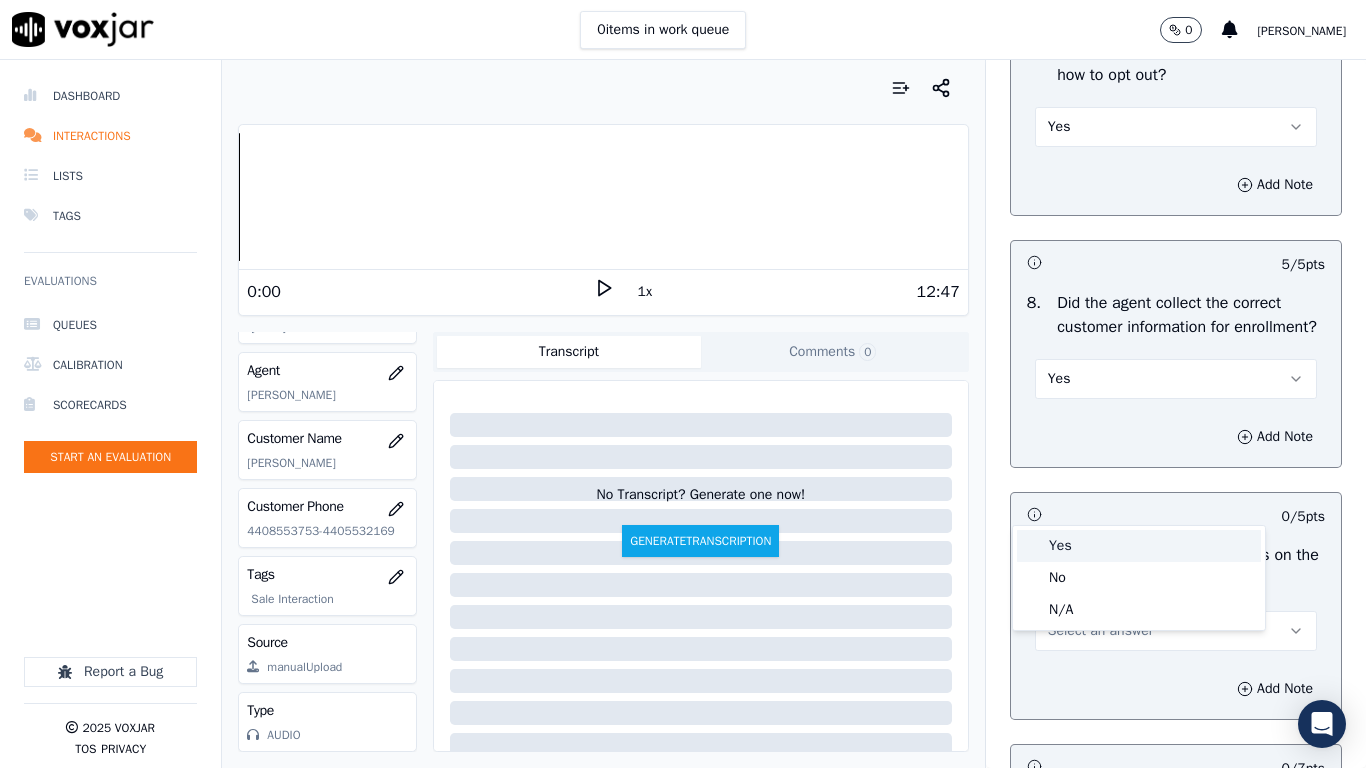 drag, startPoint x: 1080, startPoint y: 535, endPoint x: 1098, endPoint y: 607, distance: 74.215904 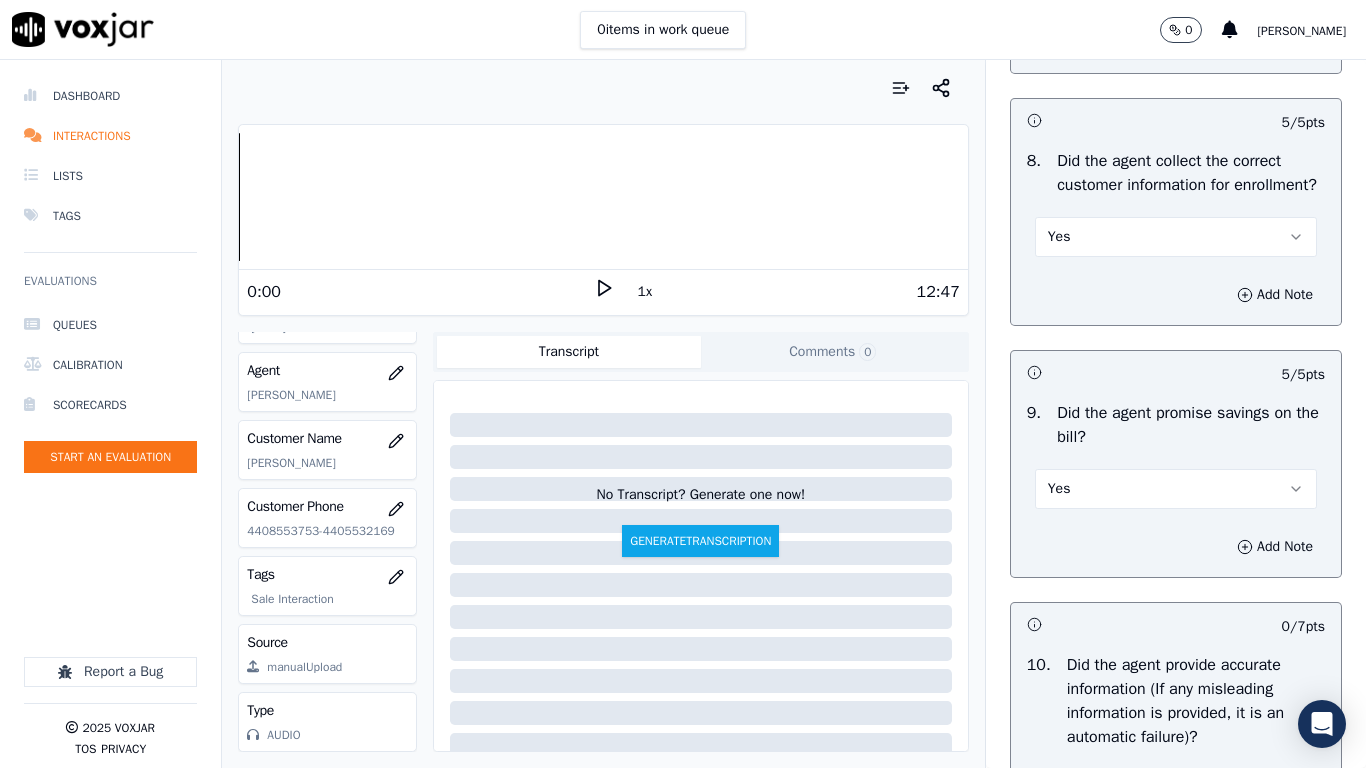 scroll, scrollTop: 2400, scrollLeft: 0, axis: vertical 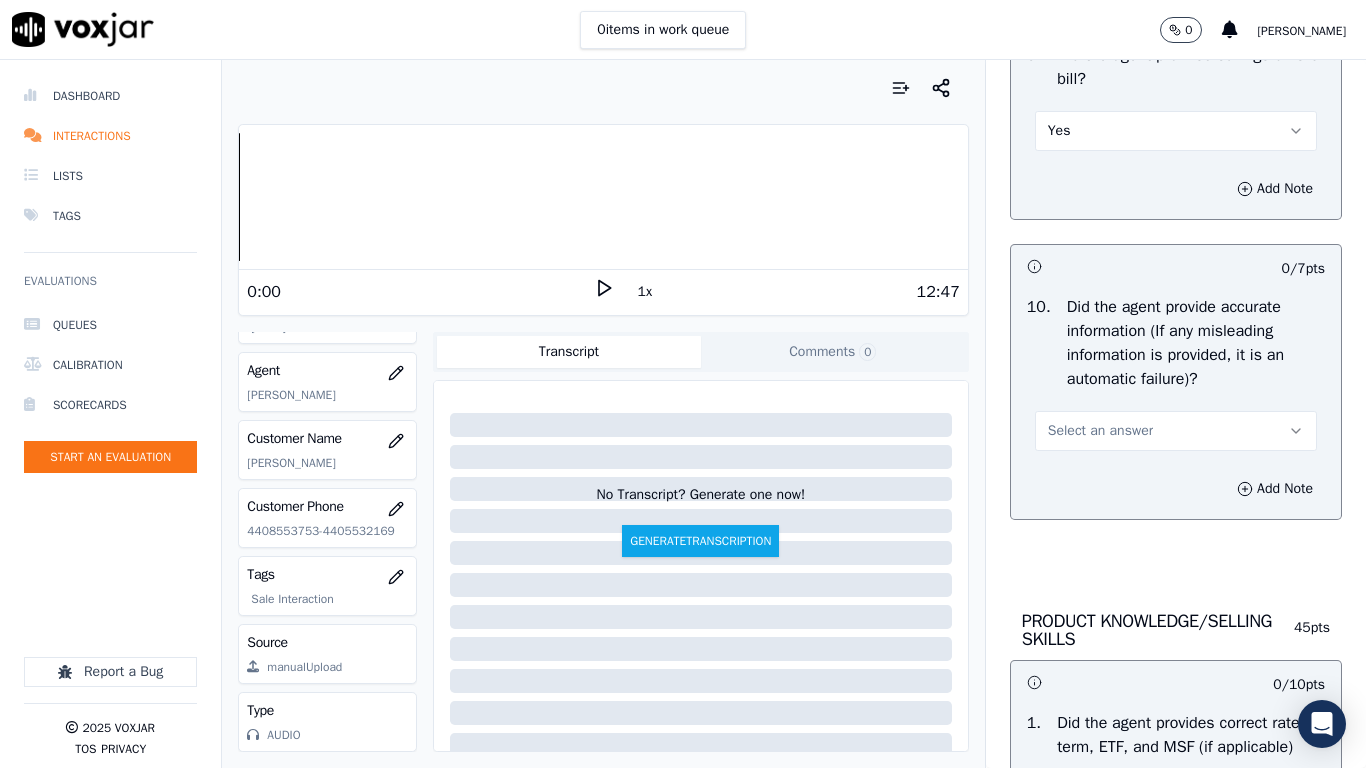 click on "Select an answer" at bounding box center (1100, 431) 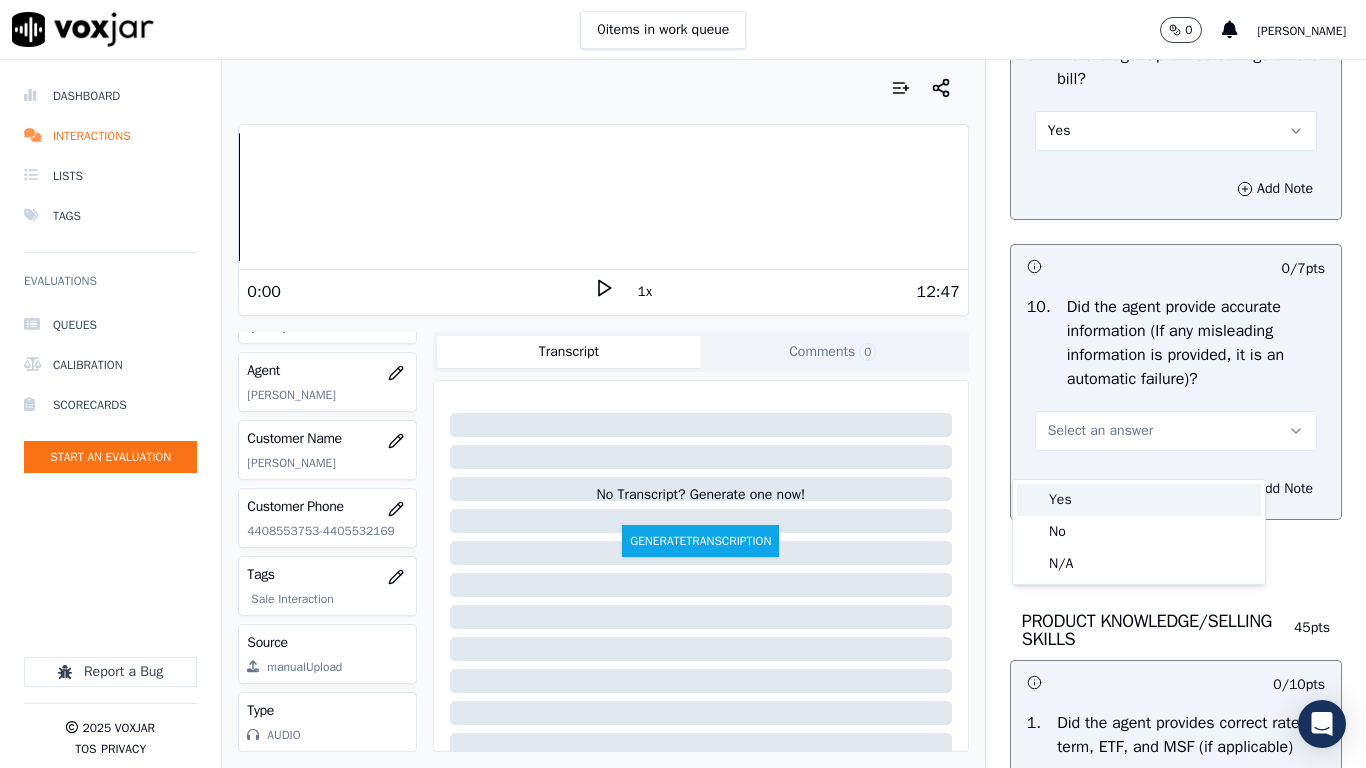 click on "Yes" at bounding box center [1139, 500] 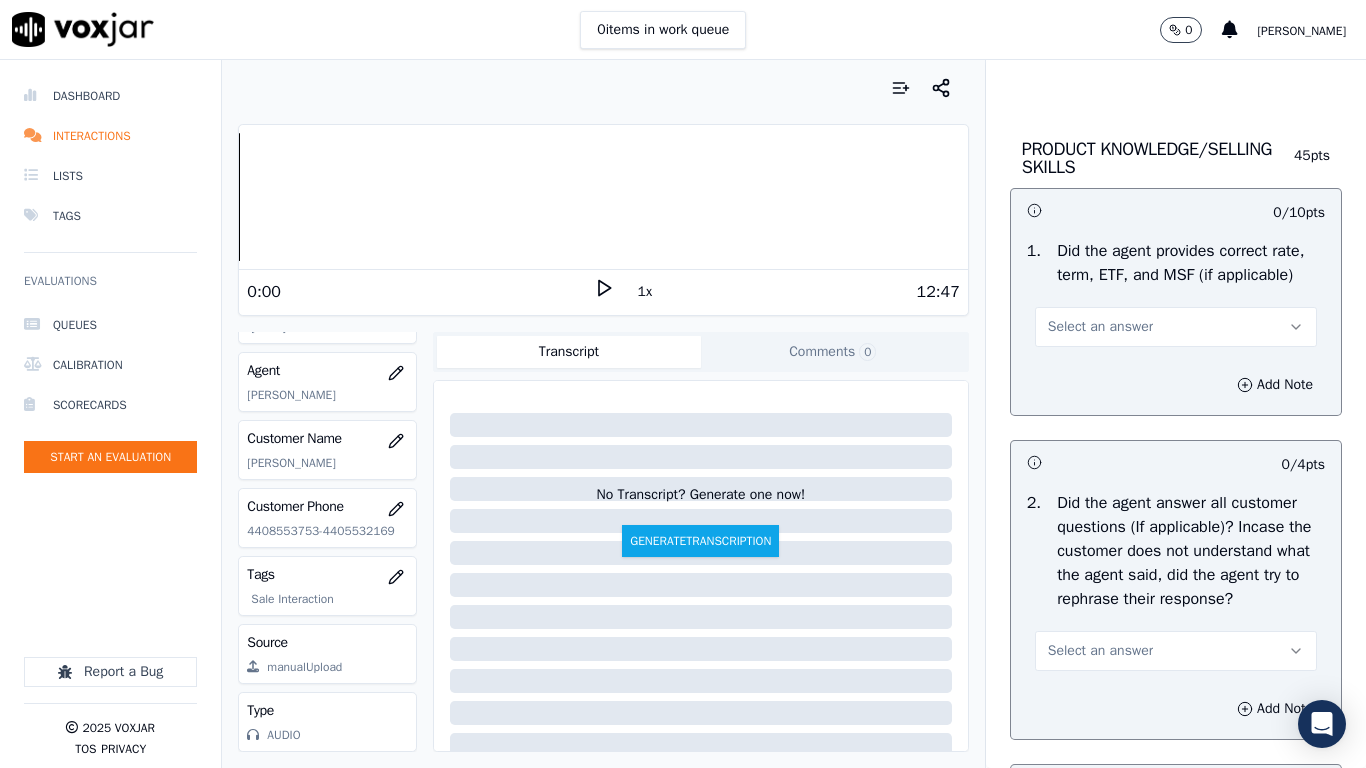 scroll, scrollTop: 2900, scrollLeft: 0, axis: vertical 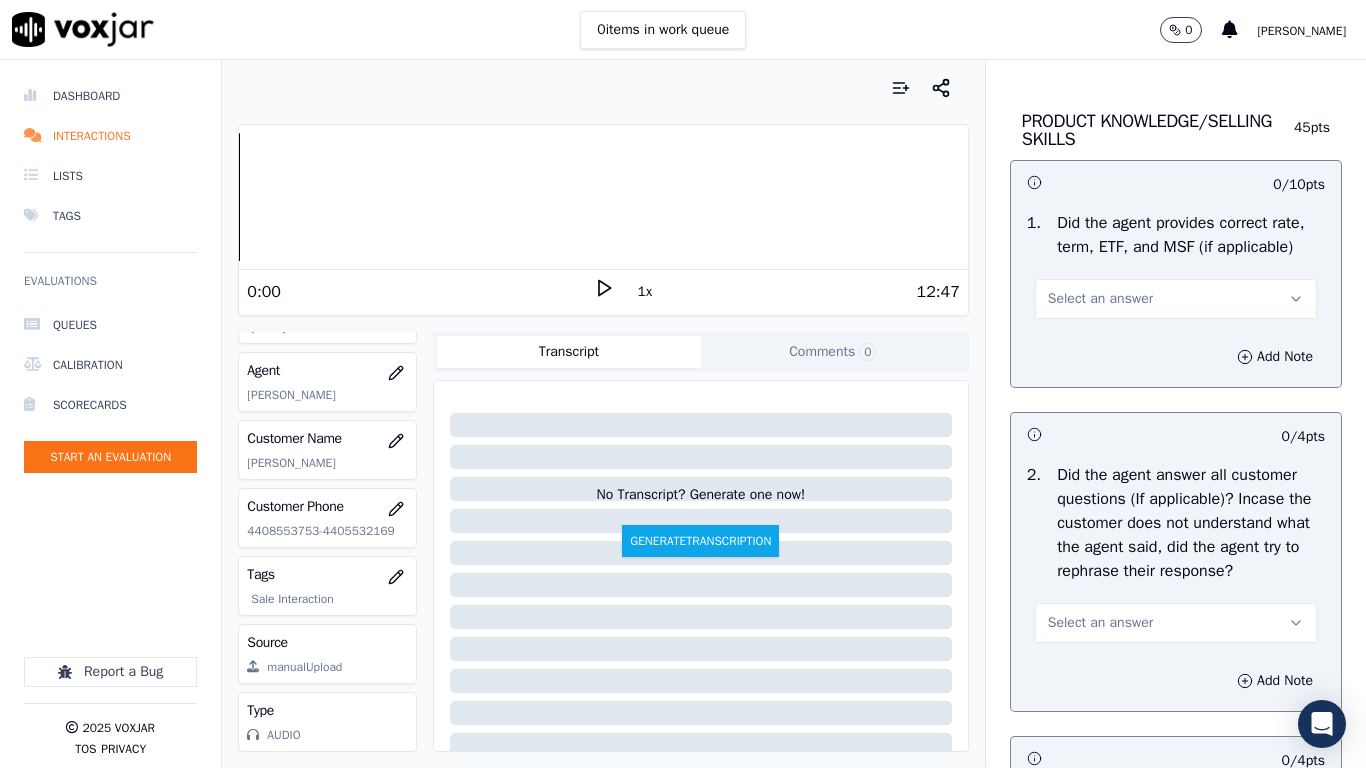 click on "Select an answer" at bounding box center [1176, 299] 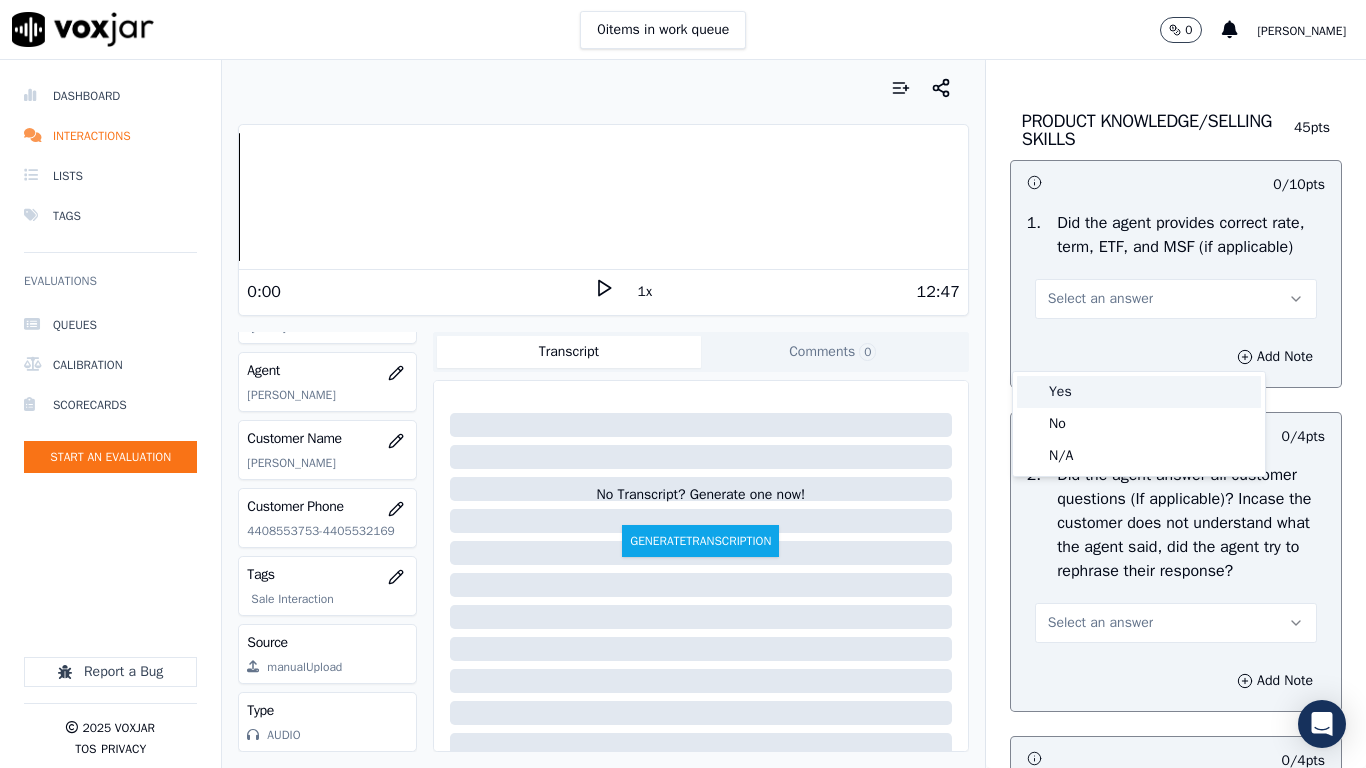 drag, startPoint x: 1094, startPoint y: 391, endPoint x: 1107, endPoint y: 524, distance: 133.63383 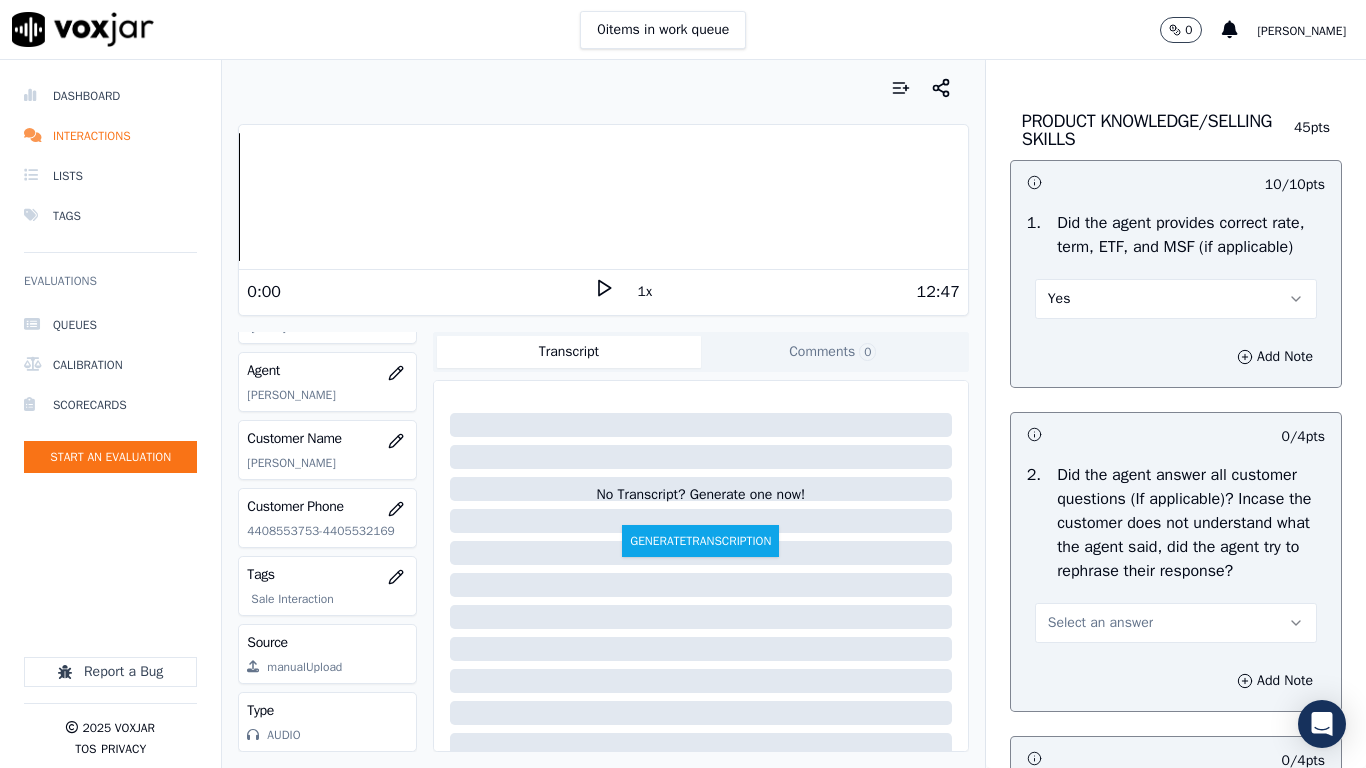 drag, startPoint x: 1095, startPoint y: 685, endPoint x: 1095, endPoint y: 717, distance: 32 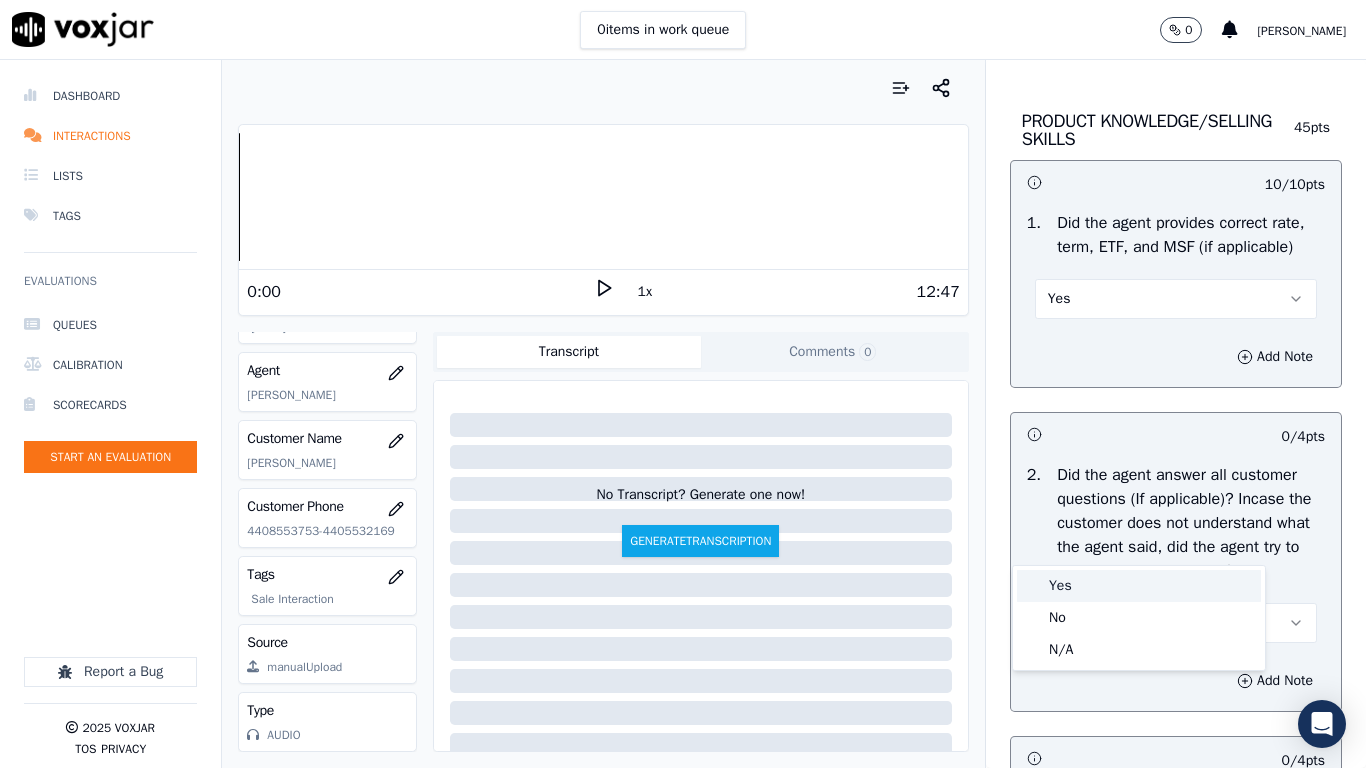 click on "Yes" at bounding box center (1139, 586) 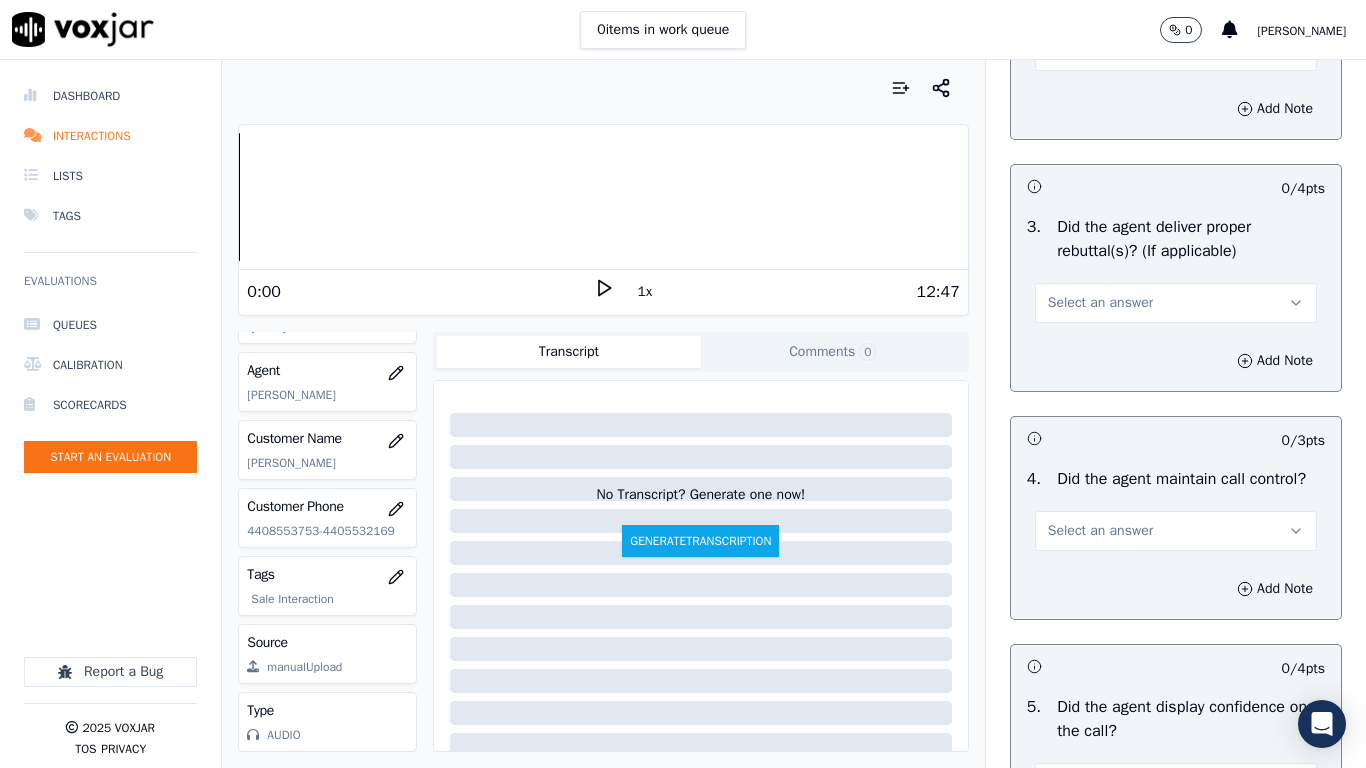 scroll, scrollTop: 3500, scrollLeft: 0, axis: vertical 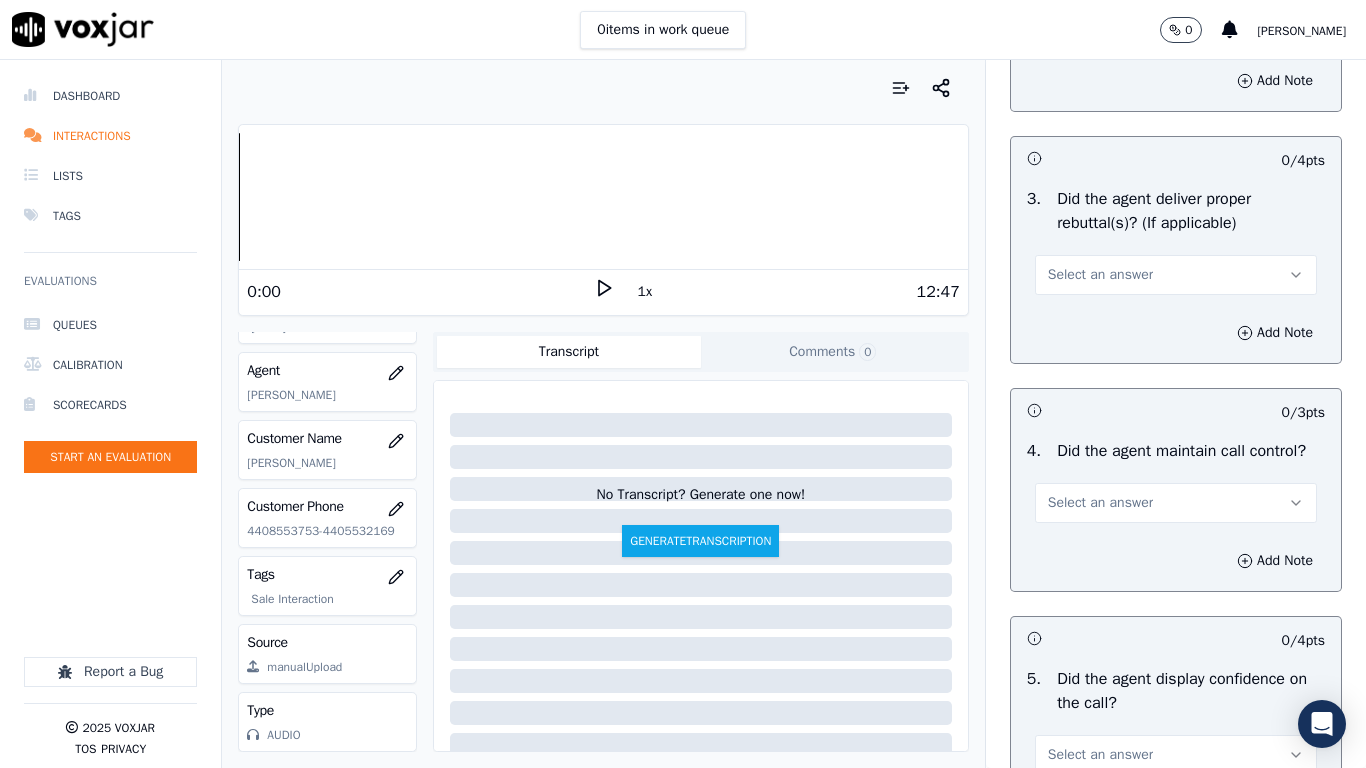 click on "Select an answer" at bounding box center (1100, 275) 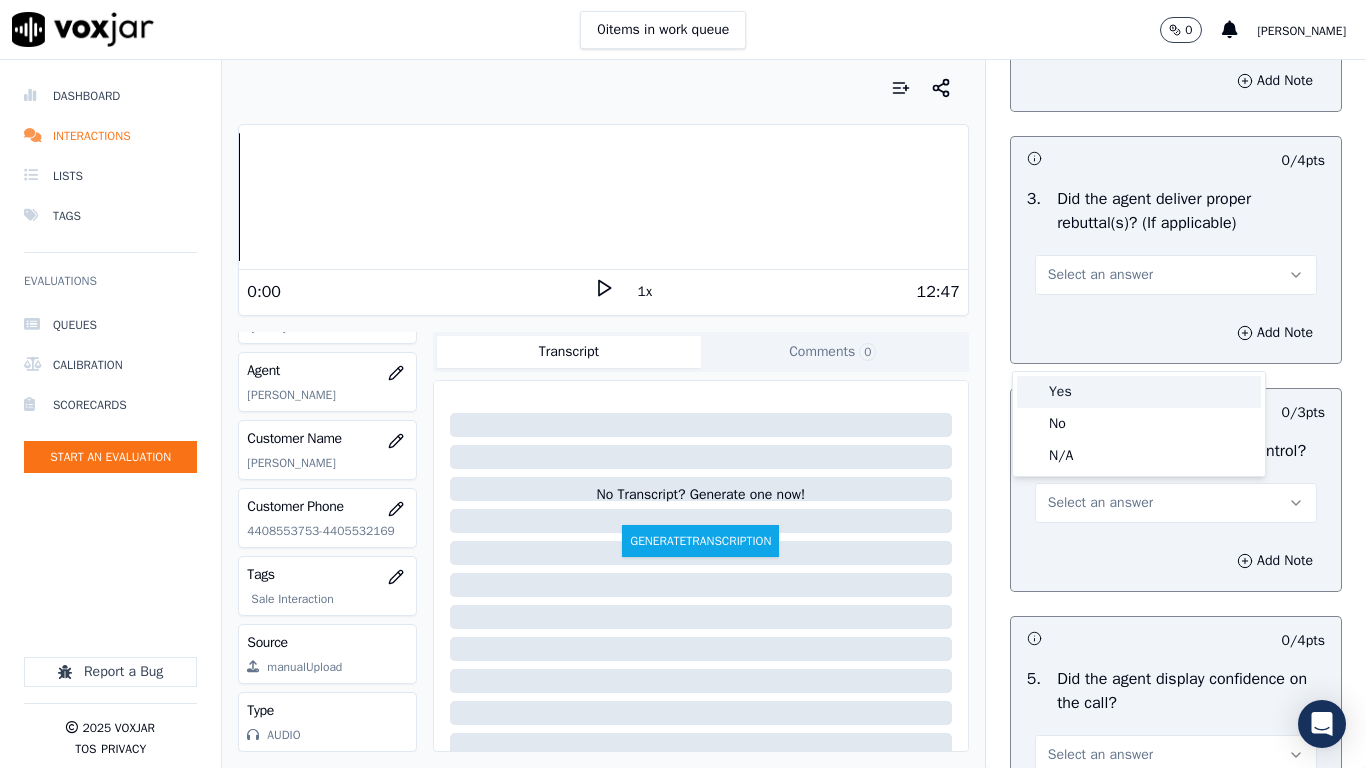 click on "Yes" at bounding box center [1139, 392] 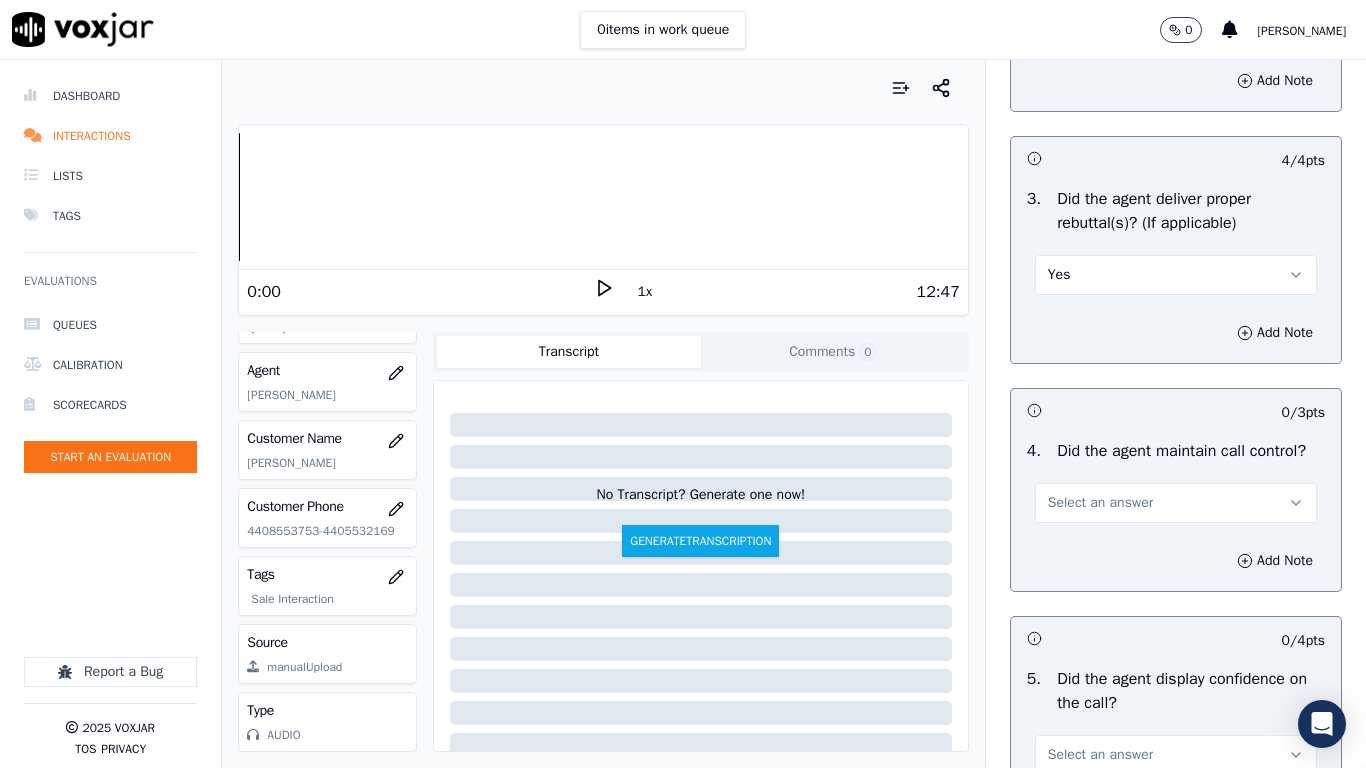 click on "Select an answer" at bounding box center (1100, 503) 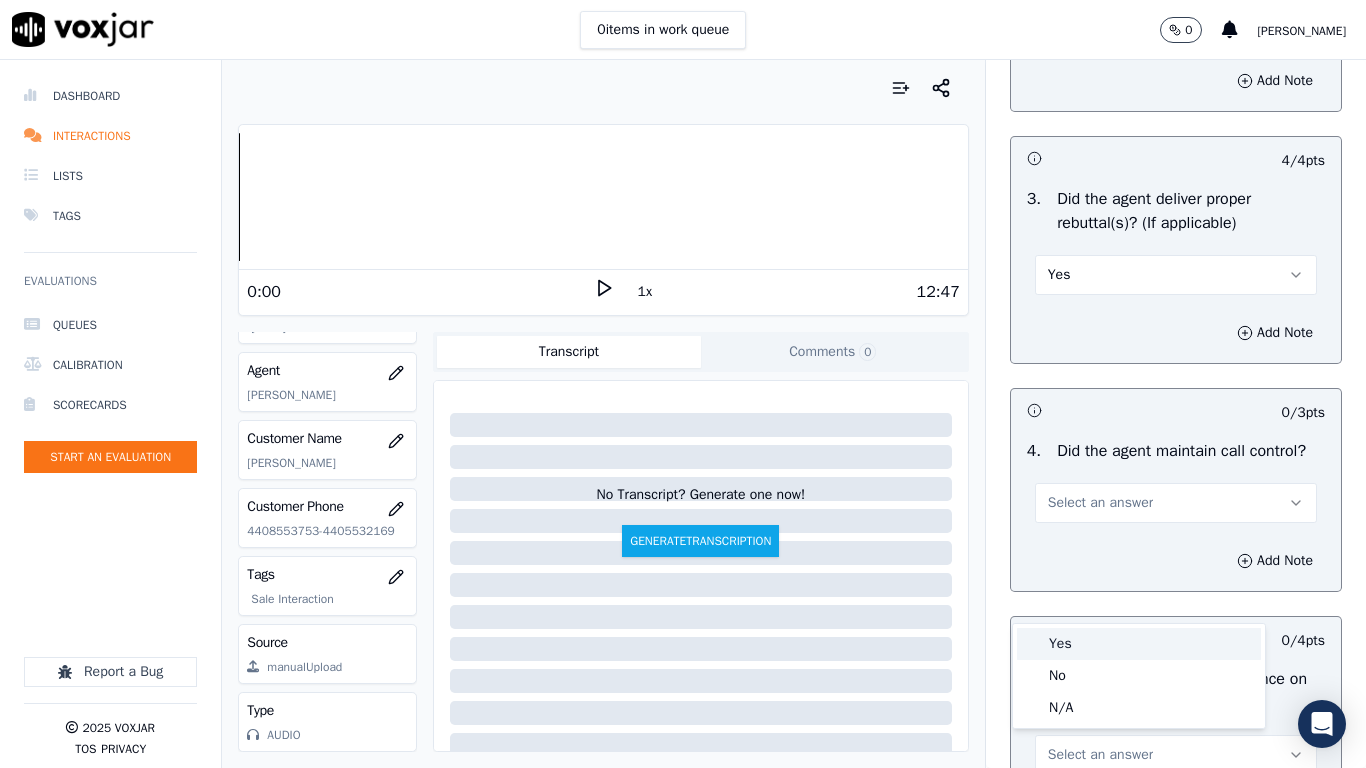 click on "Yes" at bounding box center [1139, 644] 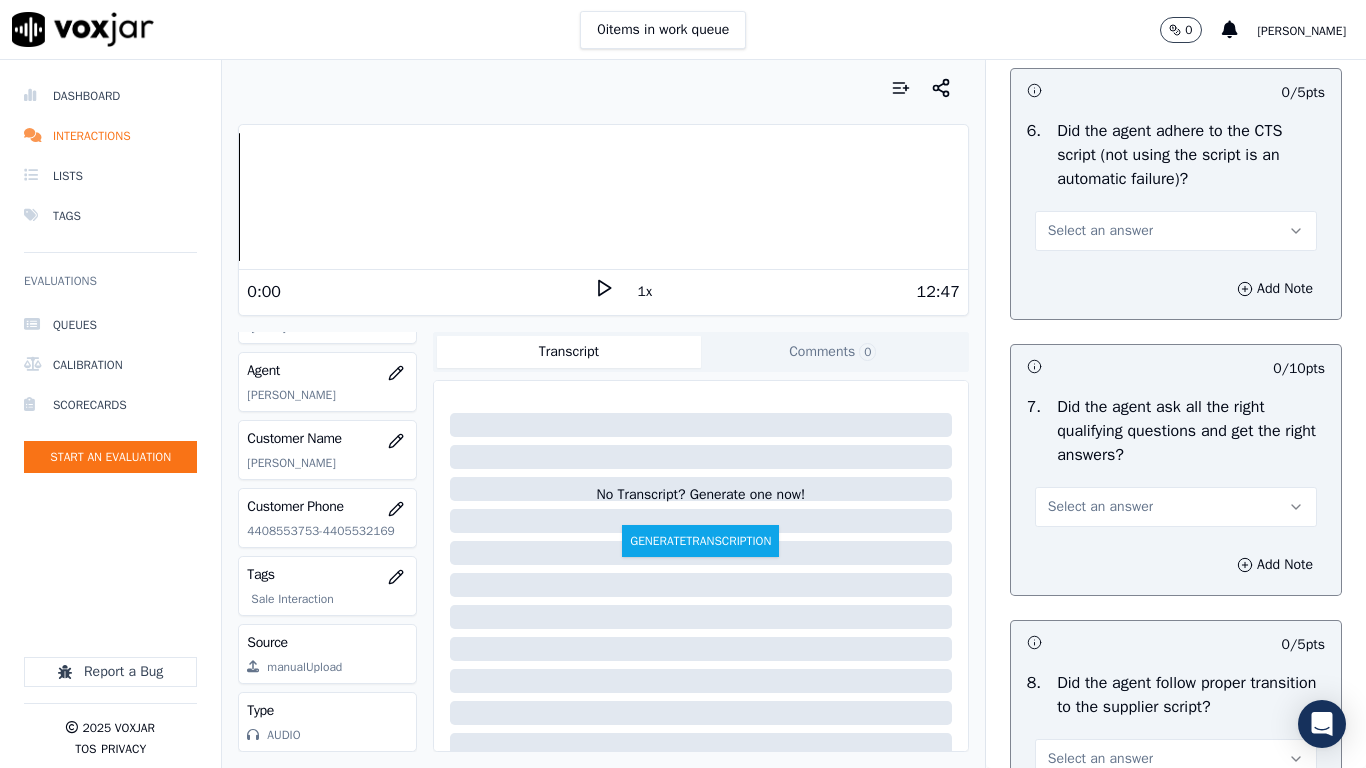 scroll, scrollTop: 4200, scrollLeft: 0, axis: vertical 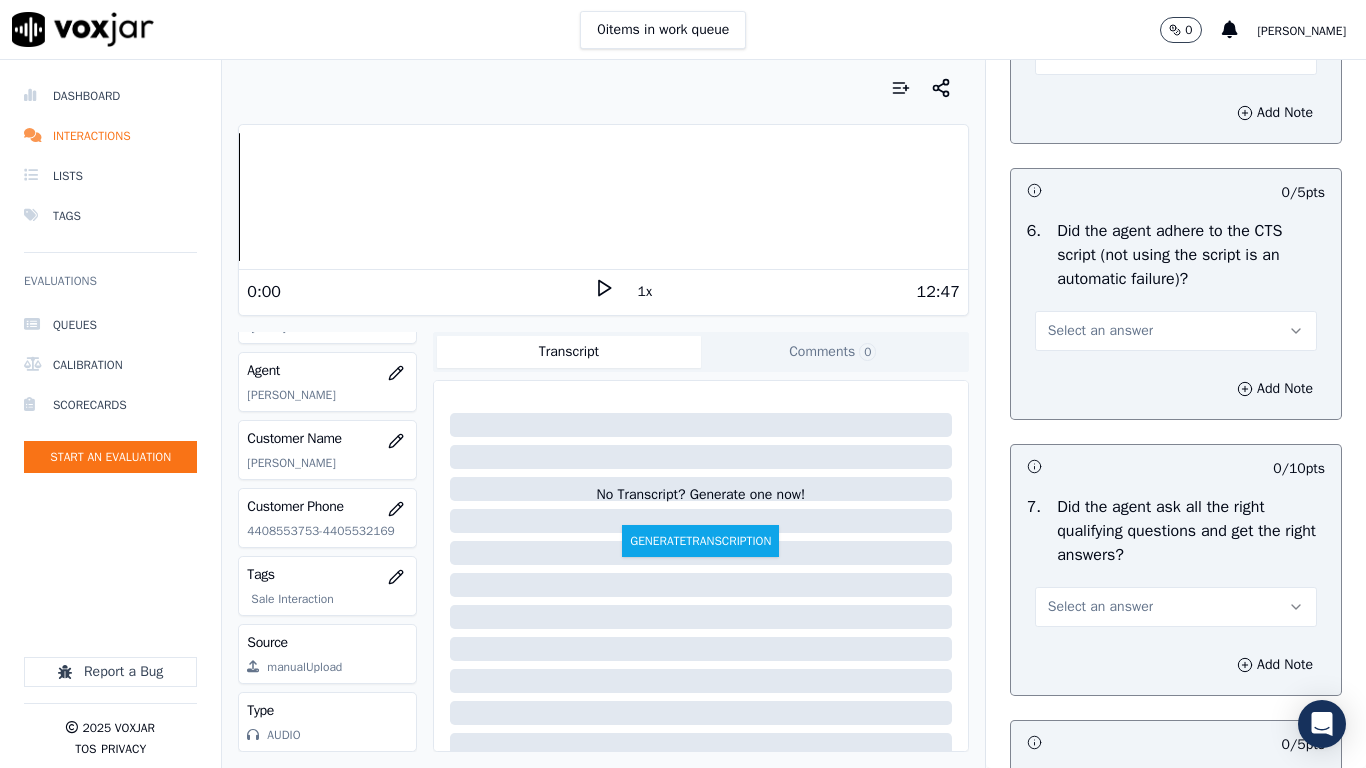 click on "Select an answer" at bounding box center (1100, 55) 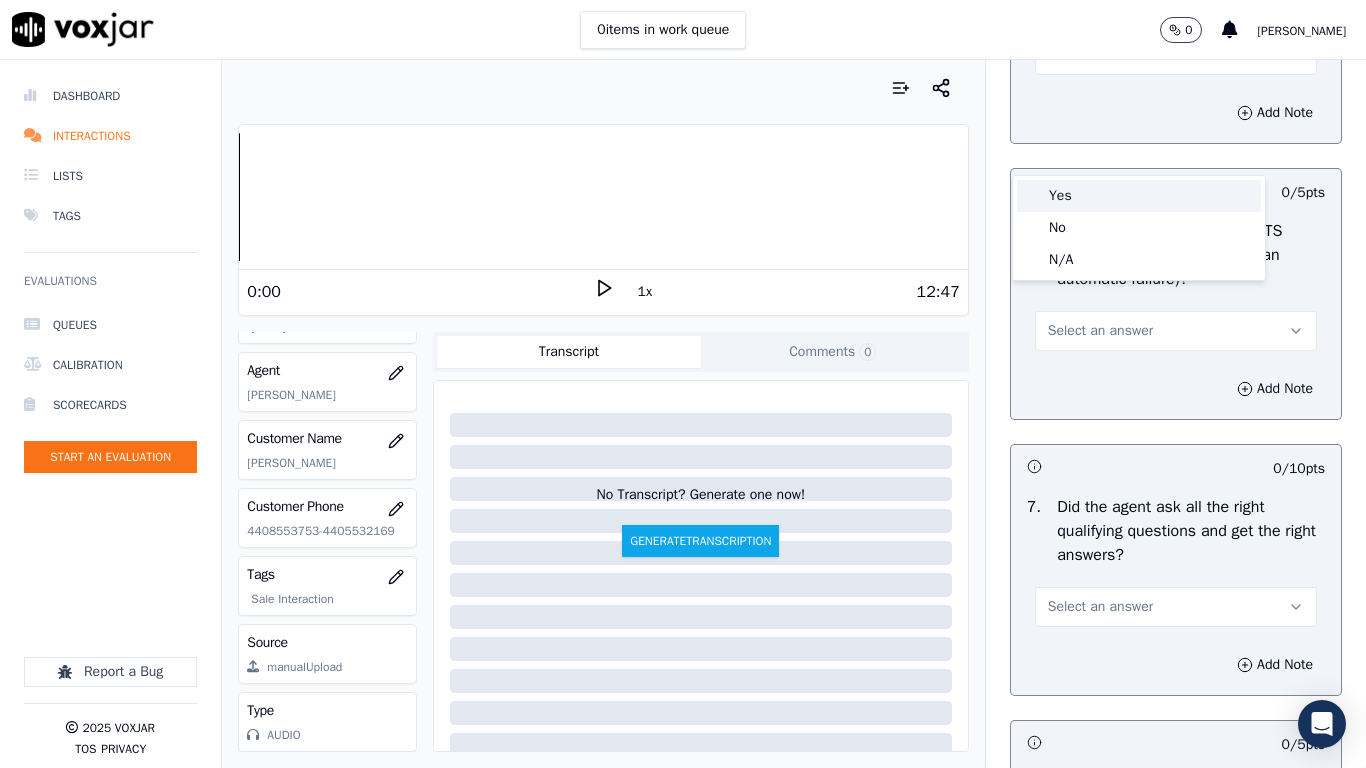 drag, startPoint x: 1104, startPoint y: 197, endPoint x: 1134, endPoint y: 355, distance: 160.82289 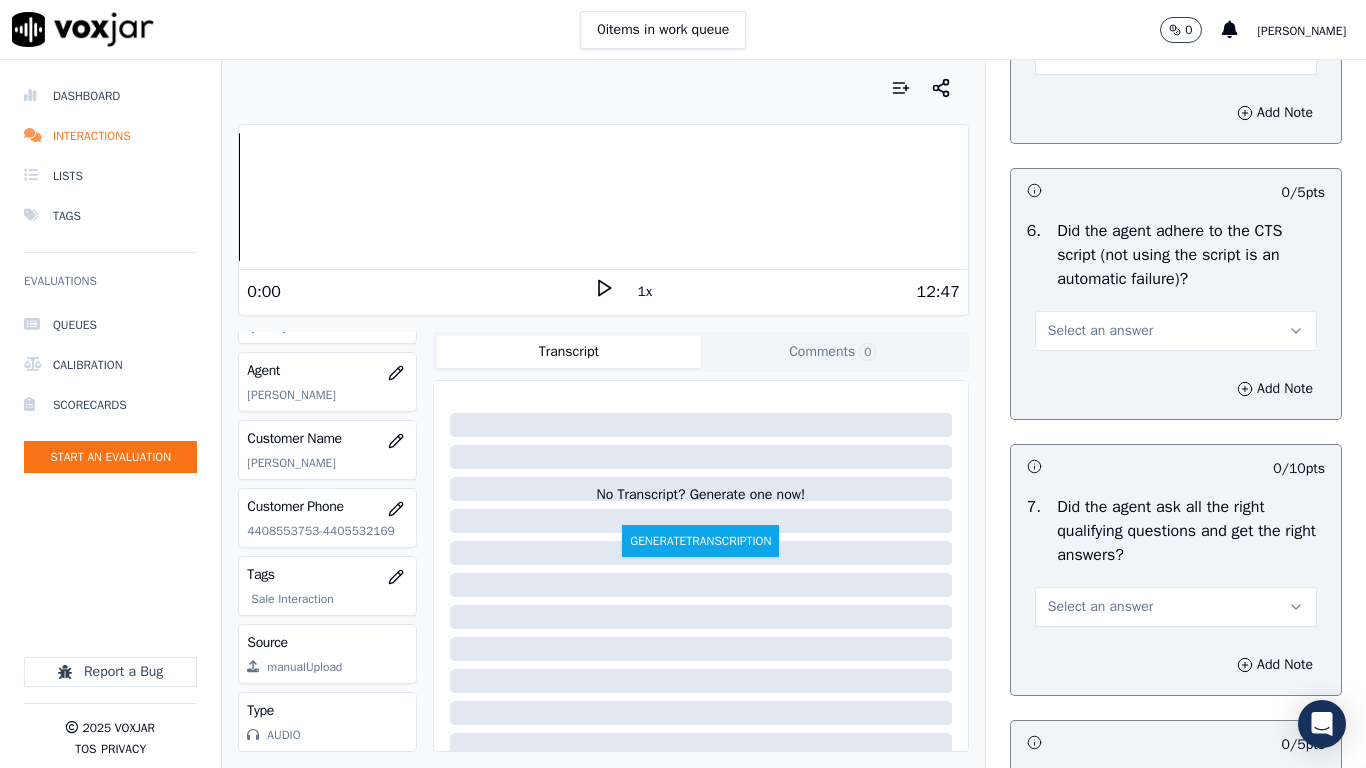 drag, startPoint x: 1122, startPoint y: 424, endPoint x: 1122, endPoint y: 439, distance: 15 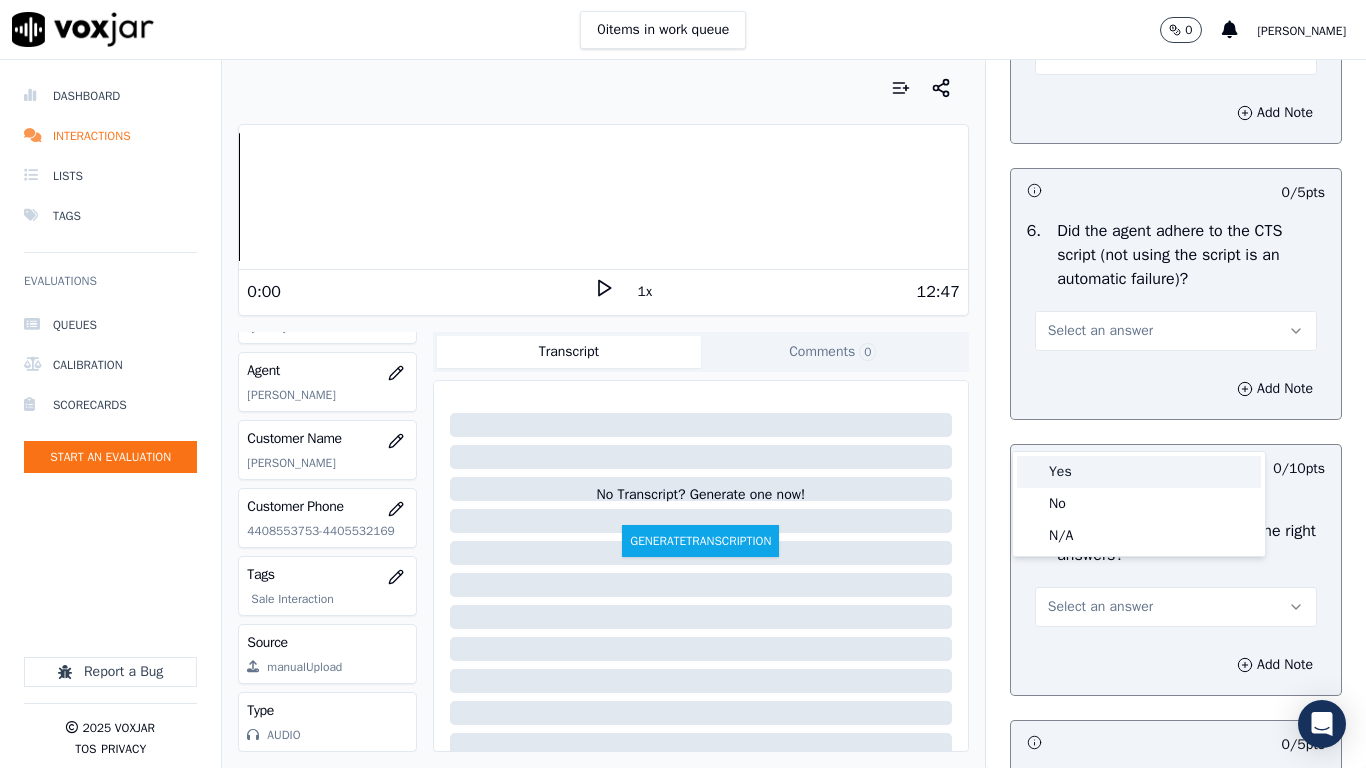 click on "Yes" at bounding box center [1139, 472] 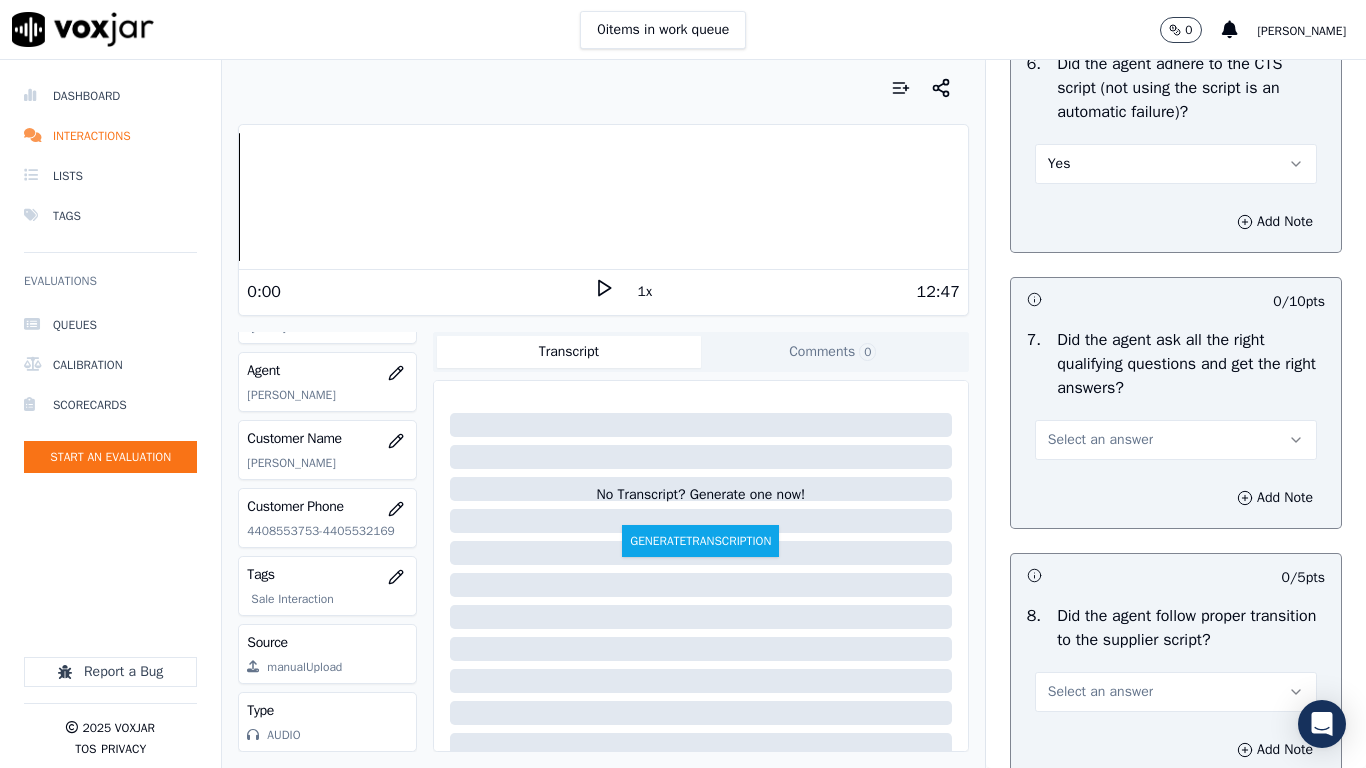 scroll, scrollTop: 4600, scrollLeft: 0, axis: vertical 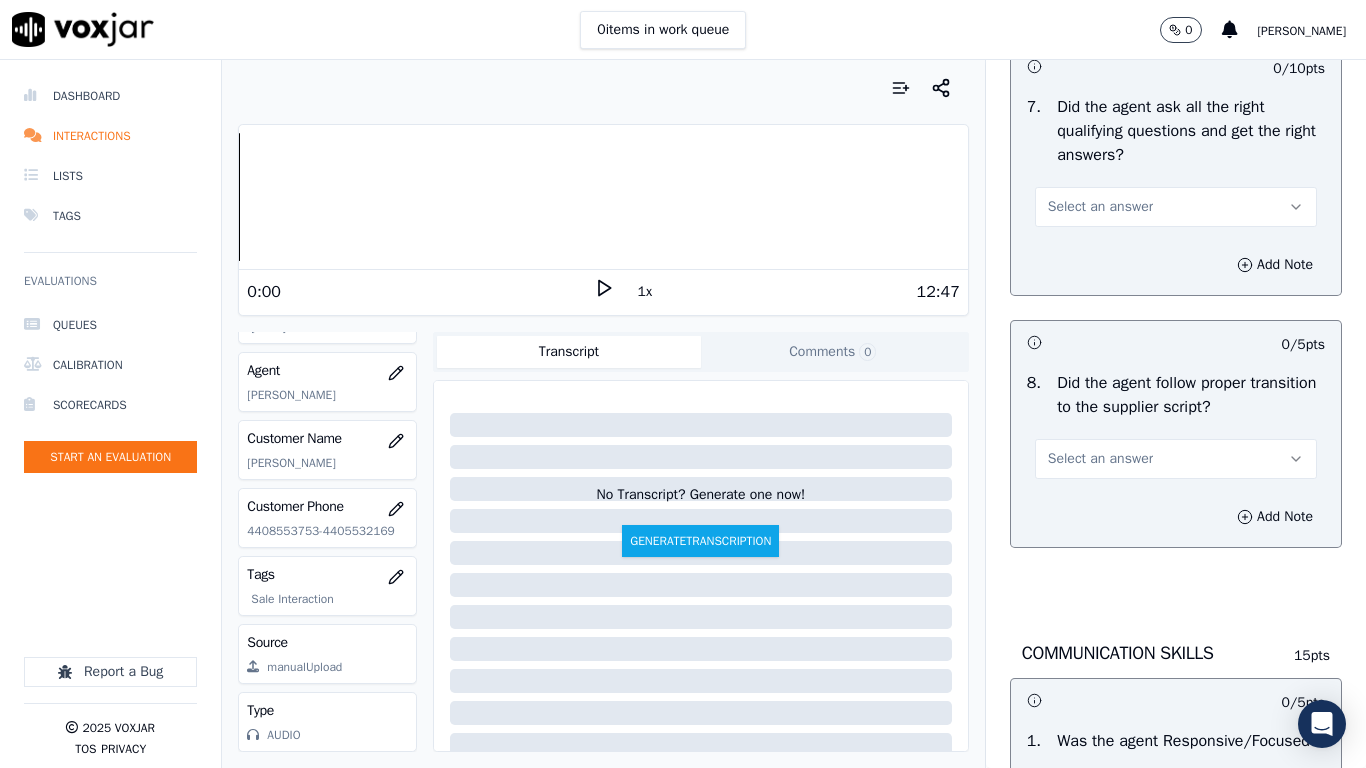 click on "Select an answer" at bounding box center [1100, 207] 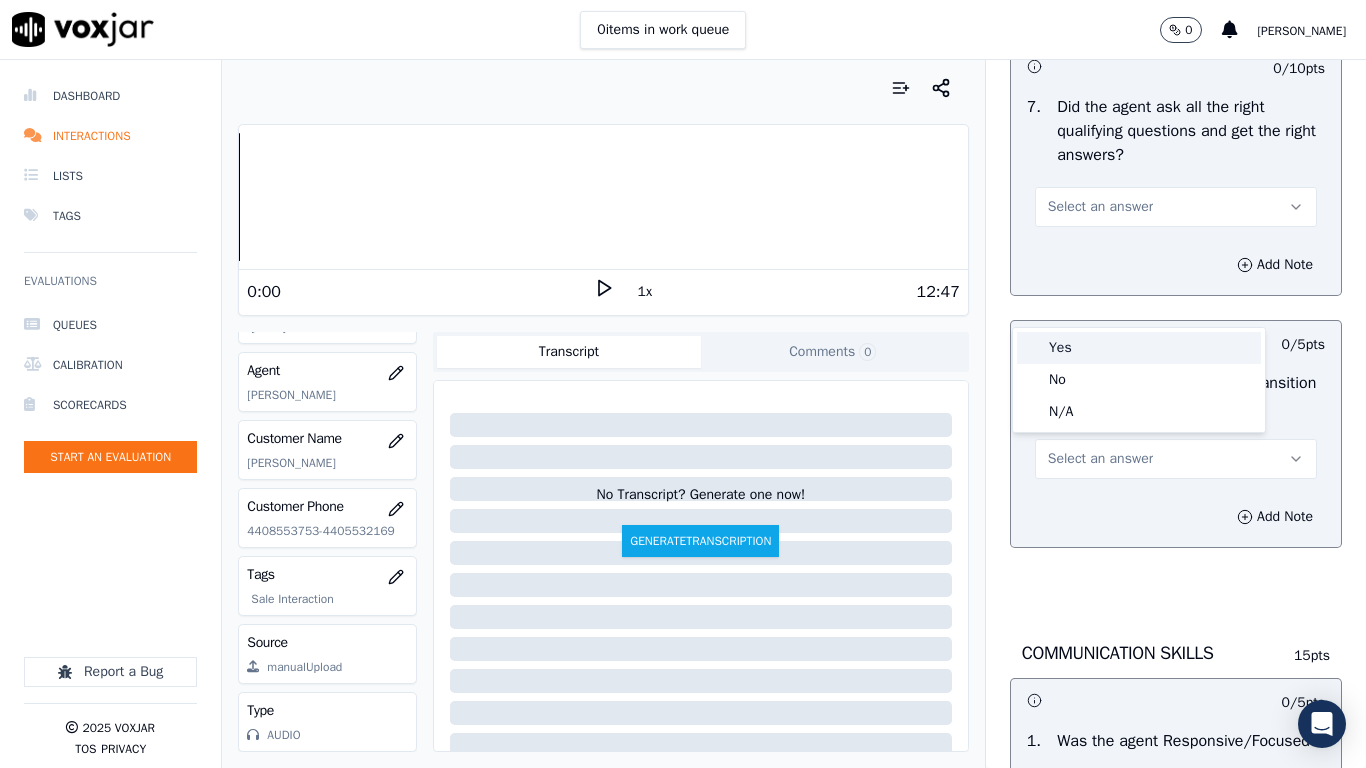 click on "Yes" at bounding box center [1139, 348] 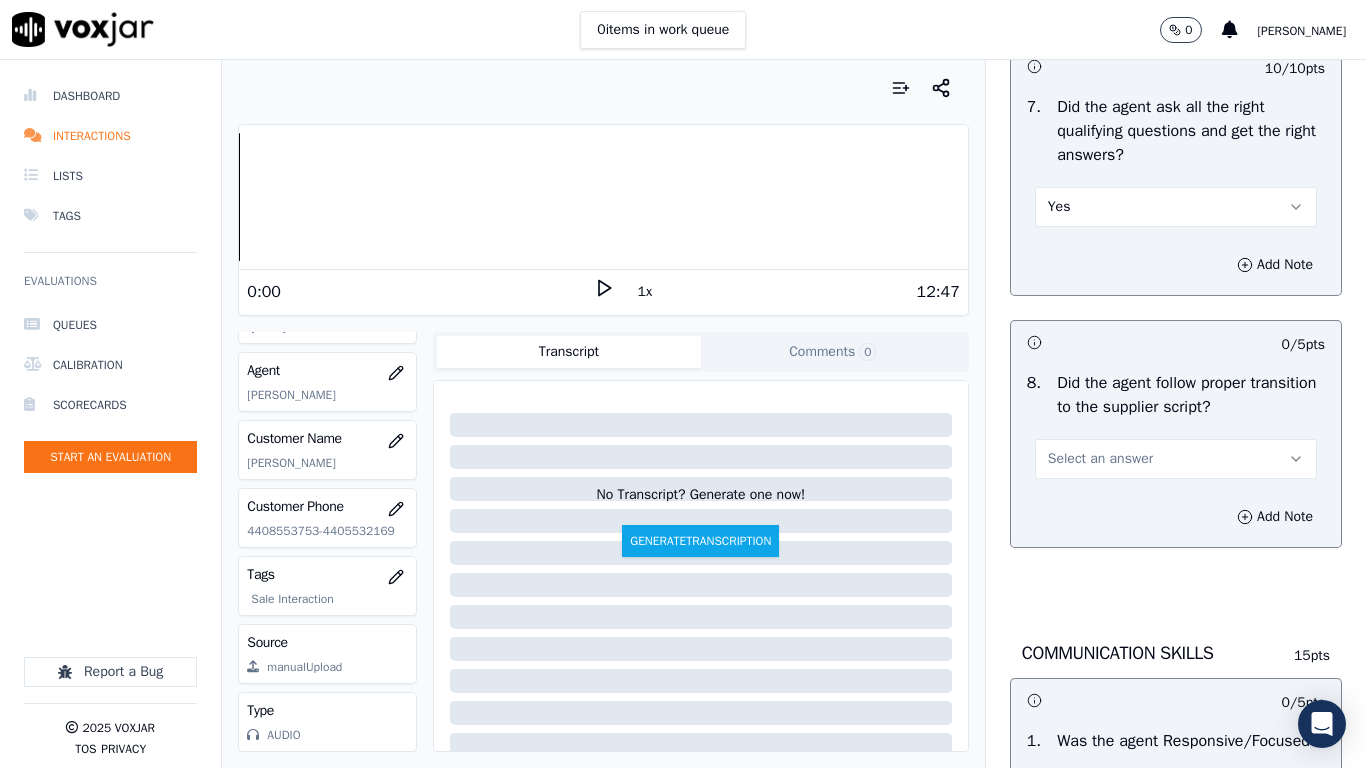 click on "Select an answer" at bounding box center (1176, 459) 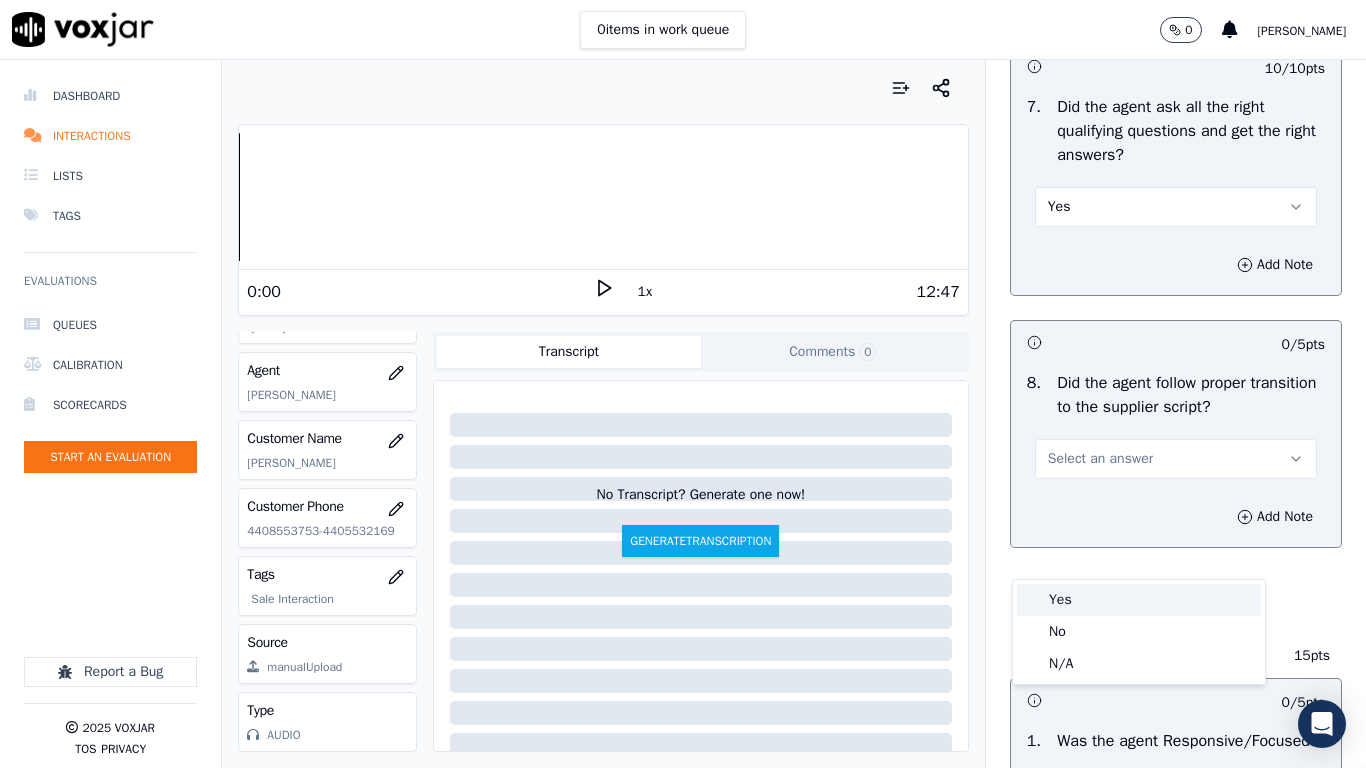 click on "Yes" at bounding box center (1139, 600) 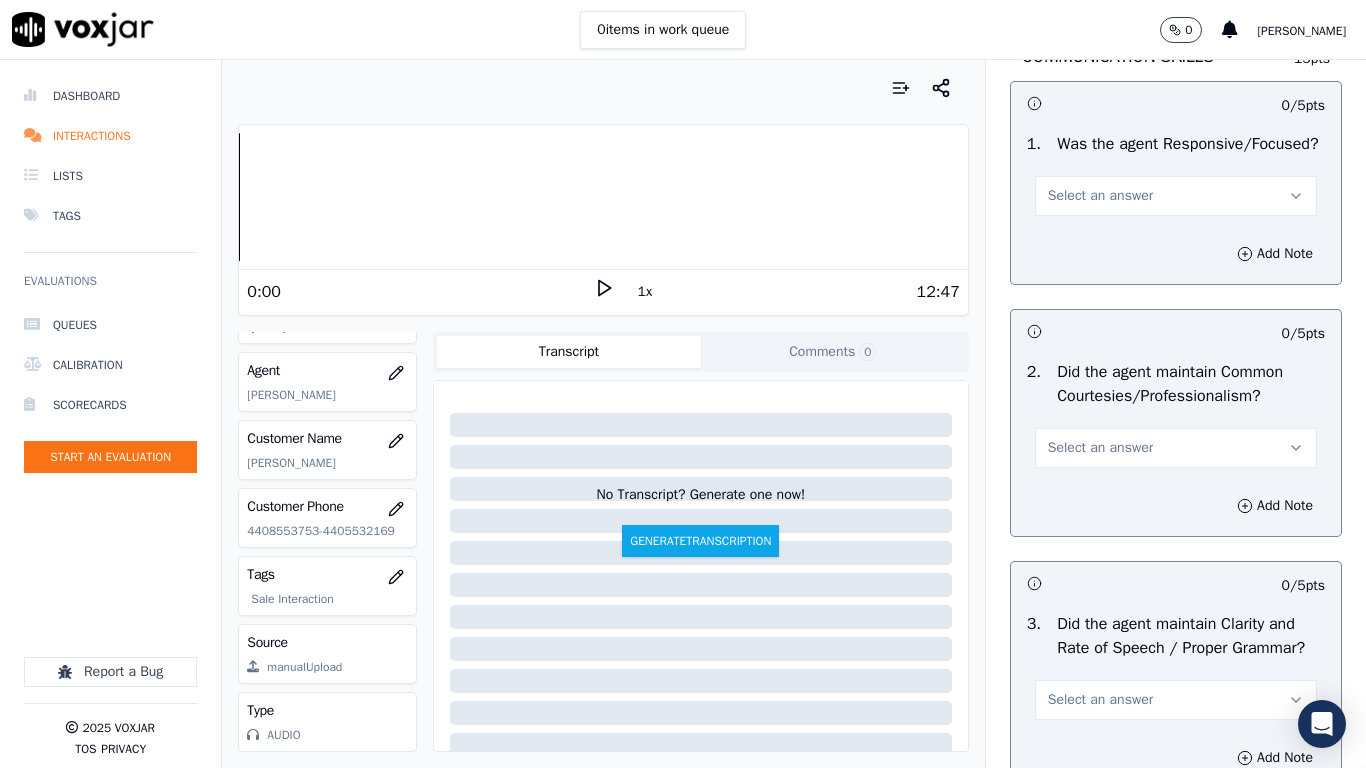 scroll, scrollTop: 5300, scrollLeft: 0, axis: vertical 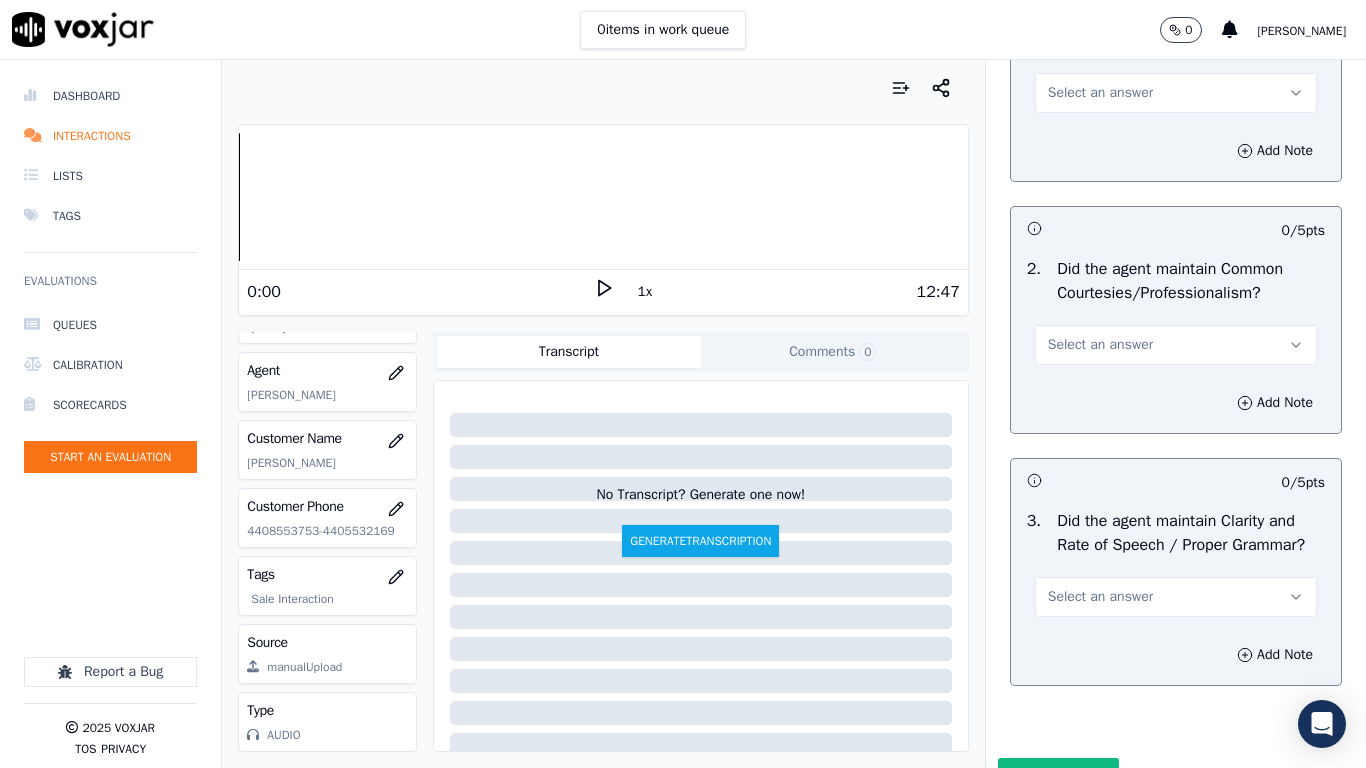 drag, startPoint x: 1127, startPoint y: 211, endPoint x: 1128, endPoint y: 231, distance: 20.024984 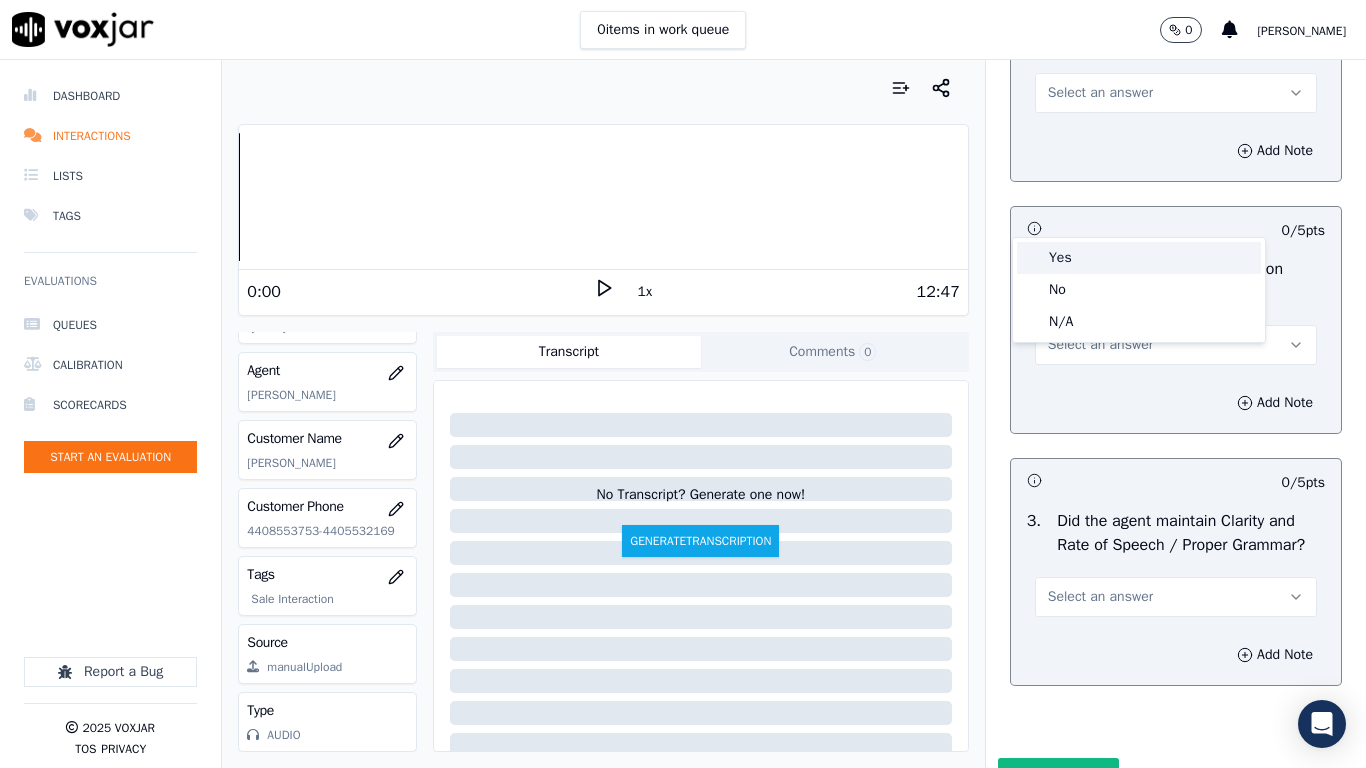 drag, startPoint x: 1128, startPoint y: 231, endPoint x: 1124, endPoint y: 282, distance: 51.156624 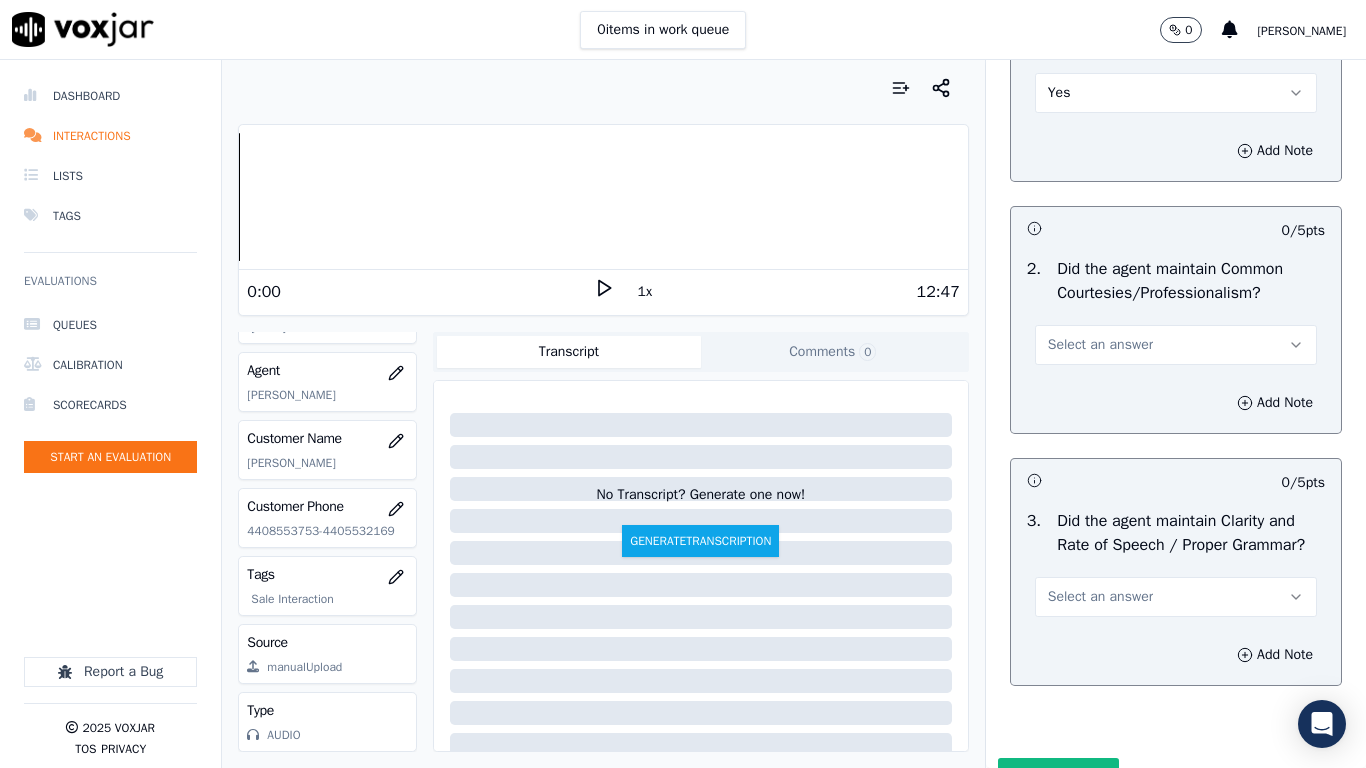 click on "Select an answer" at bounding box center (1100, 345) 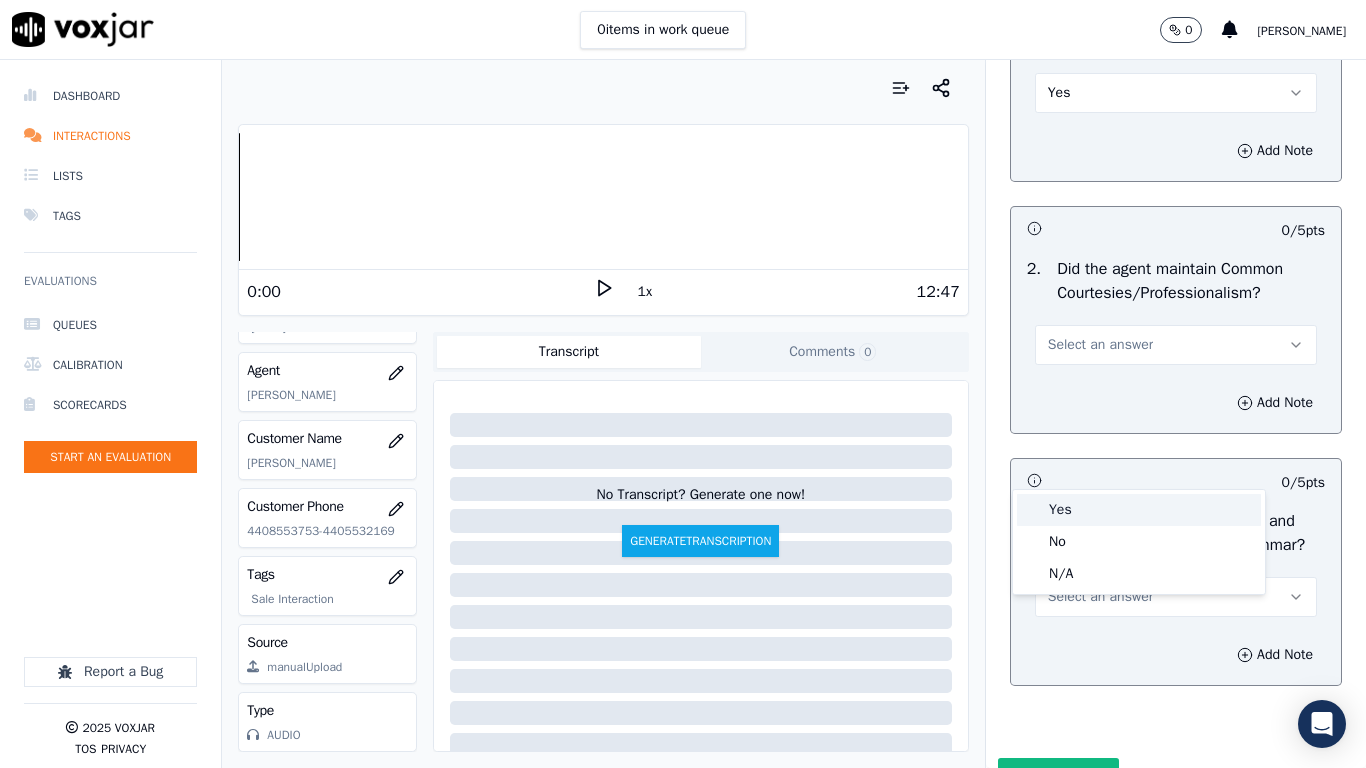 click on "Yes" at bounding box center [1139, 510] 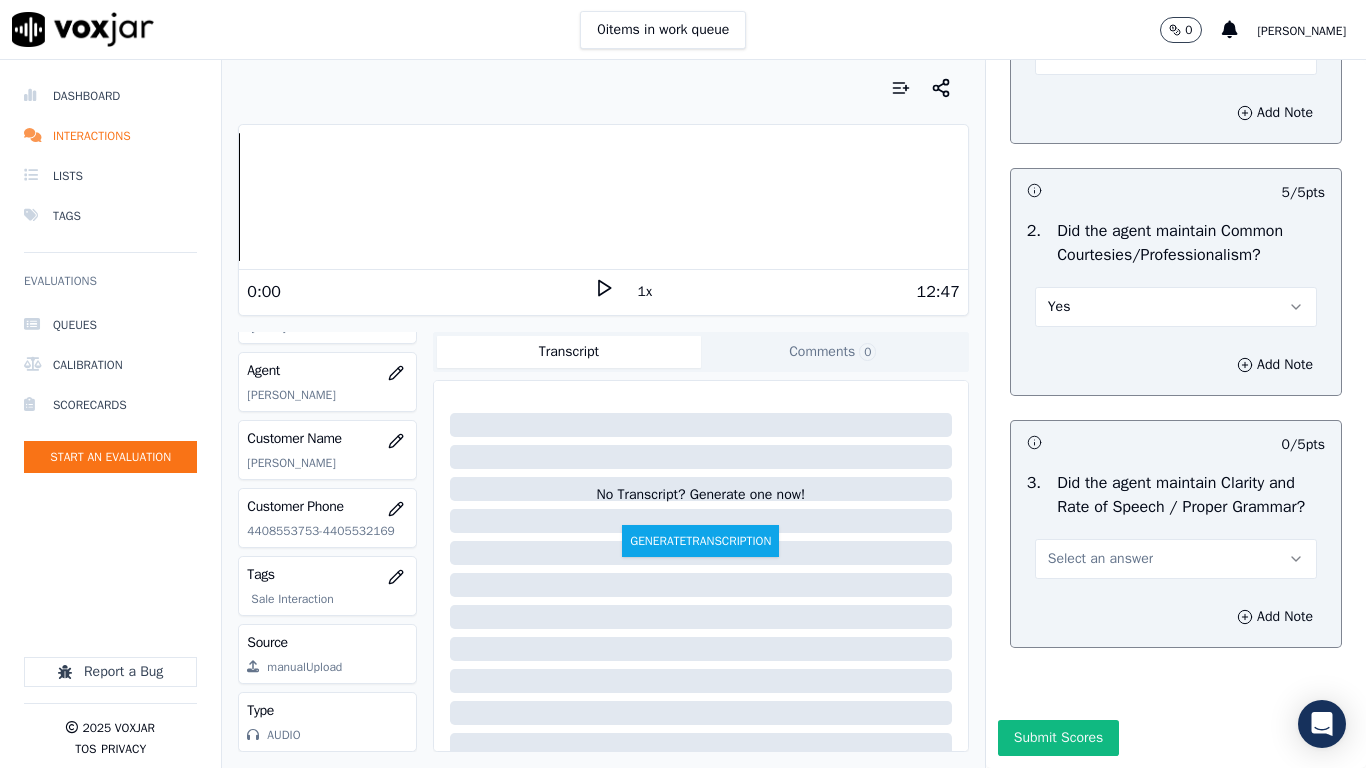 scroll, scrollTop: 5533, scrollLeft: 0, axis: vertical 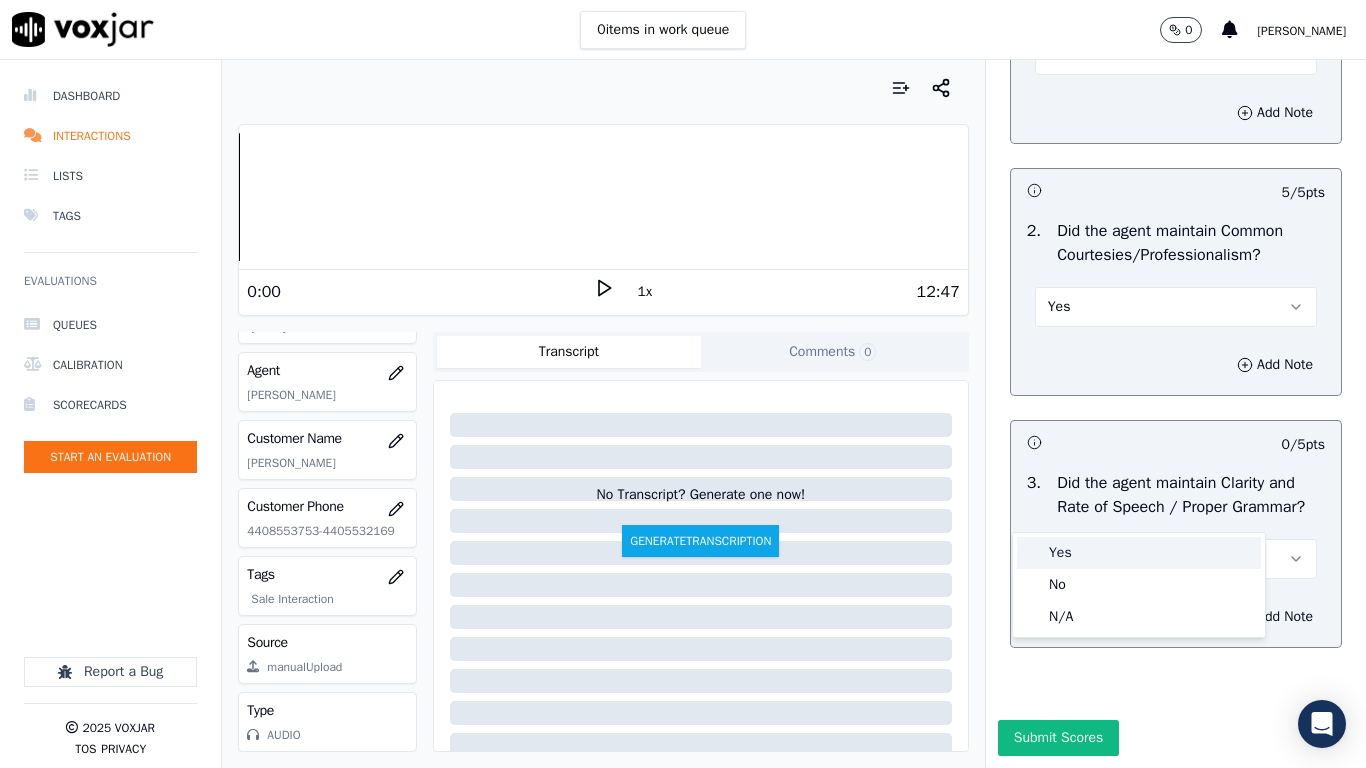 click on "Yes" at bounding box center [1139, 553] 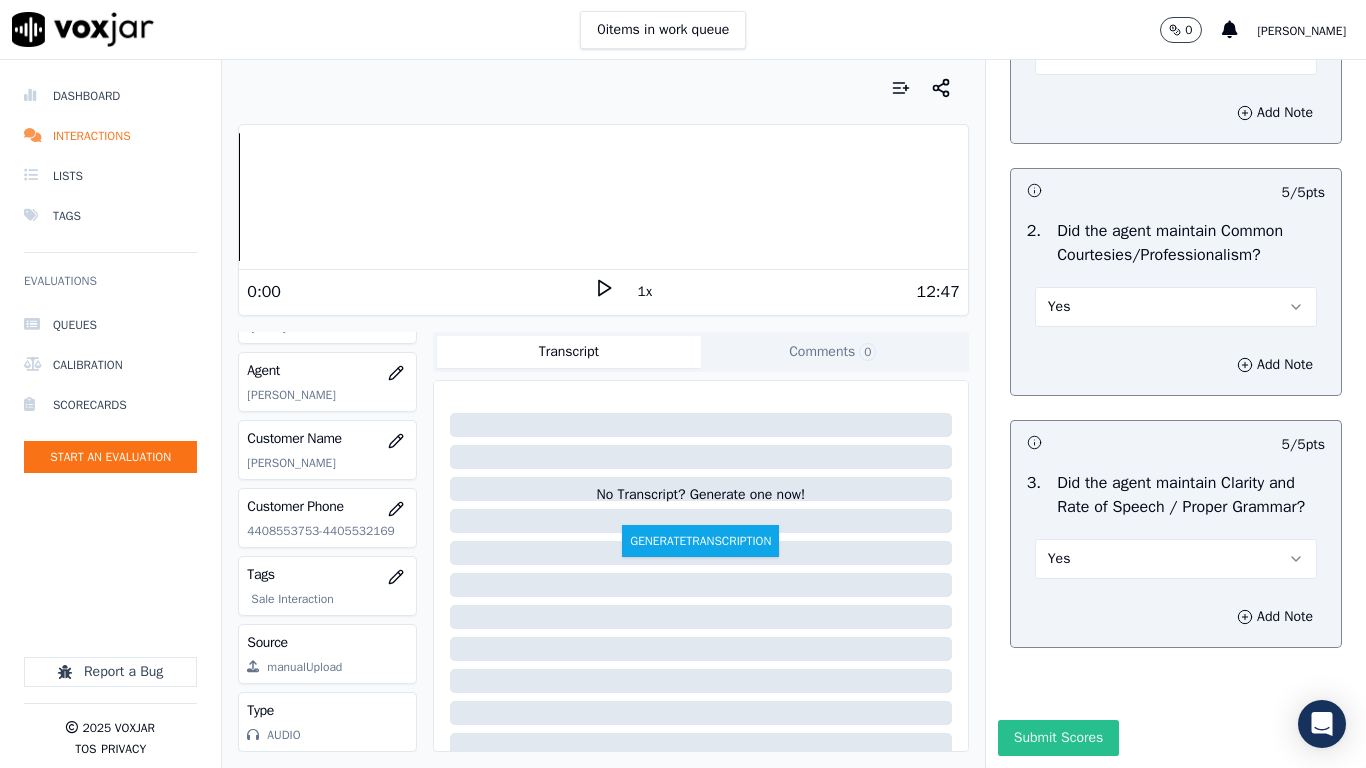 click on "Submit Scores" at bounding box center [1058, 738] 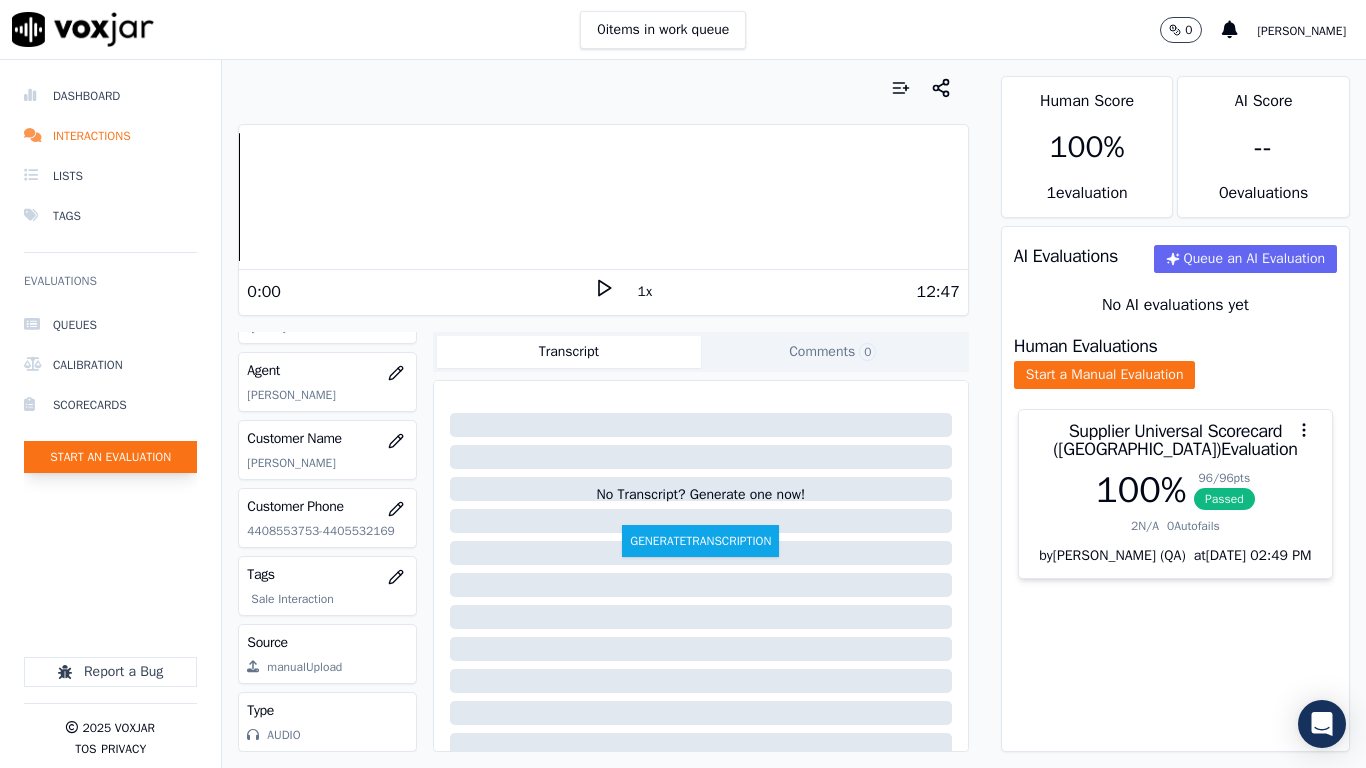 click on "Start an Evaluation" 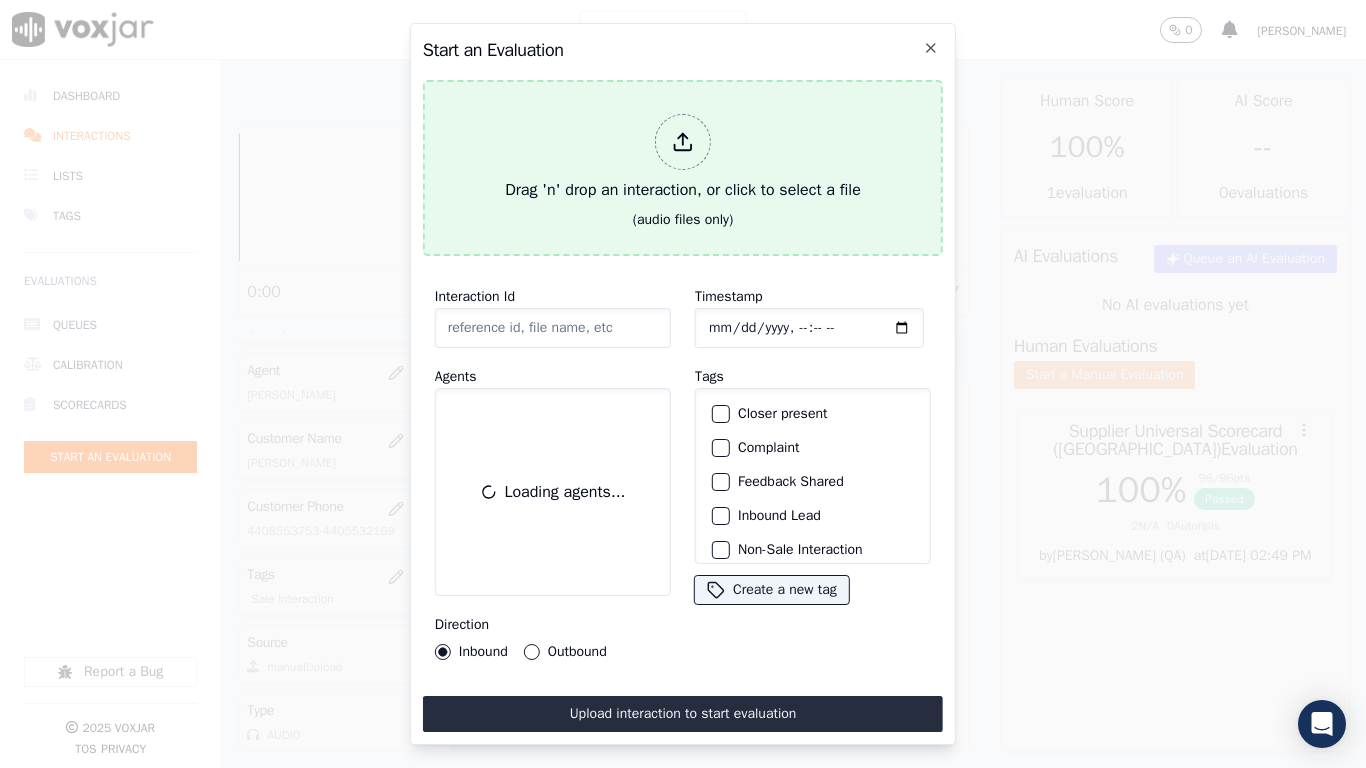 click on "Drag 'n' drop an interaction, or click to select a file" at bounding box center [683, 158] 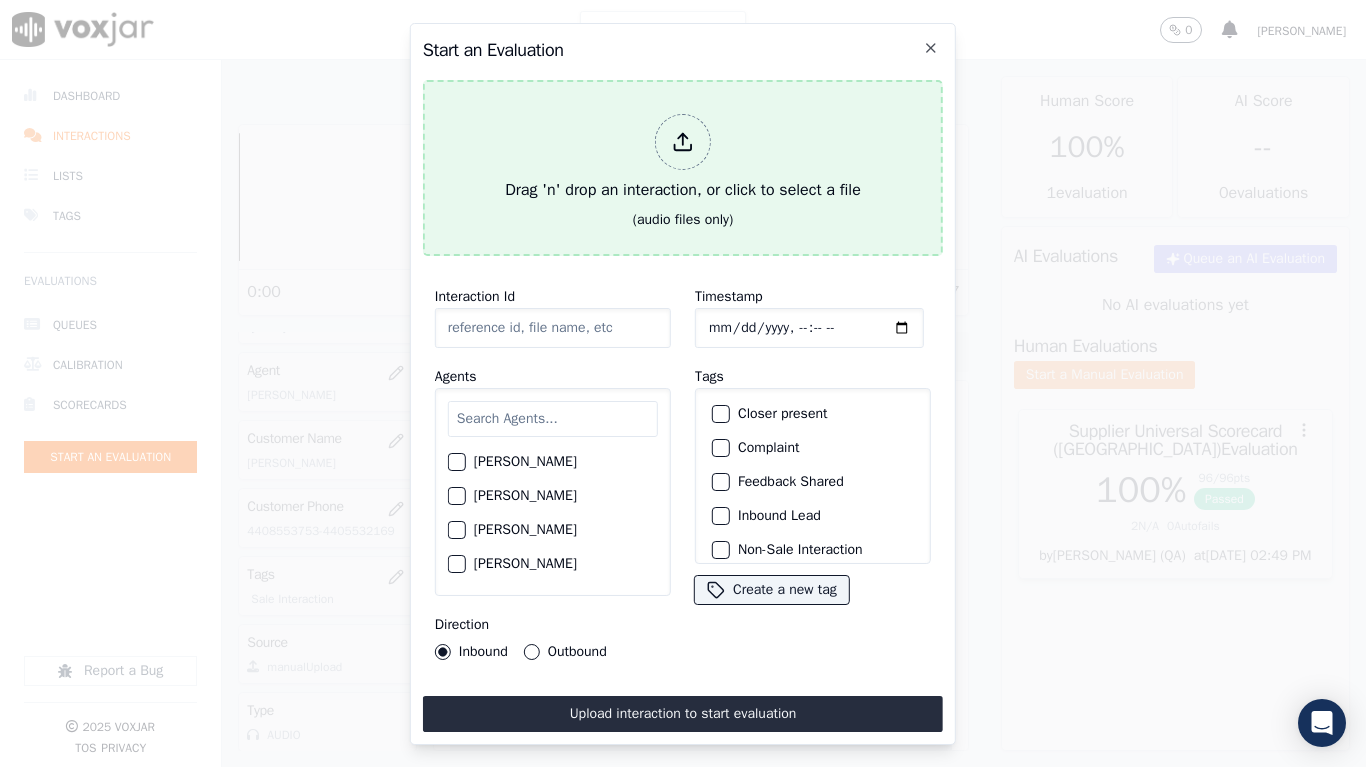 type on "20250725-195319_2674416868-all.mp3" 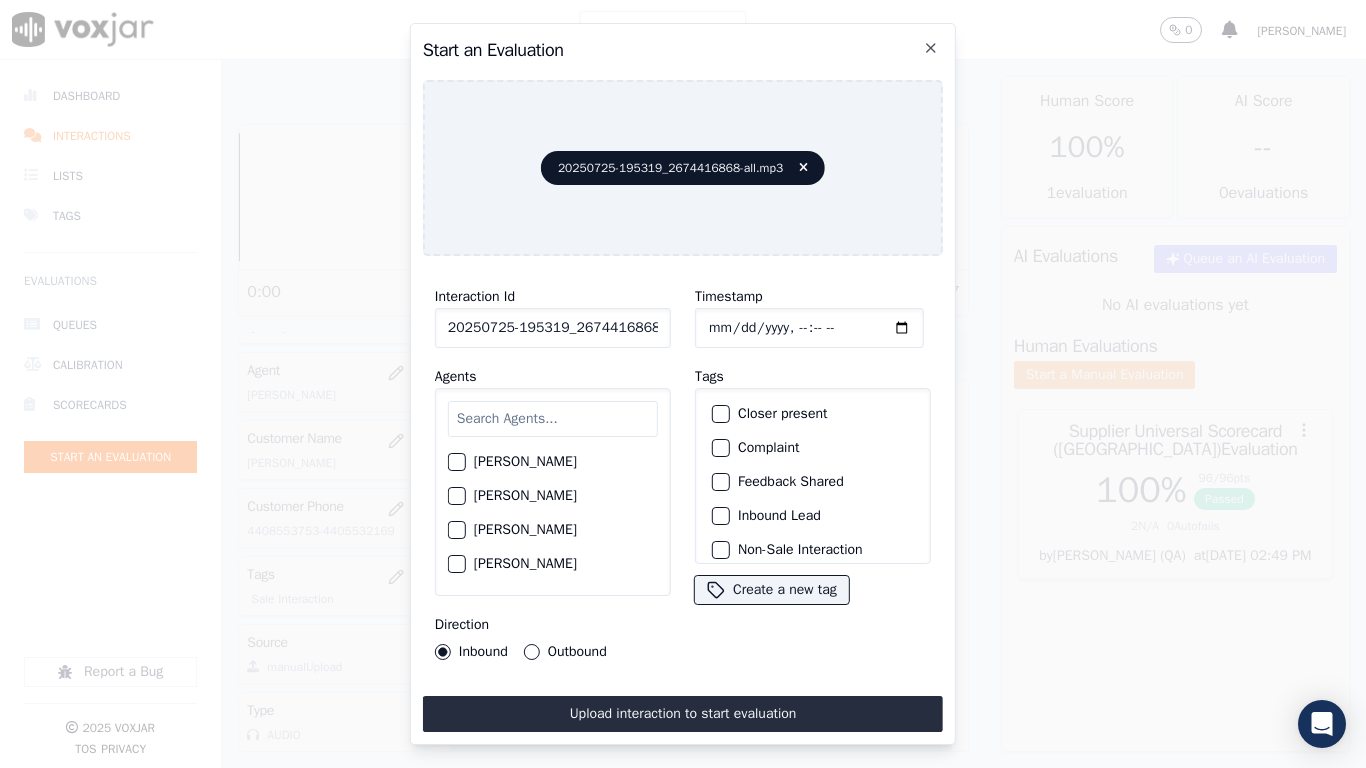 click at bounding box center [553, 419] 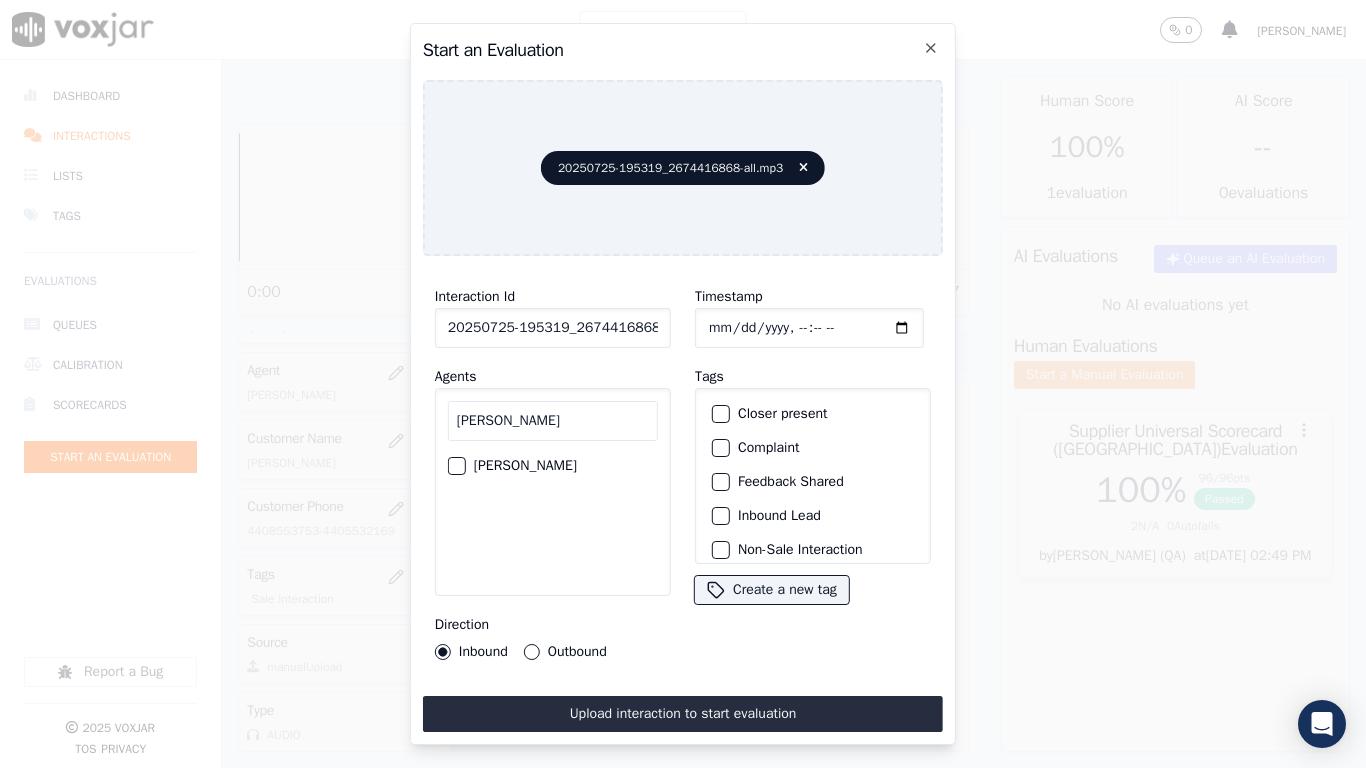 type on "[PERSON_NAME]" 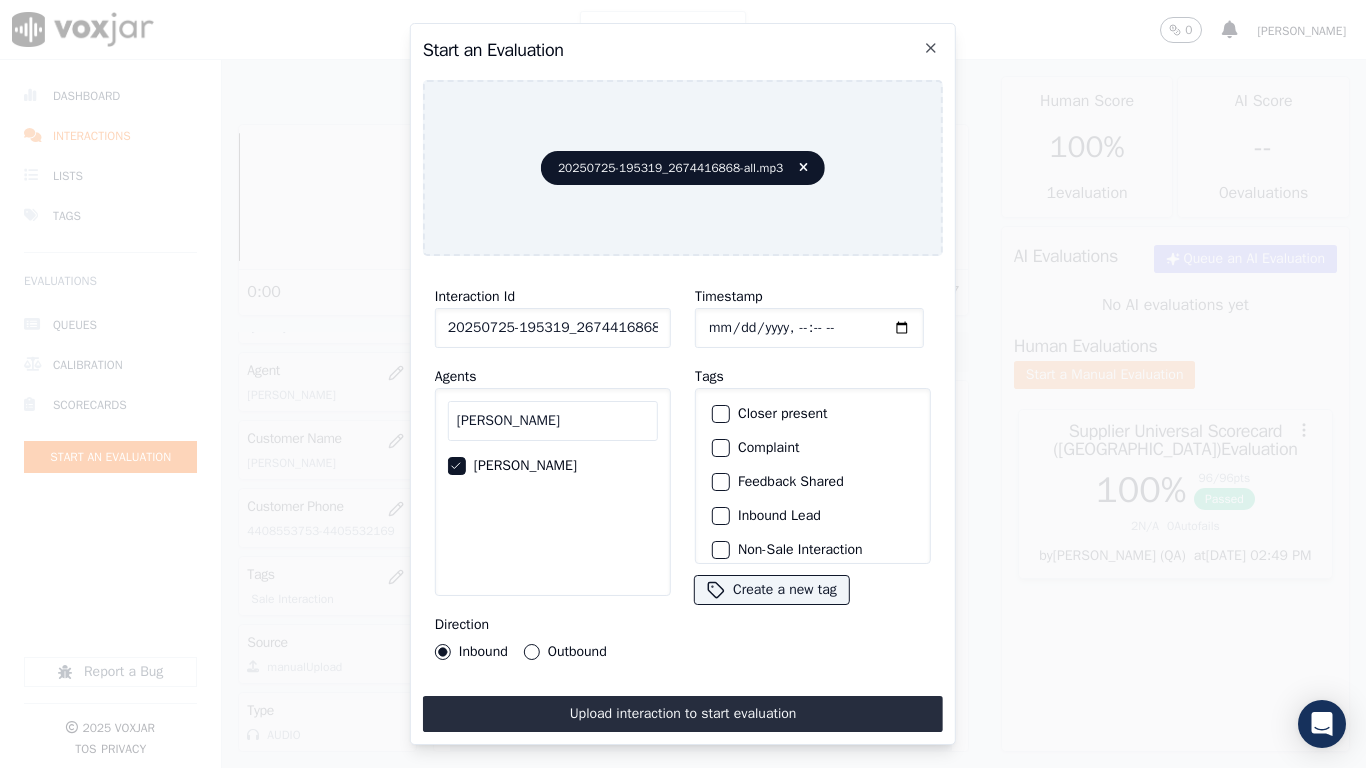 type 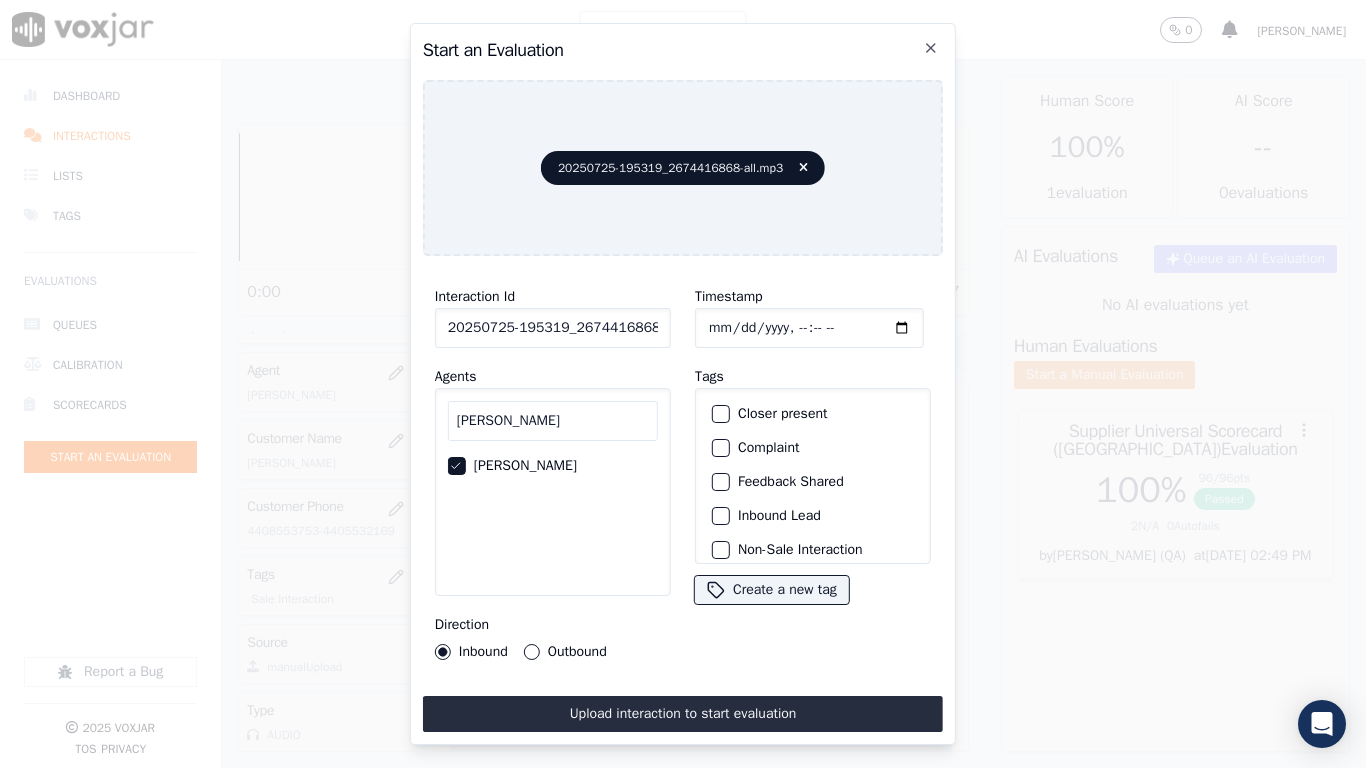 click on "Outbound" 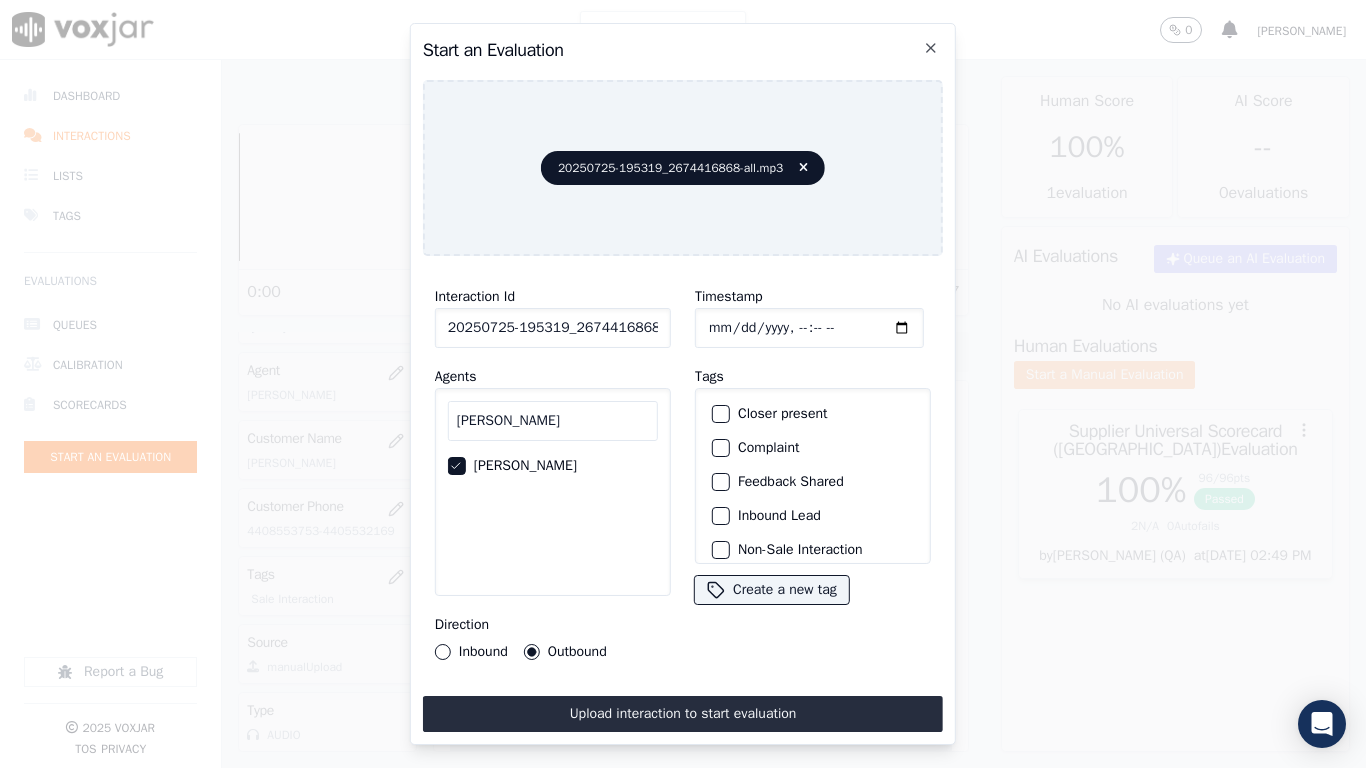 click on "Timestamp" 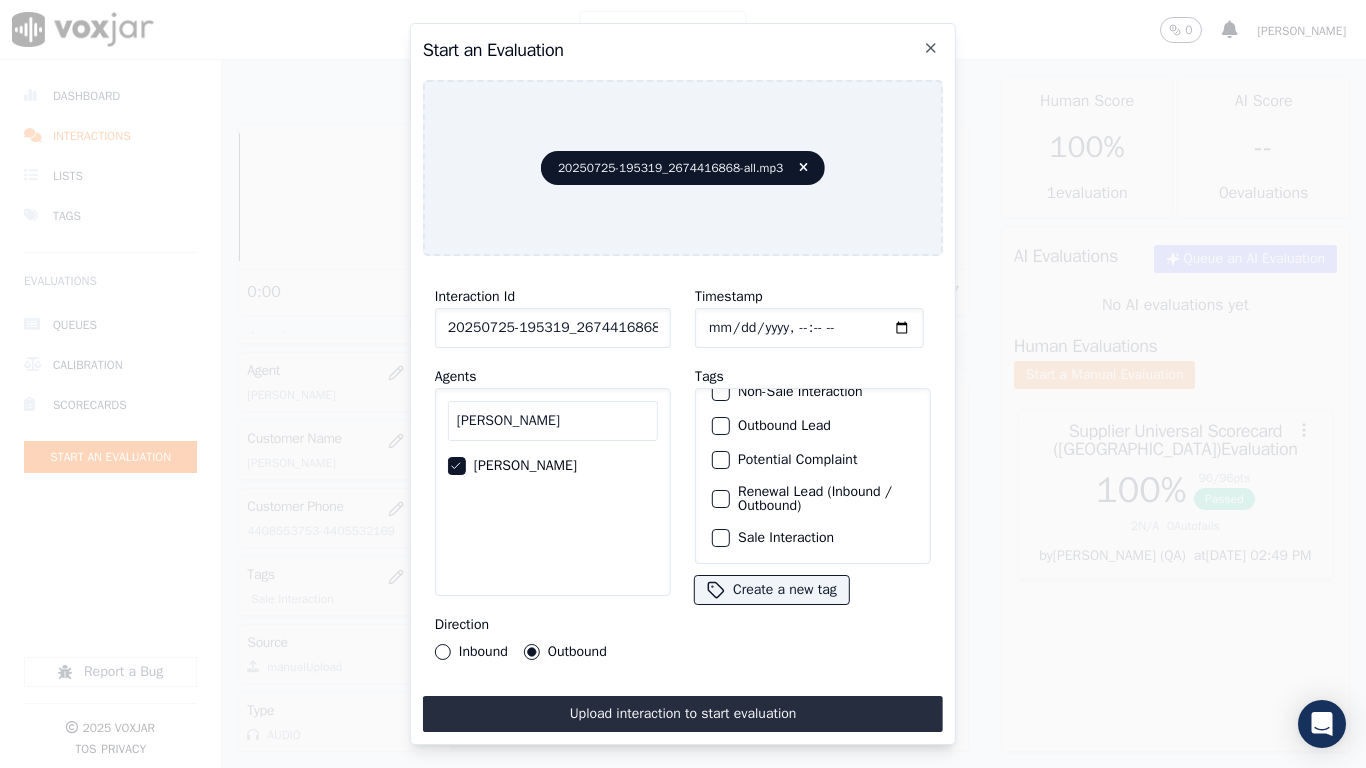 drag, startPoint x: 793, startPoint y: 506, endPoint x: 809, endPoint y: 640, distance: 134.95184 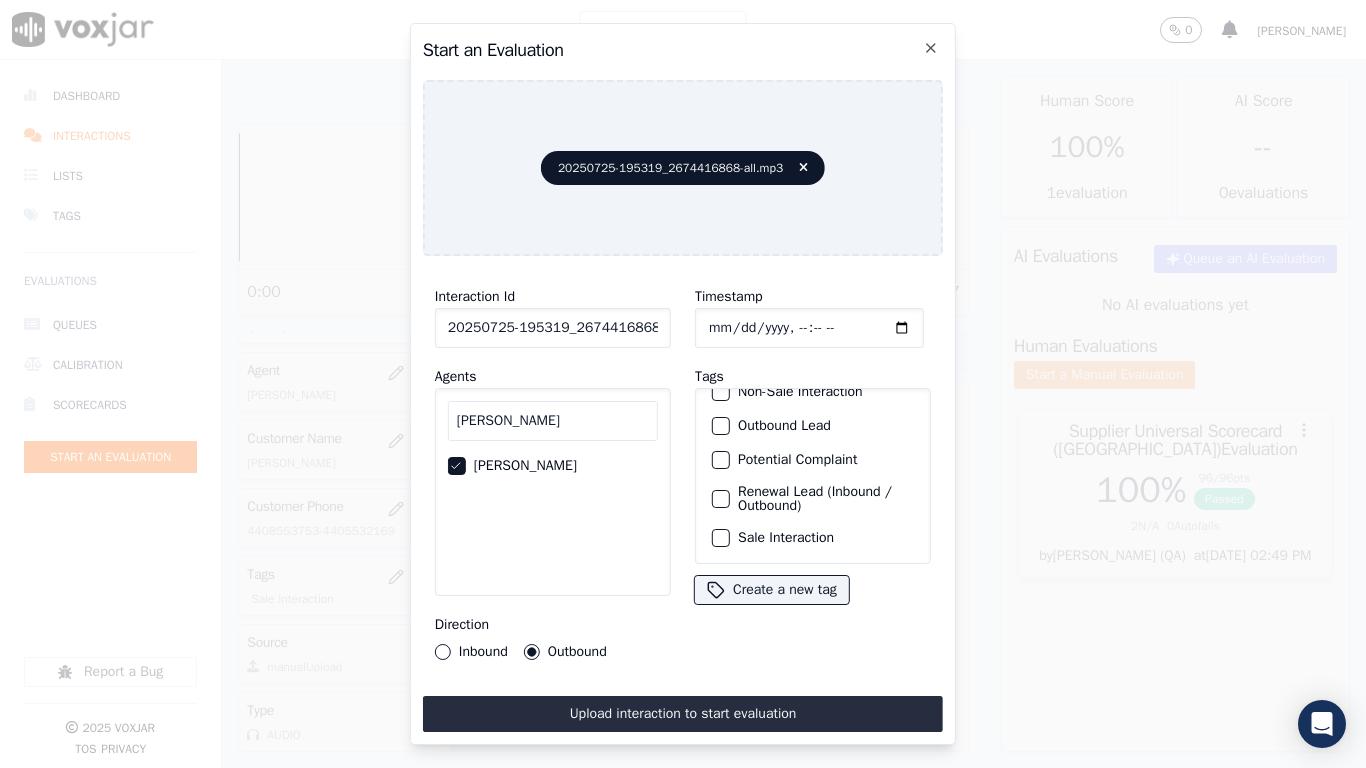 click on "Sale Interaction" 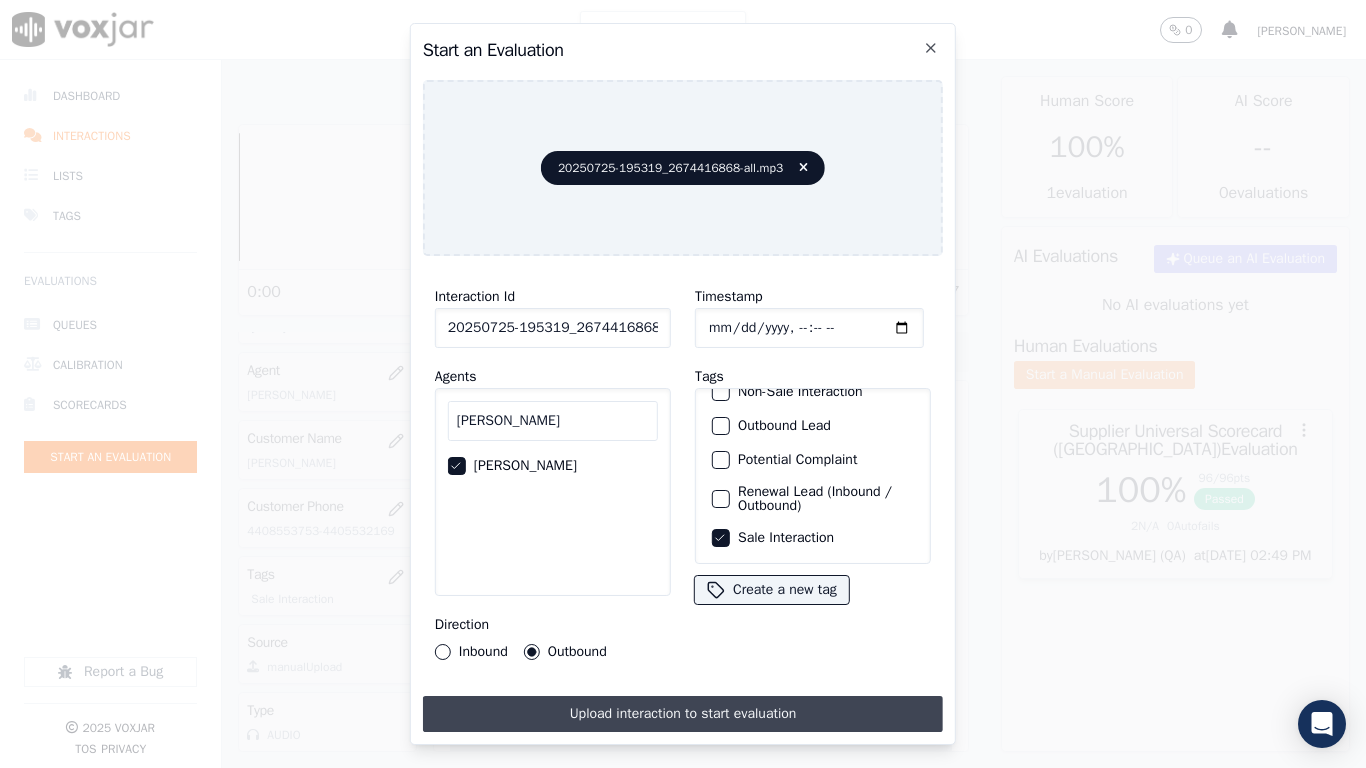 click on "Upload interaction to start evaluation" at bounding box center (683, 714) 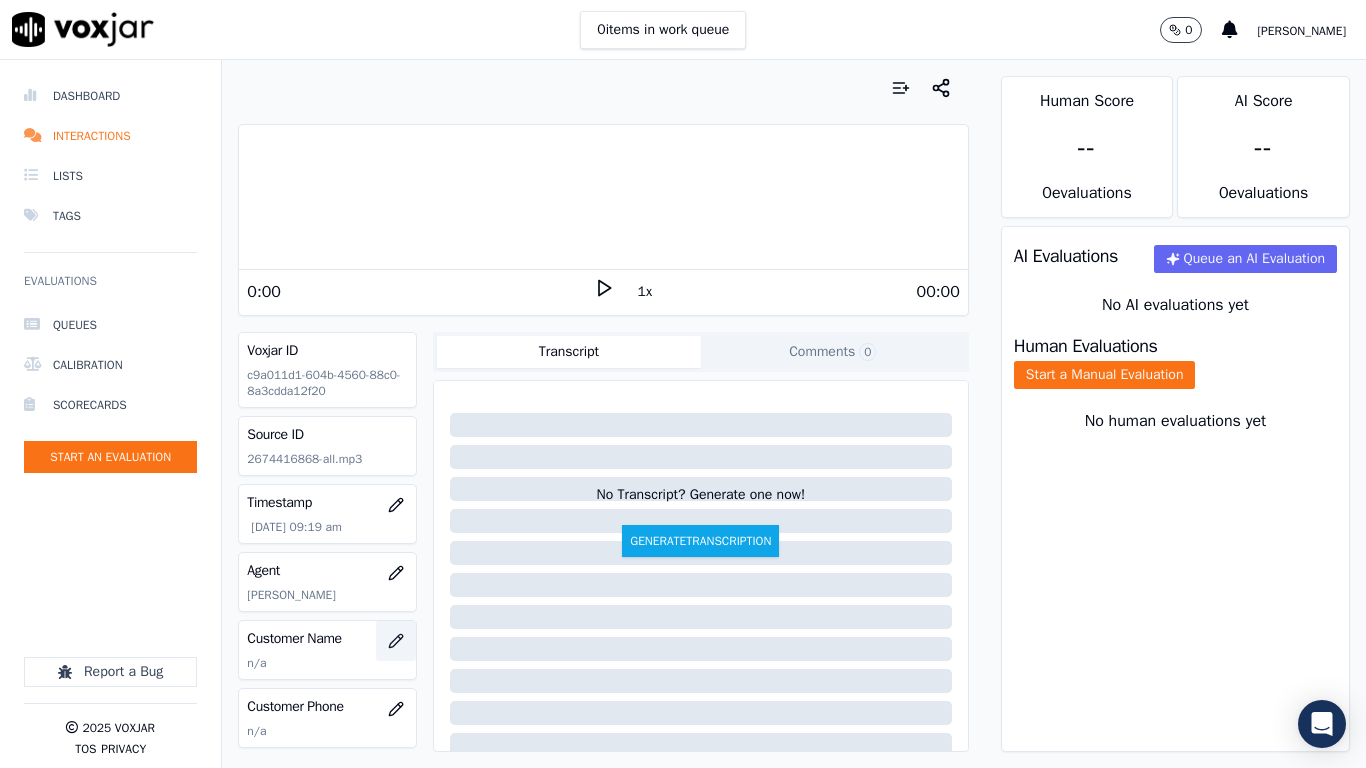 click 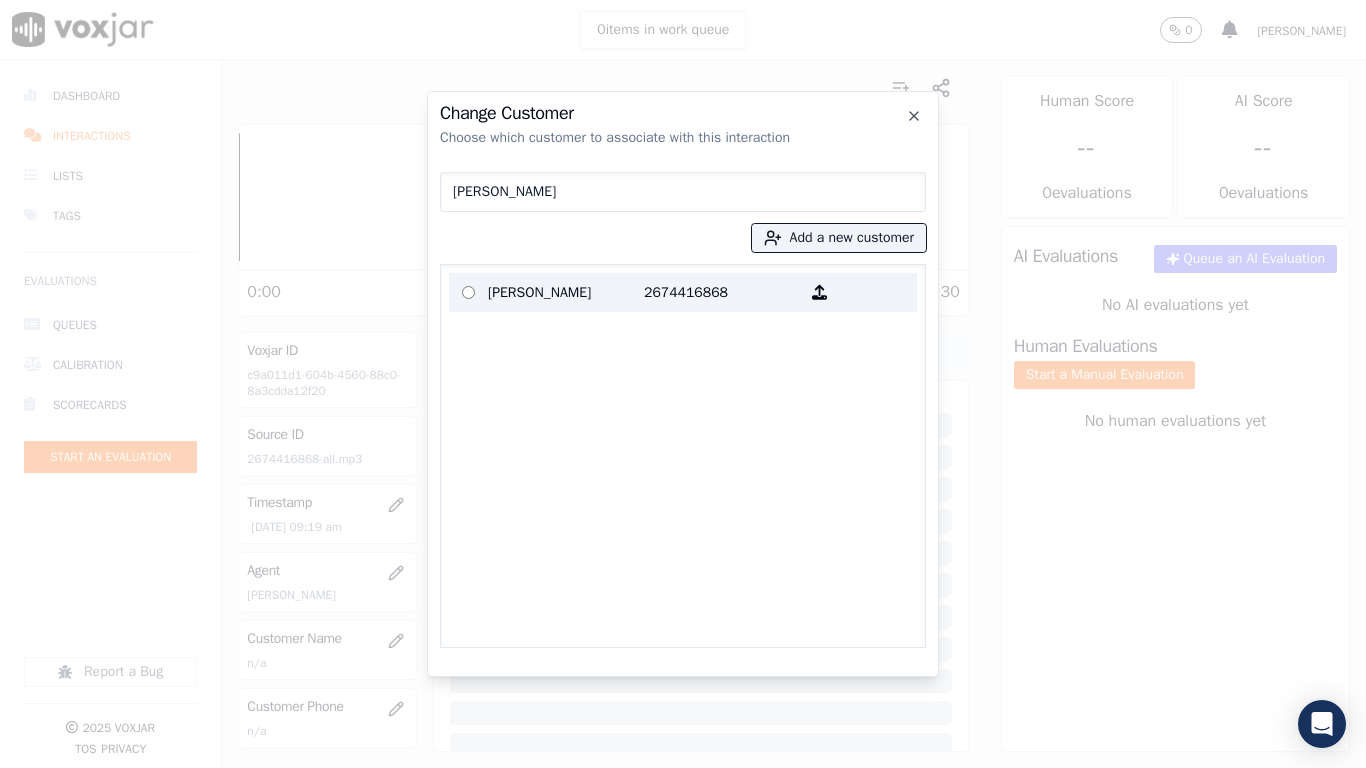 type on "[PERSON_NAME]" 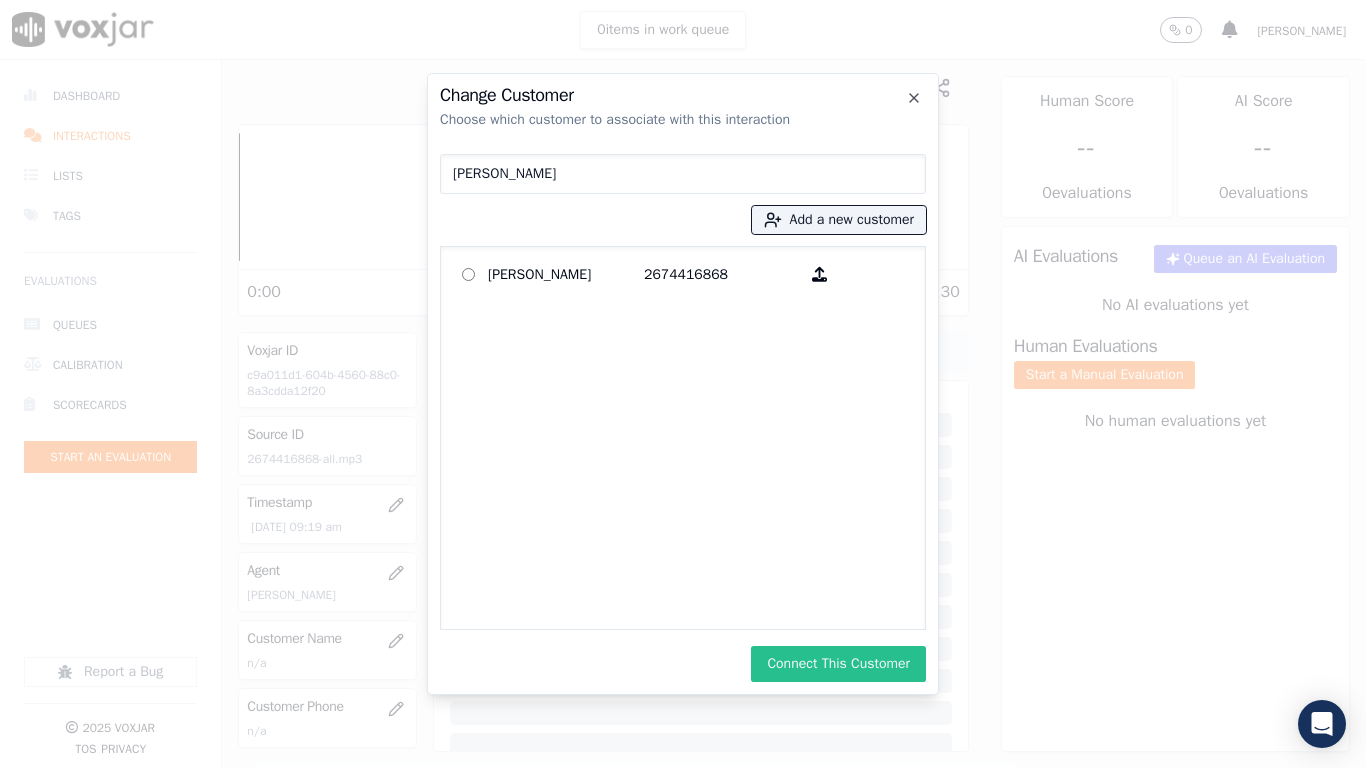 click on "Connect This Customer" at bounding box center (838, 664) 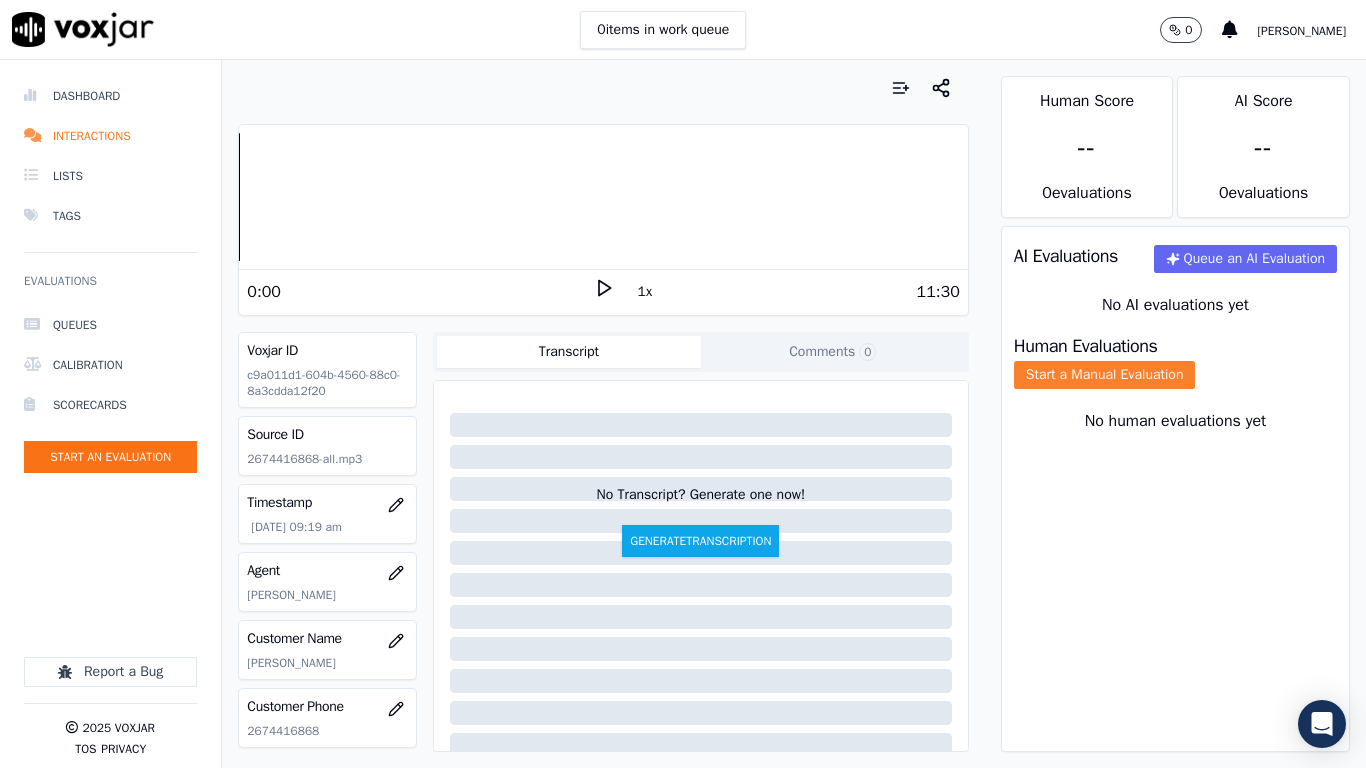click on "Start a Manual Evaluation" 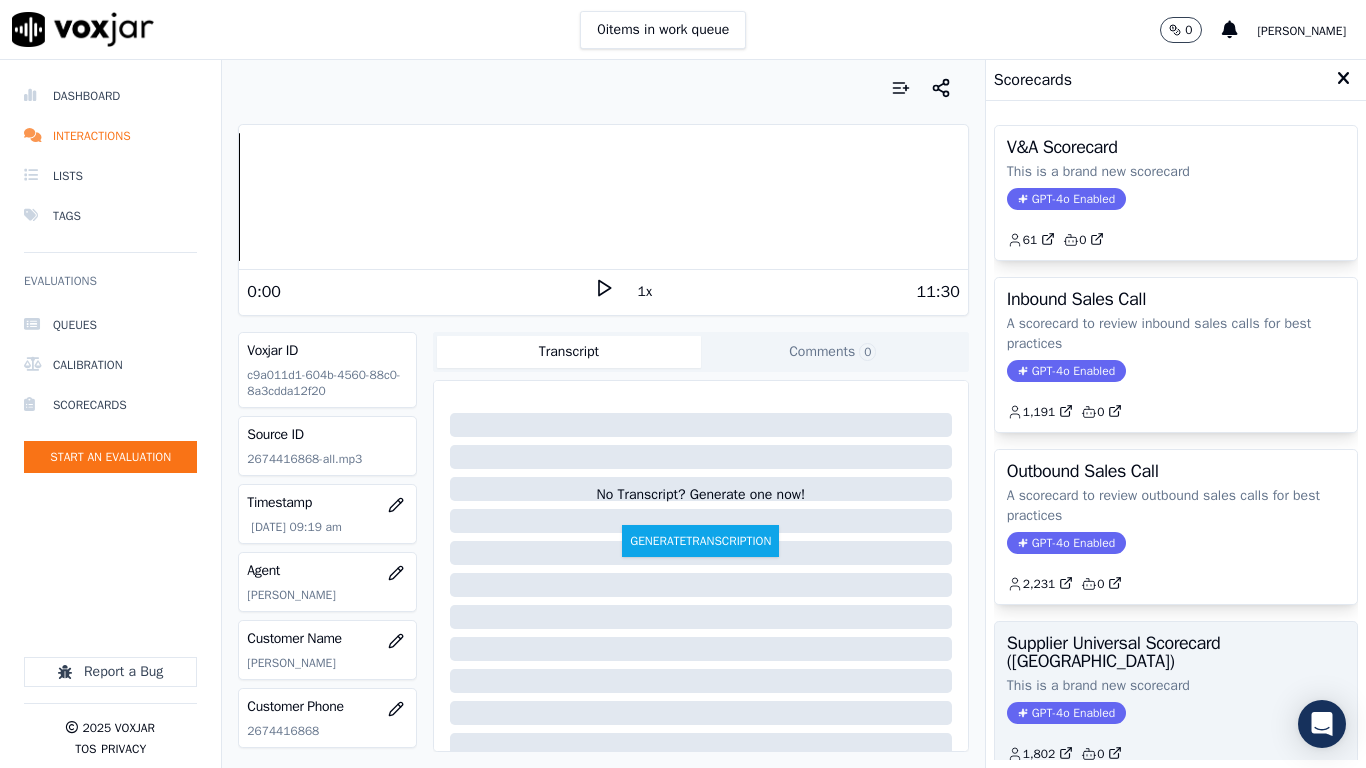 click on "Supplier Universal Scorecard ([GEOGRAPHIC_DATA])" at bounding box center [1176, 652] 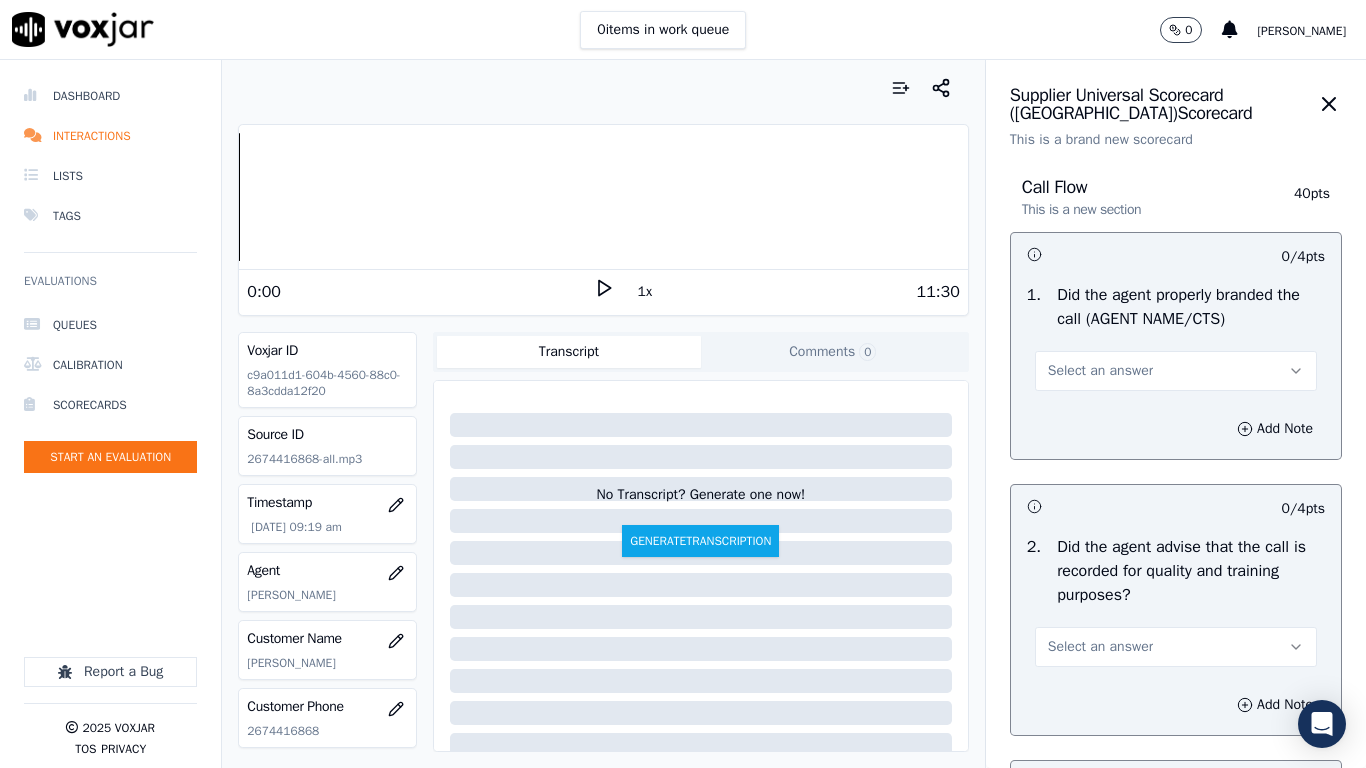click on "Select an answer" at bounding box center (1176, 371) 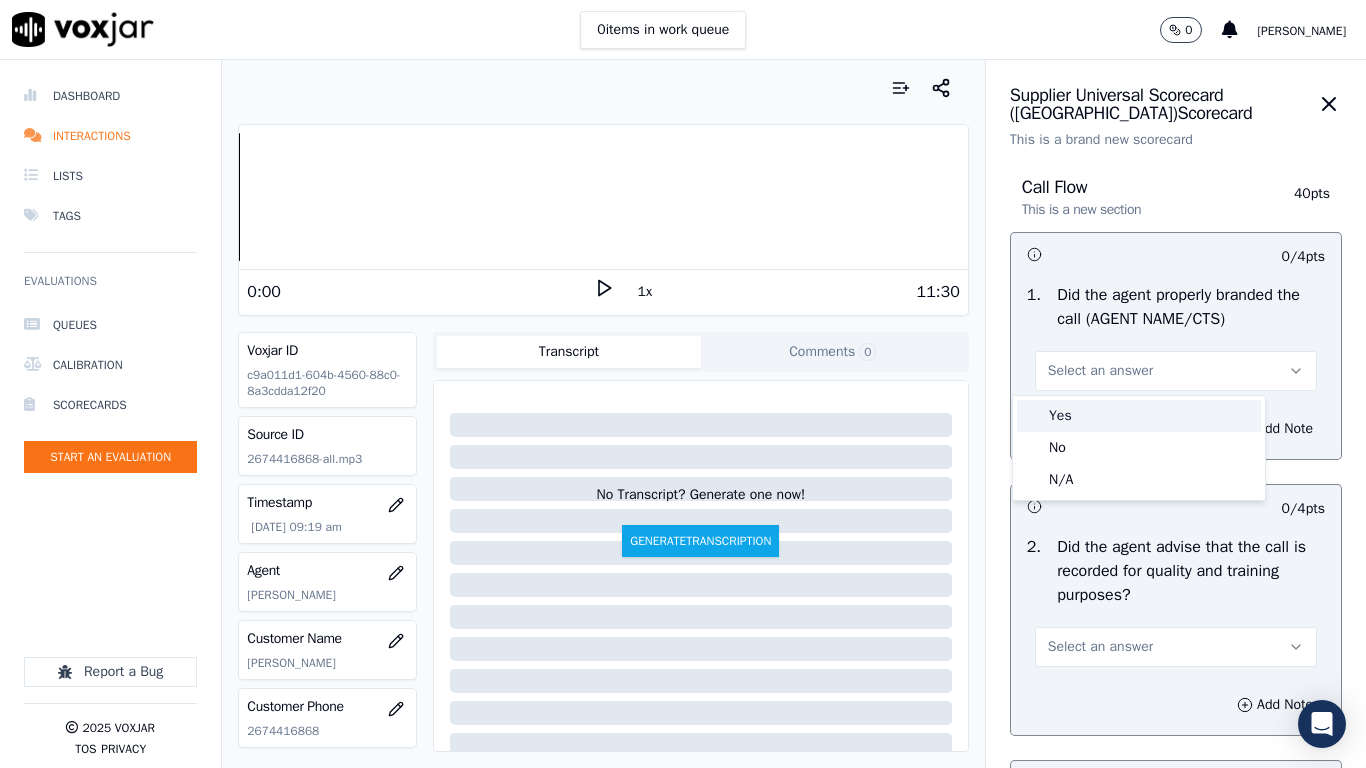click on "Yes" at bounding box center [1139, 416] 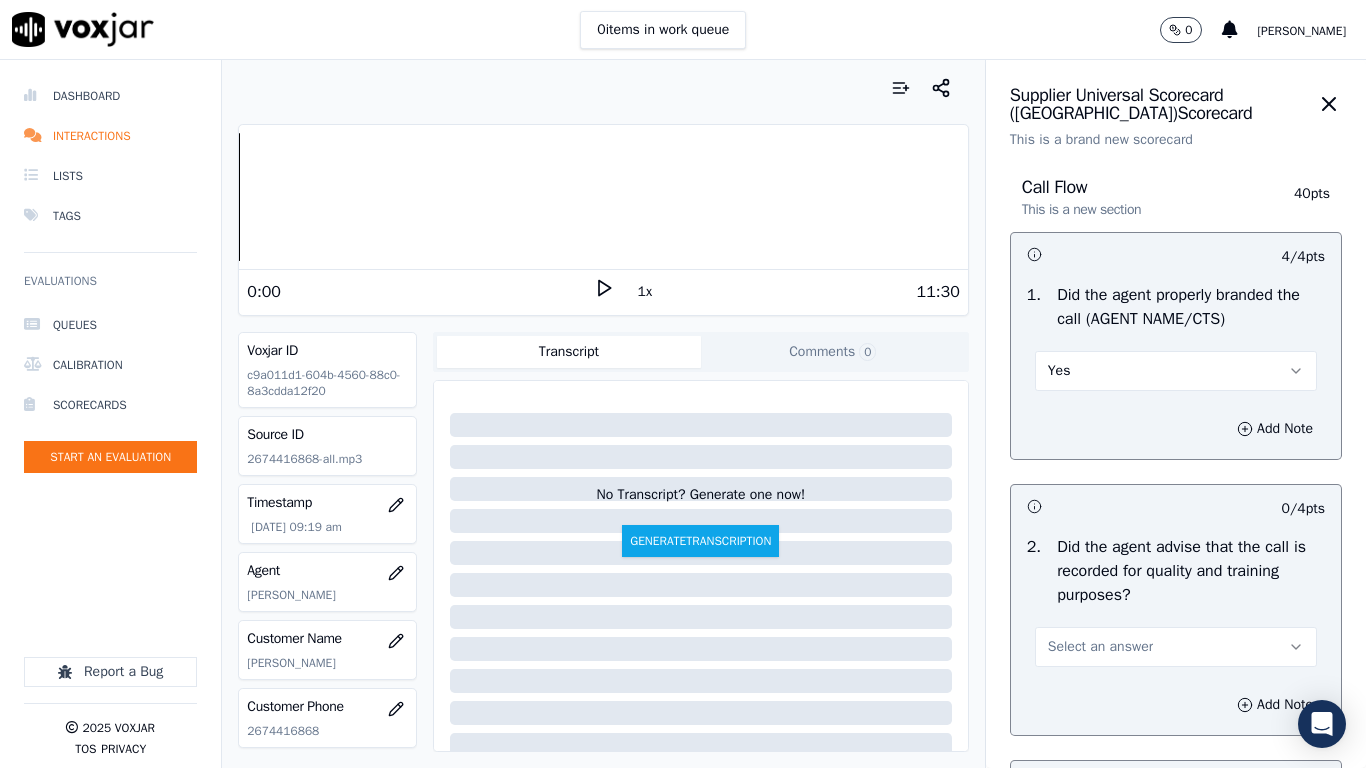 click on "Select an answer" at bounding box center [1100, 647] 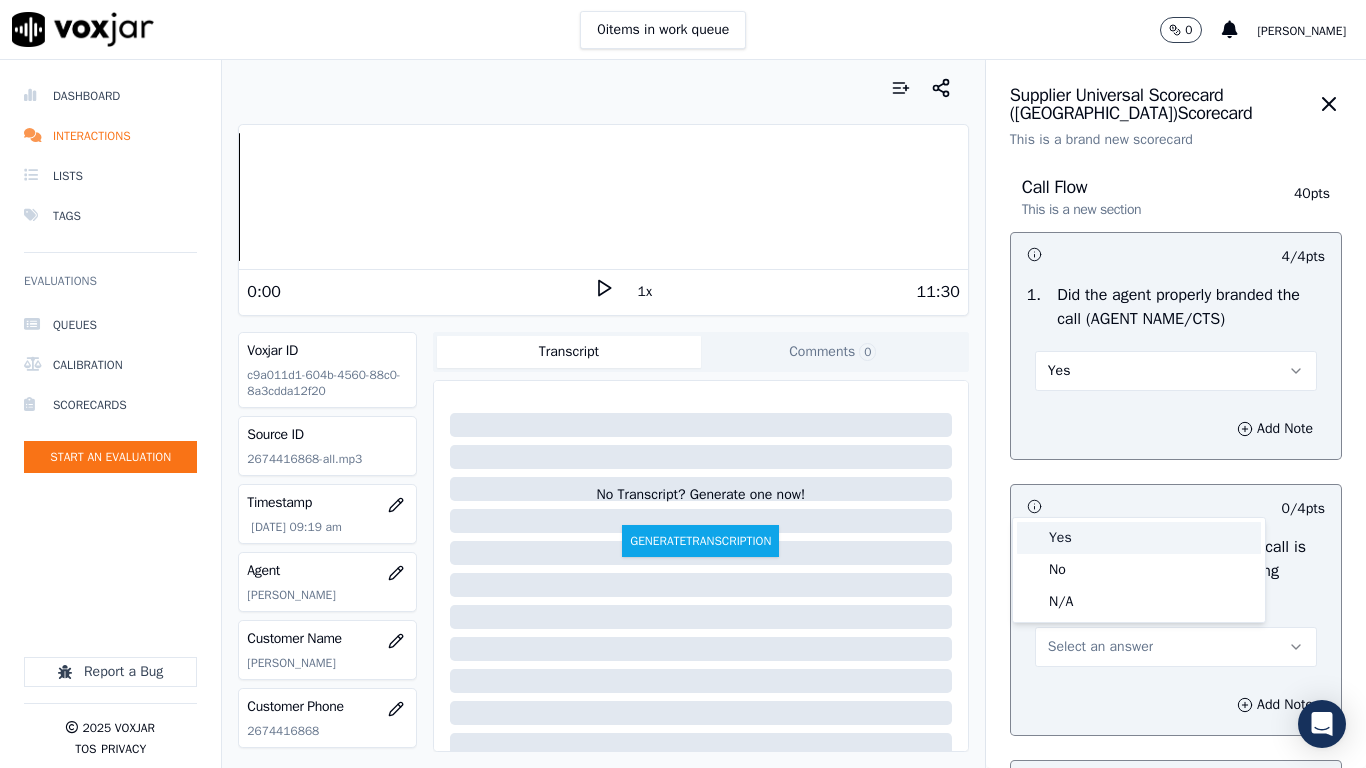 click on "Yes" at bounding box center [1139, 538] 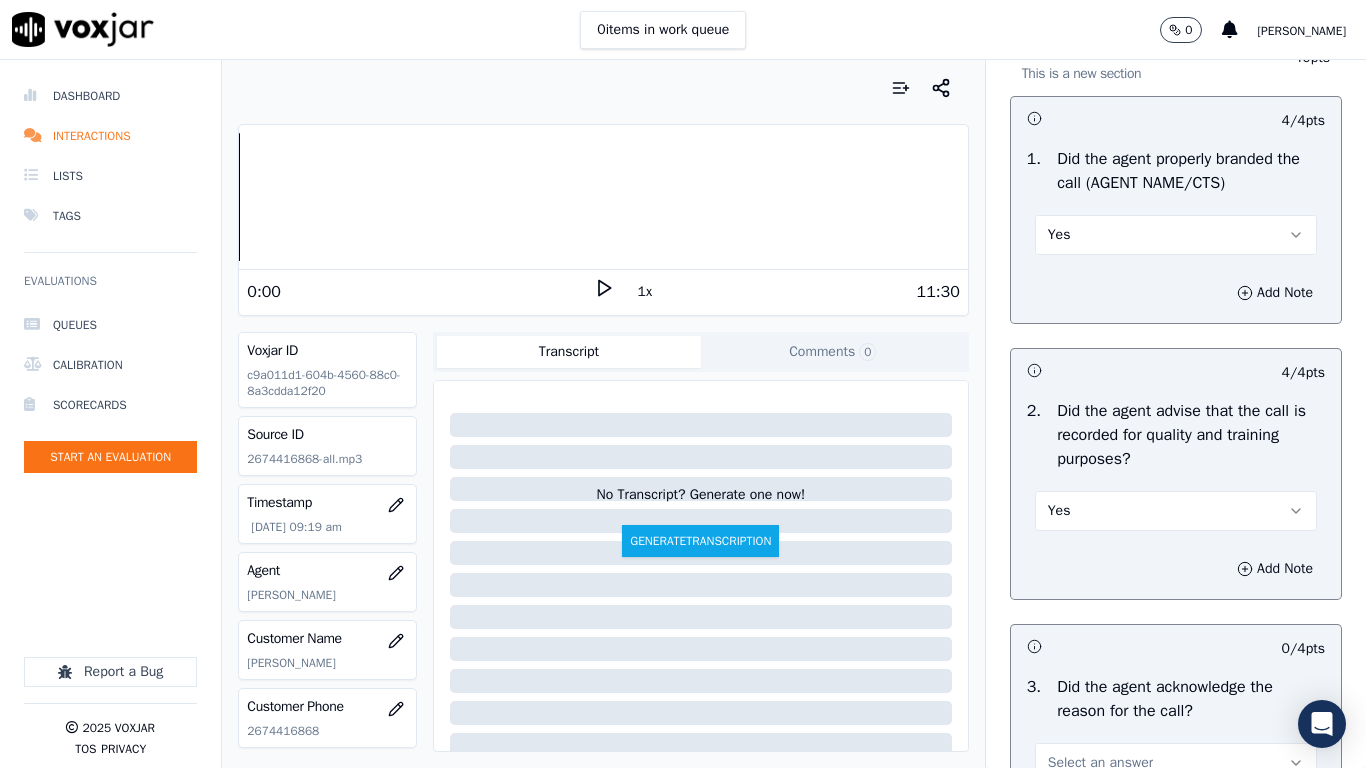 scroll, scrollTop: 500, scrollLeft: 0, axis: vertical 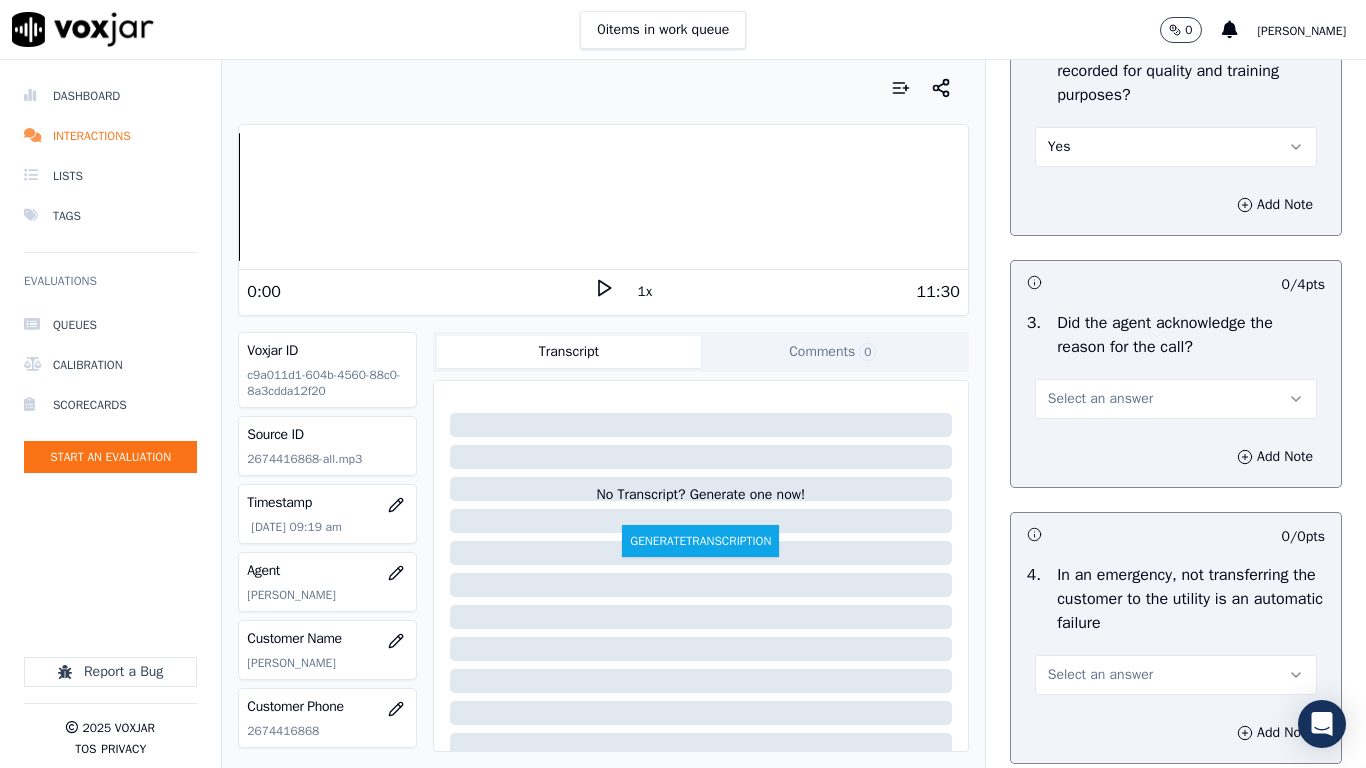 click on "Select an answer" at bounding box center (1100, 399) 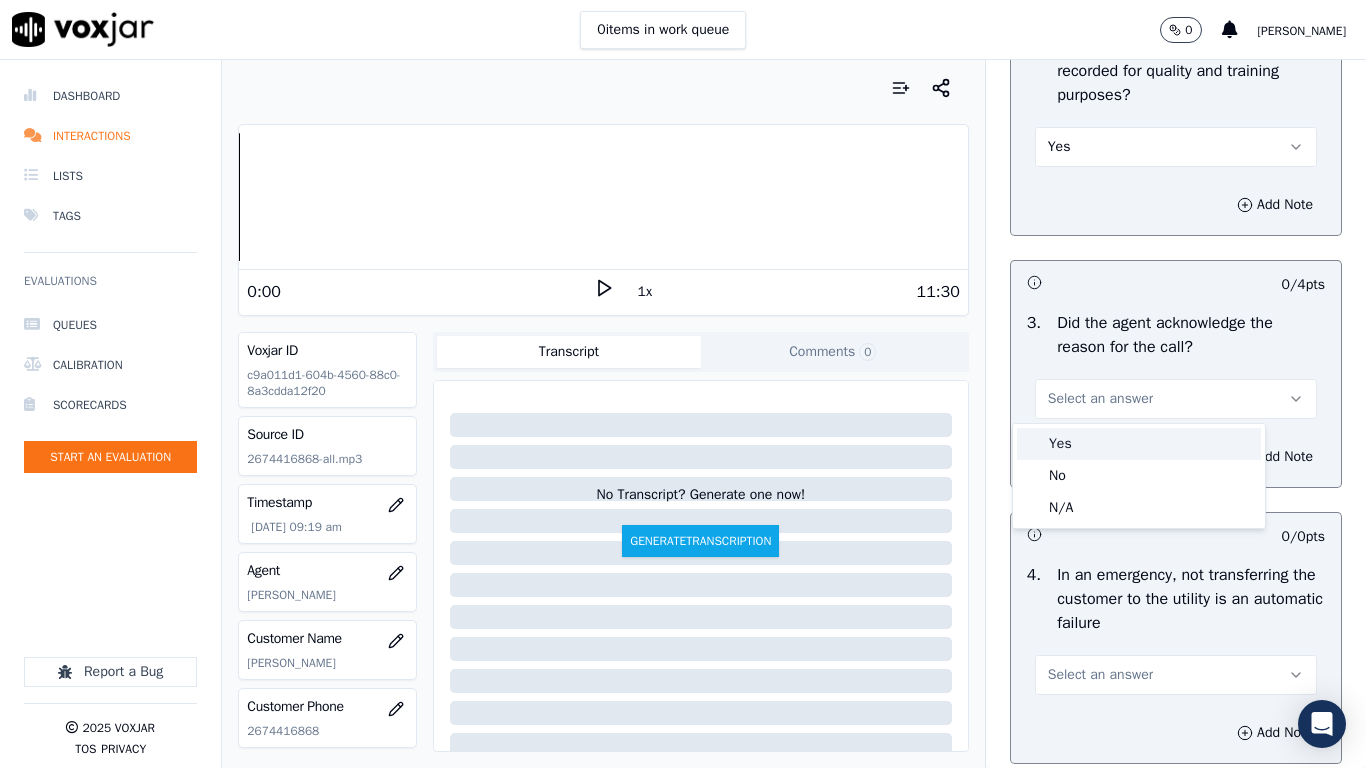 click on "Yes" at bounding box center [1139, 444] 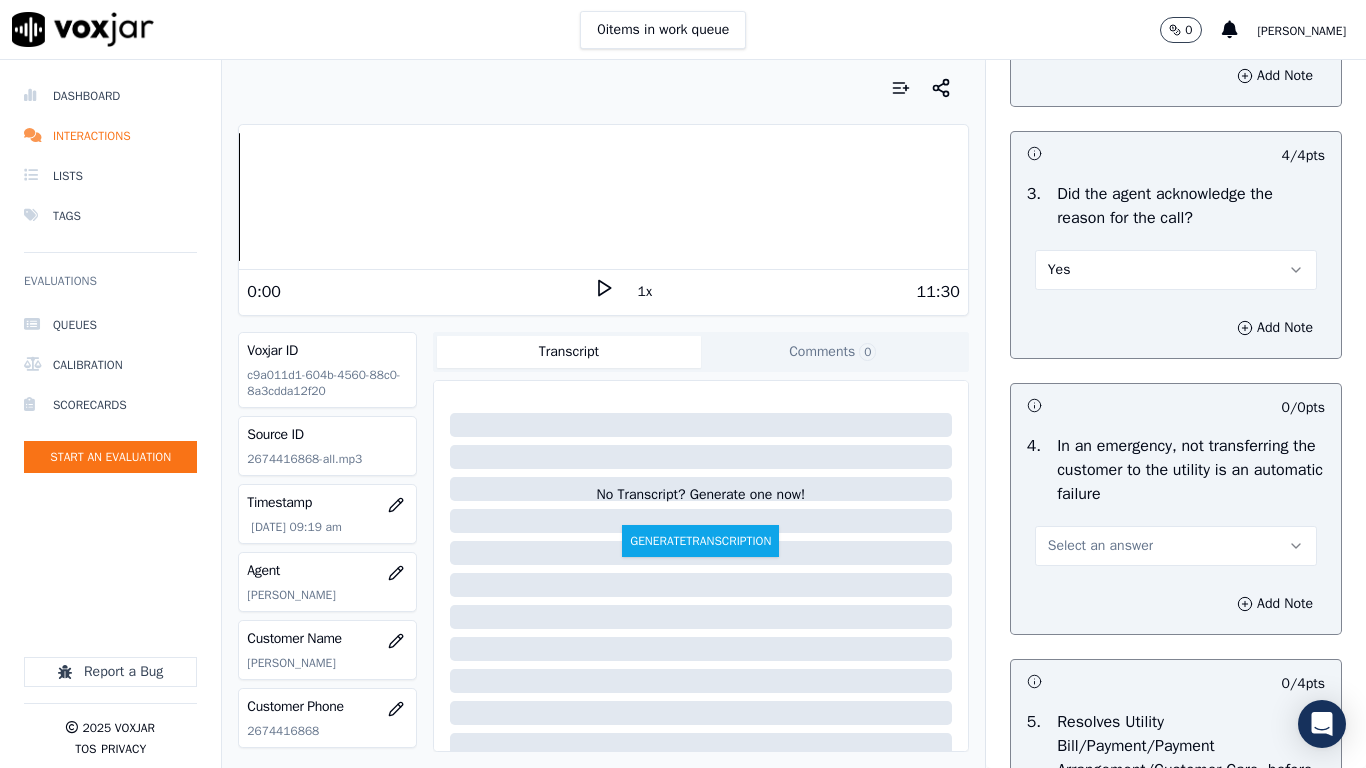 scroll, scrollTop: 900, scrollLeft: 0, axis: vertical 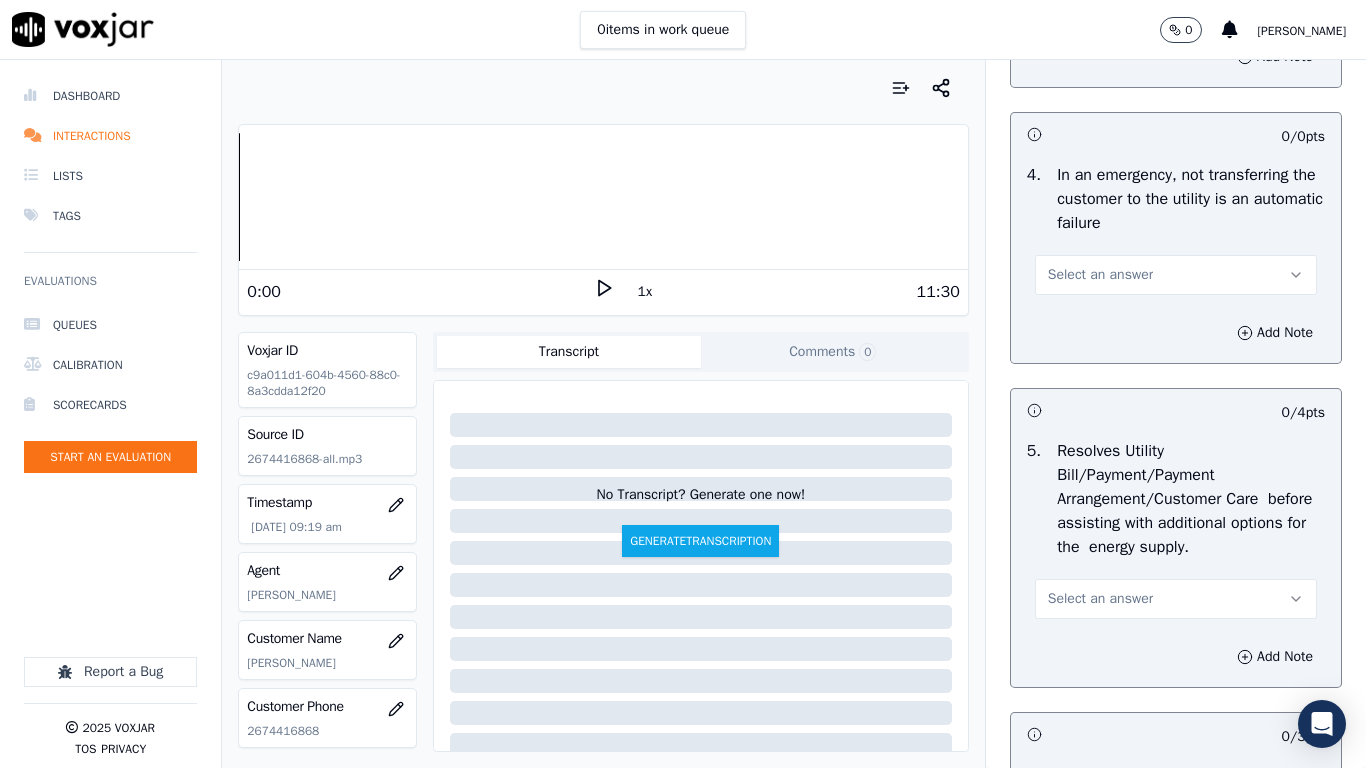 click on "Select an answer" at bounding box center (1100, 275) 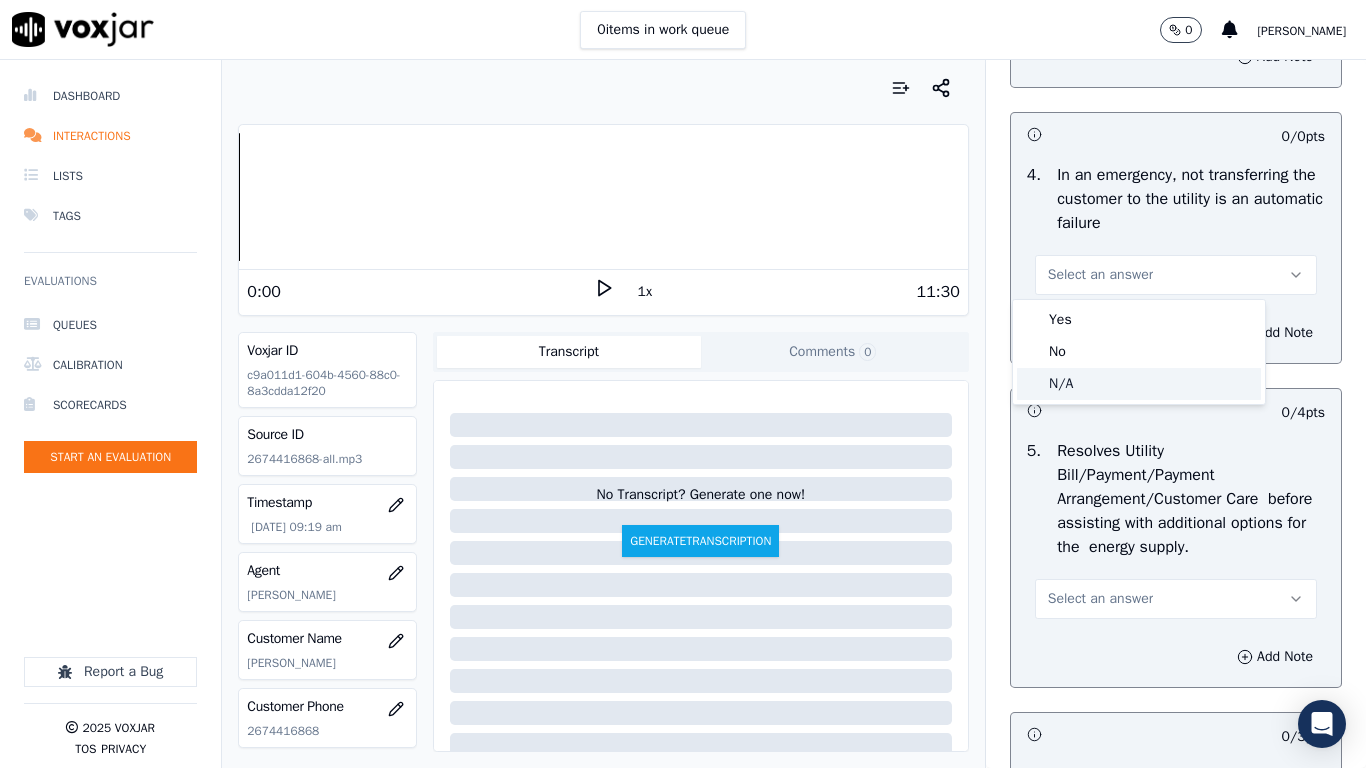 click on "N/A" 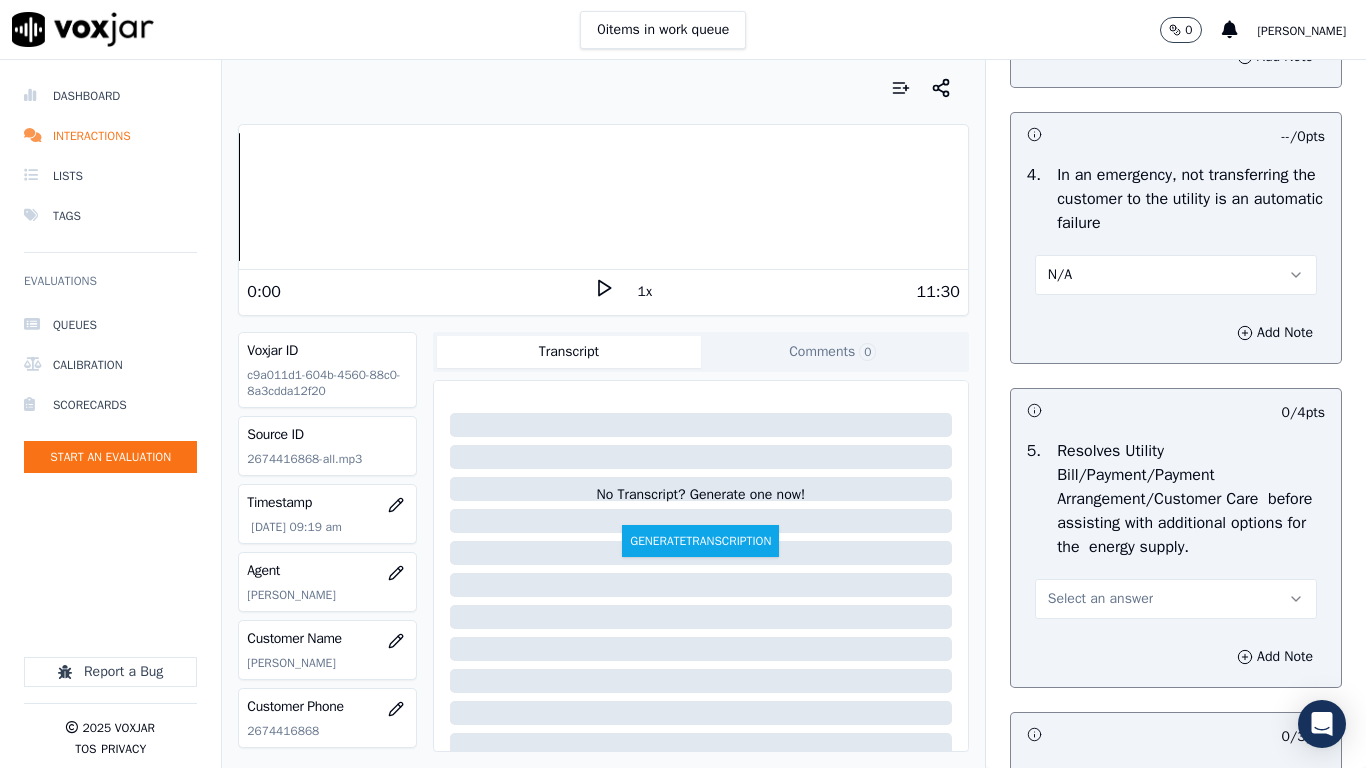 click on "Select an answer" at bounding box center [1100, 599] 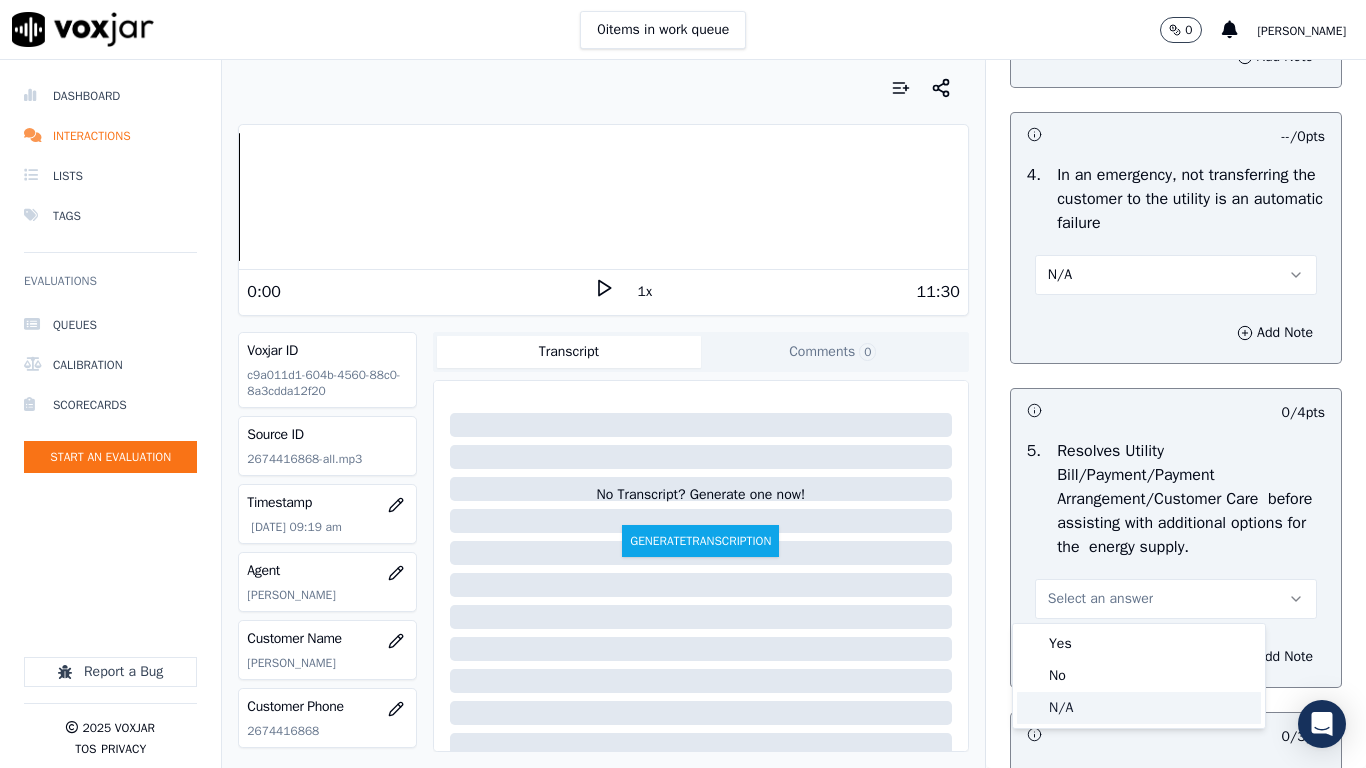 click on "N/A" 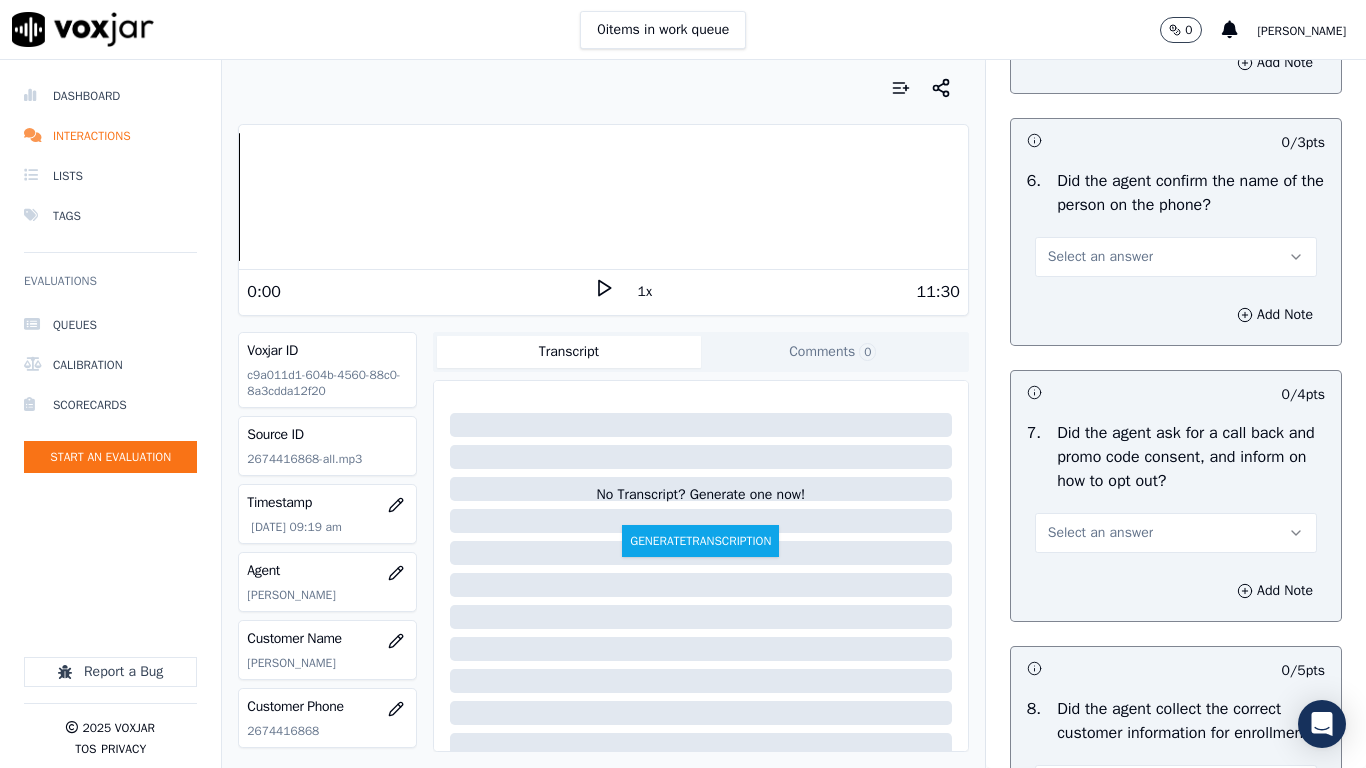 scroll, scrollTop: 1500, scrollLeft: 0, axis: vertical 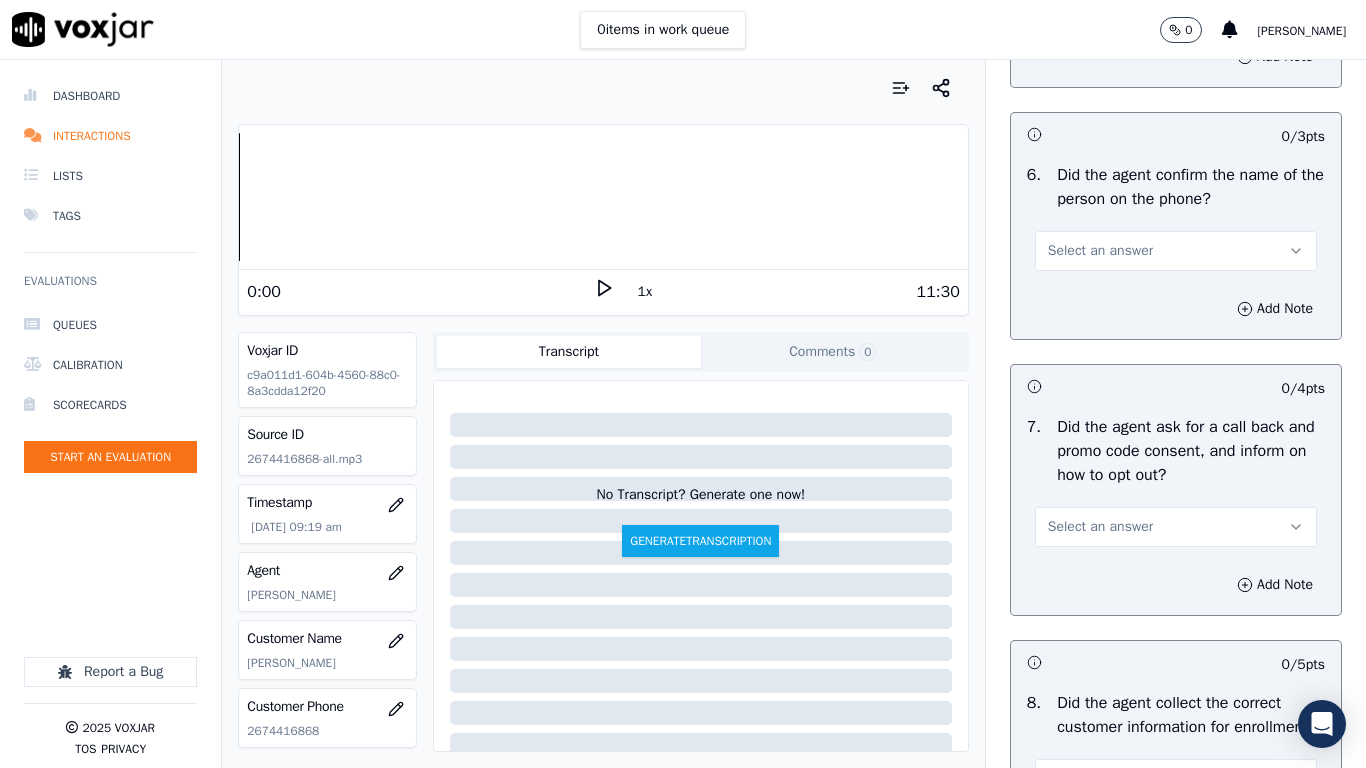click on "Select an answer" at bounding box center [1100, 251] 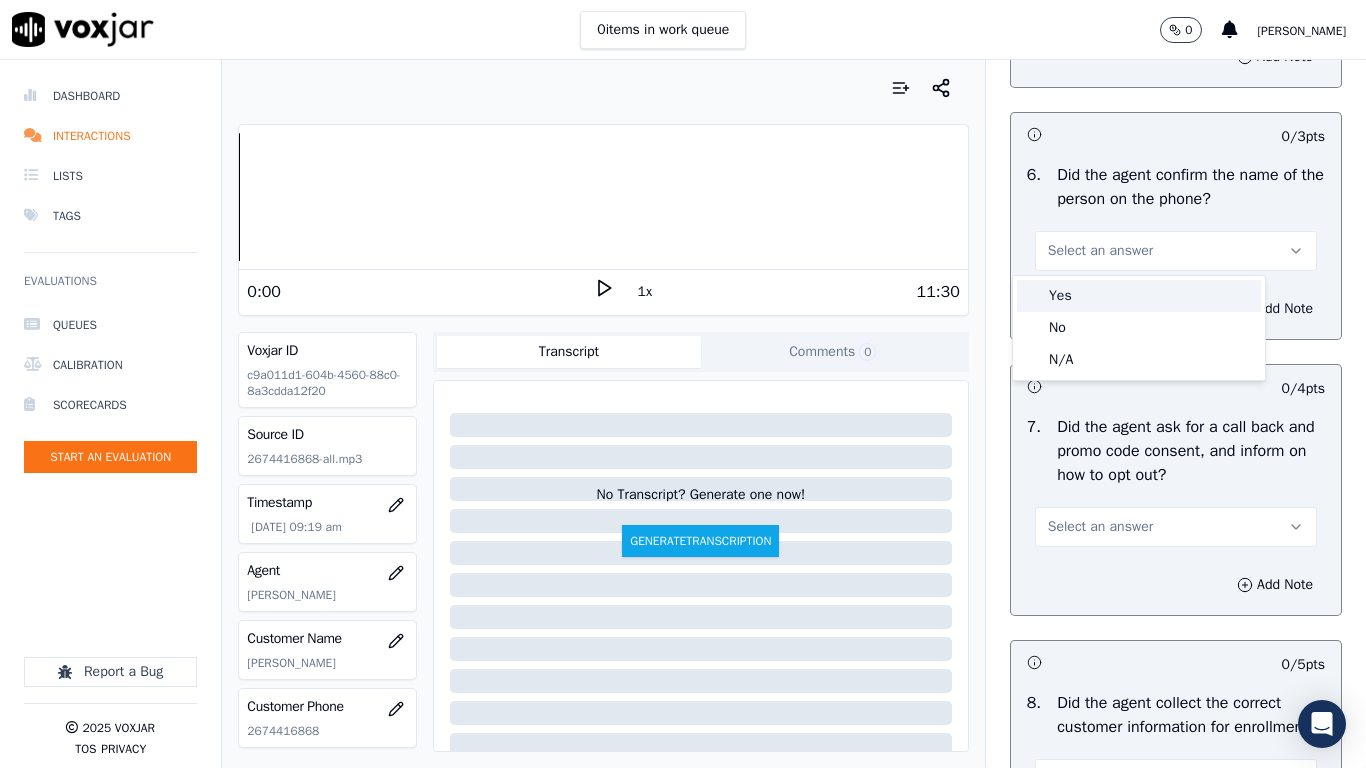 click on "Yes" at bounding box center (1139, 296) 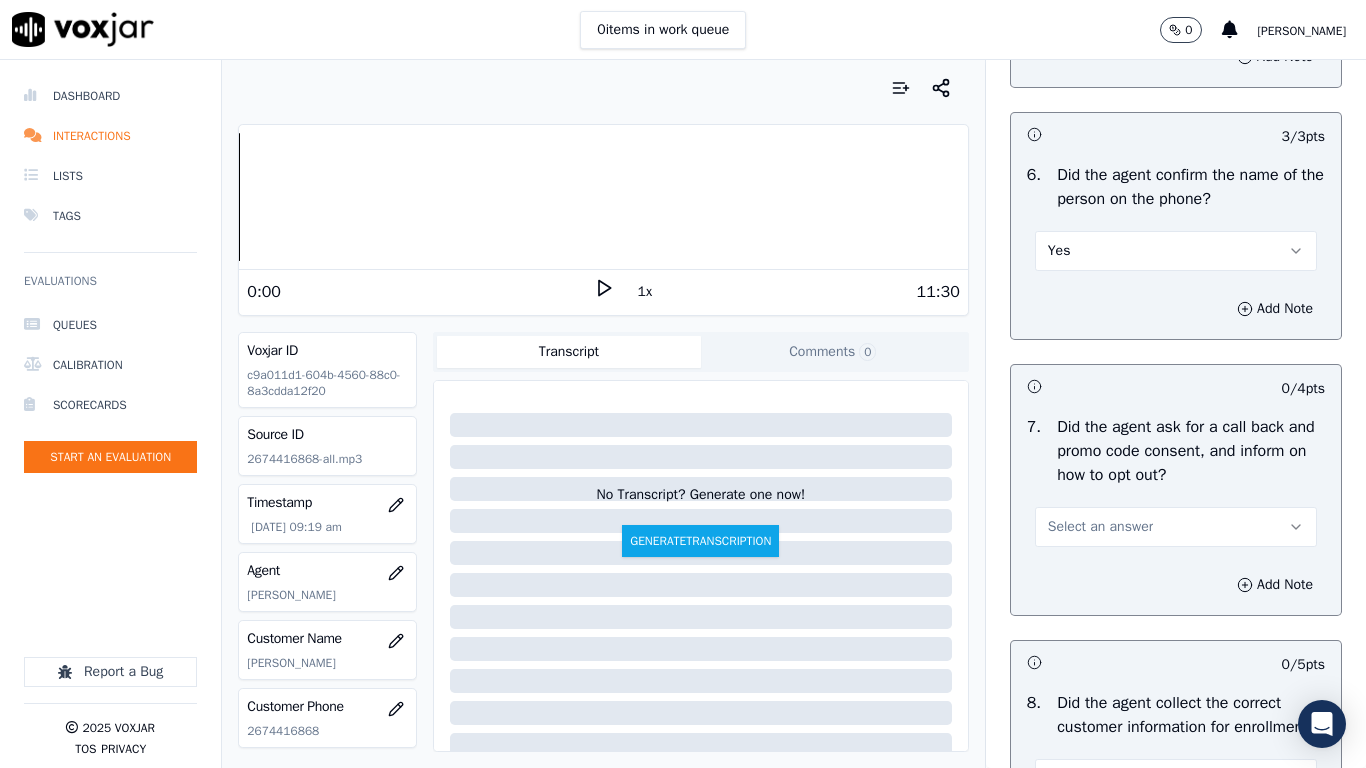 click on "Select an answer" at bounding box center (1100, 527) 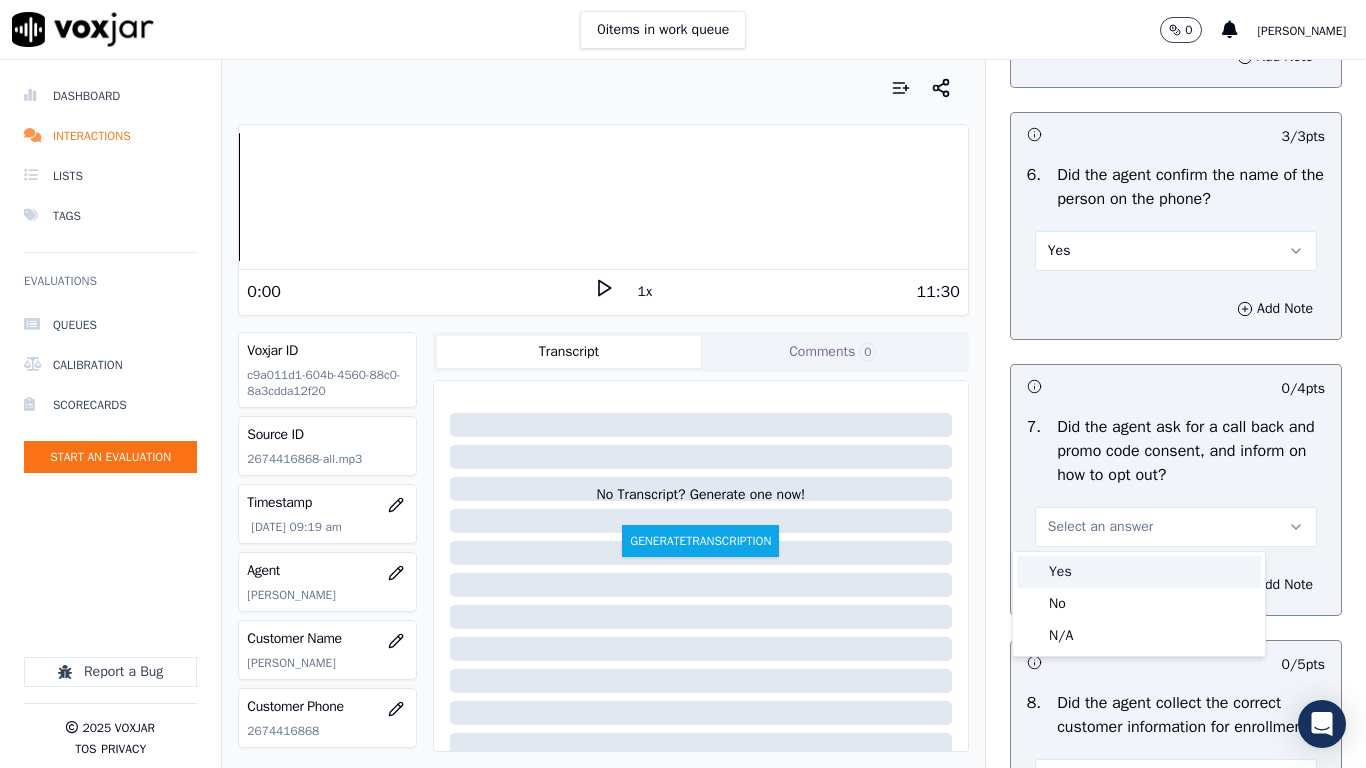 click on "Yes" at bounding box center (1139, 572) 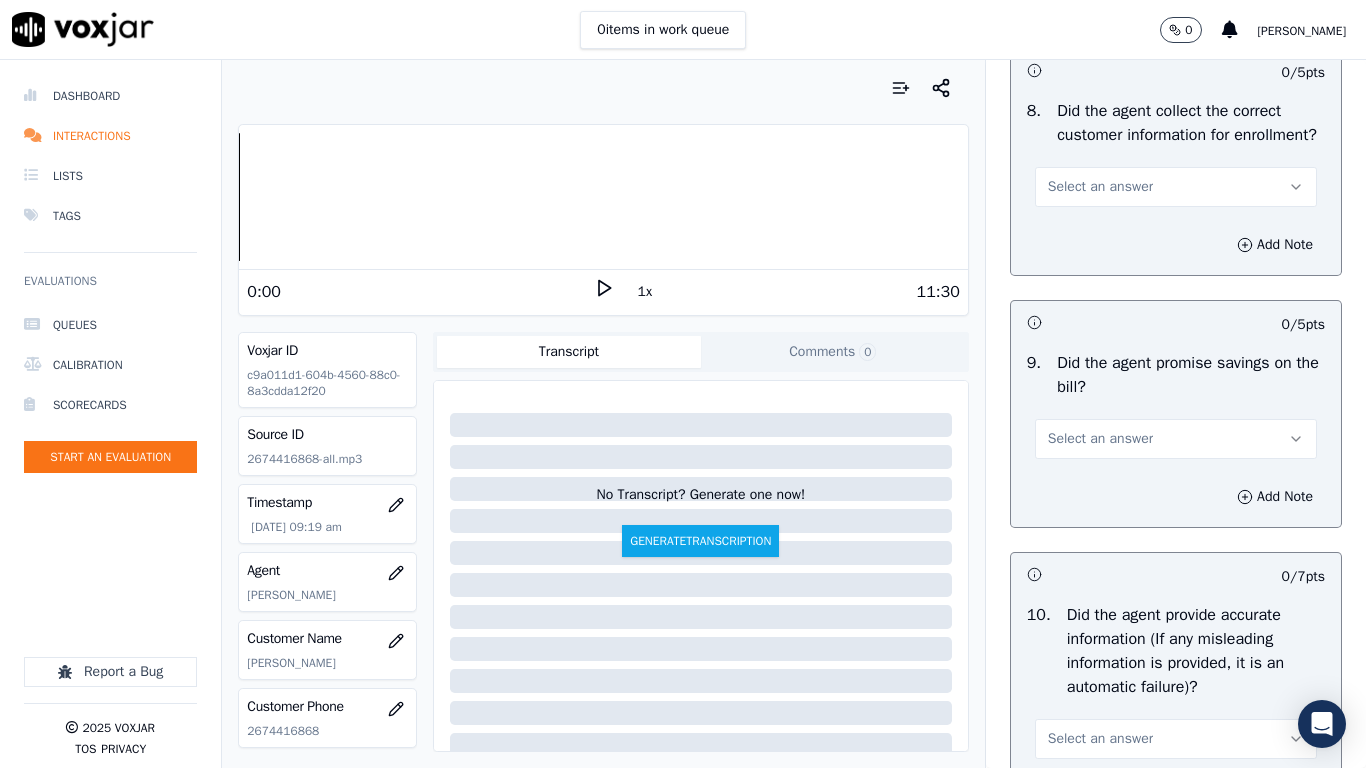 scroll, scrollTop: 2100, scrollLeft: 0, axis: vertical 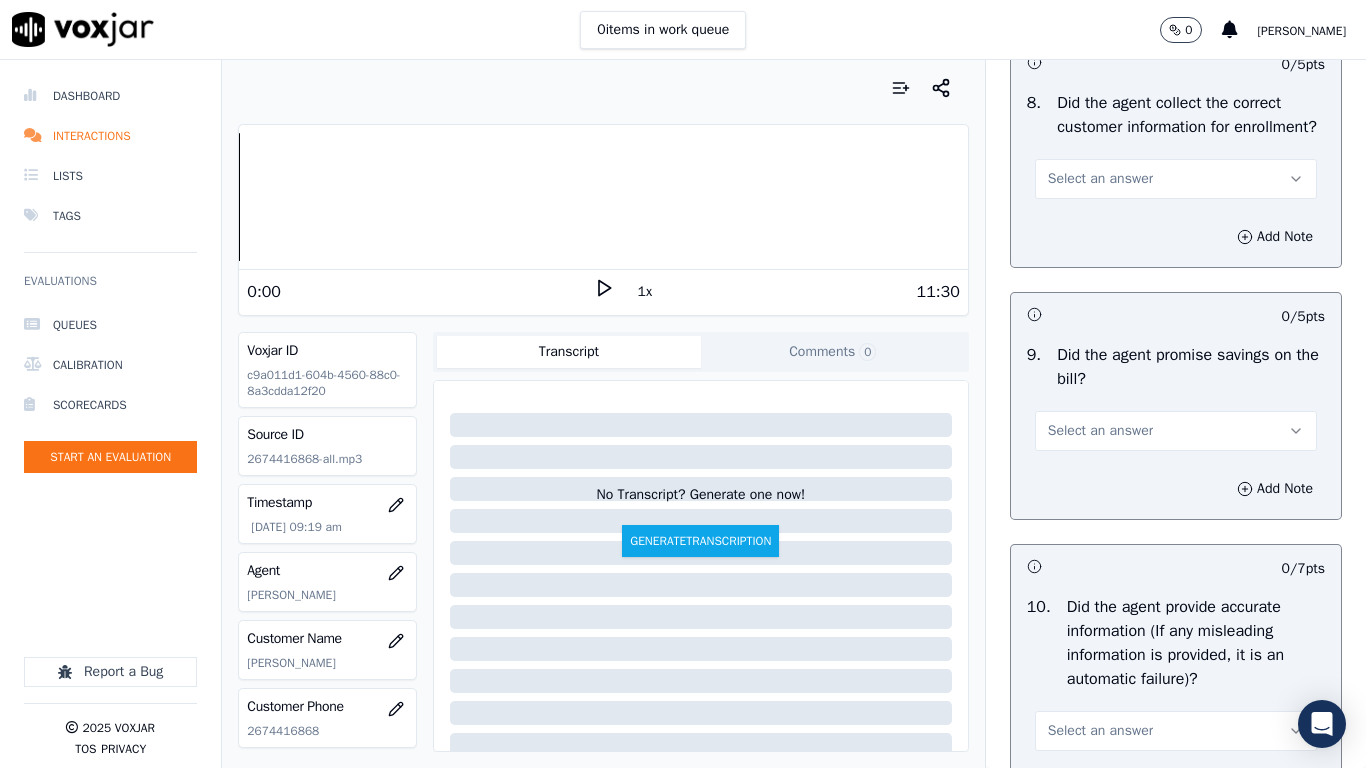 click on "Select an answer" at bounding box center (1100, 179) 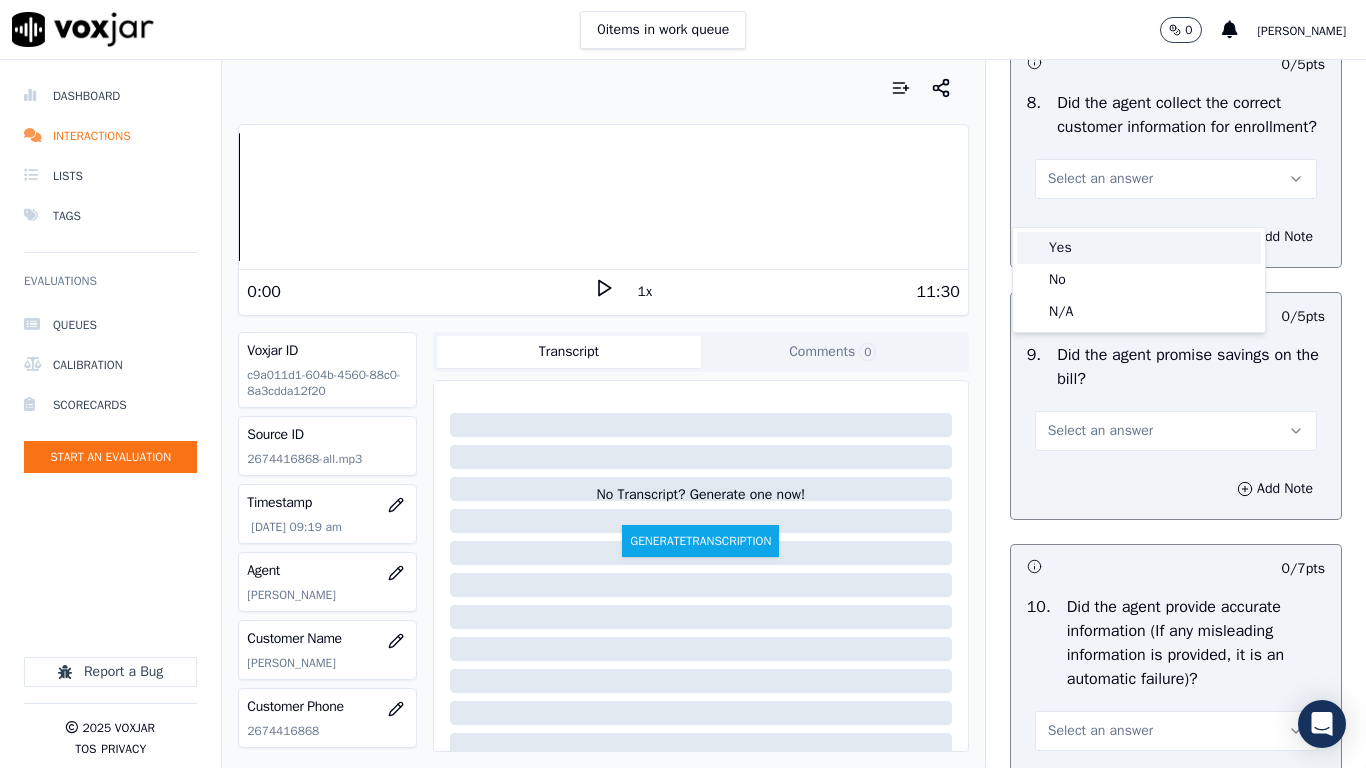 click on "Yes" at bounding box center (1139, 248) 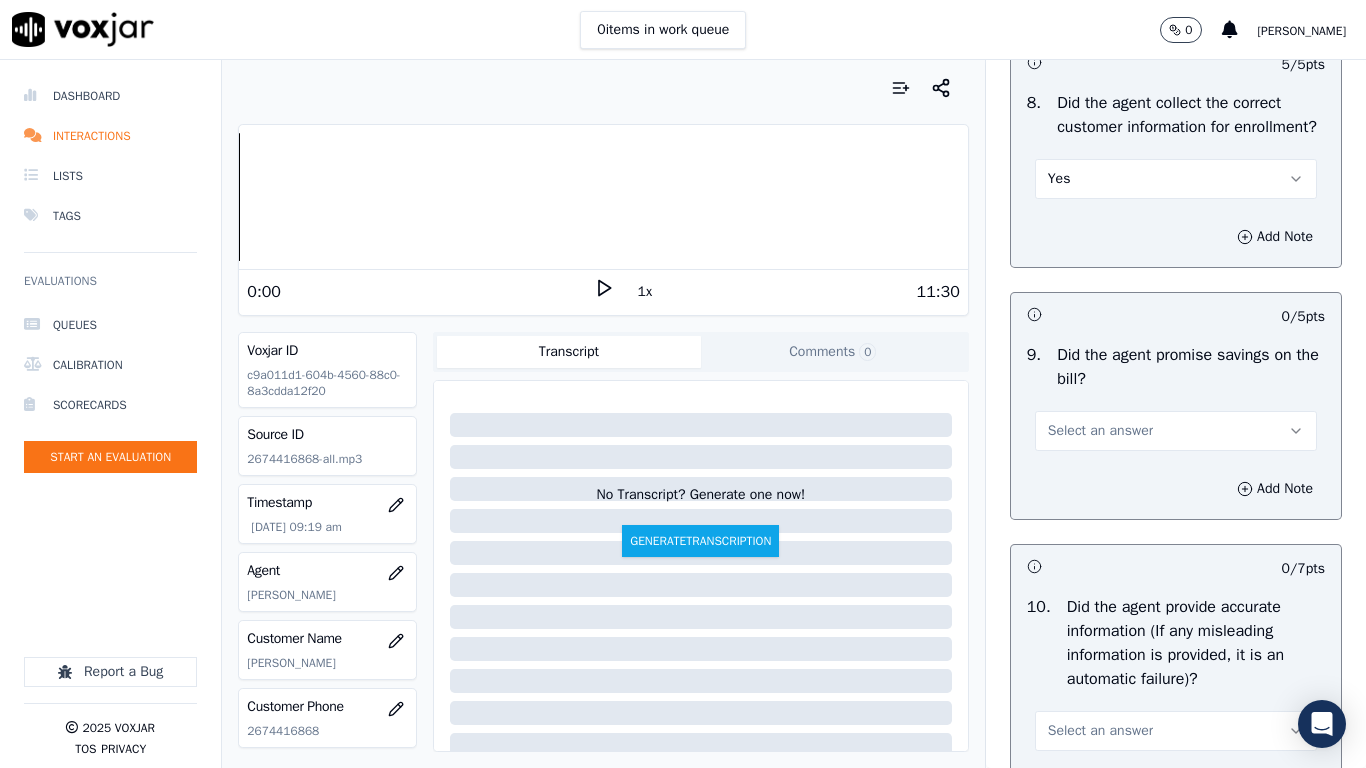 click on "Select an answer" at bounding box center [1100, 431] 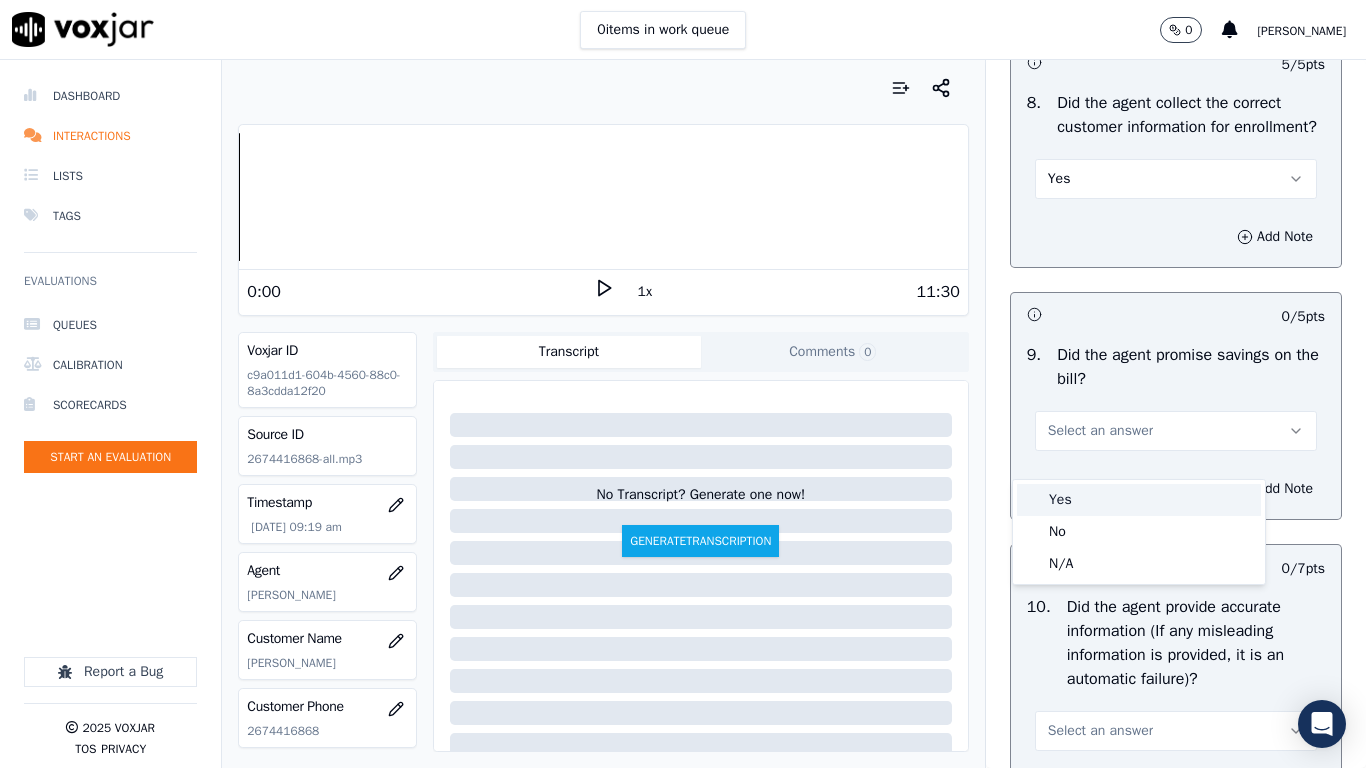 click on "Yes" at bounding box center [1139, 500] 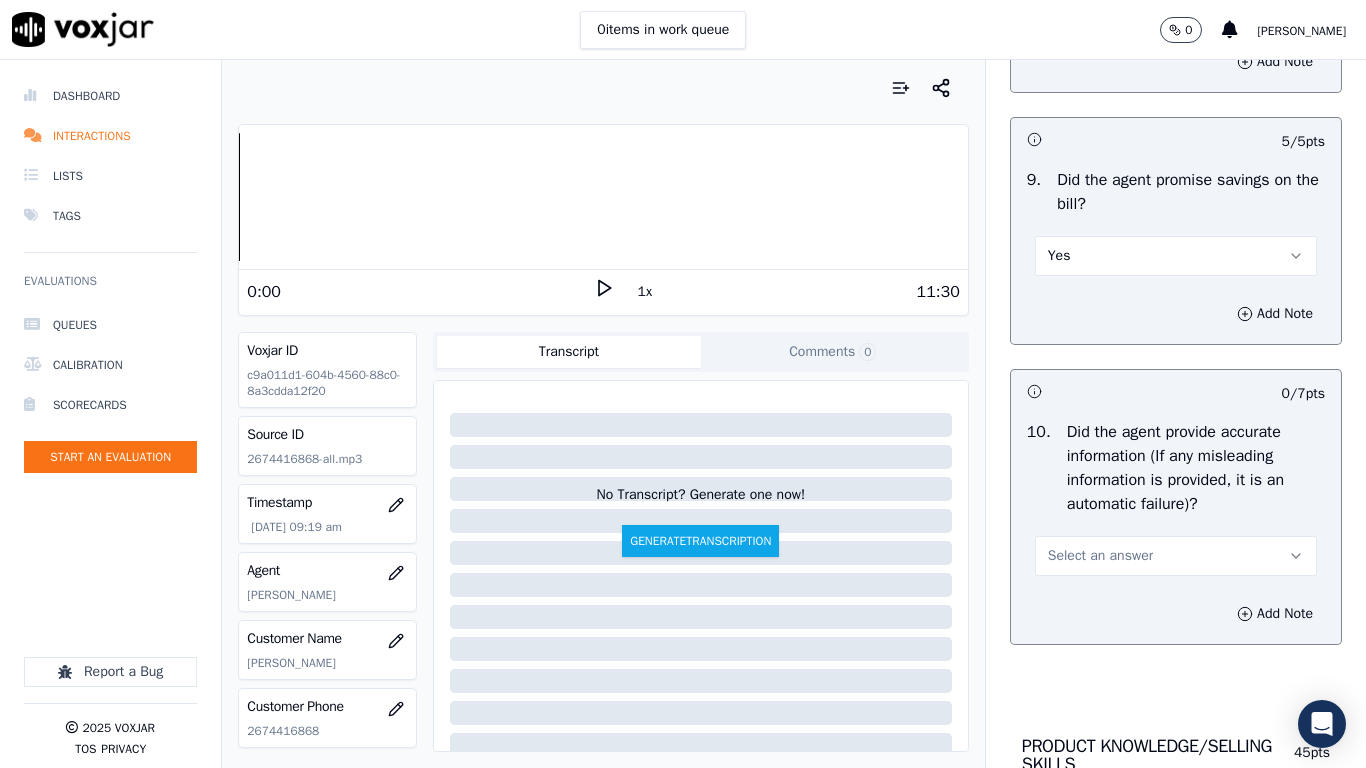 scroll, scrollTop: 2600, scrollLeft: 0, axis: vertical 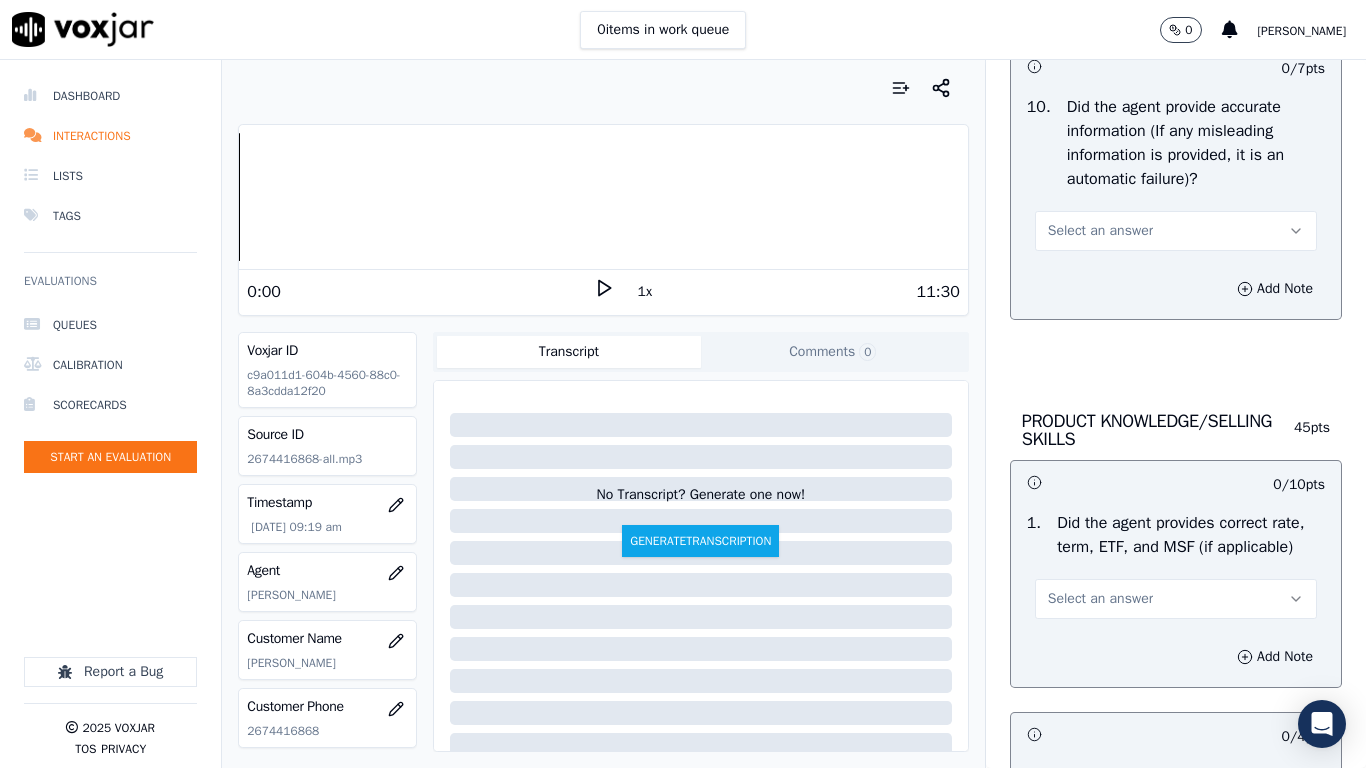click on "Select an answer" at bounding box center [1100, 231] 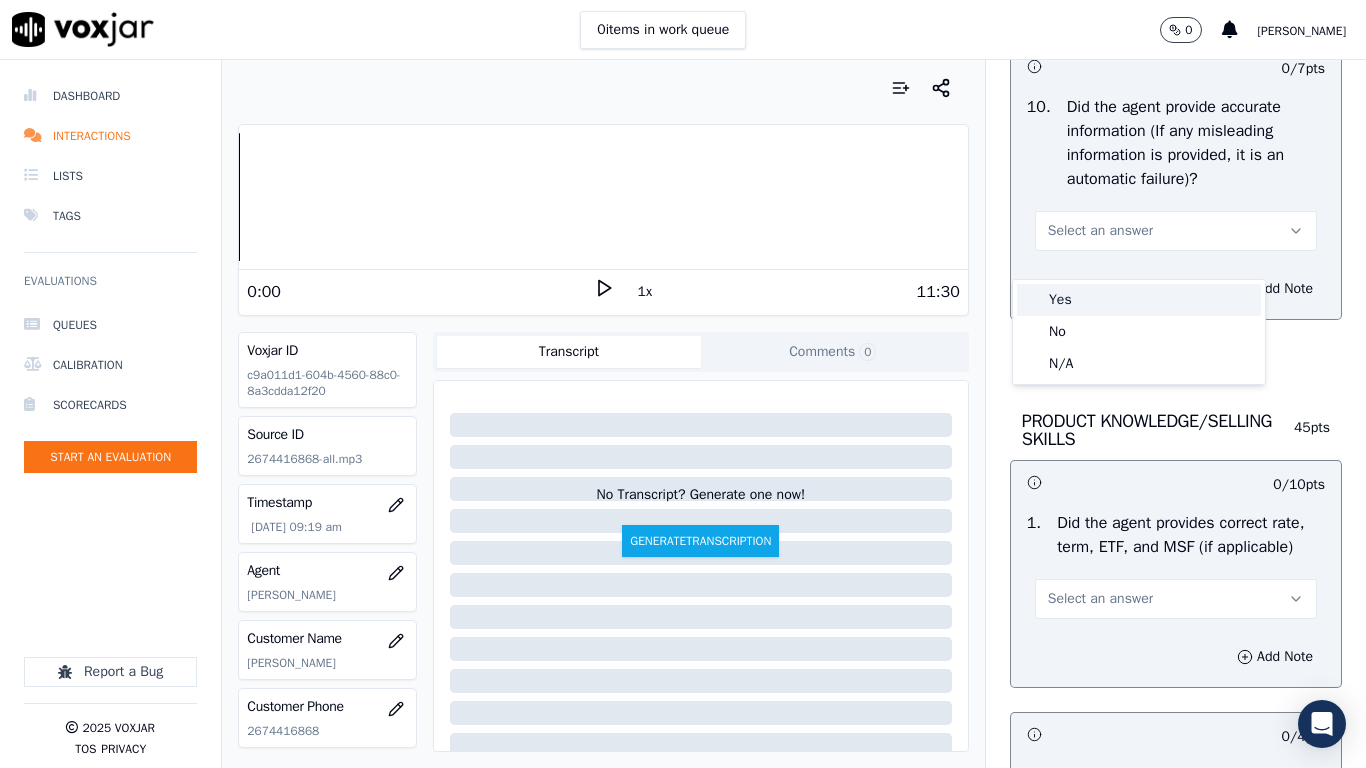 click on "Yes" at bounding box center (1139, 300) 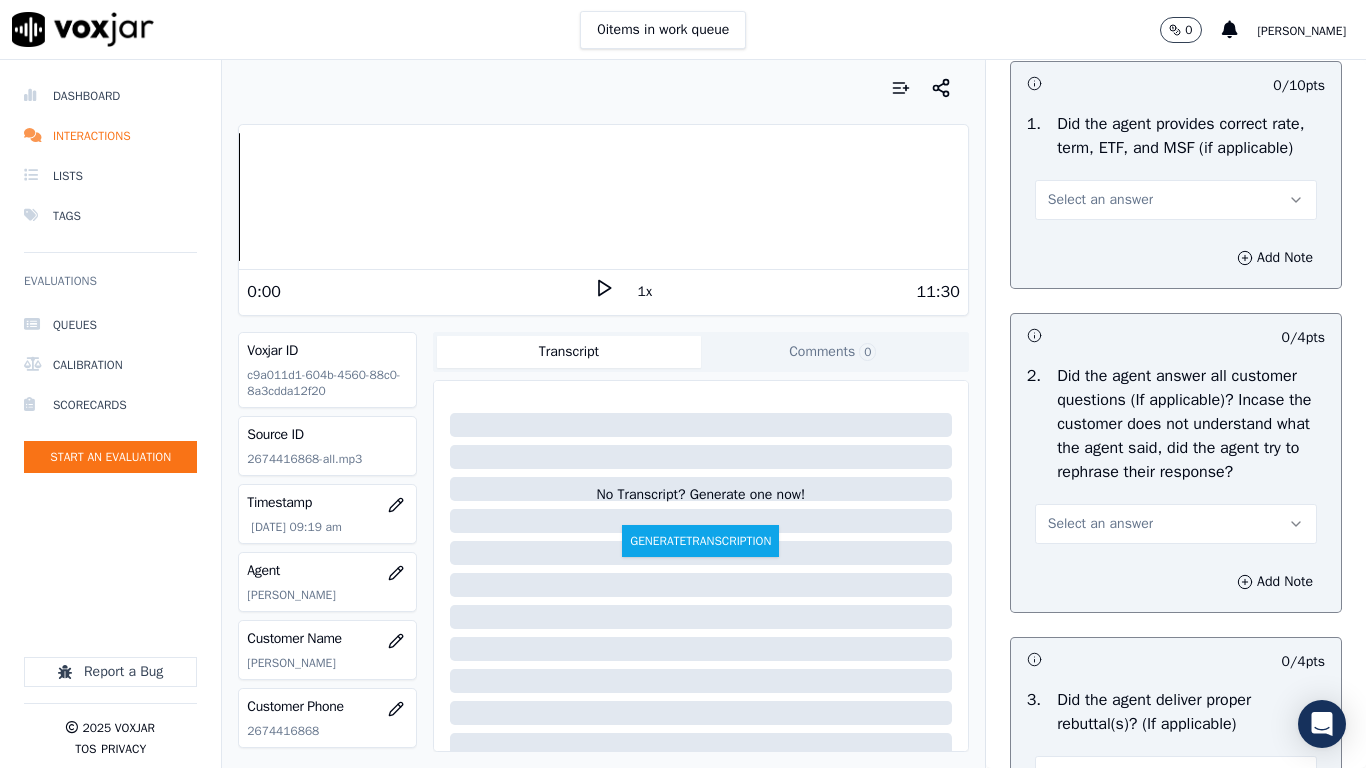 scroll, scrollTop: 3000, scrollLeft: 0, axis: vertical 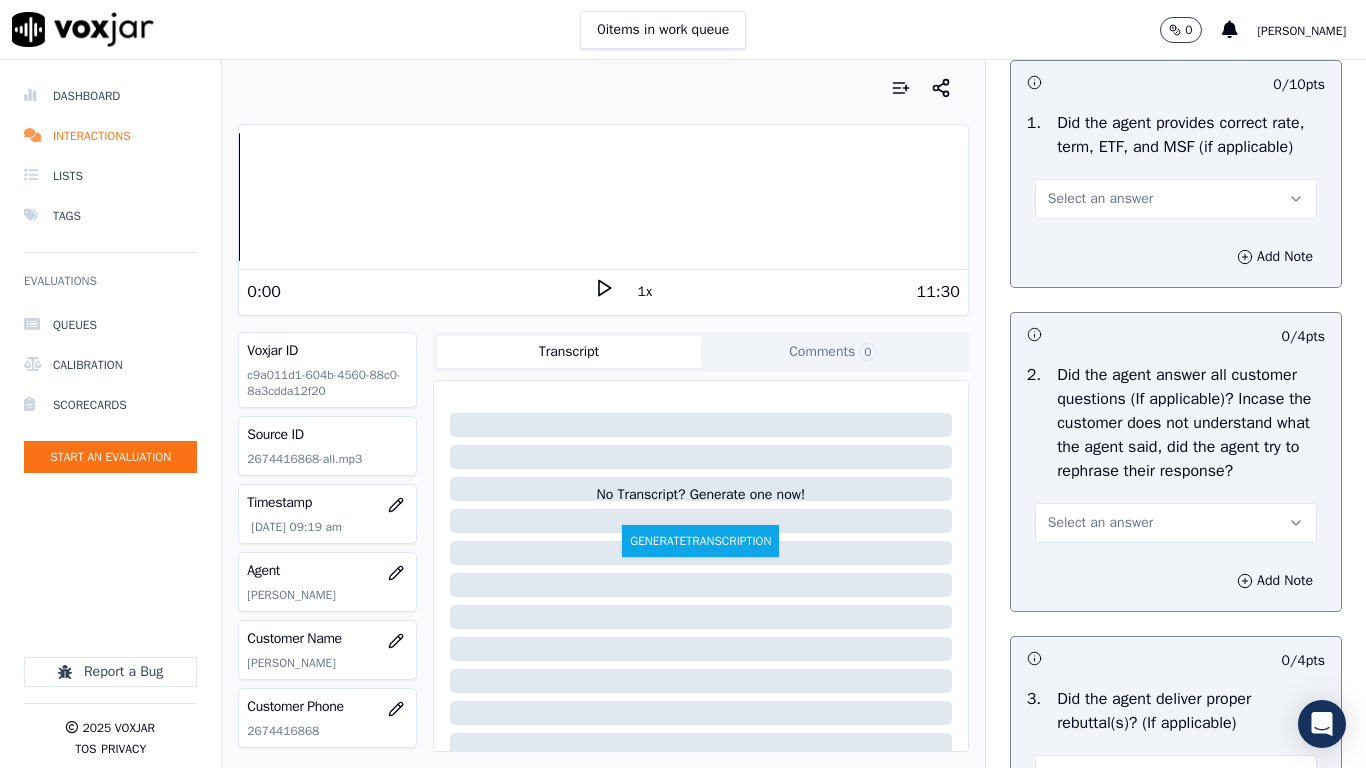 click on "Select an answer" at bounding box center (1176, 199) 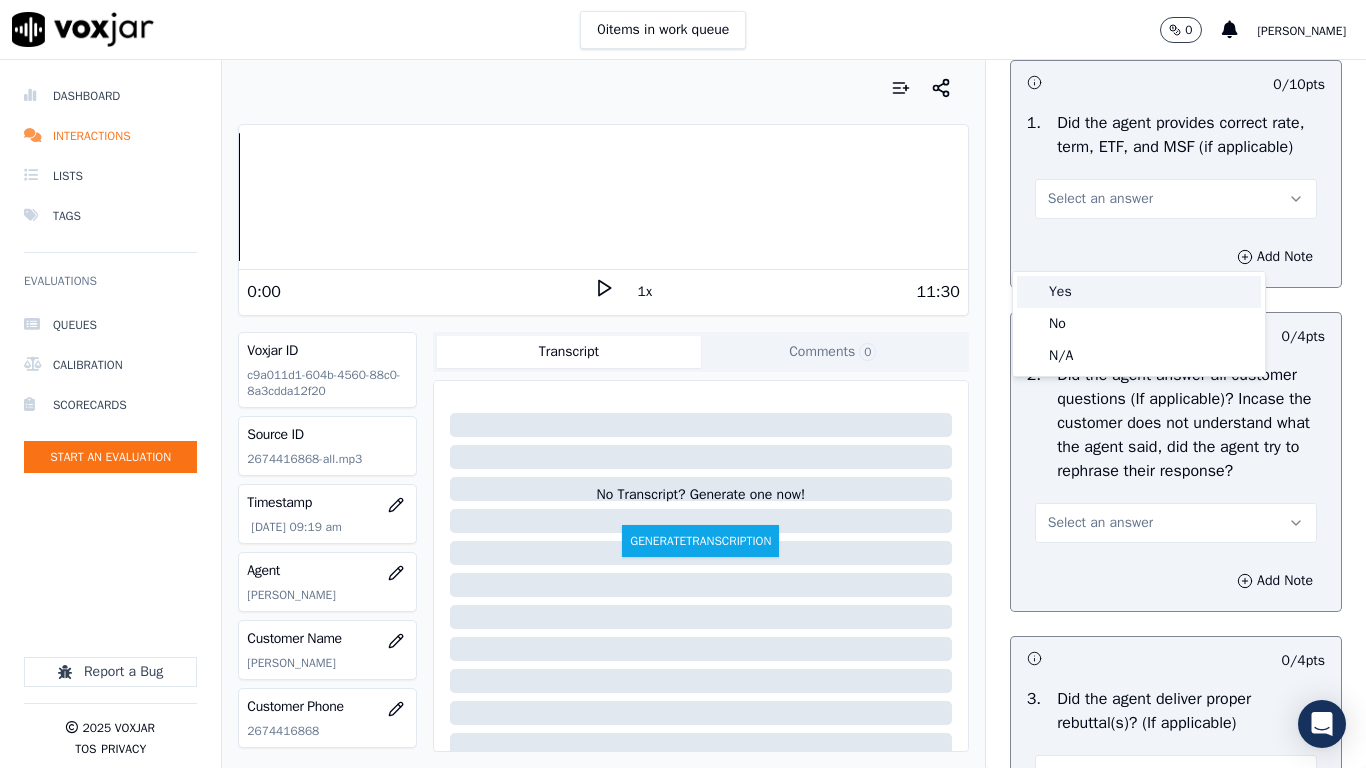 click on "Yes" at bounding box center (1139, 292) 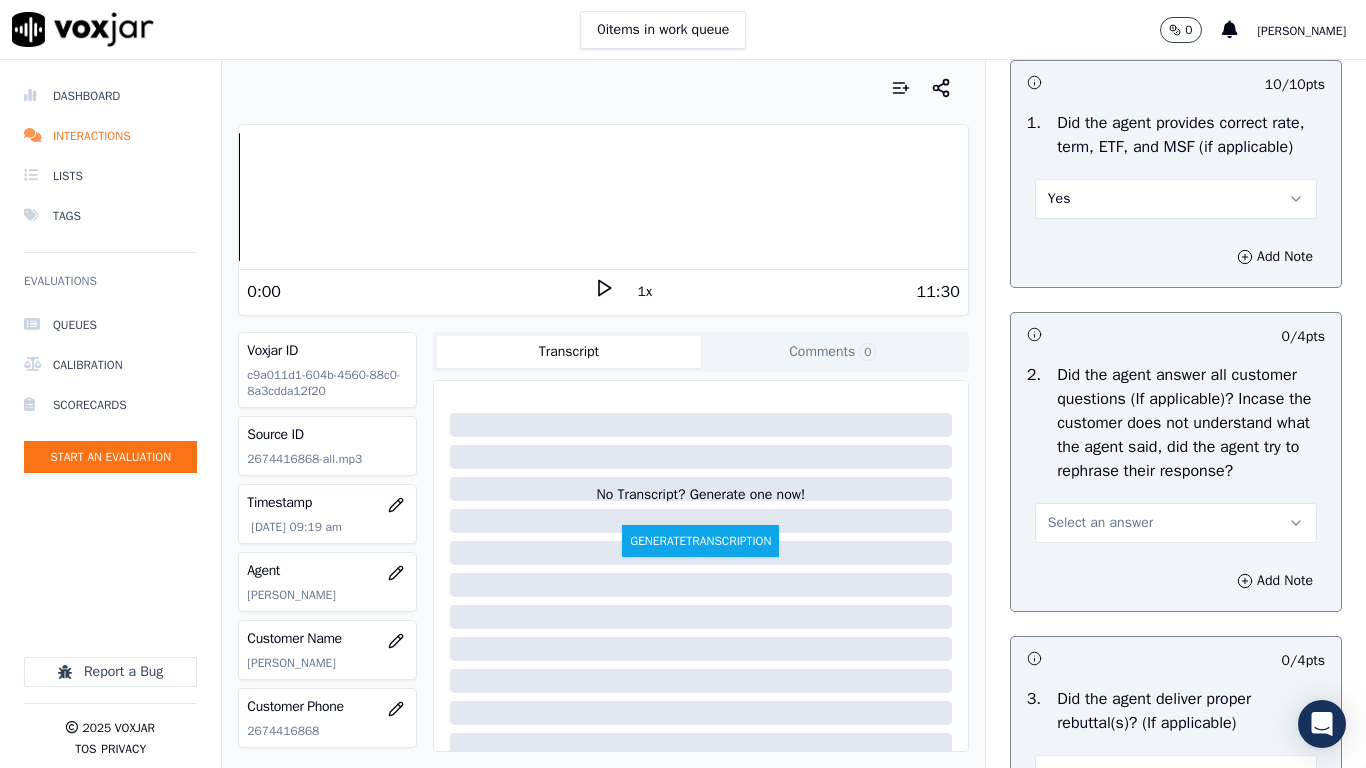 click on "Select an answer" at bounding box center [1100, 523] 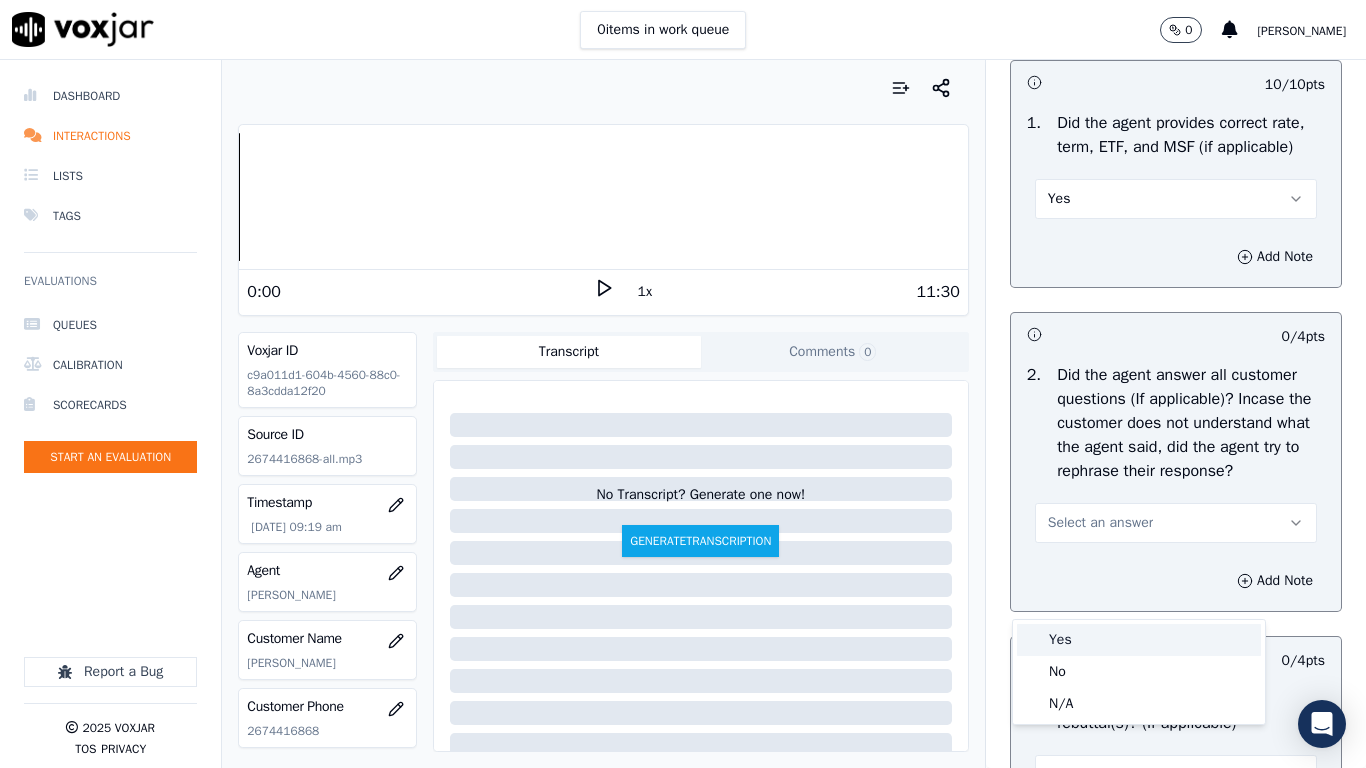 click on "Yes" at bounding box center (1139, 640) 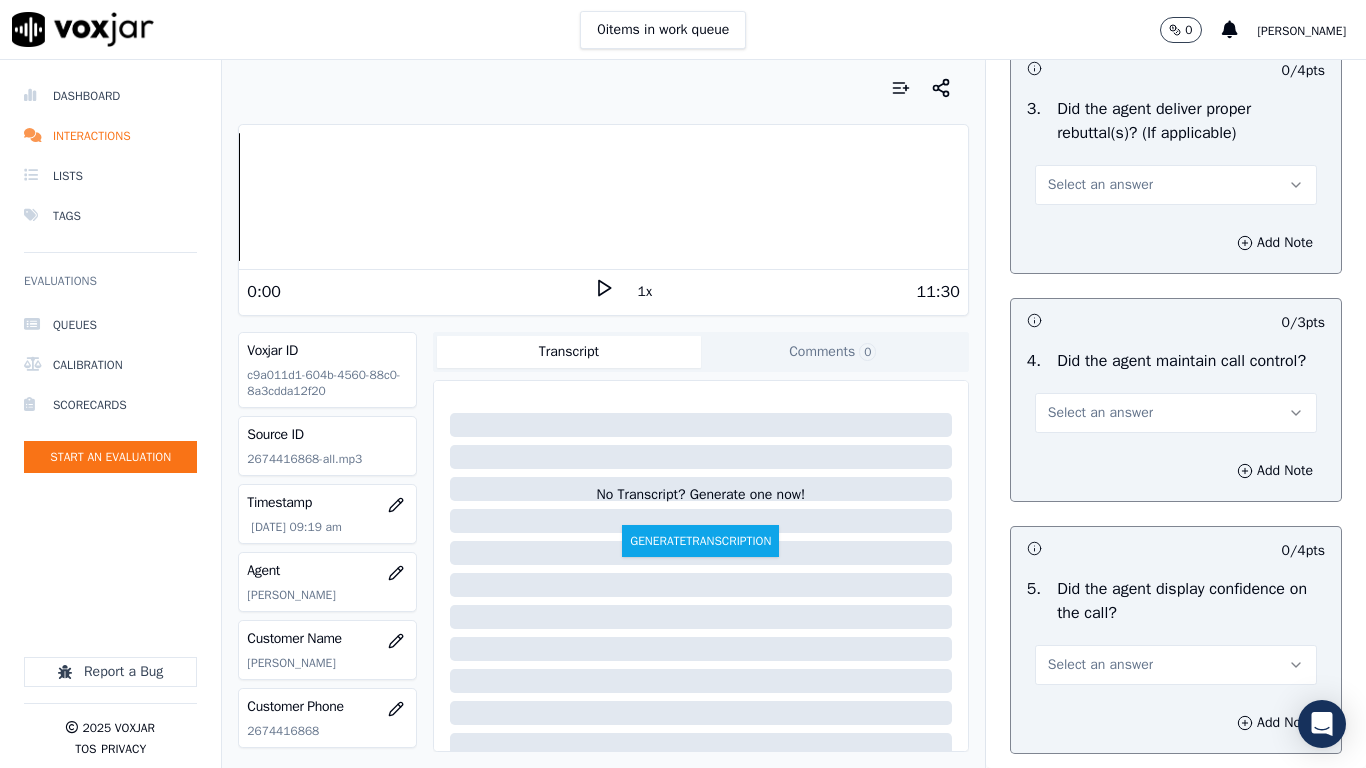 scroll, scrollTop: 3600, scrollLeft: 0, axis: vertical 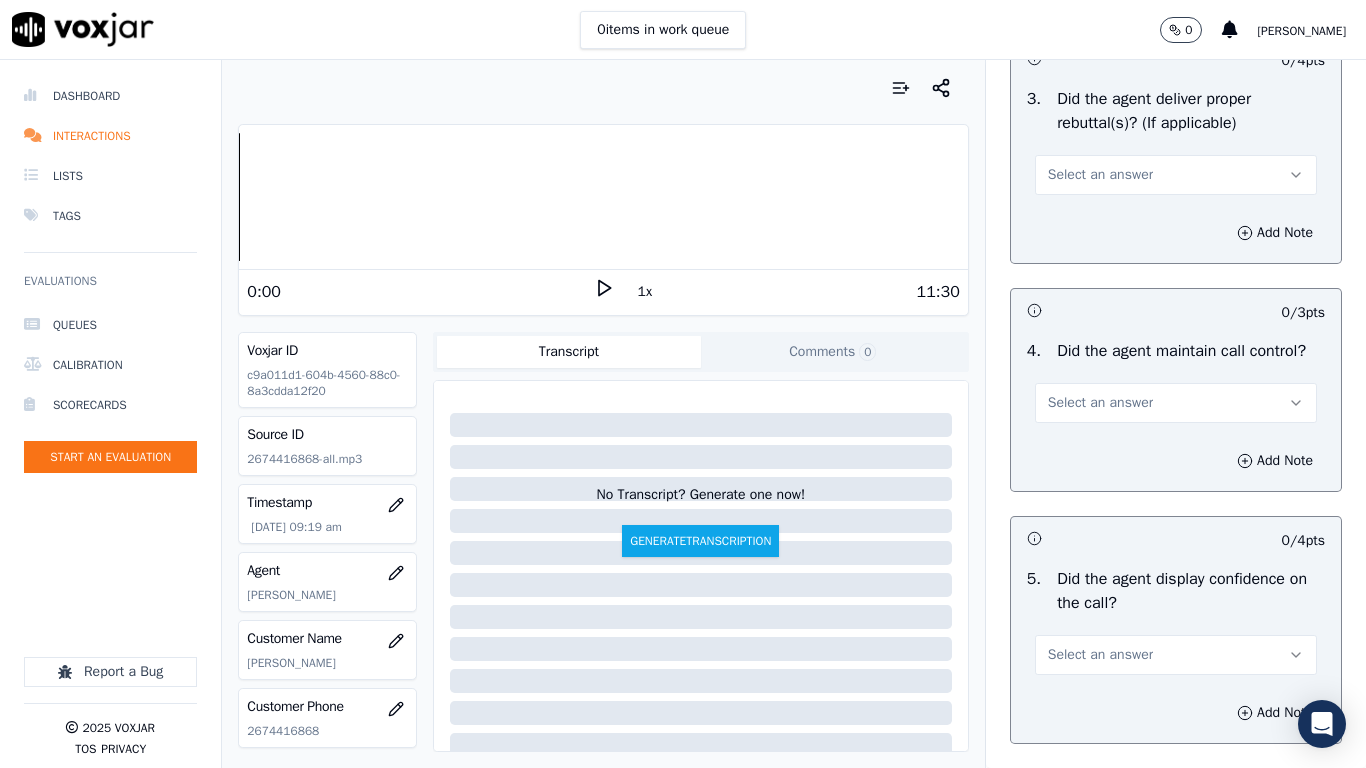click on "Select an answer" at bounding box center (1100, 175) 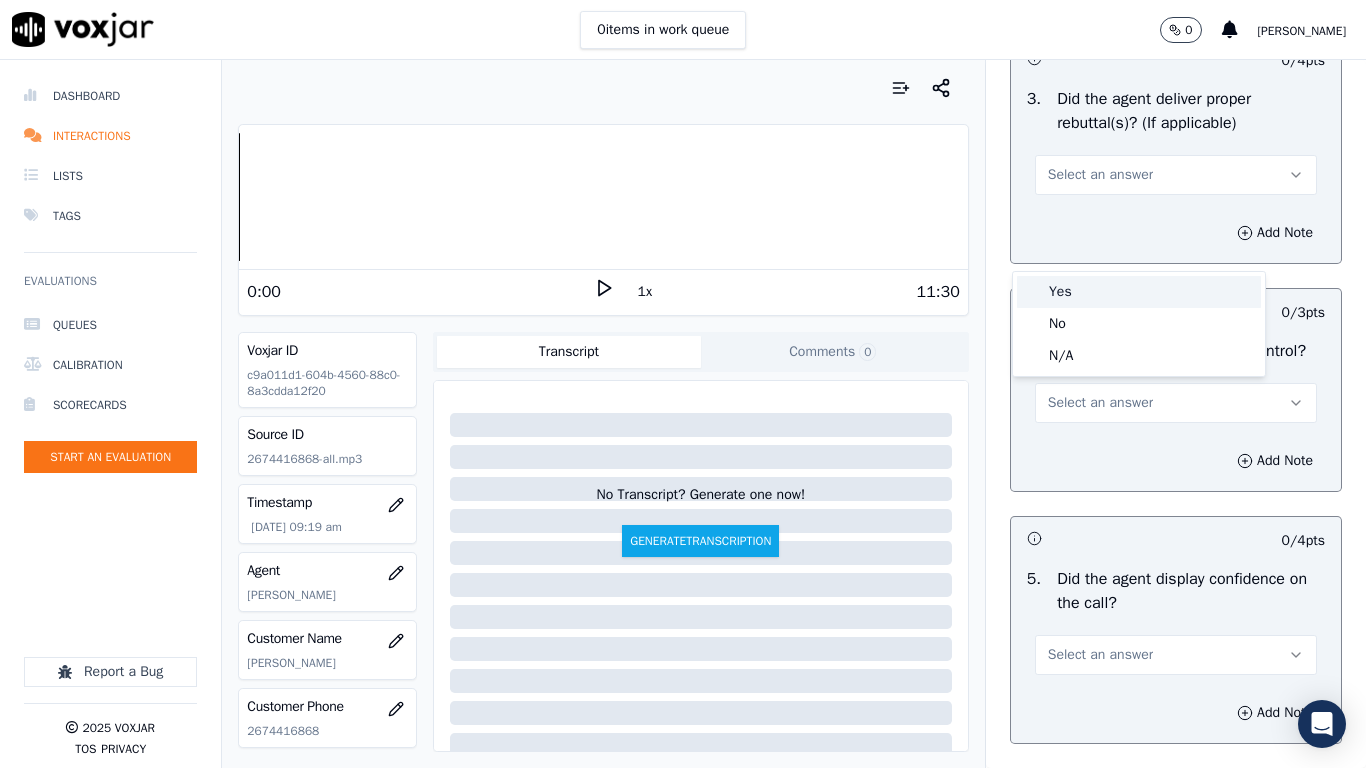 click on "Yes" at bounding box center [1139, 292] 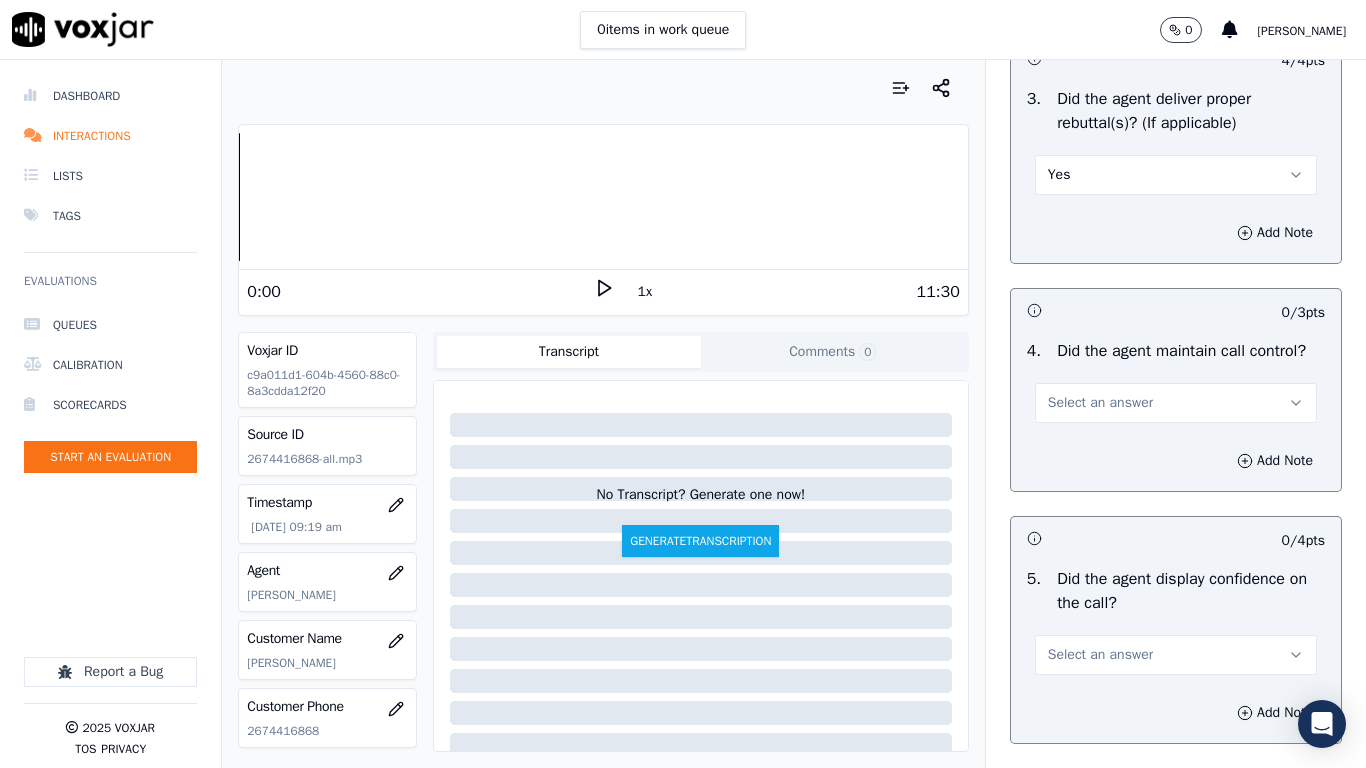 drag, startPoint x: 1070, startPoint y: 498, endPoint x: 1070, endPoint y: 512, distance: 14 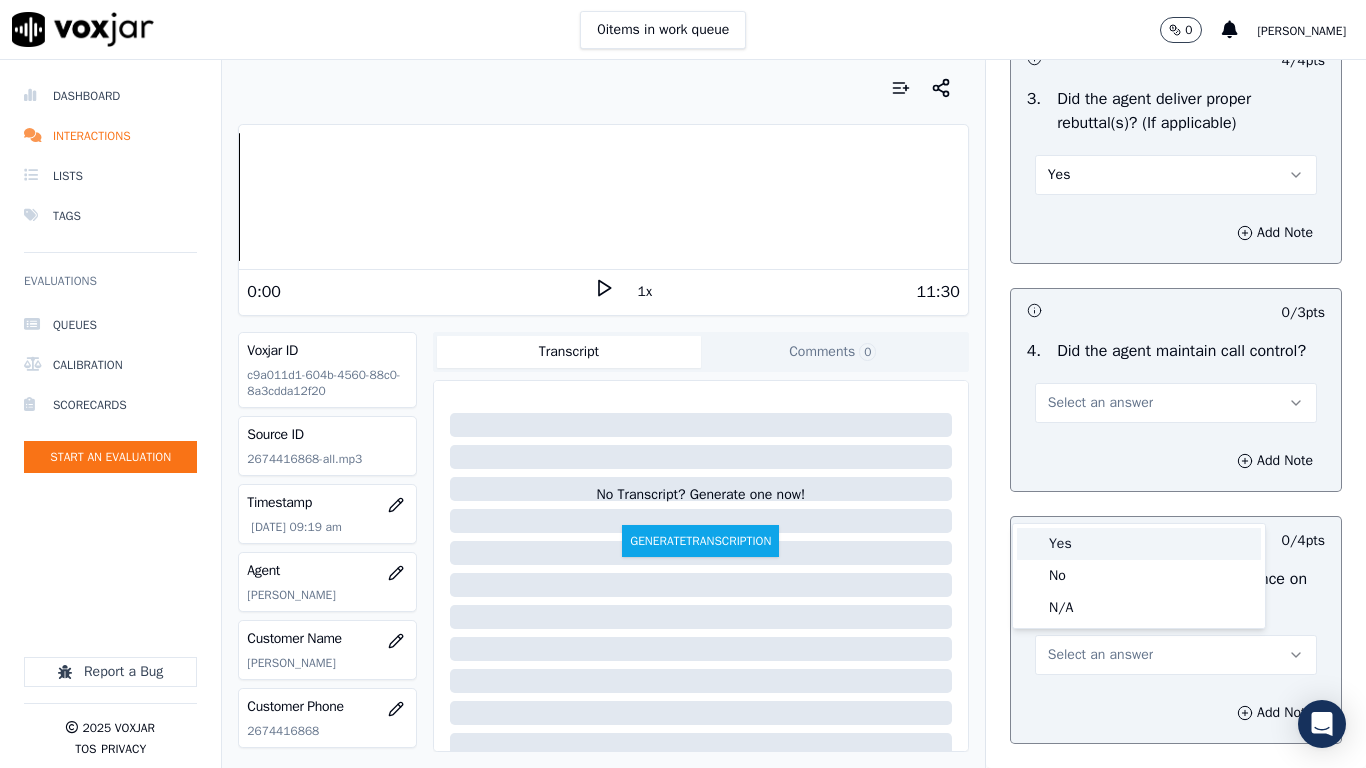 click on "Yes" at bounding box center (1139, 544) 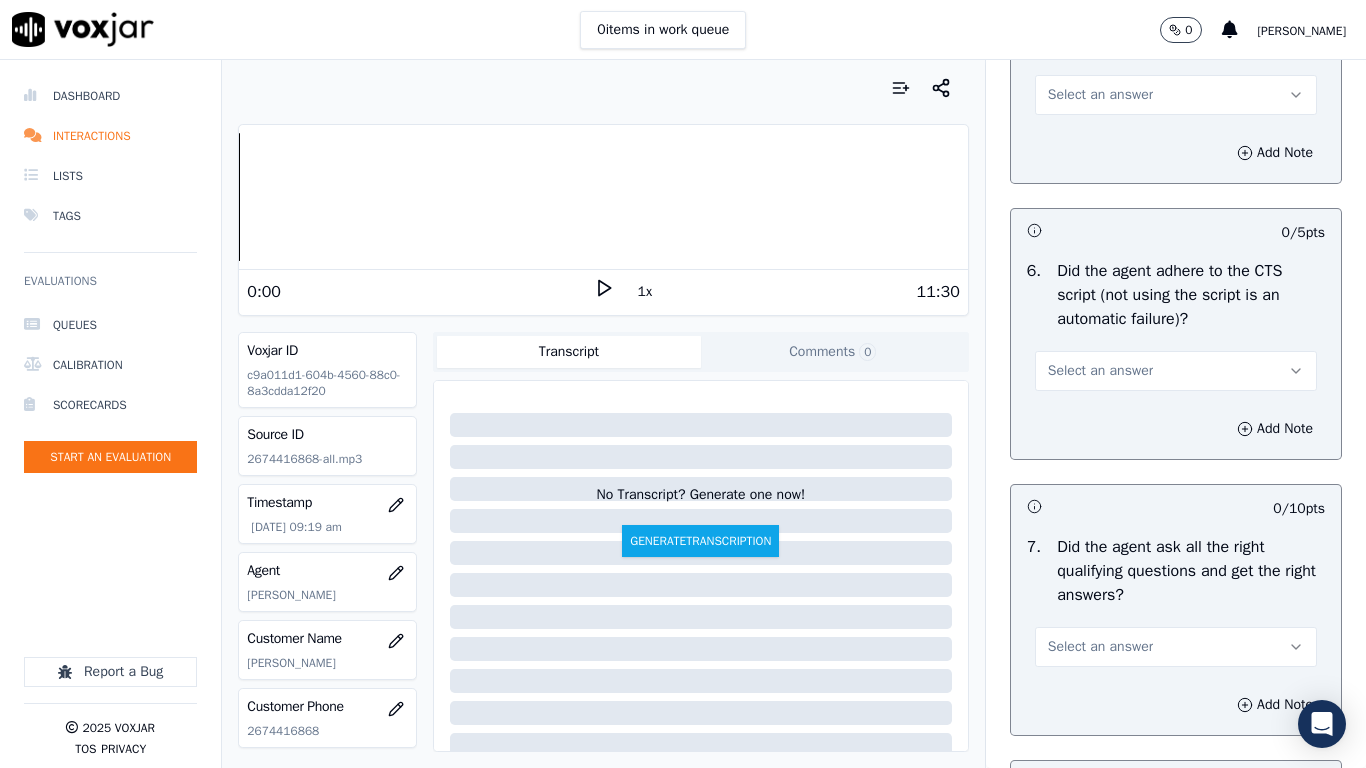 scroll, scrollTop: 4200, scrollLeft: 0, axis: vertical 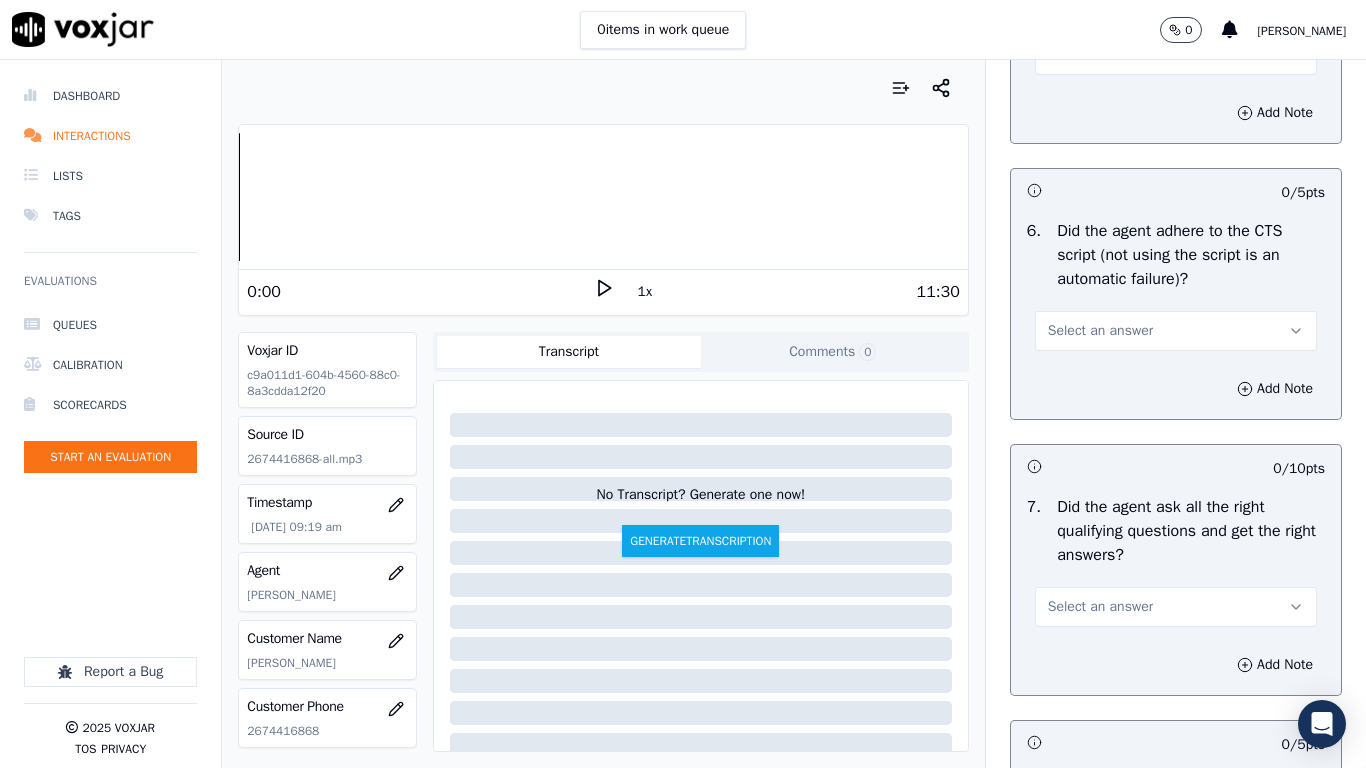 drag, startPoint x: 1077, startPoint y: 140, endPoint x: 1078, endPoint y: 170, distance: 30.016663 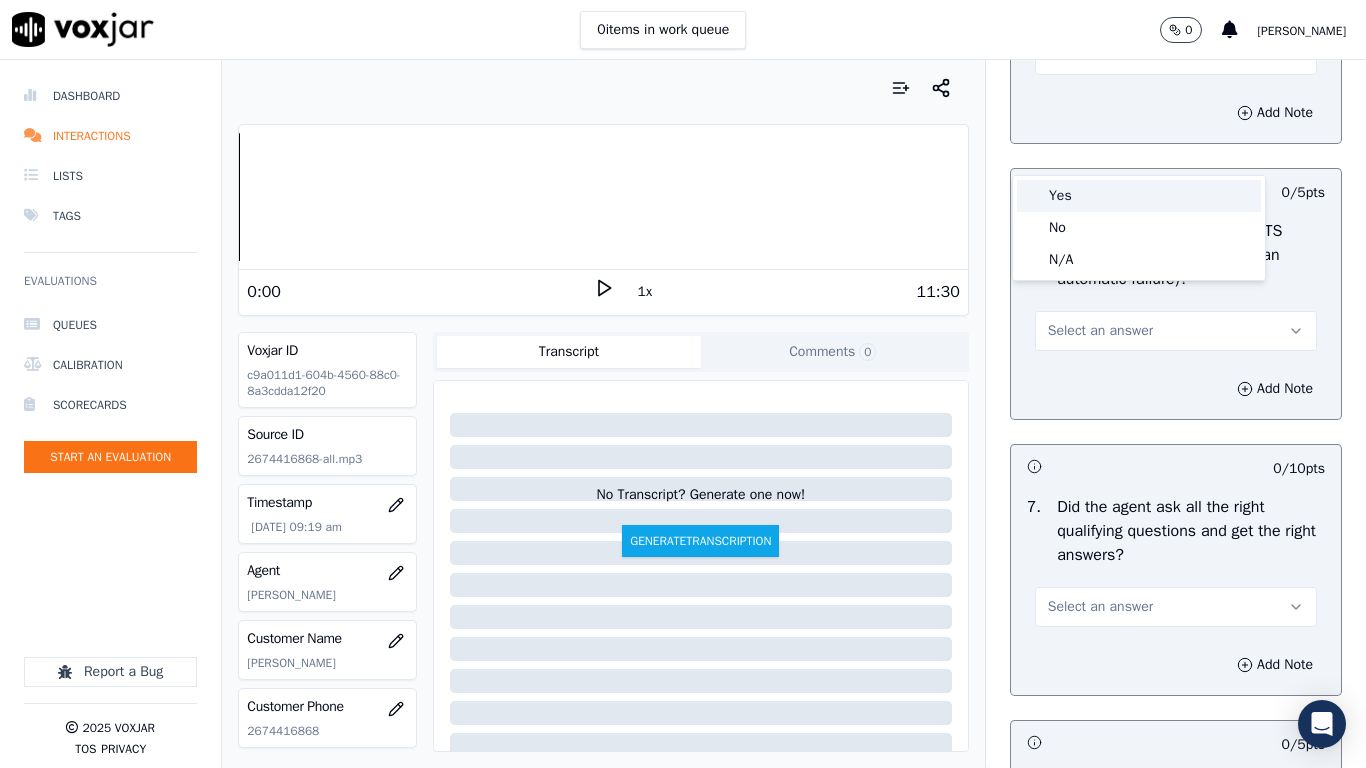 drag, startPoint x: 1078, startPoint y: 188, endPoint x: 1115, endPoint y: 340, distance: 156.43849 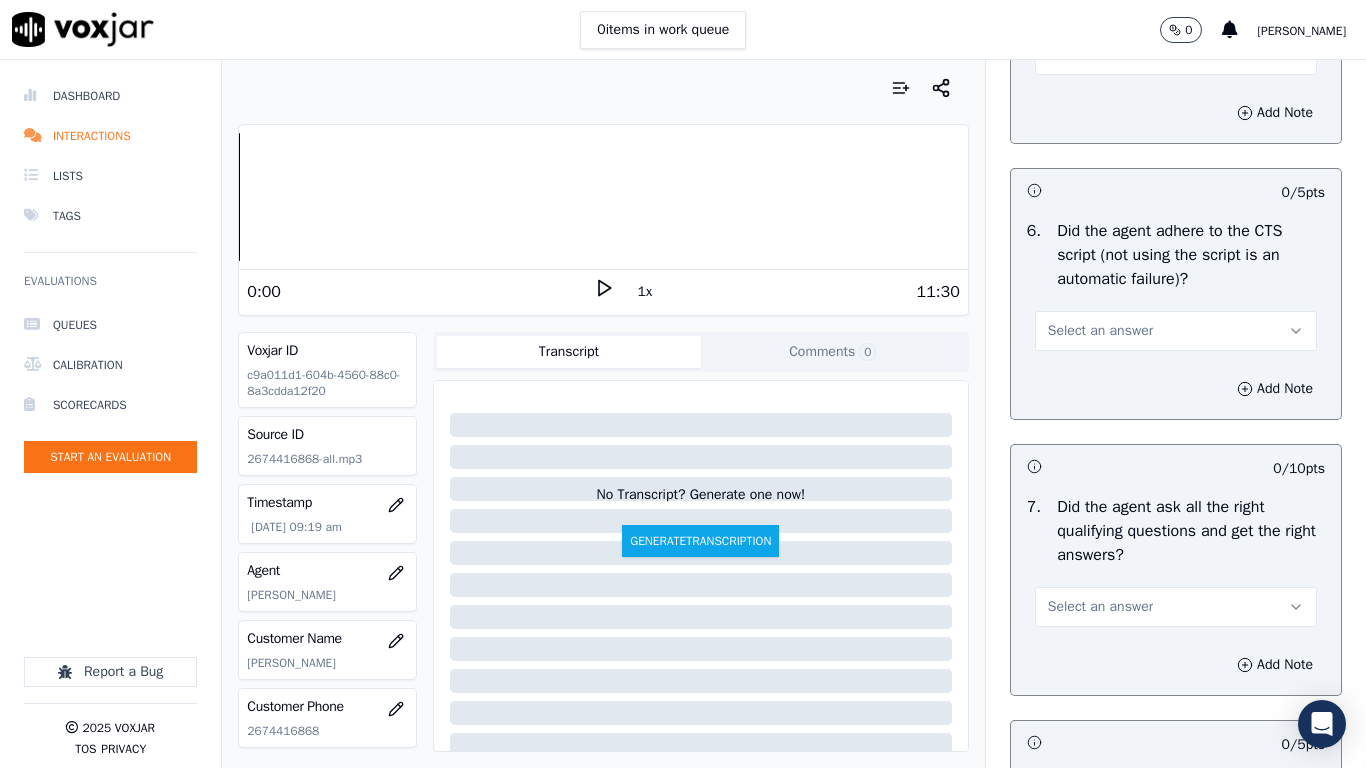 drag, startPoint x: 1100, startPoint y: 420, endPoint x: 1100, endPoint y: 442, distance: 22 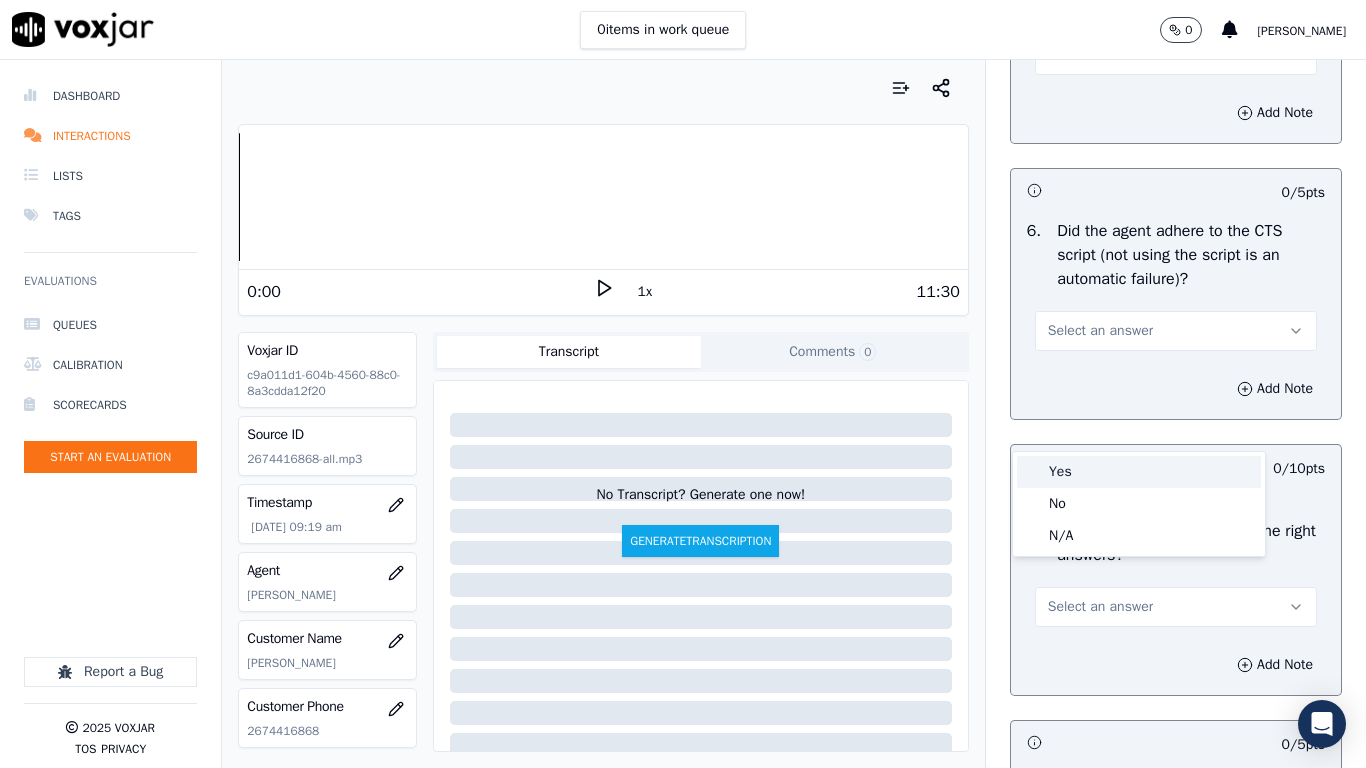 click on "Yes" at bounding box center [1139, 472] 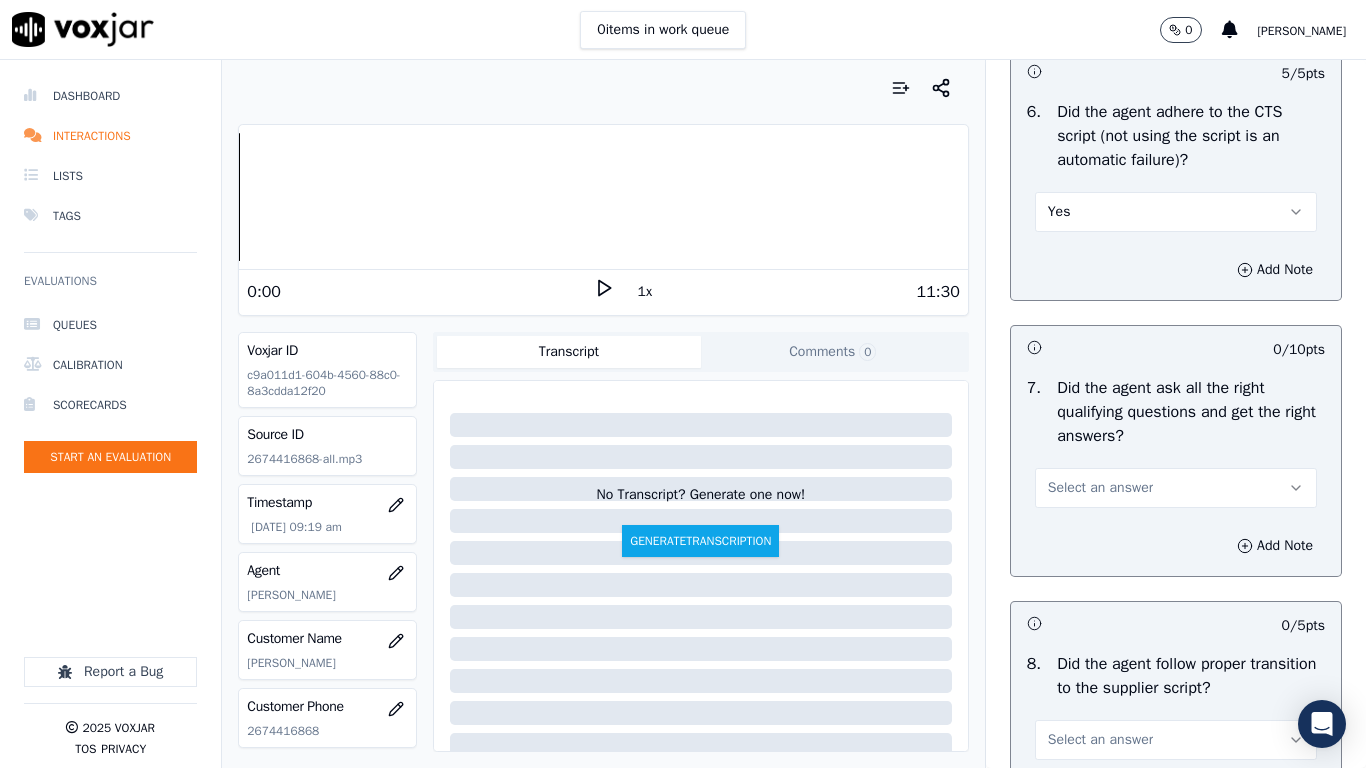 scroll, scrollTop: 4700, scrollLeft: 0, axis: vertical 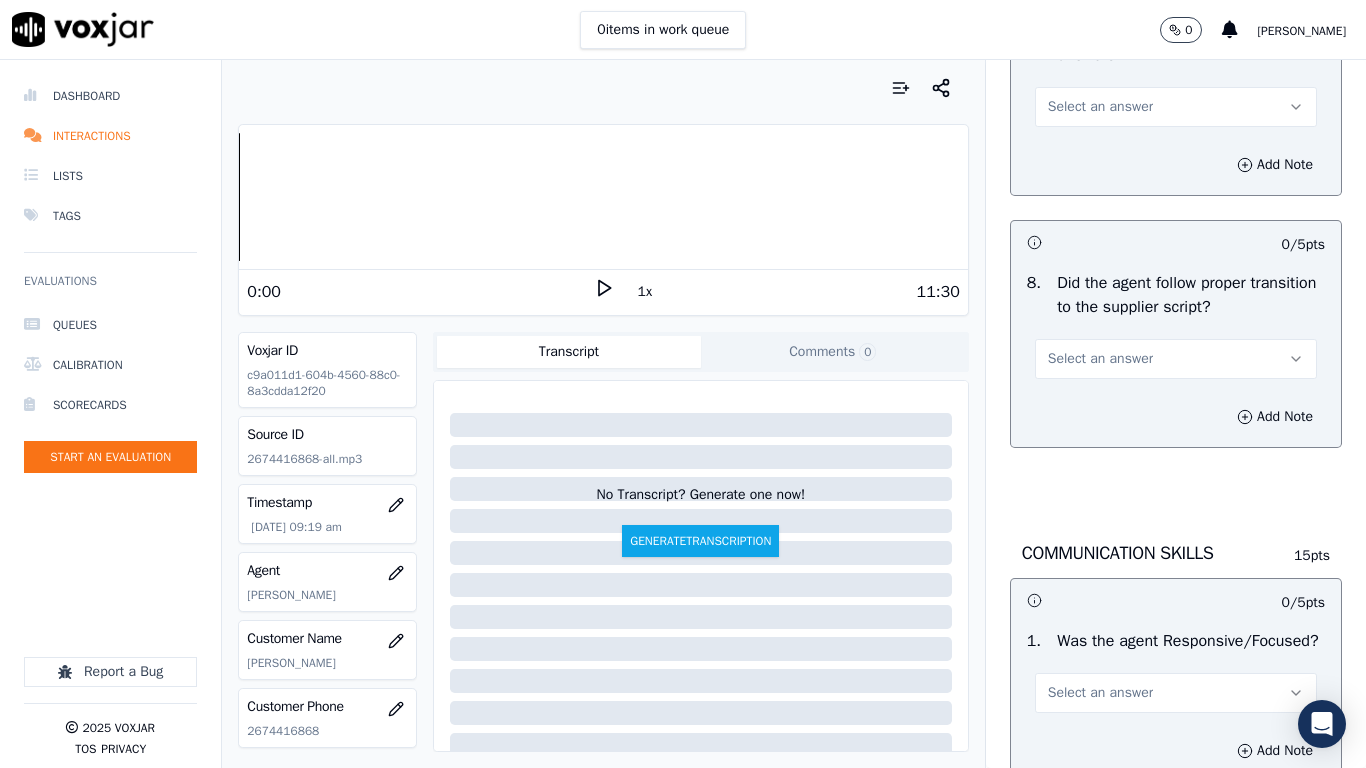 click on "Select an answer" at bounding box center [1100, 107] 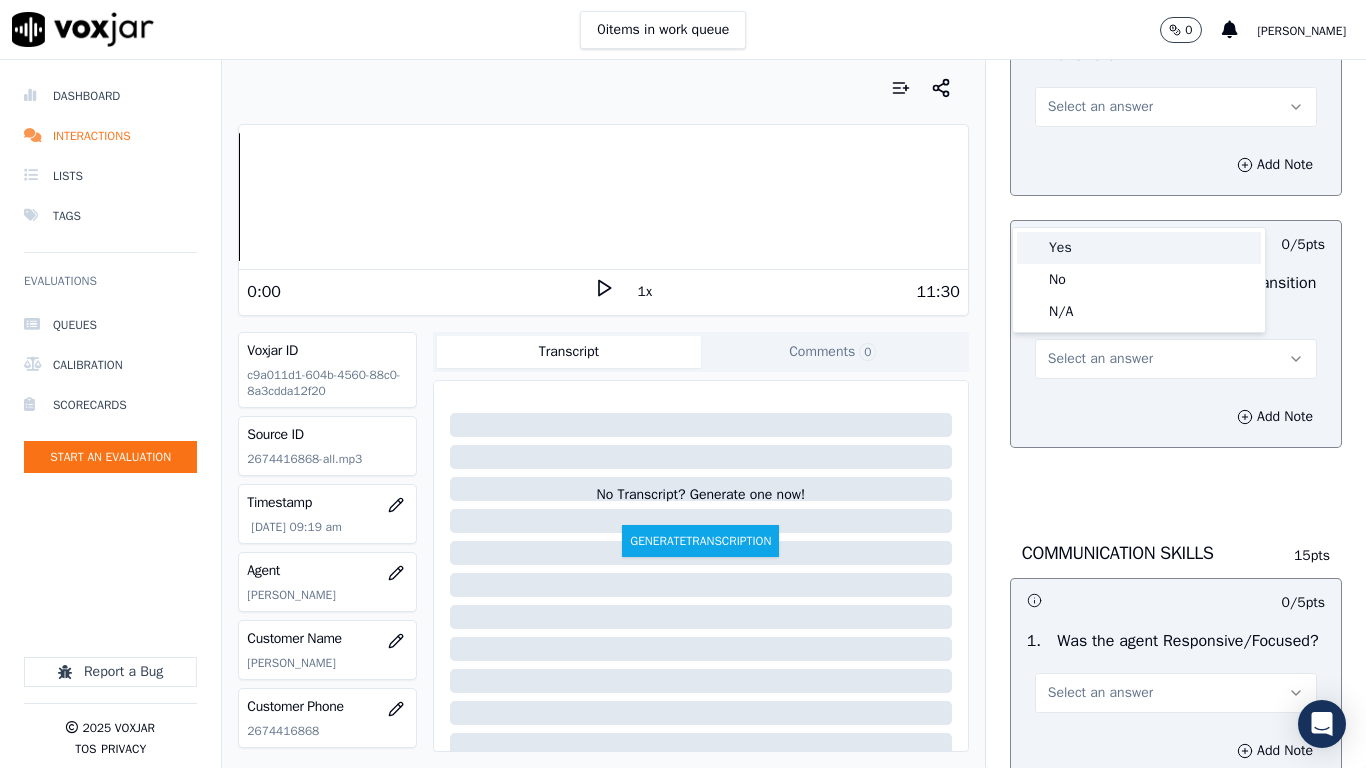 click on "Yes" at bounding box center [1139, 248] 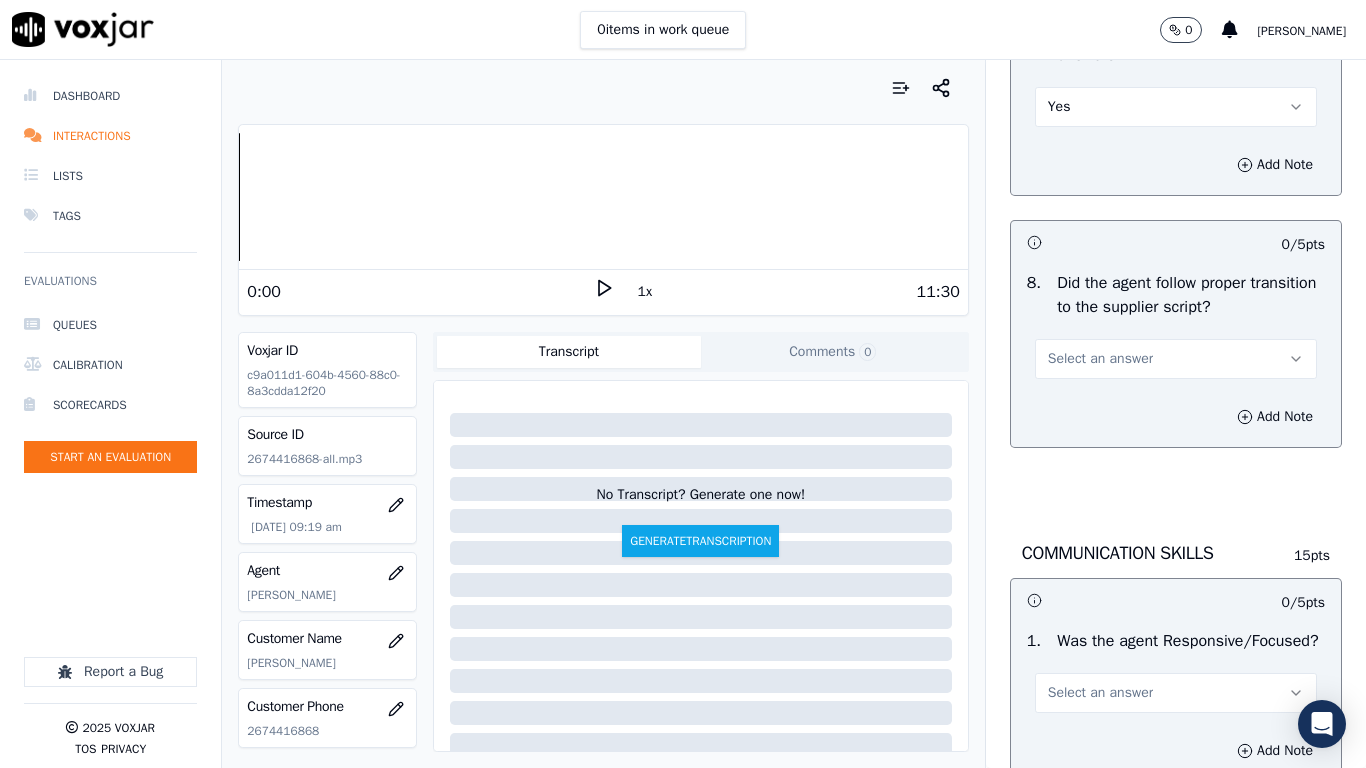 drag, startPoint x: 1095, startPoint y: 450, endPoint x: 1095, endPoint y: 465, distance: 15 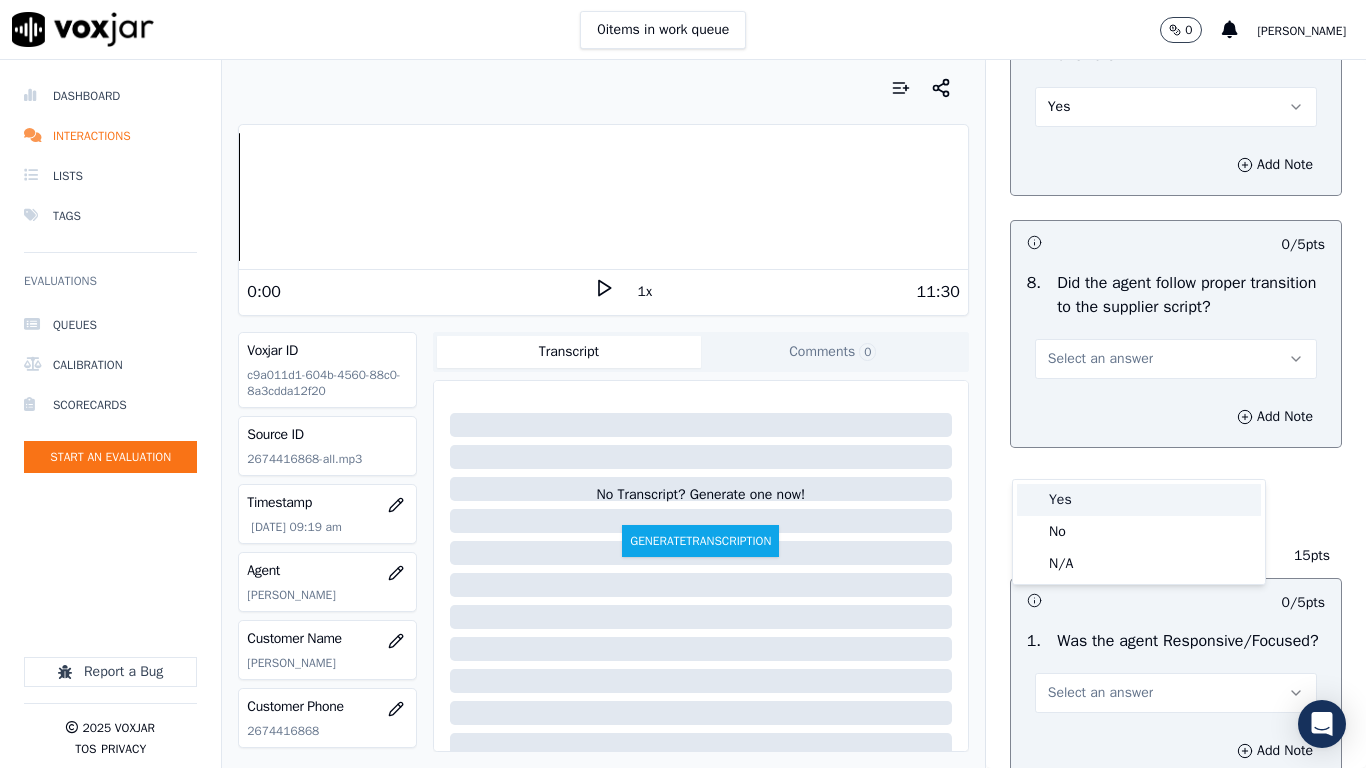 click on "Yes" at bounding box center (1139, 500) 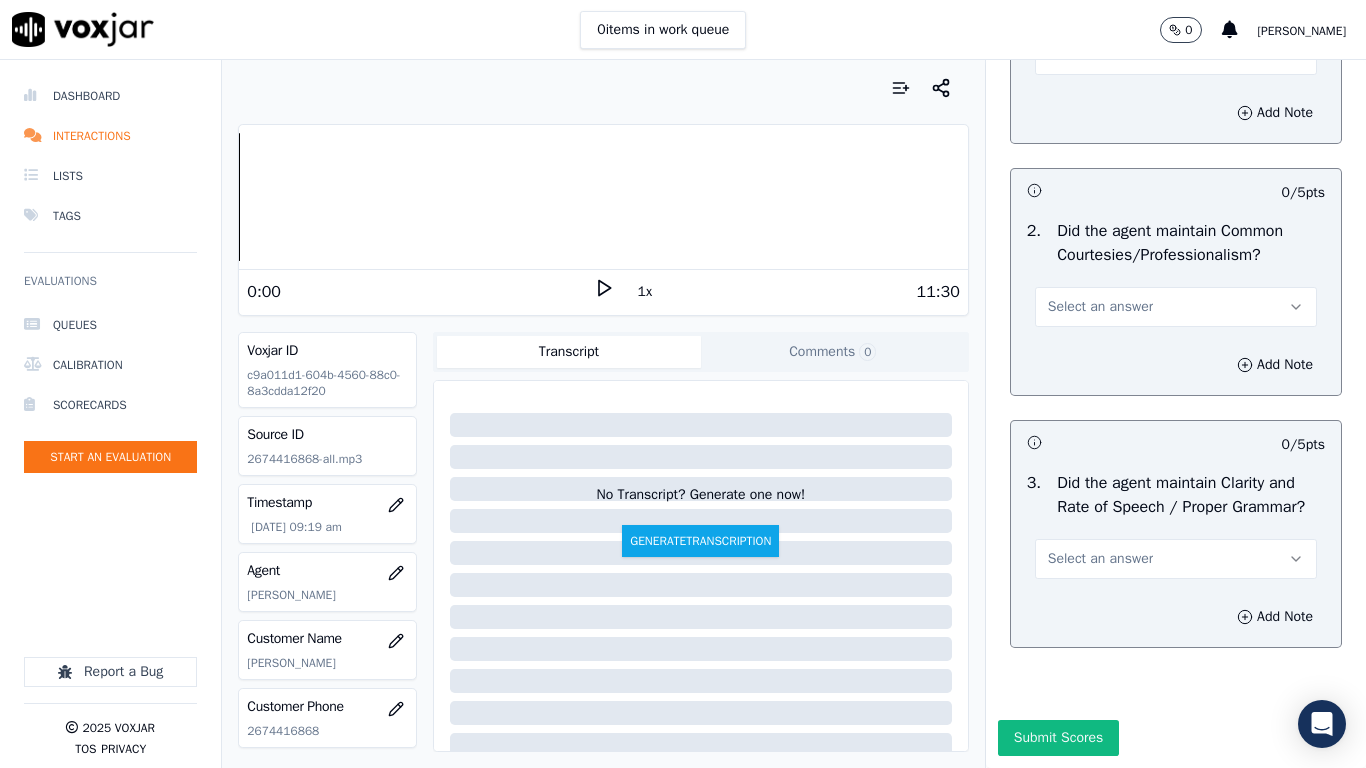 scroll, scrollTop: 5400, scrollLeft: 0, axis: vertical 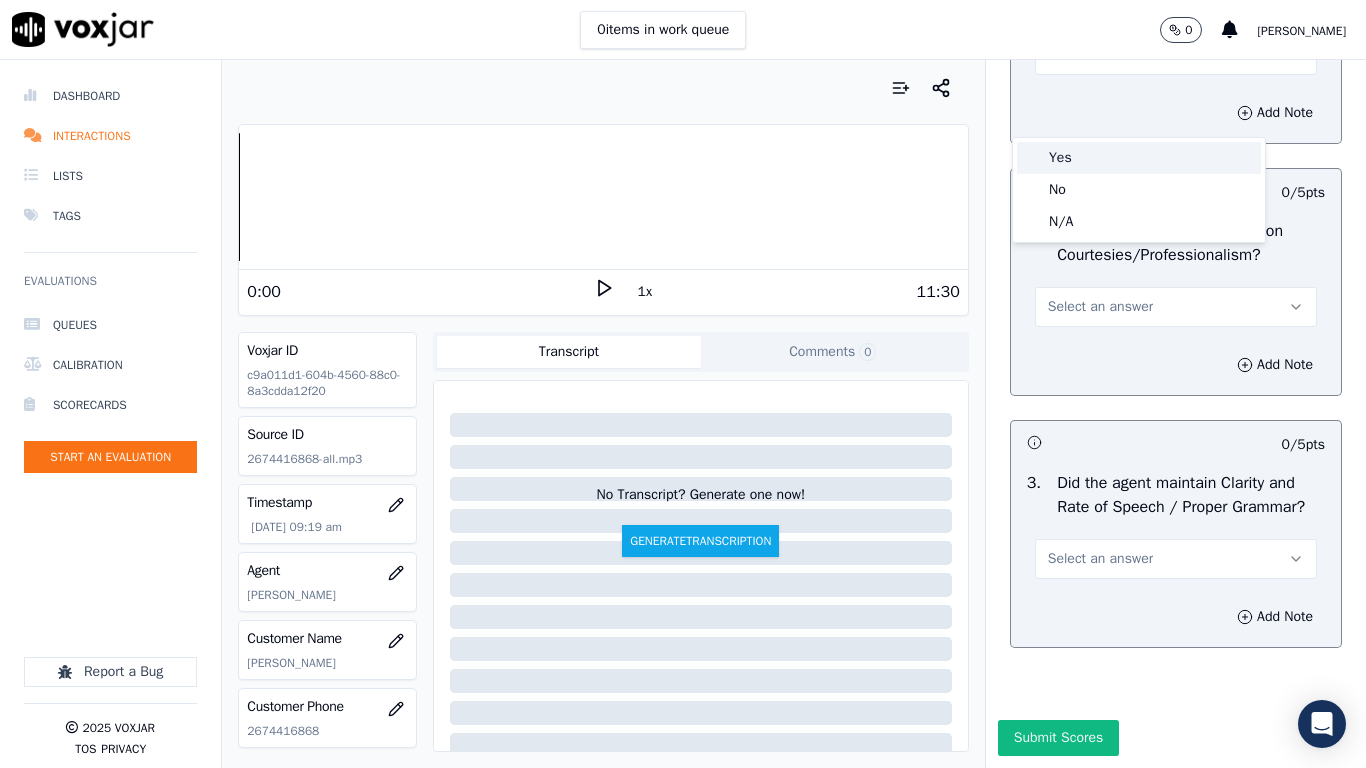drag, startPoint x: 1069, startPoint y: 132, endPoint x: 1078, endPoint y: 222, distance: 90.44888 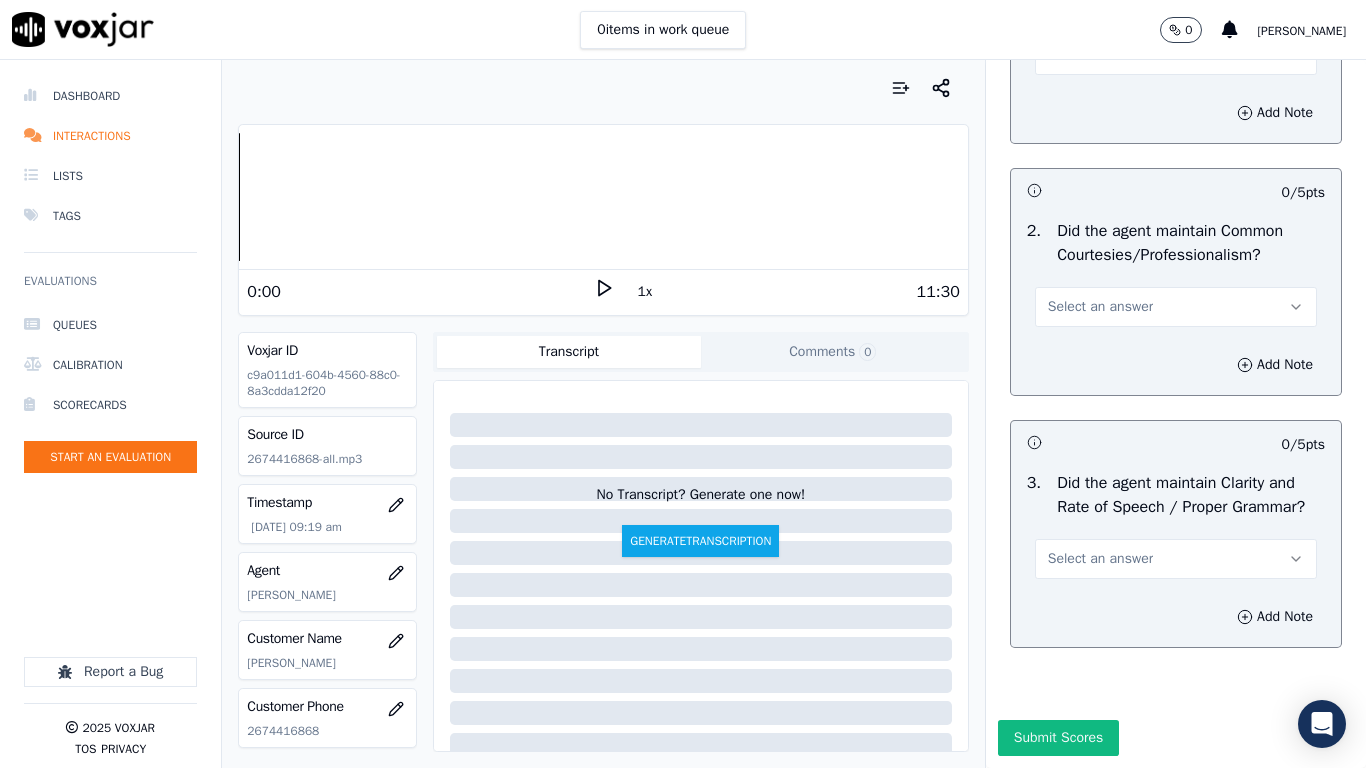 click on "Select an answer" at bounding box center [1100, 307] 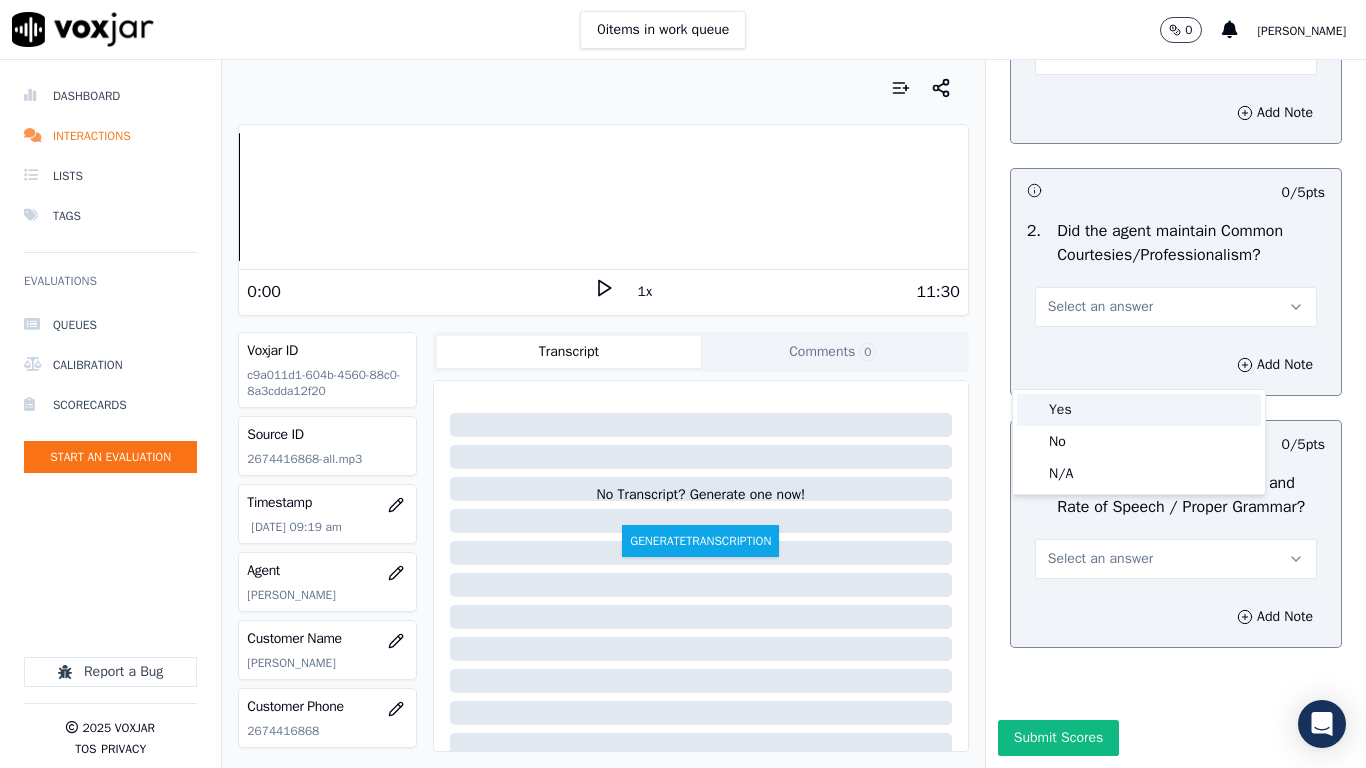 click on "Yes" at bounding box center [1139, 410] 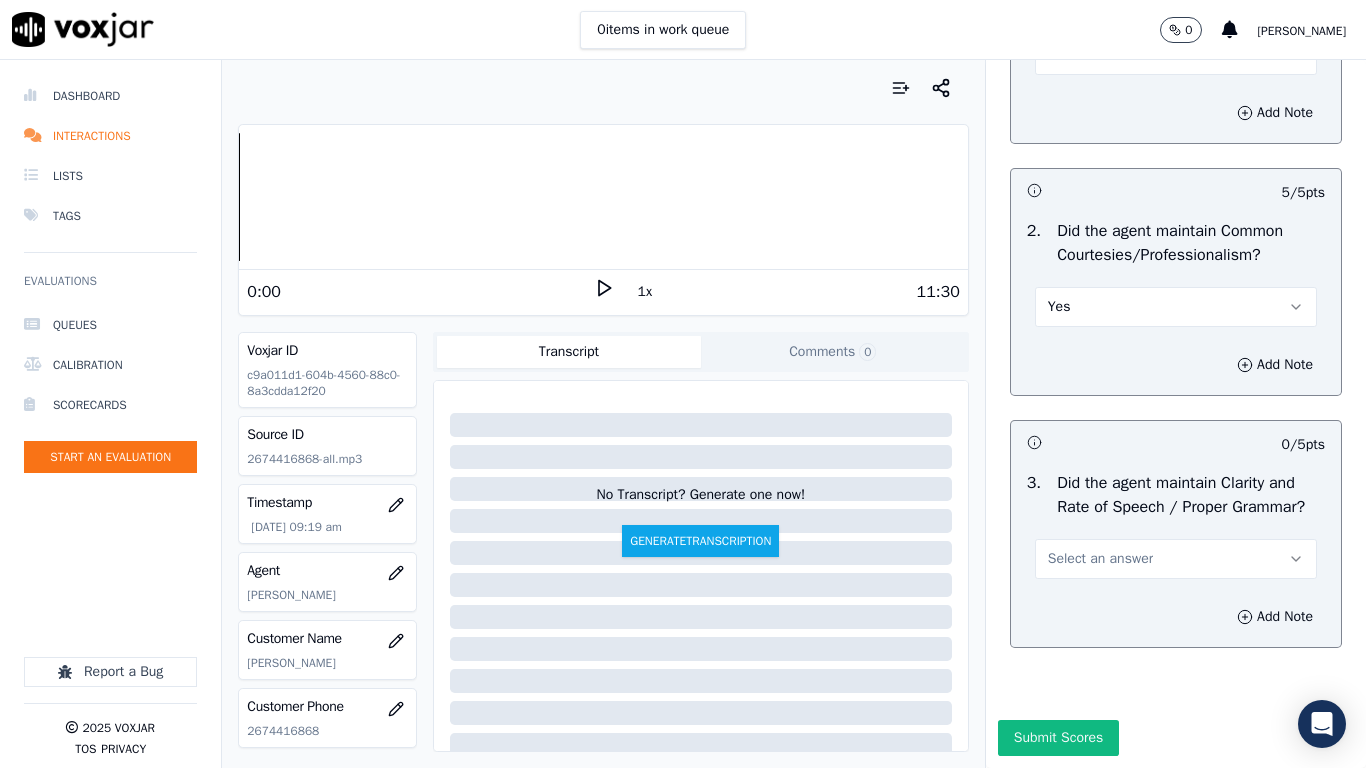 scroll, scrollTop: 5533, scrollLeft: 0, axis: vertical 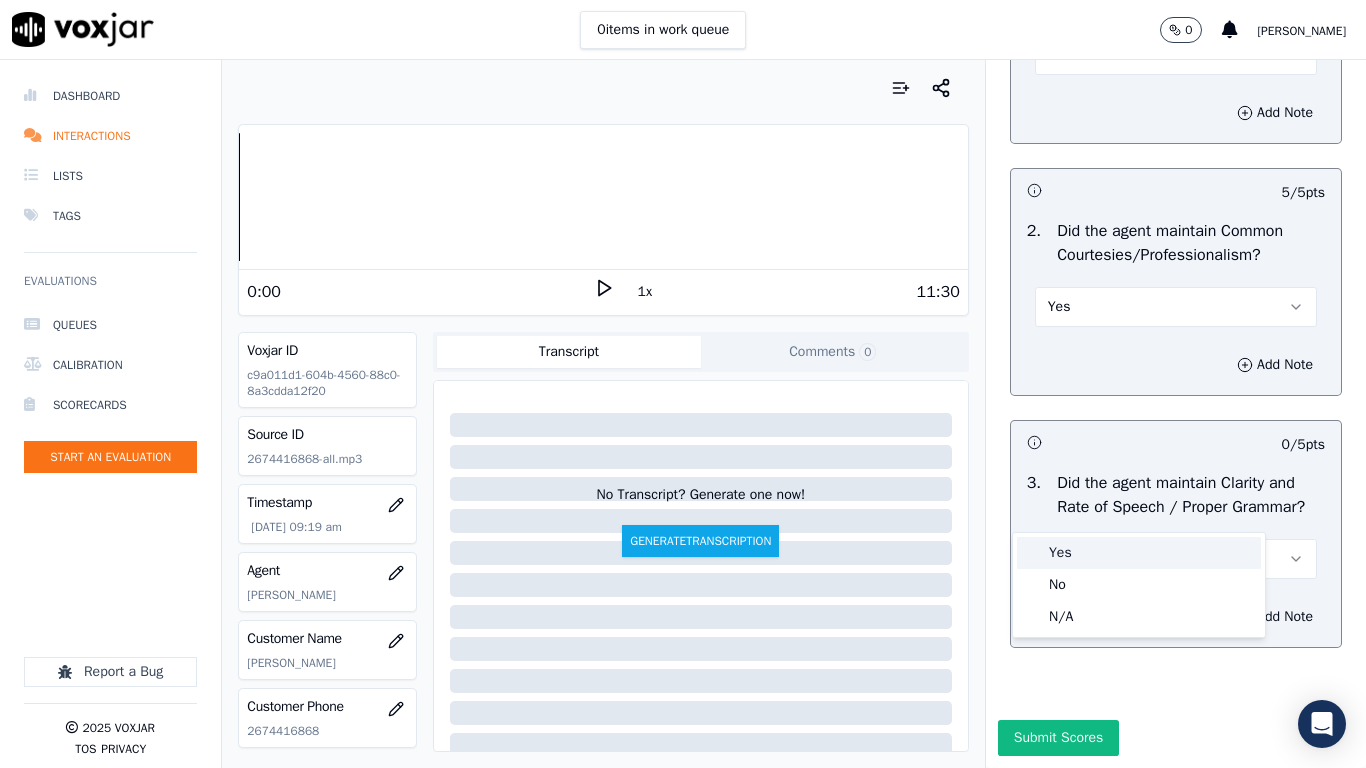 click on "Yes" at bounding box center (1139, 553) 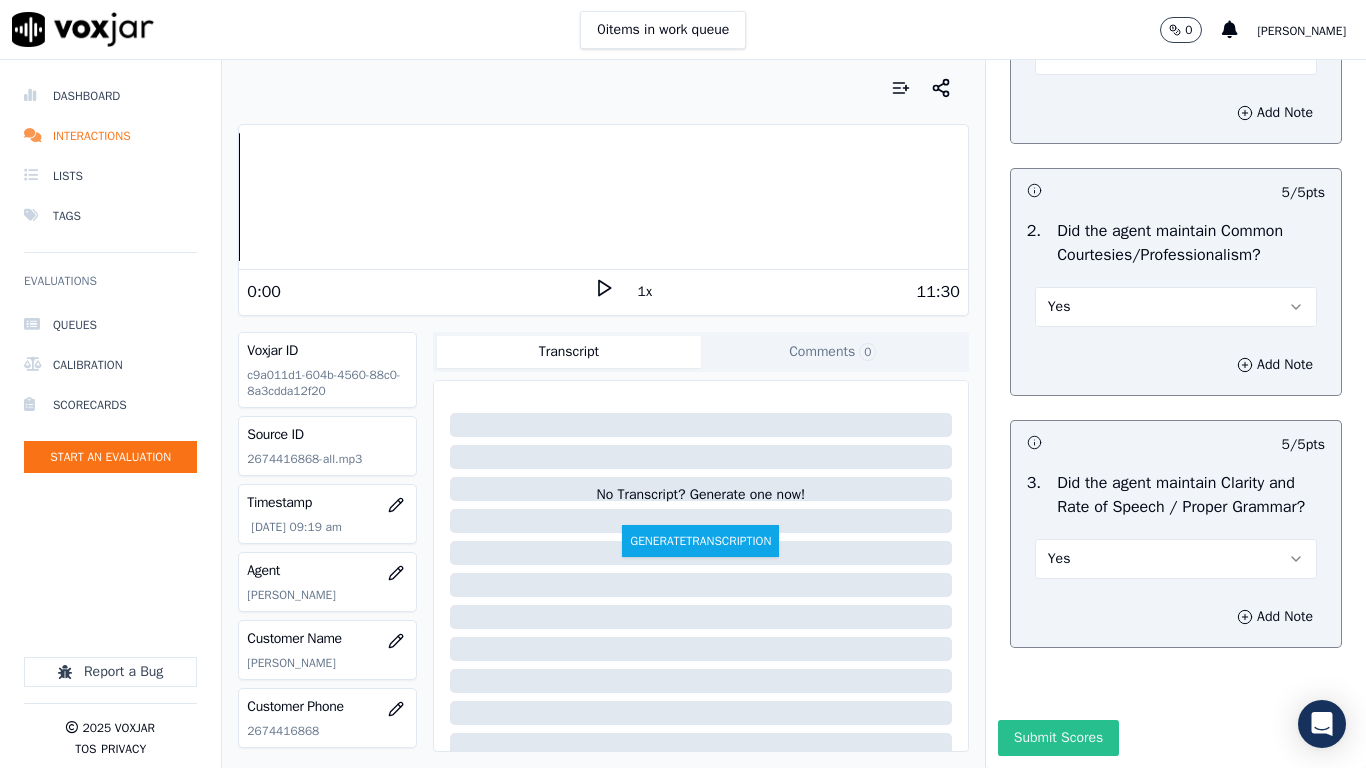click on "Submit Scores" at bounding box center [1058, 738] 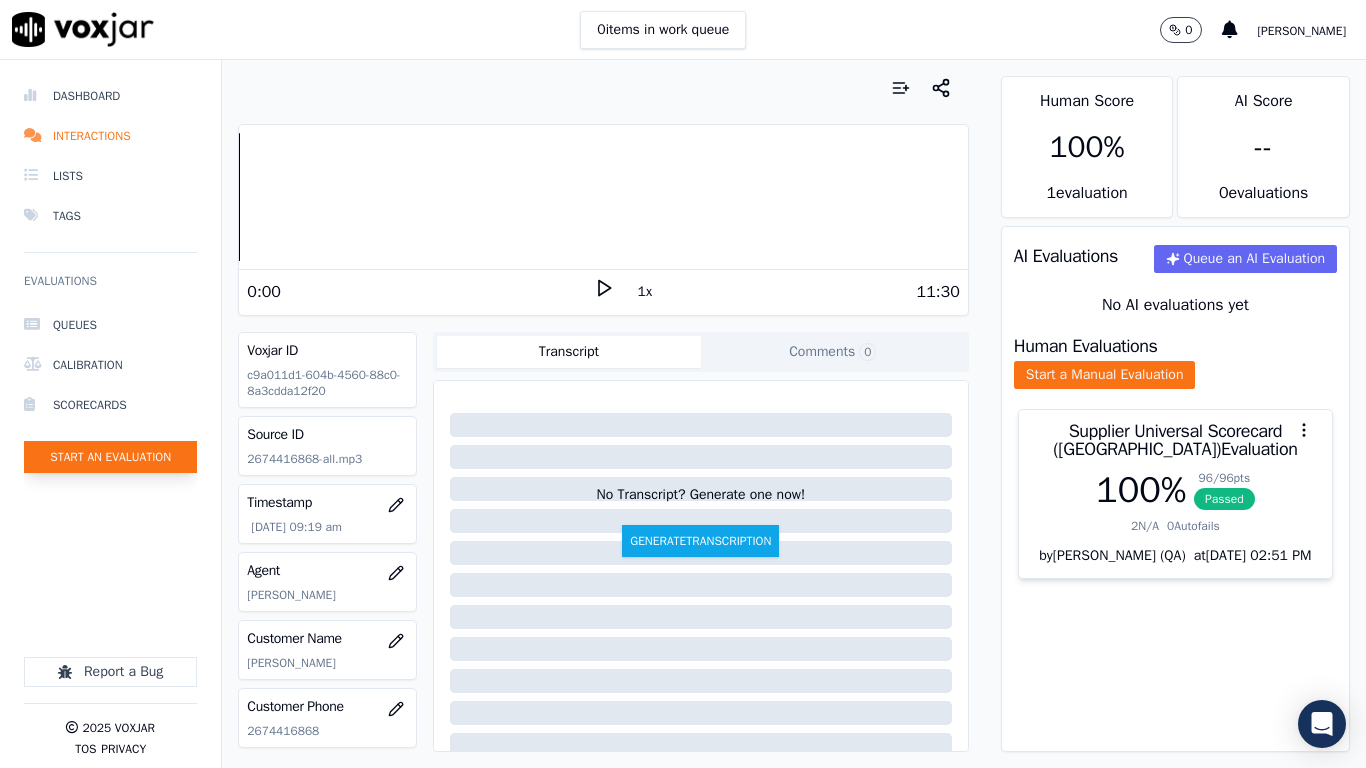 click on "Start an Evaluation" 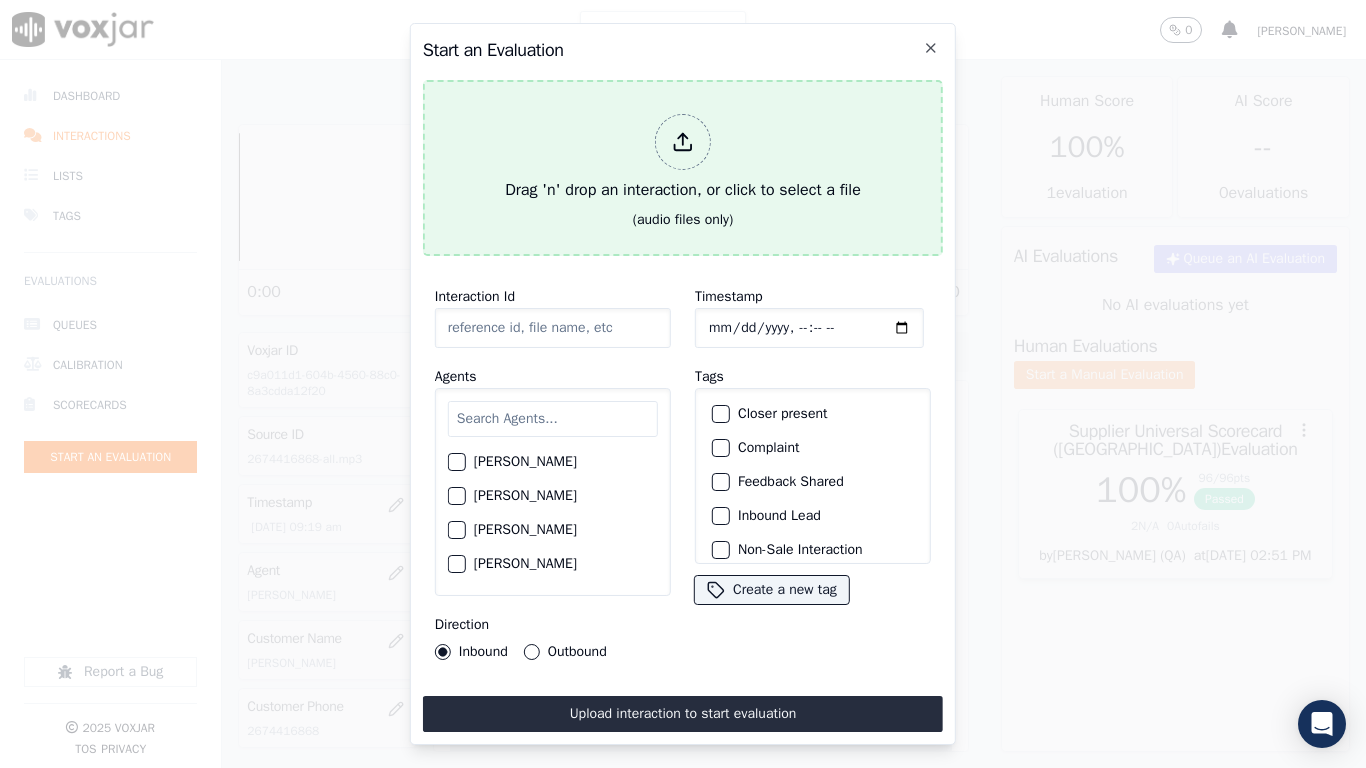 click on "Drag 'n' drop an interaction, or click to select a file   (audio files only)" at bounding box center [683, 168] 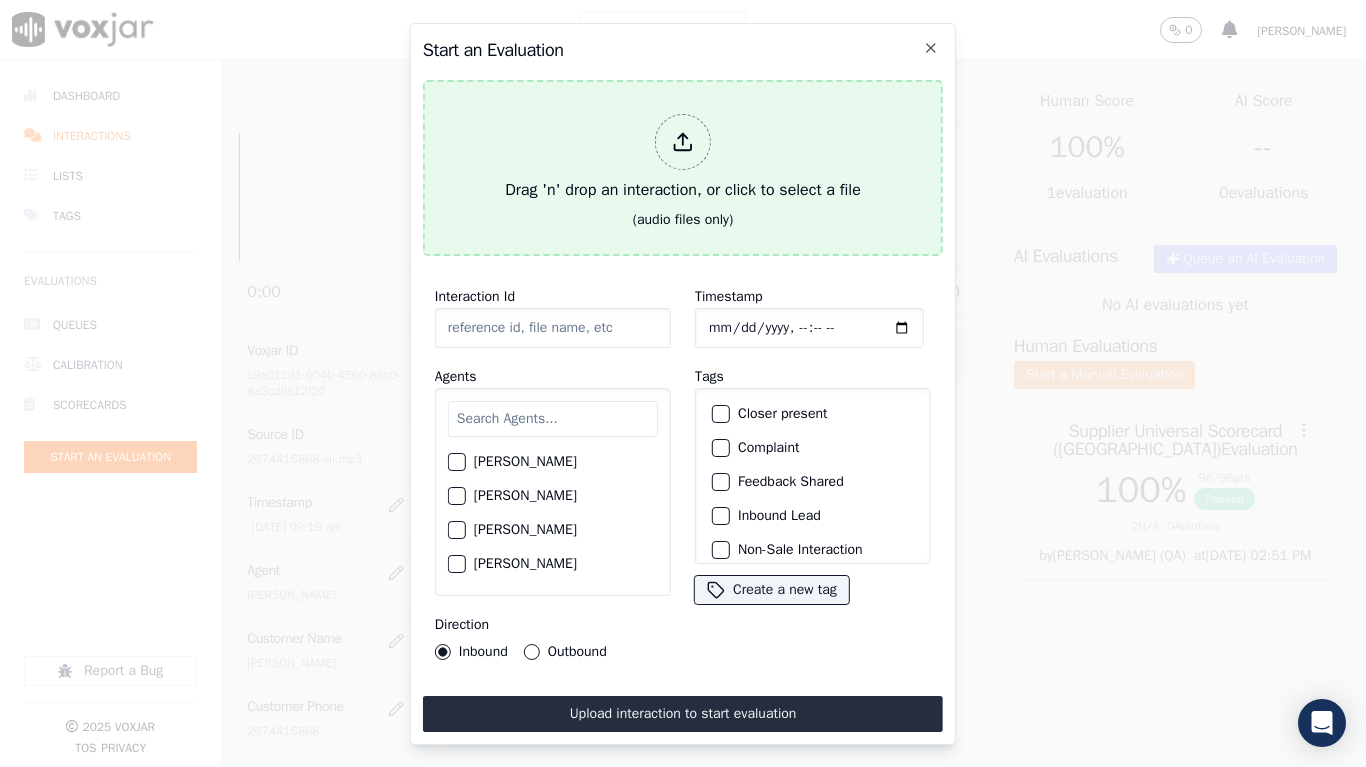 type on "20250725-110615_6106980853-all.mp3" 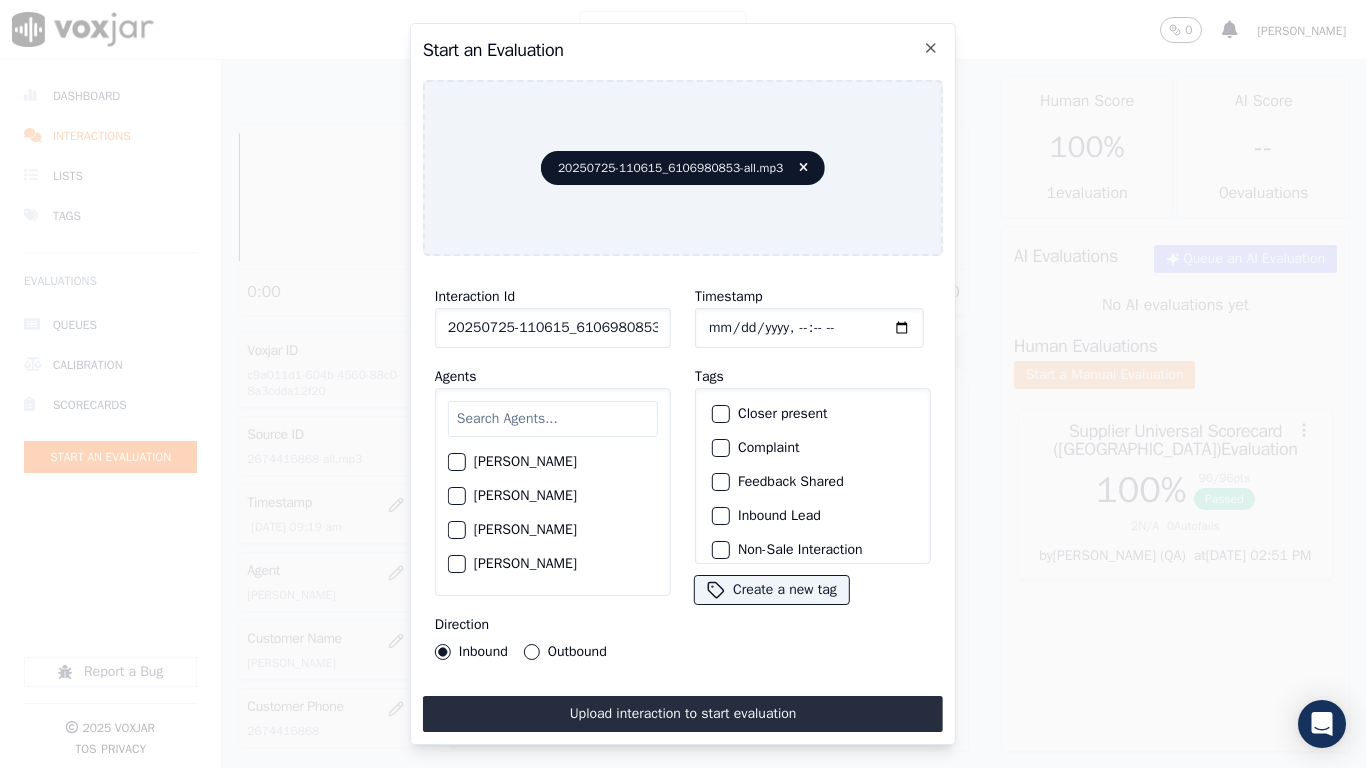 click at bounding box center (553, 419) 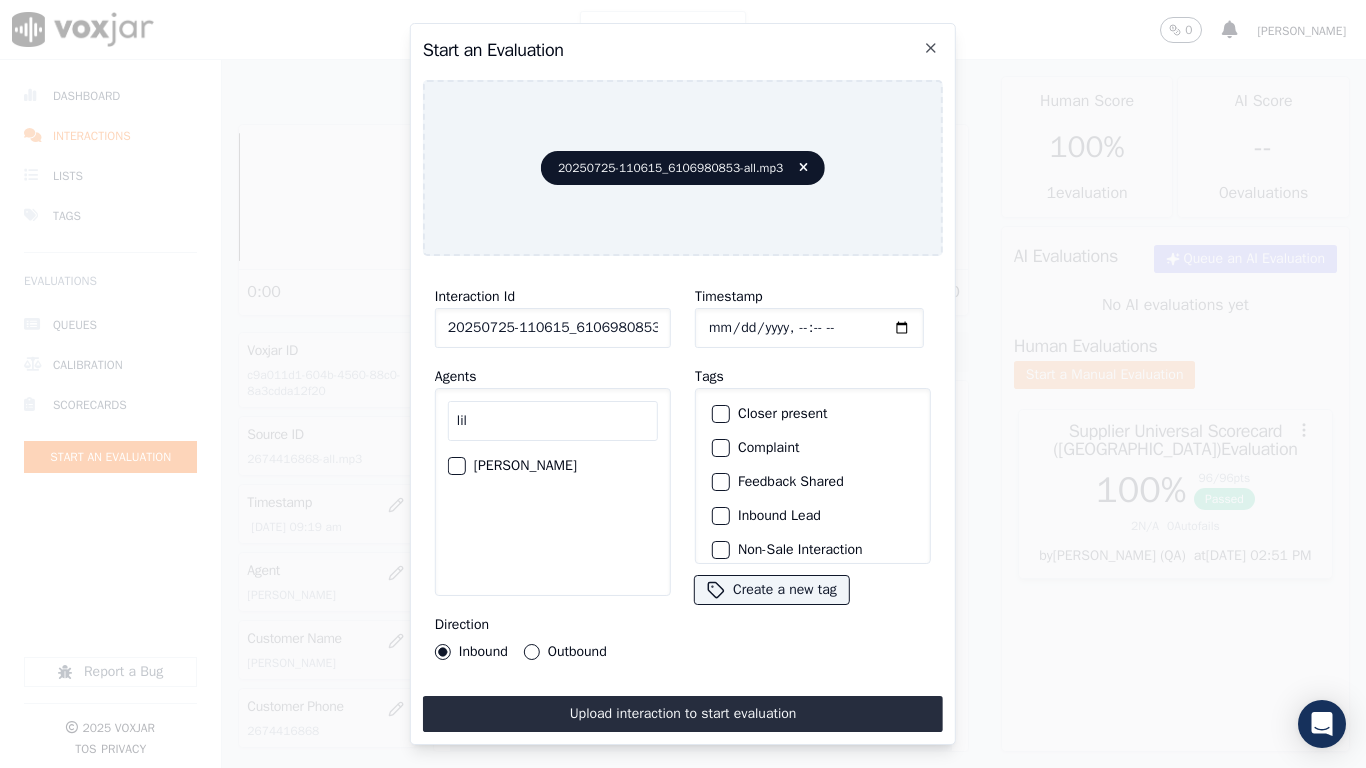 type on "lil" 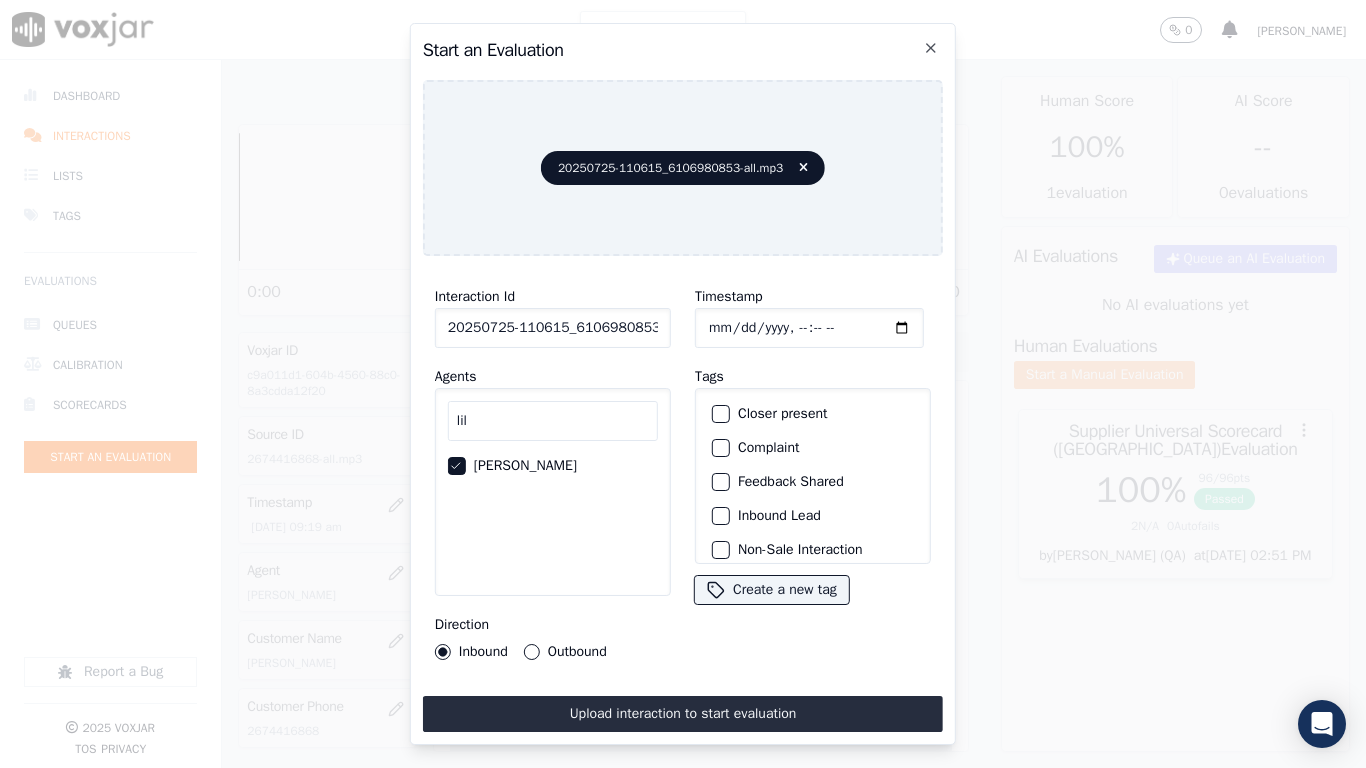 type 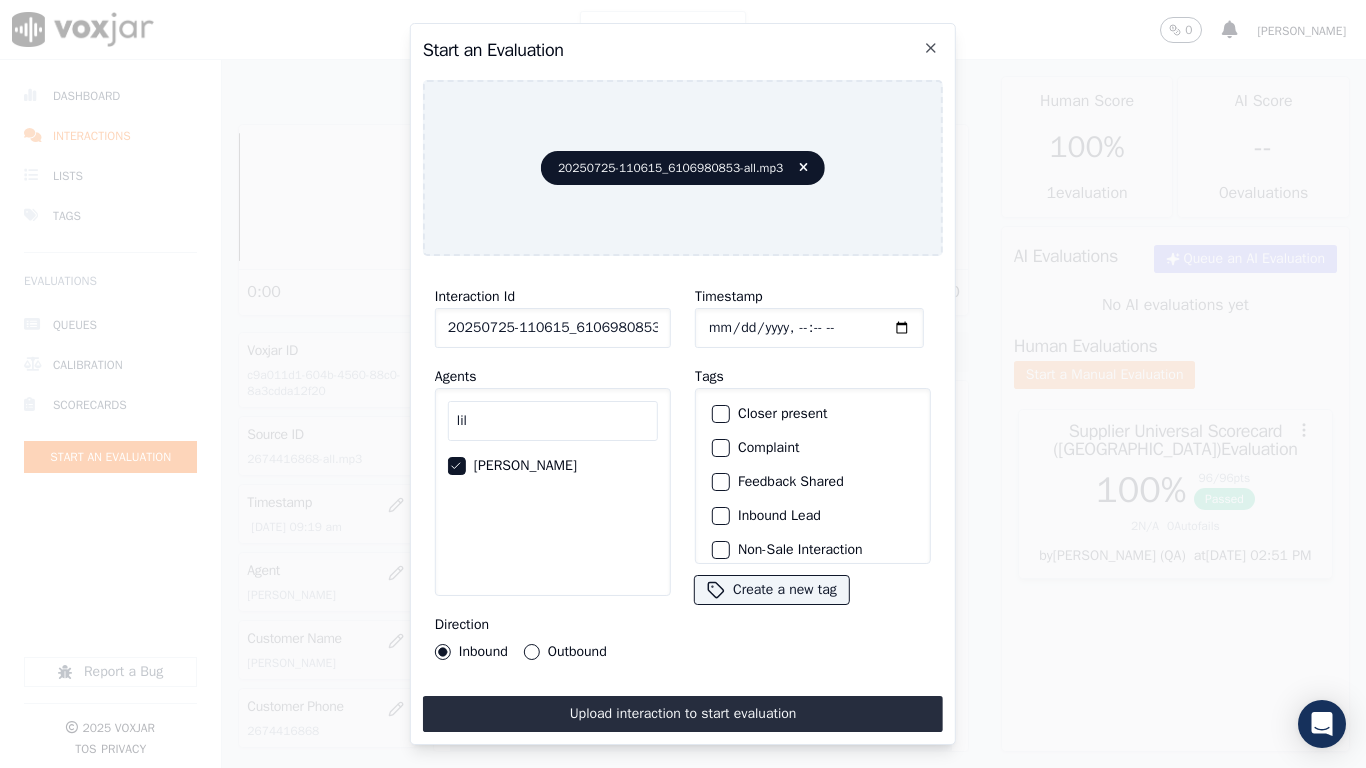 click on "Timestamp" 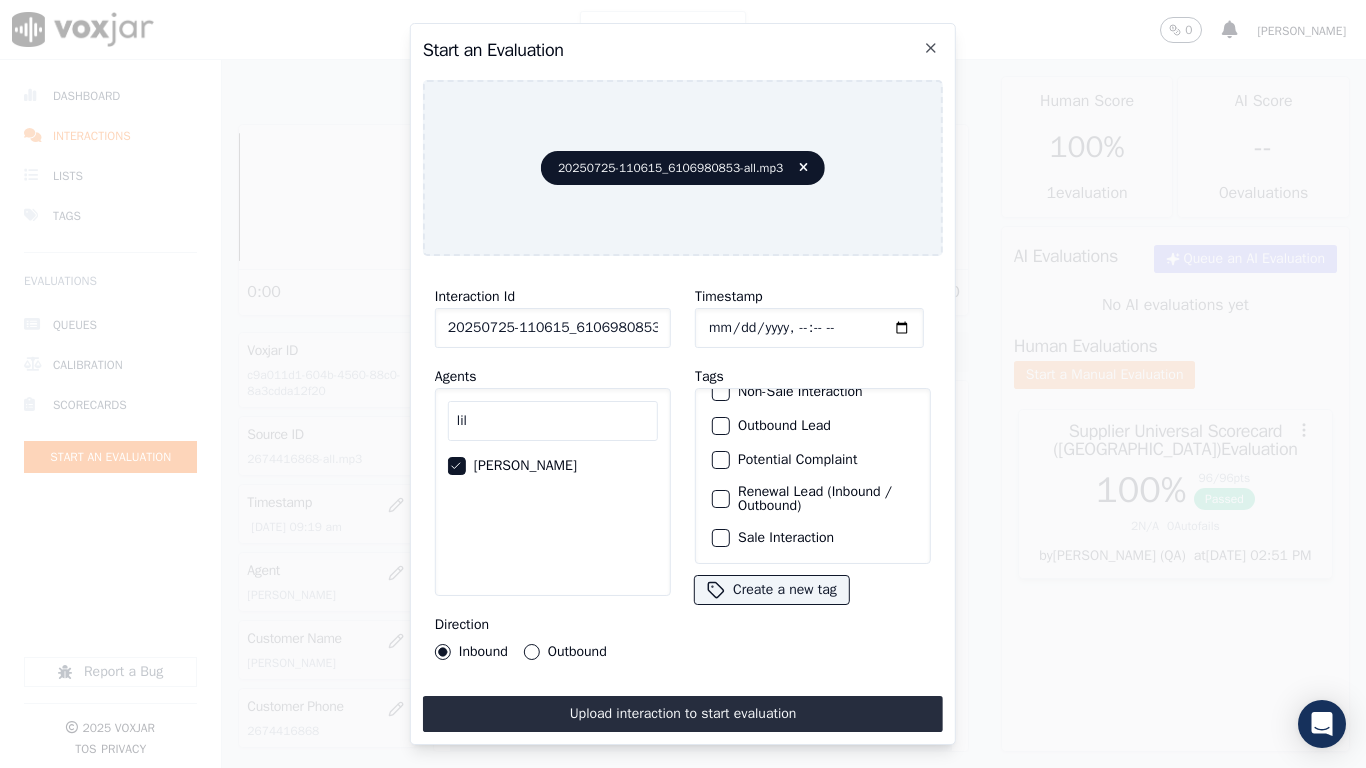 click on "Sale Interaction" 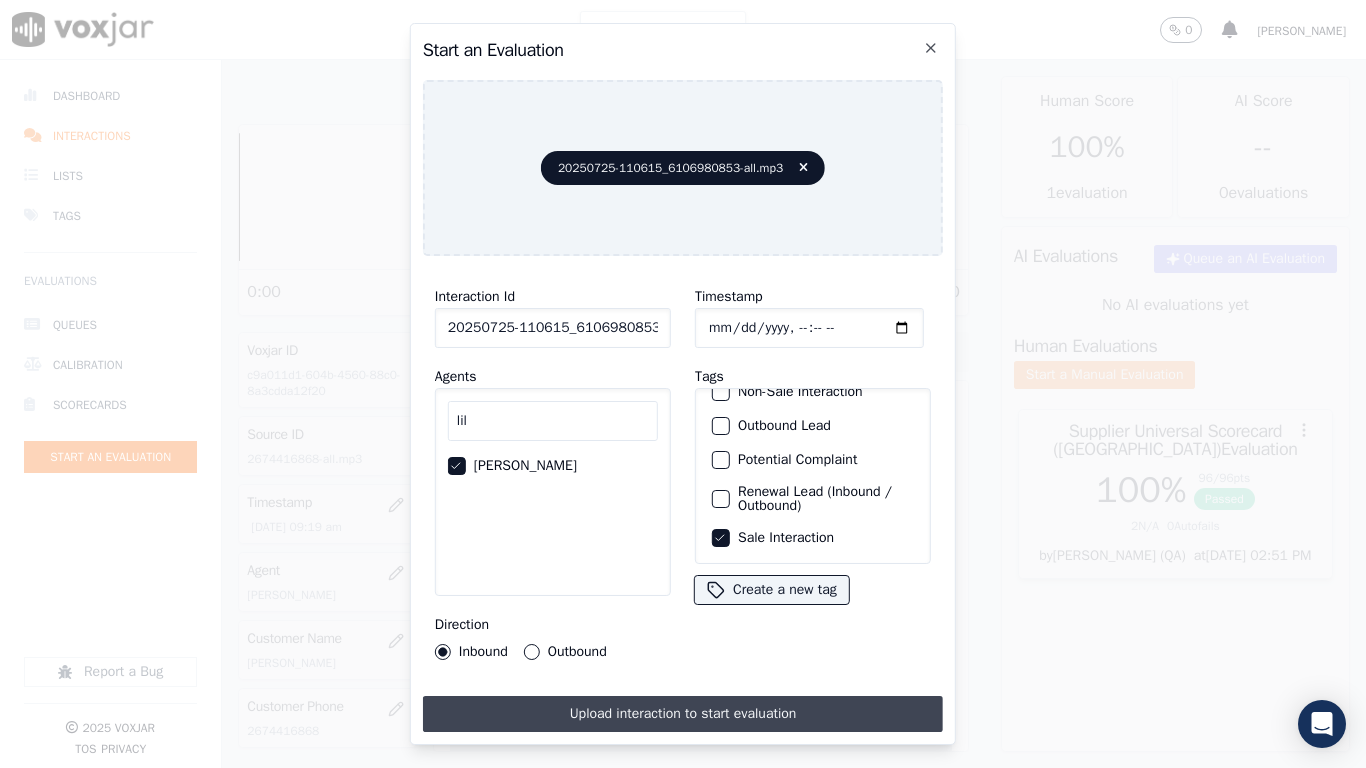 click on "Upload interaction to start evaluation" at bounding box center (683, 714) 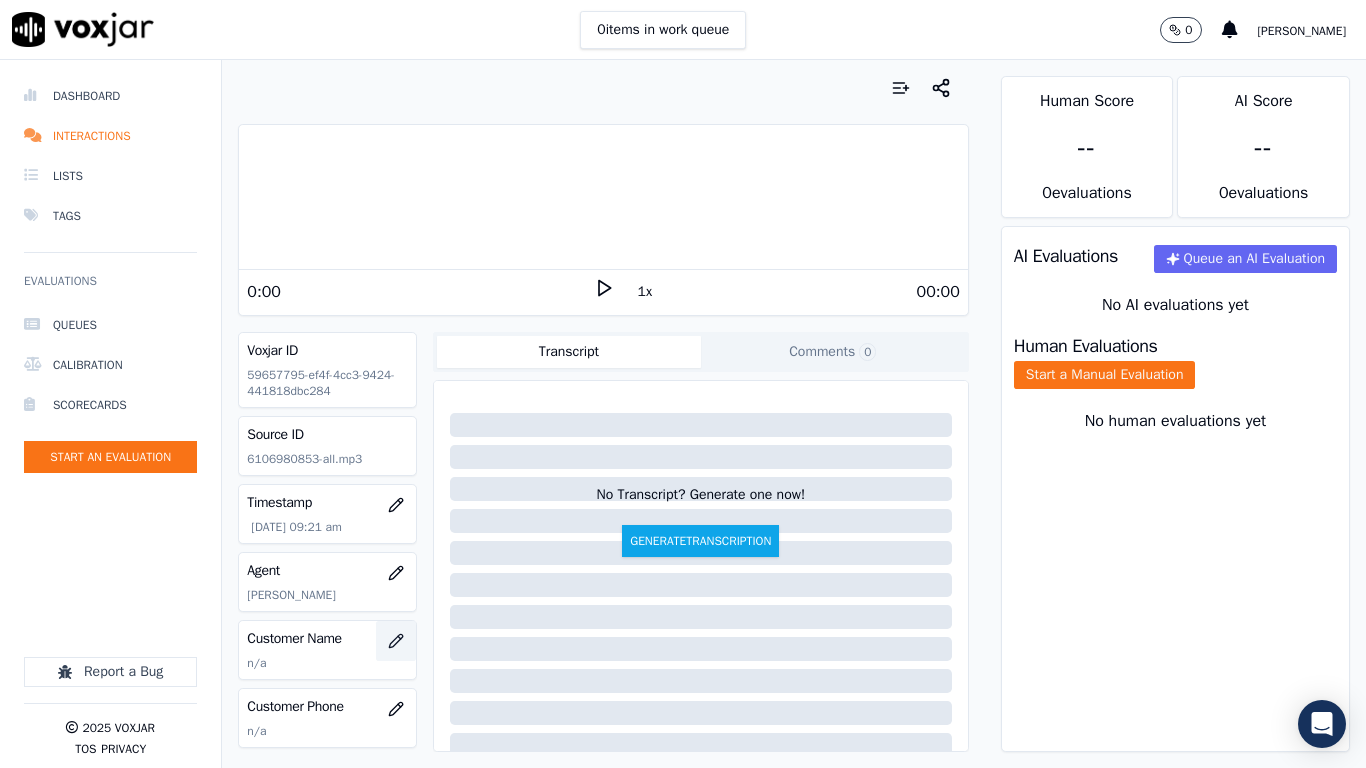 click 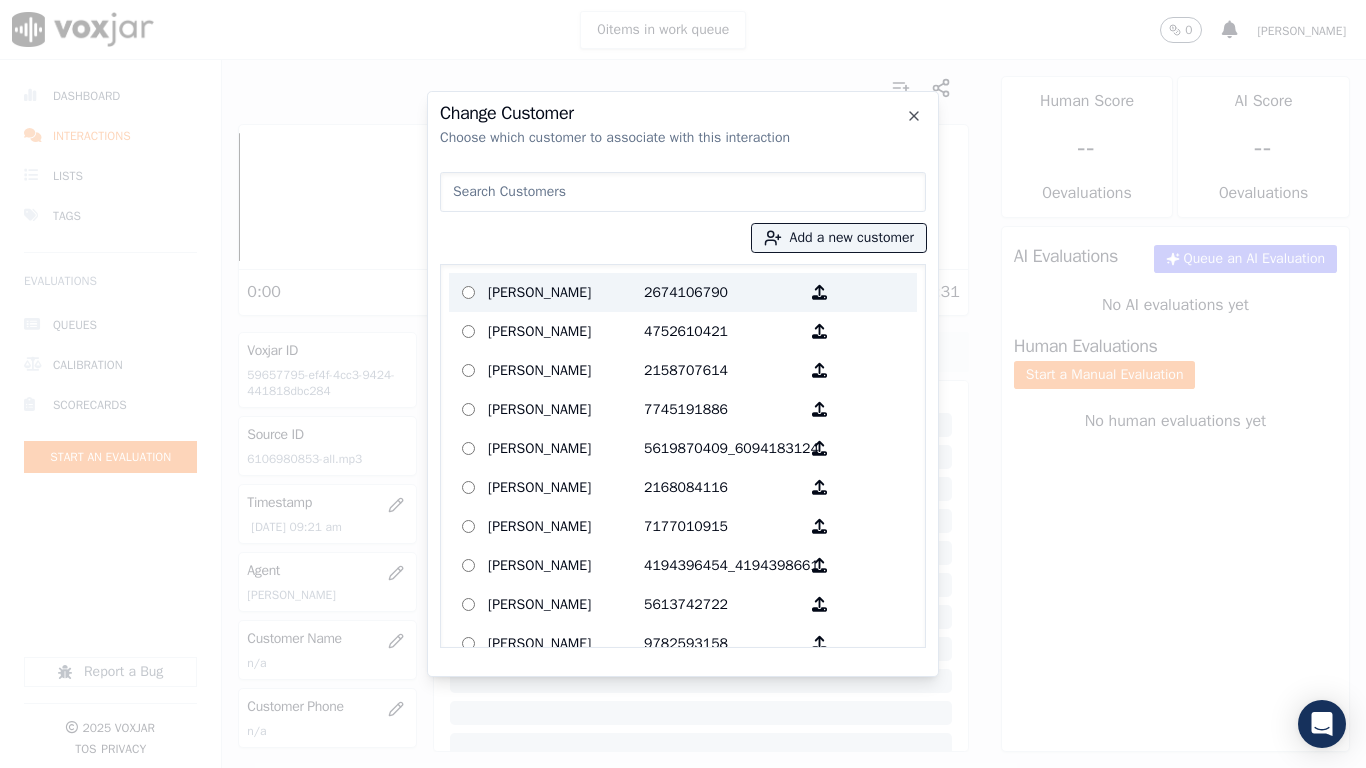 paste on "[PERSON_NAME]" 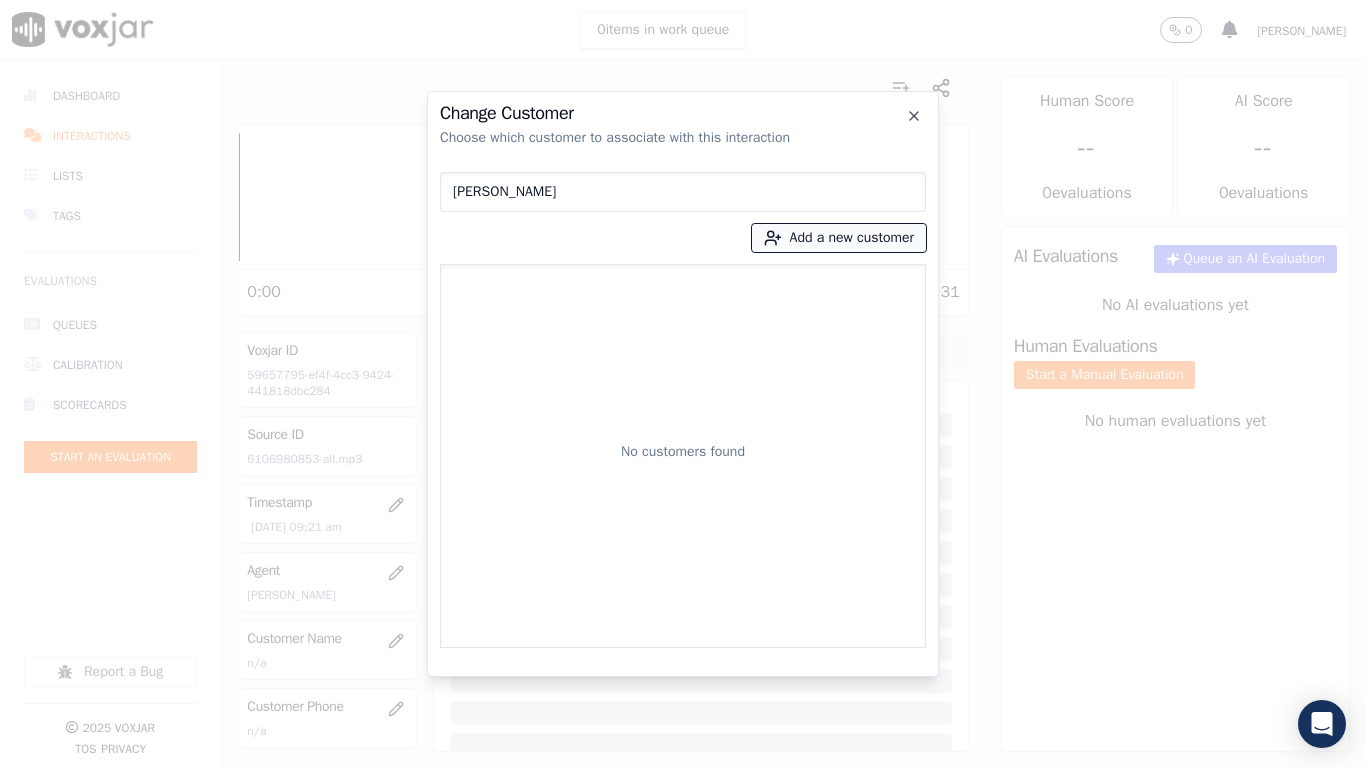 type on "[PERSON_NAME]" 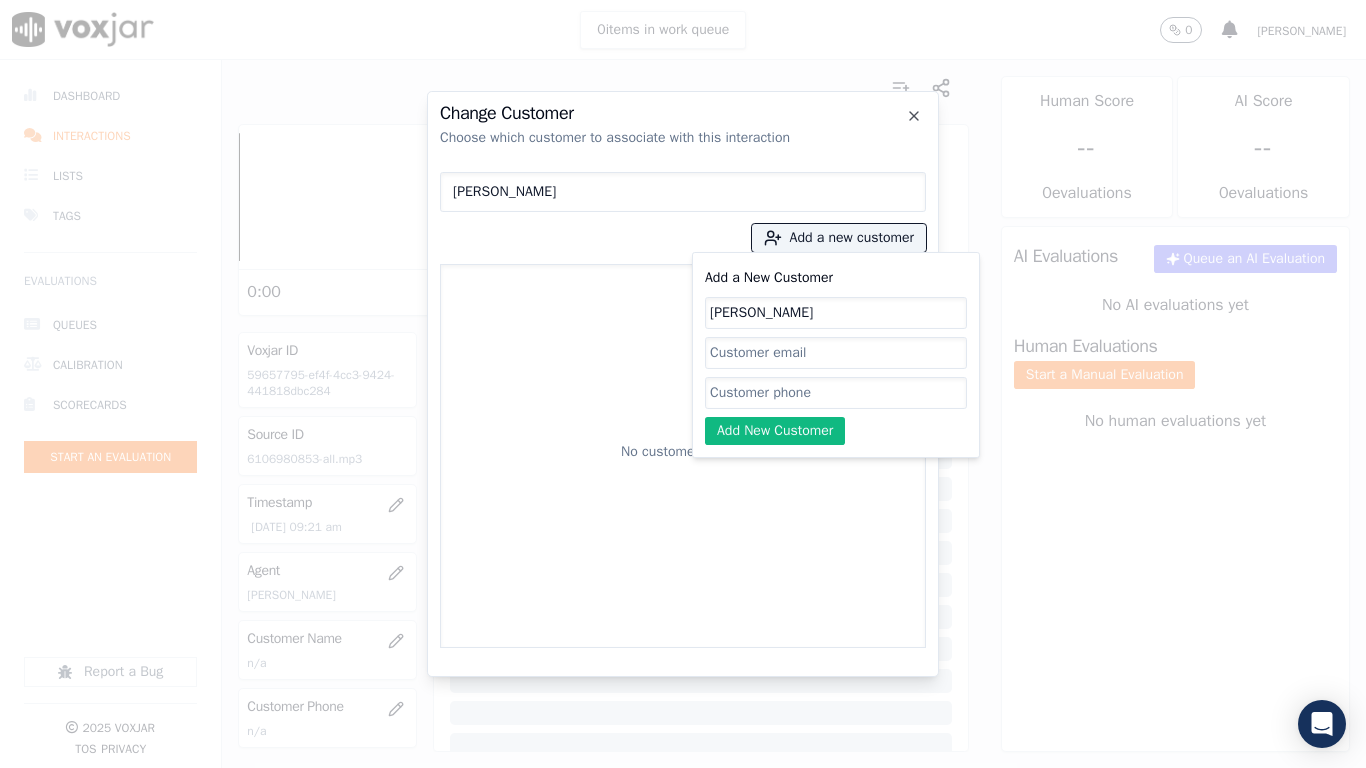 type on "[PERSON_NAME]" 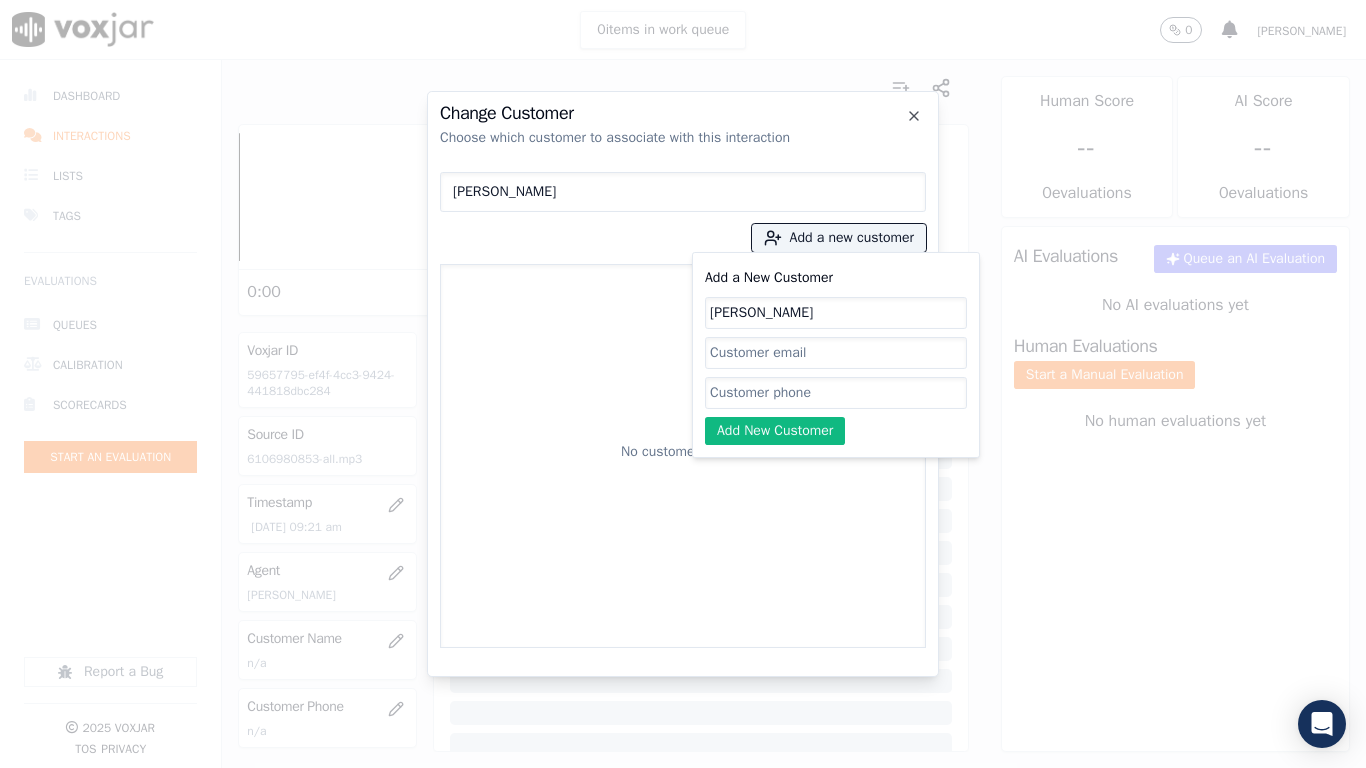click on "Add a New Customer" 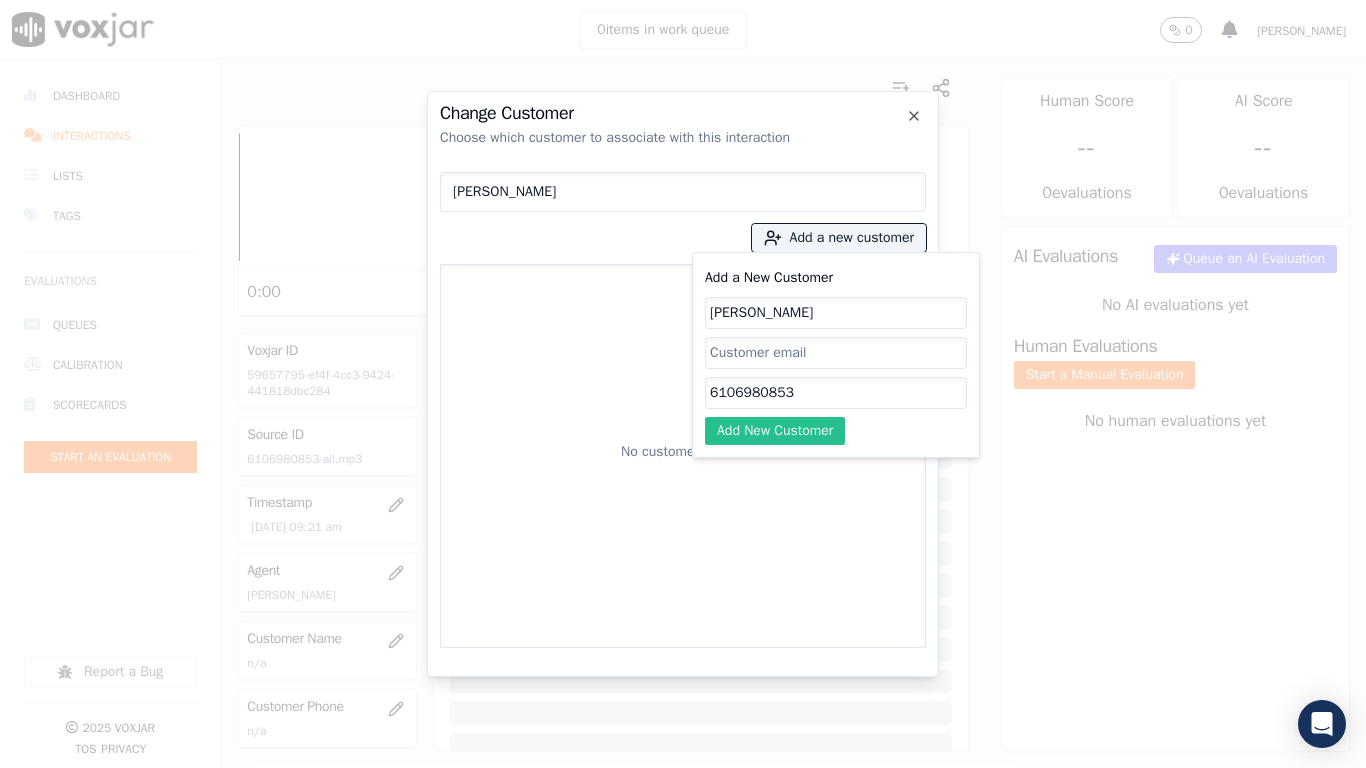 type on "6106980853" 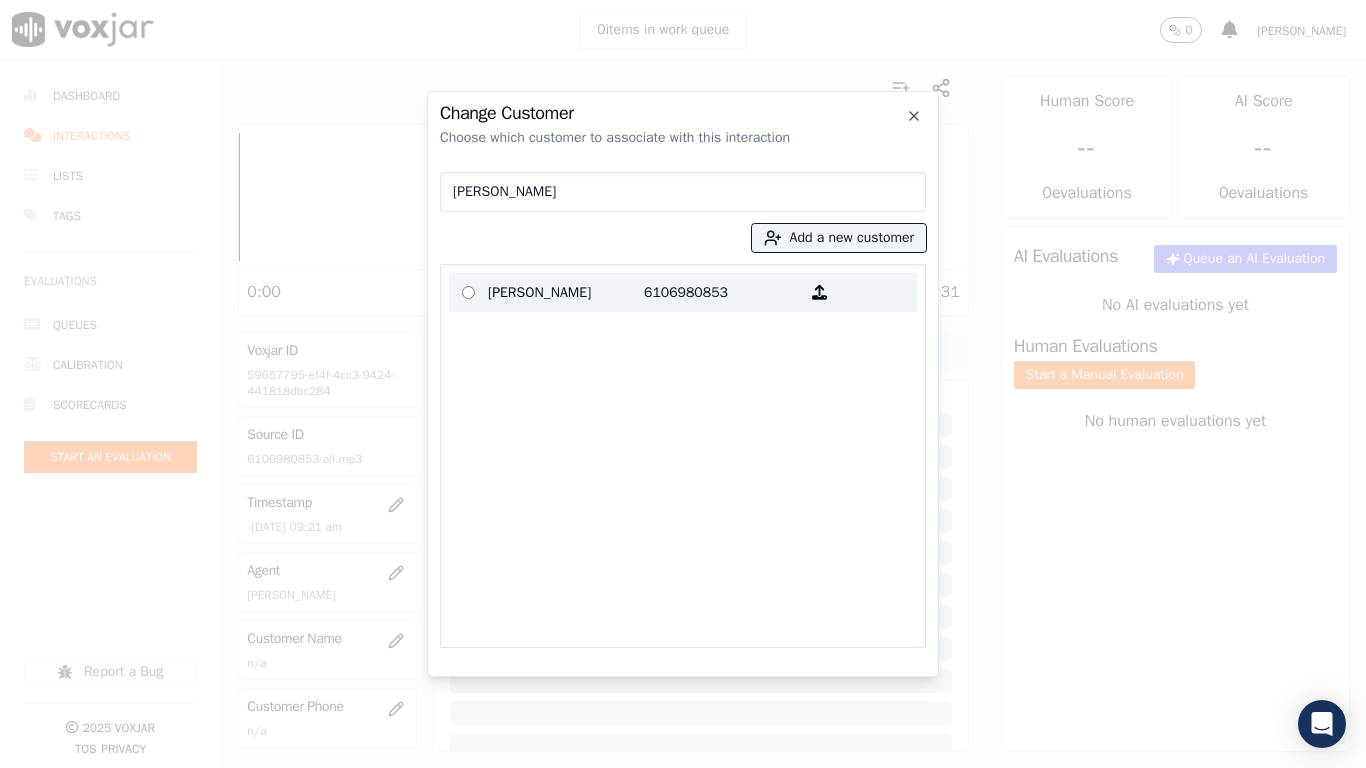 click on "[PERSON_NAME]" at bounding box center (566, 292) 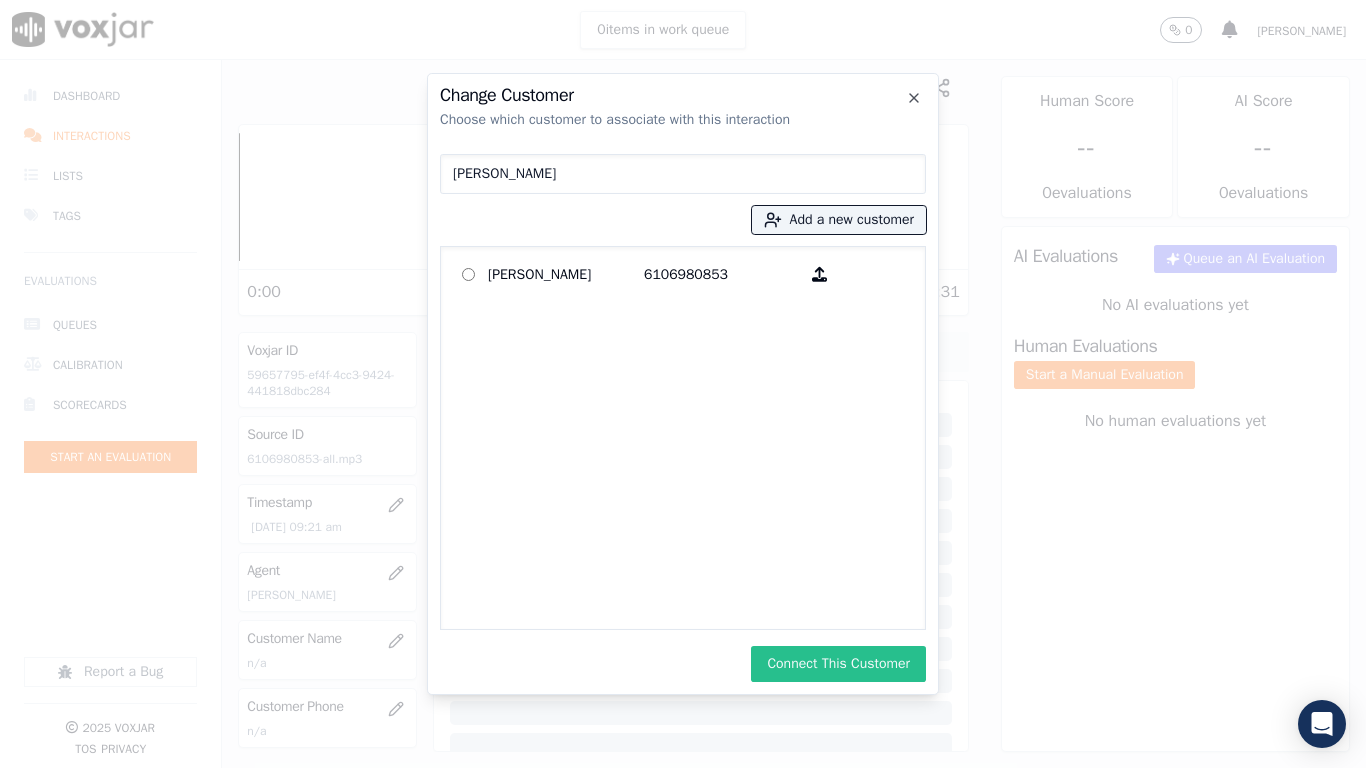 click on "Connect This Customer" at bounding box center [838, 664] 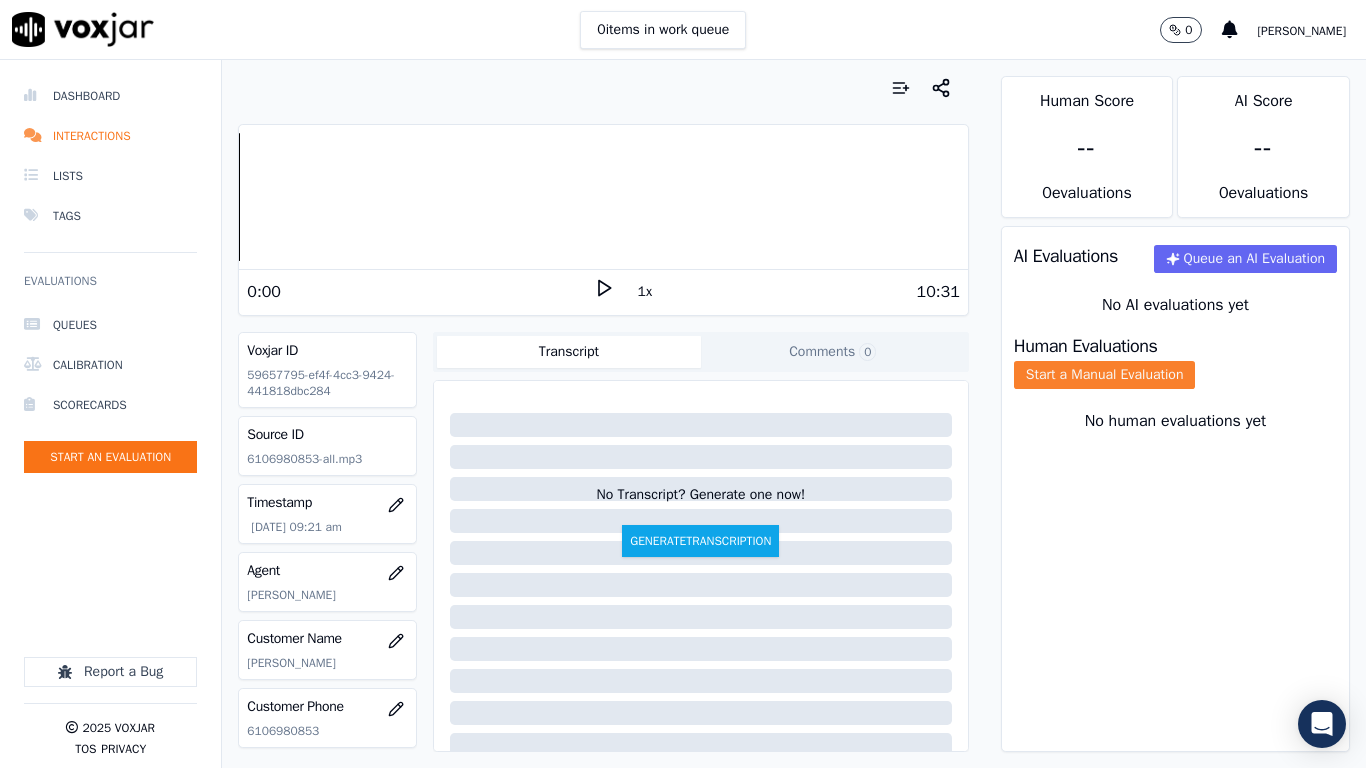 click on "Start a Manual Evaluation" 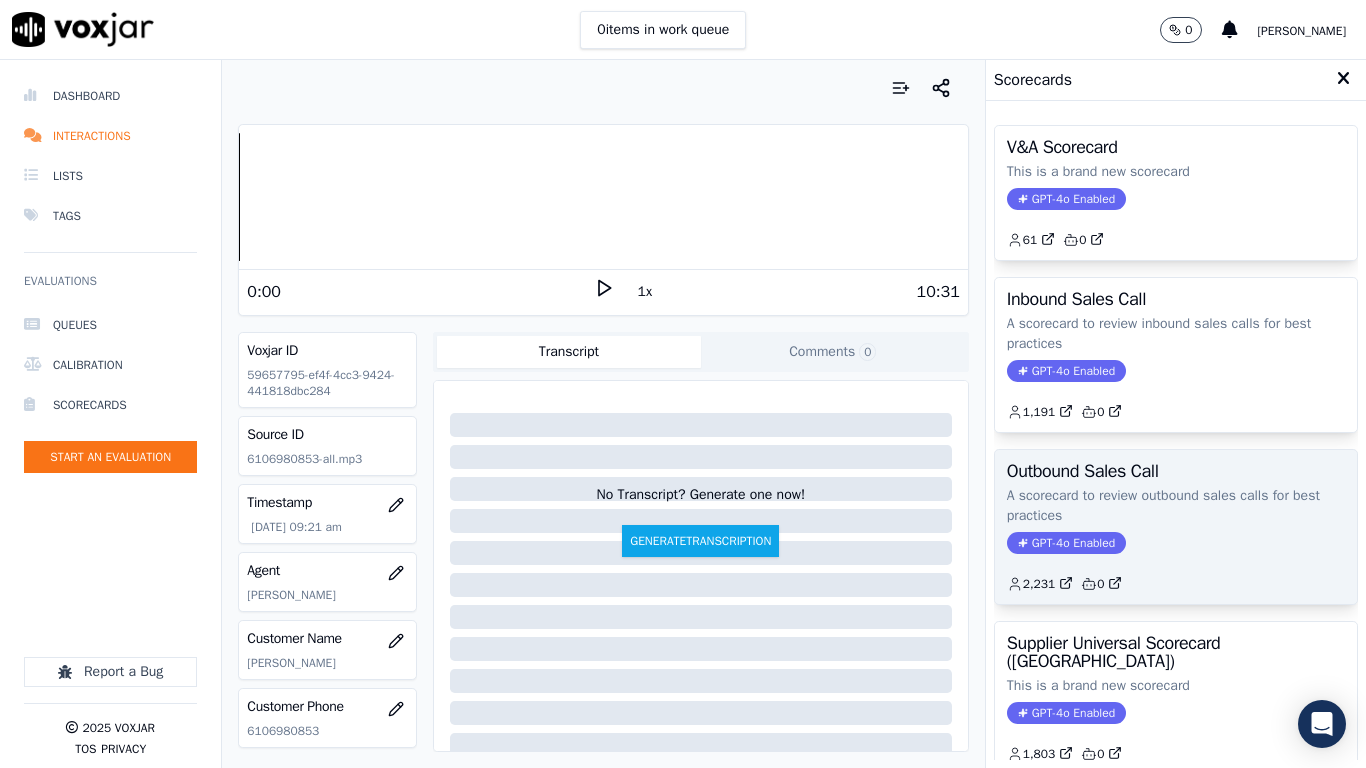 scroll, scrollTop: 282, scrollLeft: 0, axis: vertical 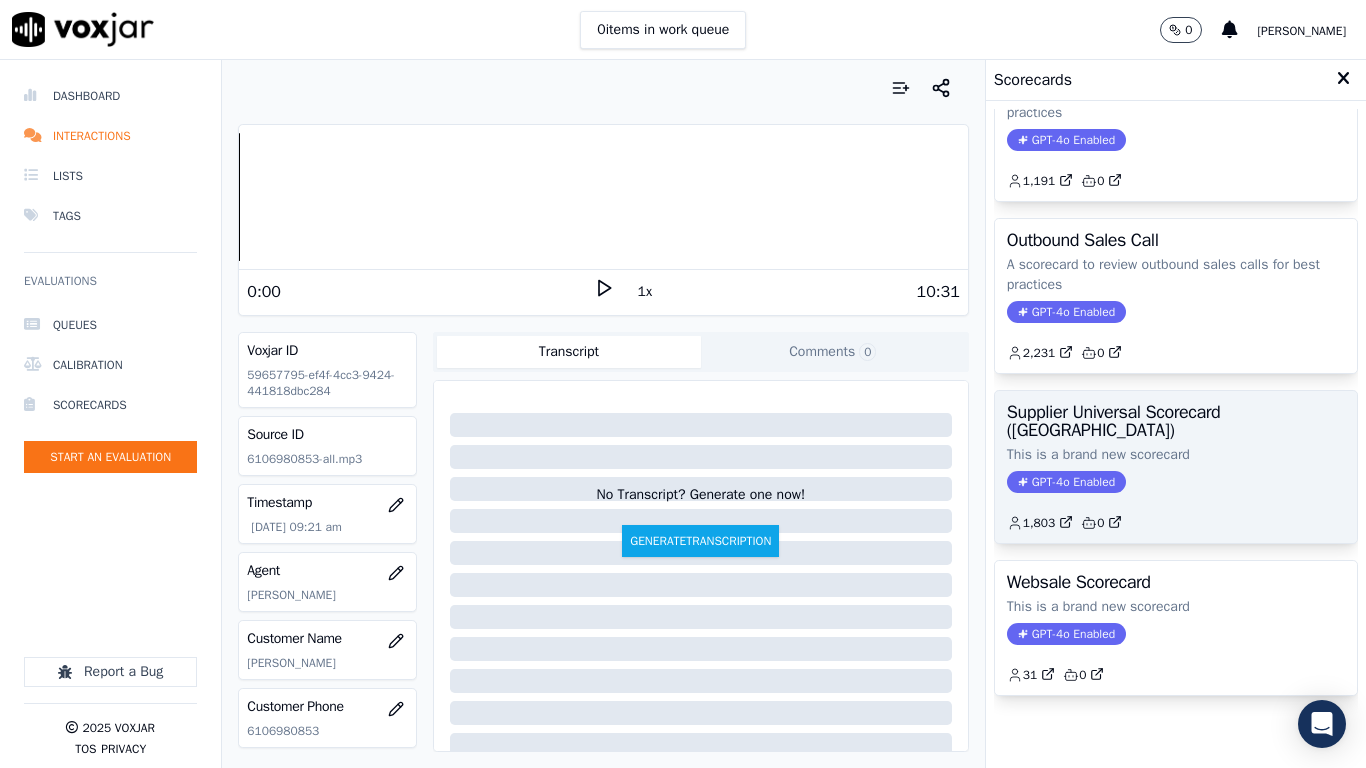click on "Supplier Universal Scorecard ([GEOGRAPHIC_DATA])" at bounding box center (1176, 421) 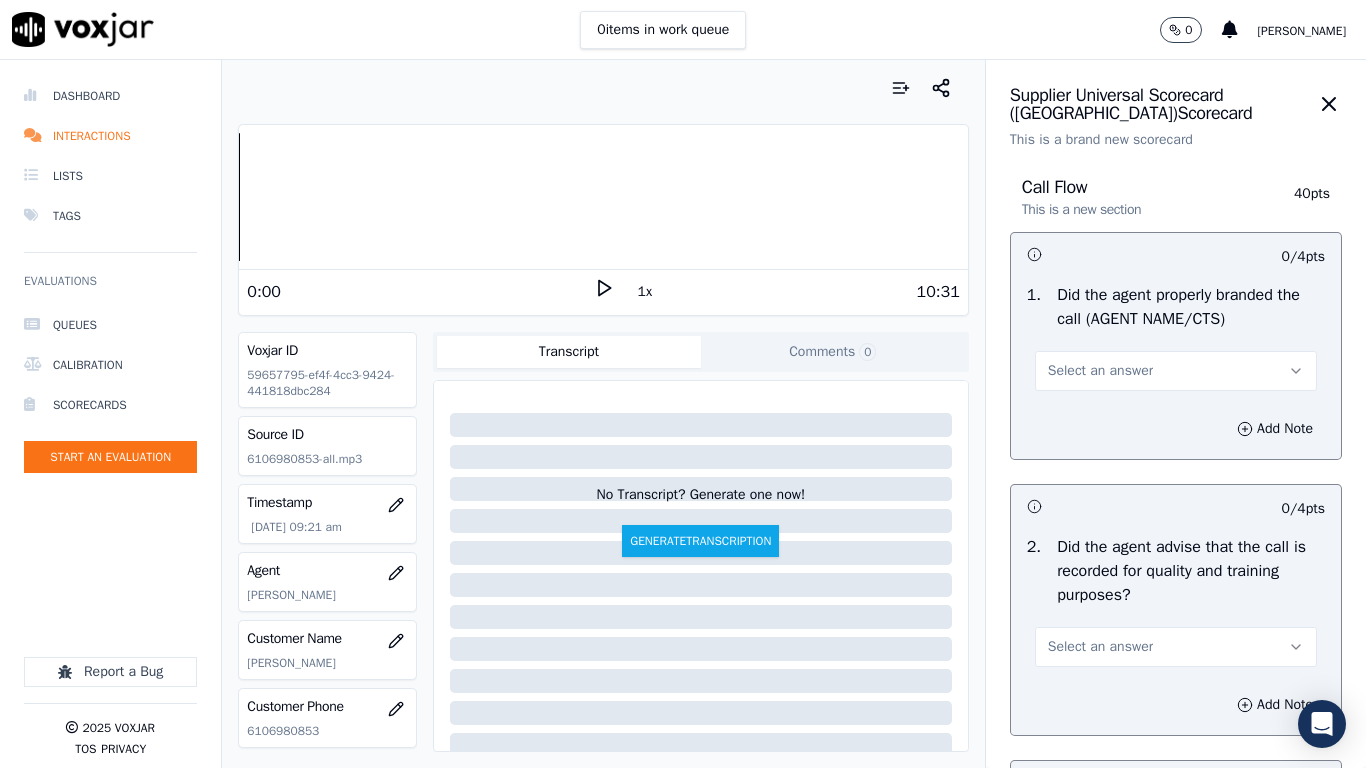 click on "Select an answer" at bounding box center (1176, 371) 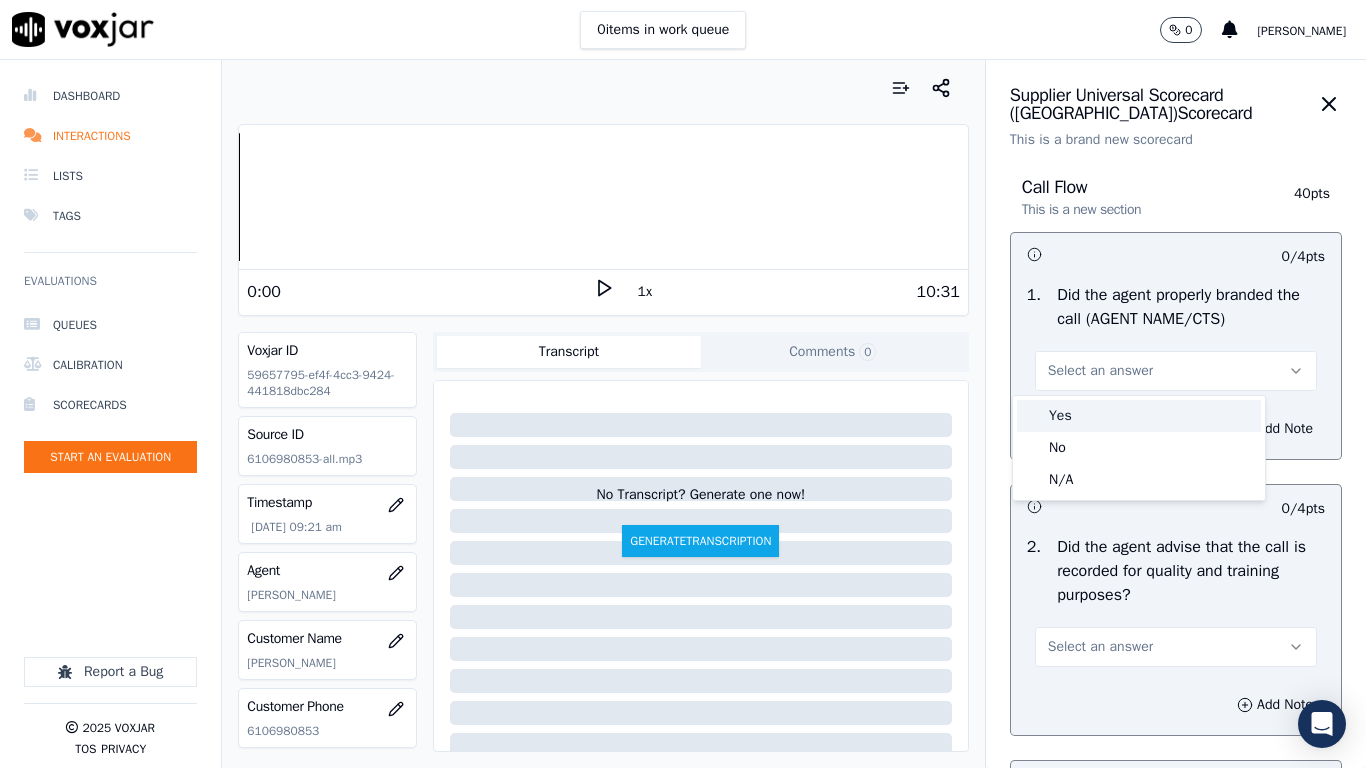 click on "Yes" at bounding box center (1139, 416) 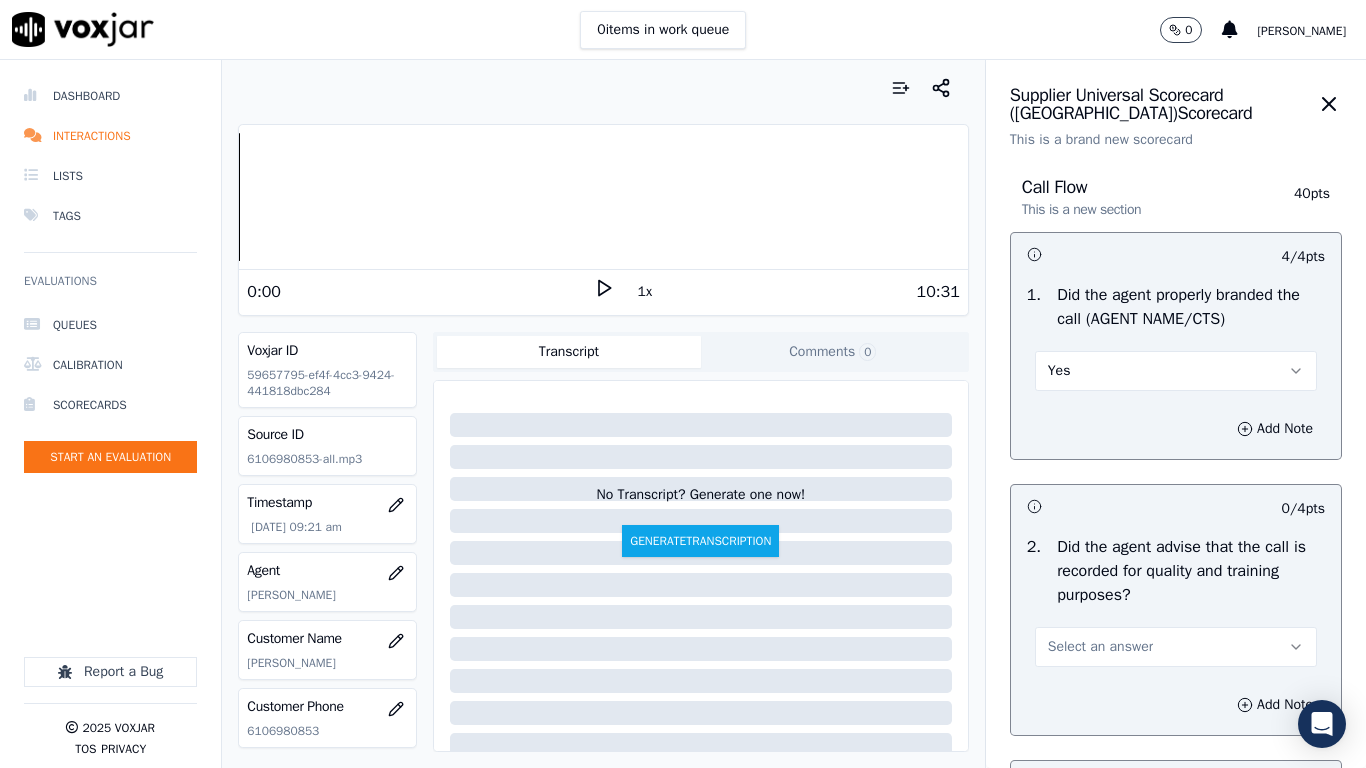 click on "Select an answer" at bounding box center [1176, 647] 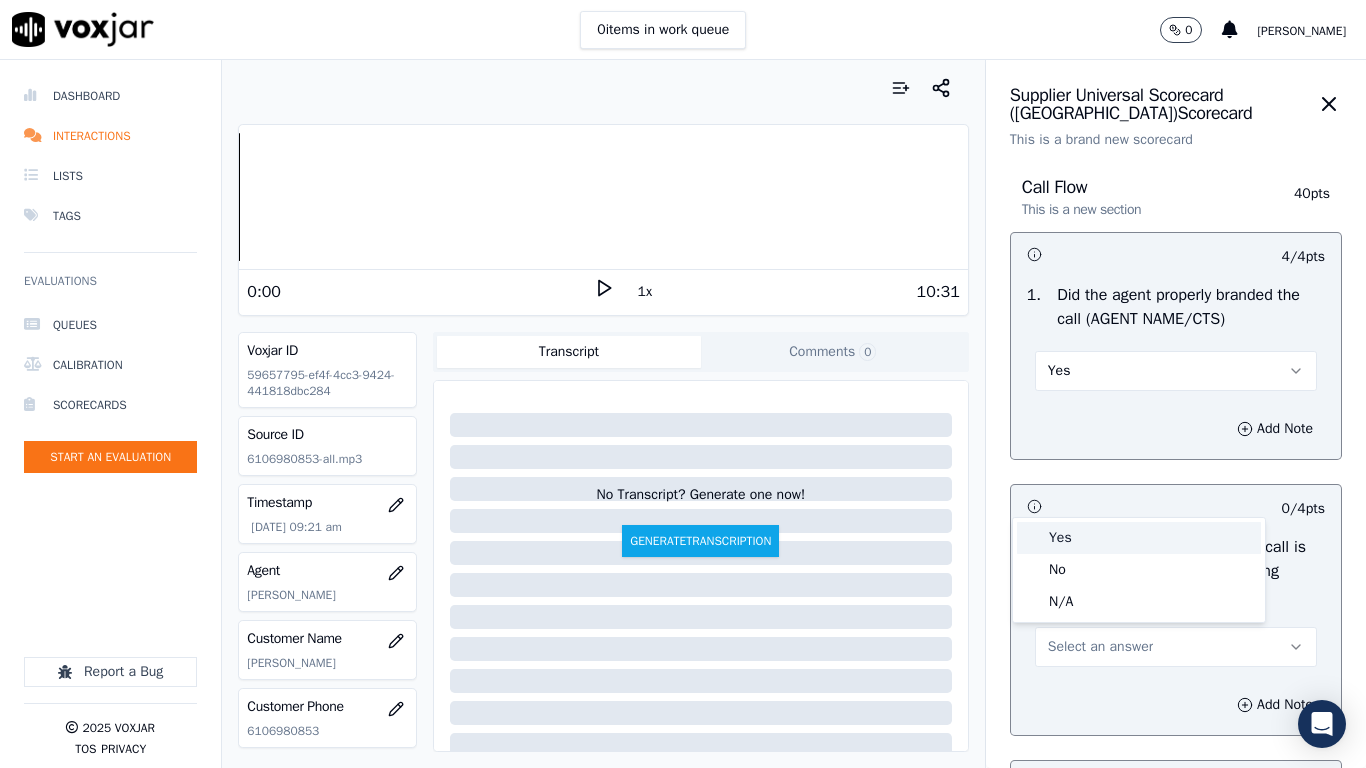click on "Yes" at bounding box center [1139, 538] 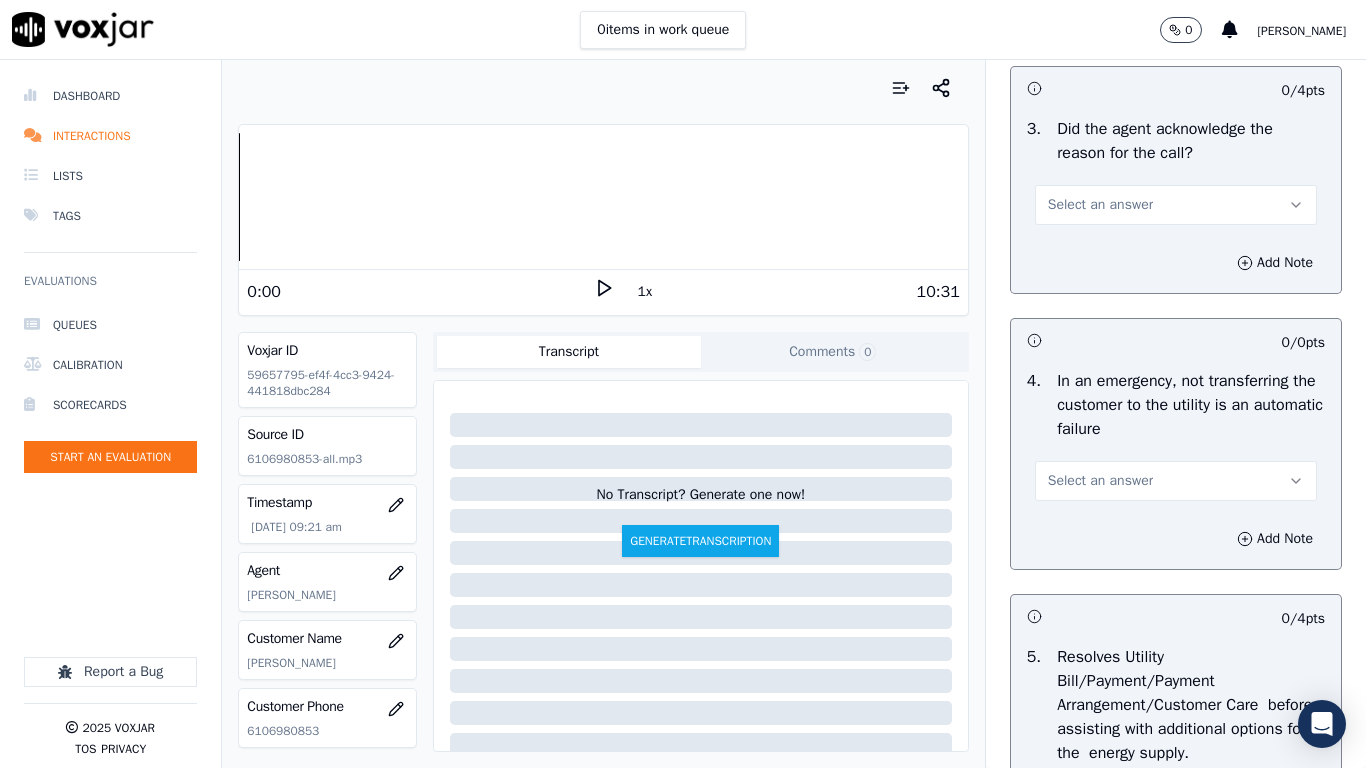 scroll, scrollTop: 700, scrollLeft: 0, axis: vertical 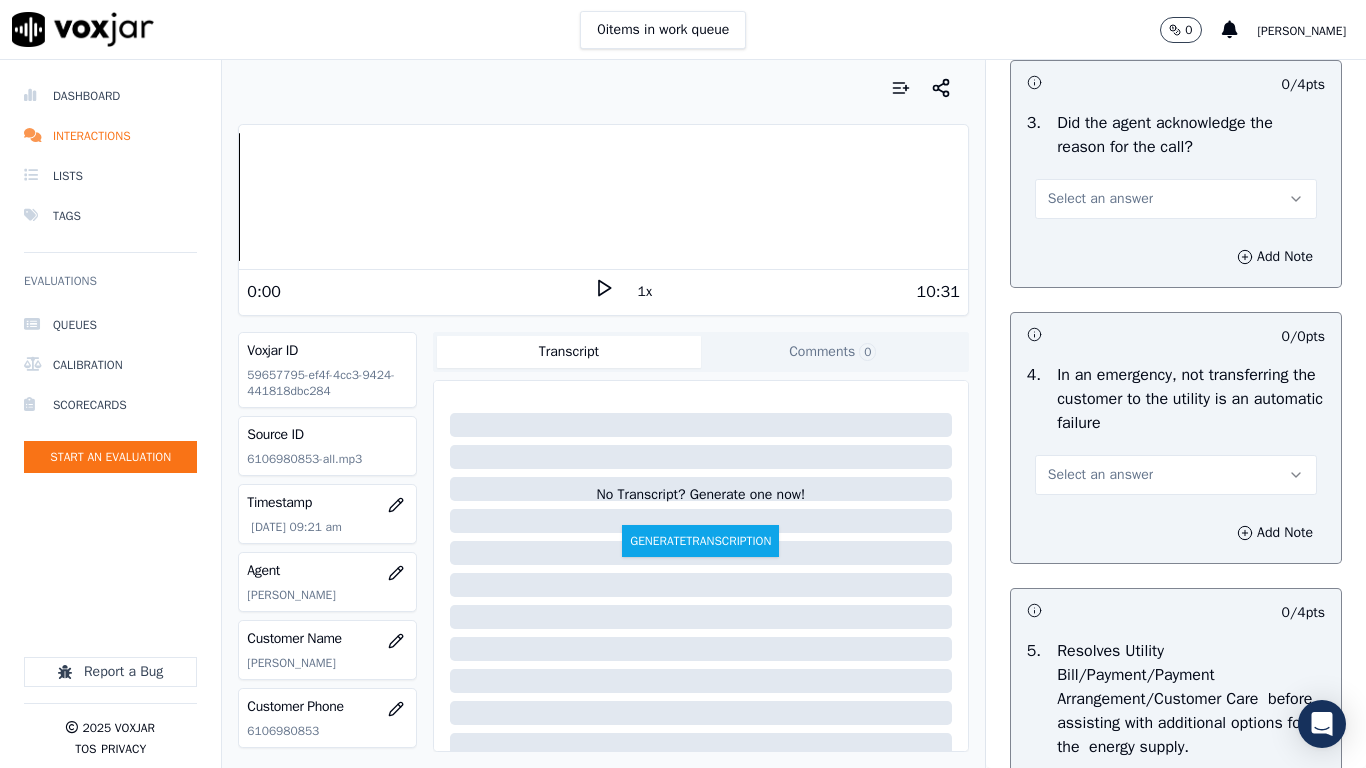 click on "Select an answer" at bounding box center [1100, 199] 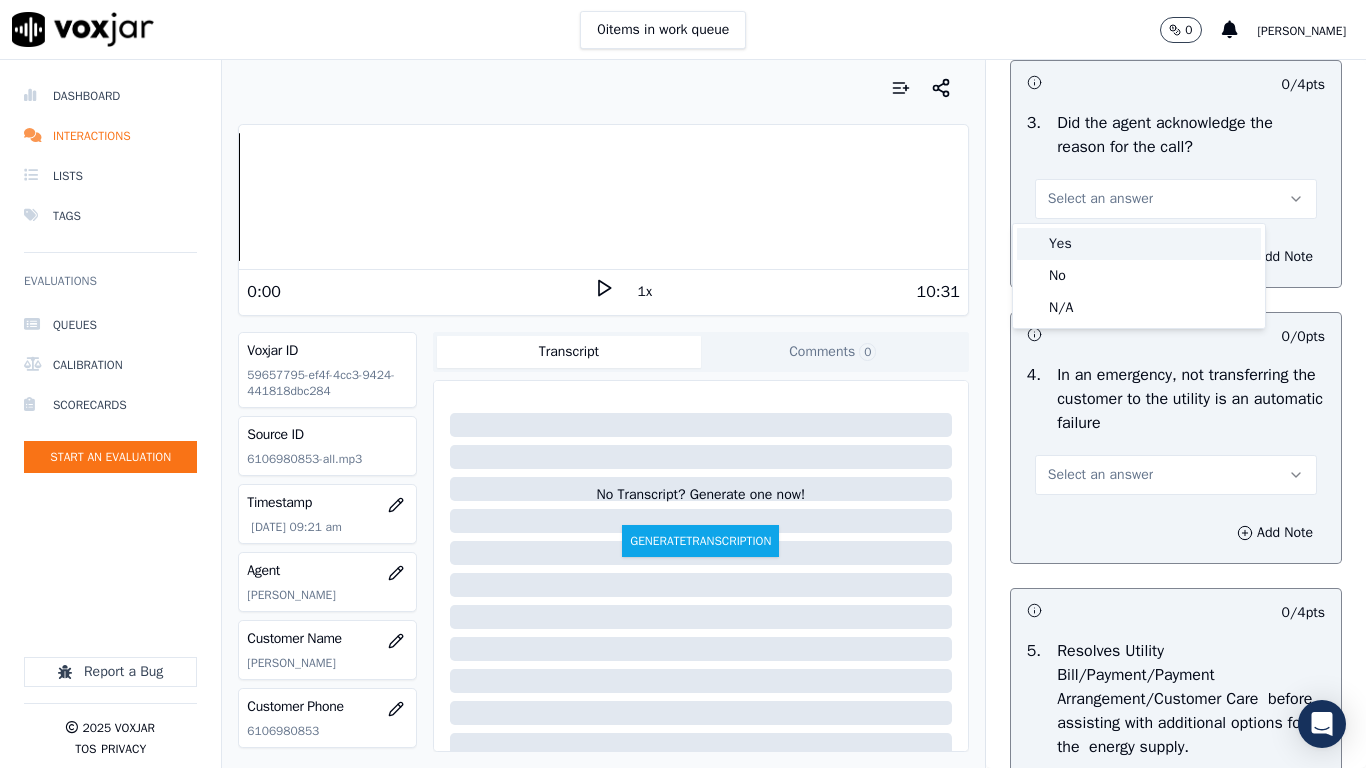 click on "Yes" at bounding box center (1139, 244) 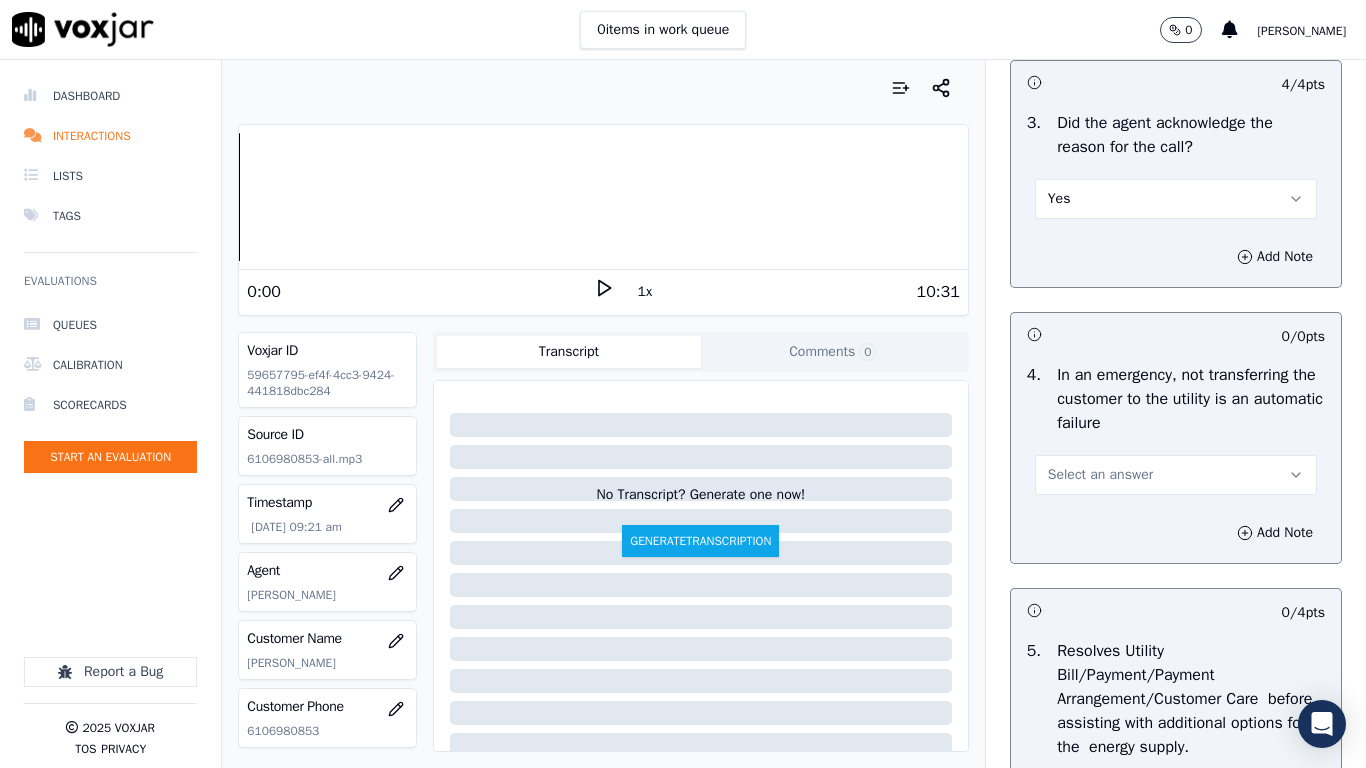 click on "Select an answer" at bounding box center (1176, 475) 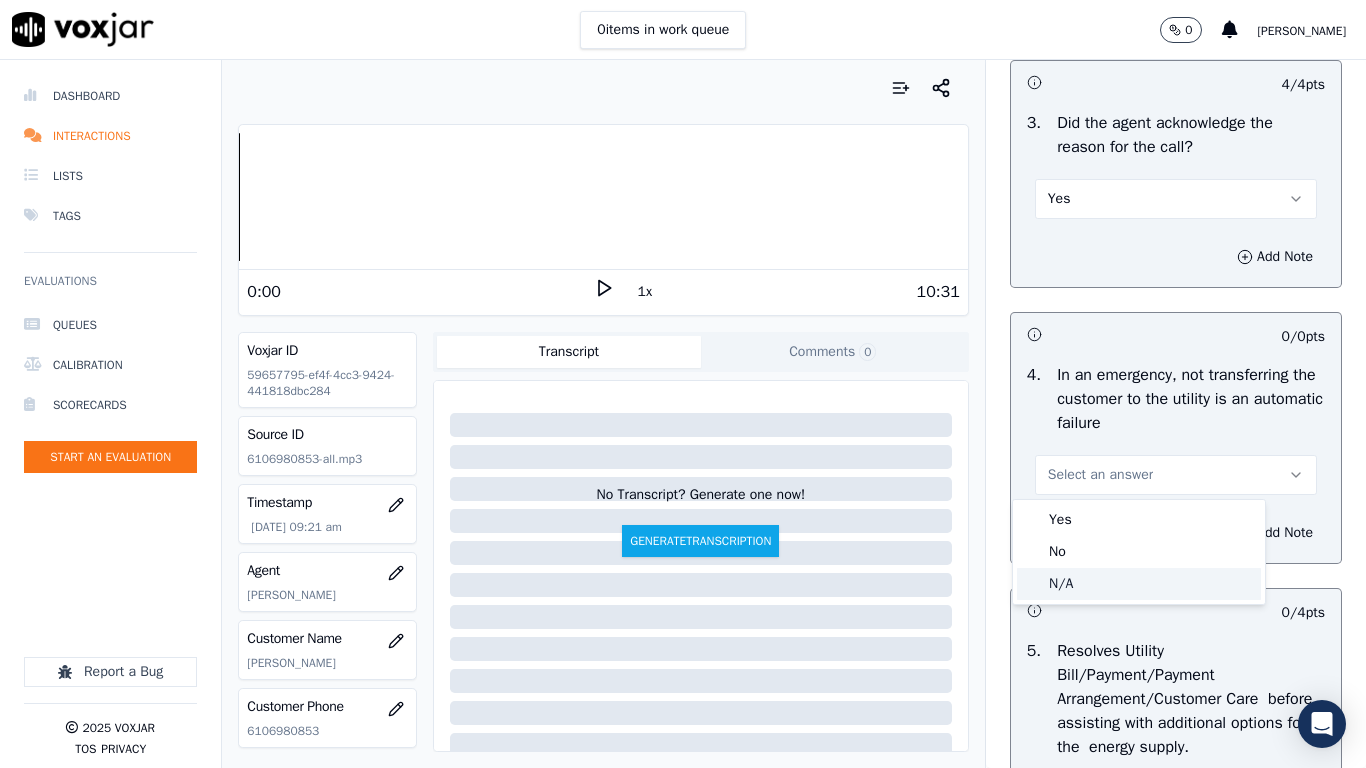 click on "N/A" 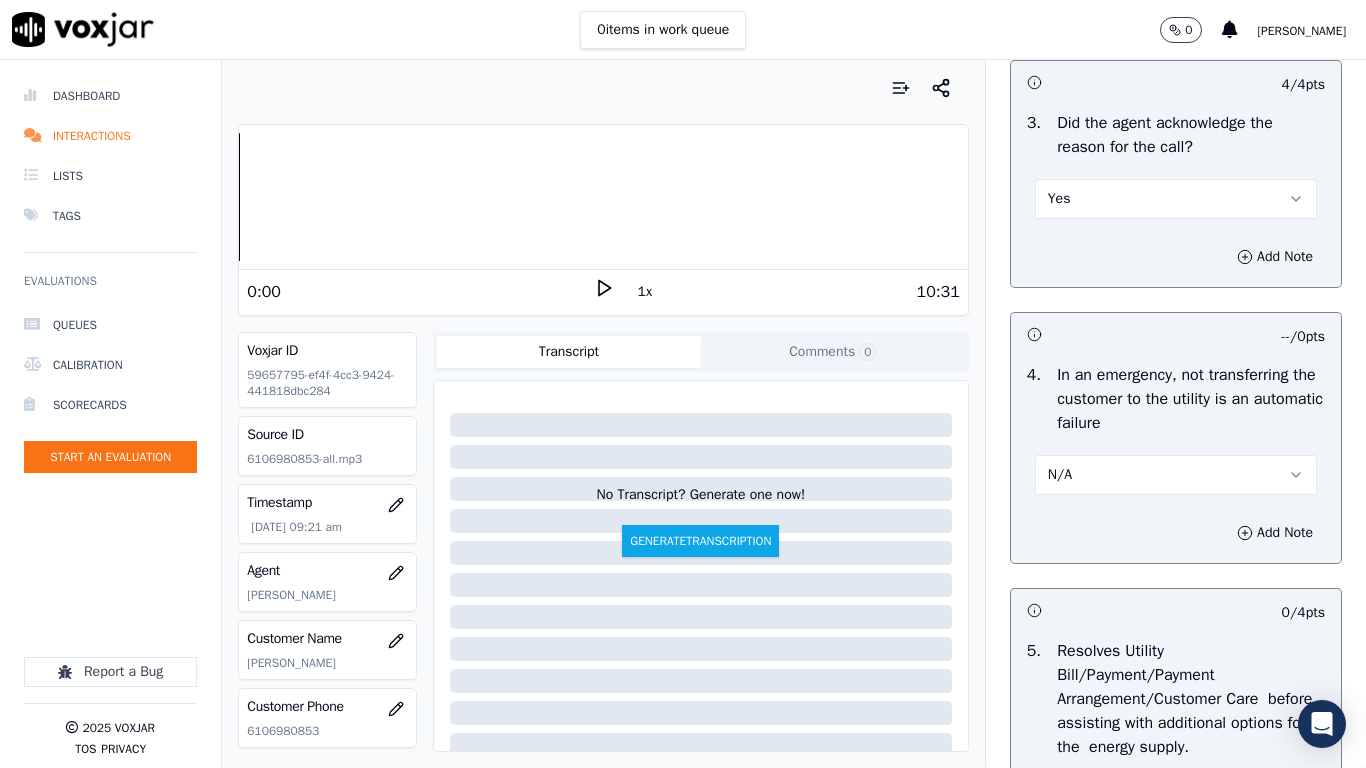 scroll, scrollTop: 1300, scrollLeft: 0, axis: vertical 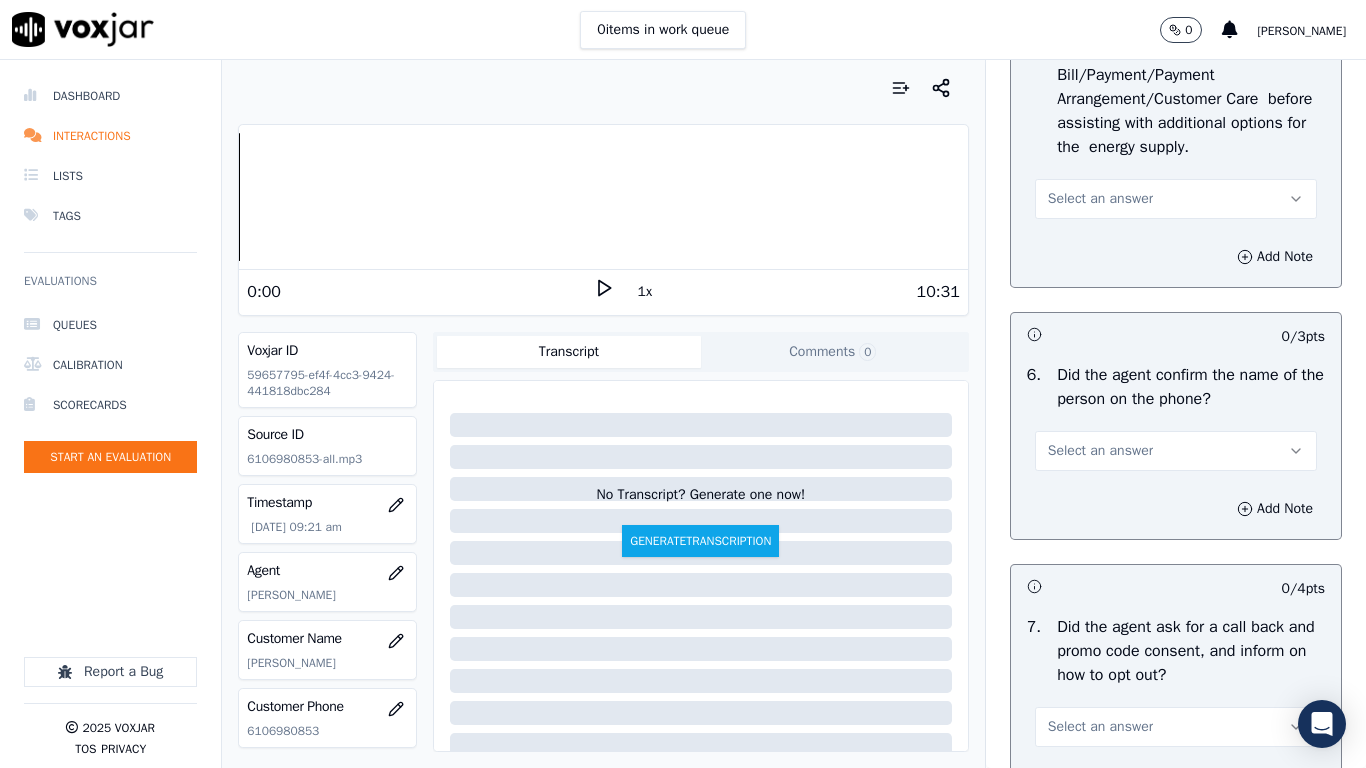 click on "Select an answer" at bounding box center (1100, 199) 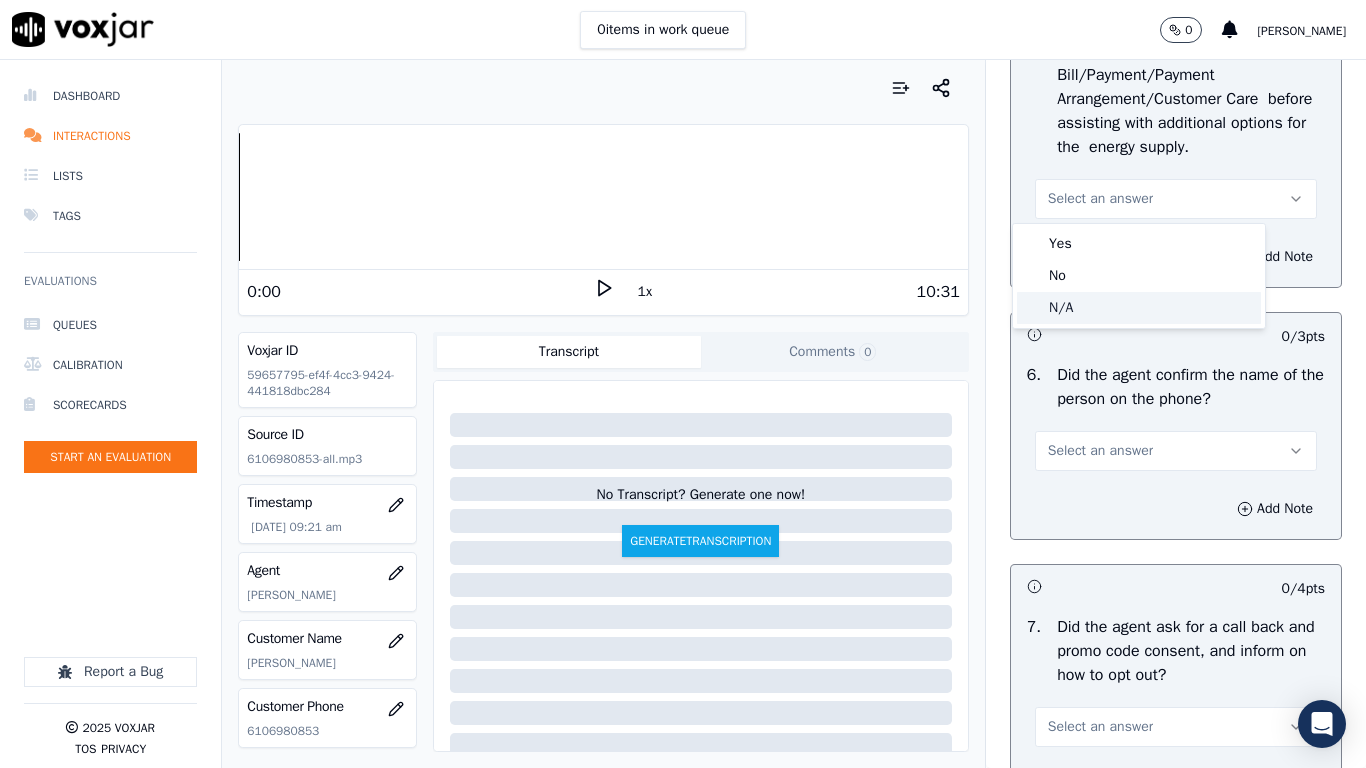 click on "N/A" 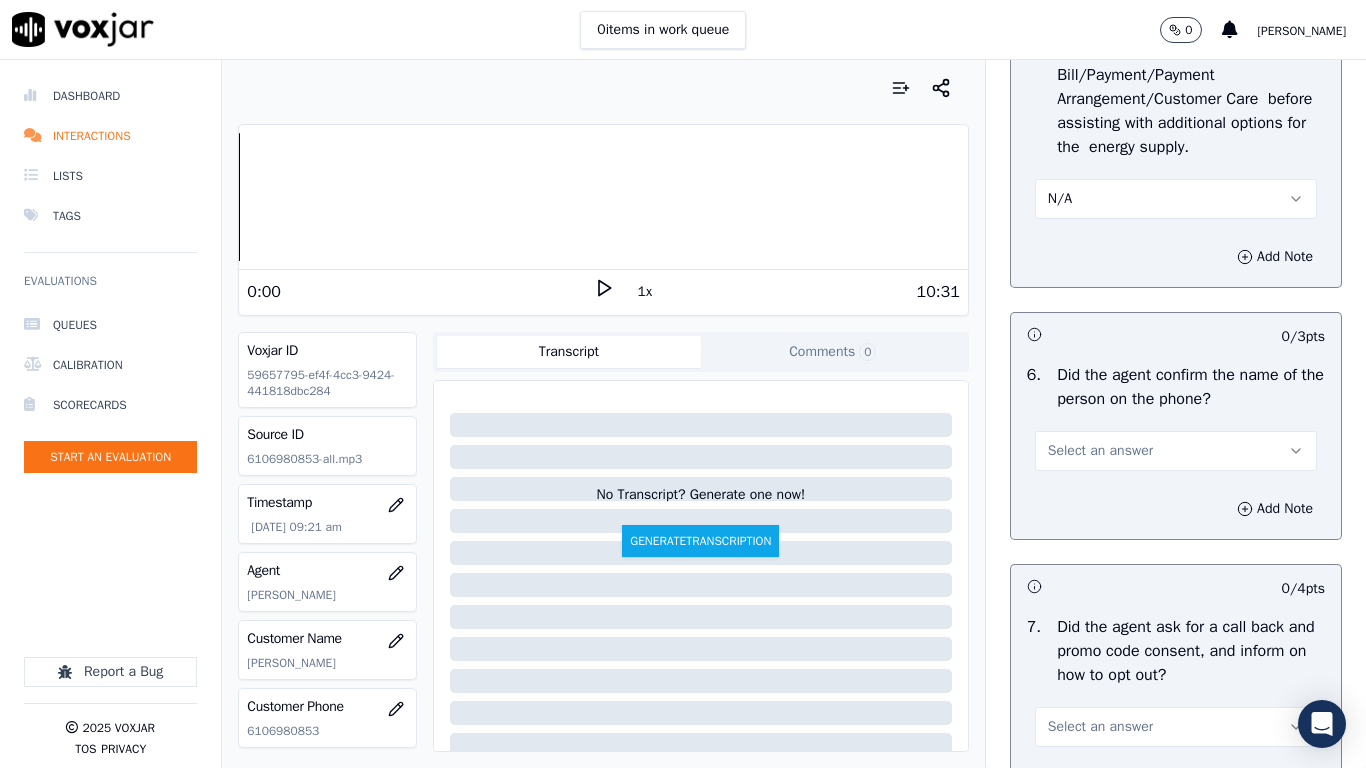 click on "Select an answer" at bounding box center (1176, 451) 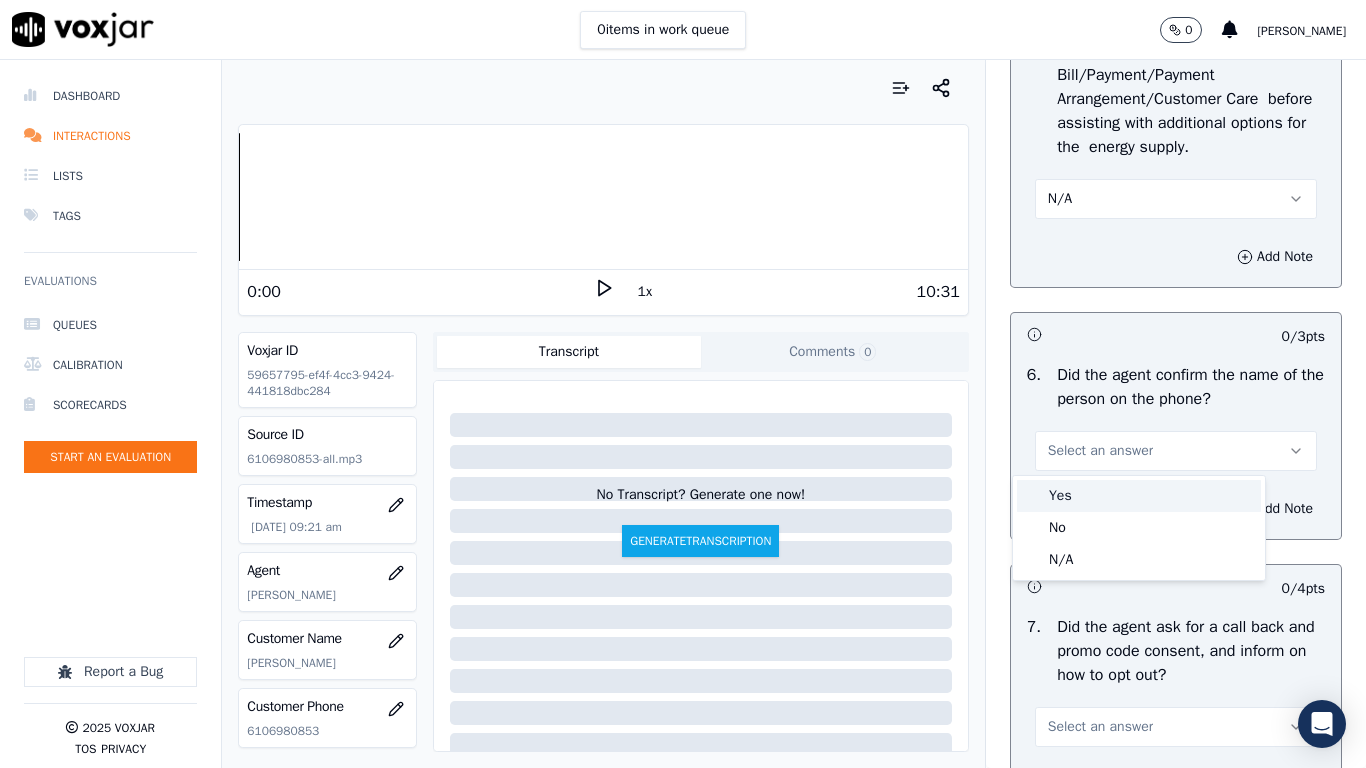 click on "Yes" at bounding box center [1139, 496] 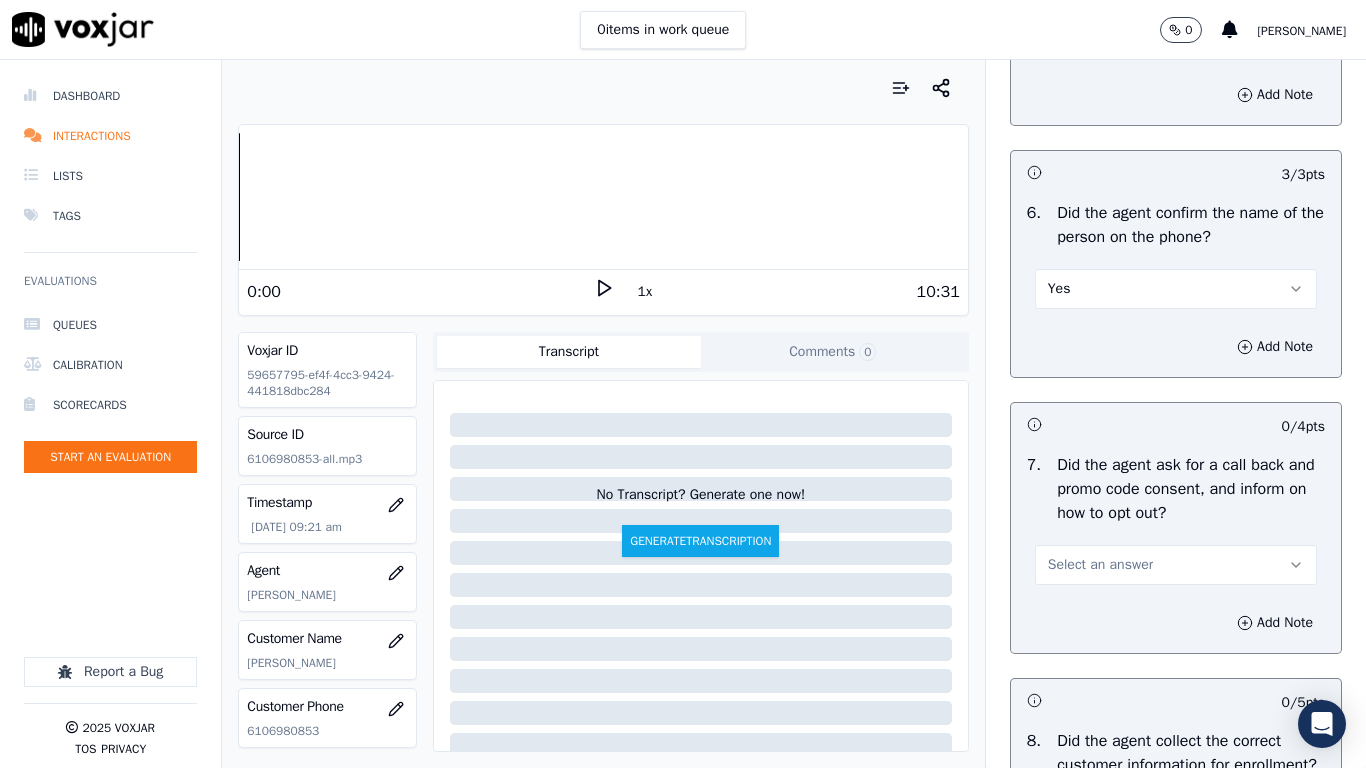 scroll, scrollTop: 1900, scrollLeft: 0, axis: vertical 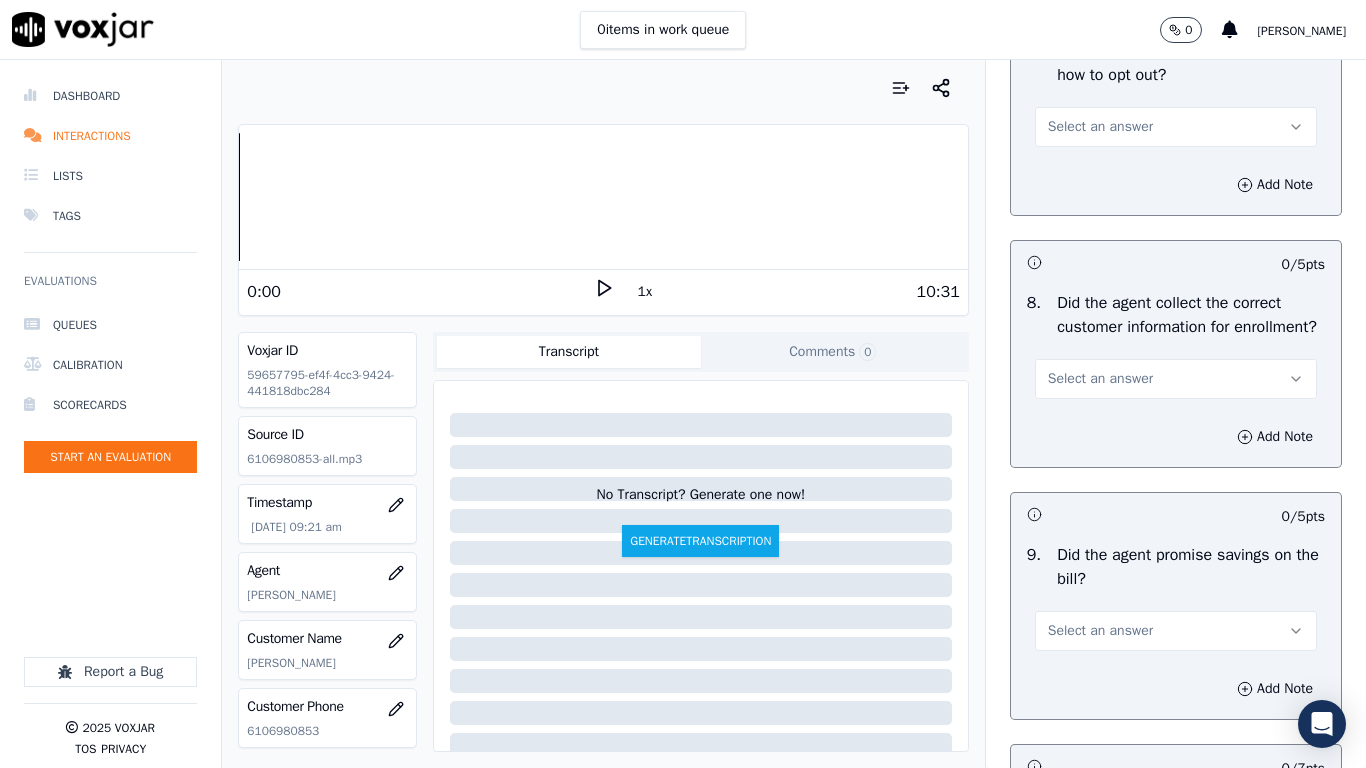 click on "Select an answer" at bounding box center (1176, 127) 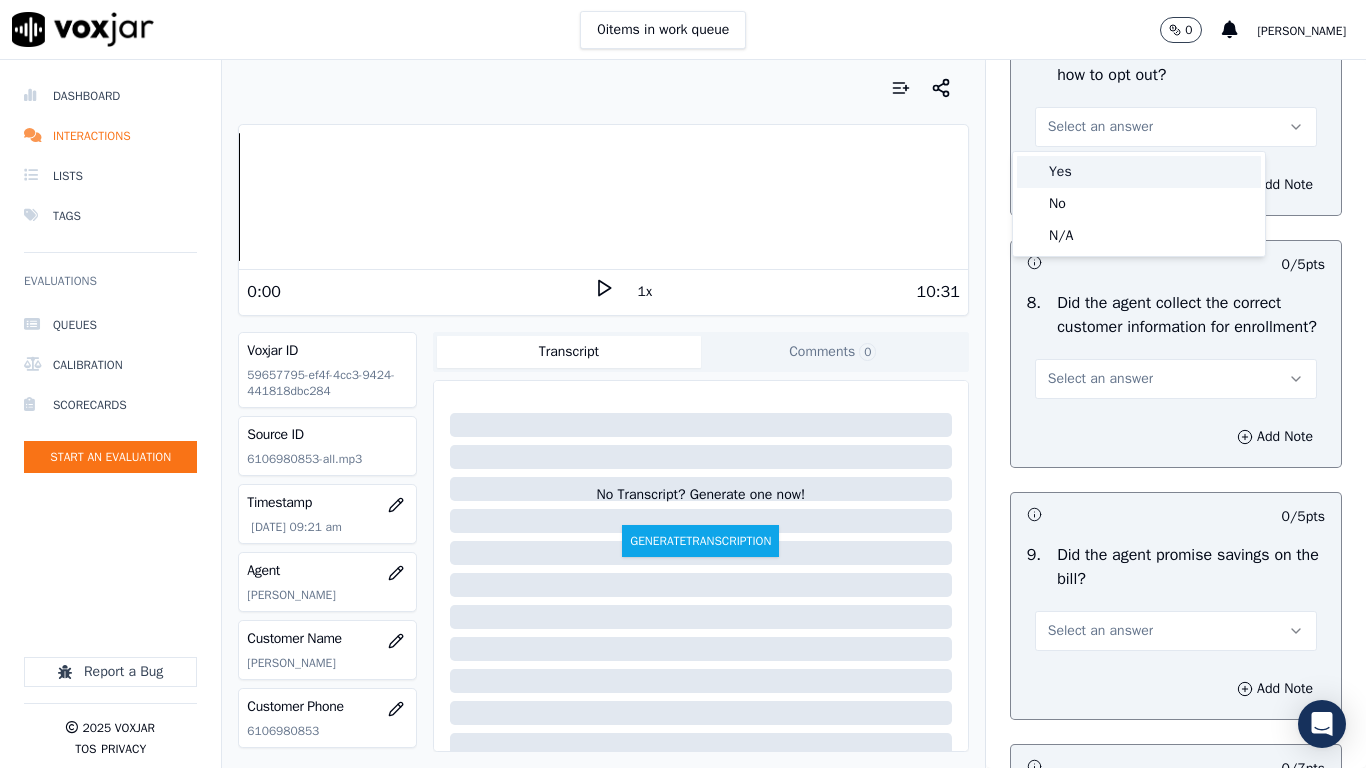 click on "Yes" at bounding box center (1139, 172) 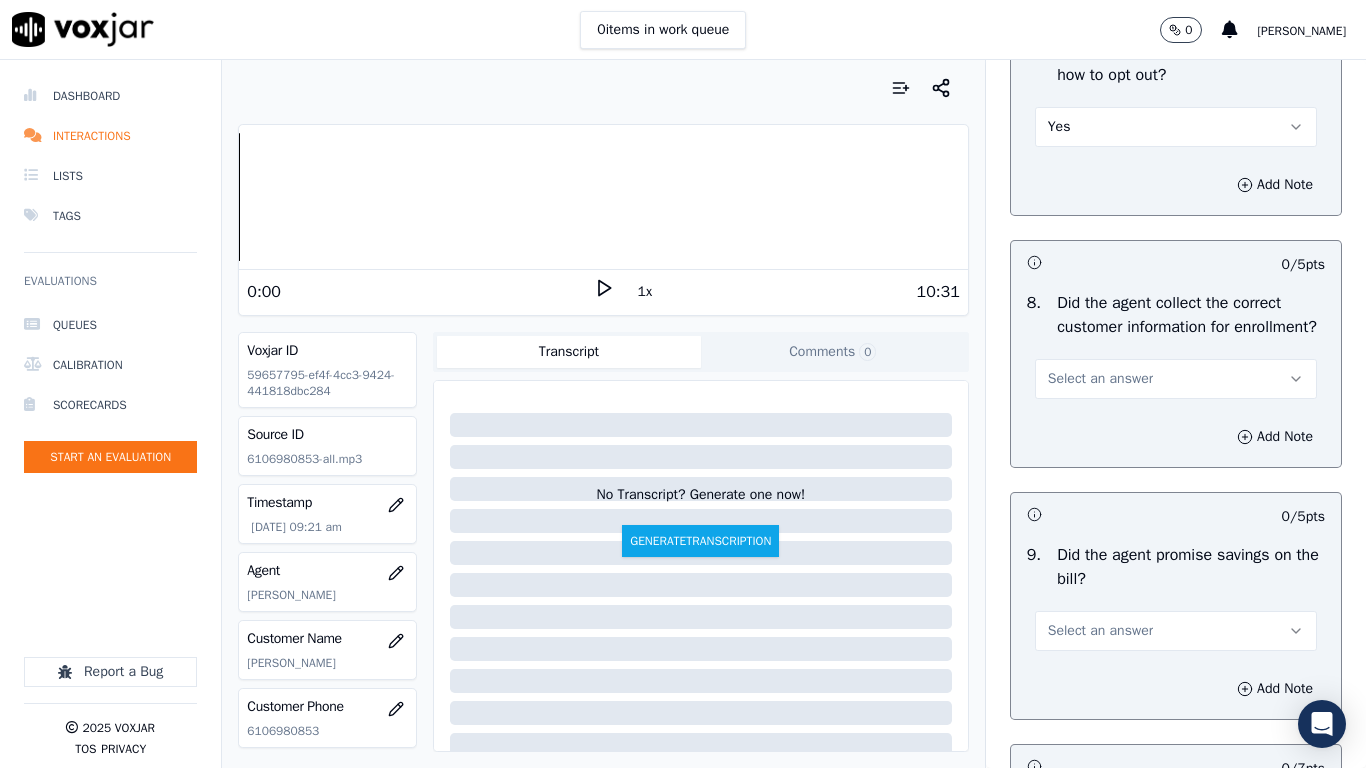click on "Select an answer" at bounding box center [1176, 379] 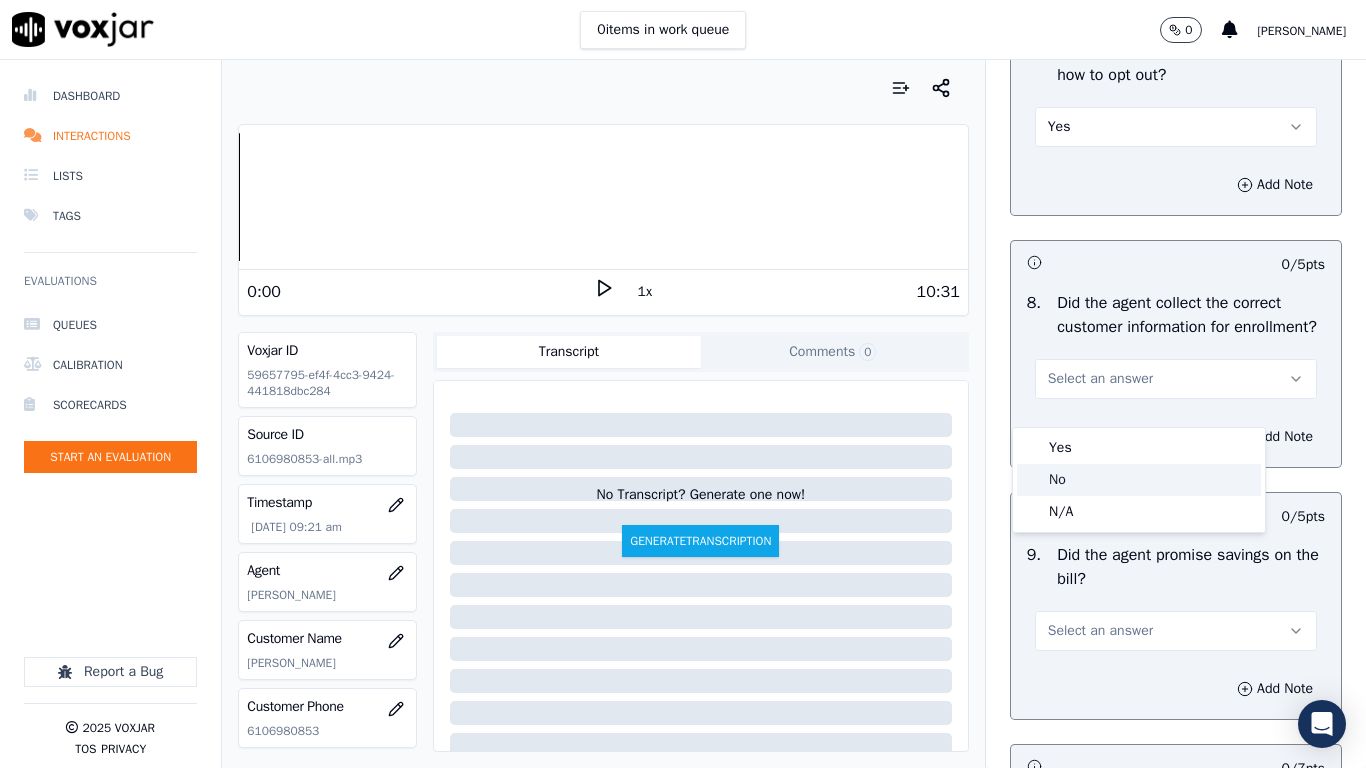 click on "No" 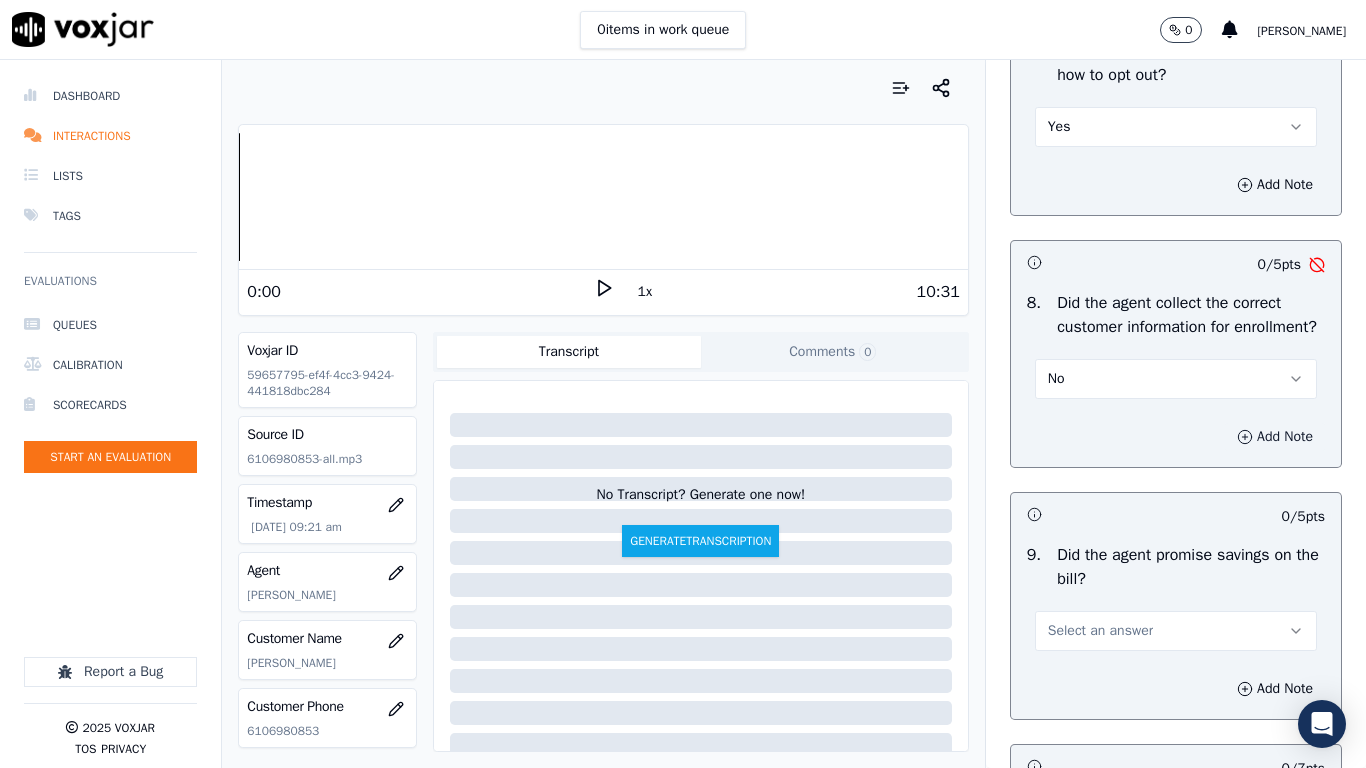 click on "Add Note" at bounding box center [1275, 437] 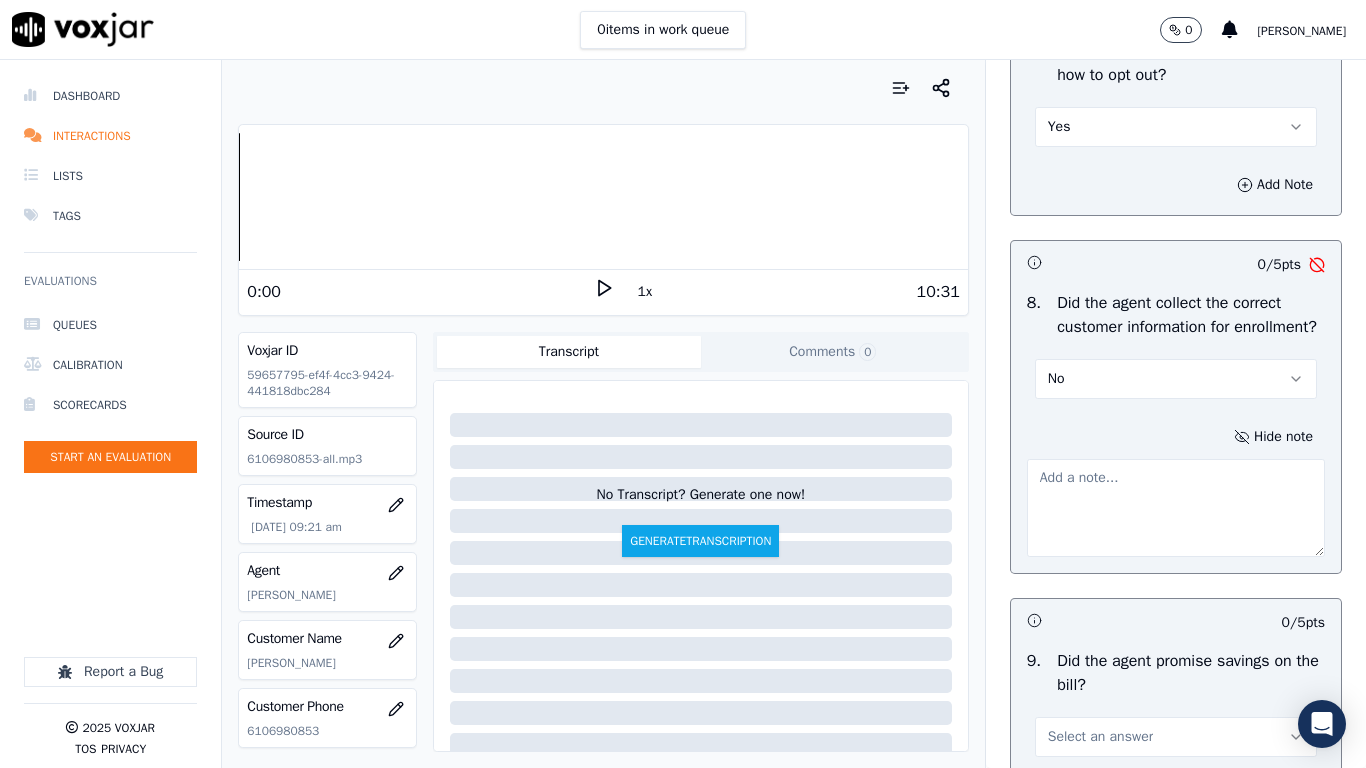 click at bounding box center [1176, 508] 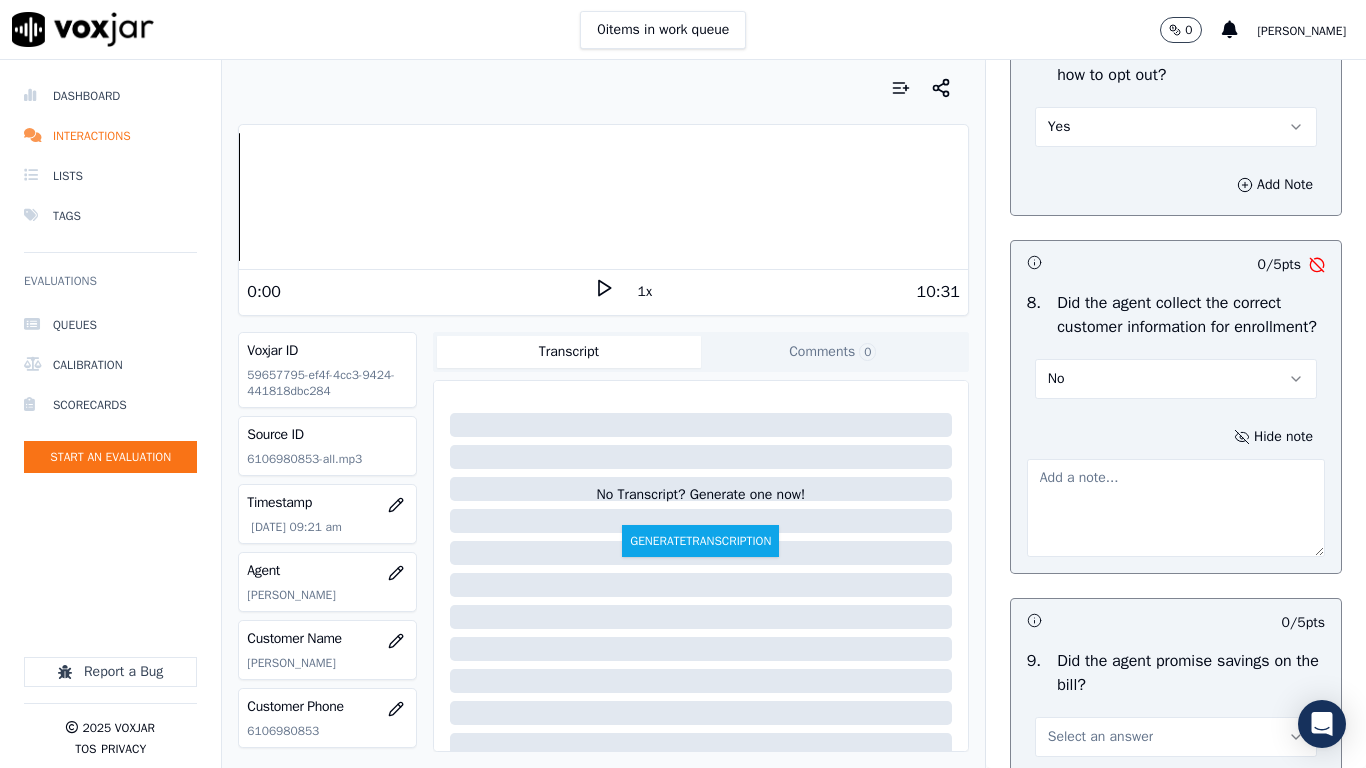paste on "4.42sec CX gave Acc number when agent asked for CX number but rather than asking again she continued with script" 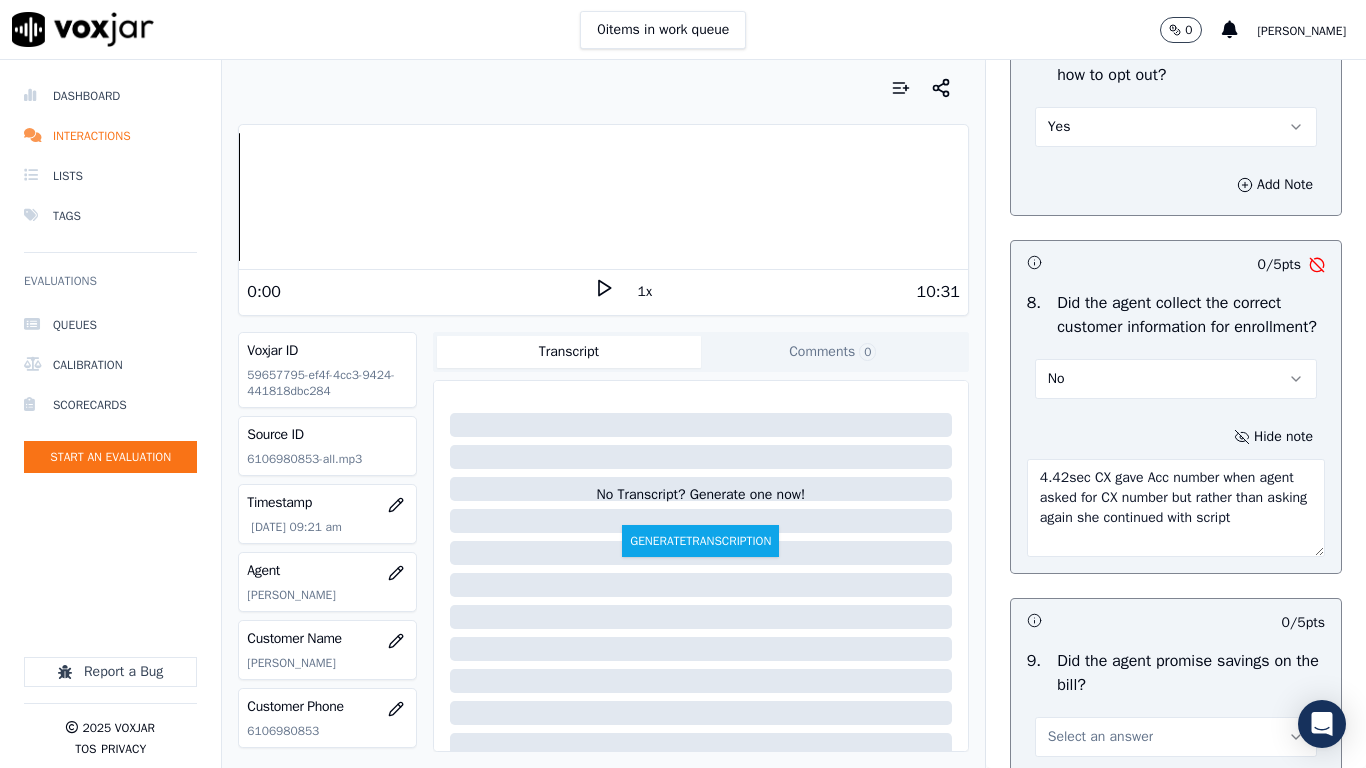 scroll, scrollTop: 20, scrollLeft: 0, axis: vertical 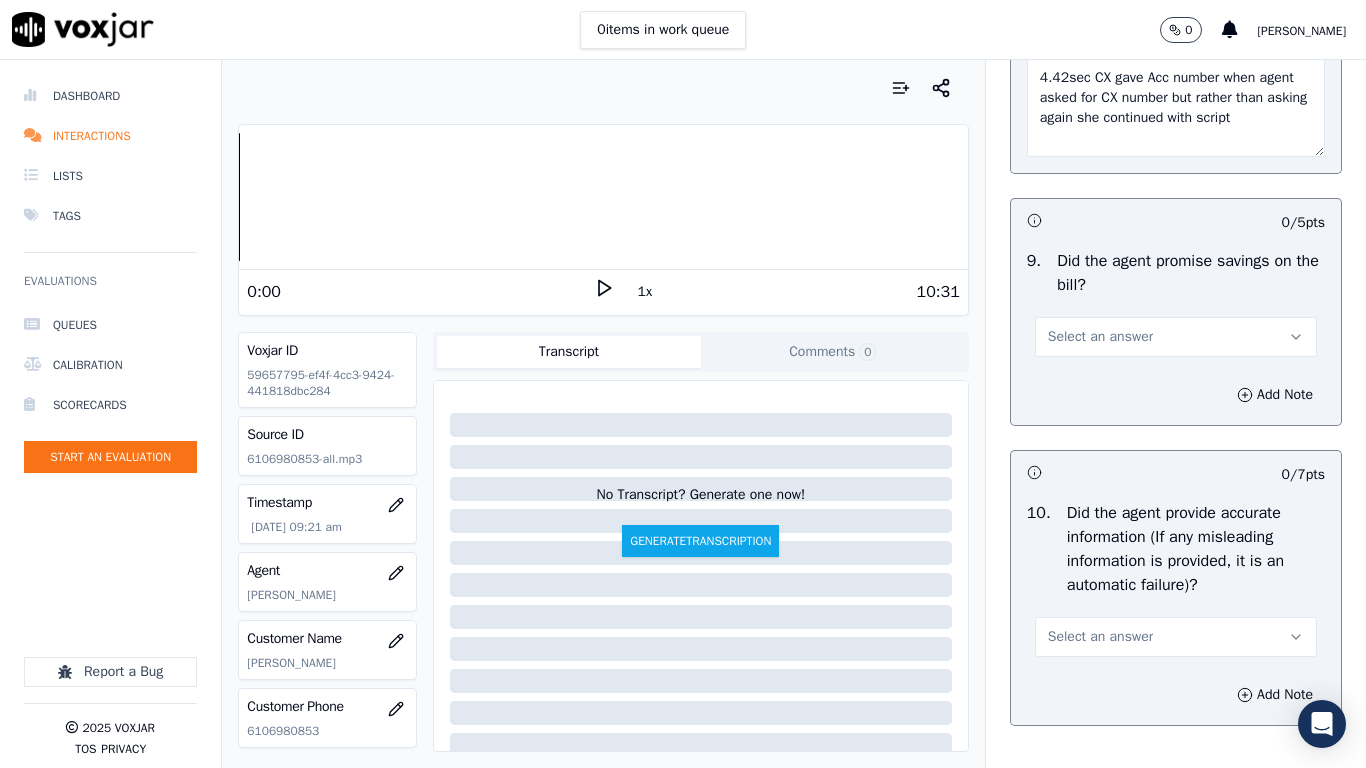 type on "4.42sec CX gave Acc number when agent asked for CX number but rather than asking again she continued with script" 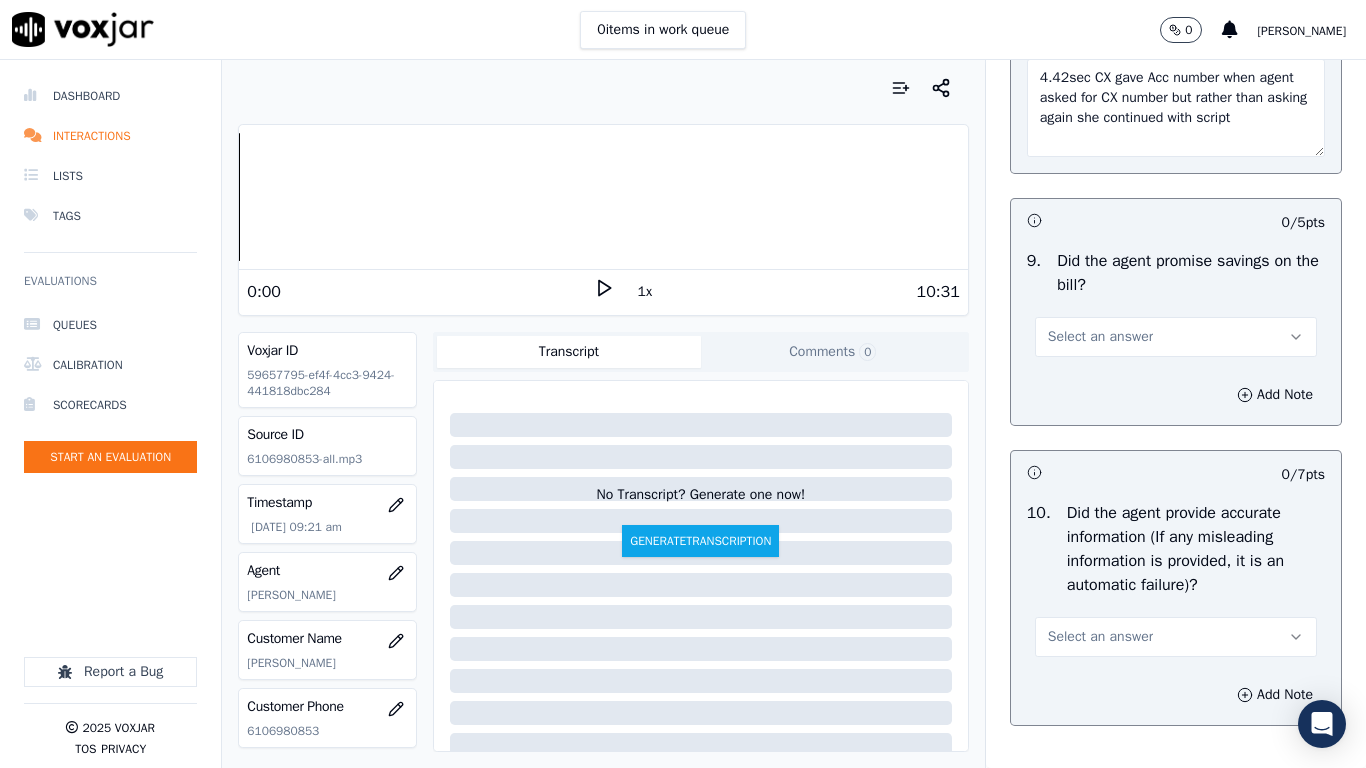click on "Select an answer" at bounding box center [1176, 337] 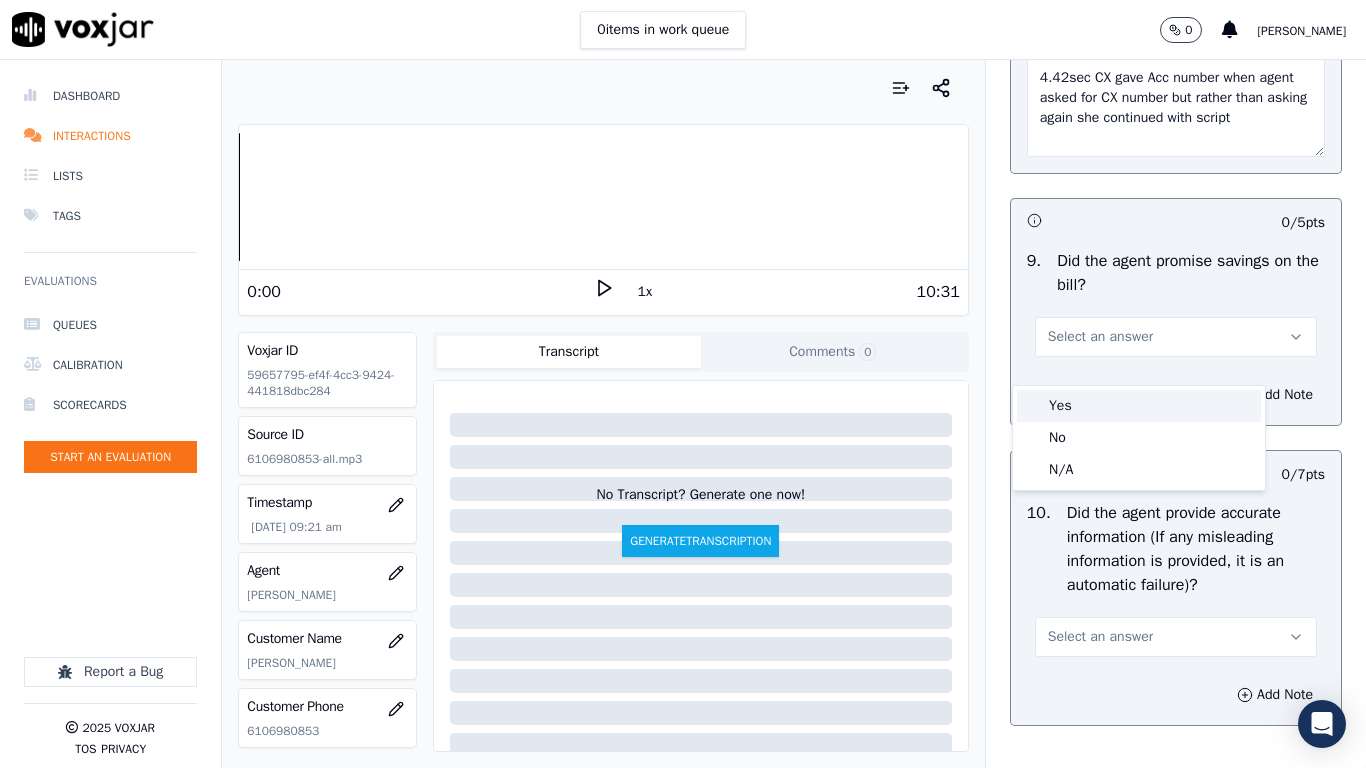 click on "Yes" at bounding box center [1139, 406] 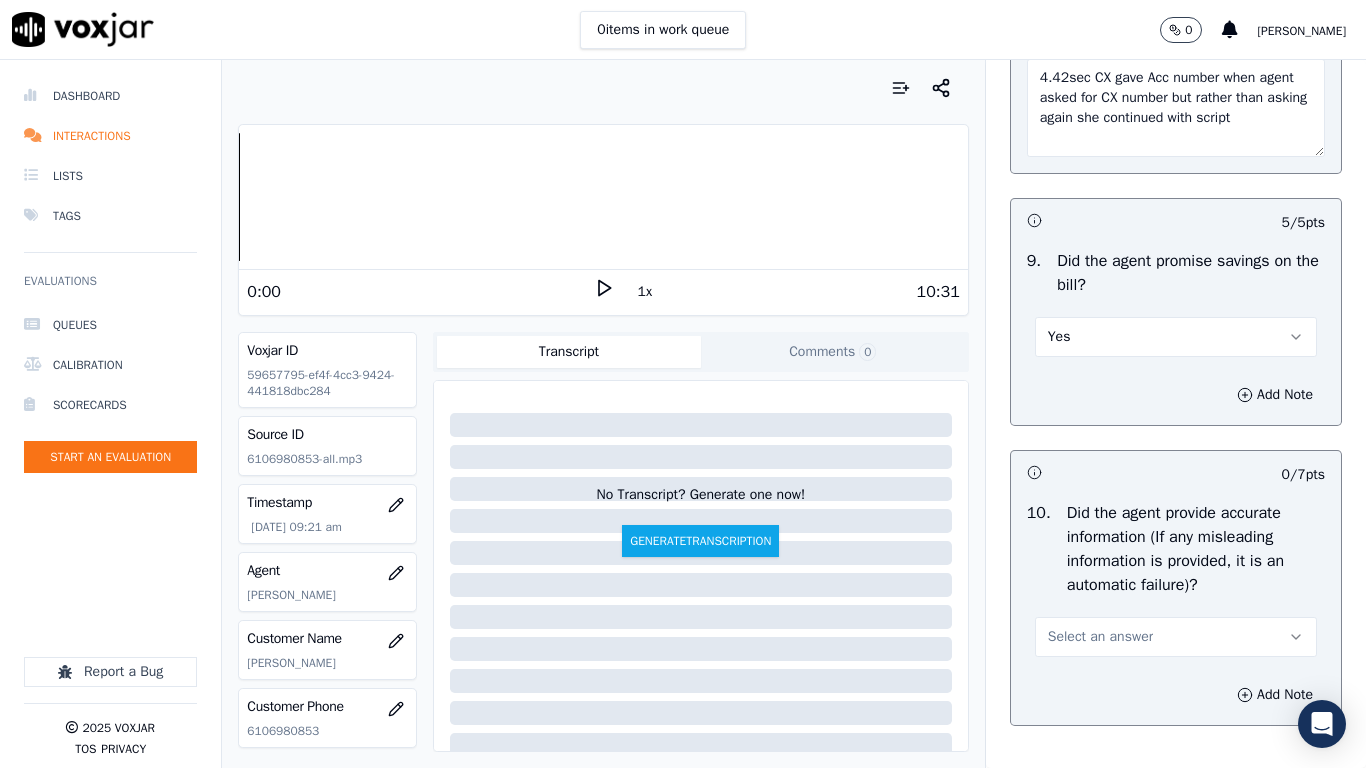 click on "Select an answer" at bounding box center (1100, 637) 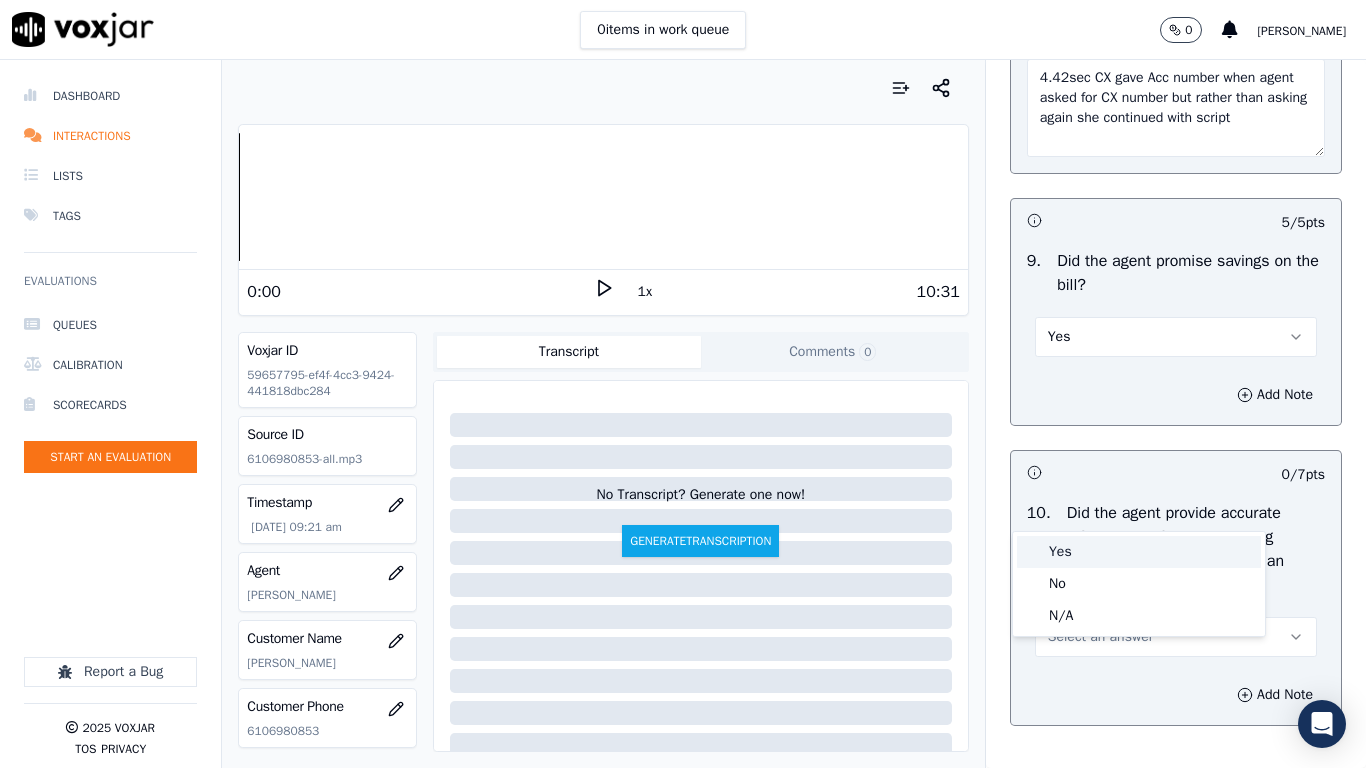 click on "Yes" at bounding box center [1139, 552] 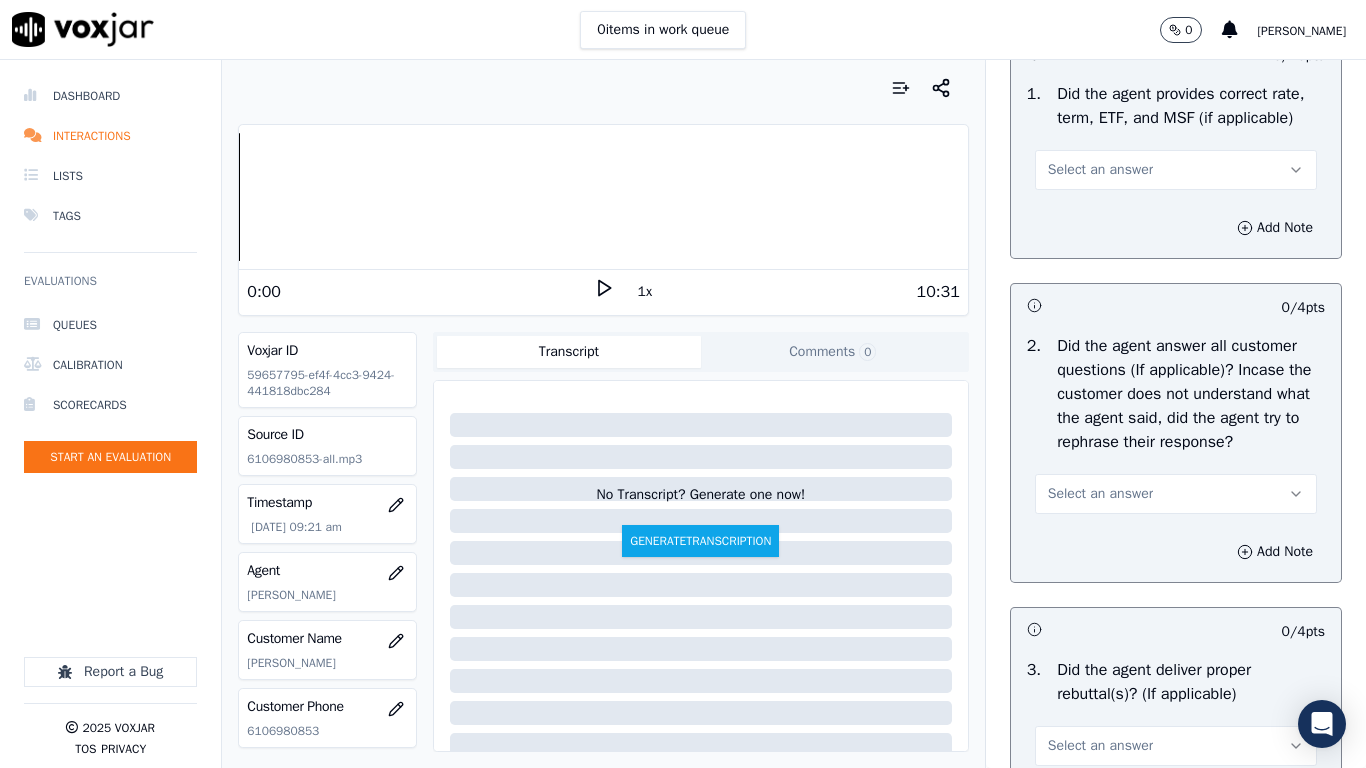 scroll, scrollTop: 3200, scrollLeft: 0, axis: vertical 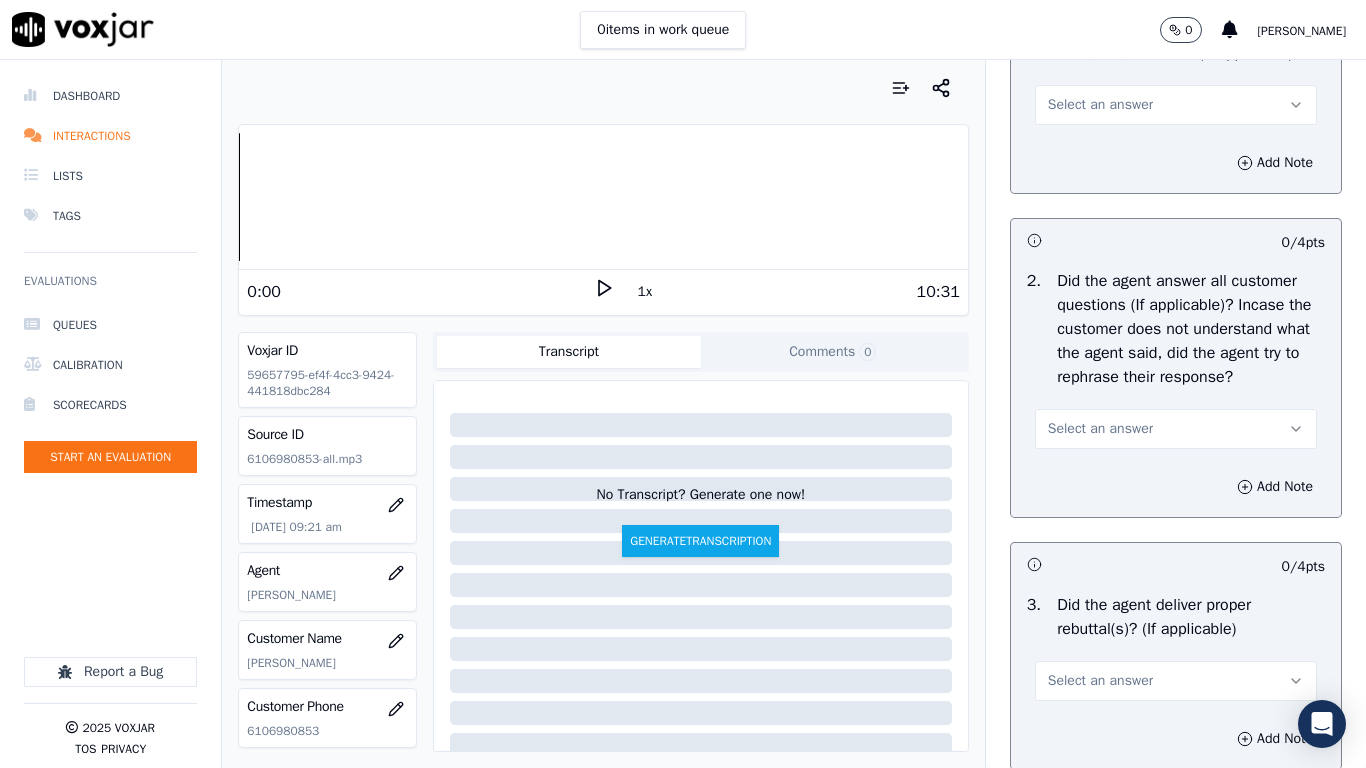 click on "Select an answer" at bounding box center (1100, 105) 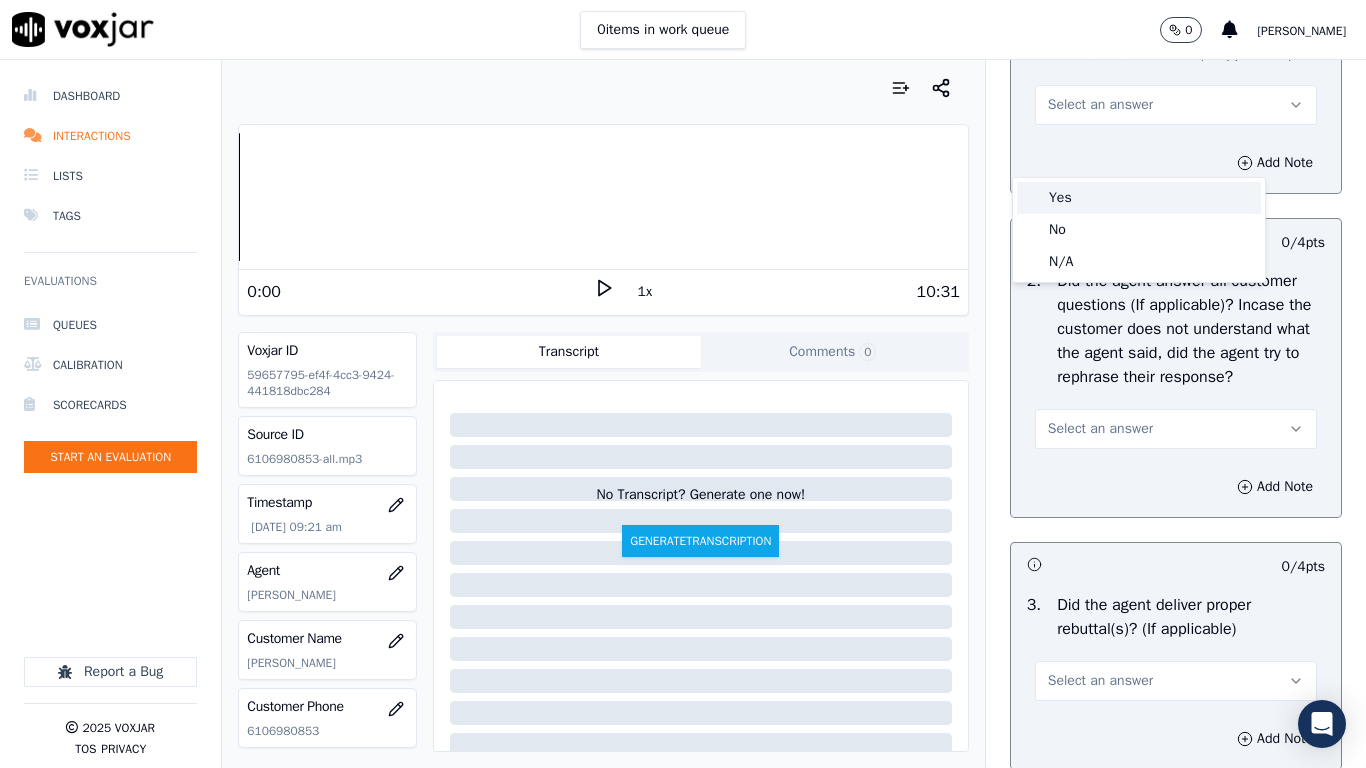 click on "Yes" at bounding box center [1139, 198] 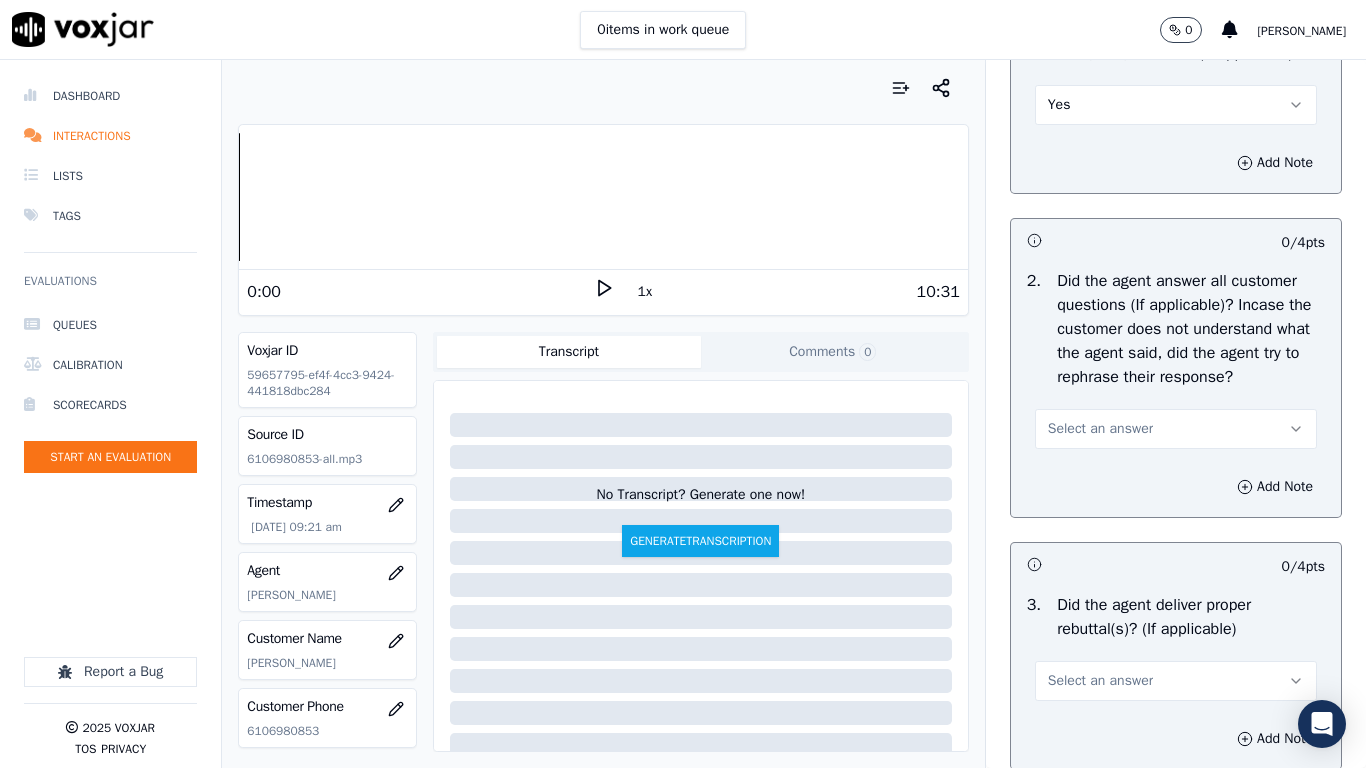 click on "Select an answer" at bounding box center [1176, 429] 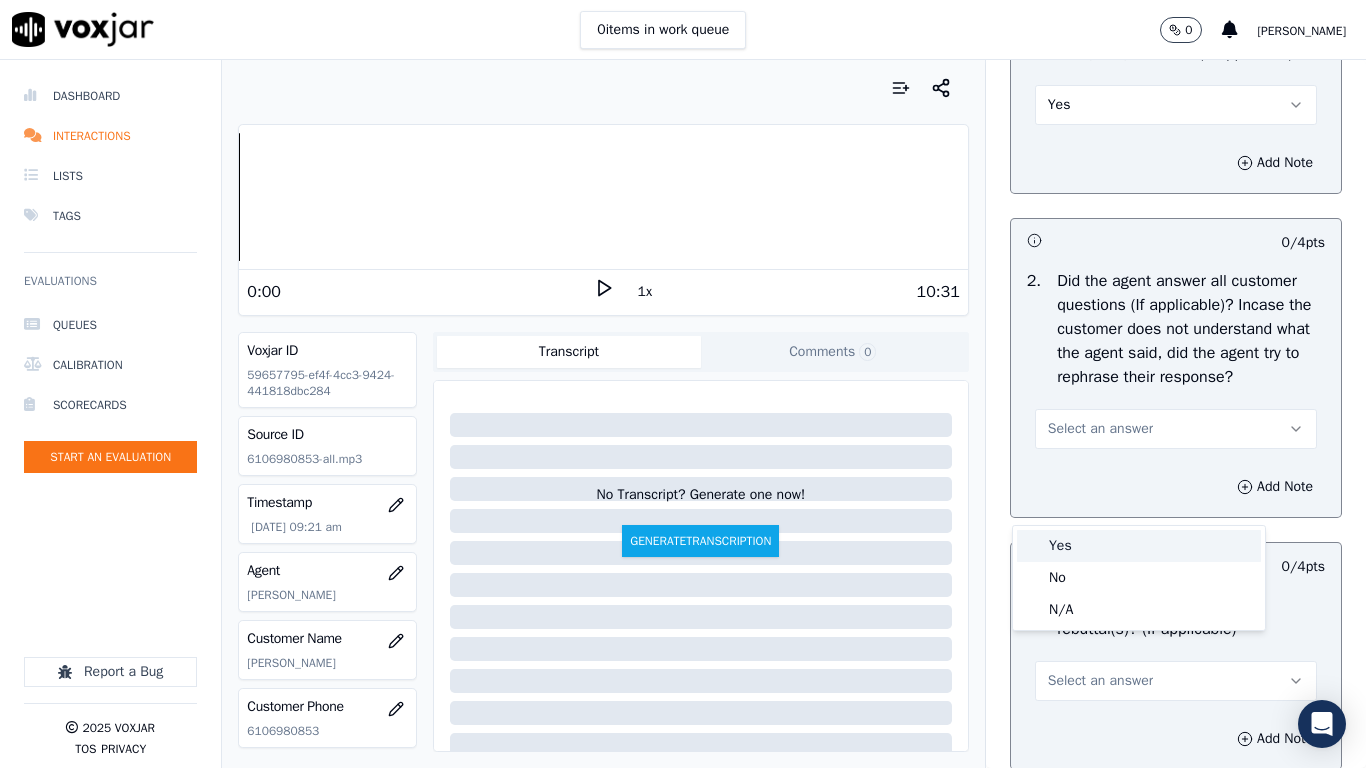 click on "Yes" at bounding box center [1139, 546] 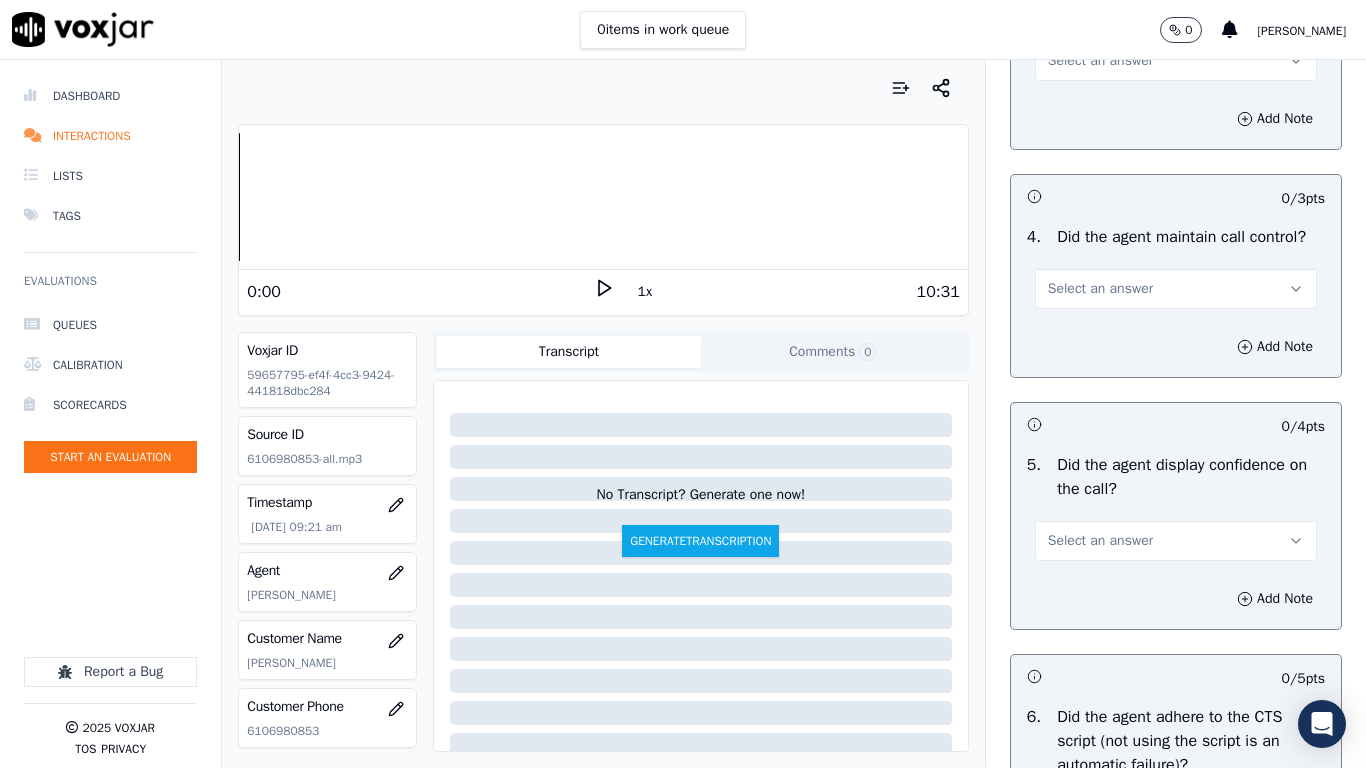 scroll, scrollTop: 3800, scrollLeft: 0, axis: vertical 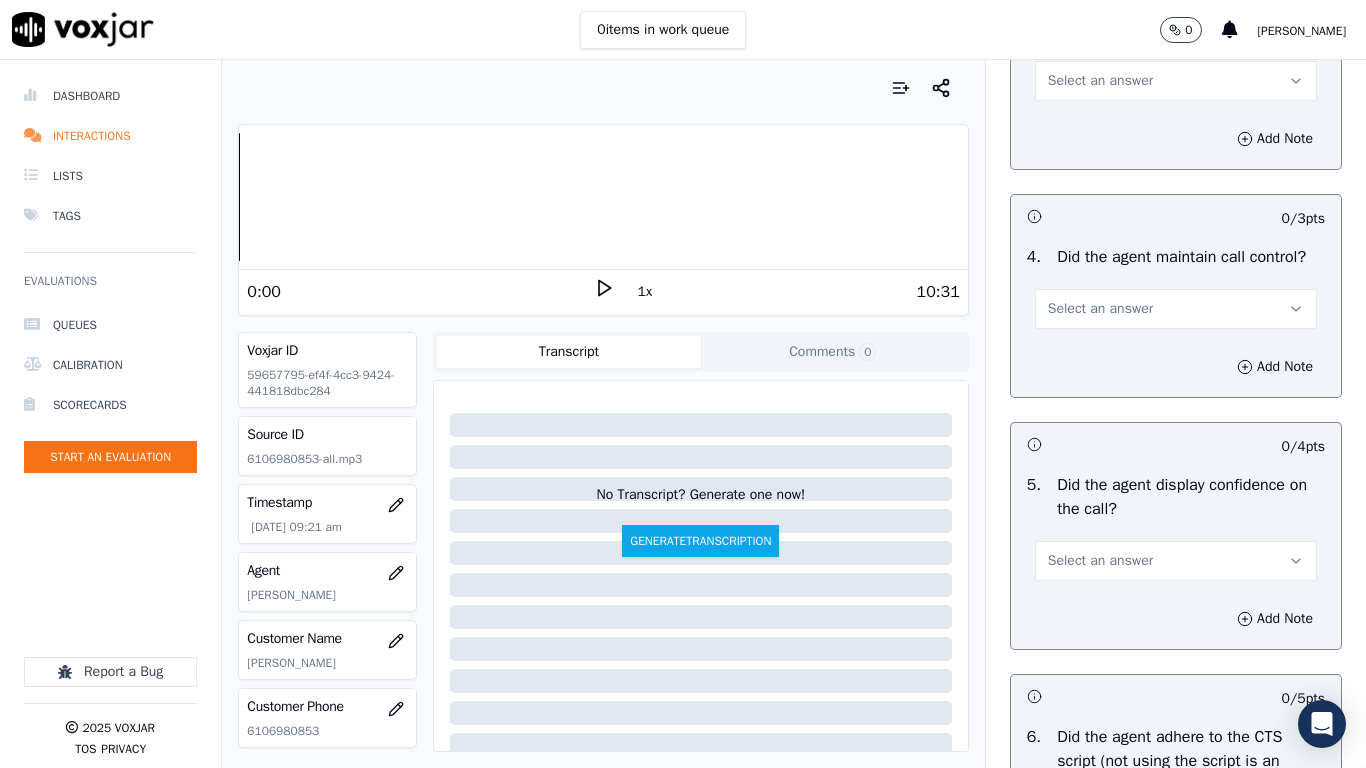 drag, startPoint x: 1110, startPoint y: 158, endPoint x: 1112, endPoint y: 168, distance: 10.198039 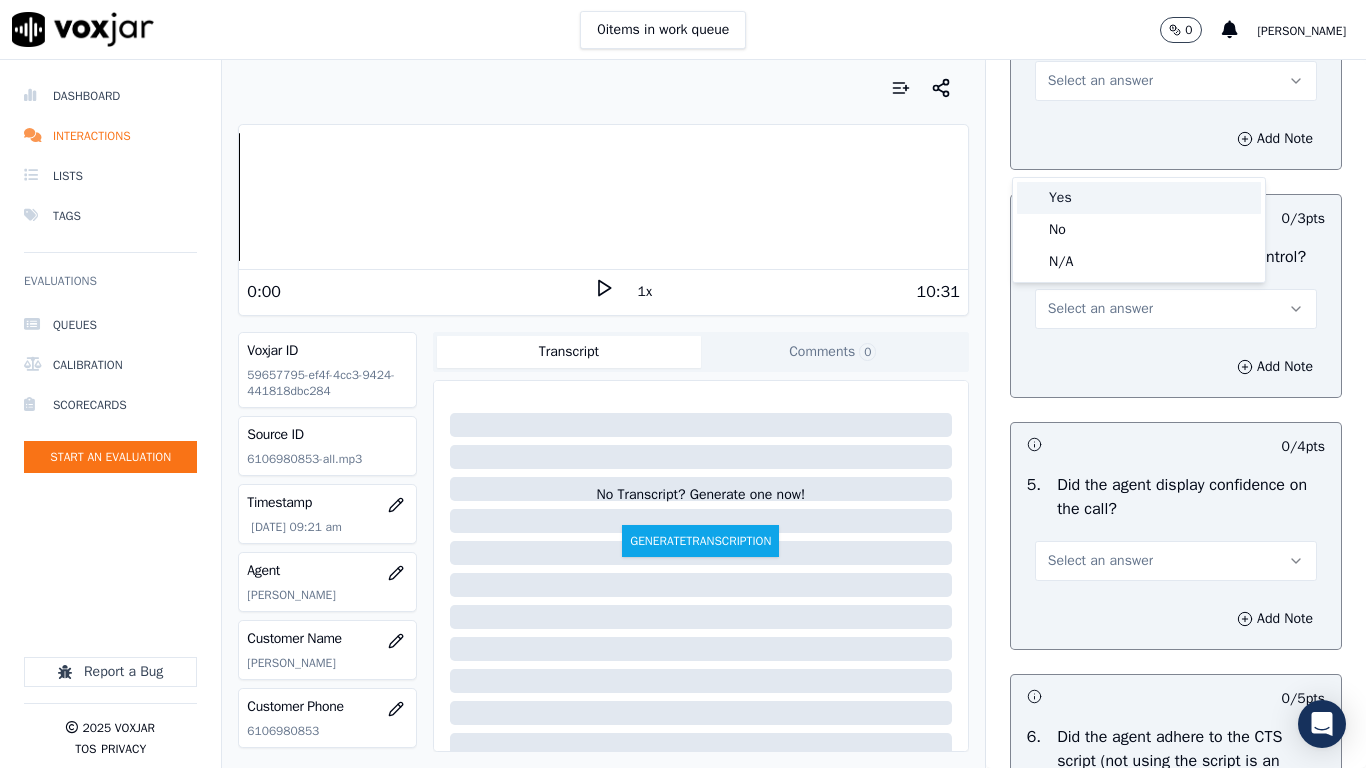 click on "Yes" at bounding box center [1139, 198] 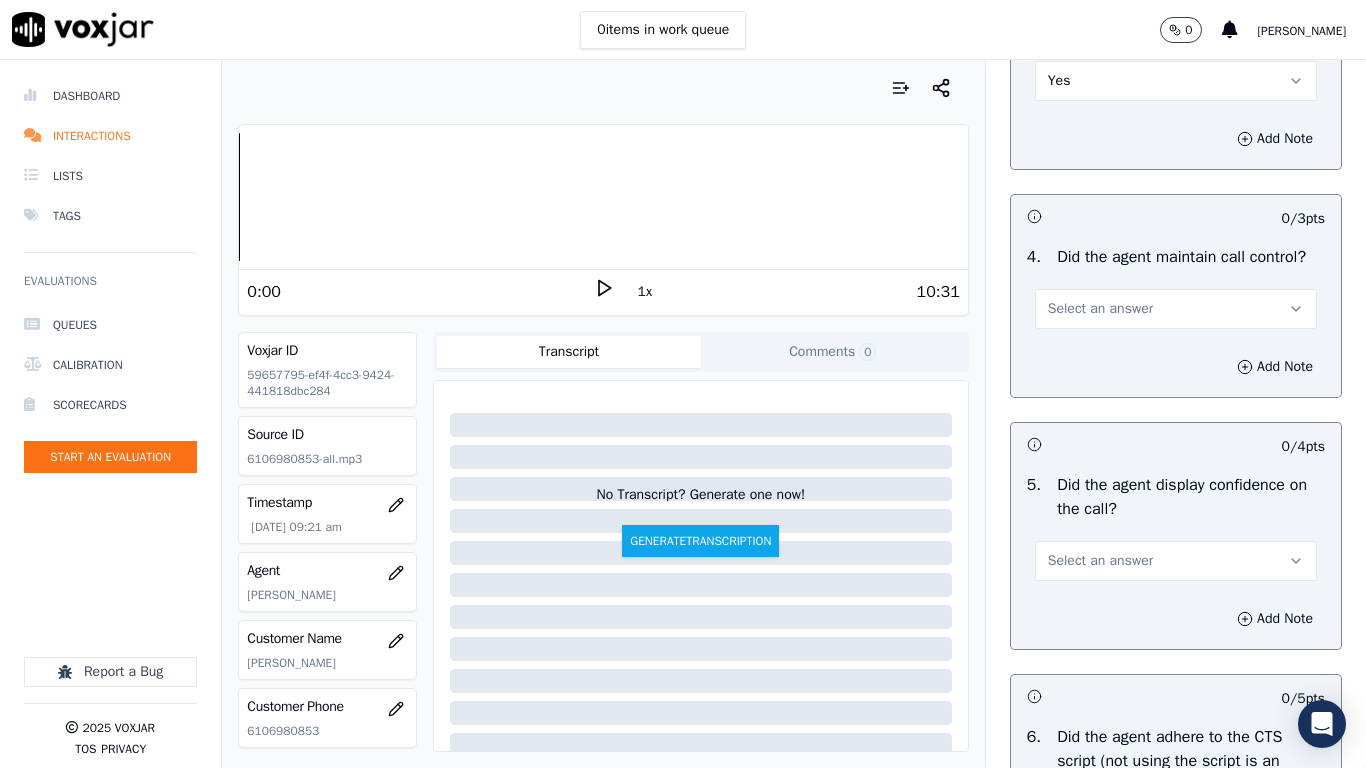 click on "Select an answer" at bounding box center [1100, 309] 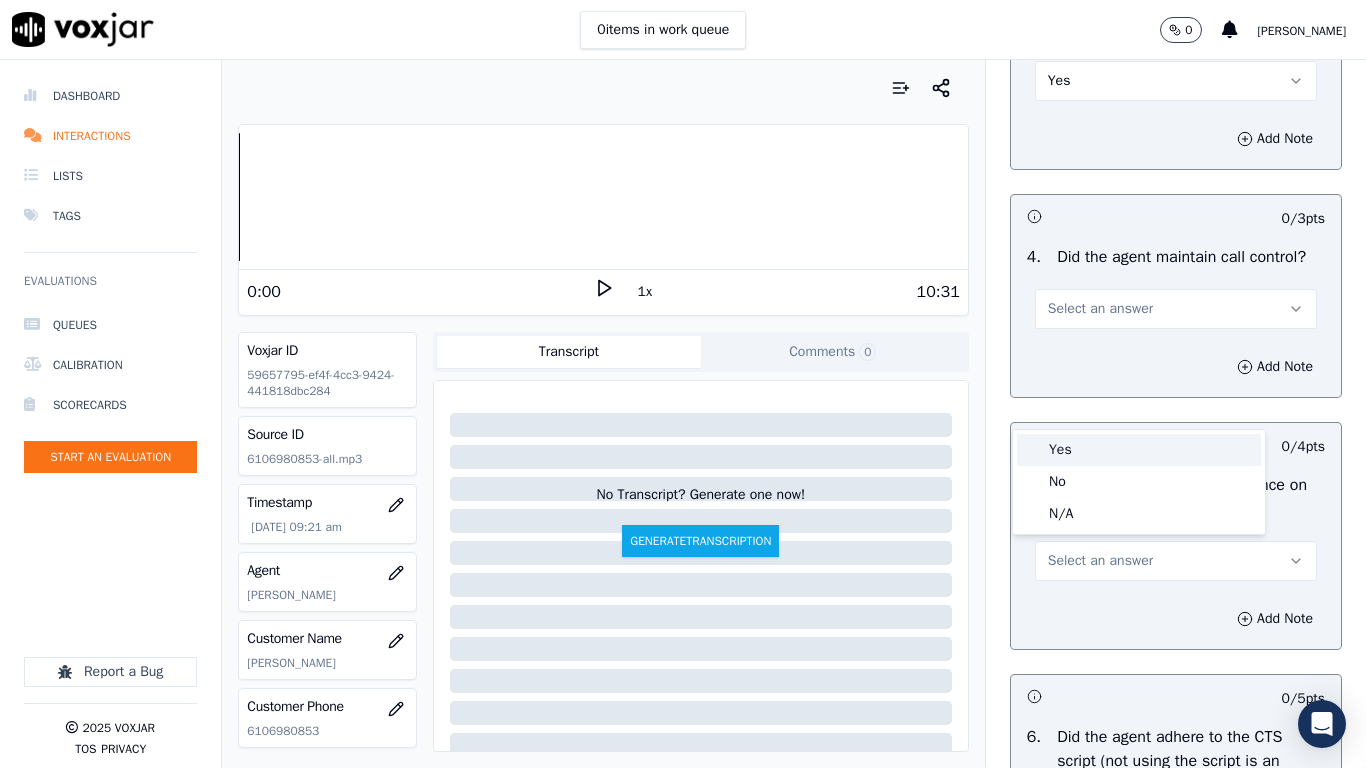 click on "Yes" at bounding box center (1139, 450) 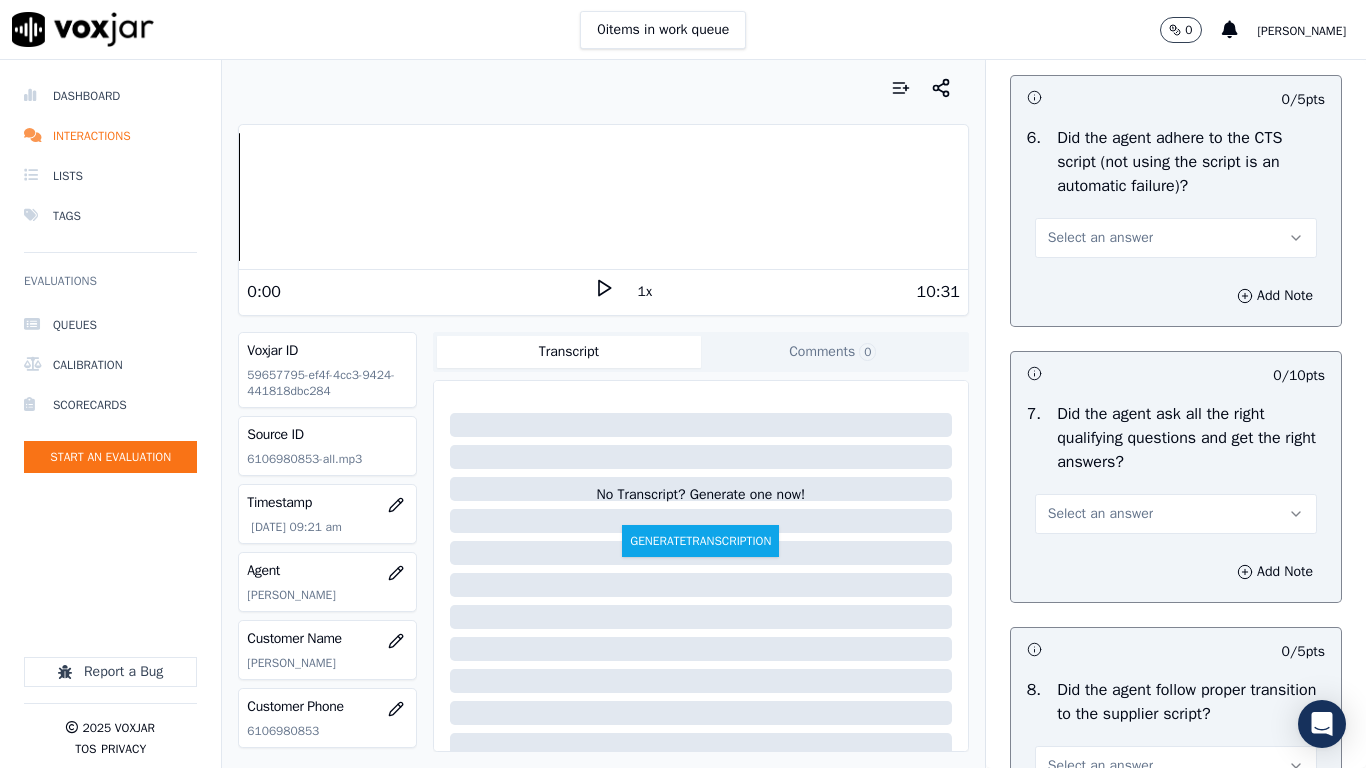scroll, scrollTop: 4400, scrollLeft: 0, axis: vertical 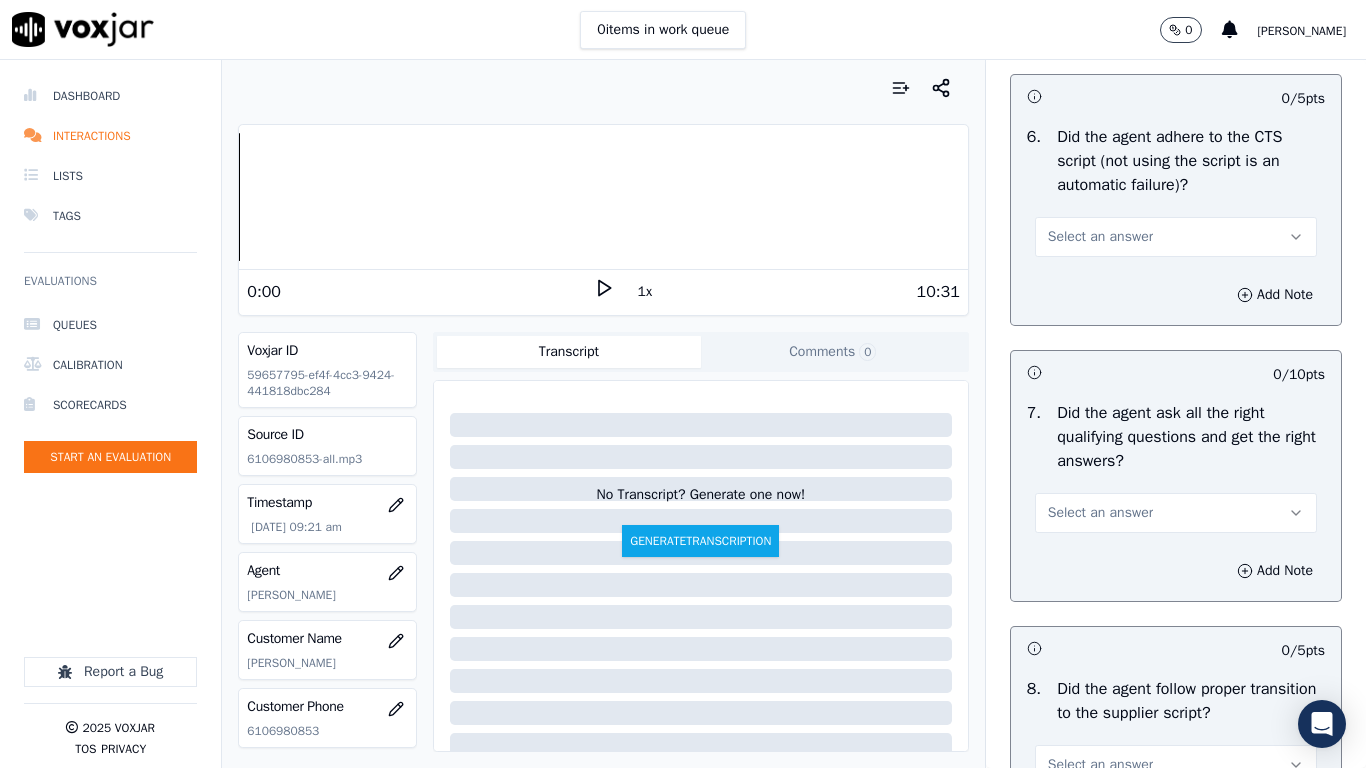 click on "Select an answer" at bounding box center (1100, -39) 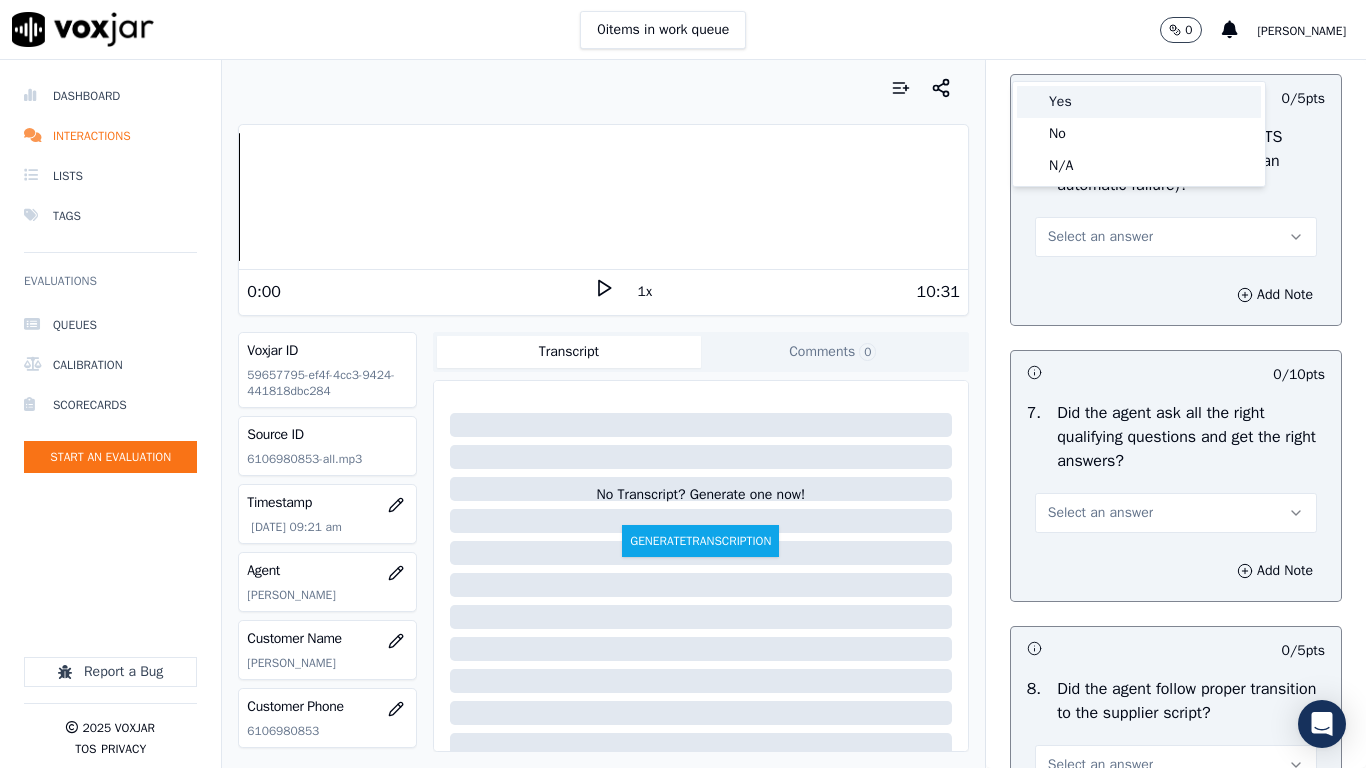 click on "Yes" at bounding box center (1139, 102) 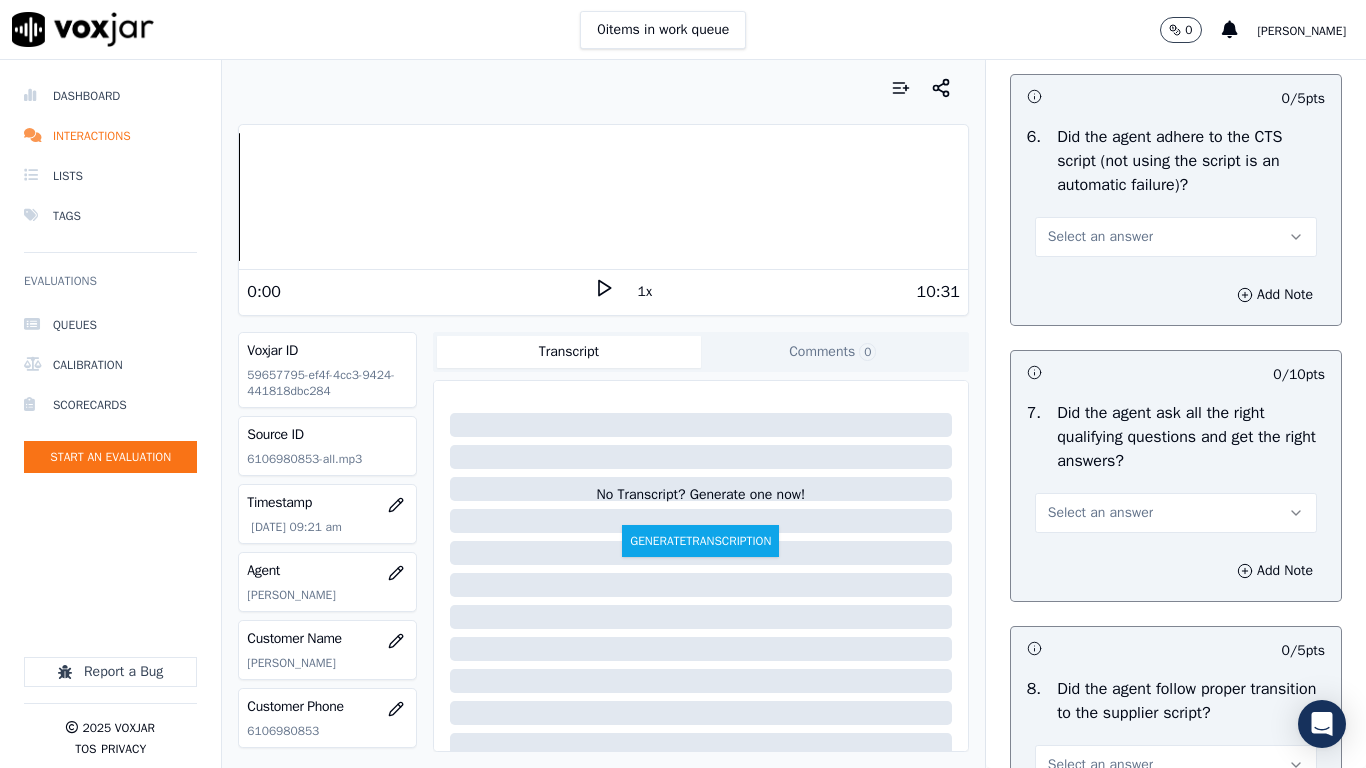 click on "Select an answer" at bounding box center (1100, 237) 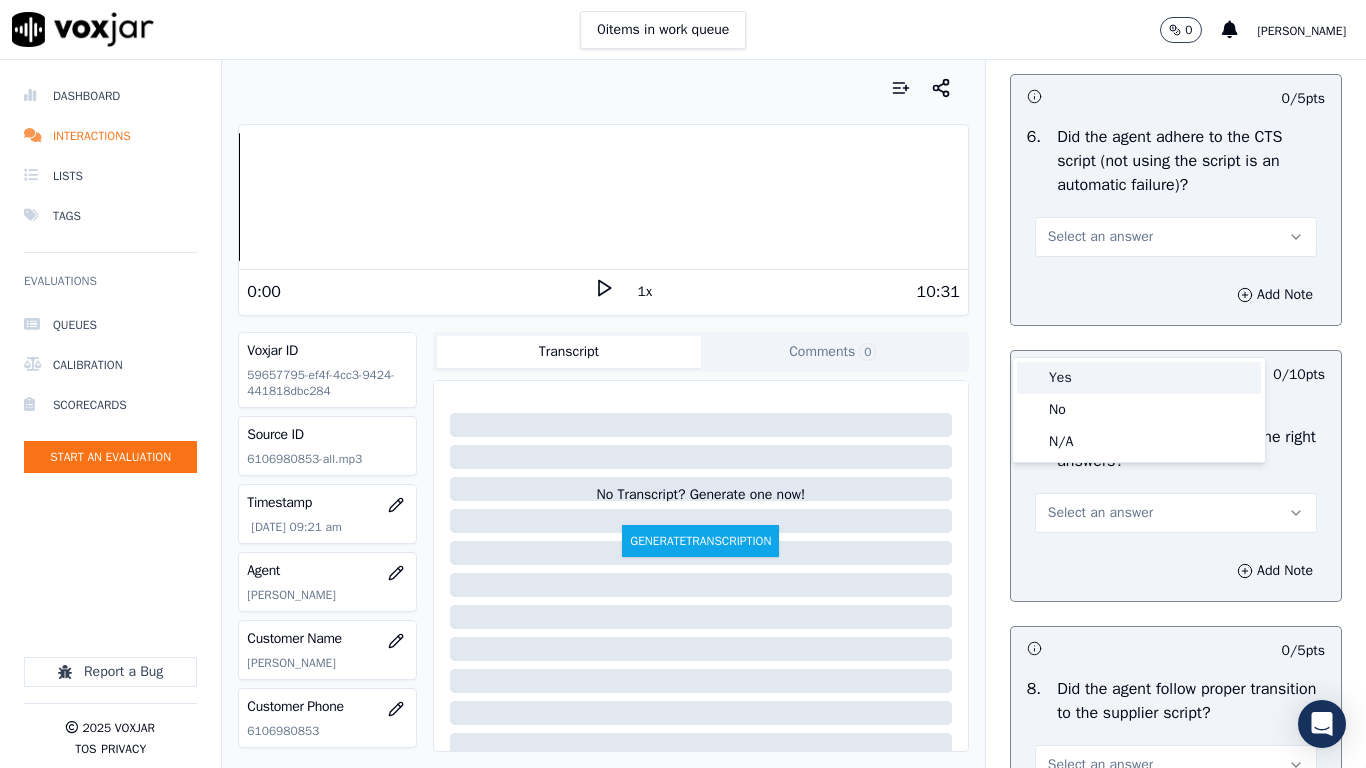 click on "Yes" at bounding box center [1139, 378] 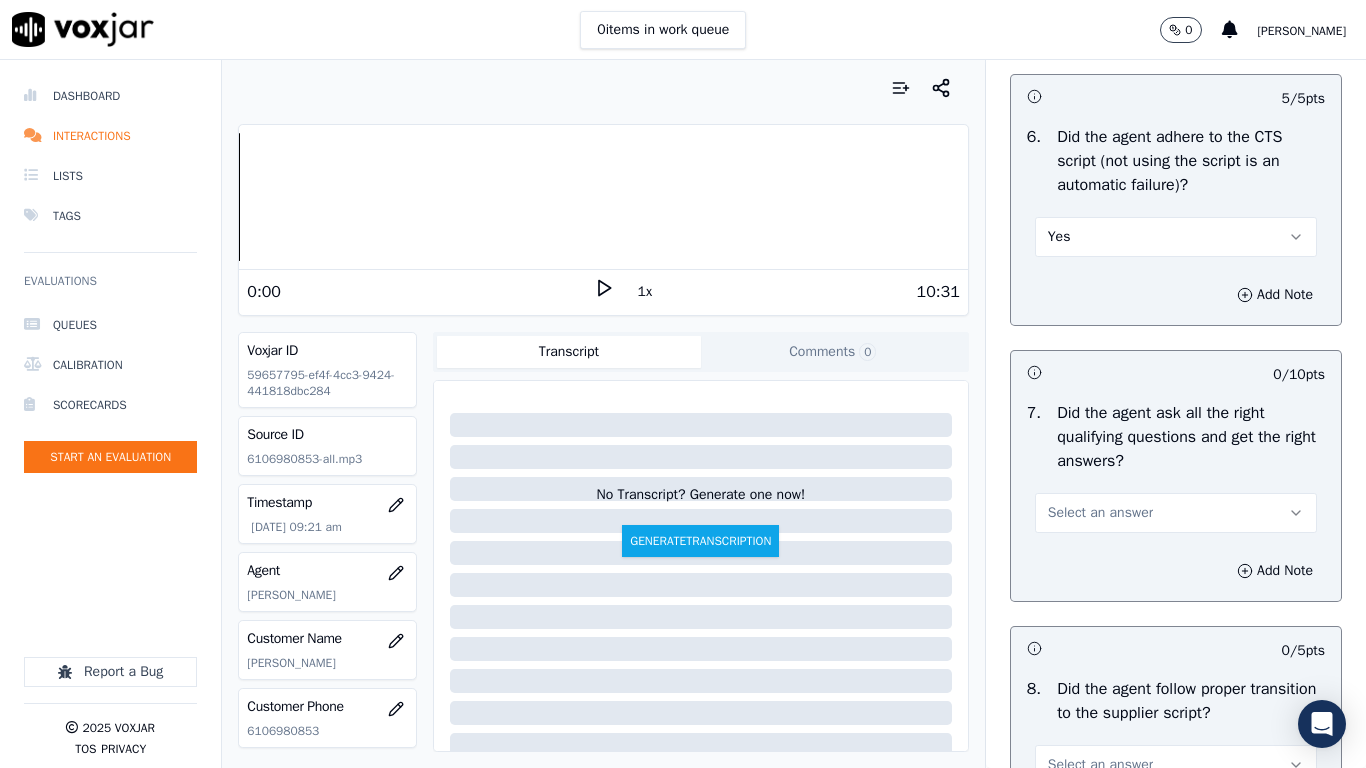 drag, startPoint x: 1136, startPoint y: 609, endPoint x: 1134, endPoint y: 624, distance: 15.132746 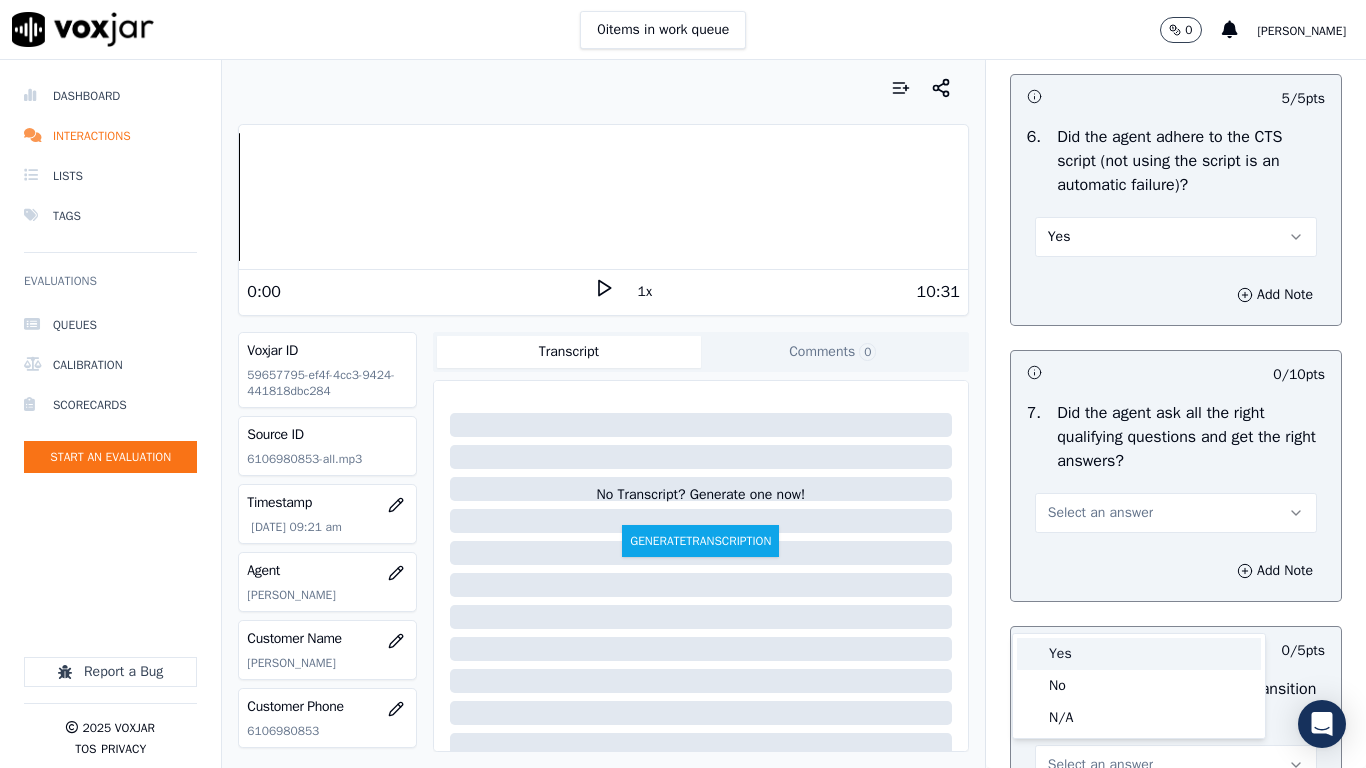 click on "Yes" at bounding box center (1139, 654) 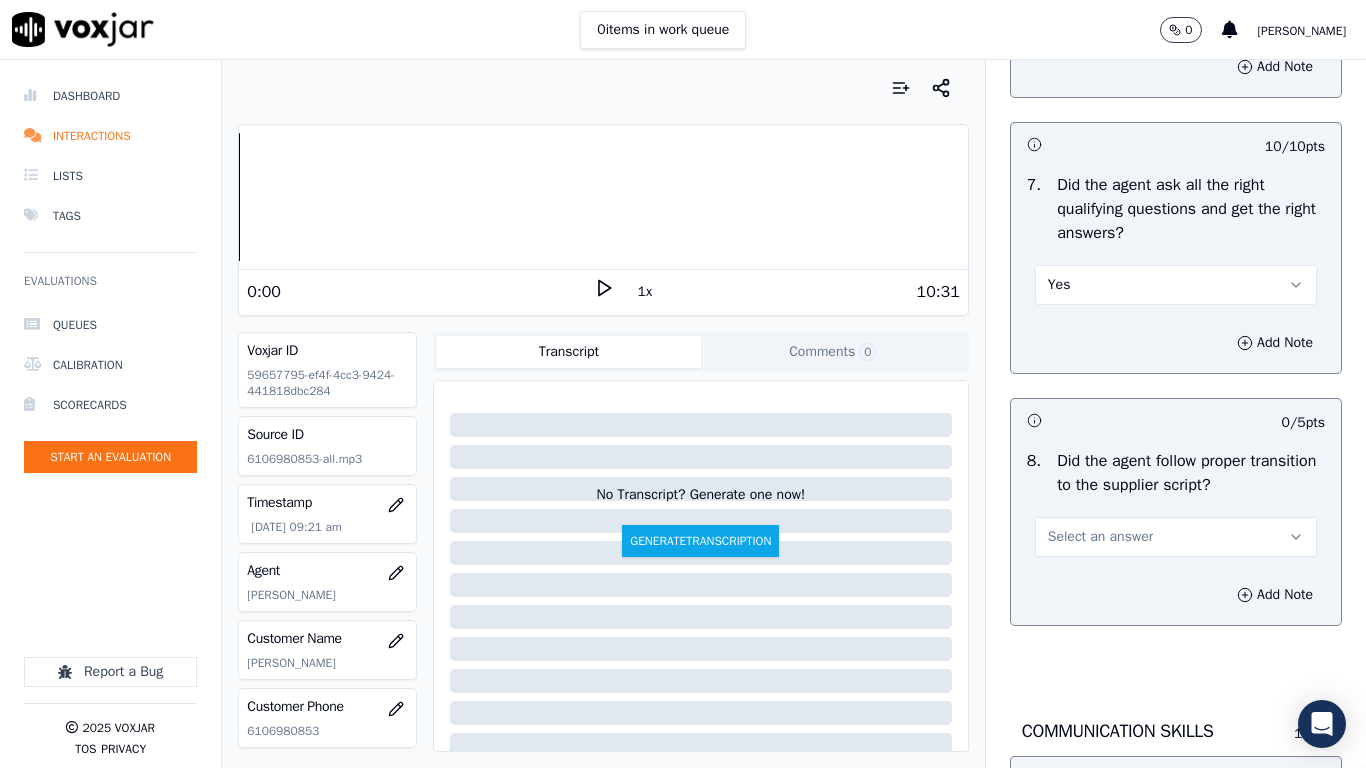 scroll, scrollTop: 5100, scrollLeft: 0, axis: vertical 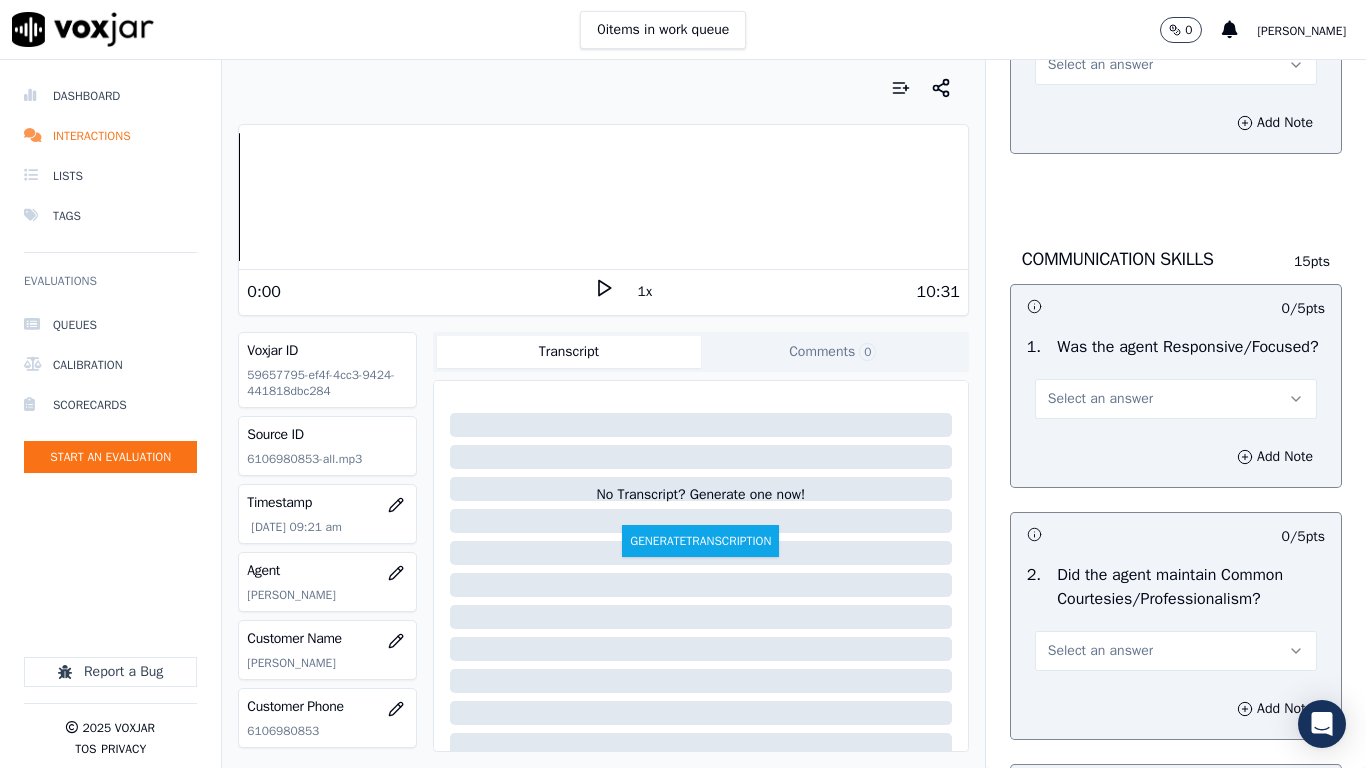 click on "Select an answer" at bounding box center [1100, 65] 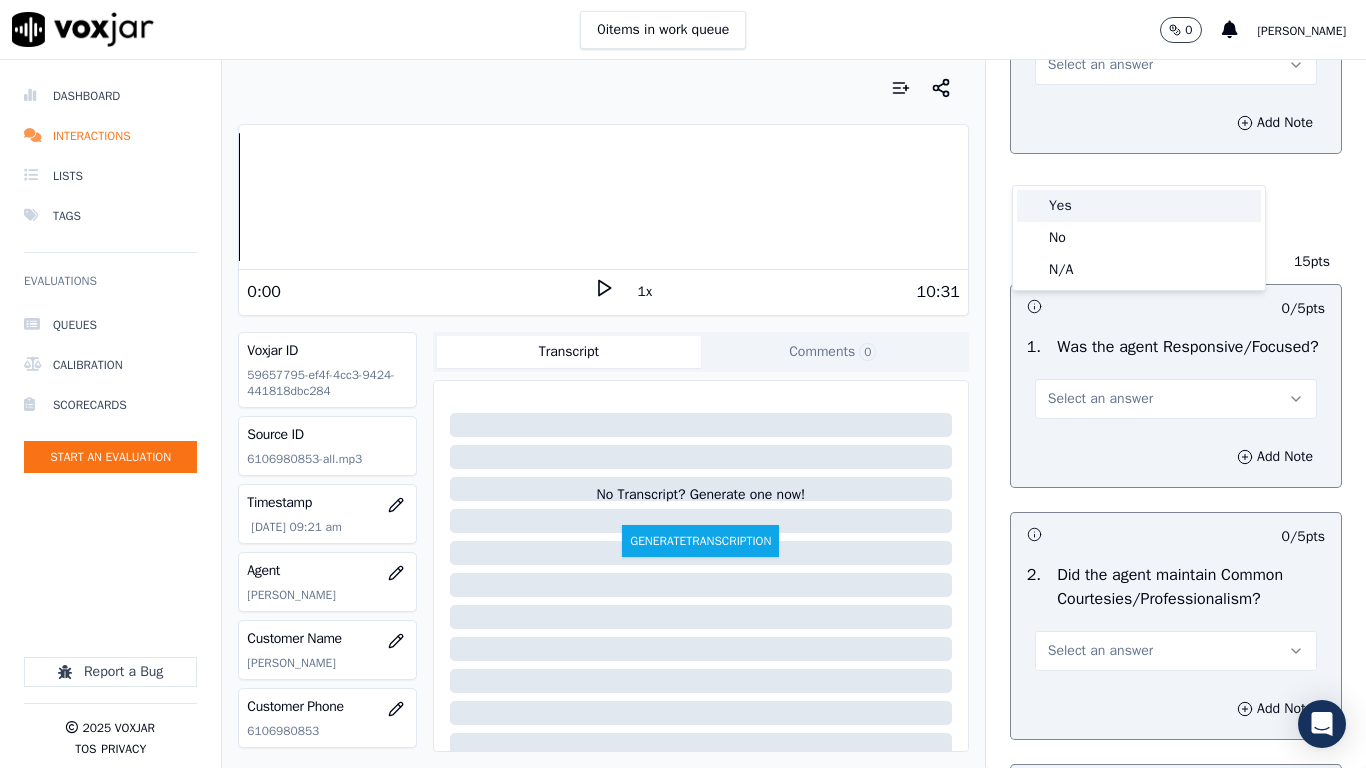 click on "Yes" at bounding box center [1139, 206] 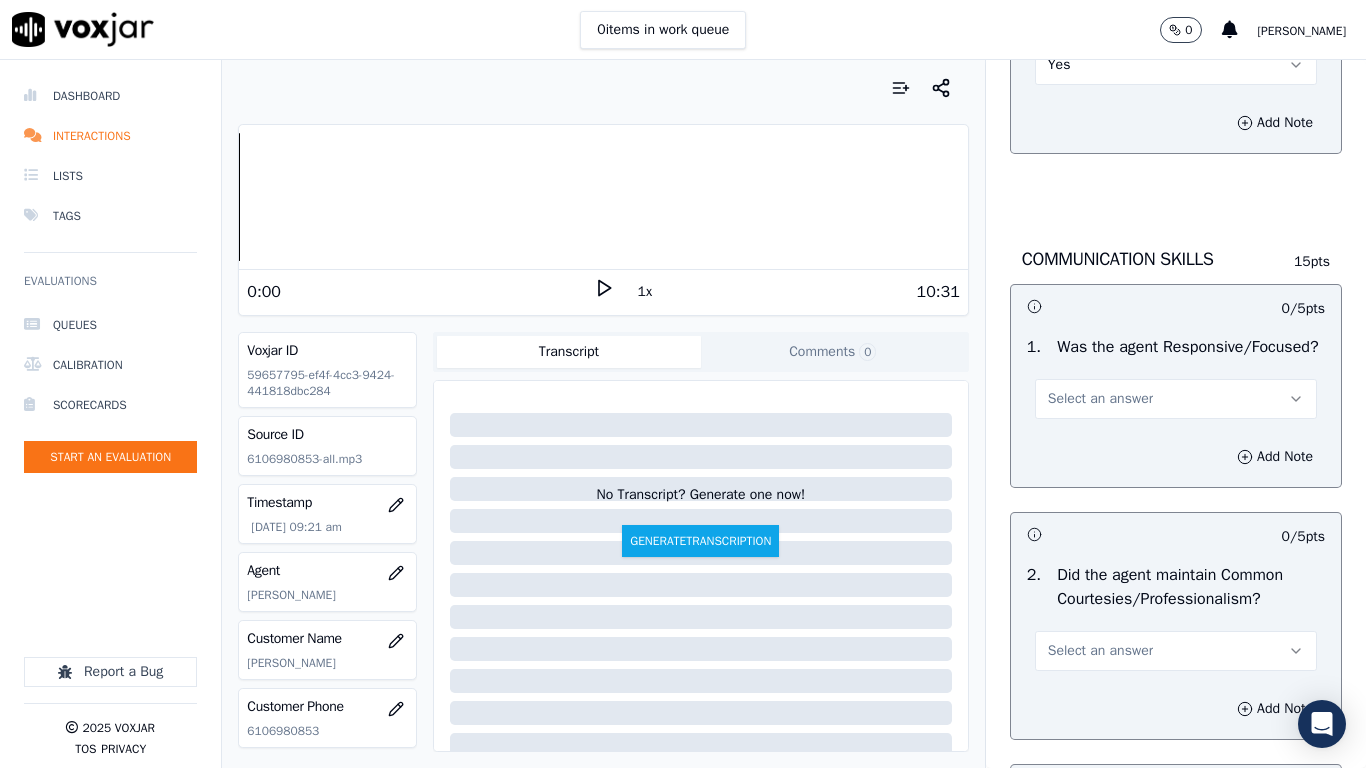 click on "Select an answer" at bounding box center [1176, 399] 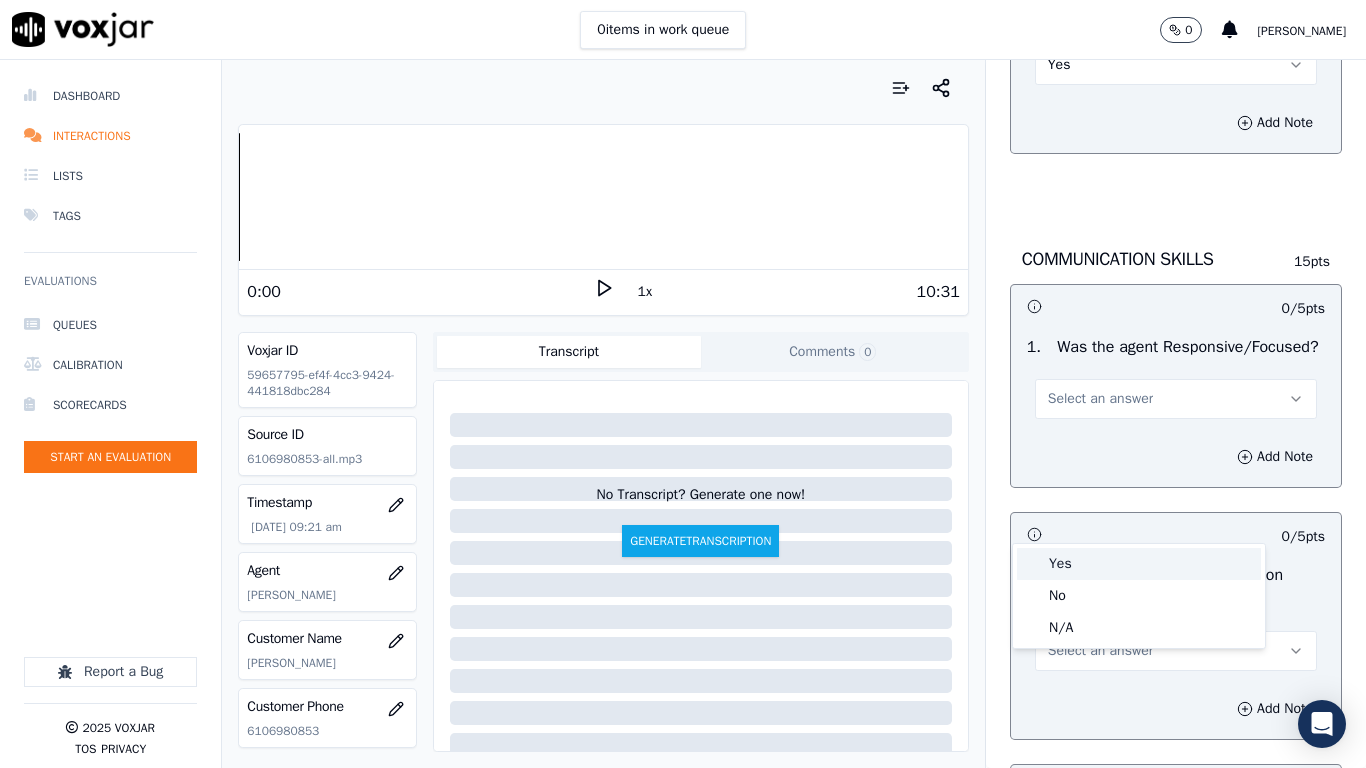 click on "Yes" at bounding box center (1139, 564) 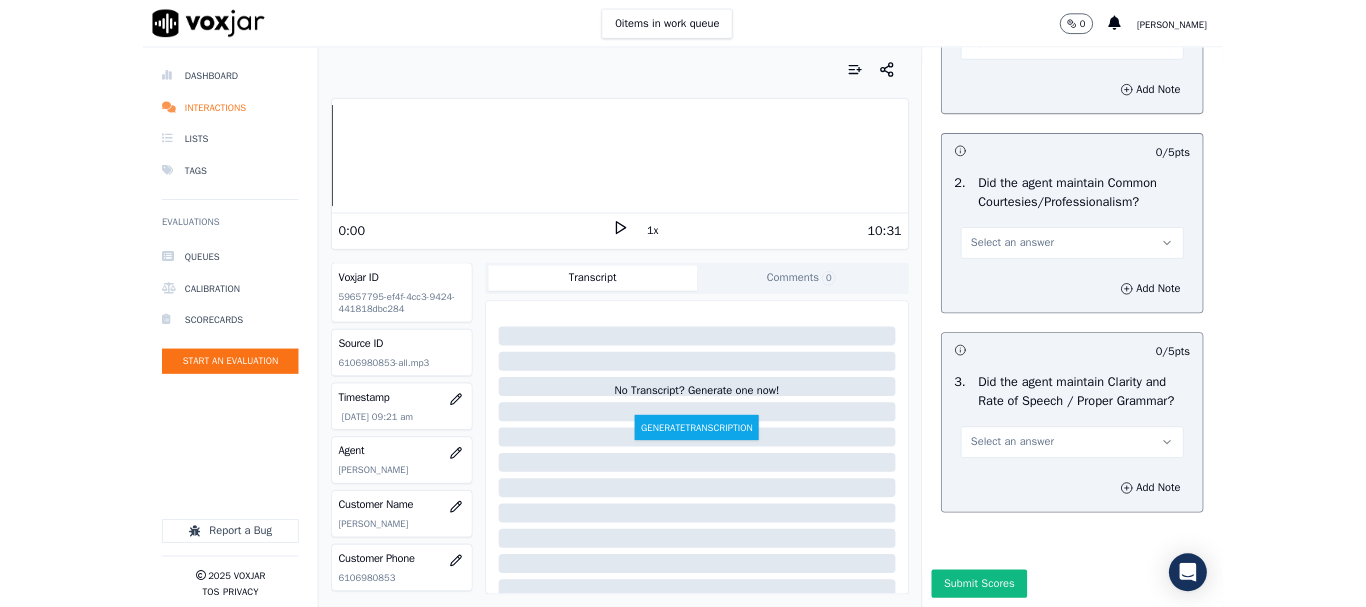 scroll, scrollTop: 5639, scrollLeft: 0, axis: vertical 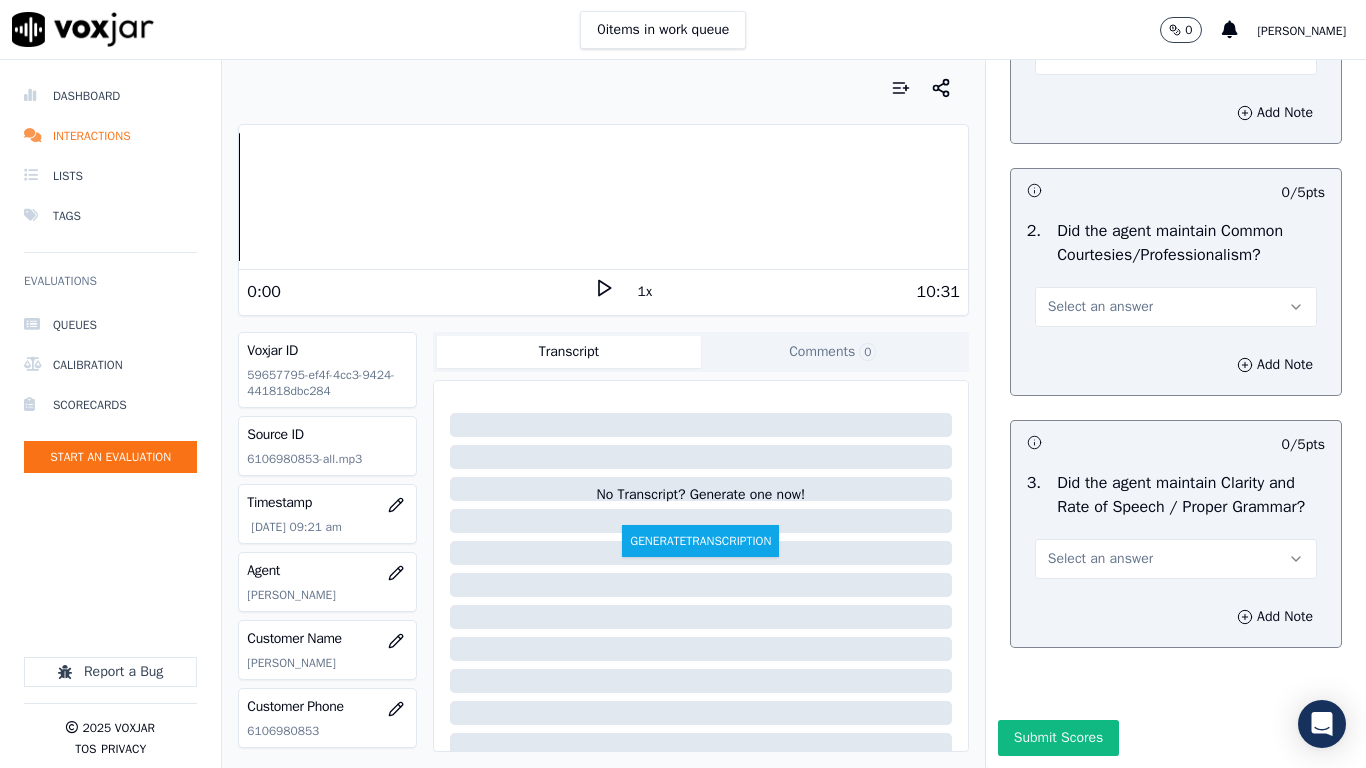 click on "Select an answer" at bounding box center [1100, 307] 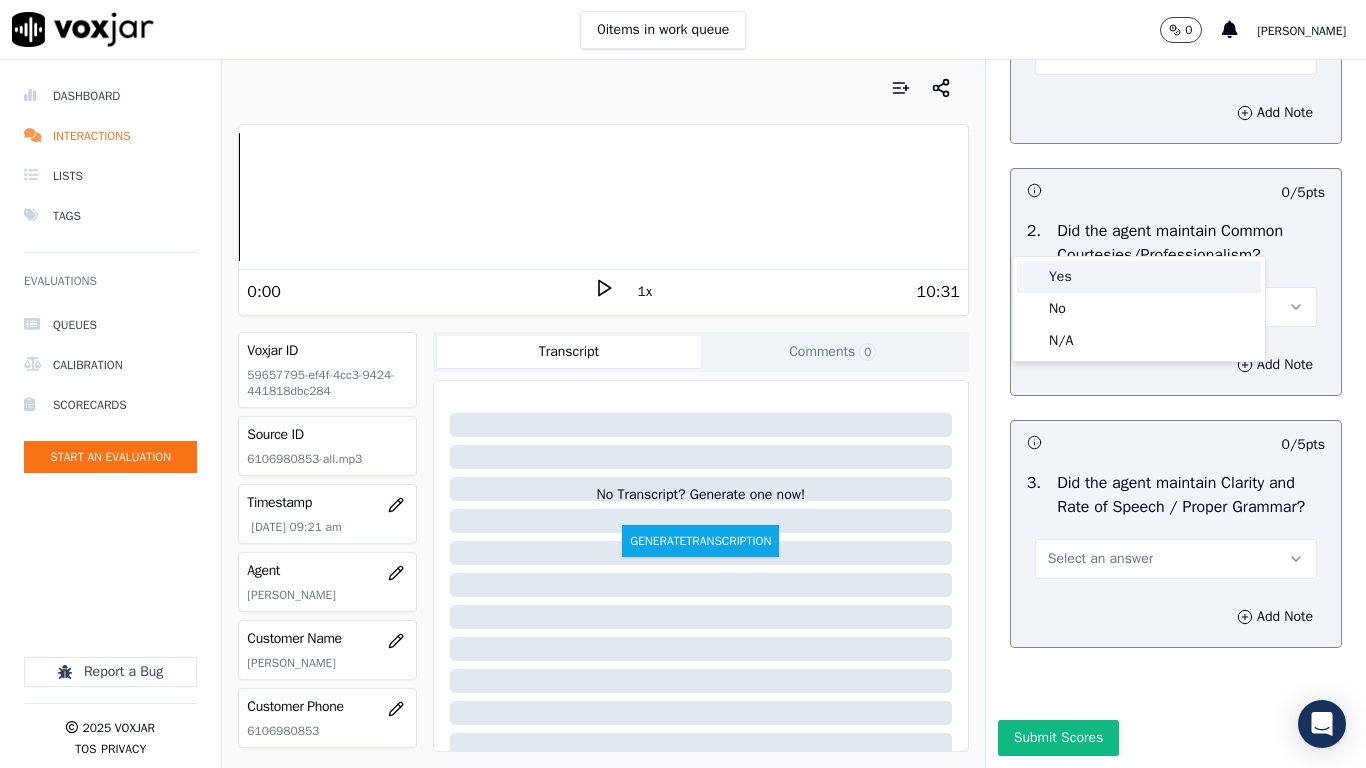 click on "Yes" at bounding box center (1139, 277) 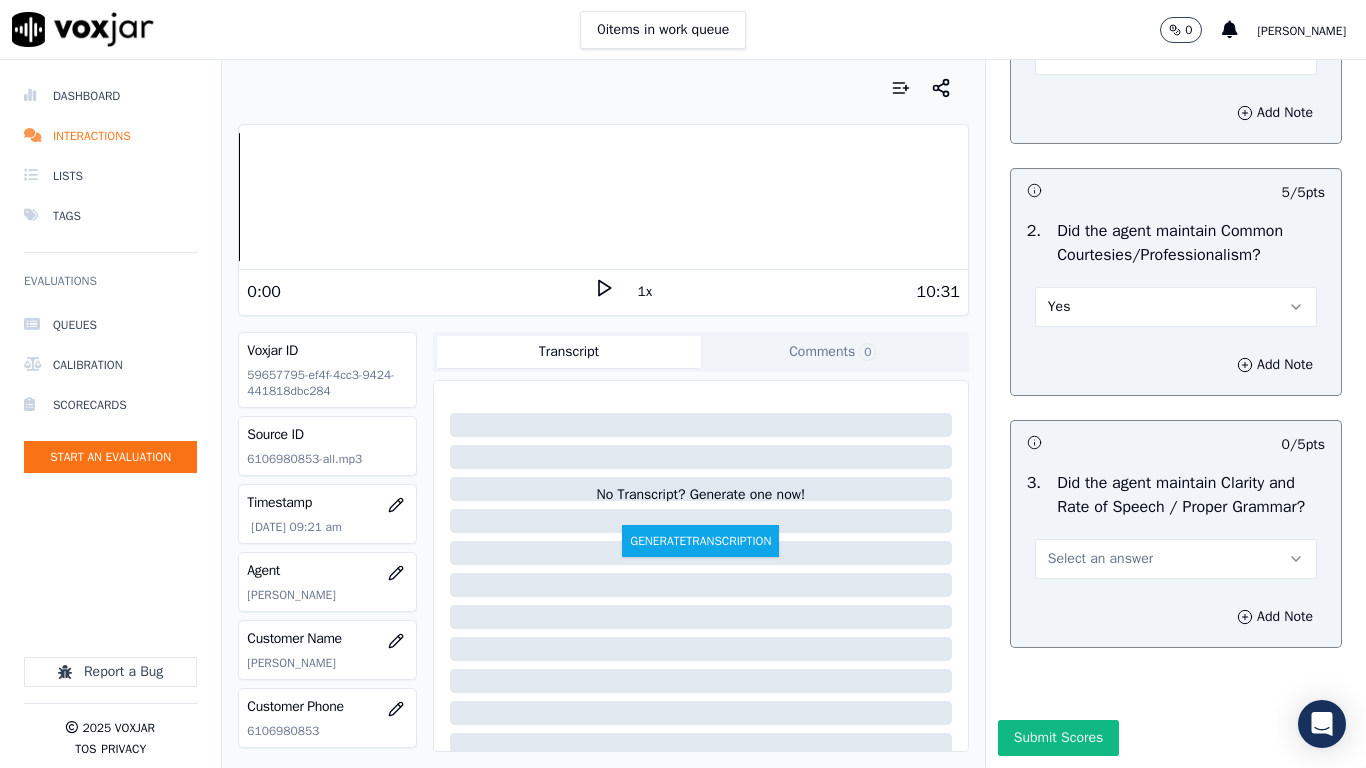 click on "Select an answer" at bounding box center [1100, 559] 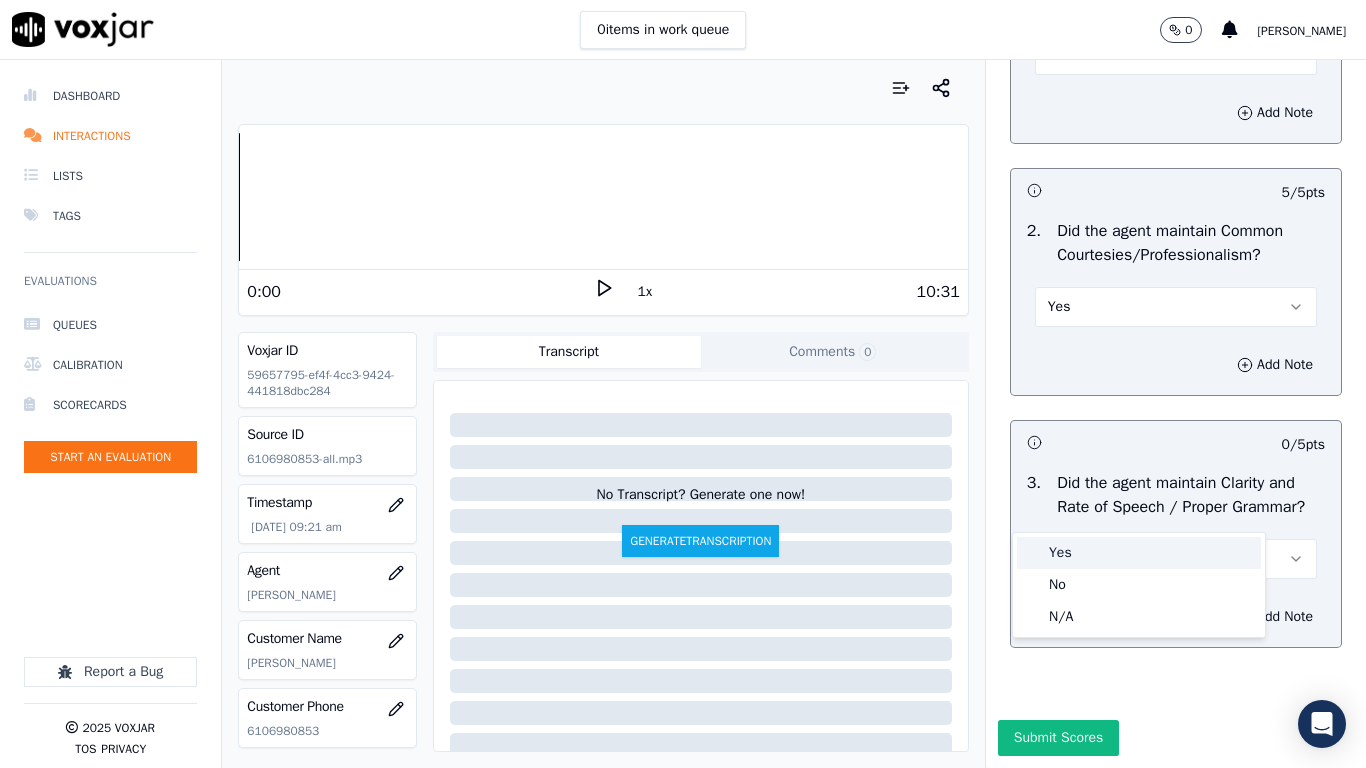 click on "Yes" at bounding box center [1139, 553] 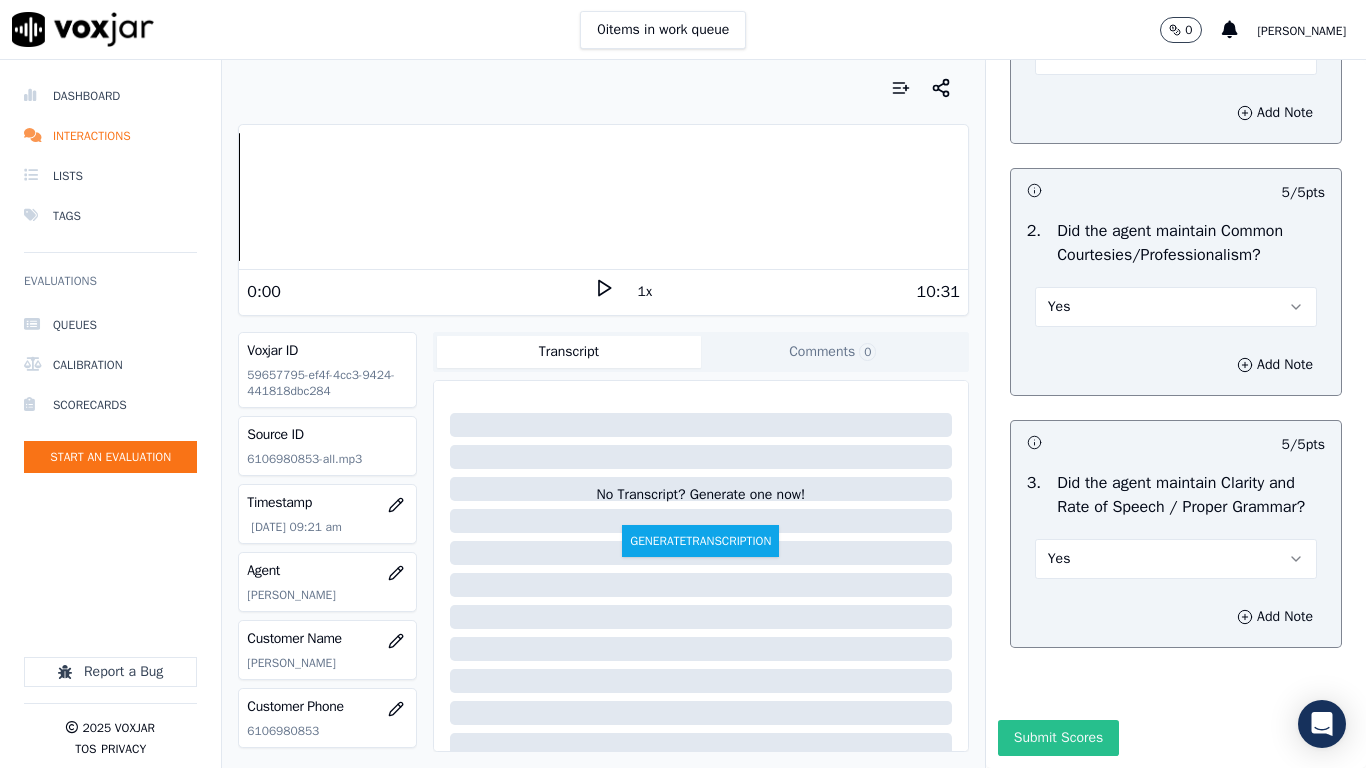 click on "Submit Scores" at bounding box center (1058, 738) 